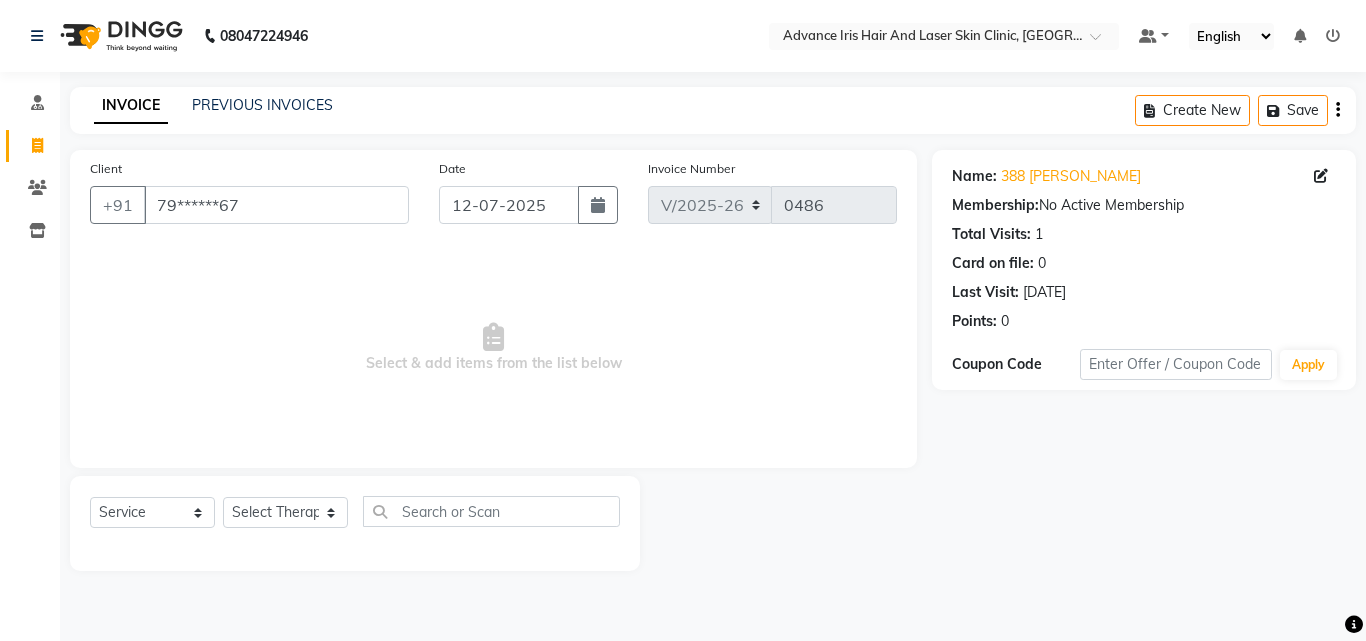 select on "5825" 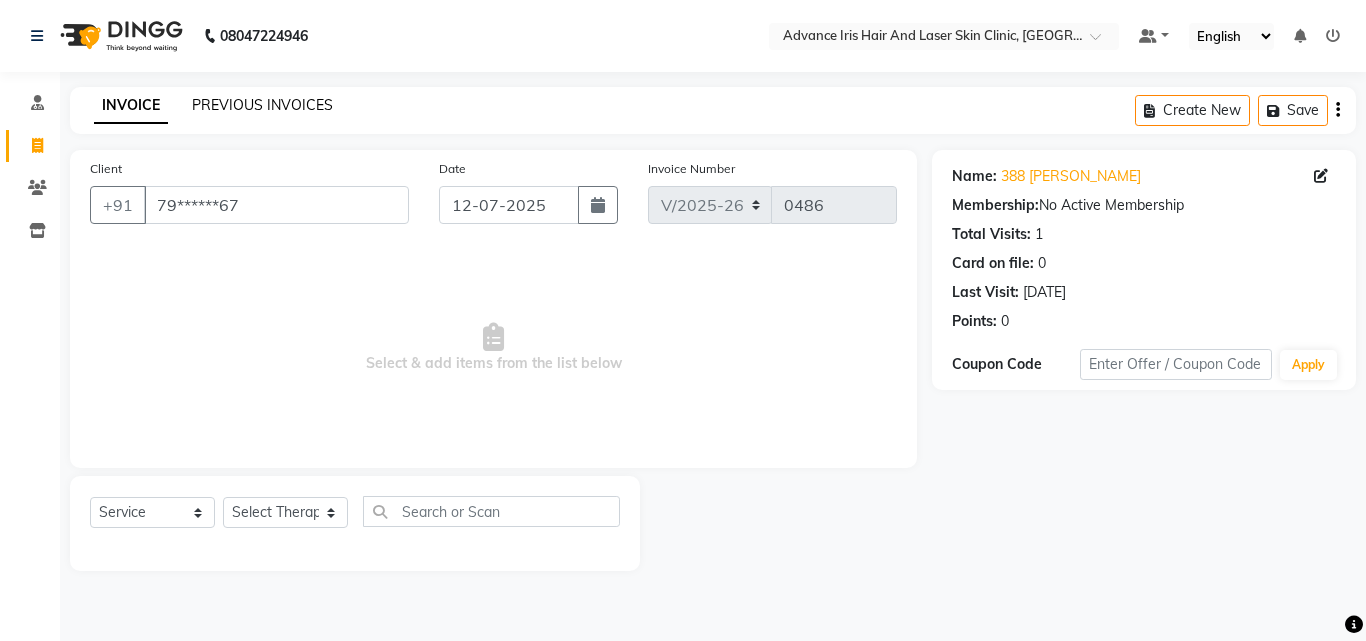 scroll, scrollTop: 0, scrollLeft: 0, axis: both 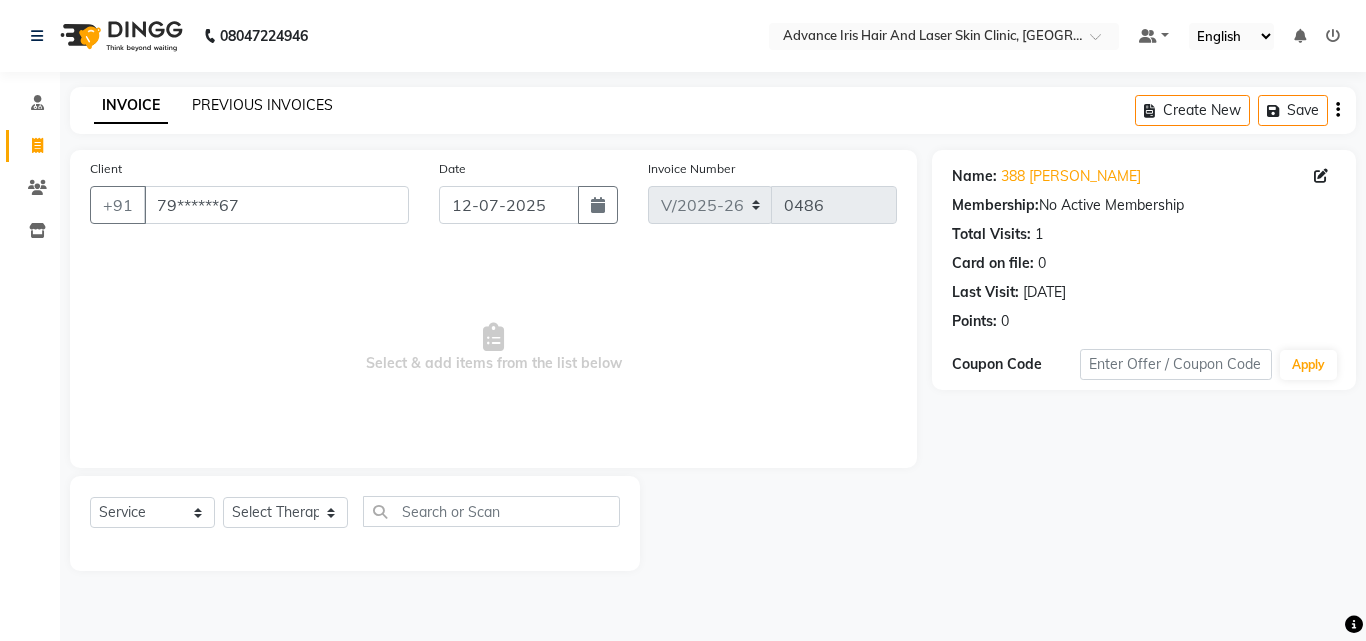 click on "PREVIOUS INVOICES" 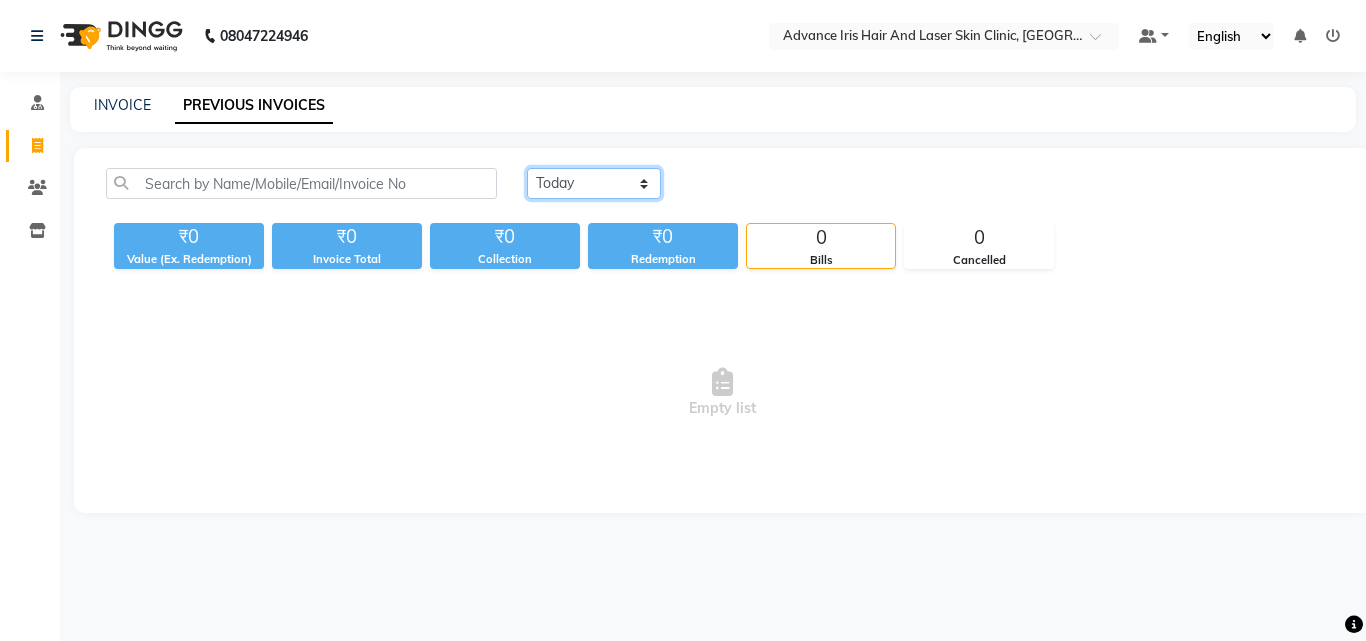 click on "[DATE] [DATE] Custom Range" 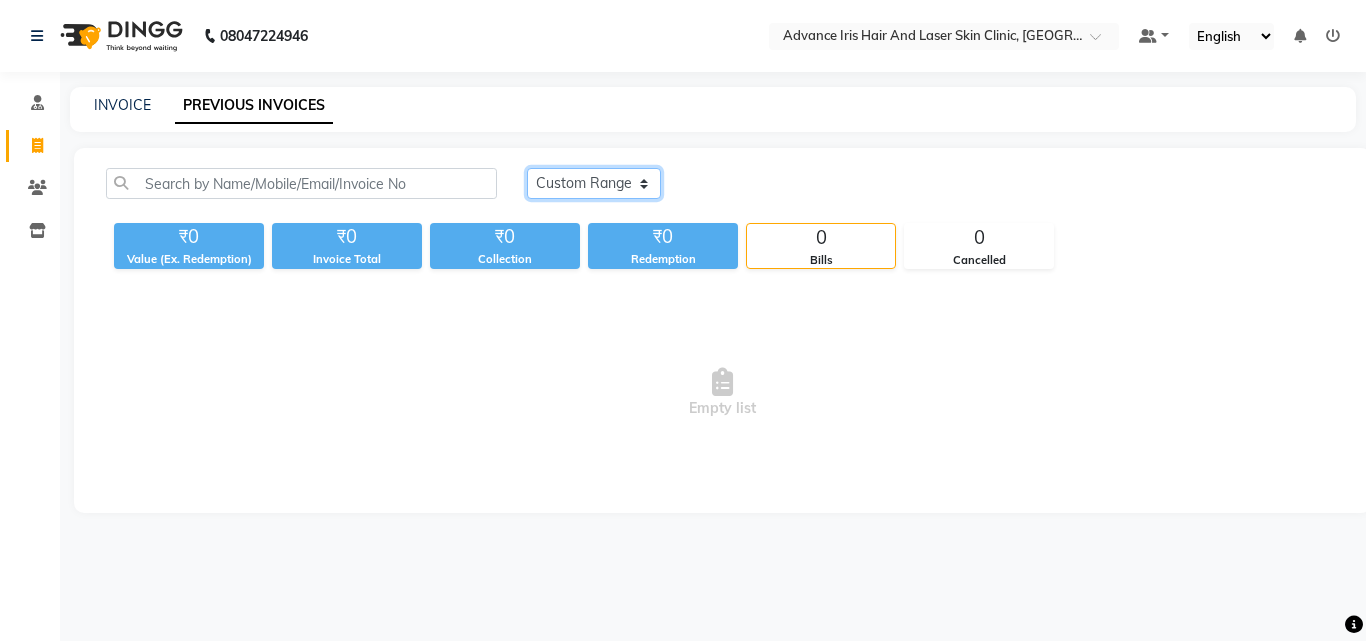 click on "[DATE] [DATE] Custom Range" 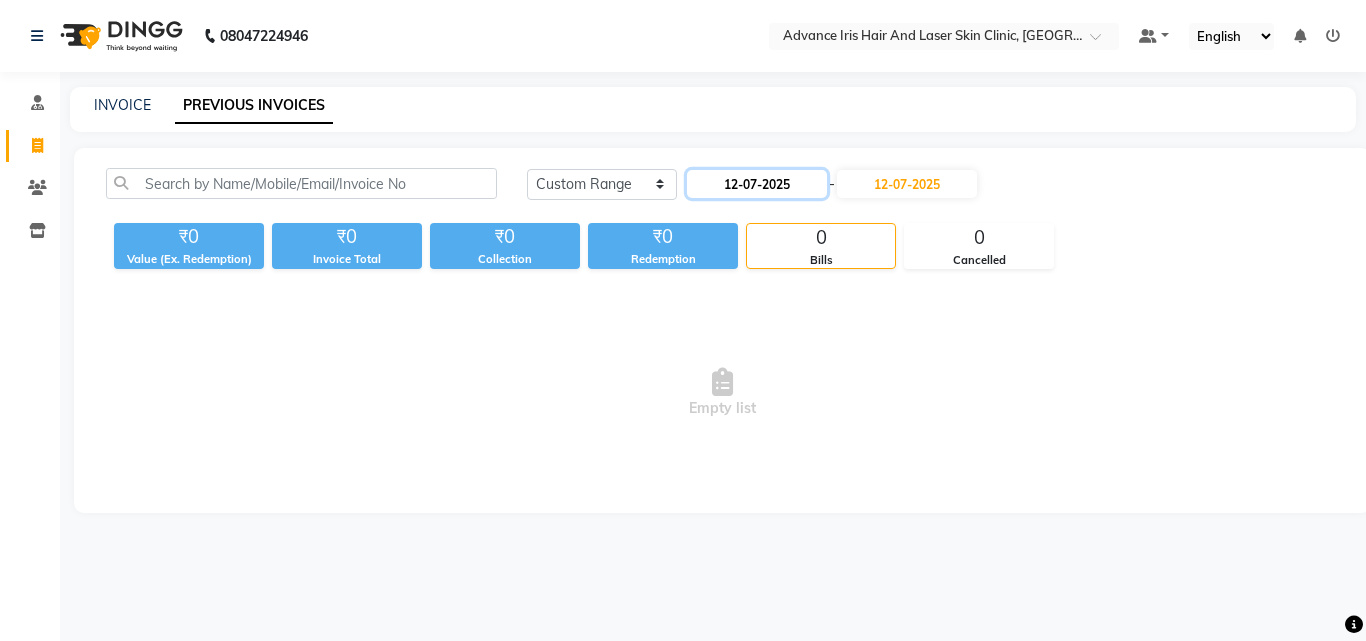 click on "12-07-2025" 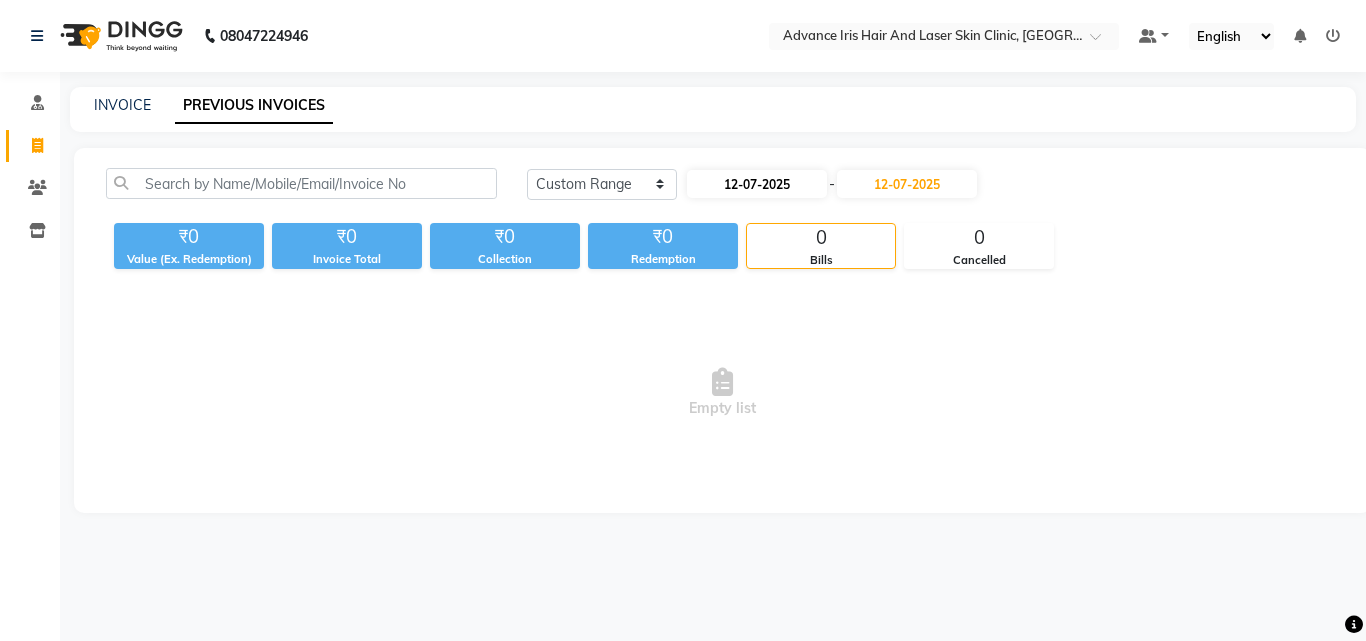 select on "7" 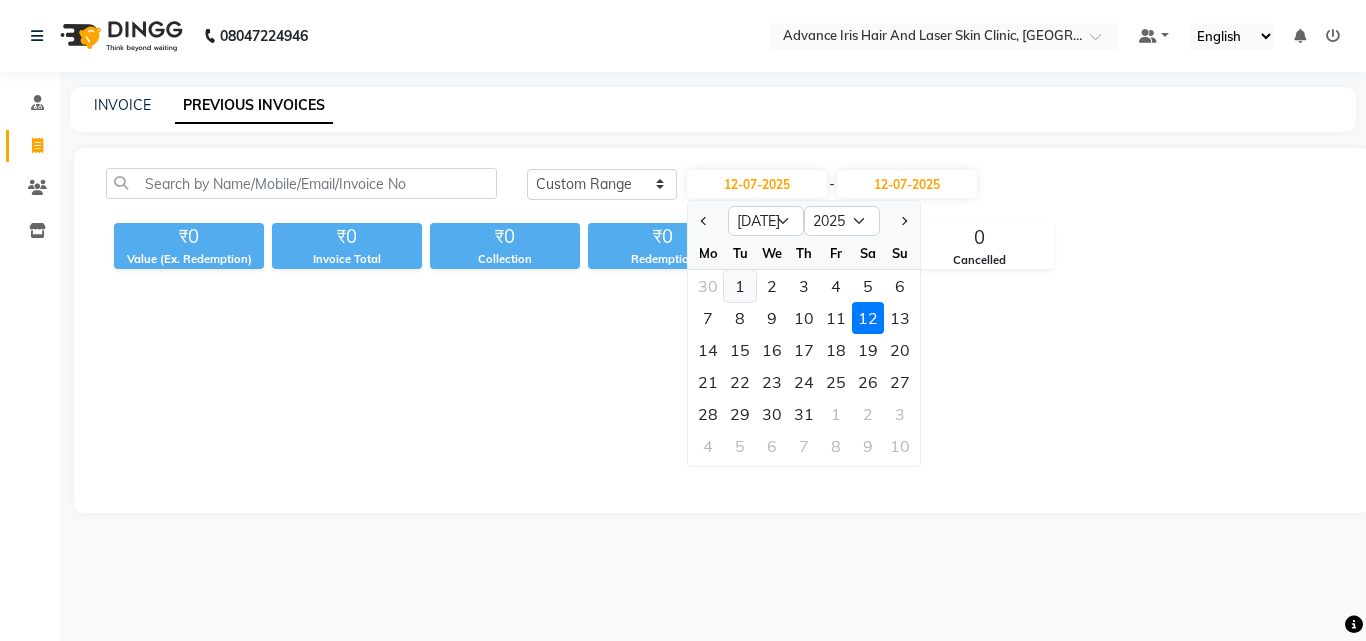click on "1" 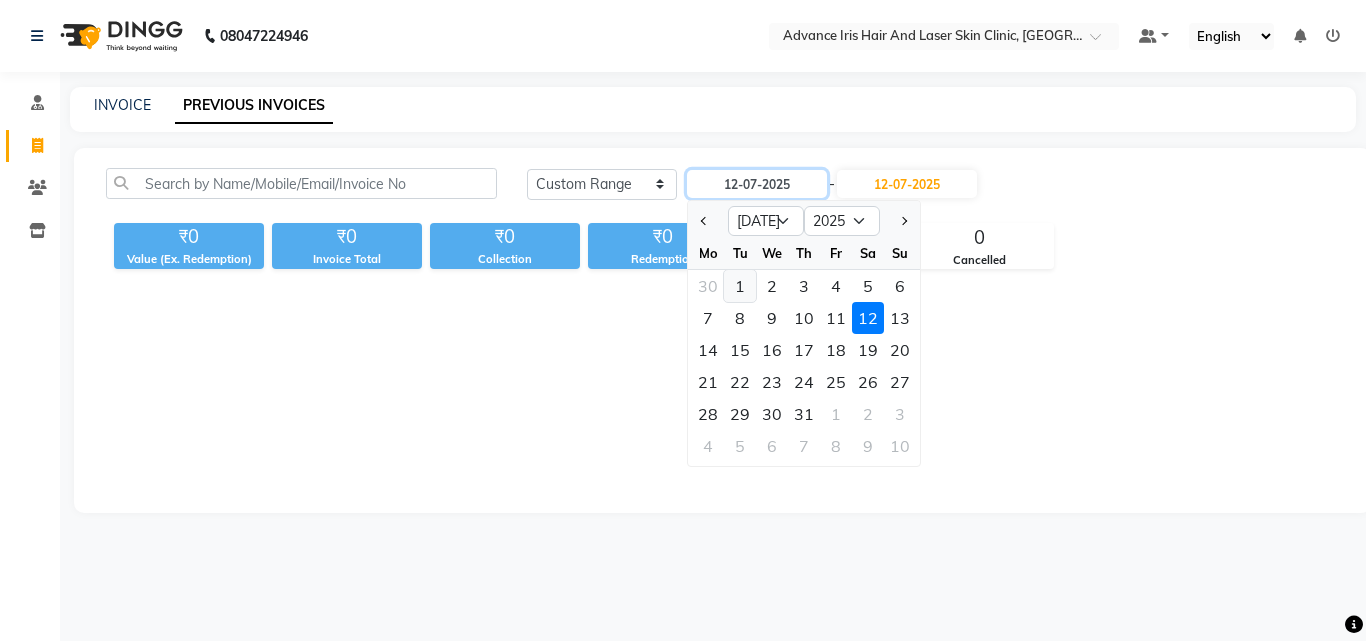 type on "01-07-2025" 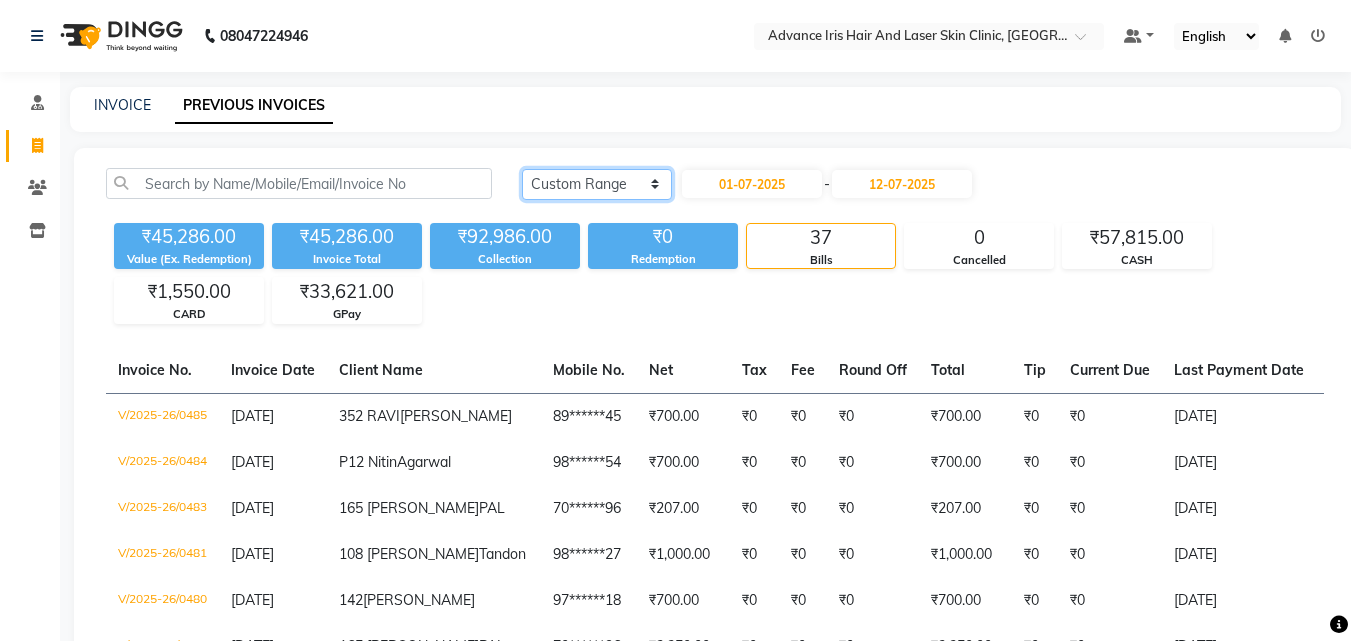 drag, startPoint x: 622, startPoint y: 178, endPoint x: 615, endPoint y: 186, distance: 10.630146 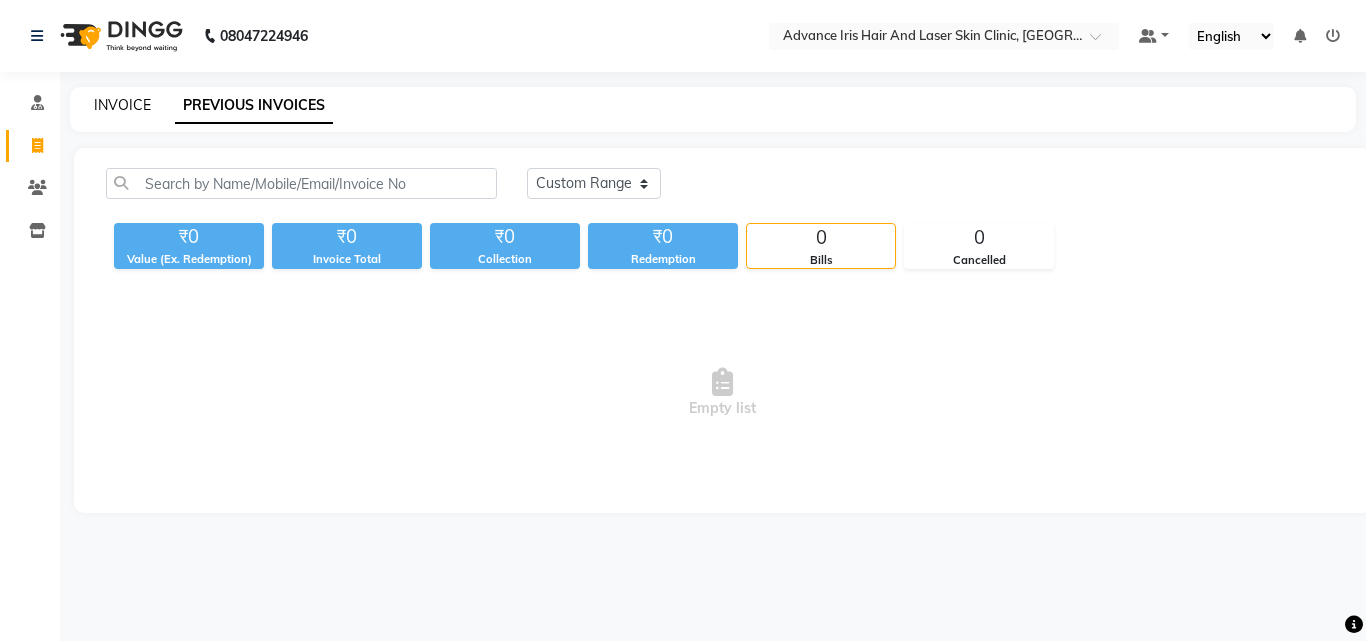 click on "INVOICE" 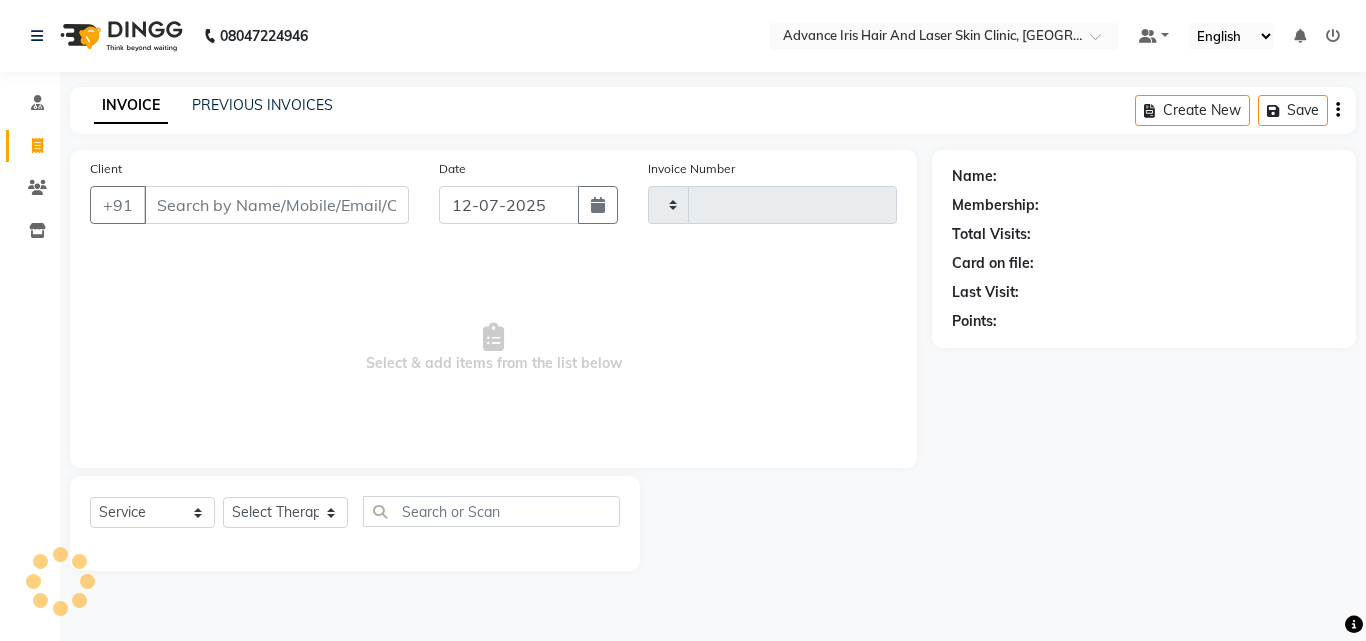 type on "0486" 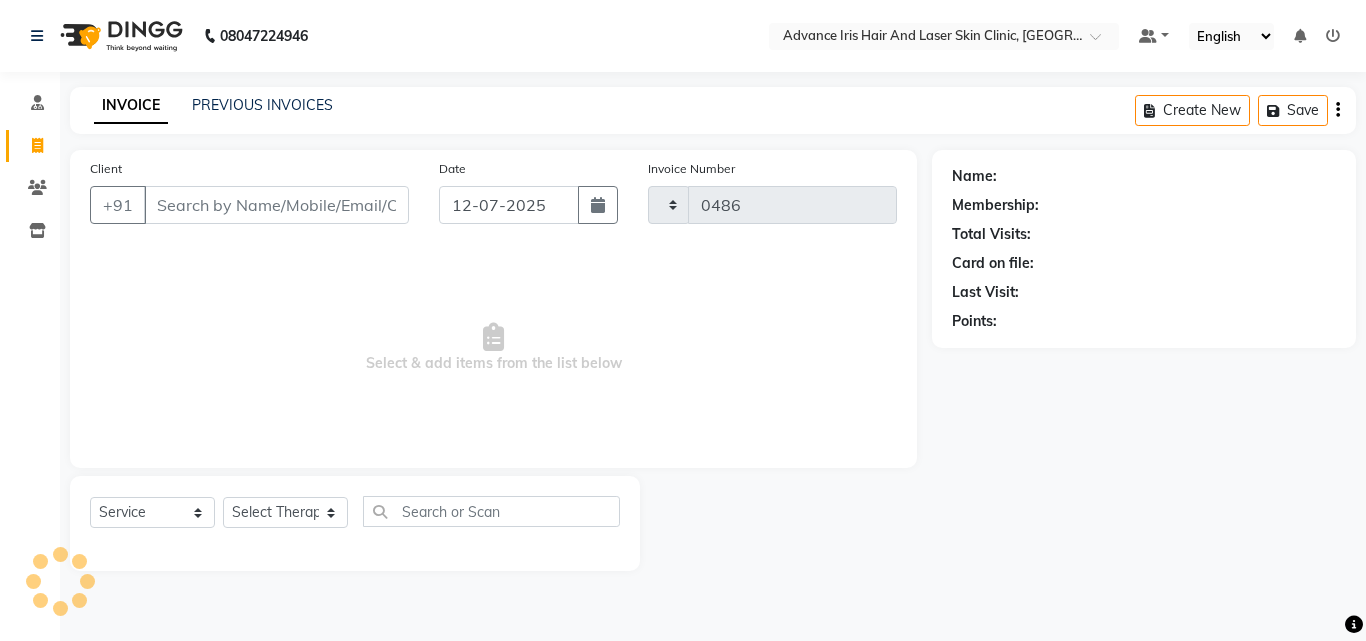select on "5825" 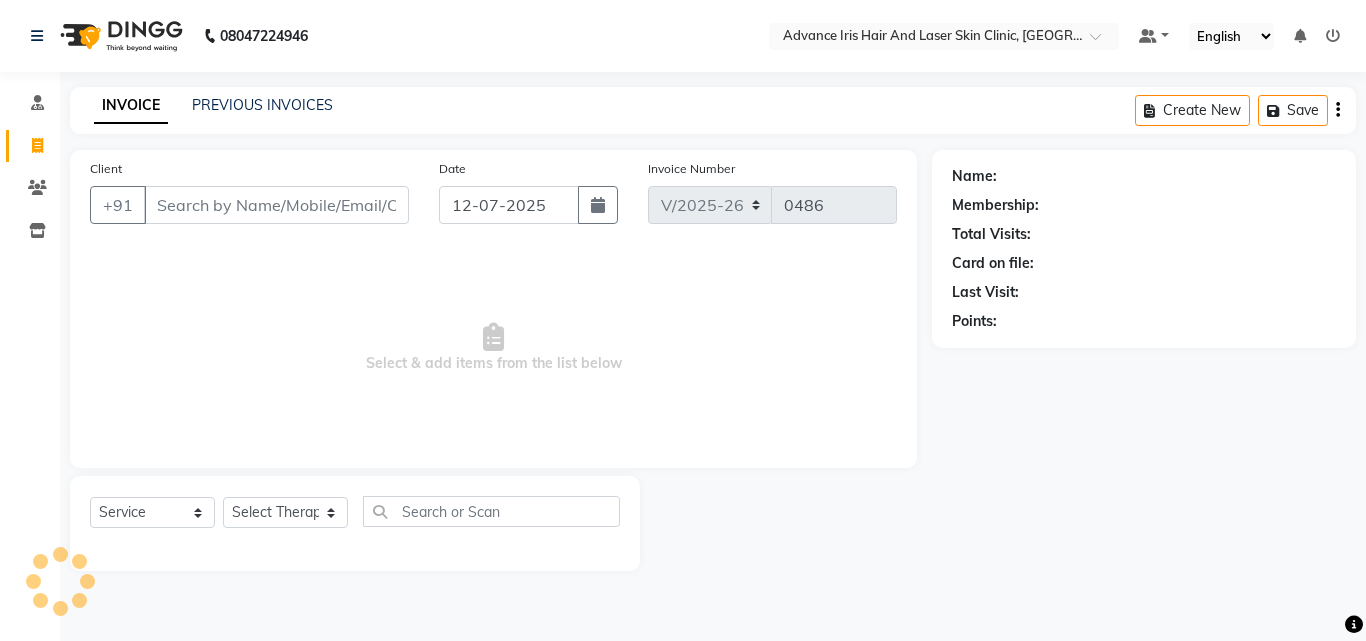 click on "INVOICE PREVIOUS INVOICES Create New   Save" 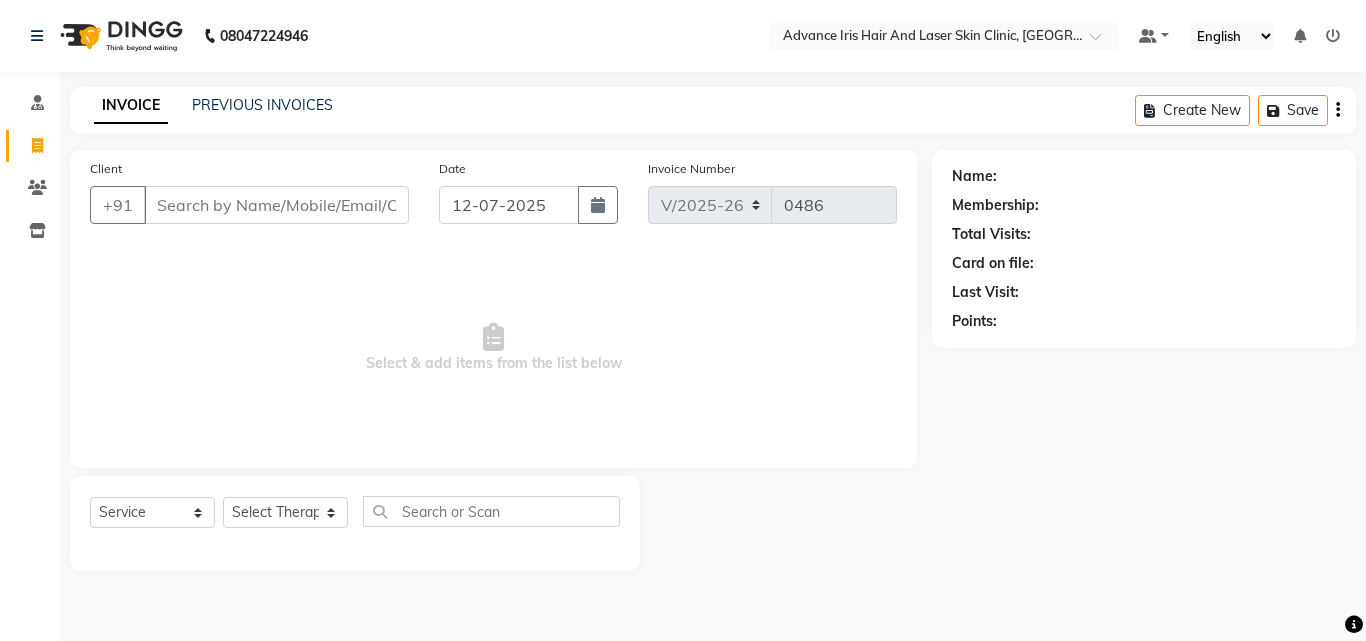 click on "Client +91" 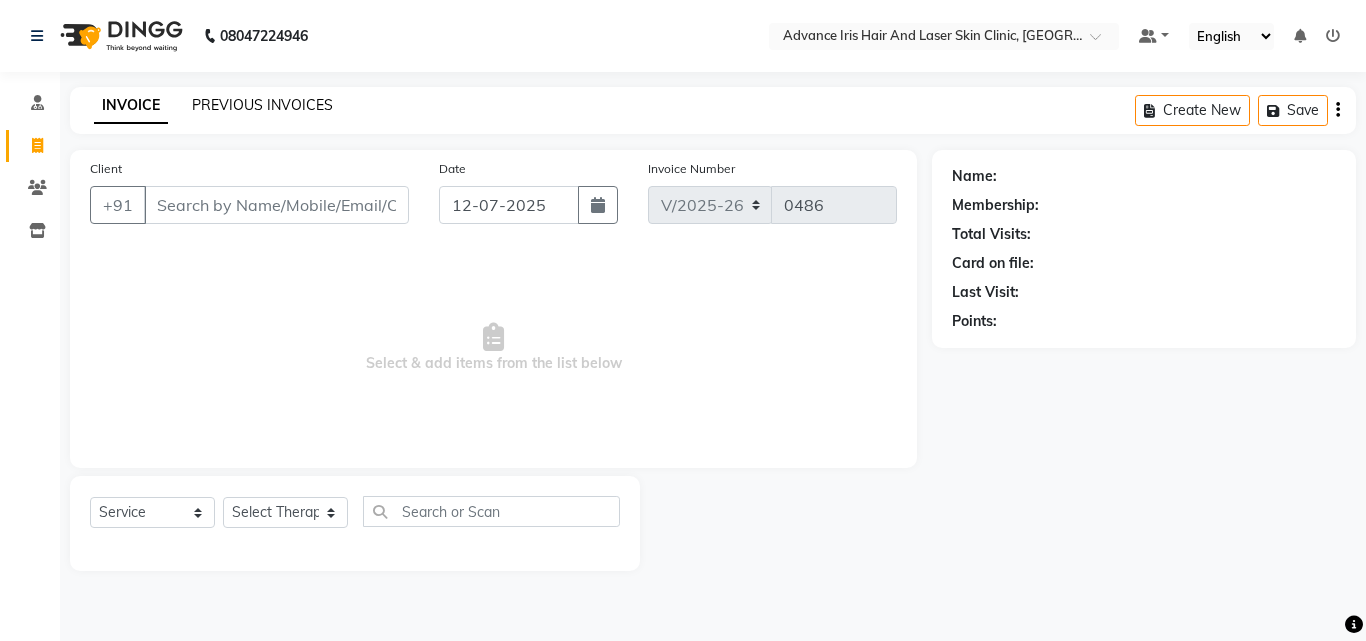 click on "PREVIOUS INVOICES" 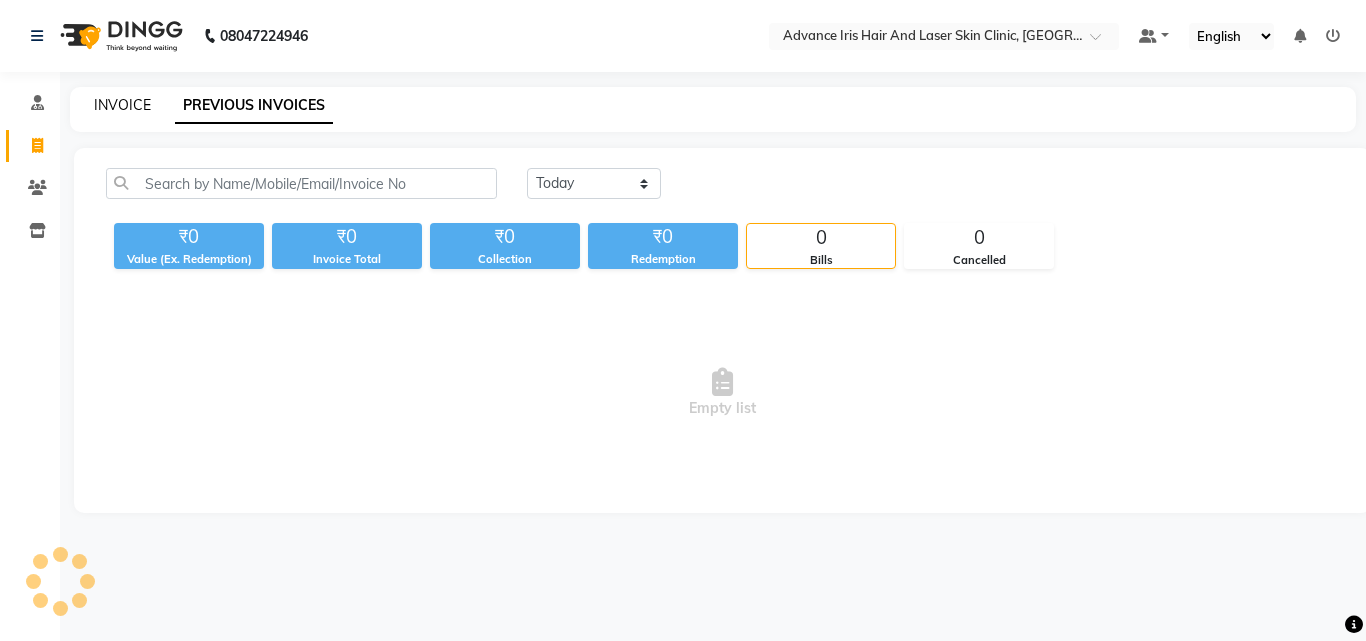 click on "INVOICE" 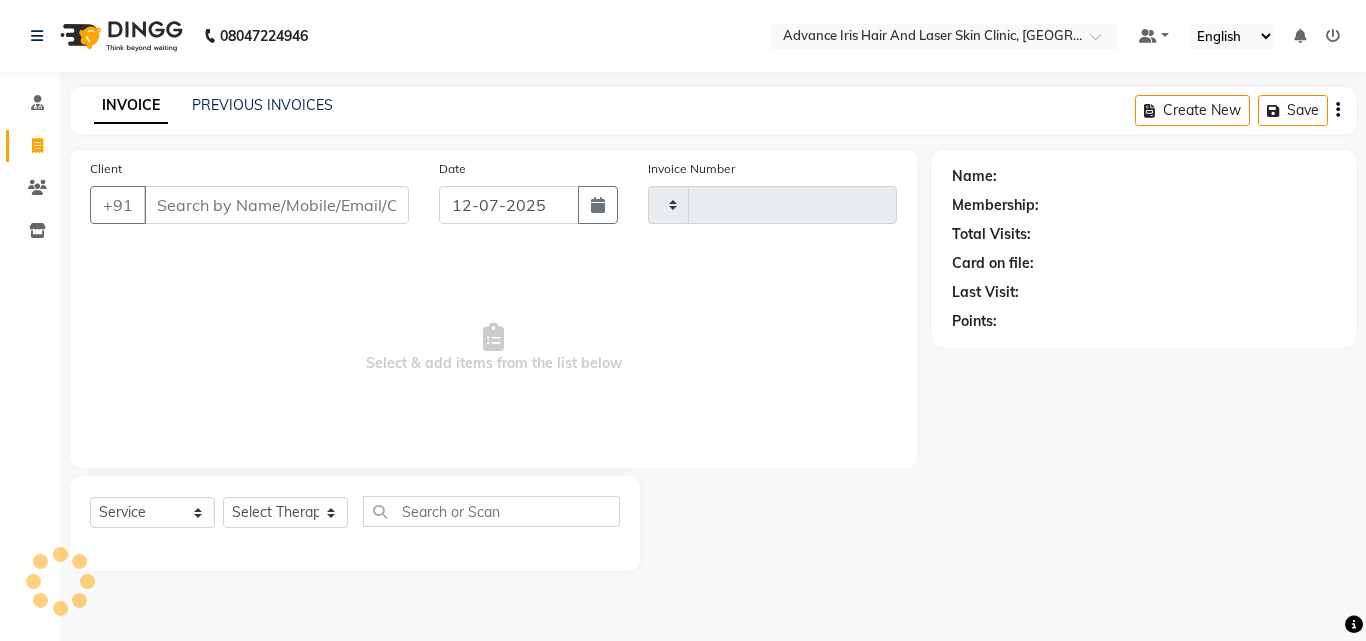 click on "Client" at bounding box center [276, 205] 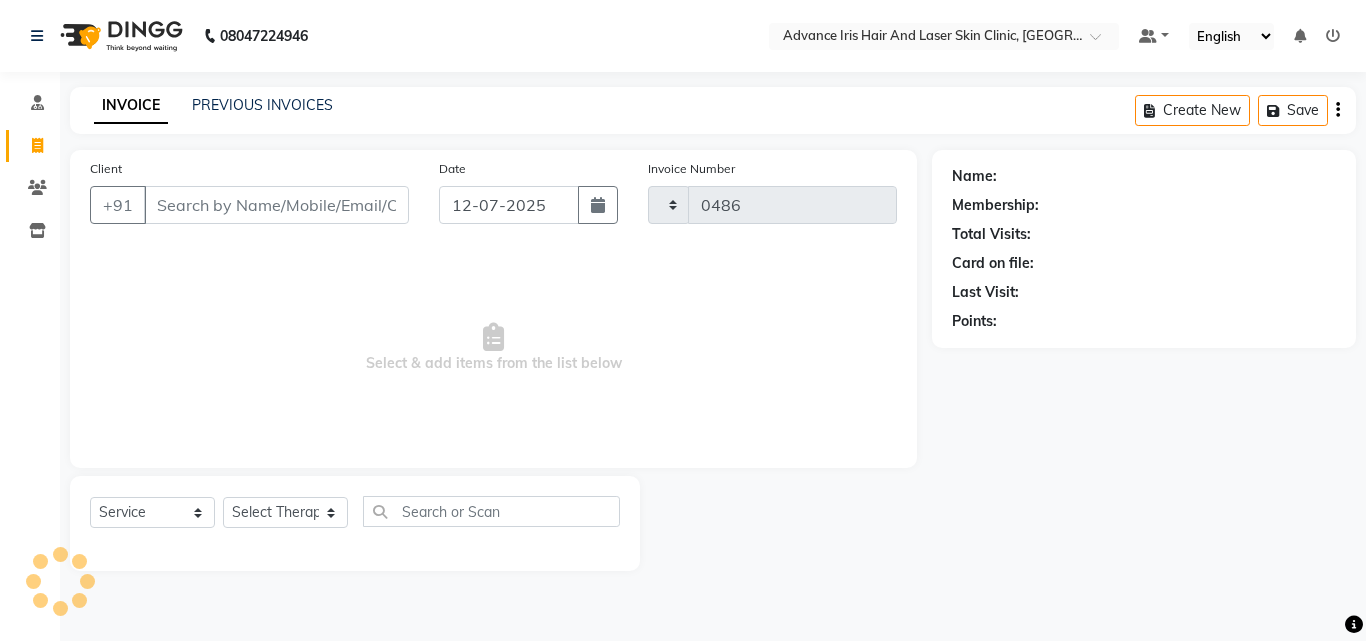 select on "5825" 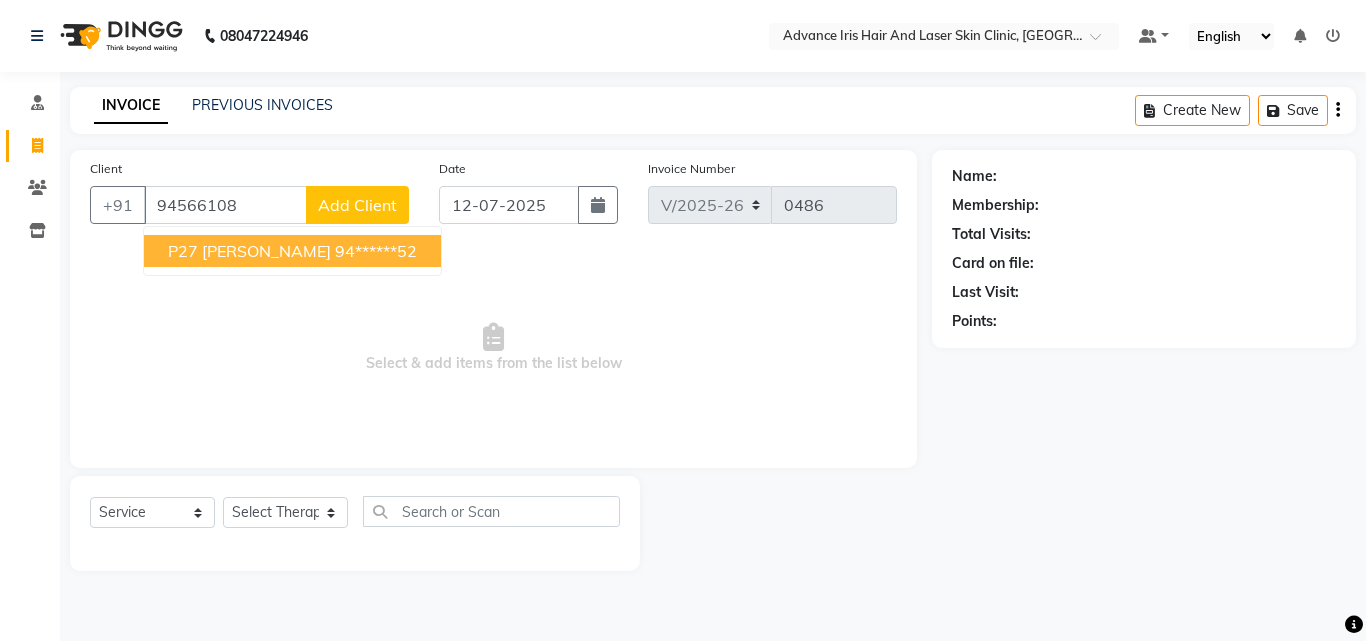 click on "P27 [PERSON_NAME]" at bounding box center (249, 251) 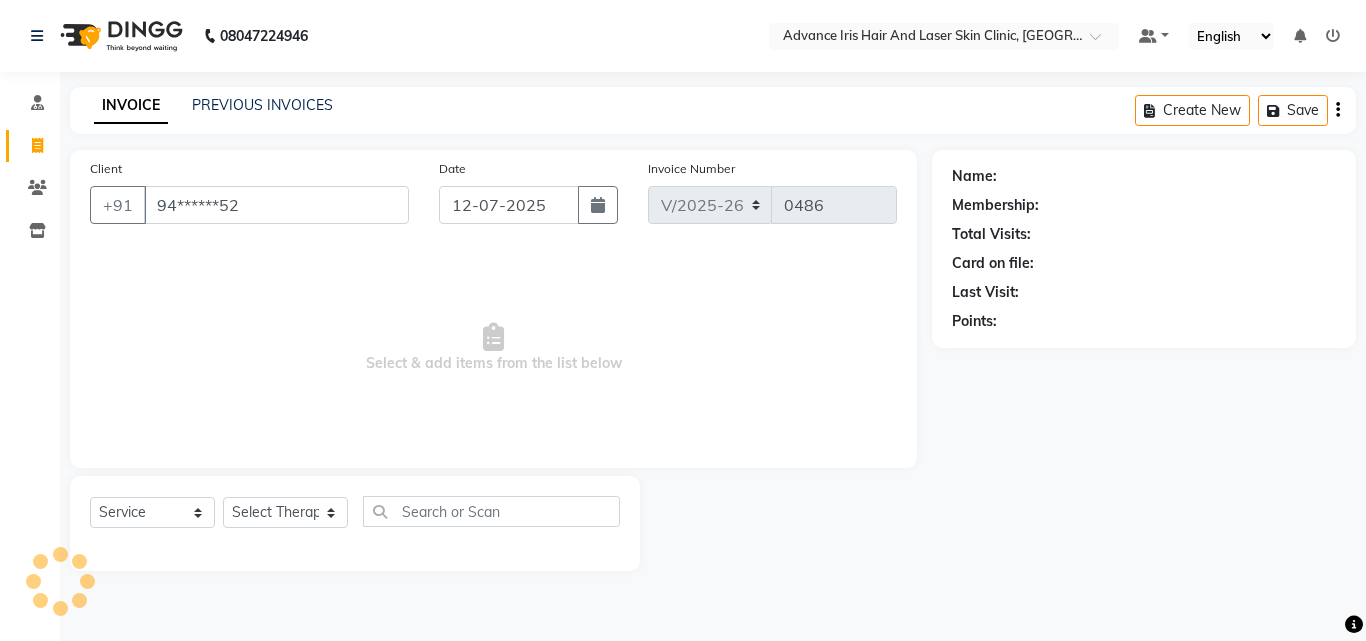 type on "94******52" 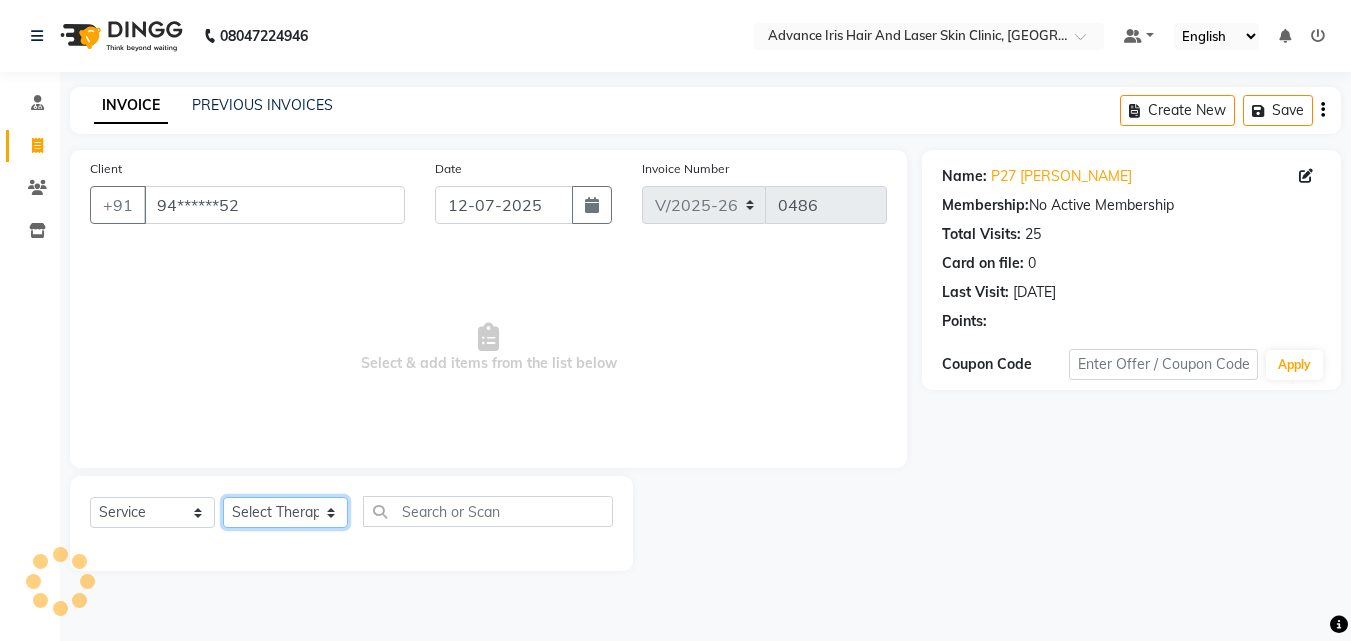 click on "Select Therapist Advance Iris Reception  [PERSON_NAME] [PERSON_NAME](Cosmetologist) [PERSON_NAME] Isra [PERSON_NAME]" 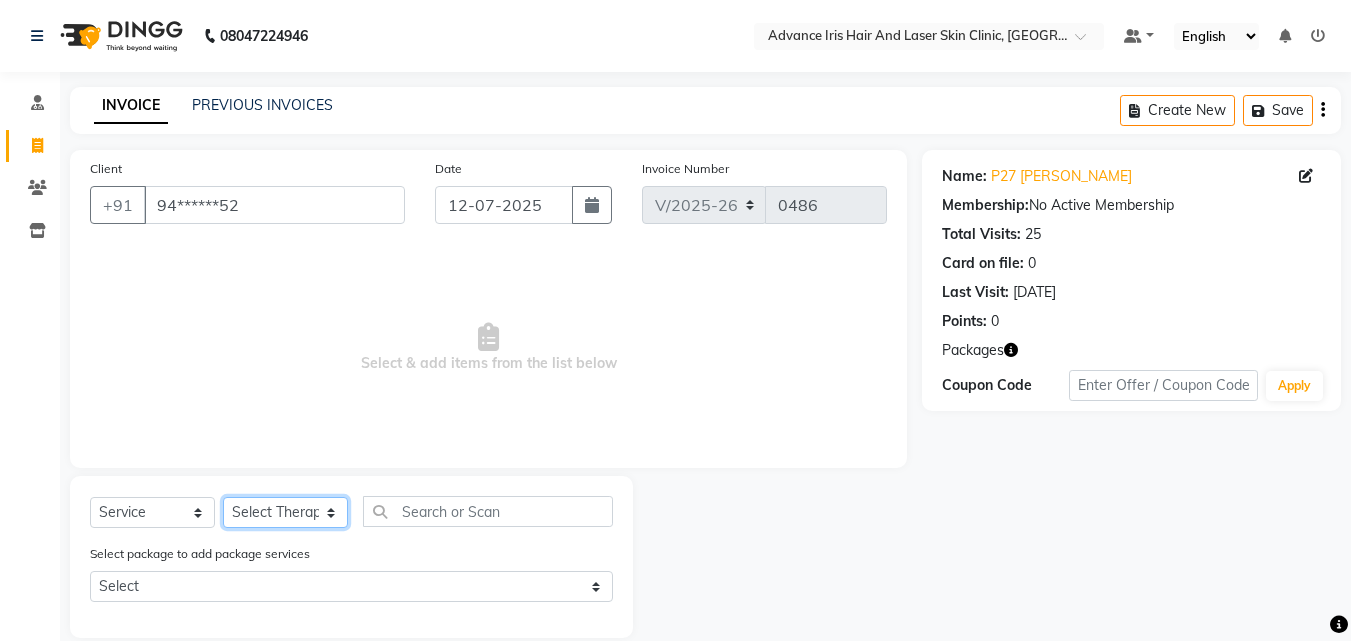 select on "40886" 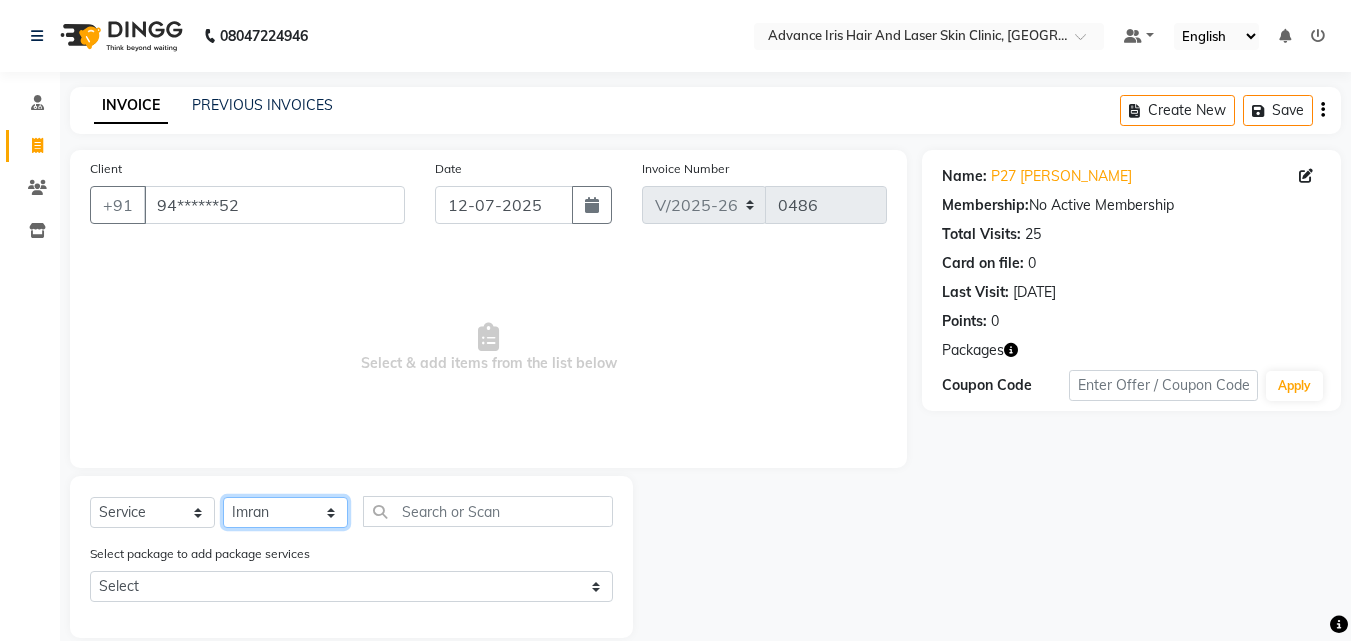click on "Select Therapist Advance Iris Reception  [PERSON_NAME] [PERSON_NAME](Cosmetologist) [PERSON_NAME] Isra [PERSON_NAME]" 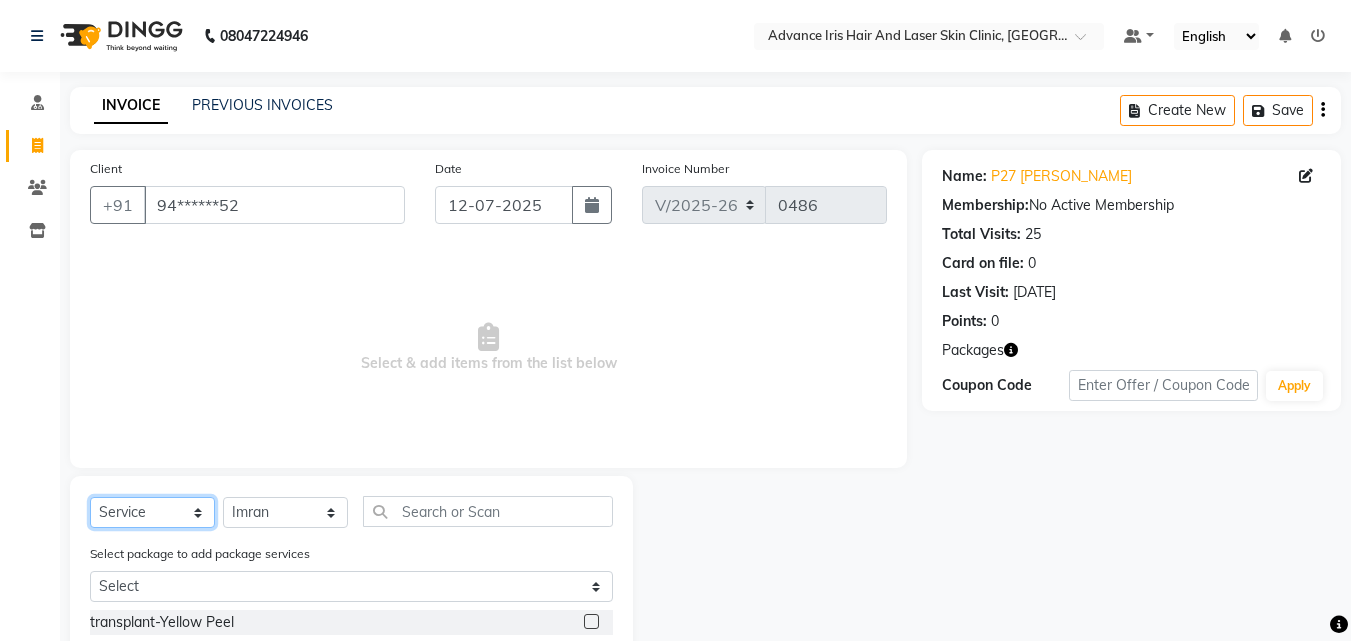 drag, startPoint x: 205, startPoint y: 525, endPoint x: 199, endPoint y: 510, distance: 16.155495 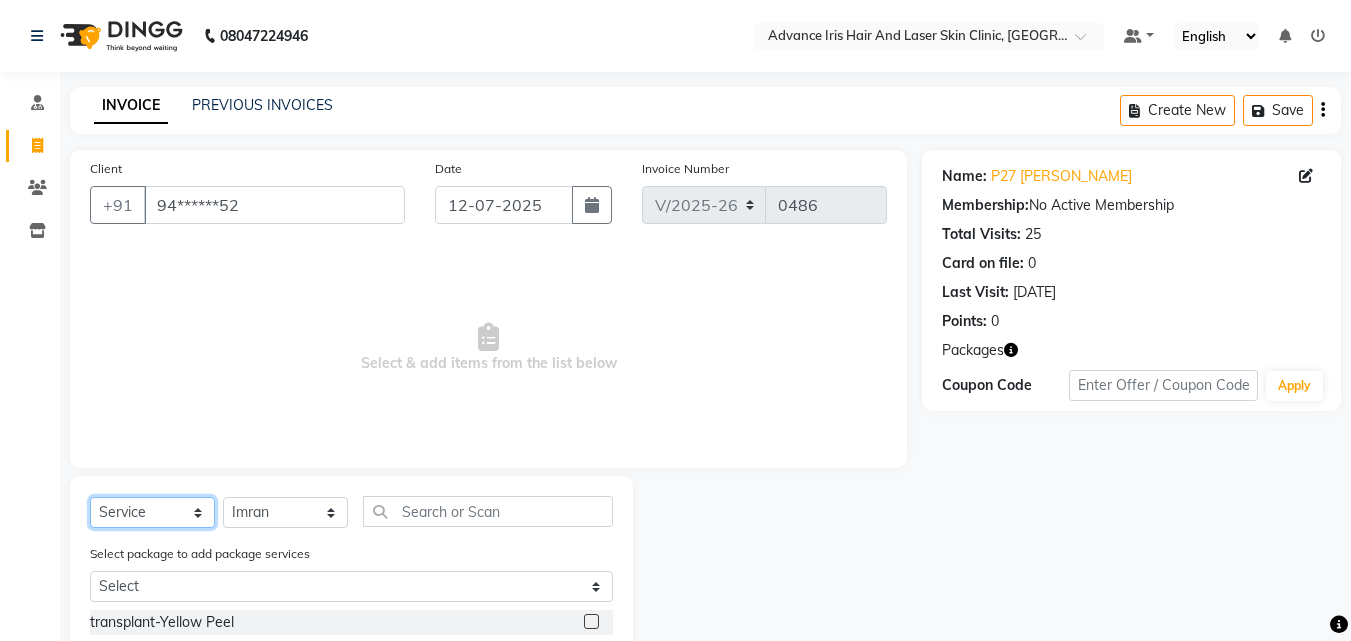 click on "Select  Service  Product  Membership  Package Voucher Prepaid Gift Card" 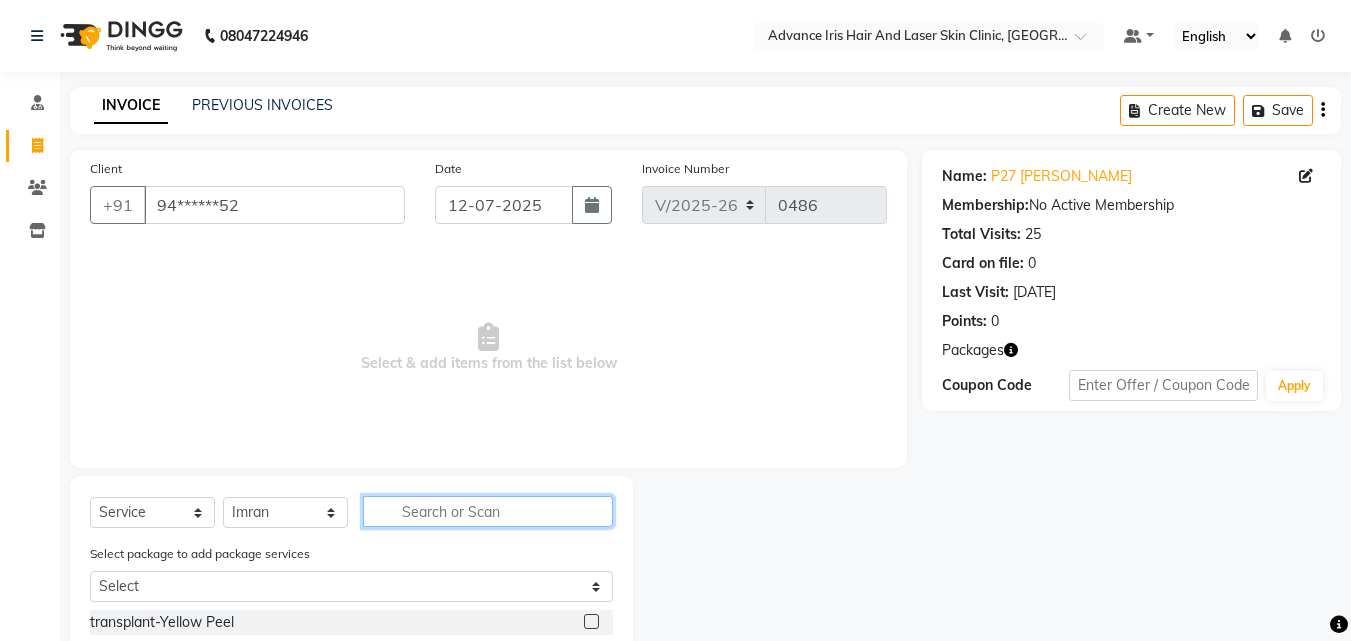 click 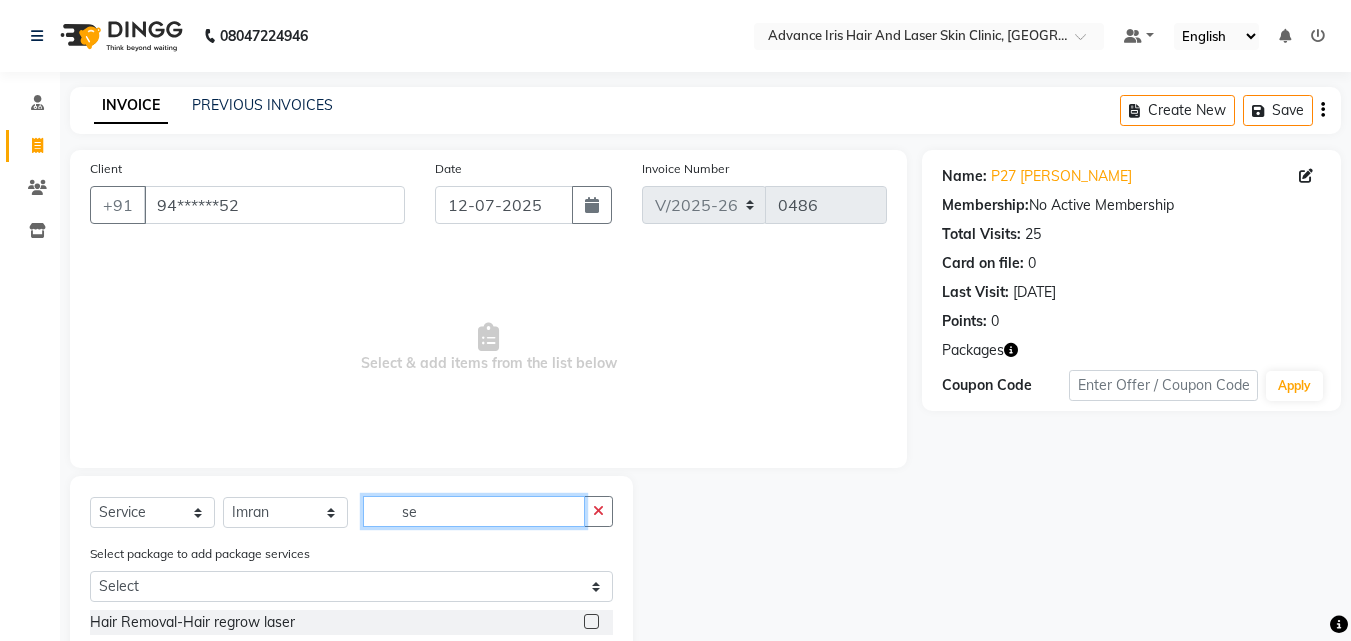 type on "s" 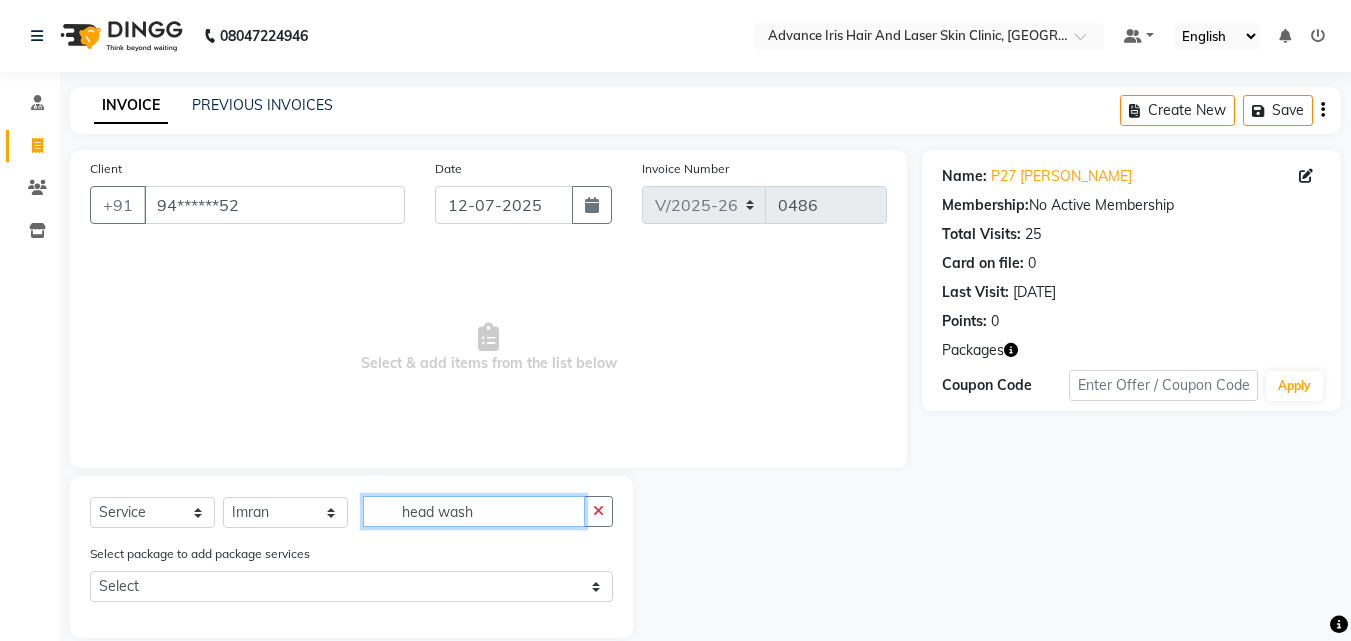 click on "head wash" 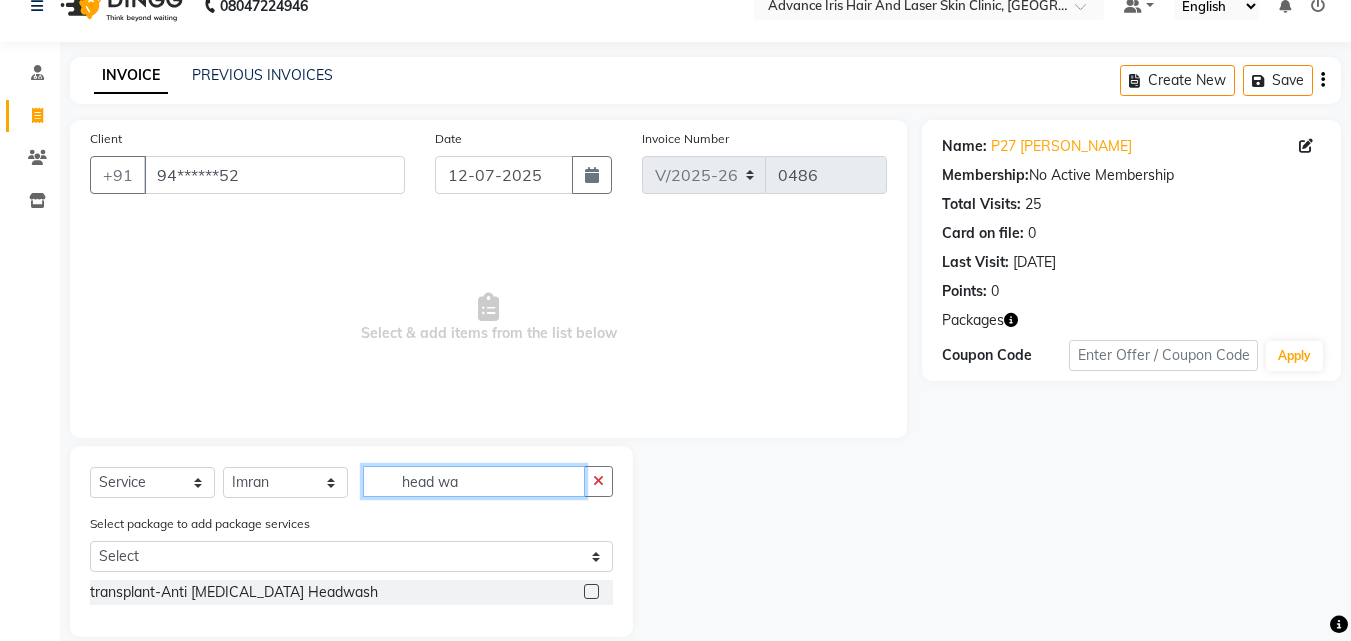 scroll, scrollTop: 56, scrollLeft: 0, axis: vertical 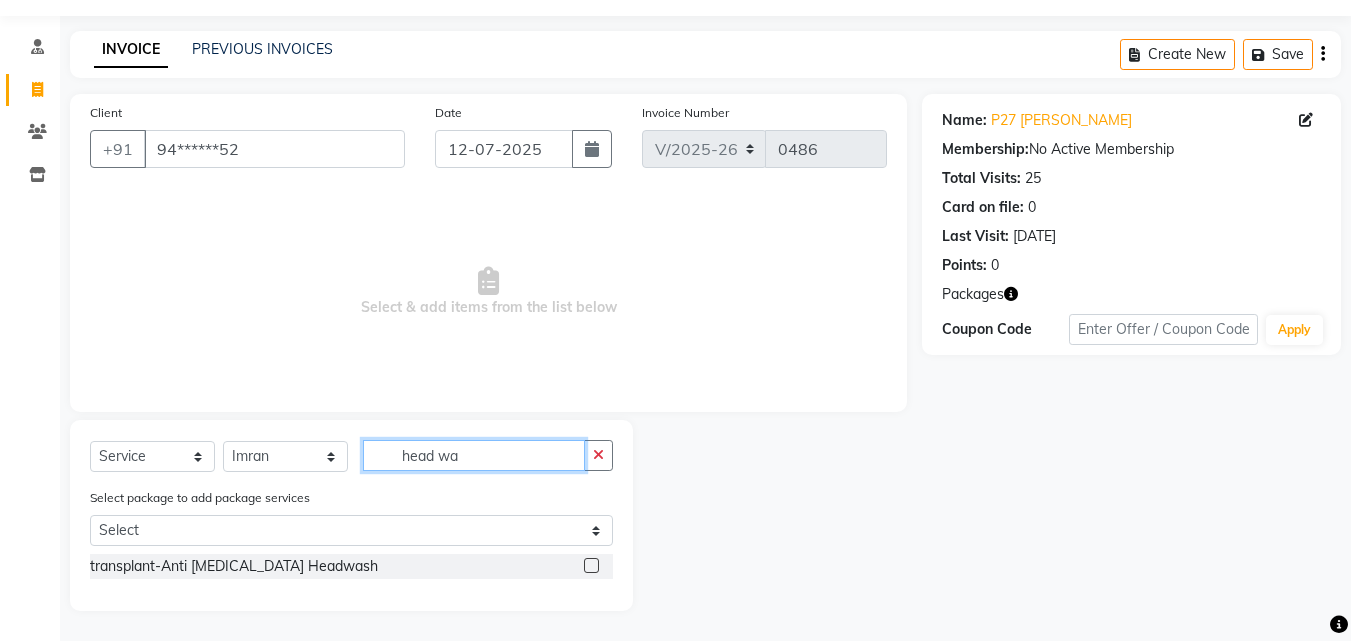 type on "head wa" 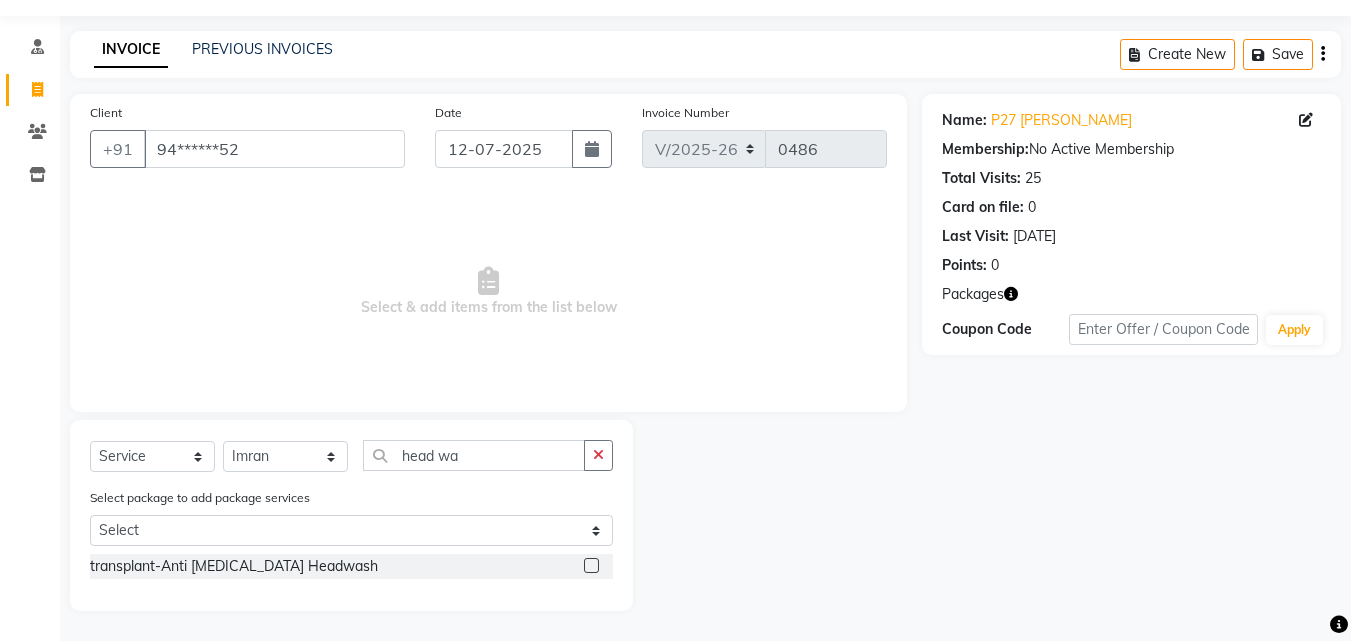 click 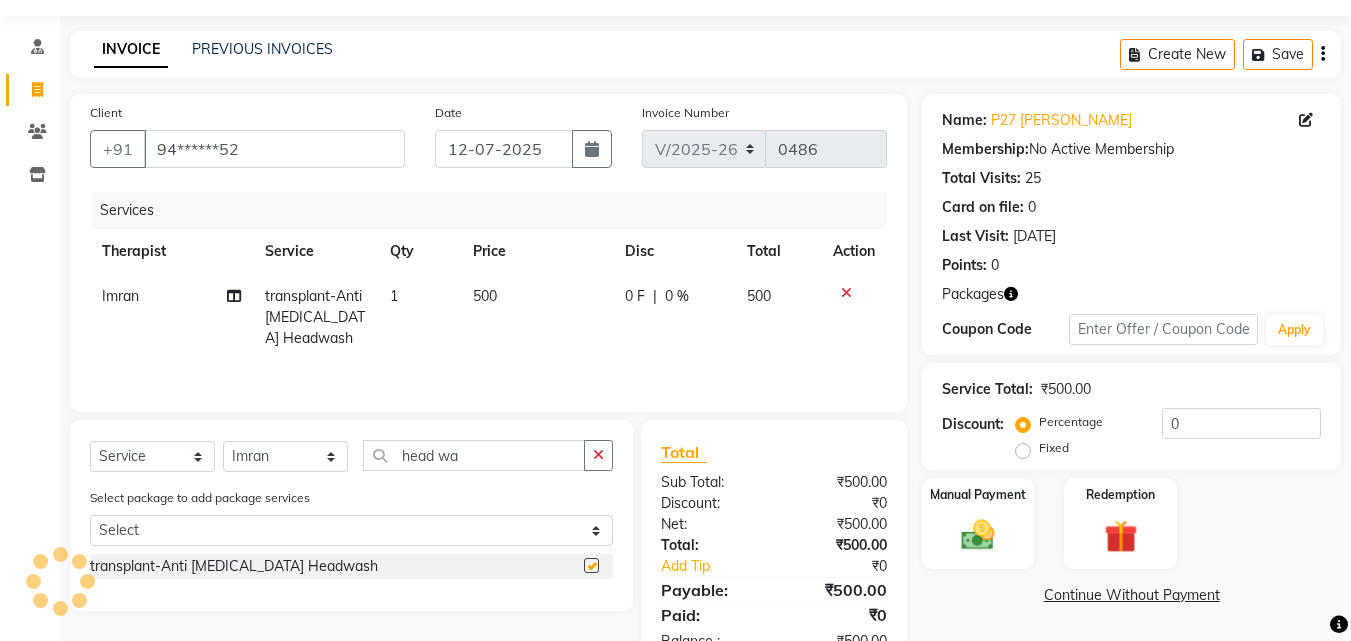 checkbox on "false" 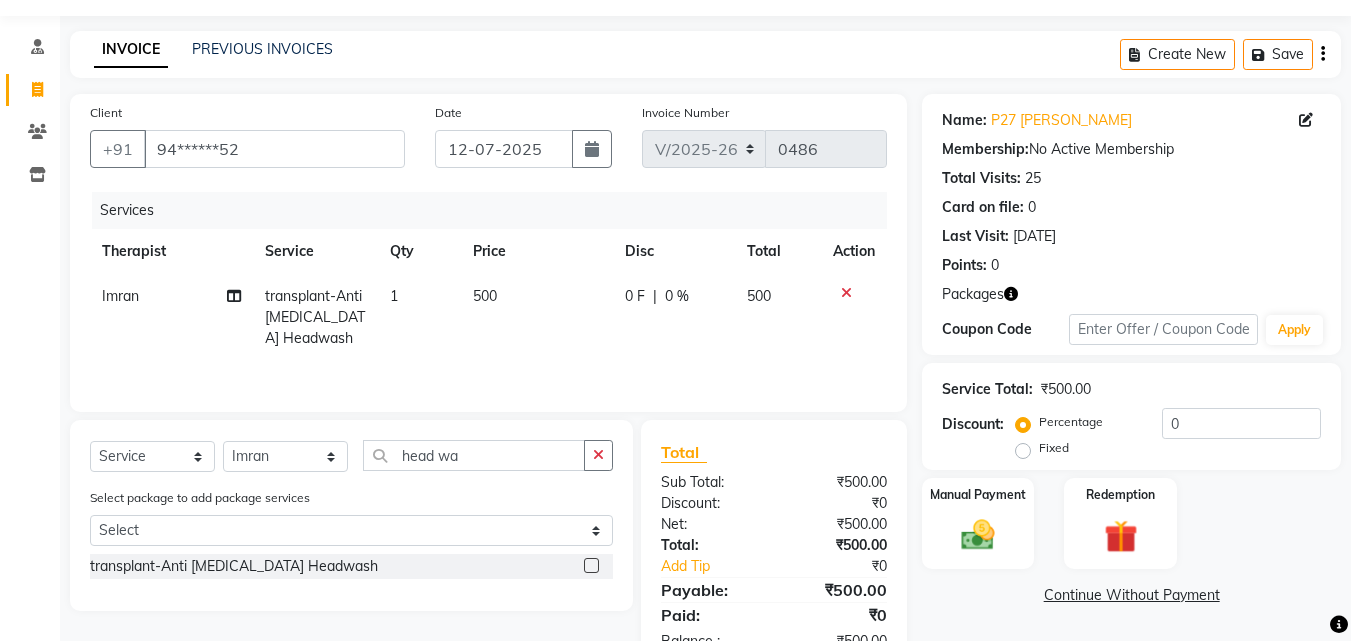 click on "500" 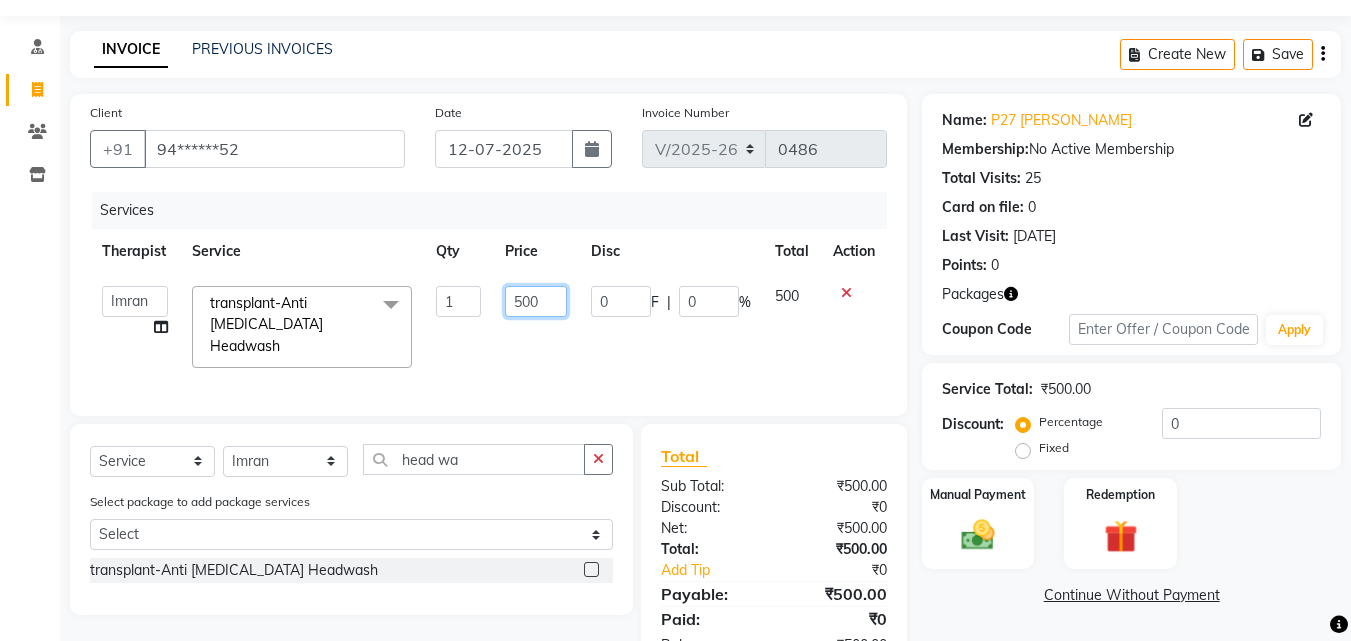 click on "500" 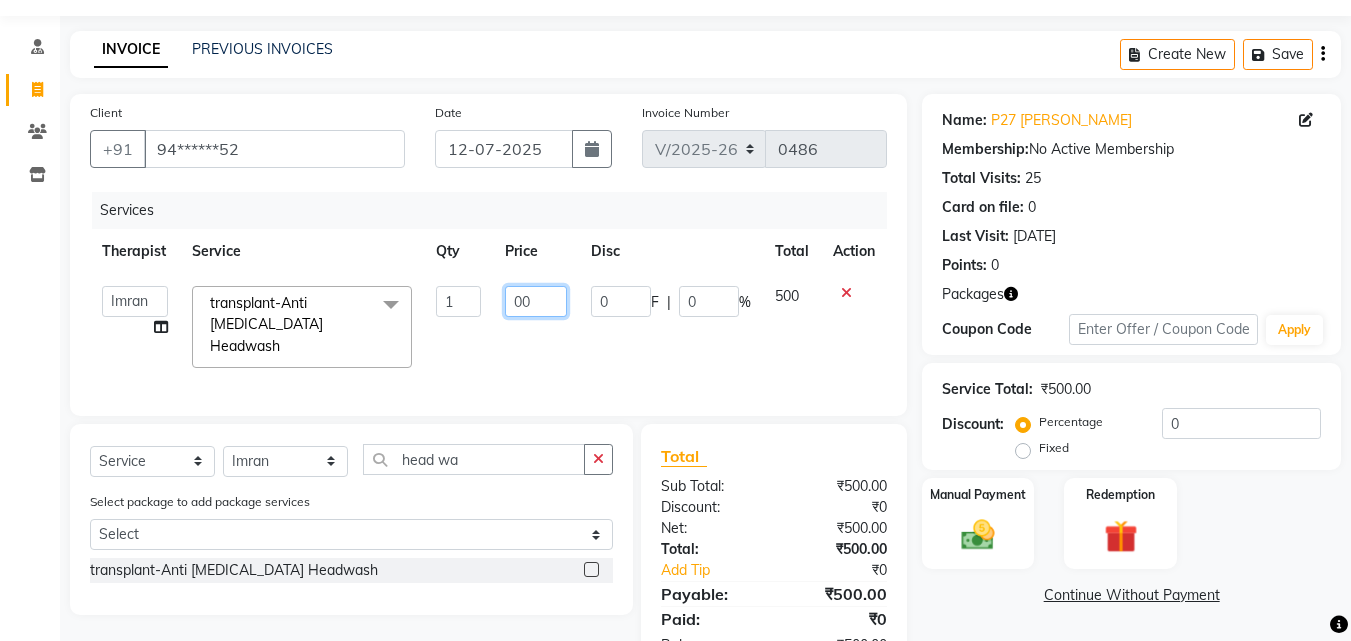 type on "300" 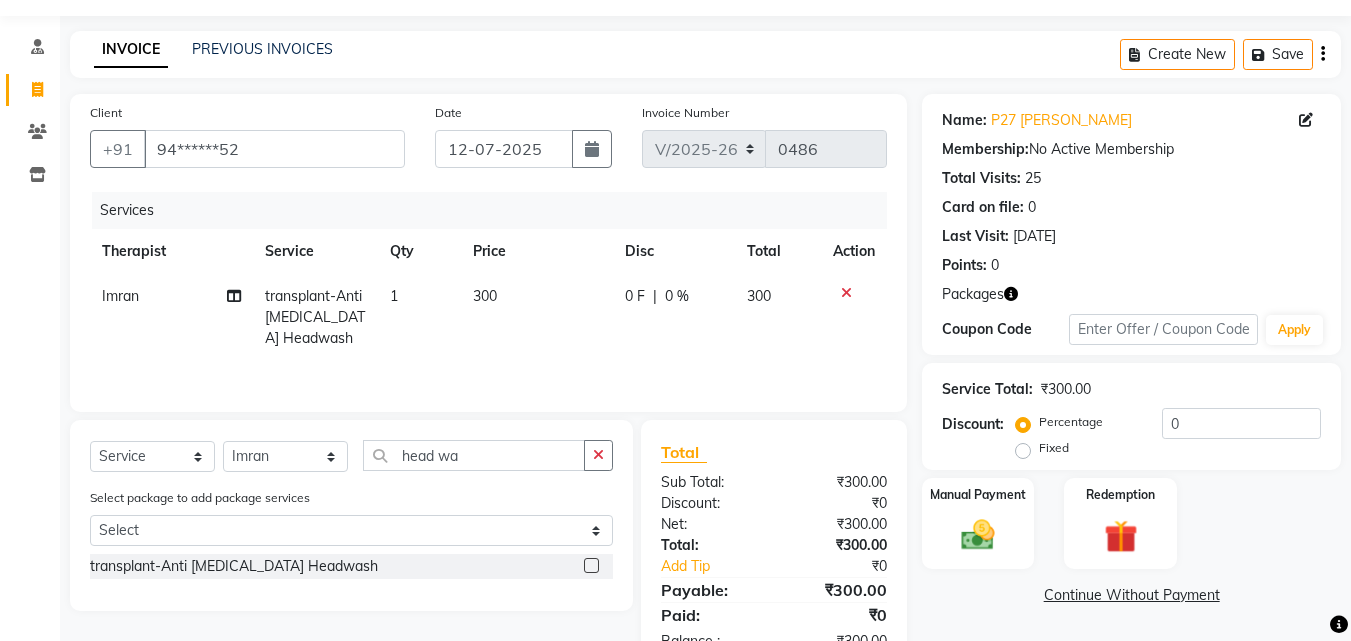 click on "Services Therapist Service Qty Price Disc Total Action Imran transplant-Anti [MEDICAL_DATA] Headwash 1 300 0 F | 0 % 300" 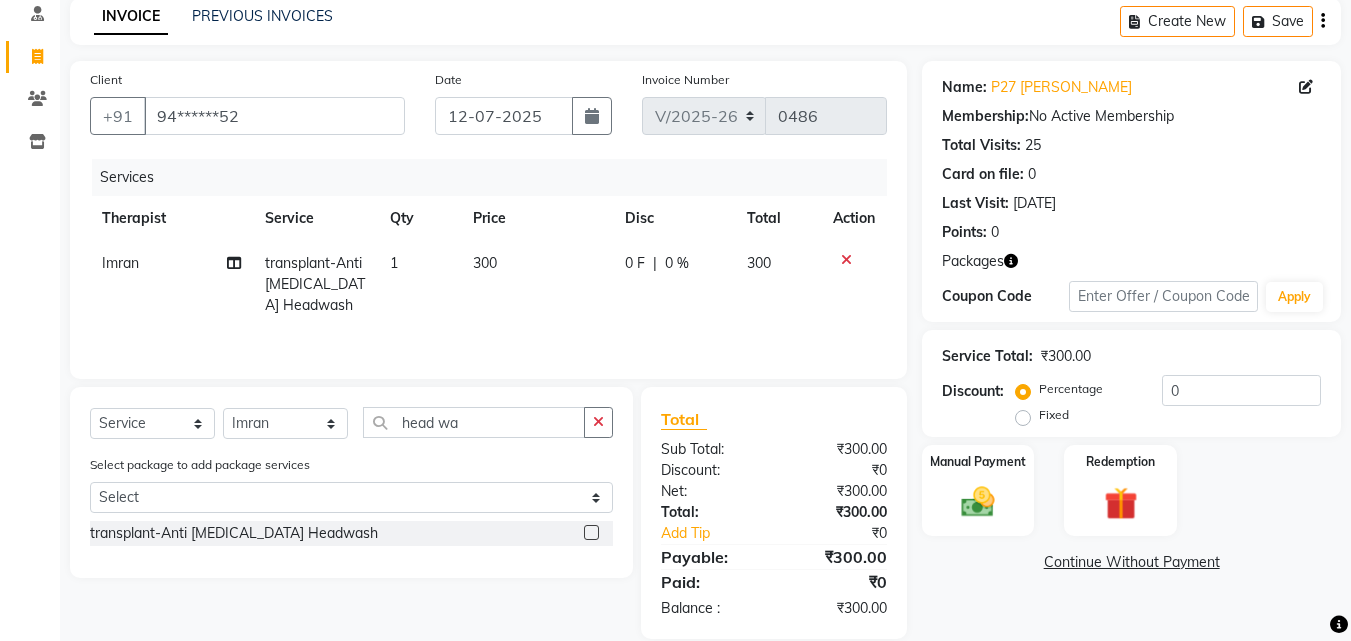 scroll, scrollTop: 117, scrollLeft: 0, axis: vertical 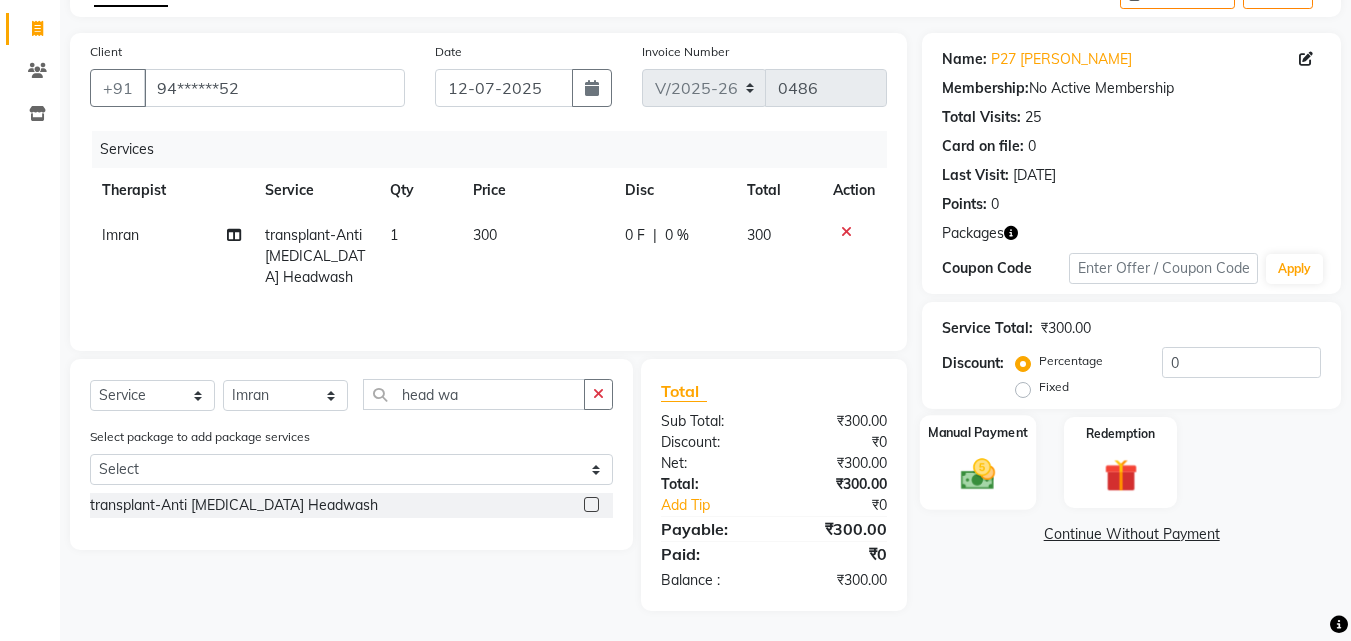click 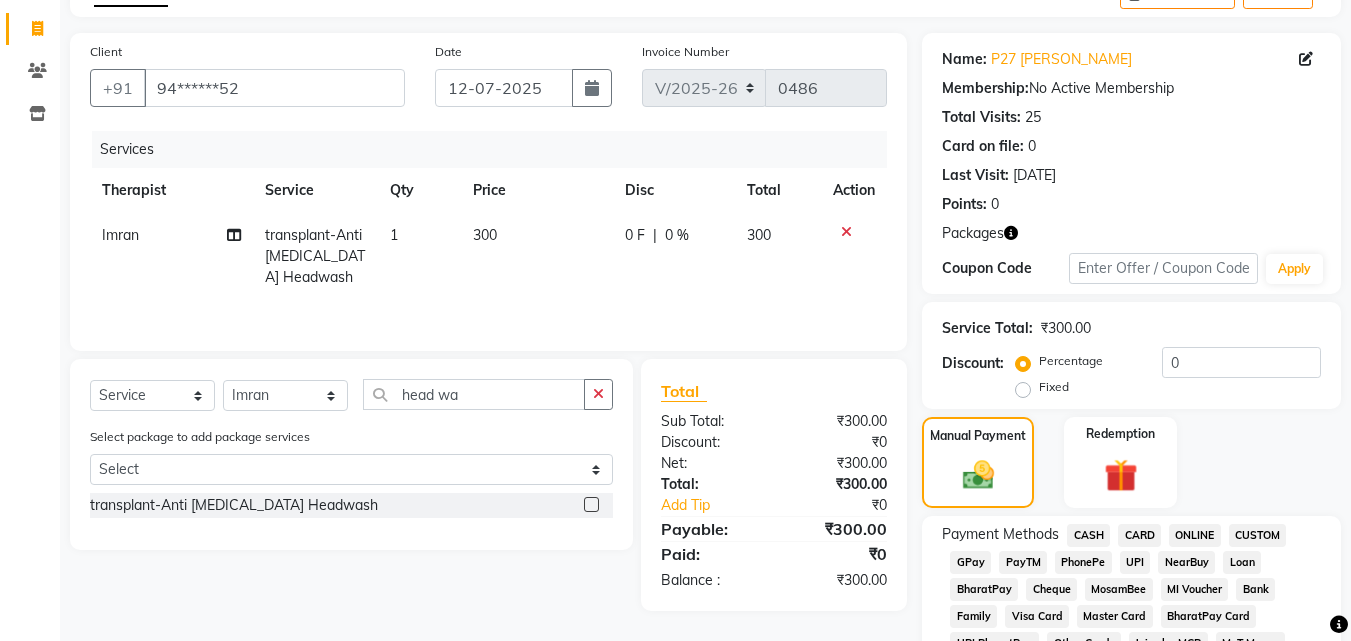 click on "CASH" 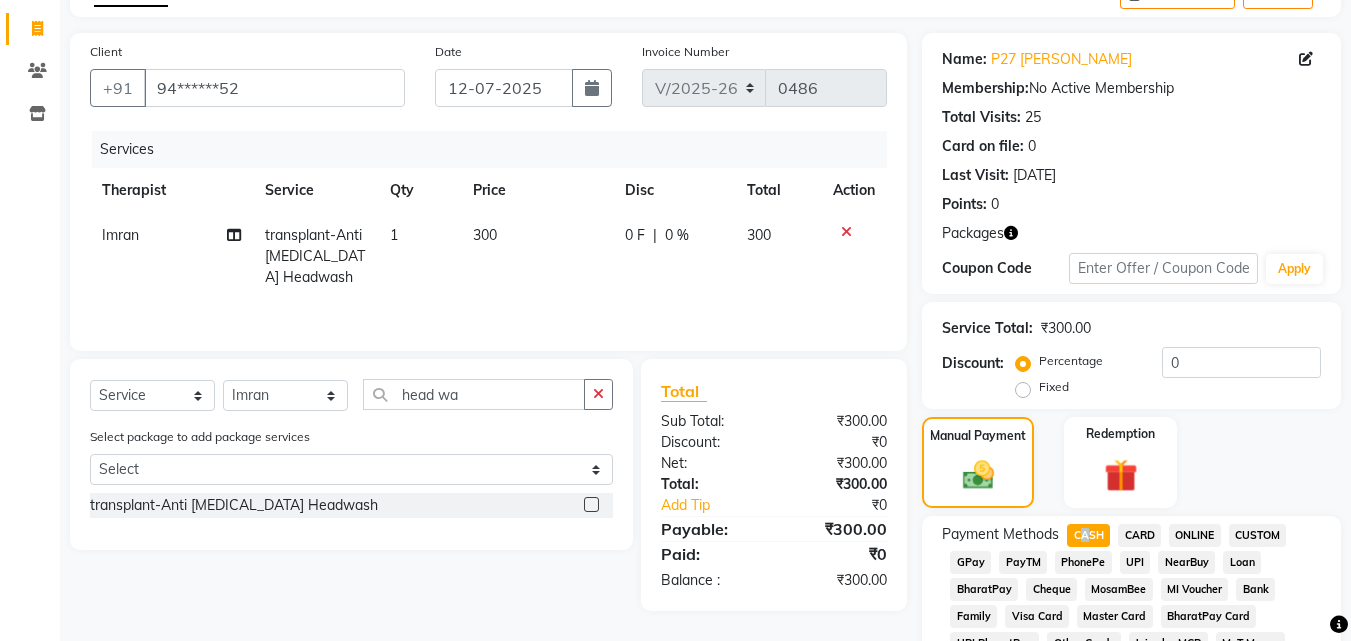 scroll, scrollTop: 806, scrollLeft: 0, axis: vertical 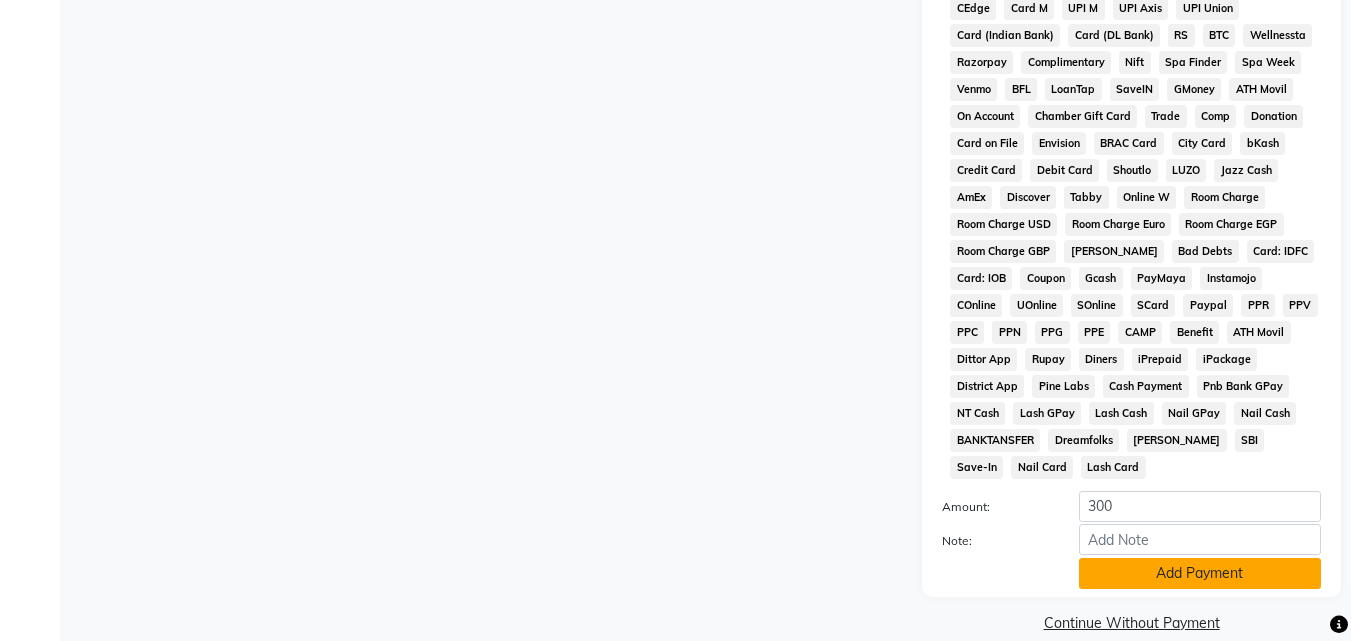 click on "Add Payment" 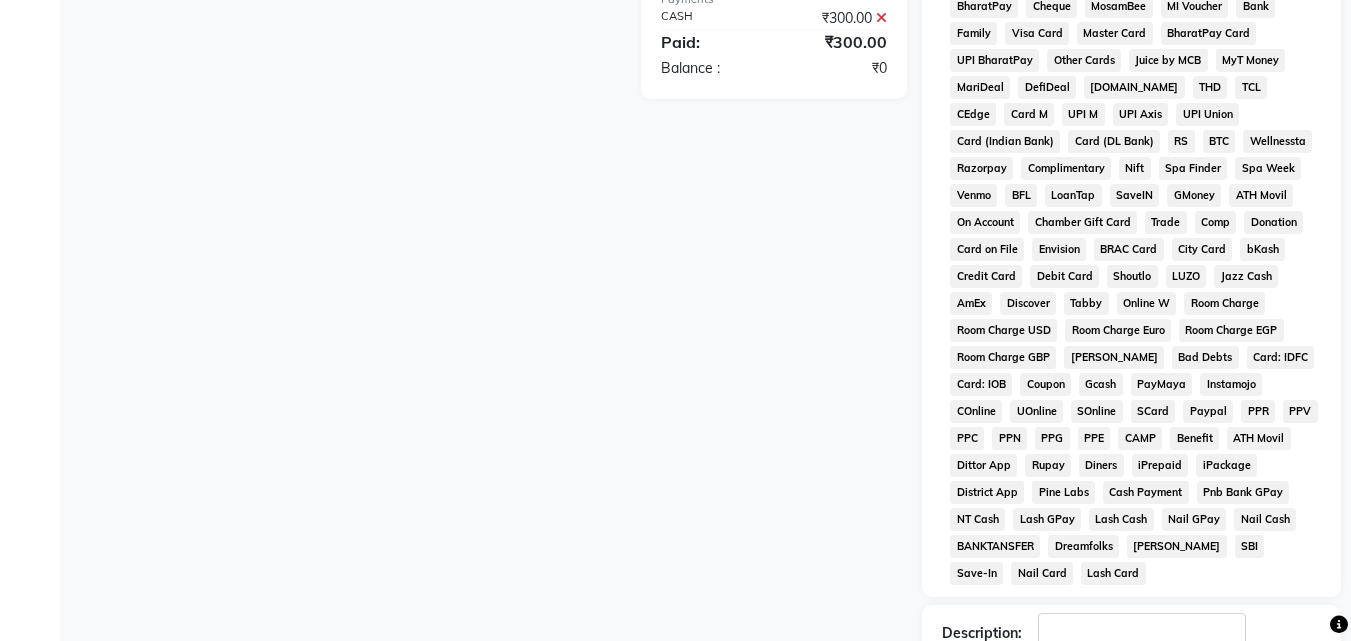 scroll, scrollTop: 813, scrollLeft: 0, axis: vertical 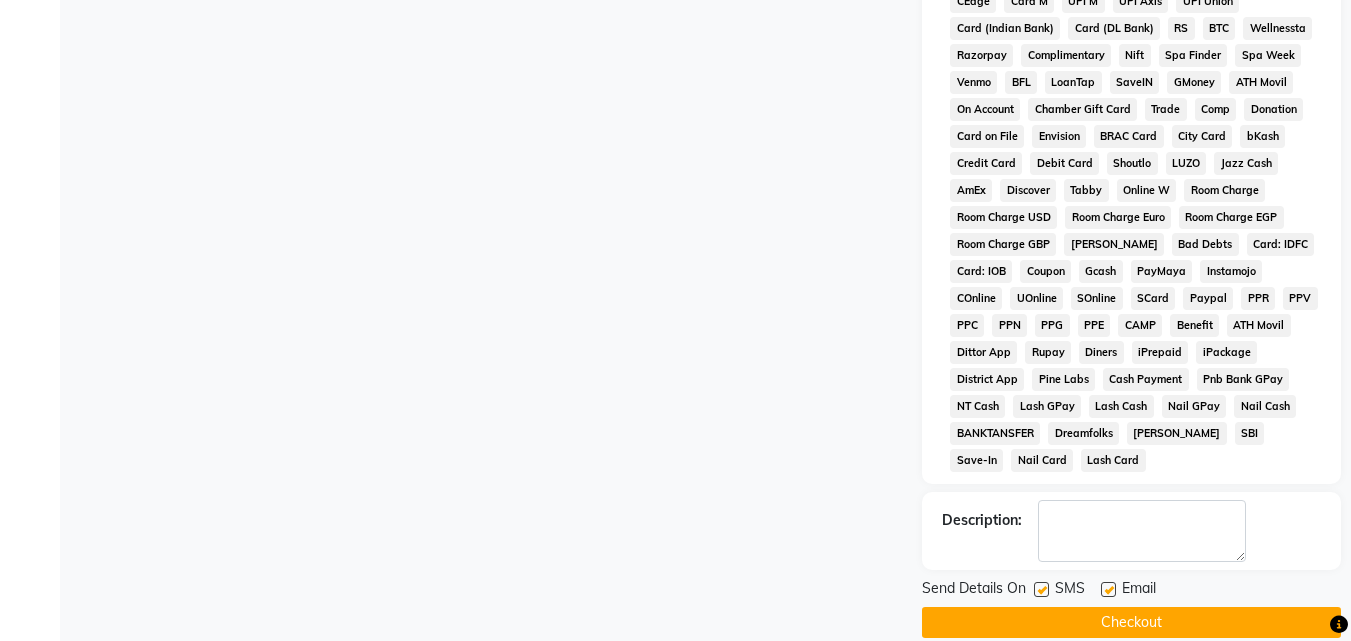 click on "Checkout" 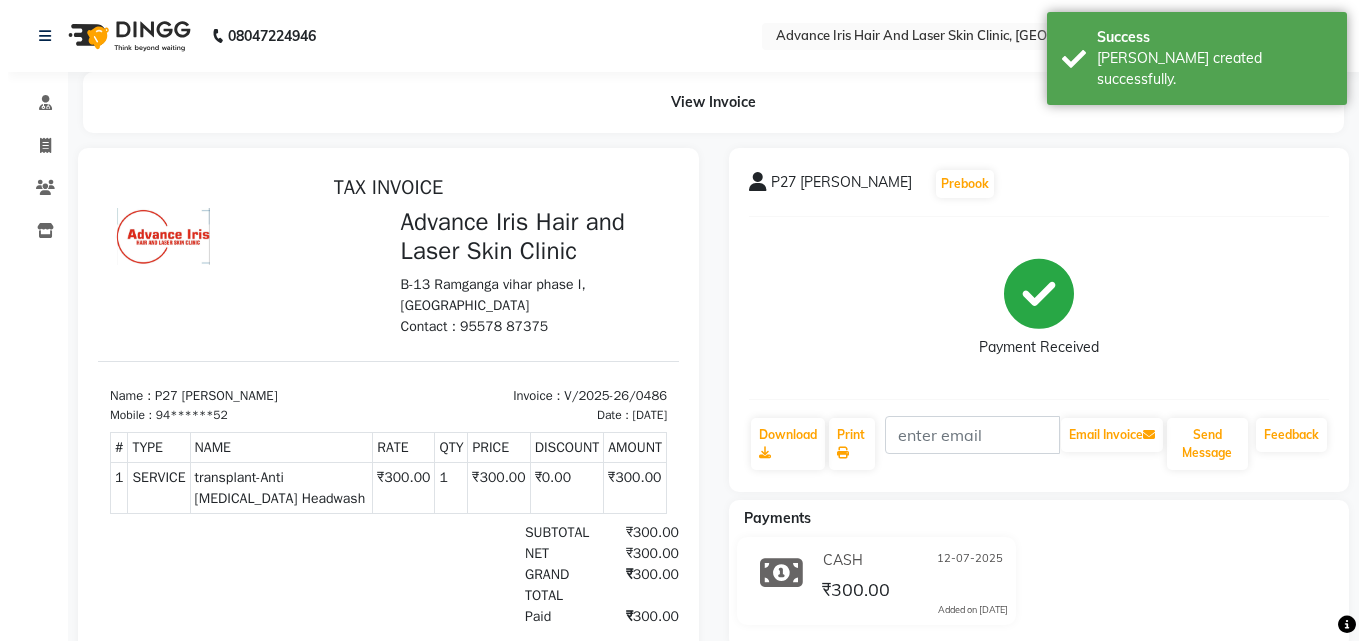 scroll, scrollTop: 0, scrollLeft: 0, axis: both 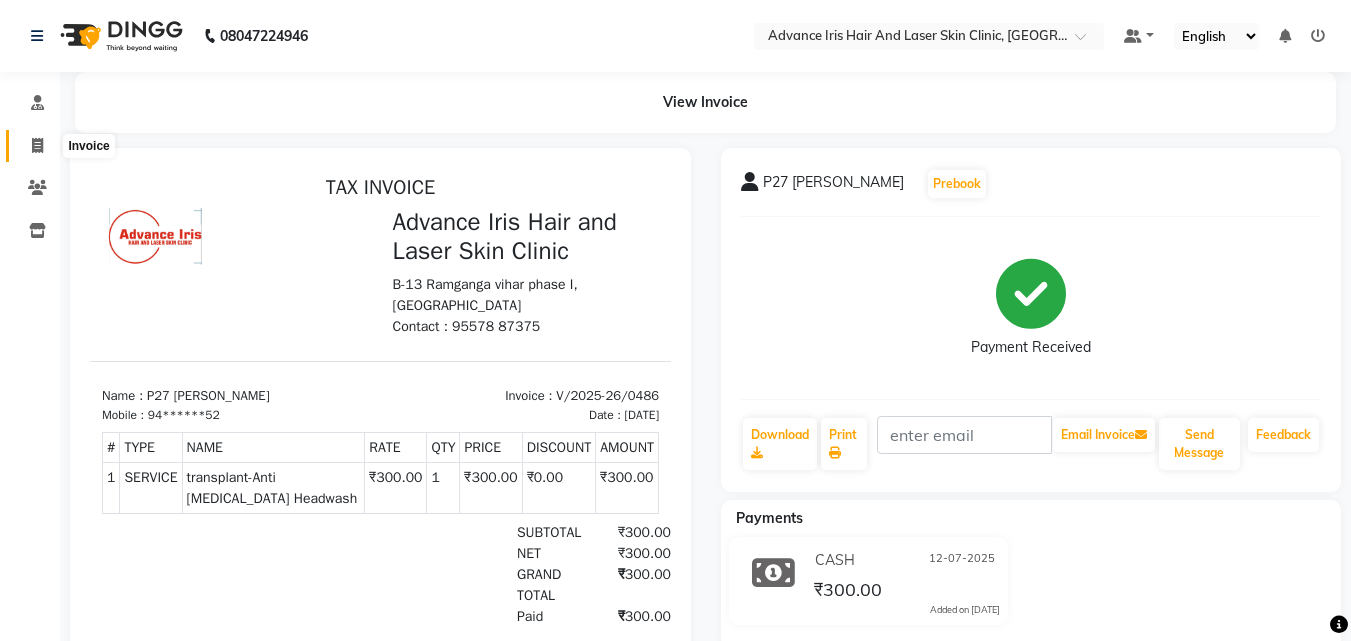 click 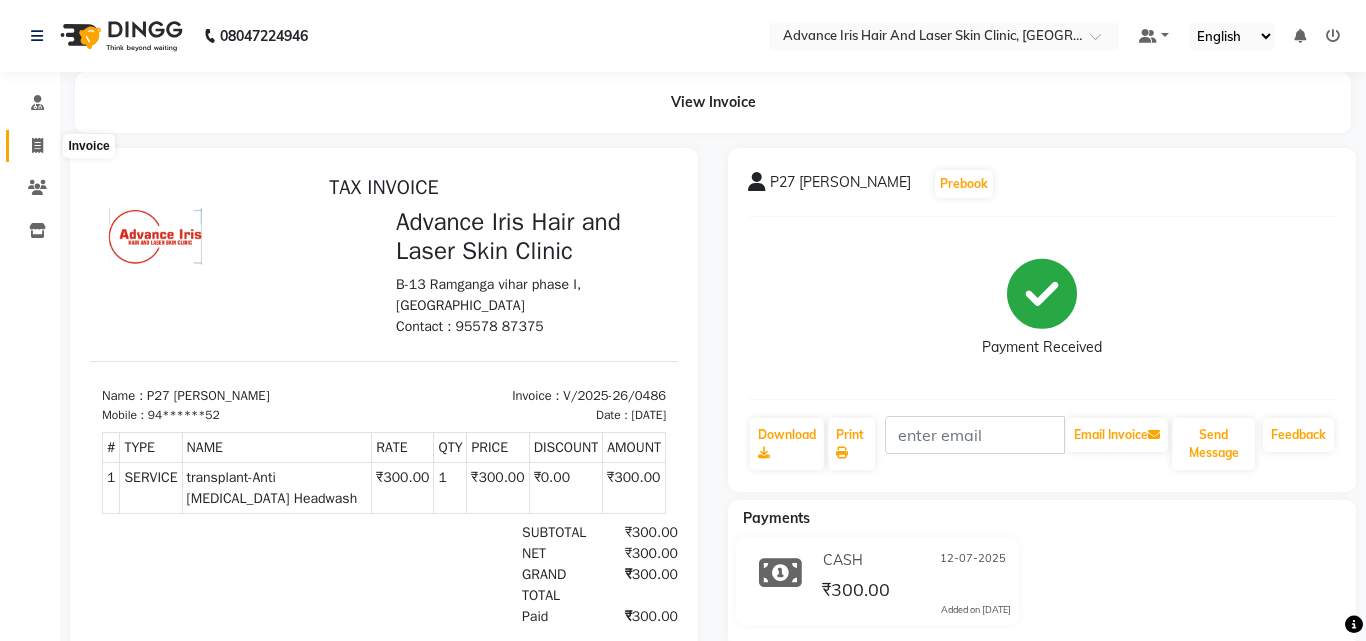 select on "service" 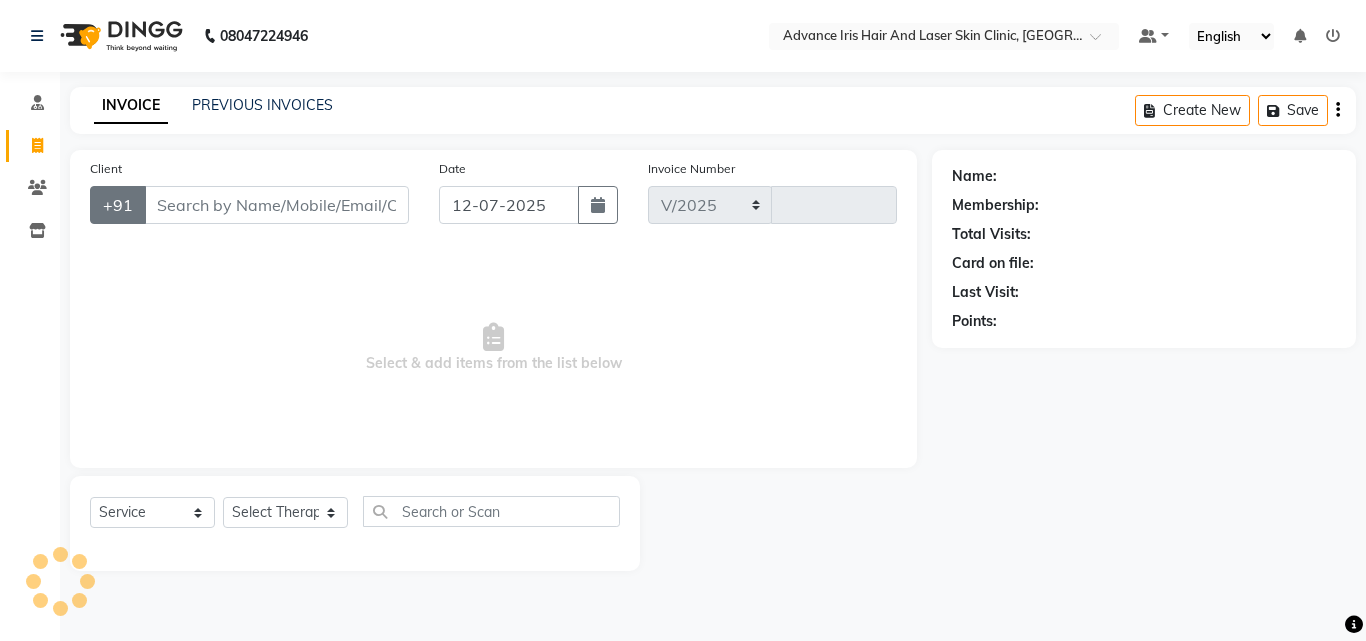 select on "5825" 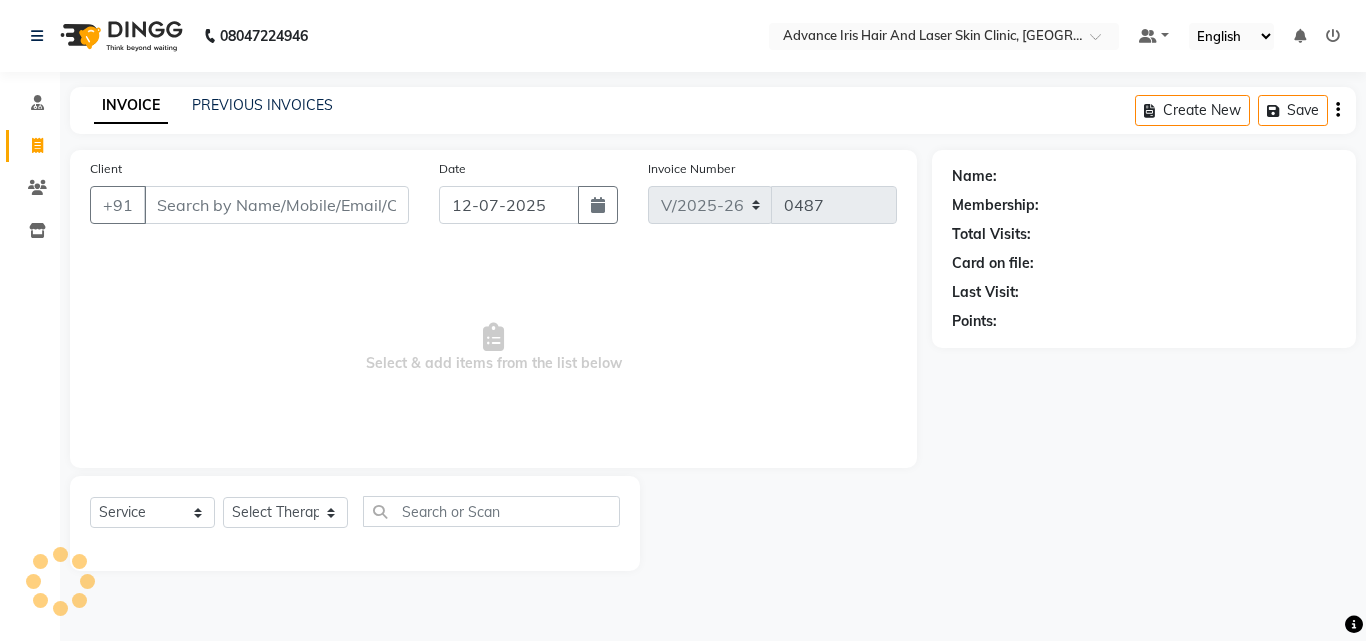 click on "Client" at bounding box center (276, 205) 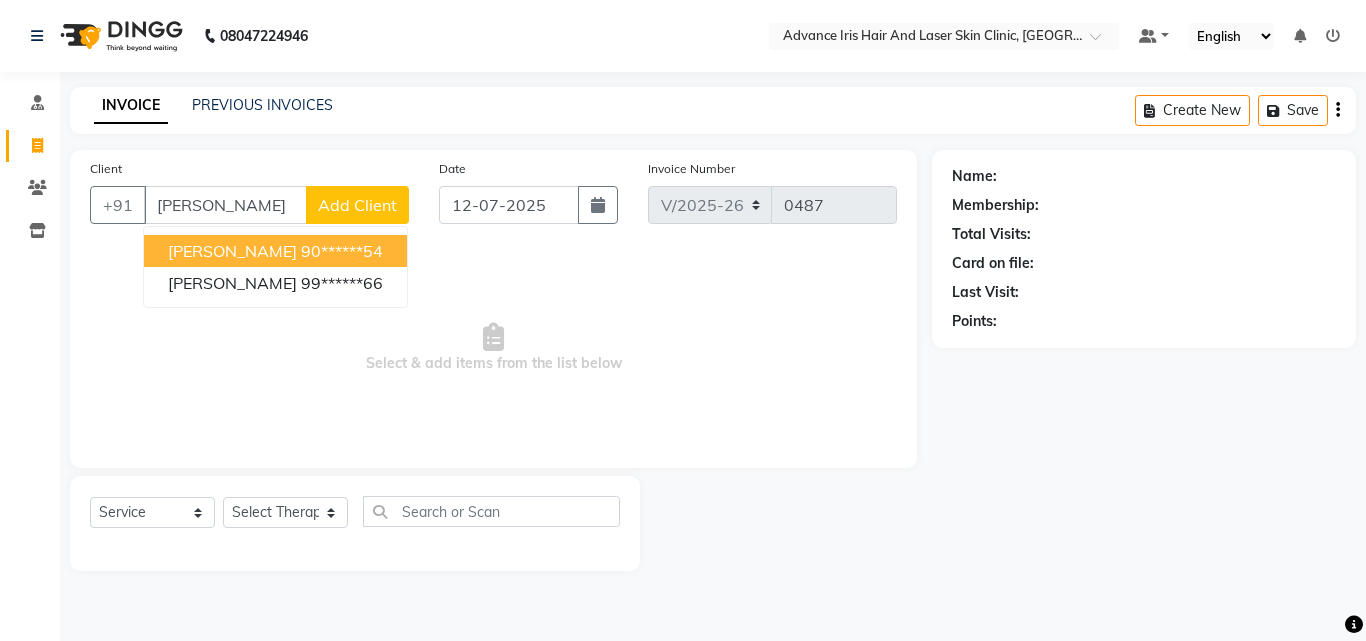 drag, startPoint x: 208, startPoint y: 187, endPoint x: 211, endPoint y: 204, distance: 17.262676 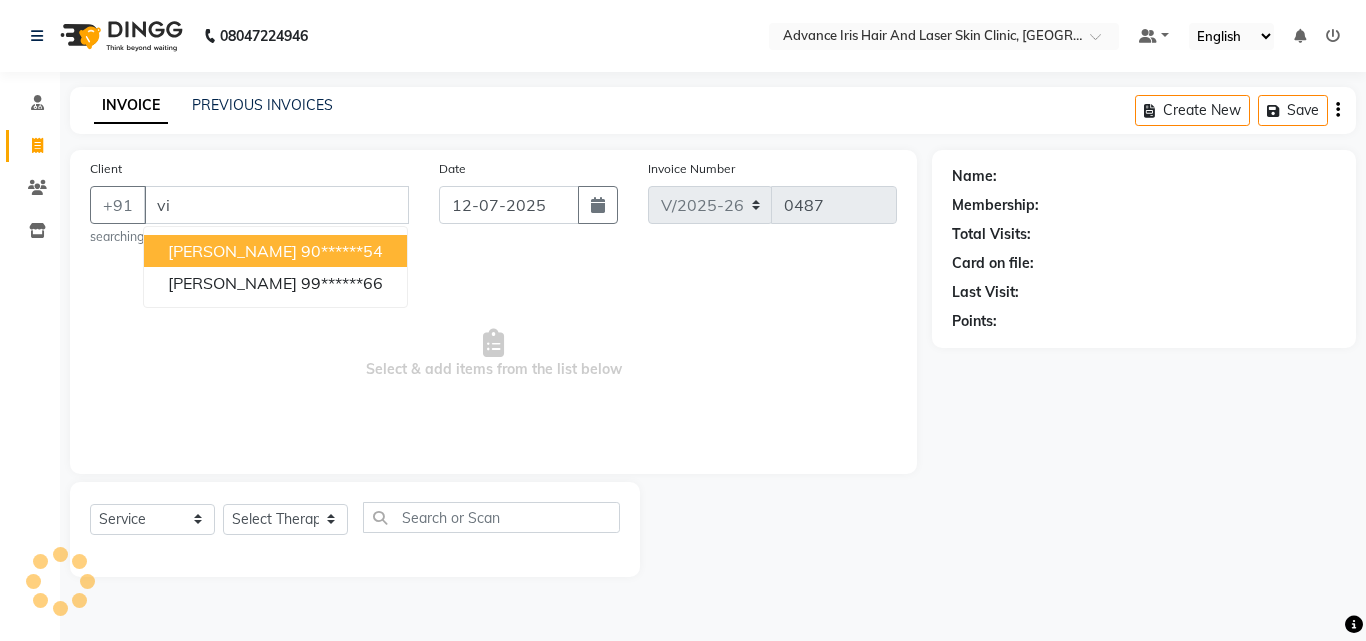 type on "v" 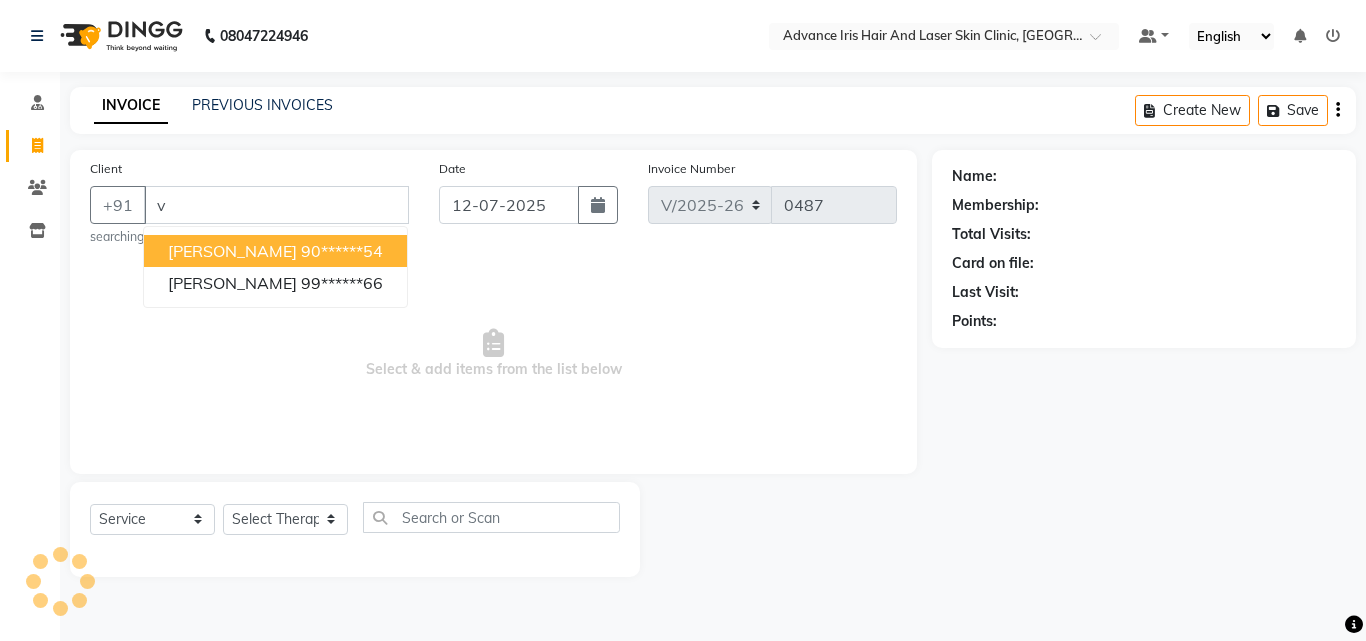 type 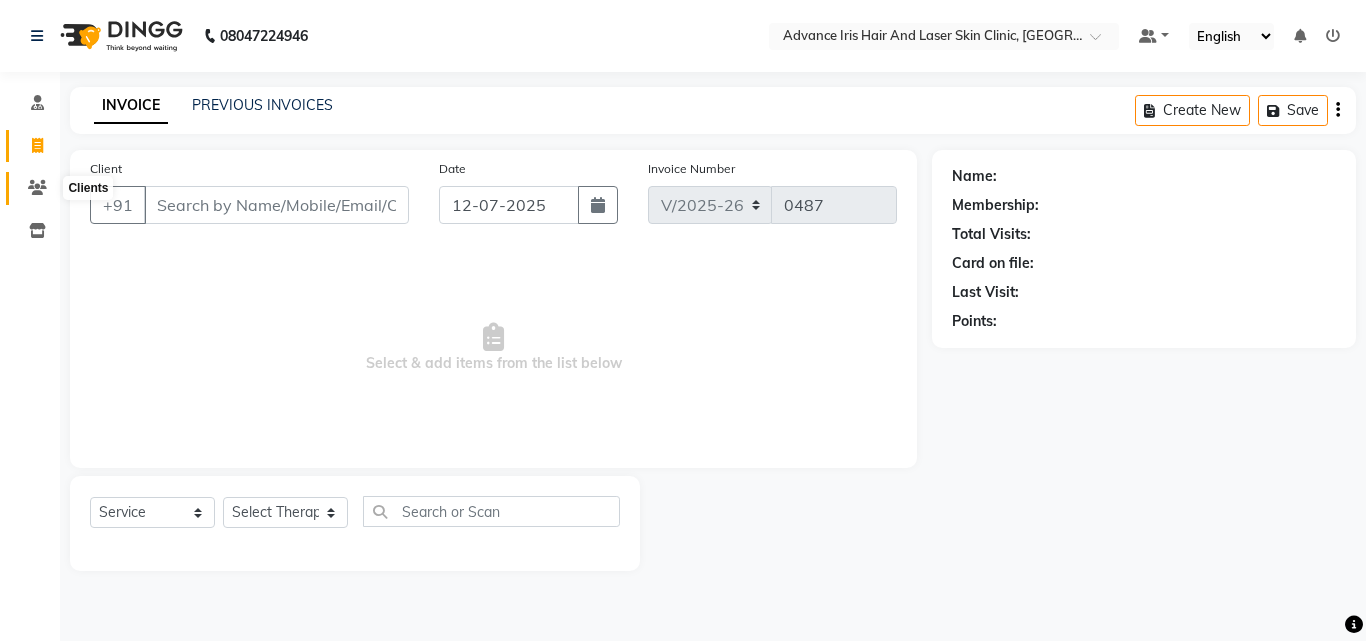 click 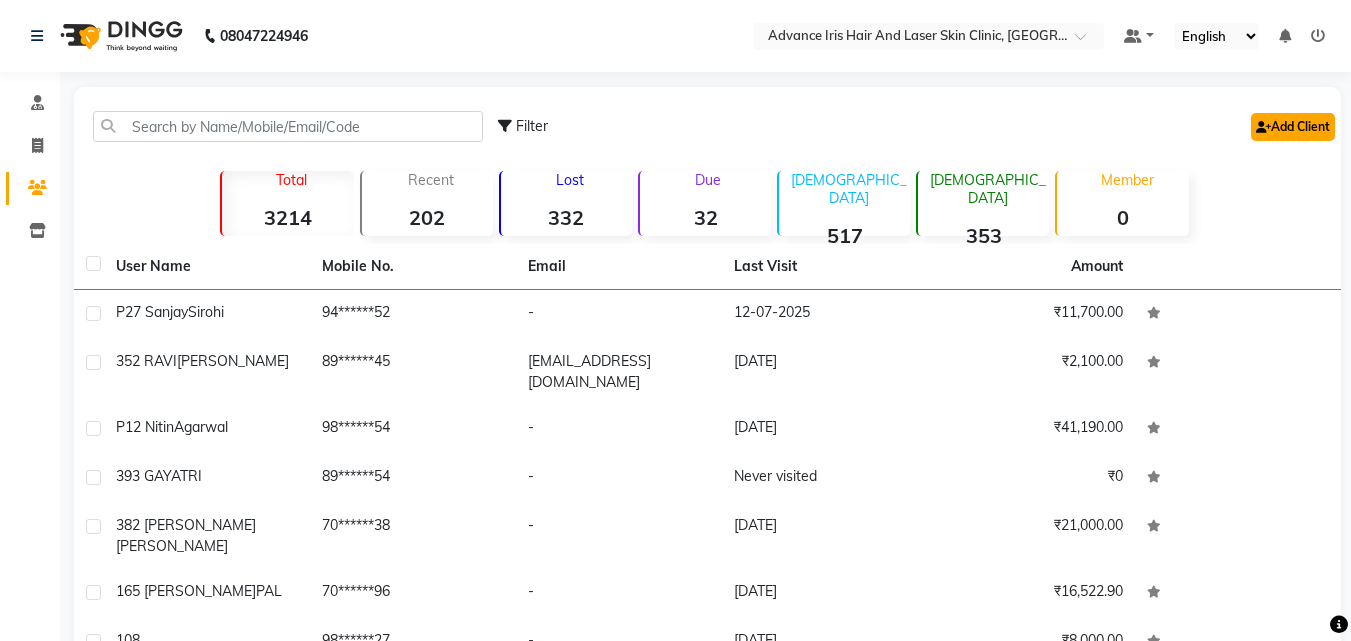 click on "Add Client" 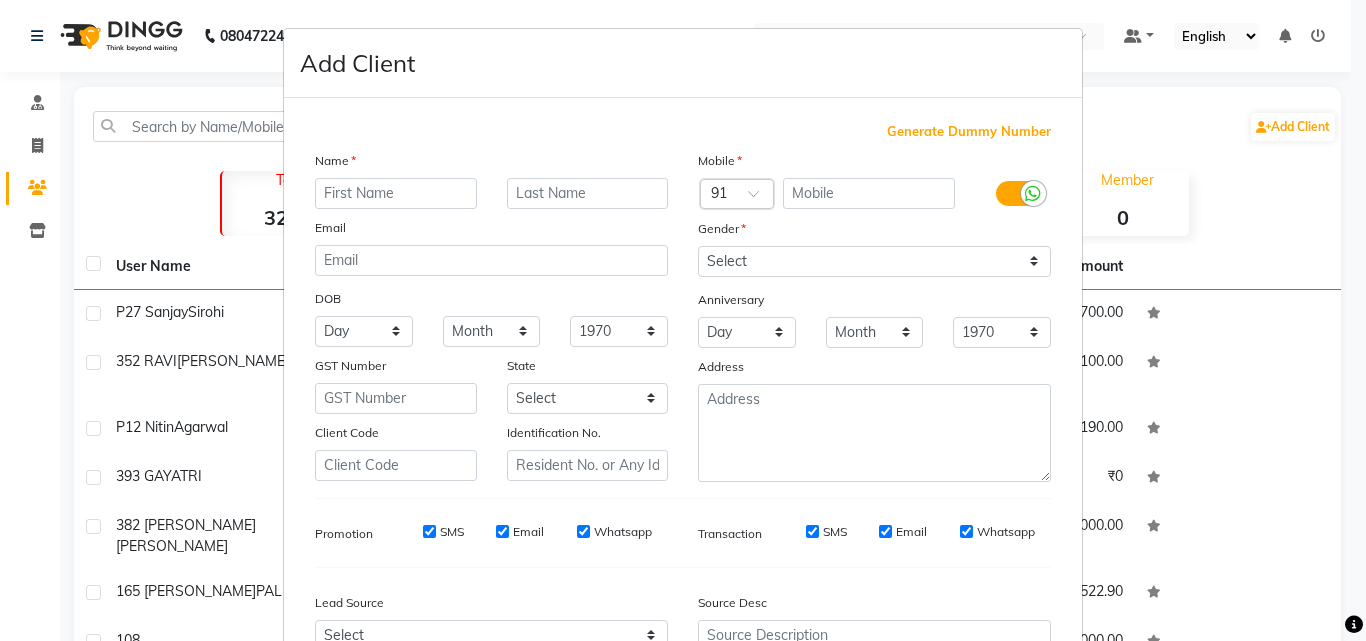 click at bounding box center (396, 193) 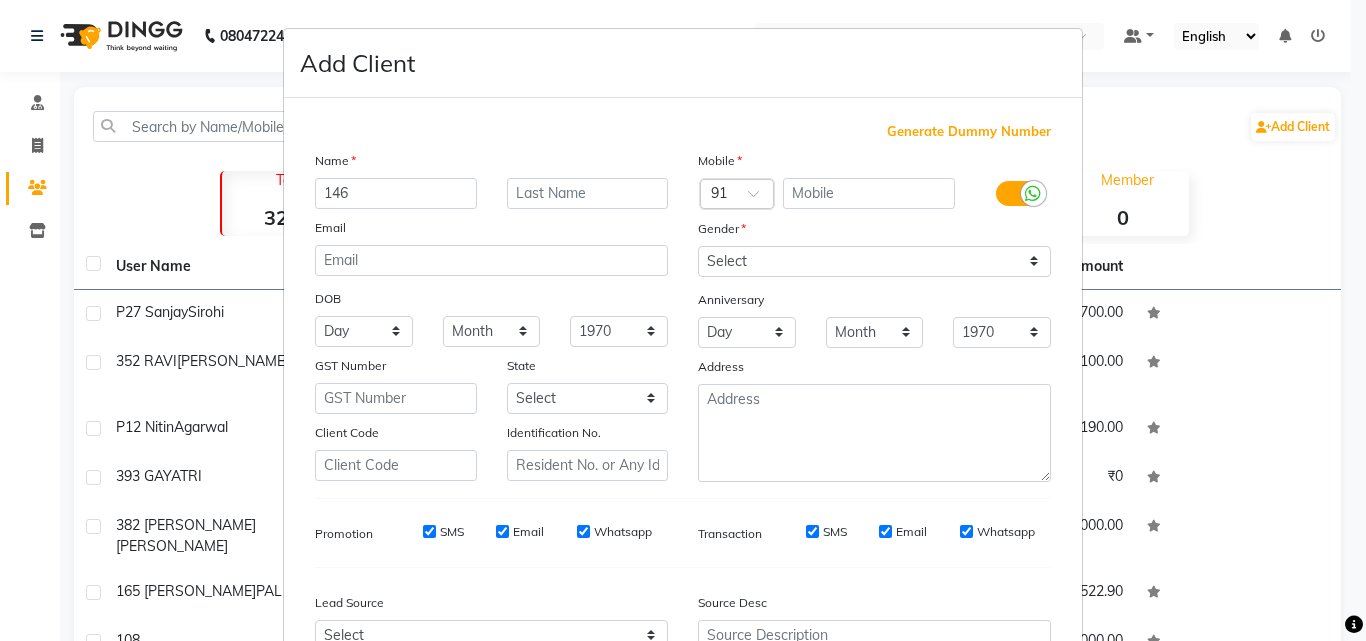 click on "146" at bounding box center [396, 193] 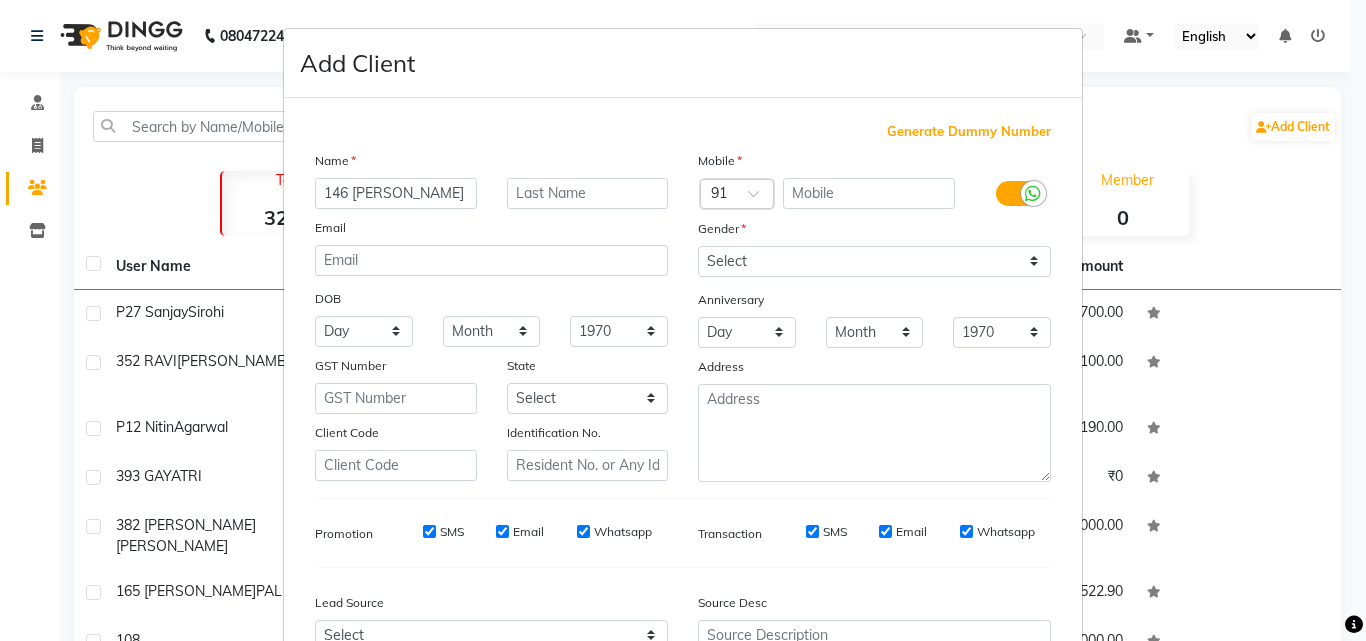 type on "146 [PERSON_NAME]" 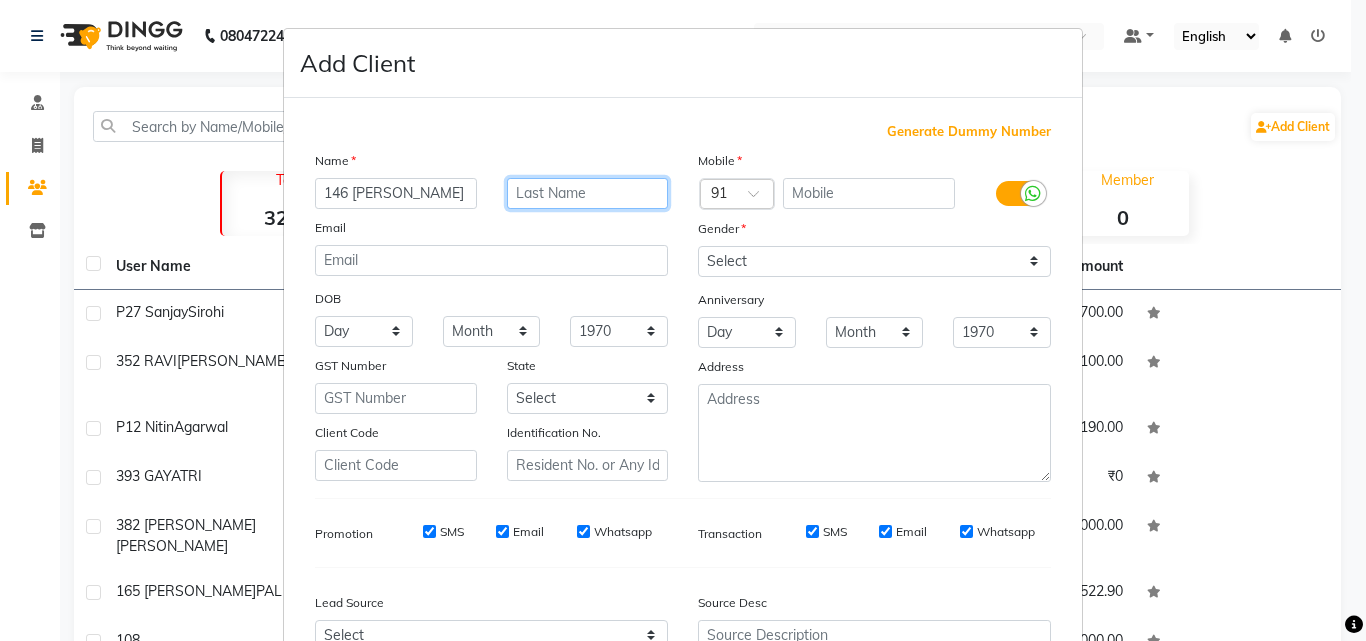 click at bounding box center [588, 193] 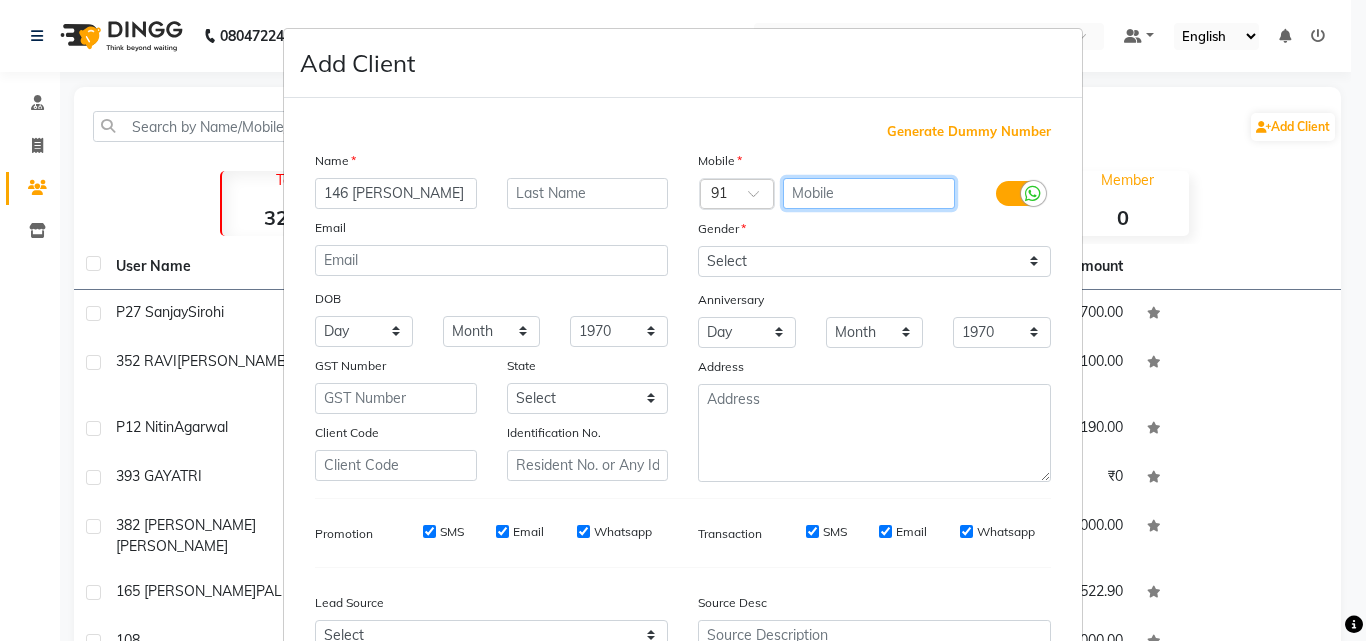 click at bounding box center [869, 193] 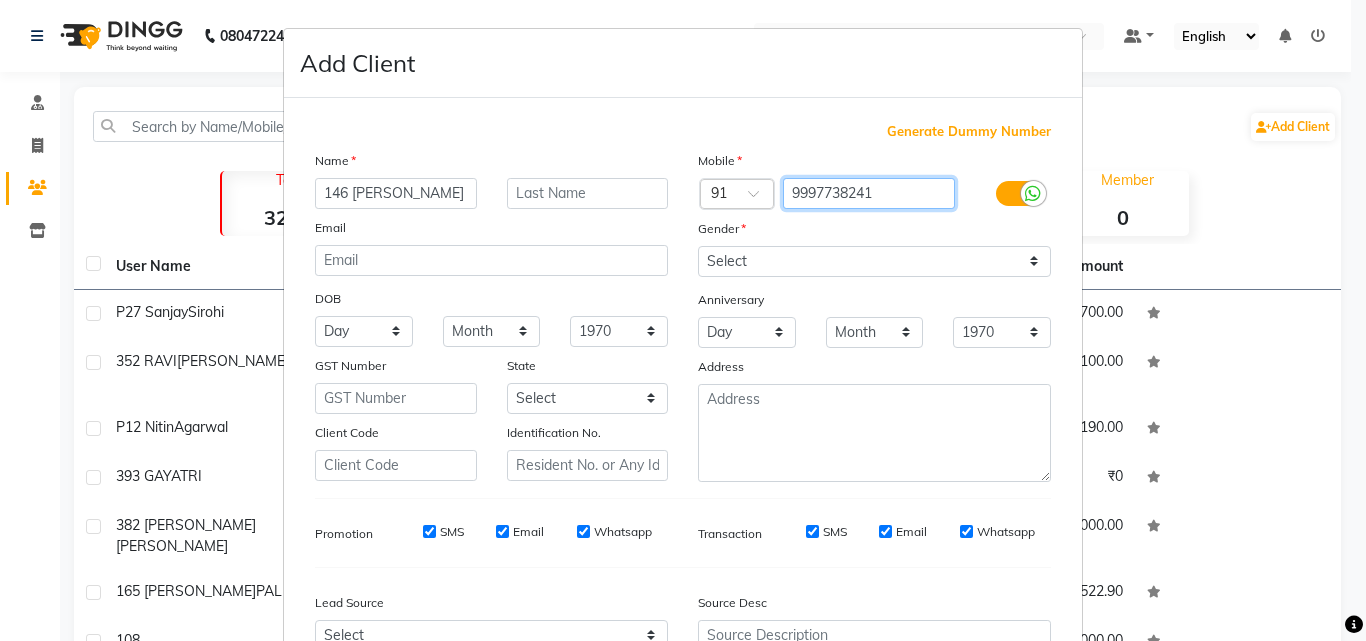 type on "9997738241" 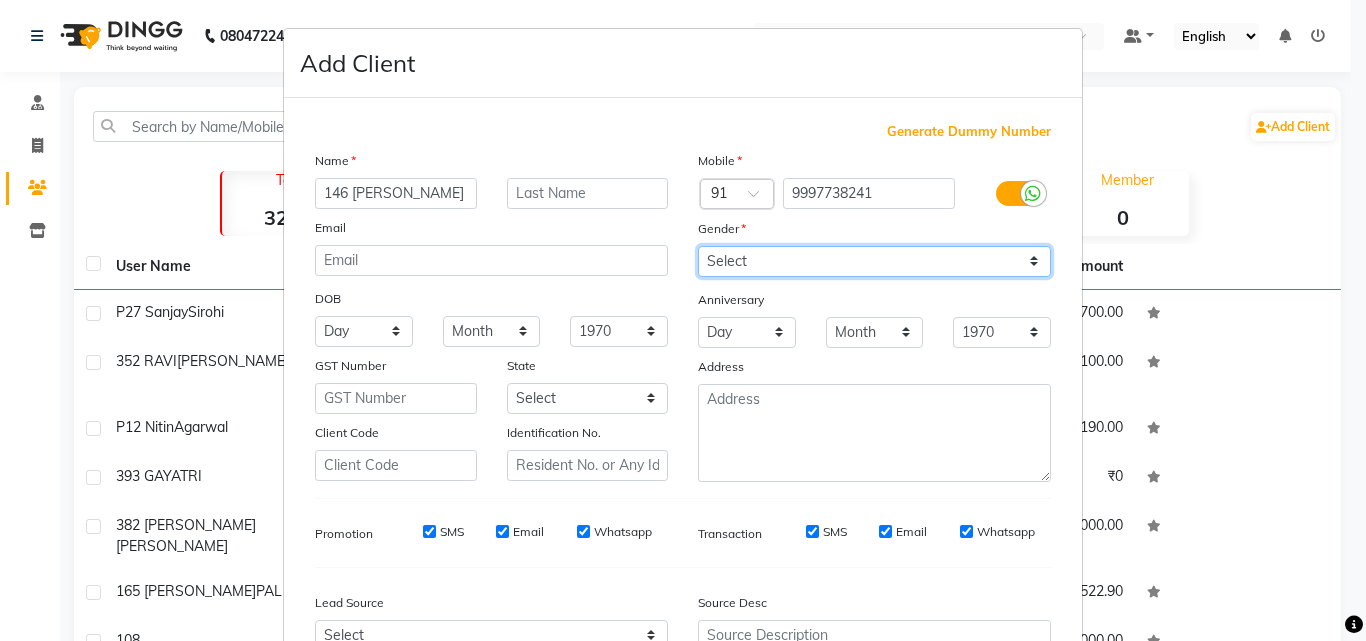 click on "Select [DEMOGRAPHIC_DATA] [DEMOGRAPHIC_DATA] Other Prefer Not To Say" at bounding box center [874, 261] 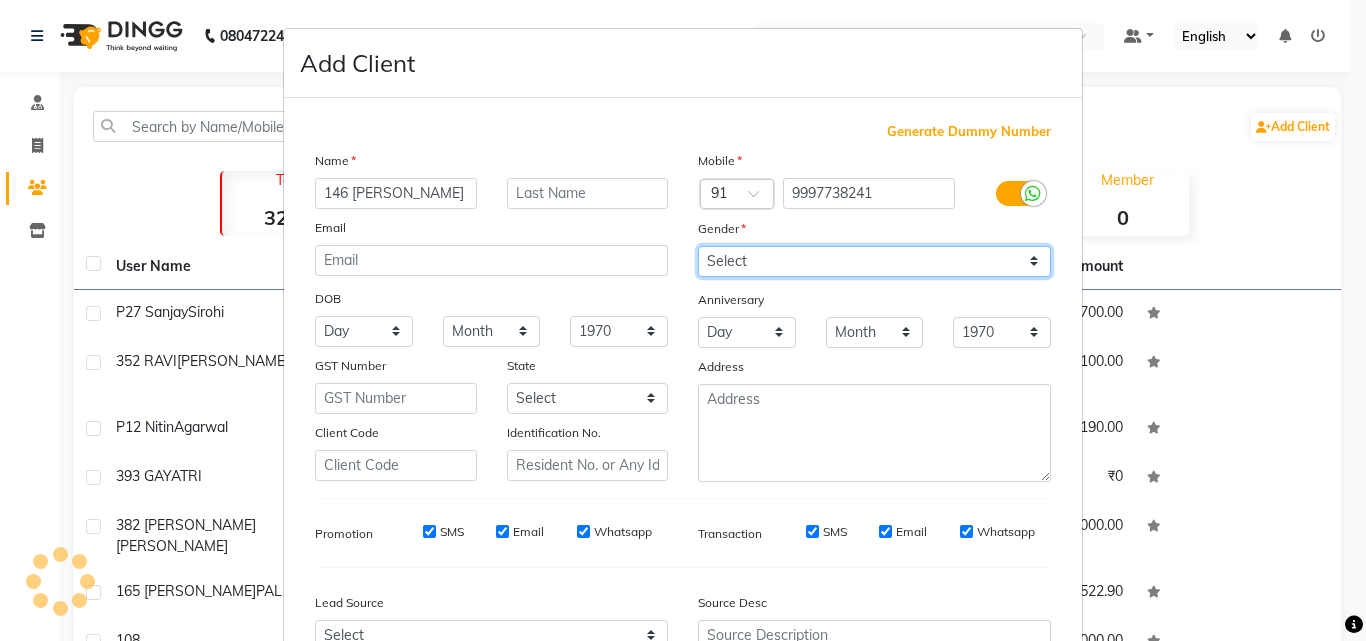 select on "[DEMOGRAPHIC_DATA]" 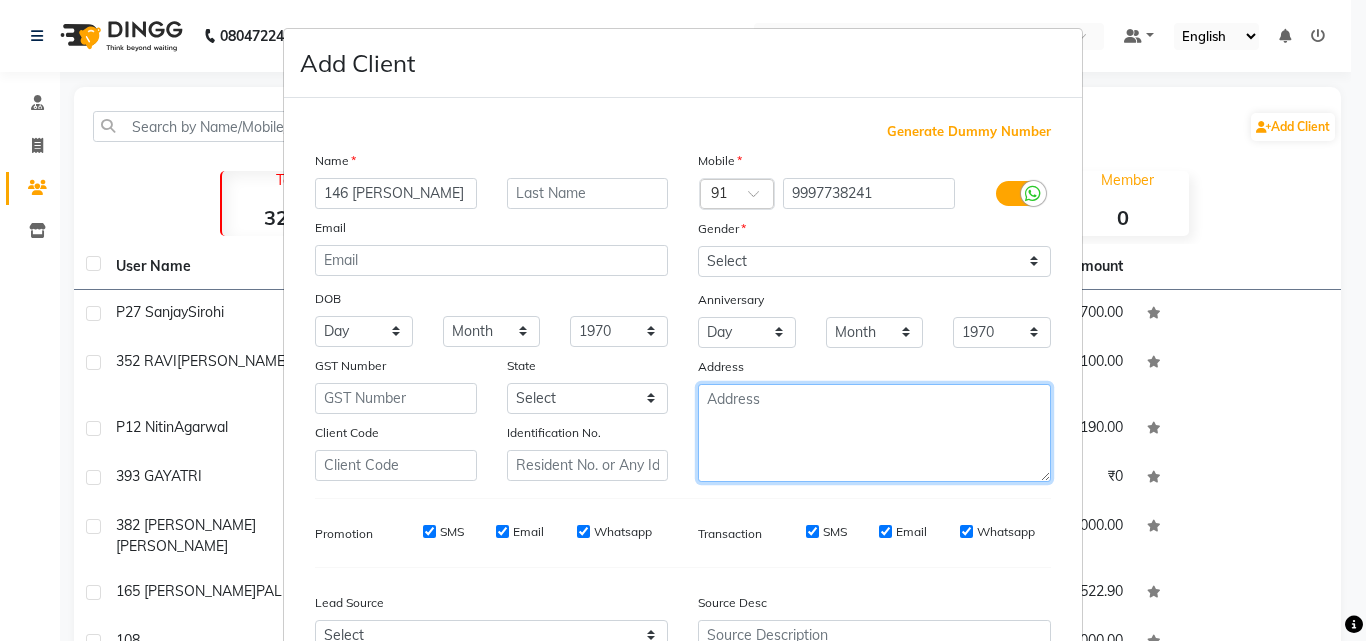 click at bounding box center [874, 433] 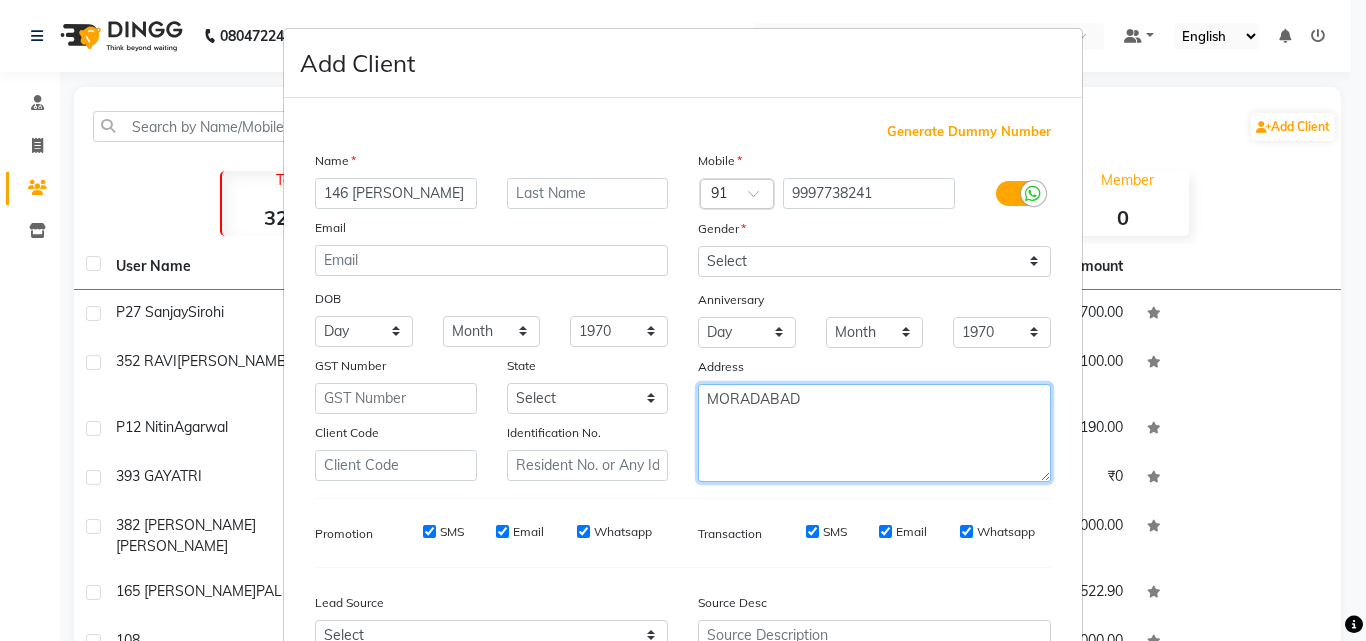 type on "MORADABAD" 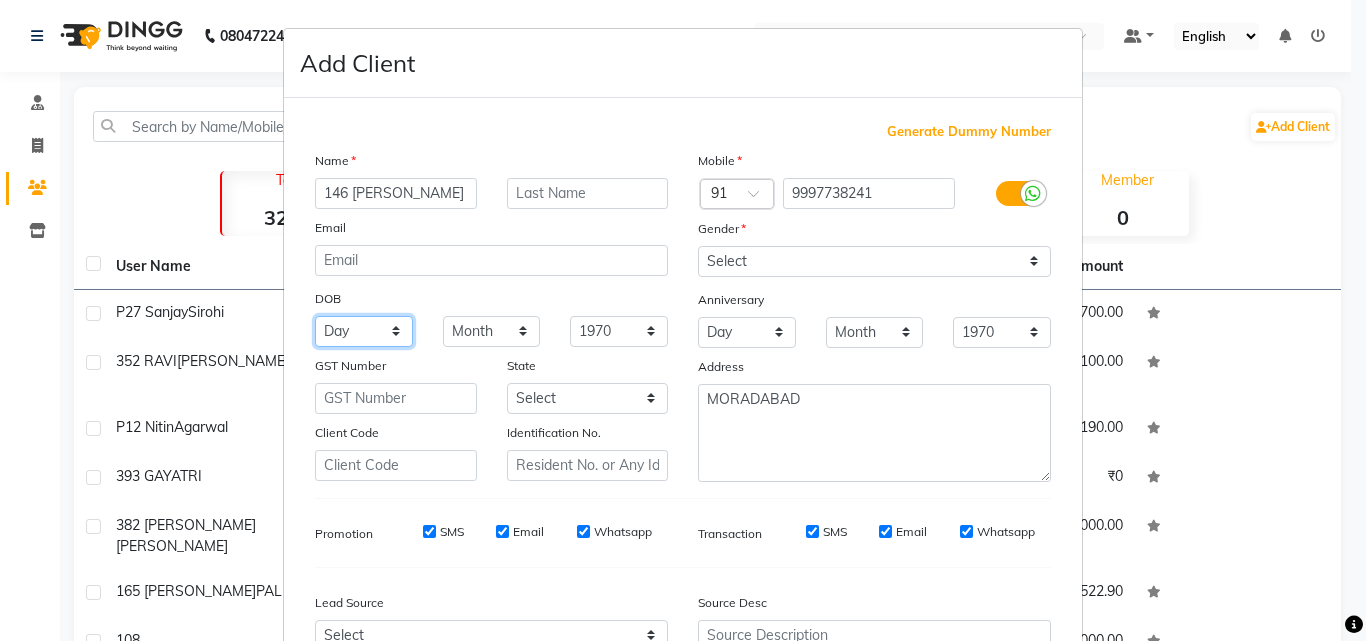 click on "Day 01 02 03 04 05 06 07 08 09 10 11 12 13 14 15 16 17 18 19 20 21 22 23 24 25 26 27 28 29 30 31" at bounding box center [364, 331] 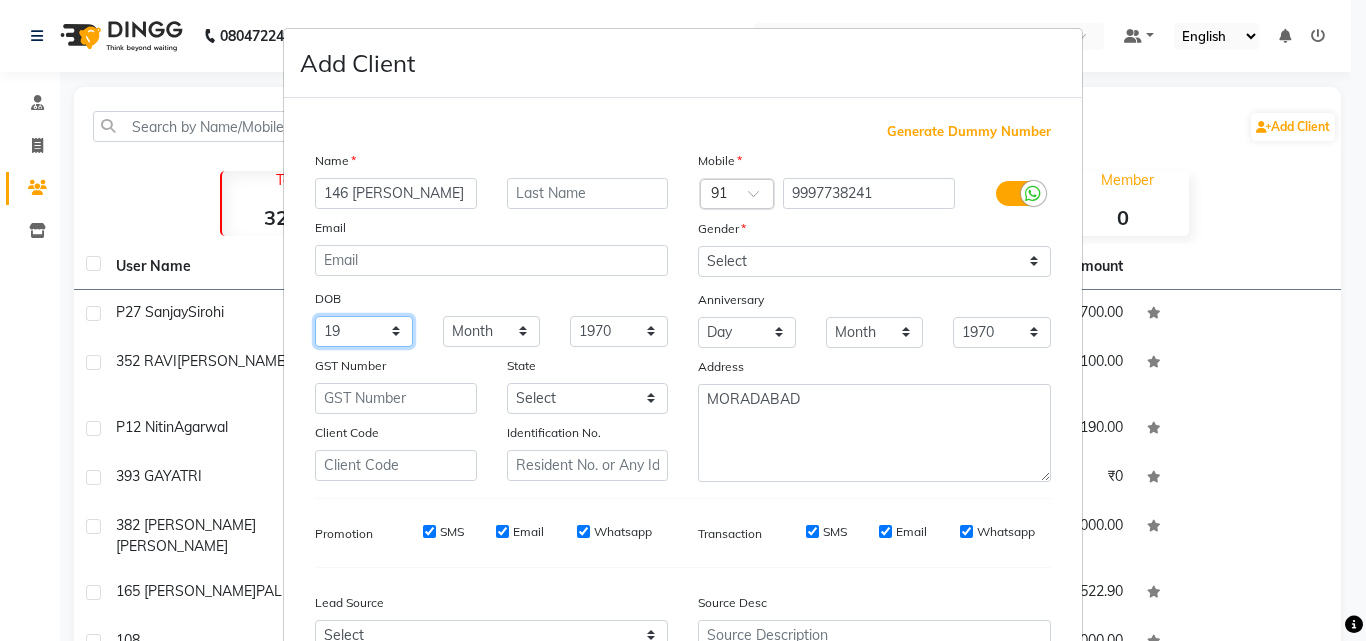 click on "Day 01 02 03 04 05 06 07 08 09 10 11 12 13 14 15 16 17 18 19 20 21 22 23 24 25 26 27 28 29 30 31" at bounding box center [364, 331] 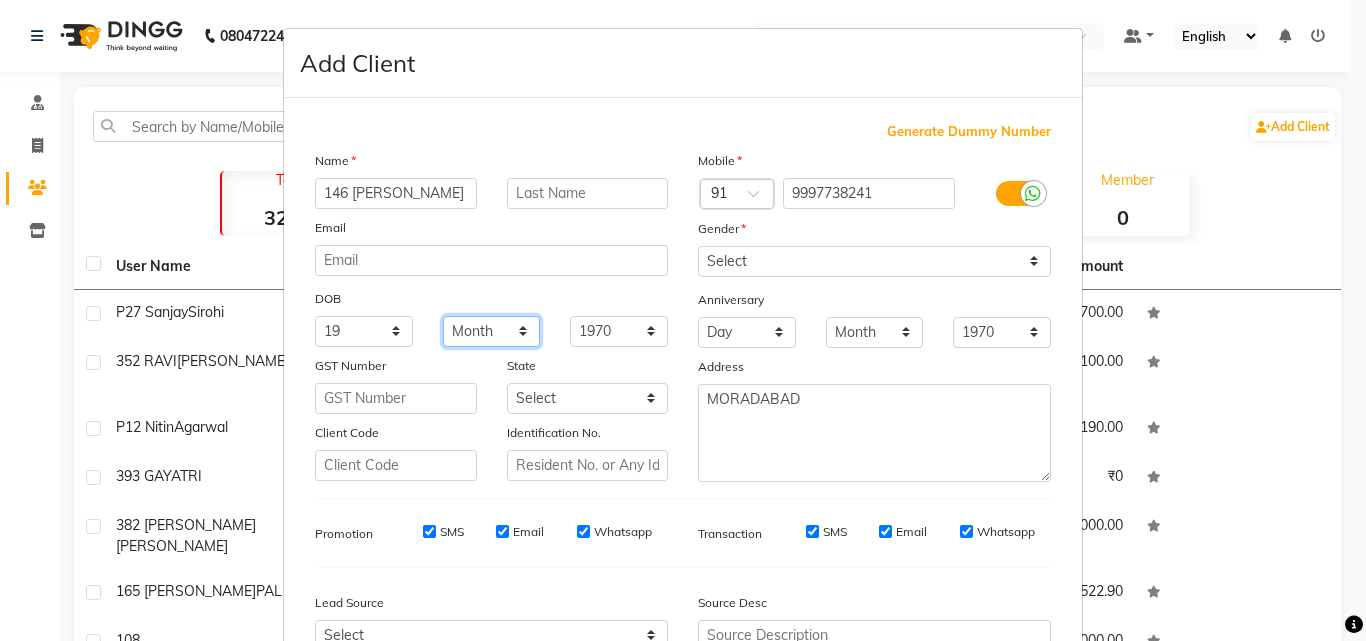 click on "Month January February March April May June July August September October November December" at bounding box center (492, 331) 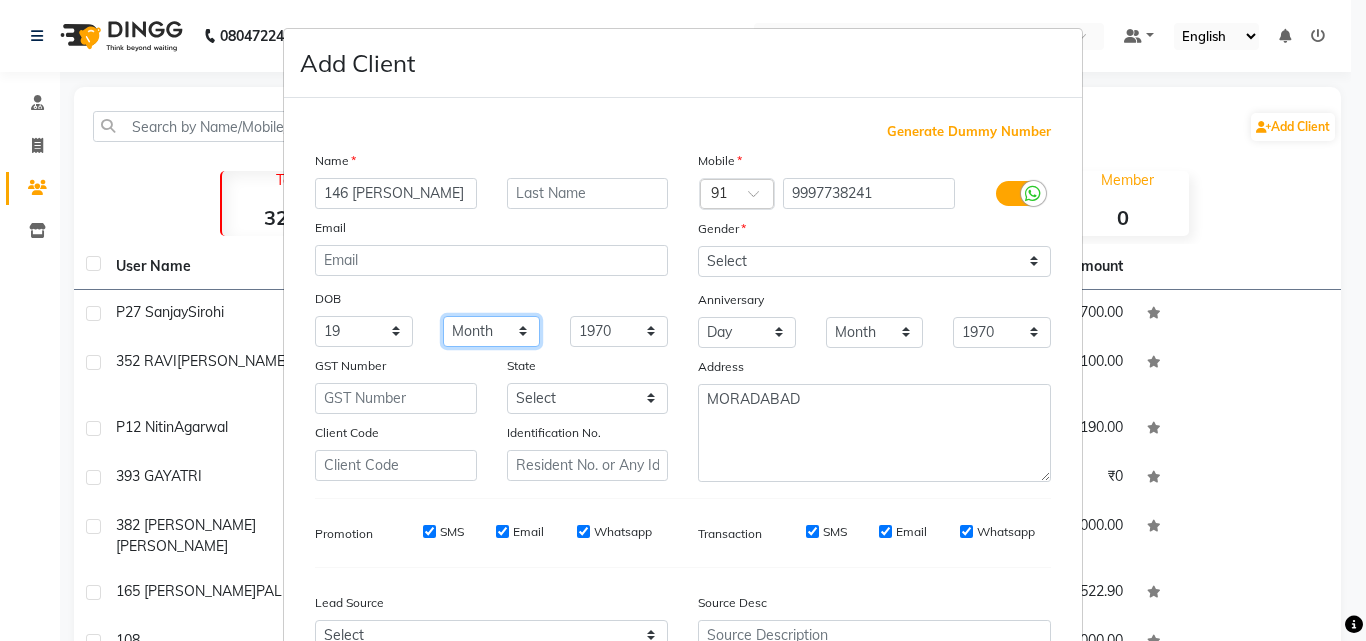 select on "04" 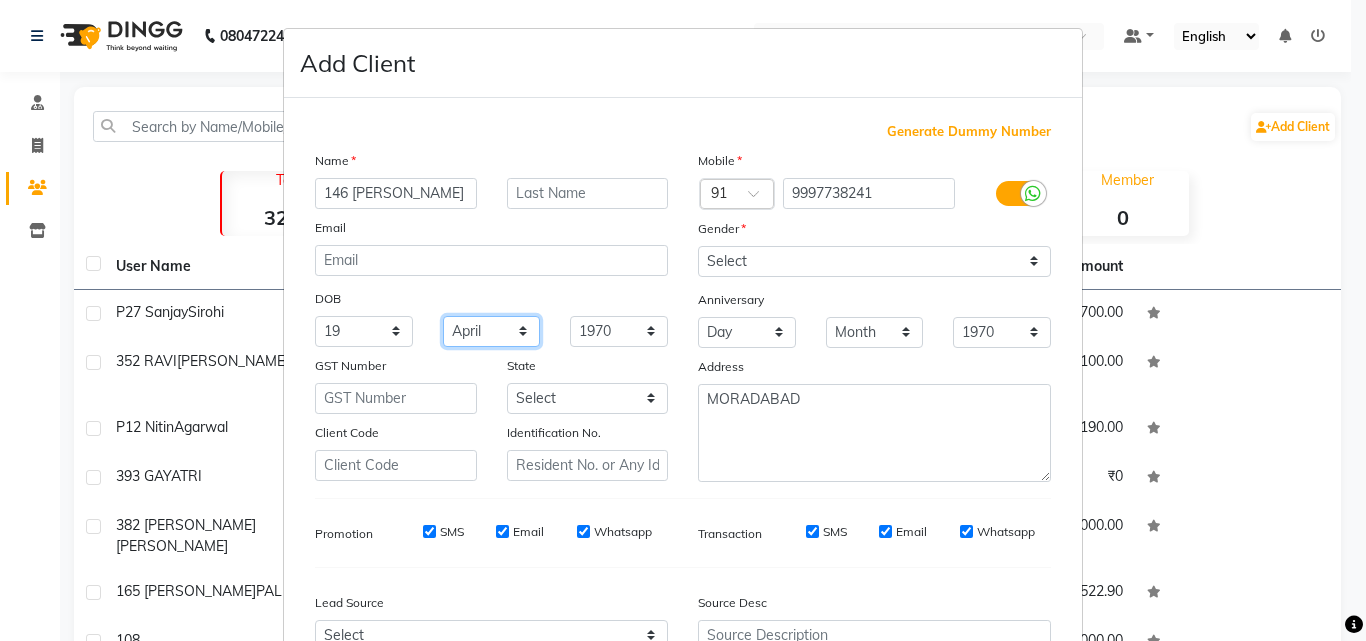 click on "Month January February March April May June July August September October November December" at bounding box center [492, 331] 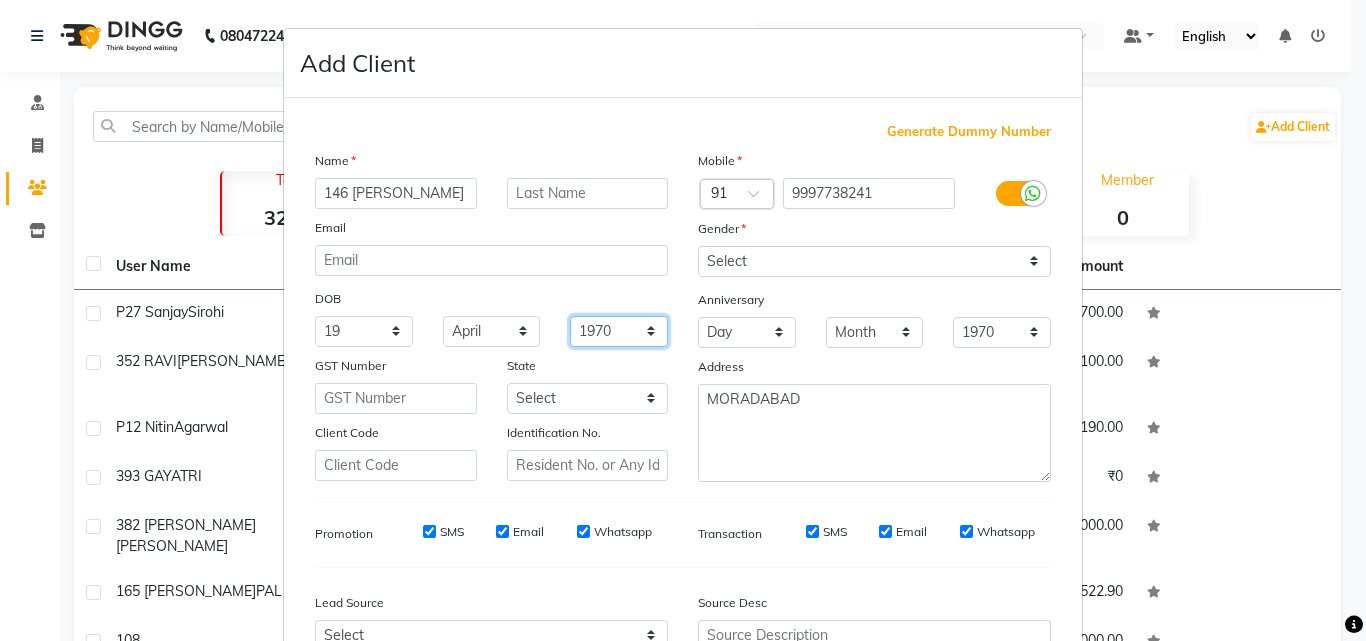 click on "1940 1941 1942 1943 1944 1945 1946 1947 1948 1949 1950 1951 1952 1953 1954 1955 1956 1957 1958 1959 1960 1961 1962 1963 1964 1965 1966 1967 1968 1969 1970 1971 1972 1973 1974 1975 1976 1977 1978 1979 1980 1981 1982 1983 1984 1985 1986 1987 1988 1989 1990 1991 1992 1993 1994 1995 1996 1997 1998 1999 2000 2001 2002 2003 2004 2005 2006 2007 2008 2009 2010 2011 2012 2013 2014 2015 2016 2017 2018 2019 2020 2021 2022 2023 2024" at bounding box center [619, 331] 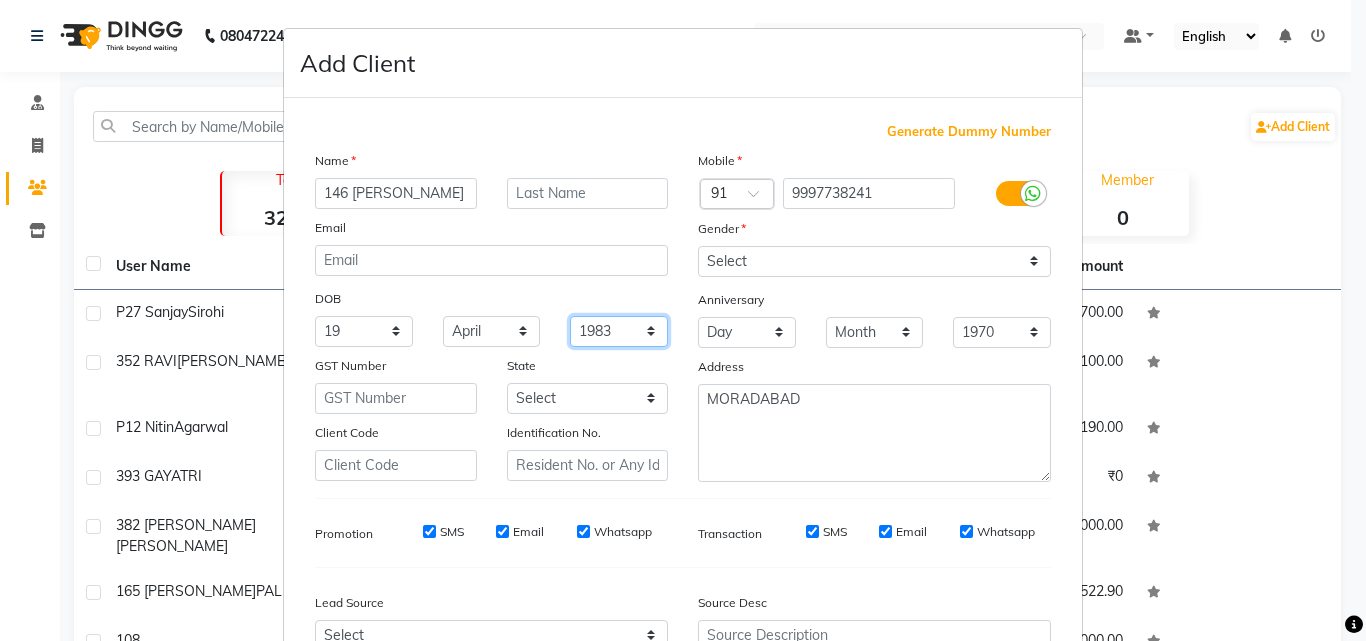 click on "1940 1941 1942 1943 1944 1945 1946 1947 1948 1949 1950 1951 1952 1953 1954 1955 1956 1957 1958 1959 1960 1961 1962 1963 1964 1965 1966 1967 1968 1969 1970 1971 1972 1973 1974 1975 1976 1977 1978 1979 1980 1981 1982 1983 1984 1985 1986 1987 1988 1989 1990 1991 1992 1993 1994 1995 1996 1997 1998 1999 2000 2001 2002 2003 2004 2005 2006 2007 2008 2009 2010 2011 2012 2013 2014 2015 2016 2017 2018 2019 2020 2021 2022 2023 2024" at bounding box center [619, 331] 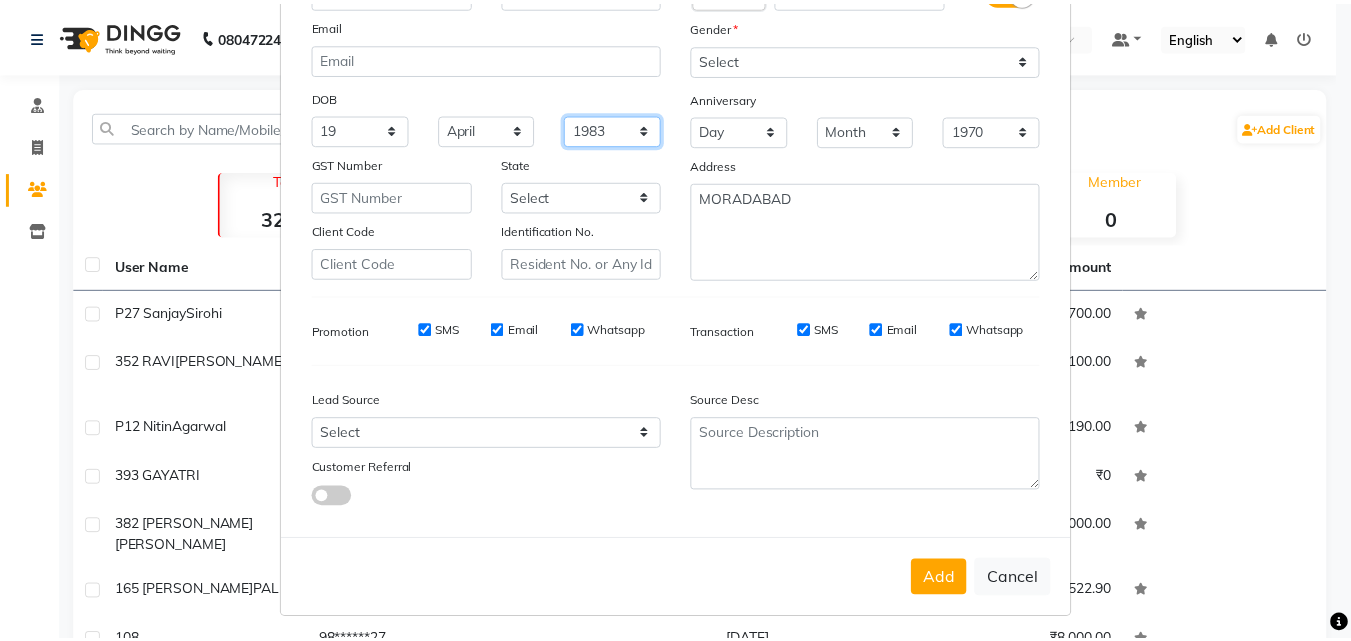 scroll, scrollTop: 208, scrollLeft: 0, axis: vertical 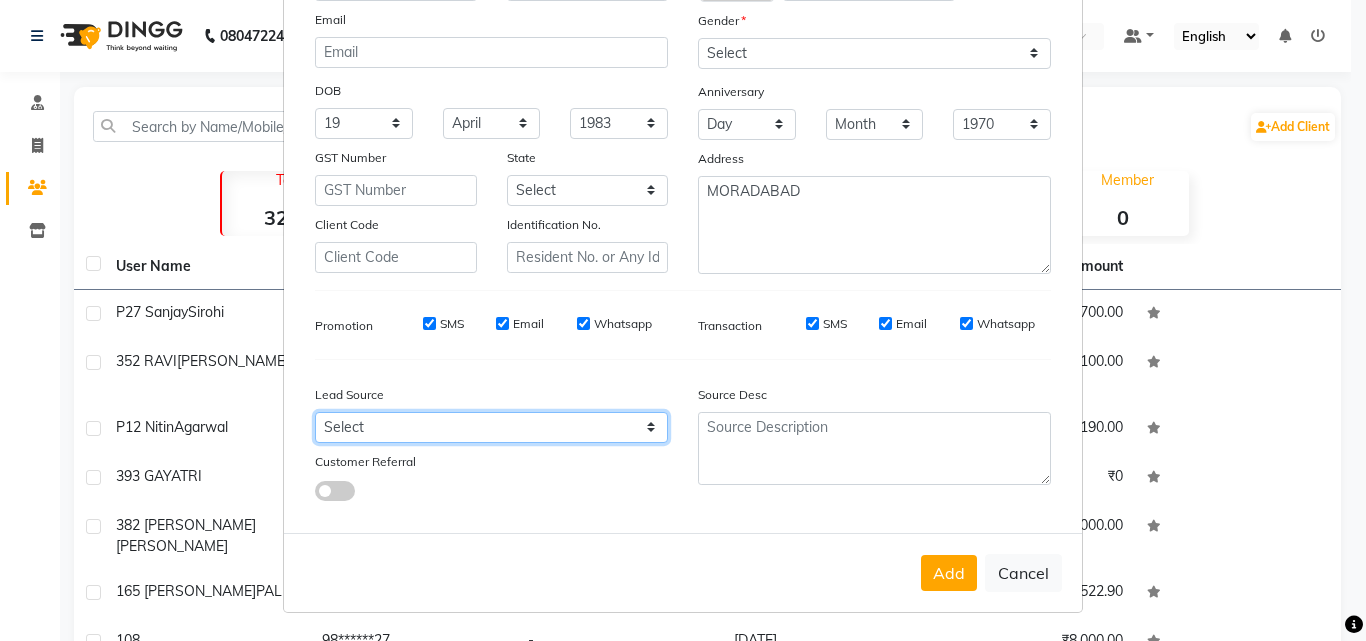 click on "Select Walk-in Referral Internet Friend Word of Mouth Advertisement Facebook JustDial Google Other Instagram  YouTube  WhatsApp" at bounding box center [491, 427] 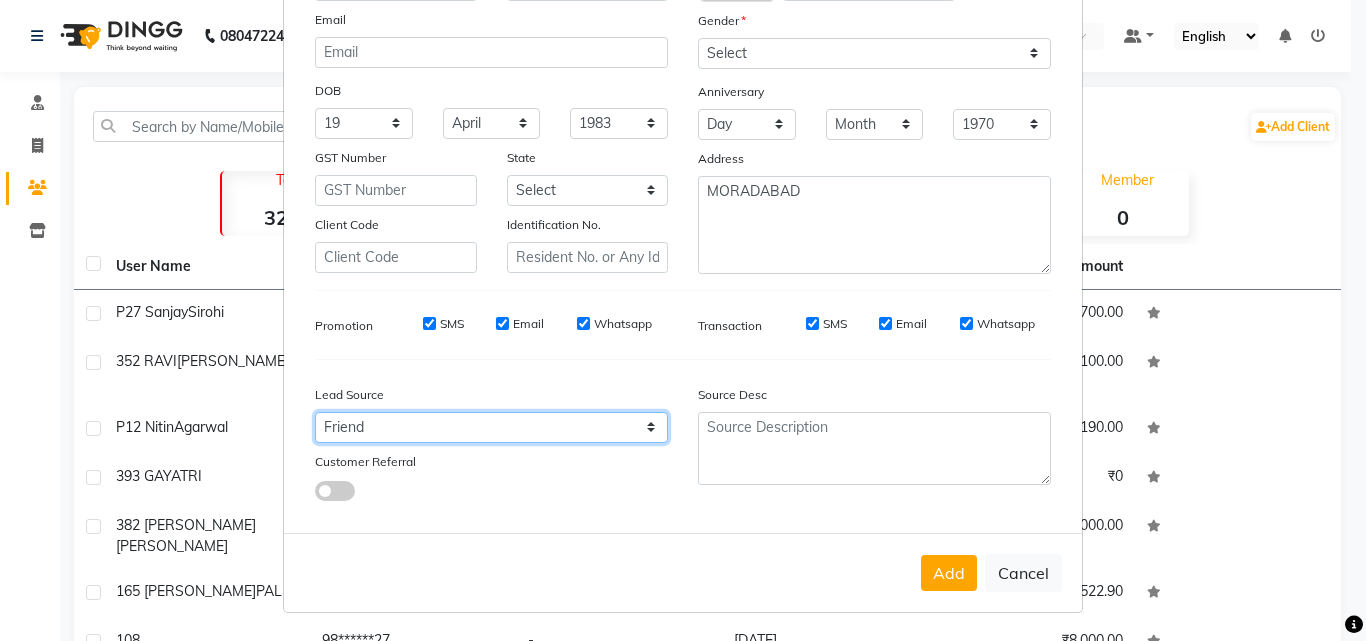 click on "Select Walk-in Referral Internet Friend Word of Mouth Advertisement Facebook JustDial Google Other Instagram  YouTube  WhatsApp" at bounding box center [491, 427] 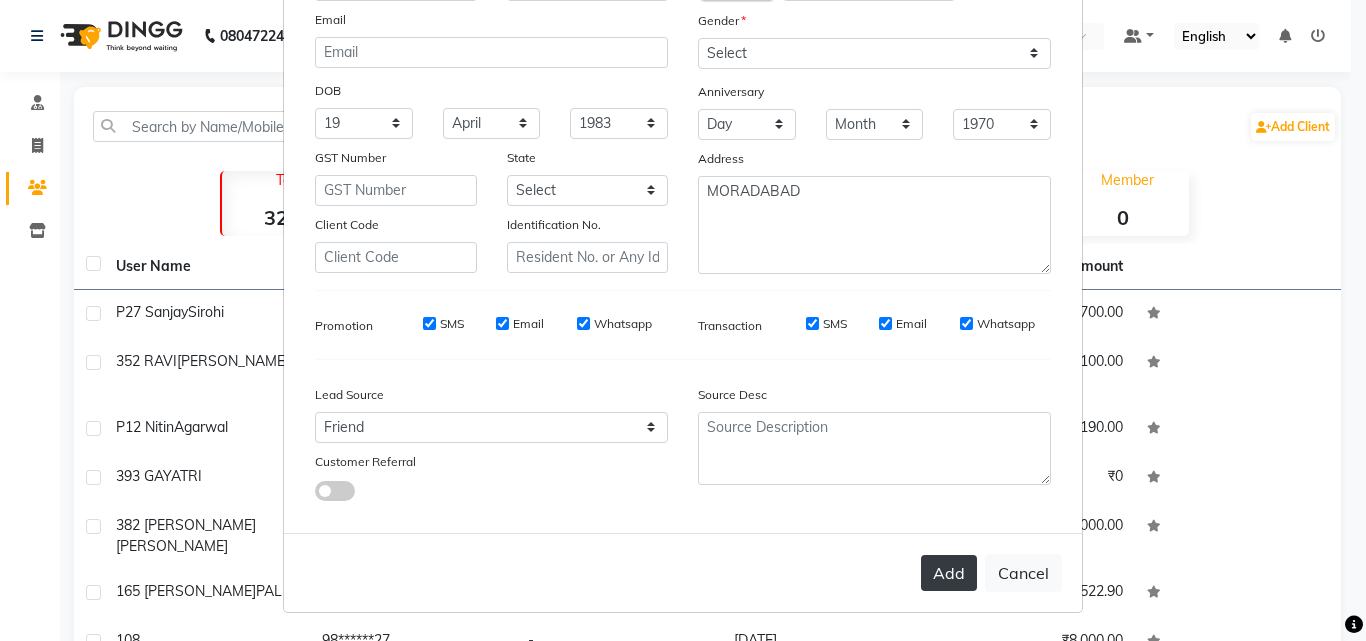 click on "Add" at bounding box center [949, 573] 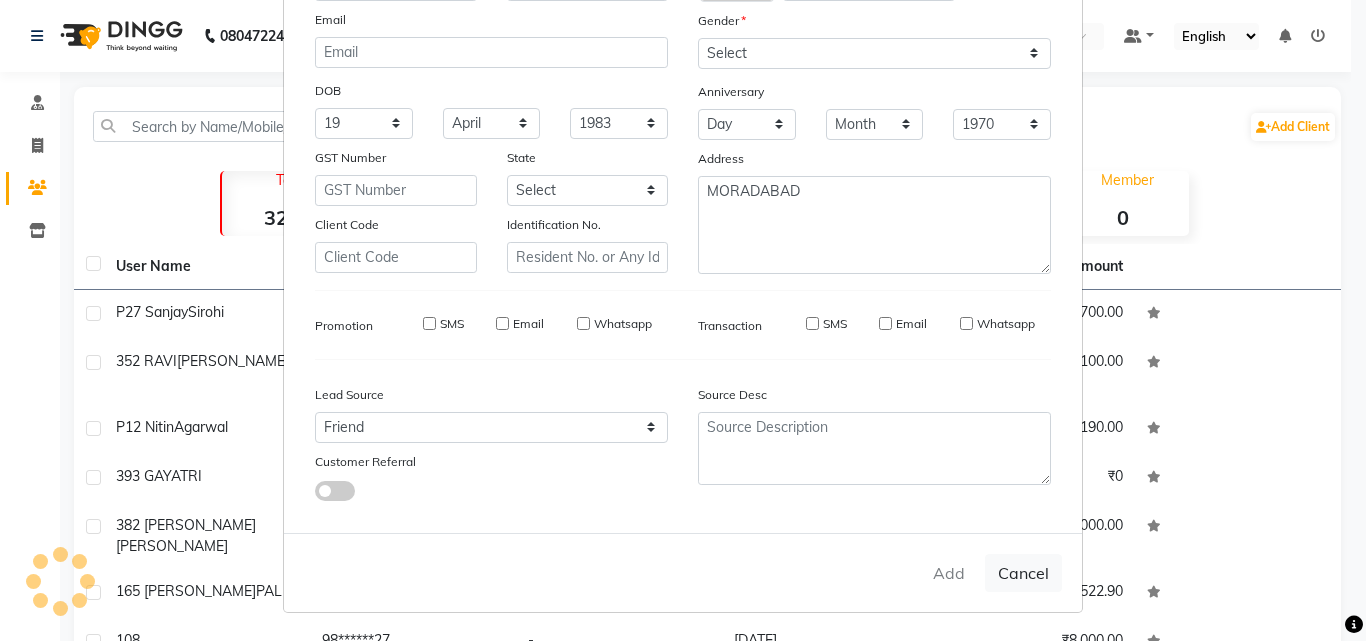 type 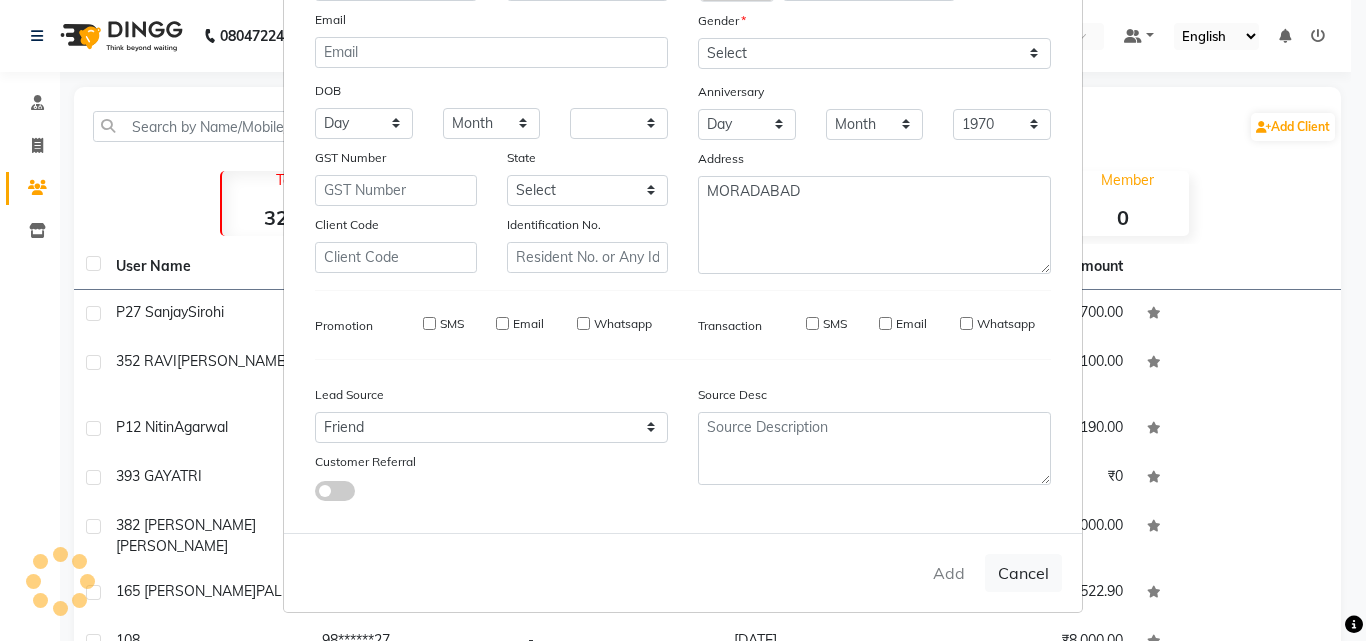 select 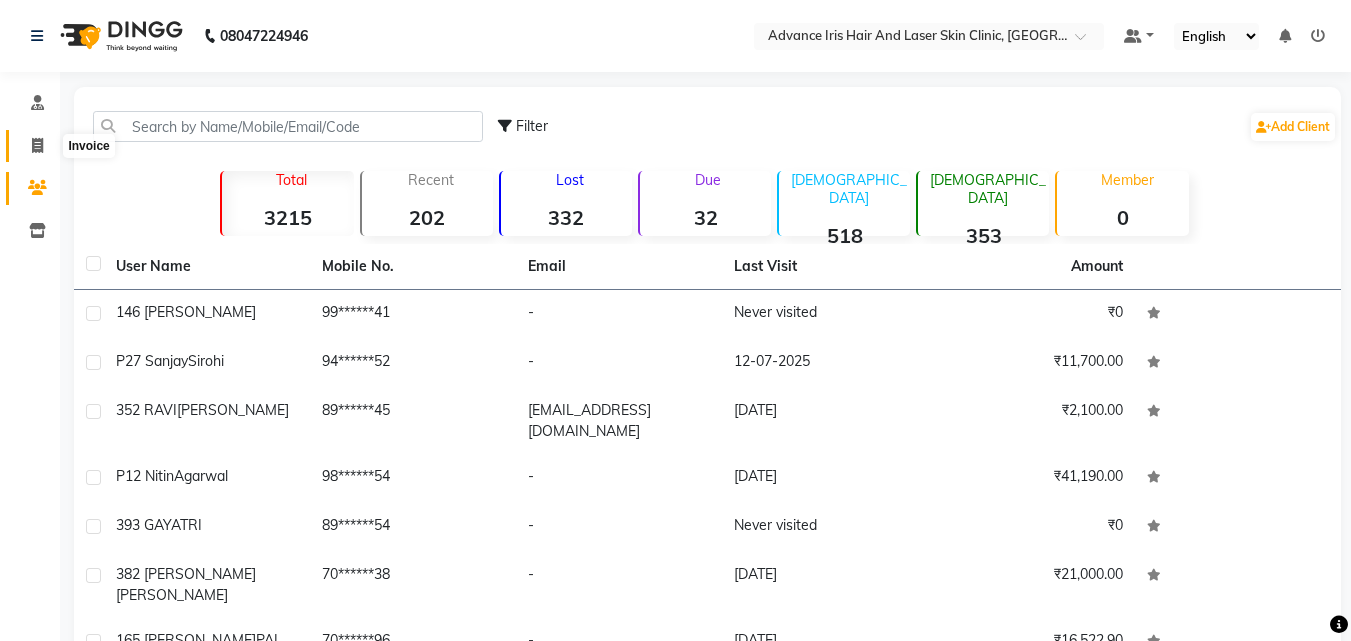 click 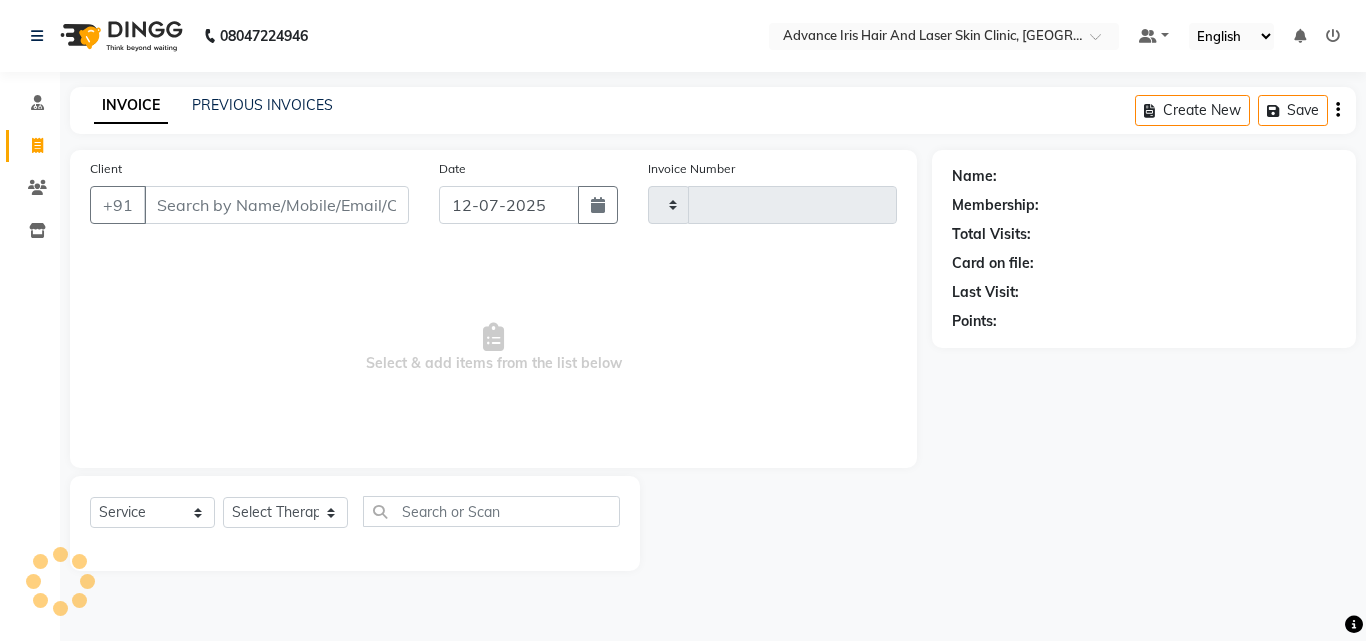 type on "0487" 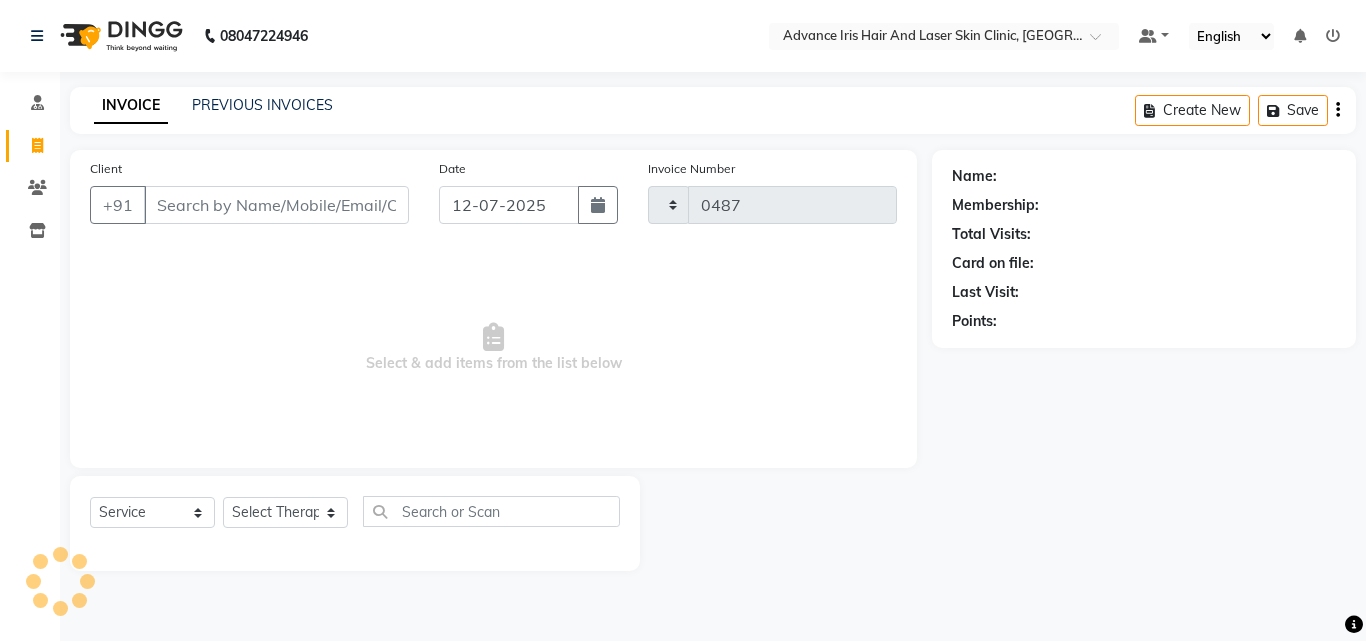select on "5825" 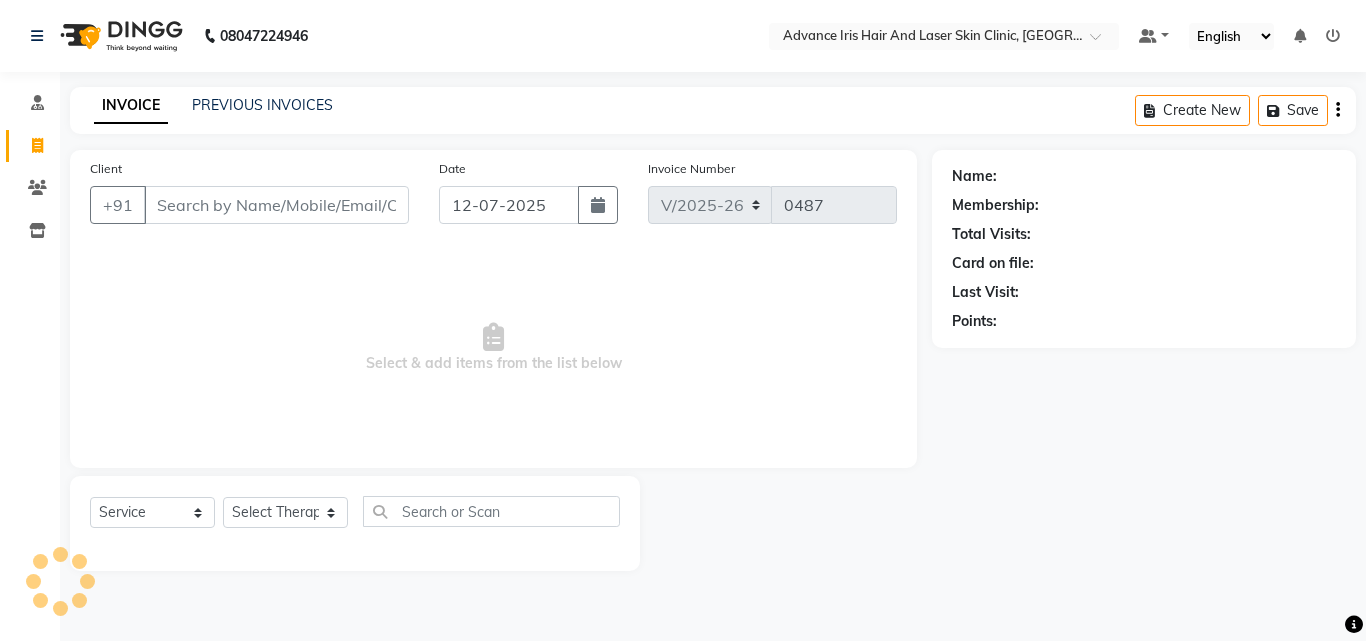 click on "Client" at bounding box center (276, 205) 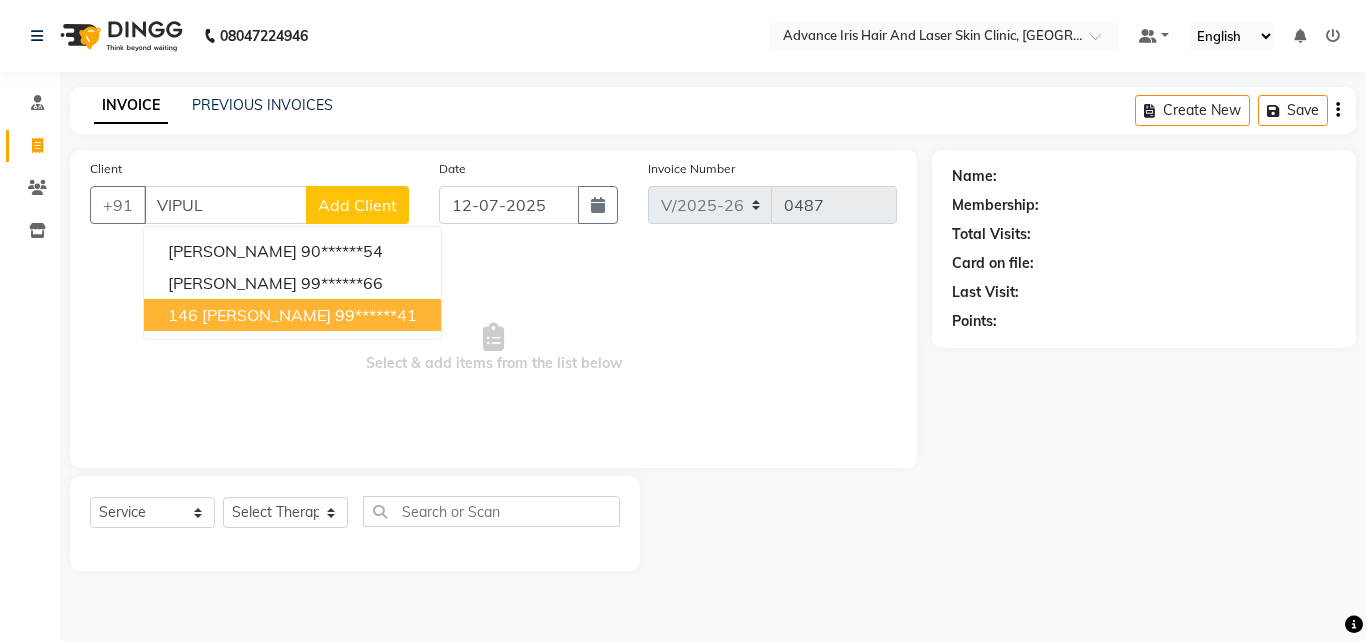 click on "99******41" at bounding box center [376, 315] 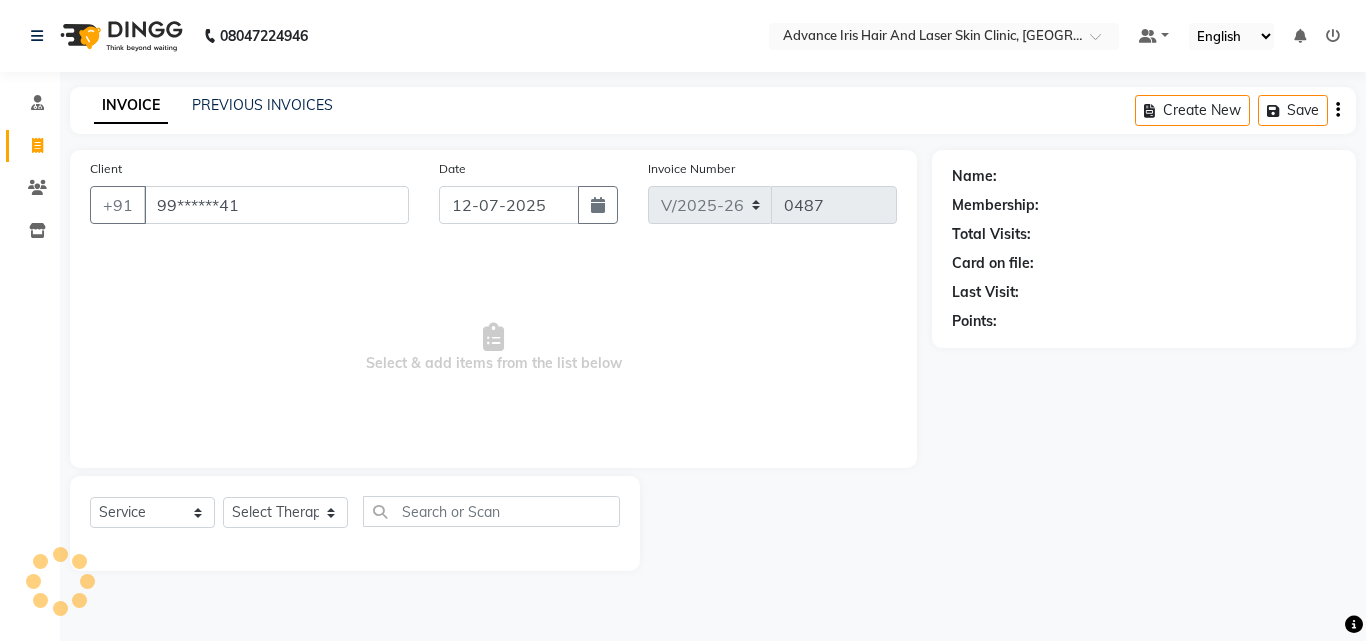 type on "99******41" 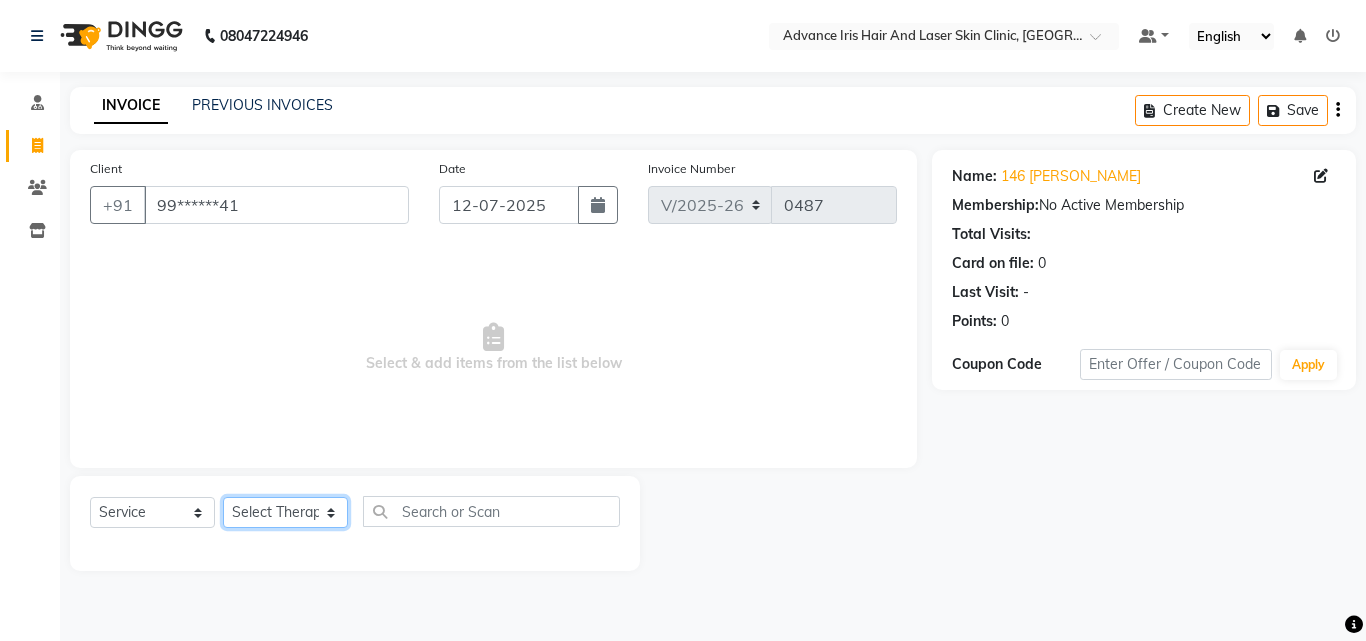 click on "Select Therapist Advance Iris Reception  [PERSON_NAME] [PERSON_NAME](Cosmetologist) [PERSON_NAME] Isra [PERSON_NAME]" 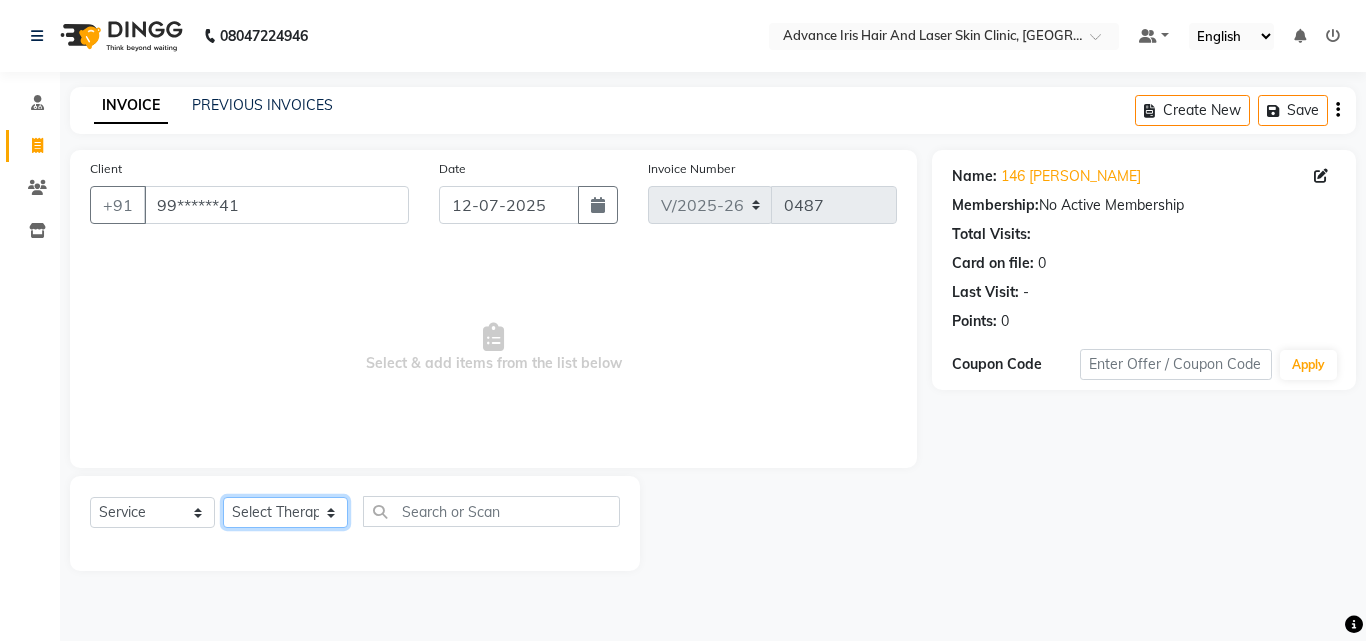 select on "40886" 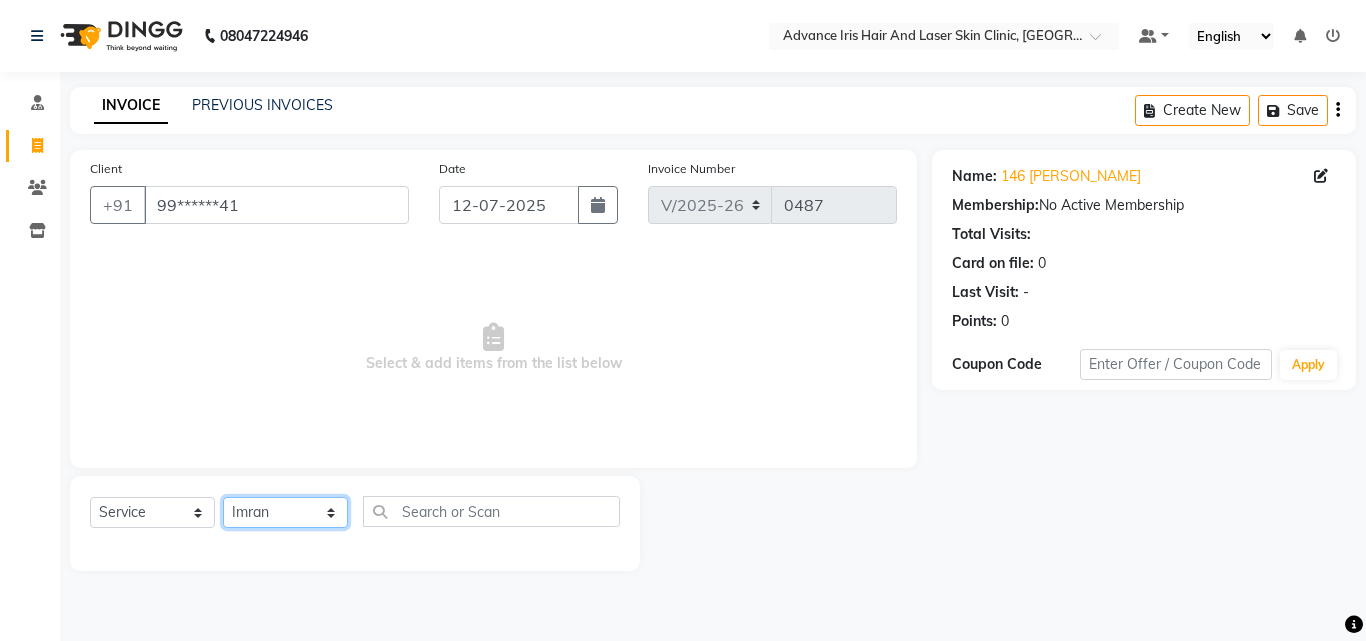 click on "Select Therapist Advance Iris Reception  [PERSON_NAME] [PERSON_NAME](Cosmetologist) [PERSON_NAME] Isra [PERSON_NAME]" 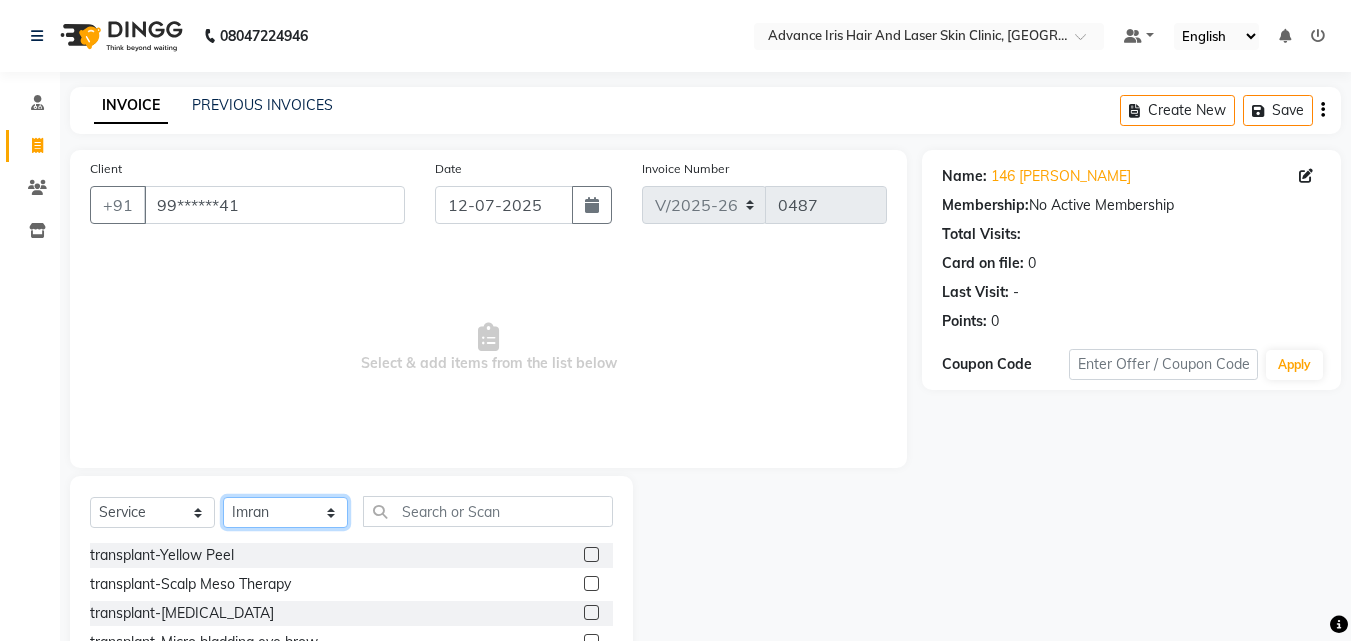 click on "Select Therapist Advance Iris Reception  [PERSON_NAME] [PERSON_NAME](Cosmetologist) [PERSON_NAME] Isra [PERSON_NAME]" 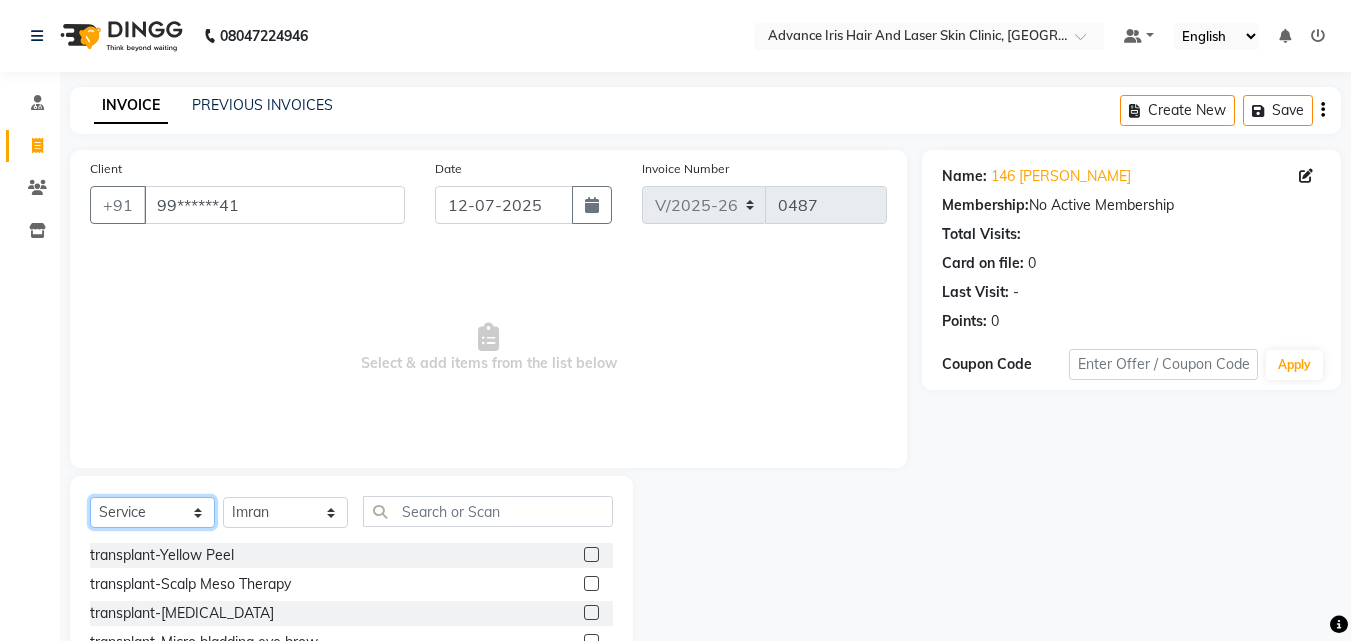 click on "Select  Service  Product  Membership  Package Voucher Prepaid Gift Card" 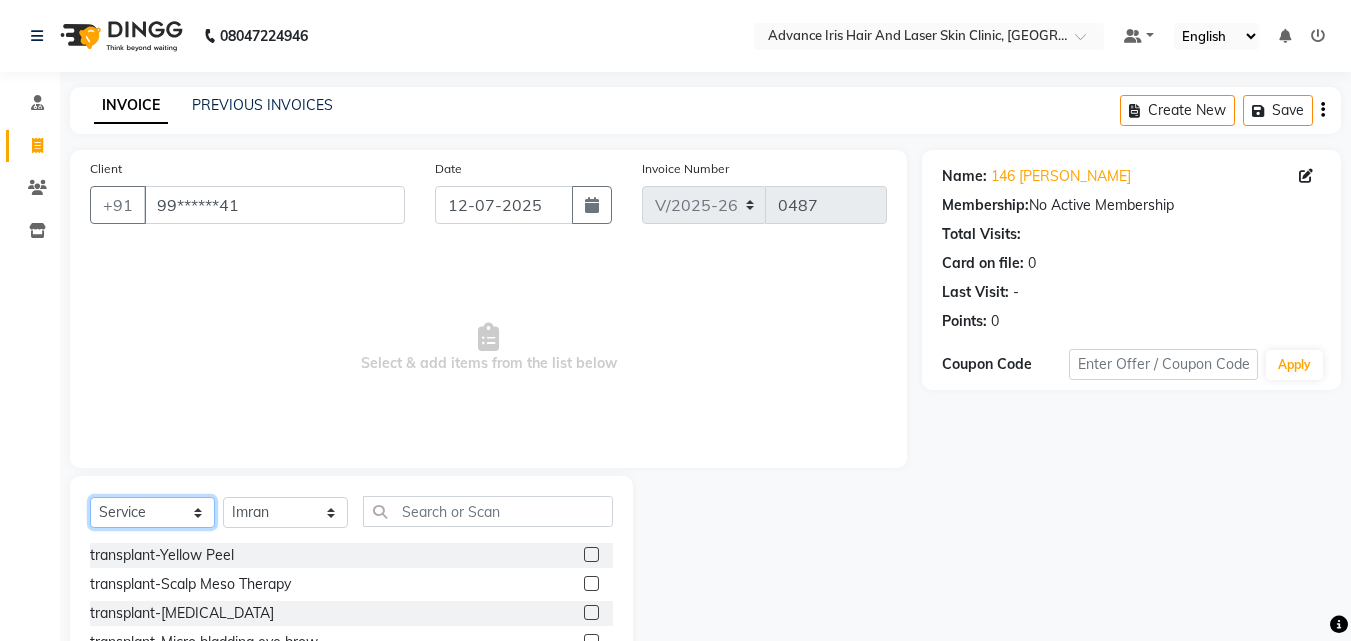 click on "Select  Service  Product  Membership  Package Voucher Prepaid Gift Card" 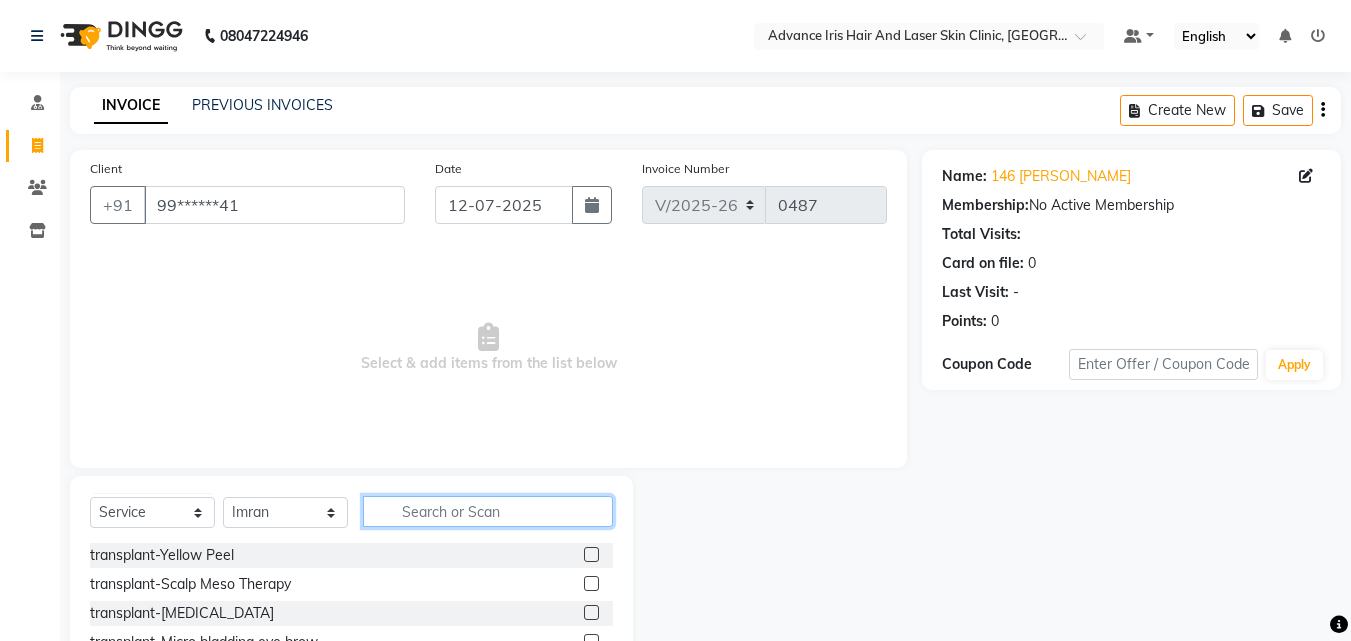 click 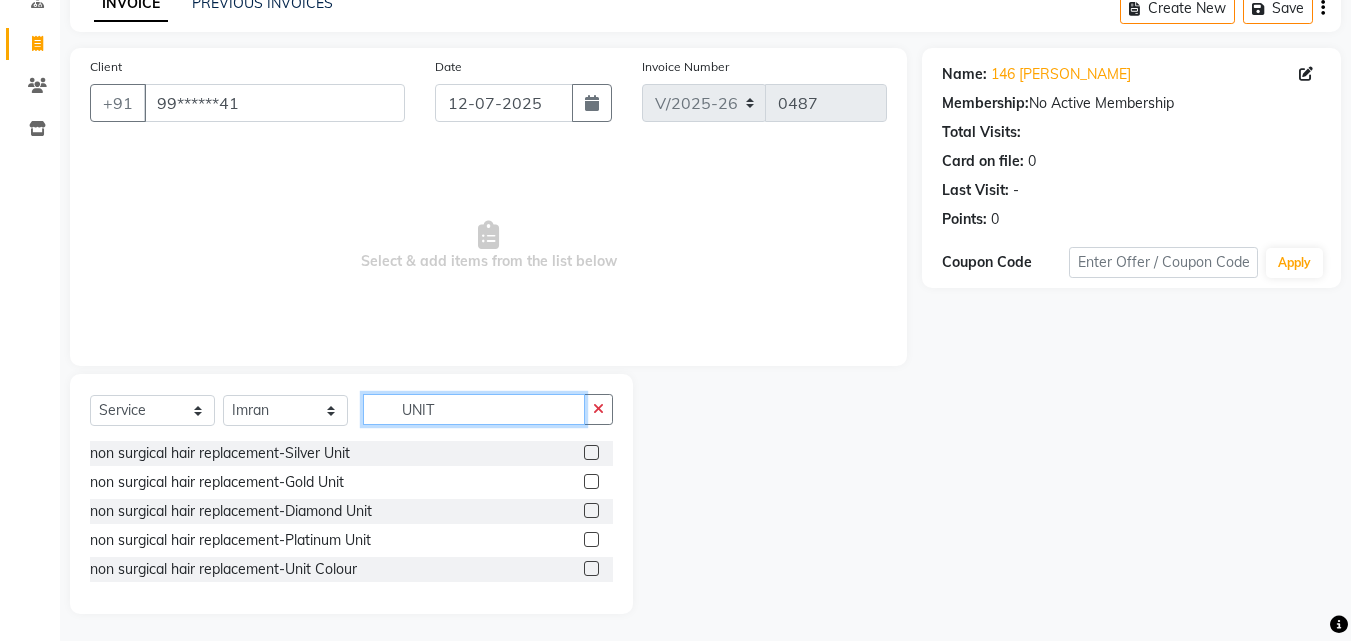 scroll, scrollTop: 105, scrollLeft: 0, axis: vertical 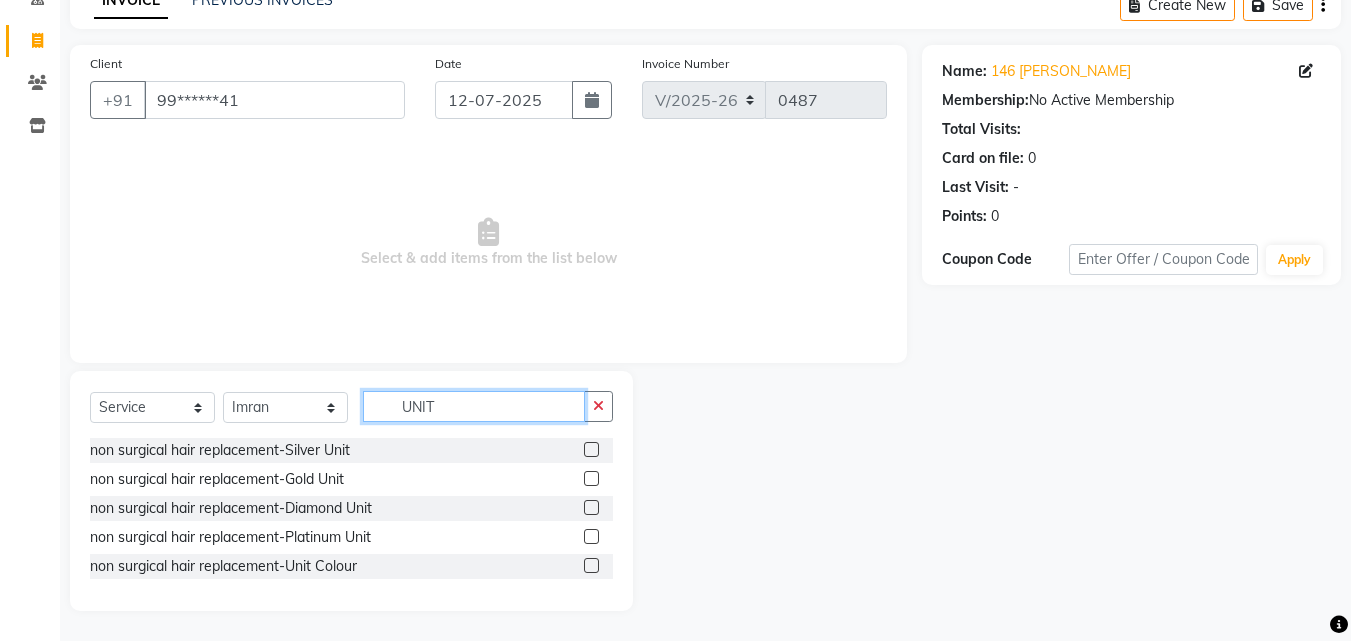 type on "UNIT" 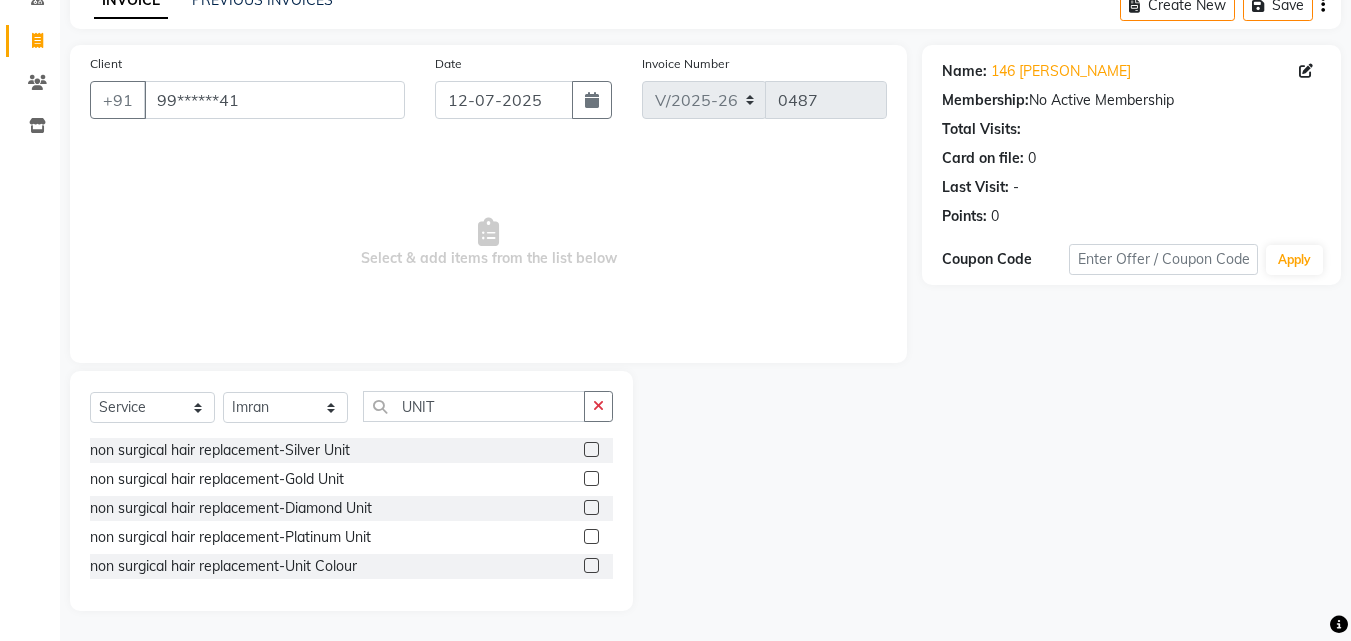 click 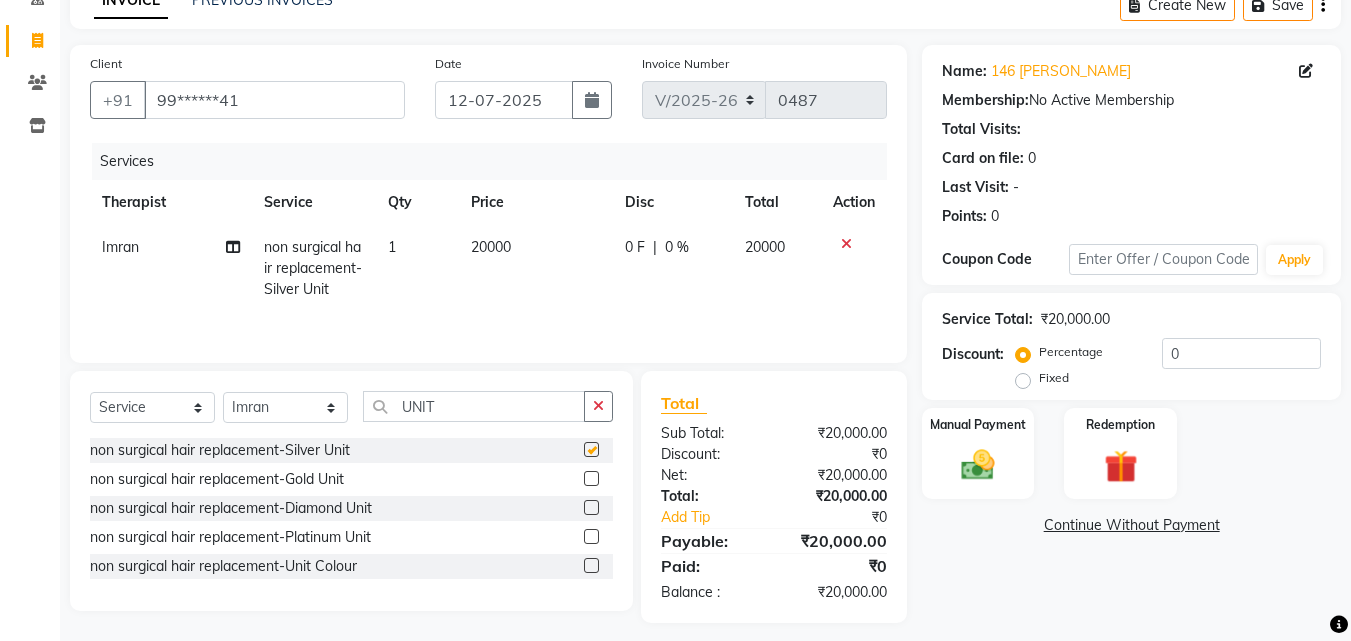 checkbox on "false" 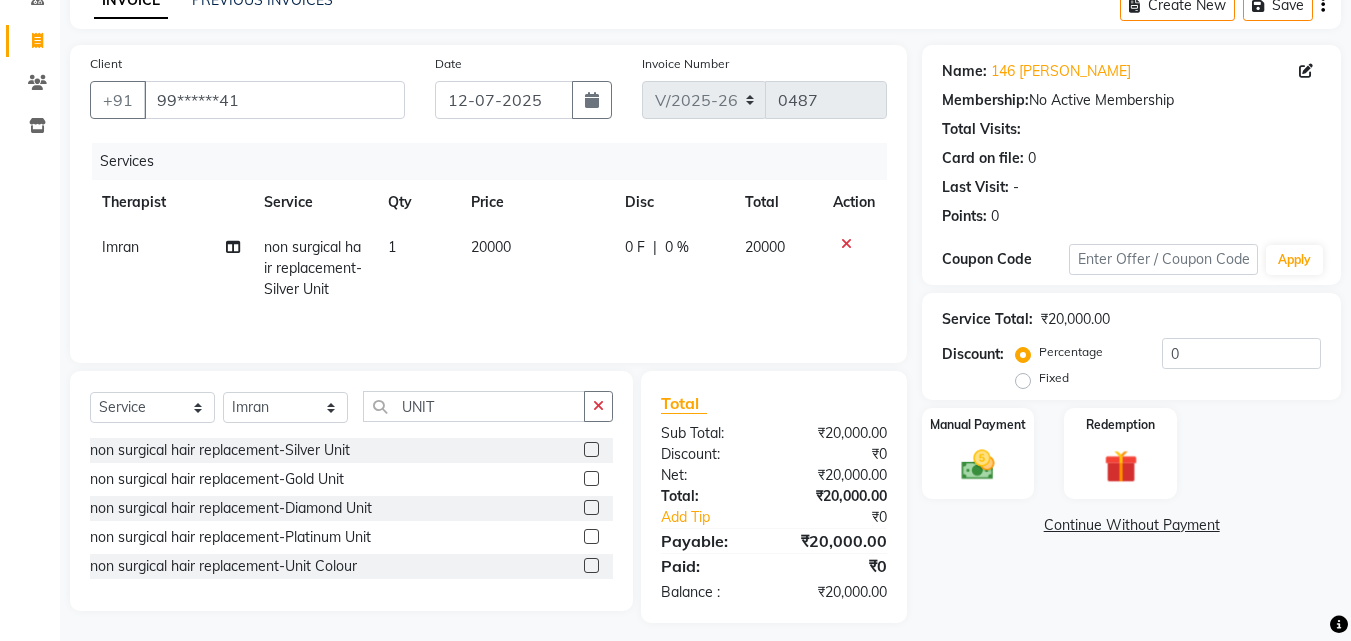 click on "0 F | 0 %" 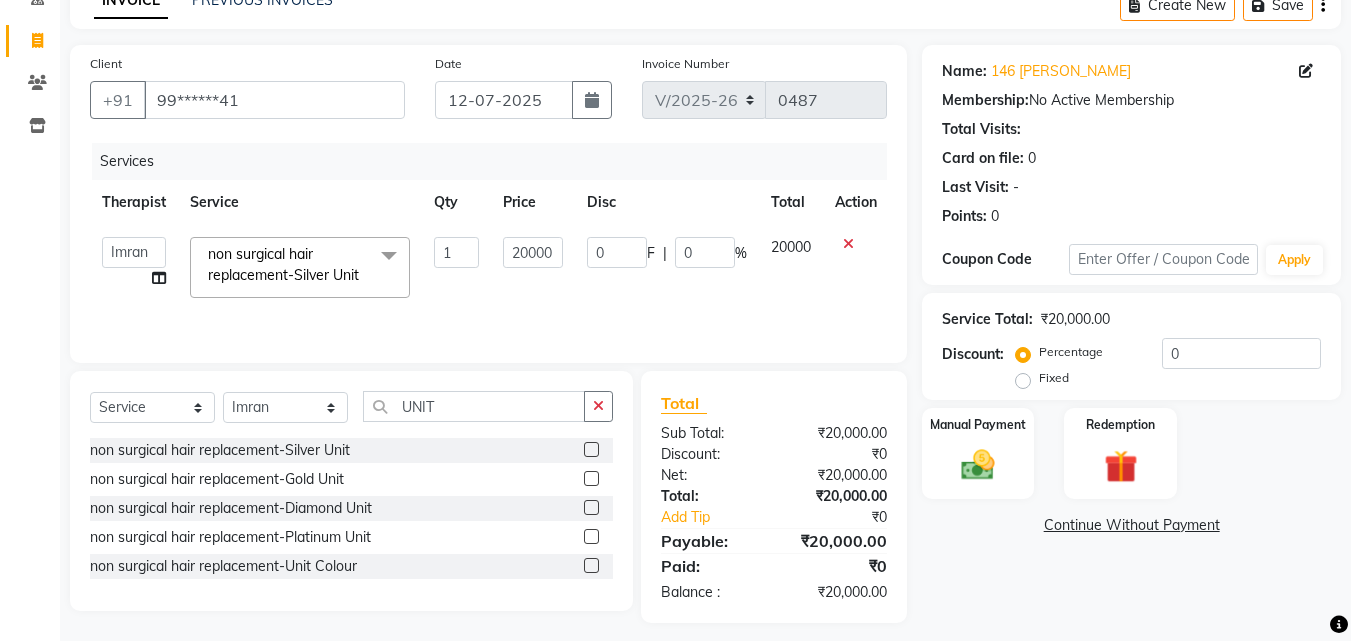 click on "0 F | 0 %" 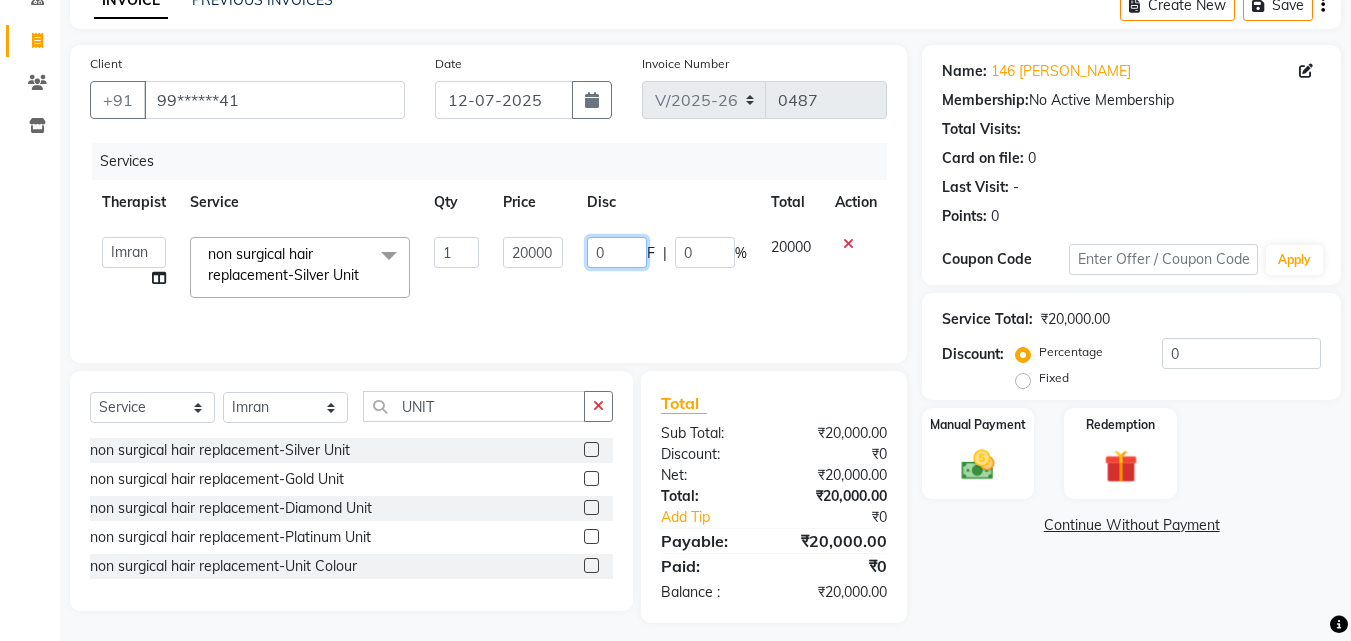 click on "0" 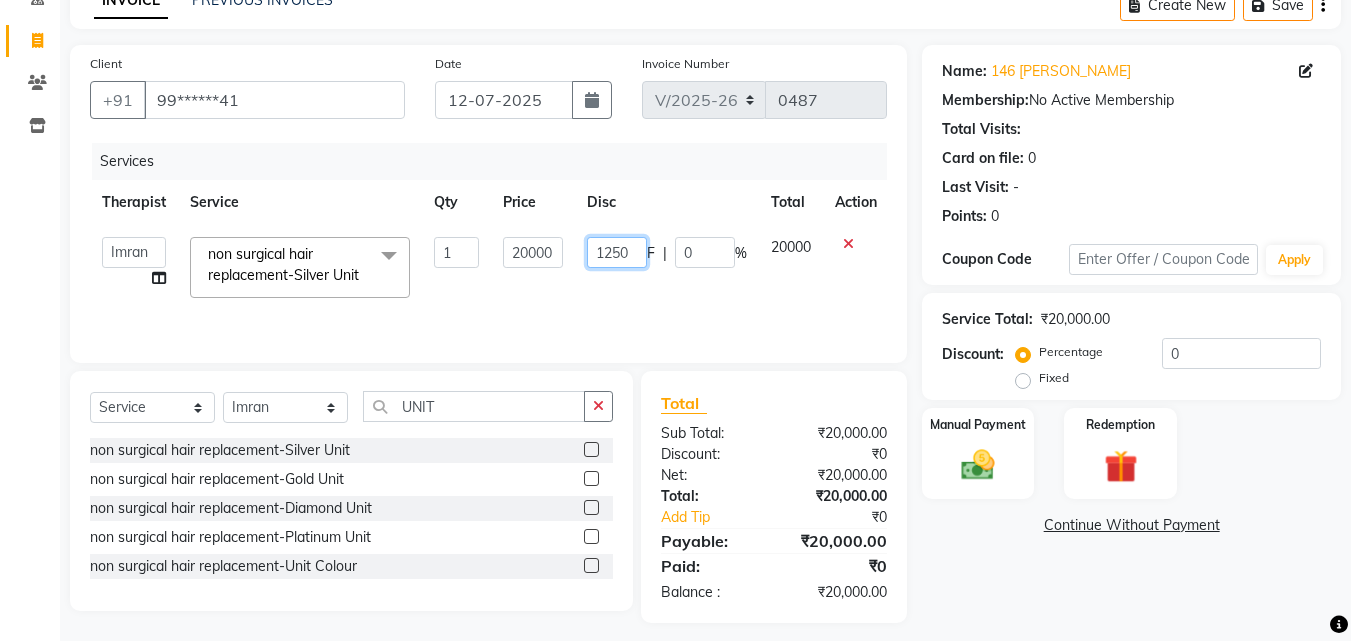 type on "12500" 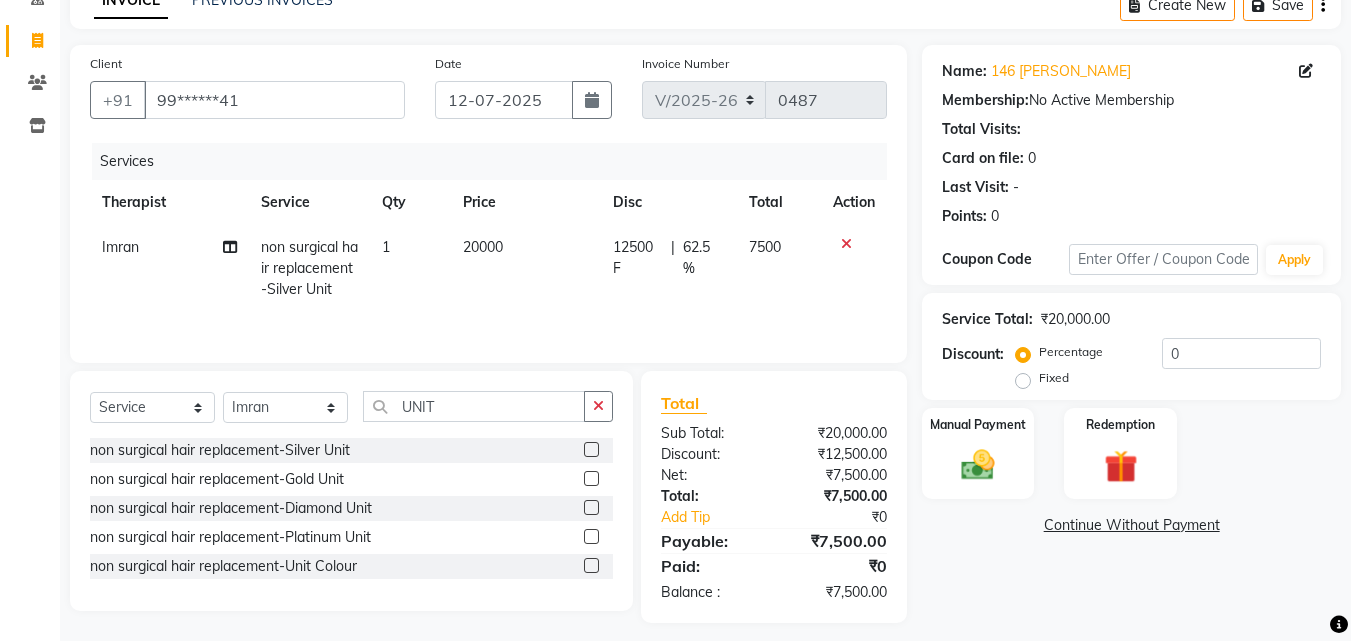 click on "12500 F | 62.5 %" 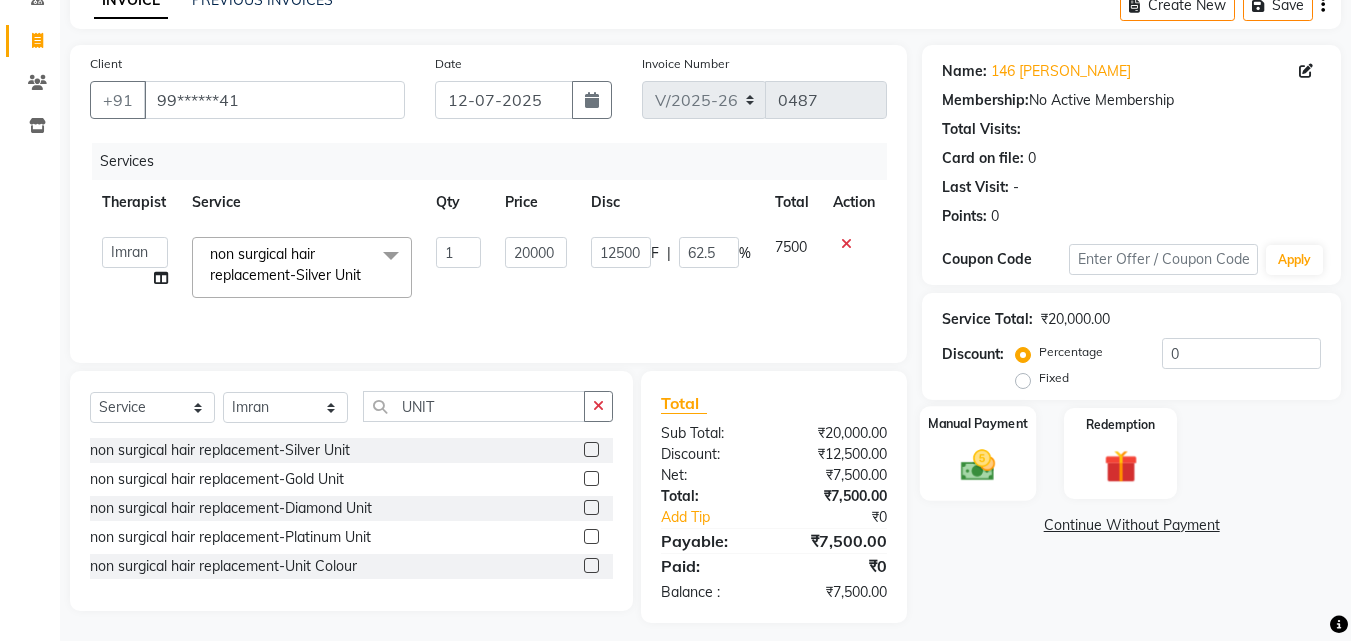 click 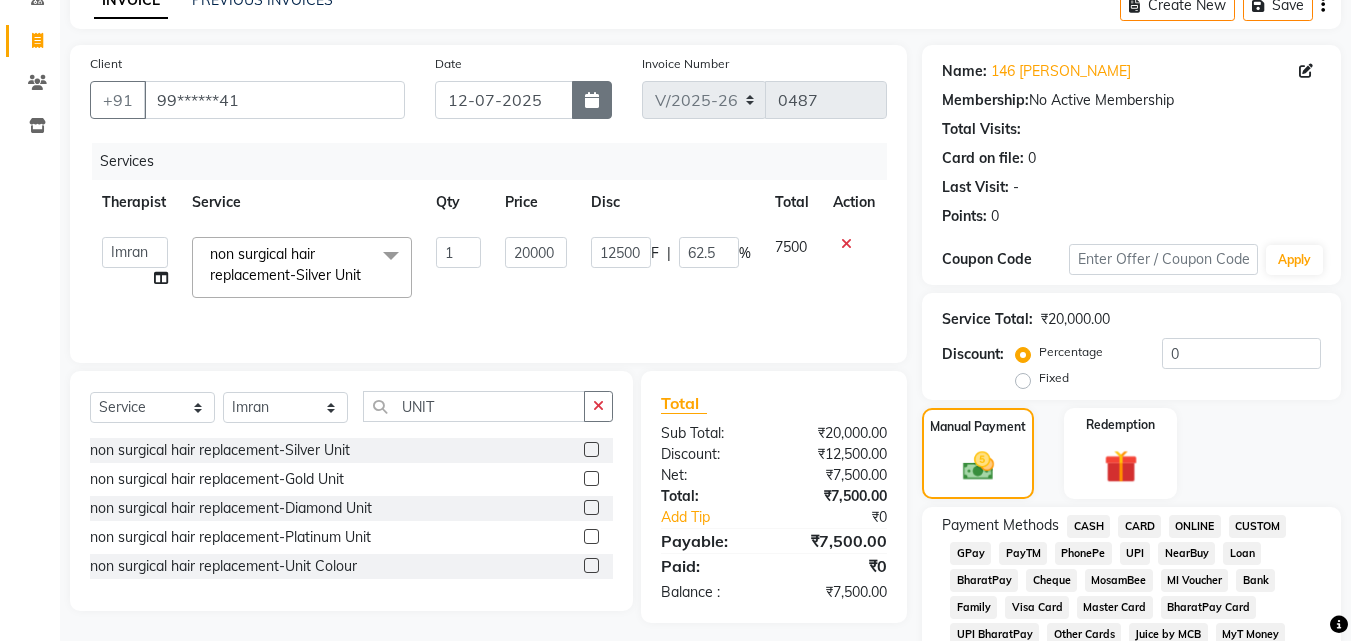 click 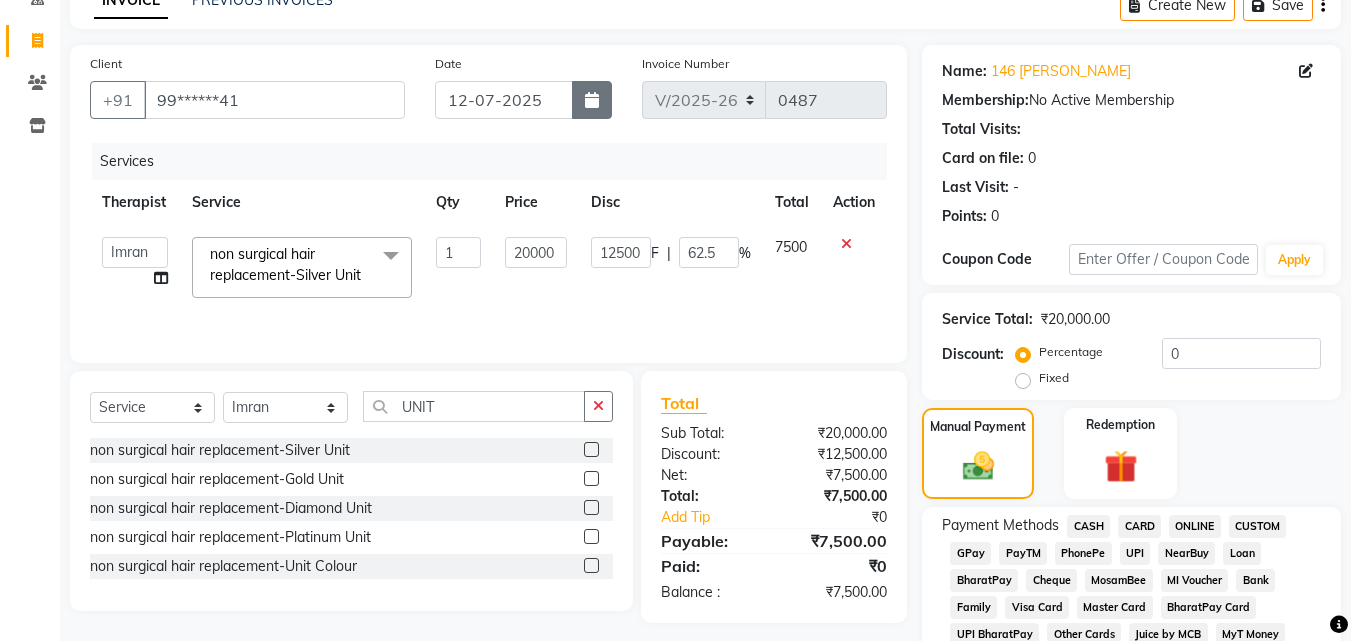 select on "7" 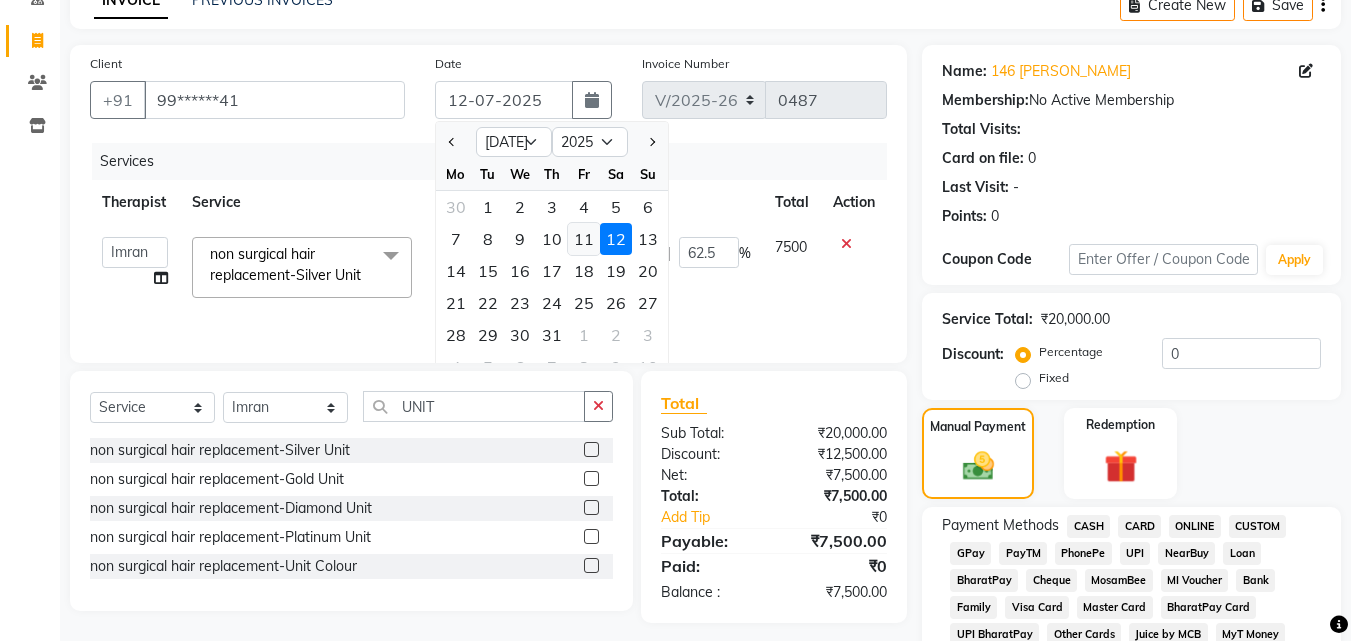click on "11" 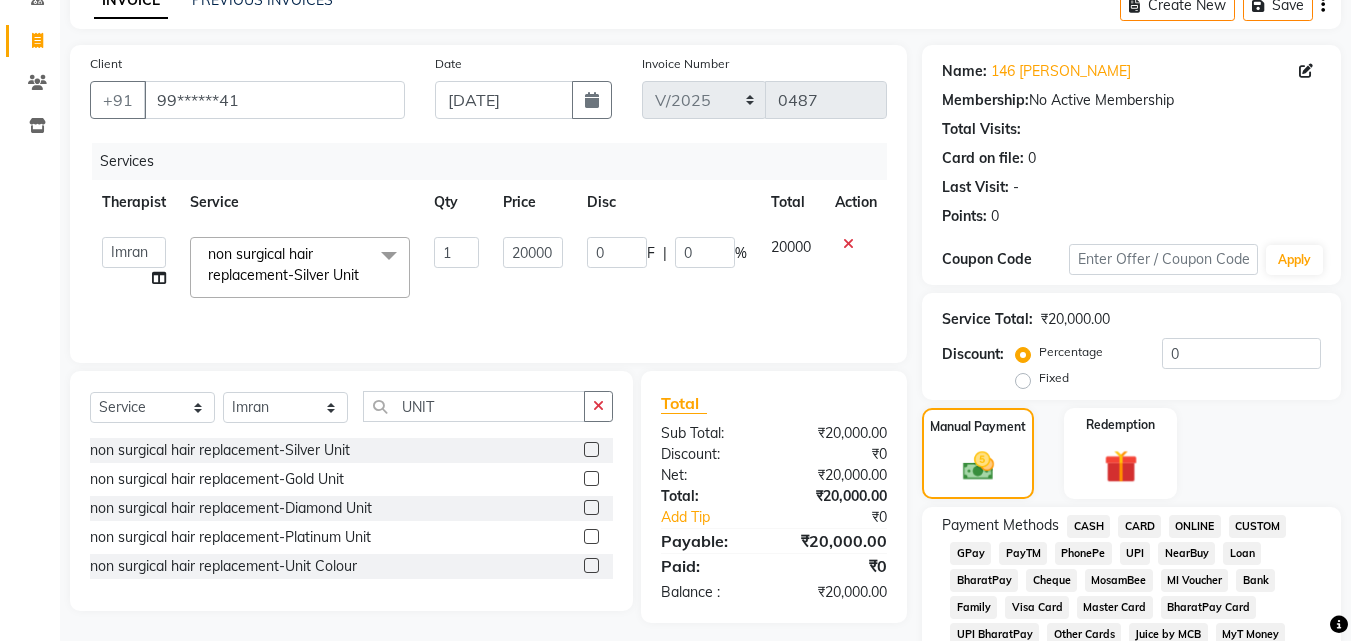 click on "GPay" 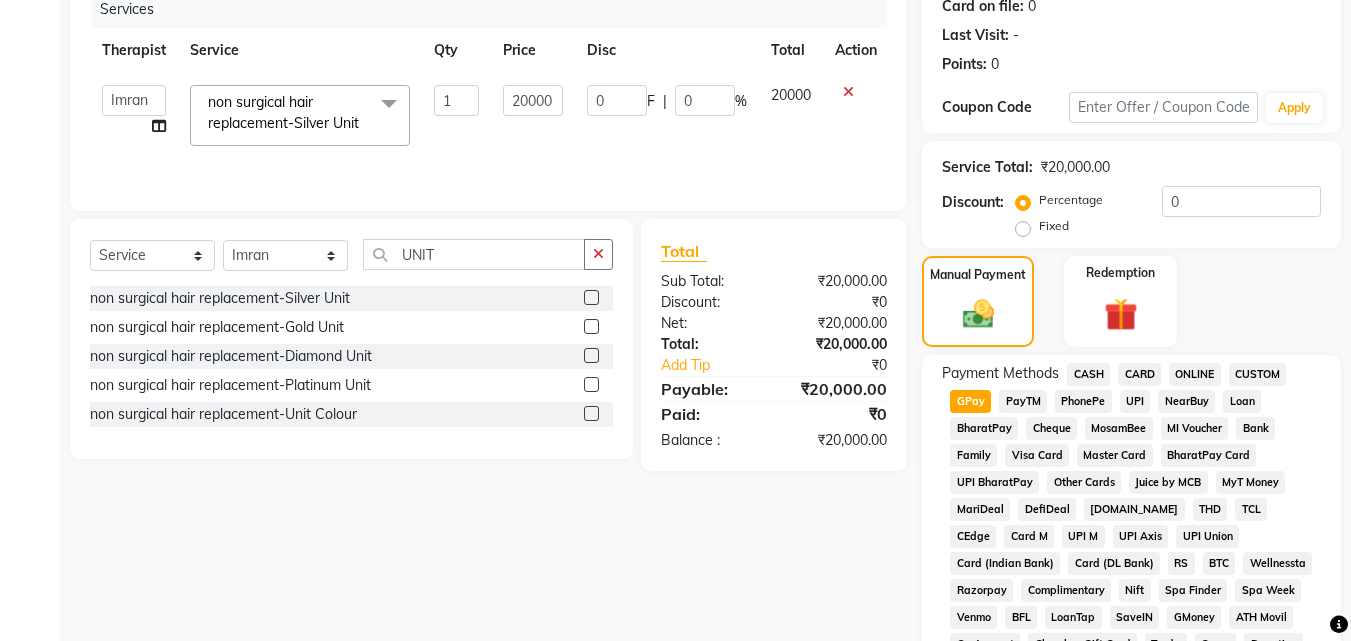 scroll, scrollTop: 705, scrollLeft: 0, axis: vertical 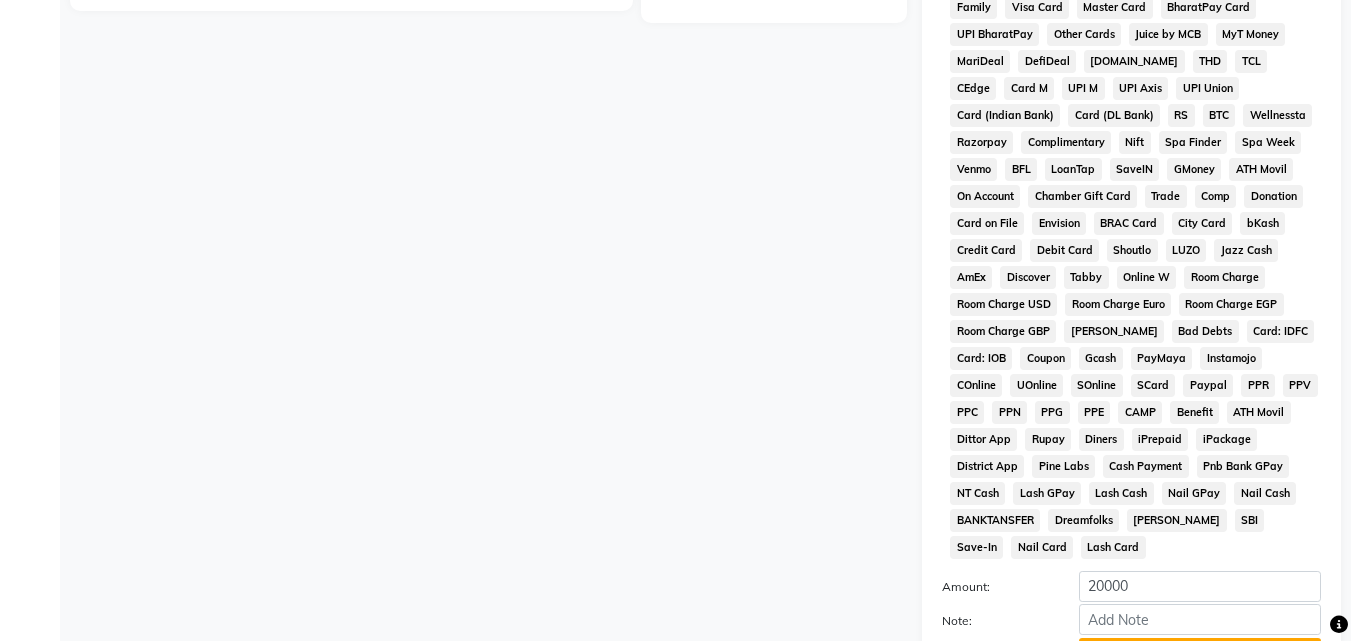 click on "Add Payment" 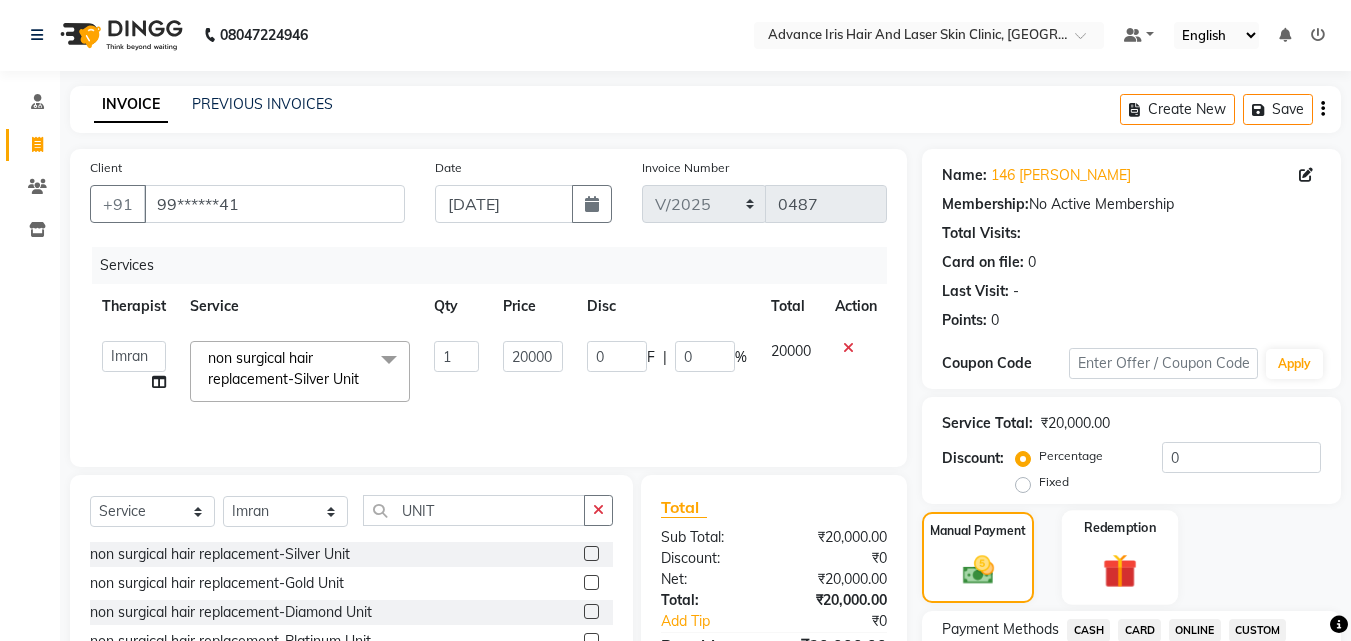 scroll, scrollTop: 0, scrollLeft: 0, axis: both 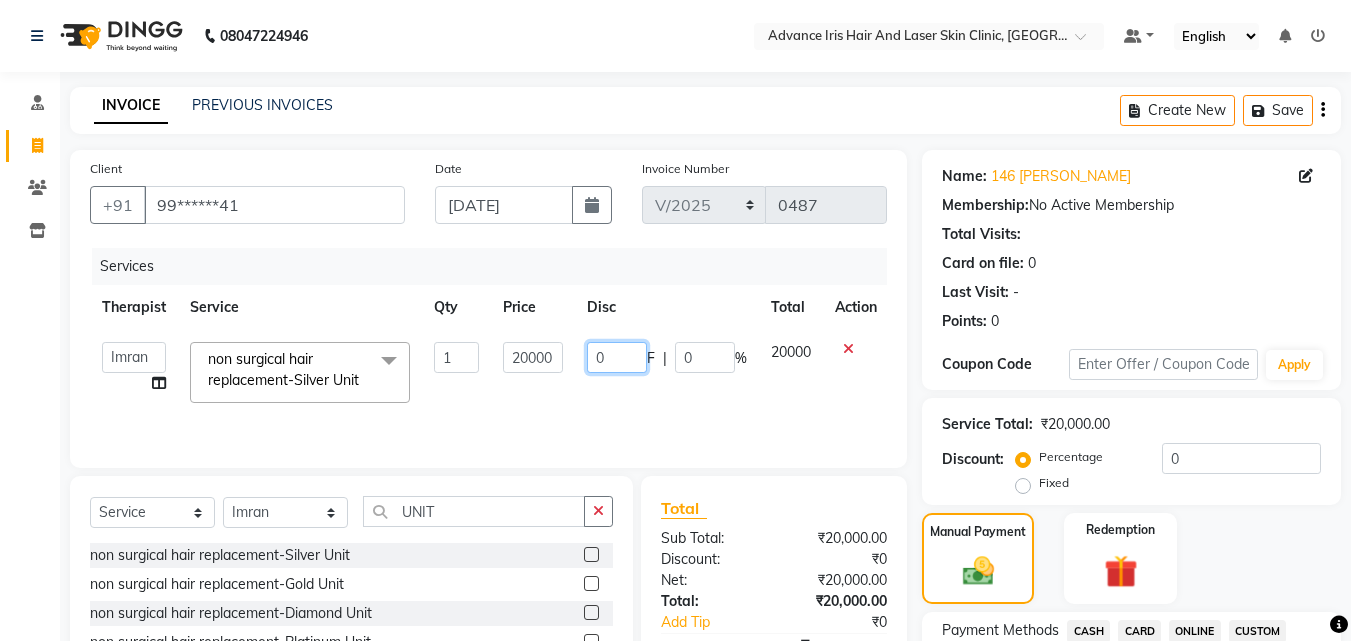click on "0" 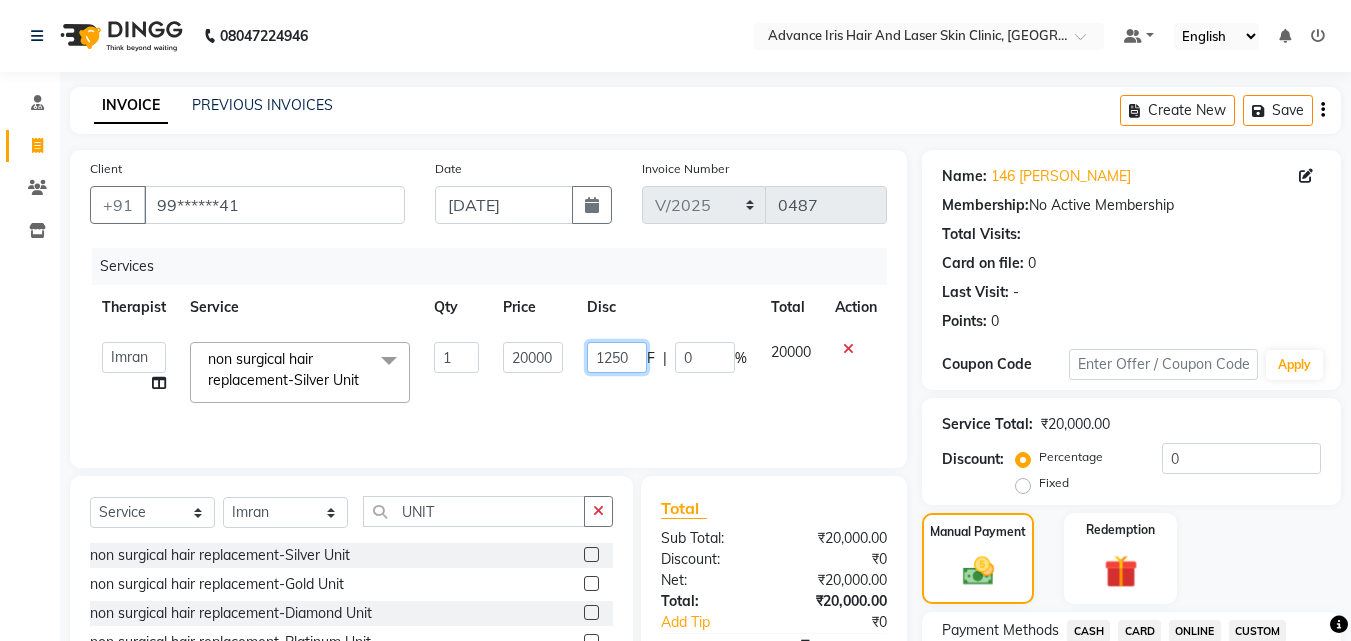 type on "12500" 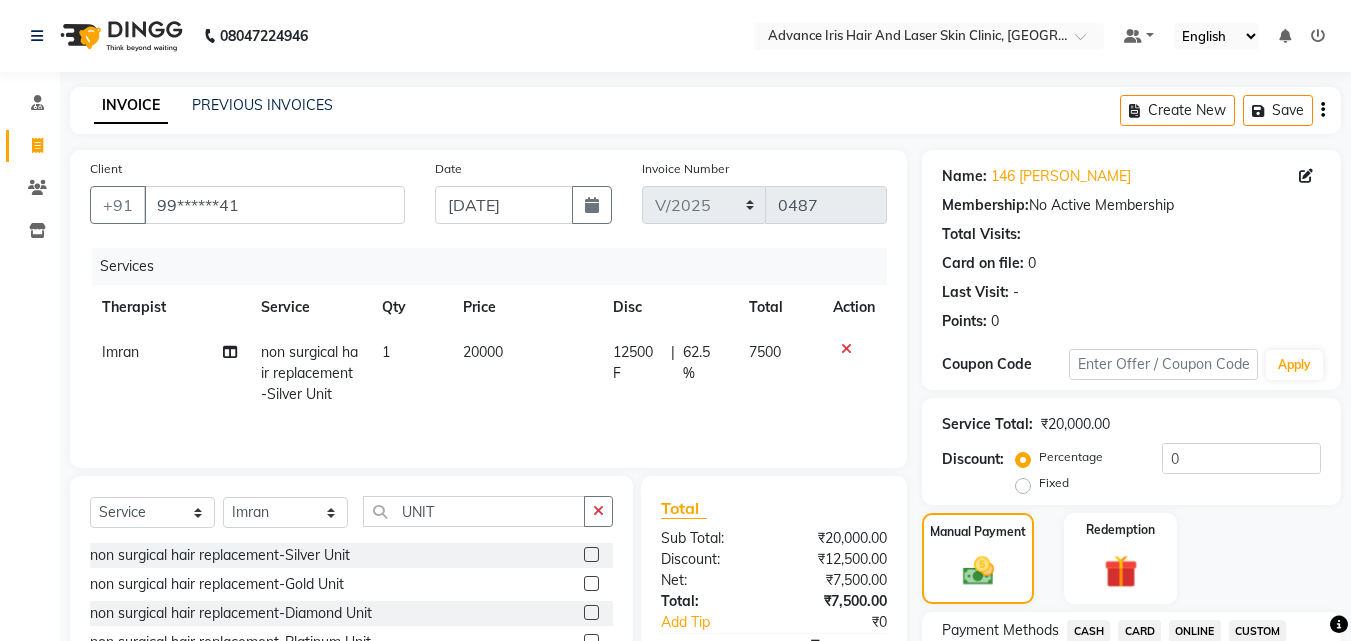 click on "12500 F | 62.5 %" 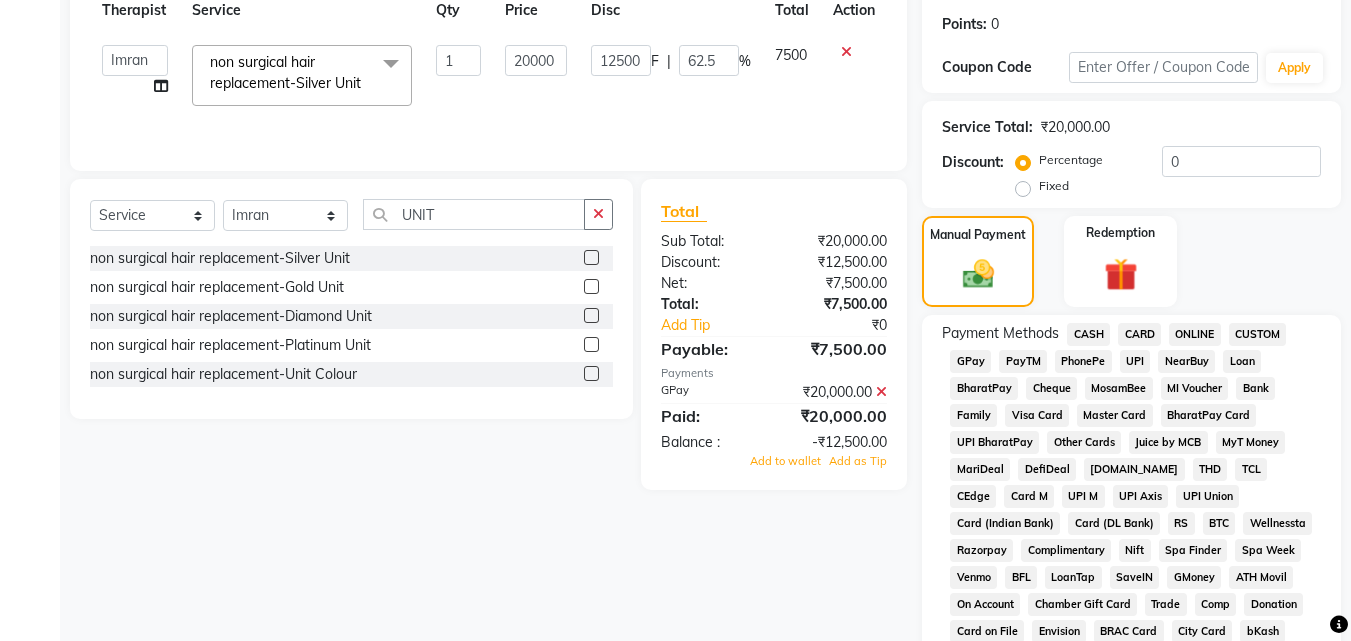 scroll, scrollTop: 292, scrollLeft: 0, axis: vertical 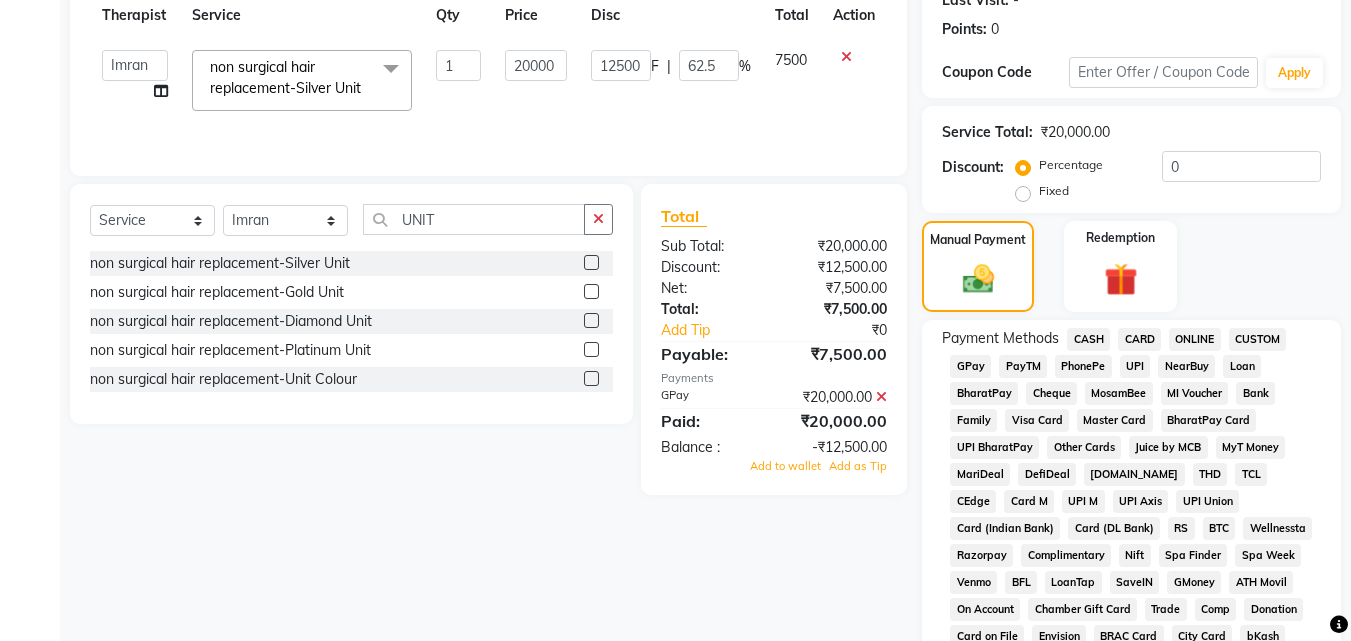 click on "GPay" 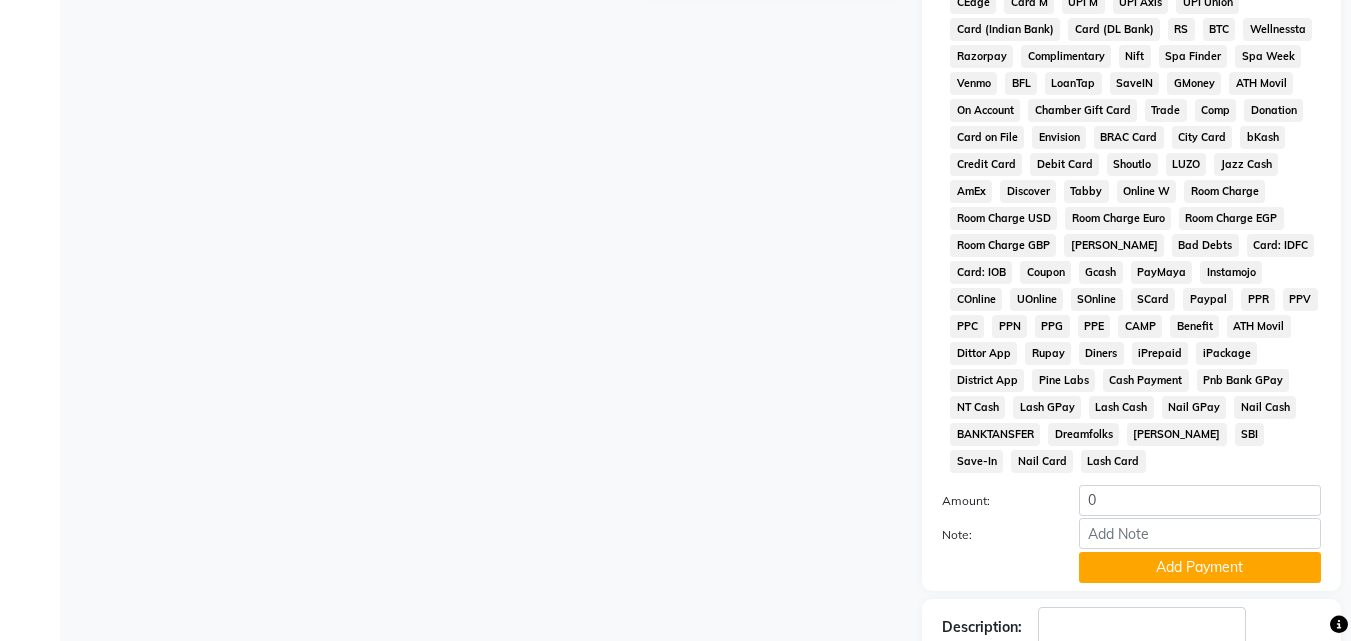 scroll, scrollTop: 898, scrollLeft: 0, axis: vertical 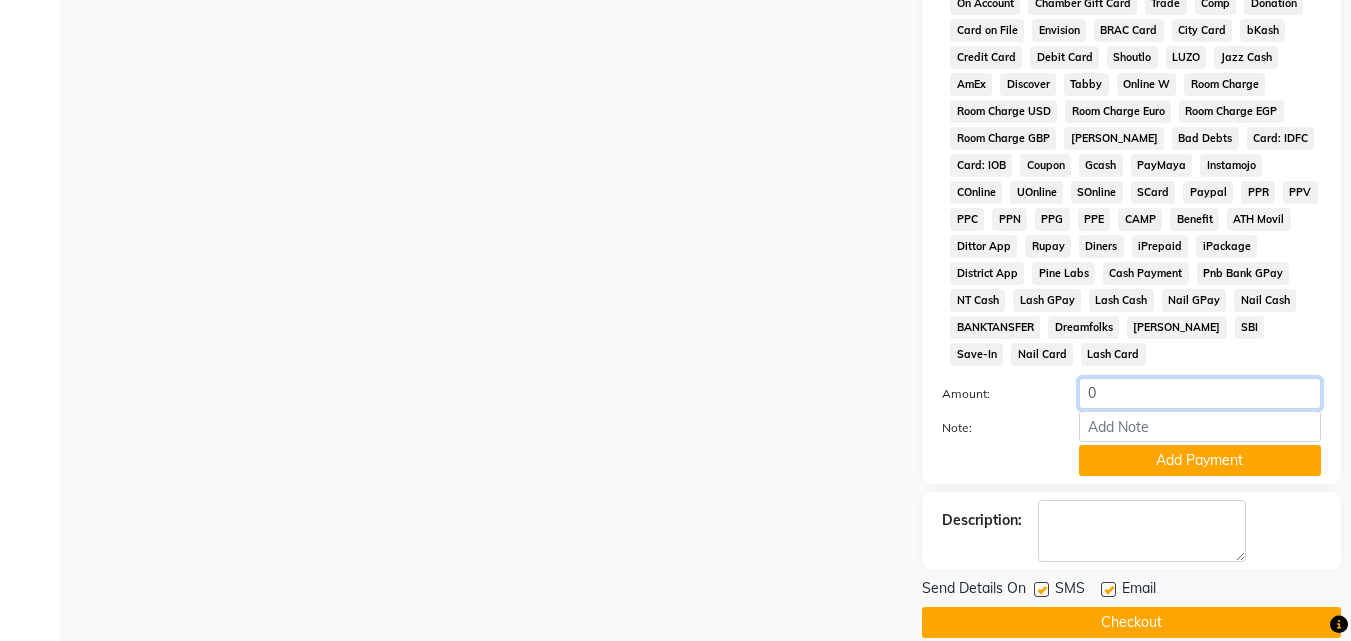 click on "0" 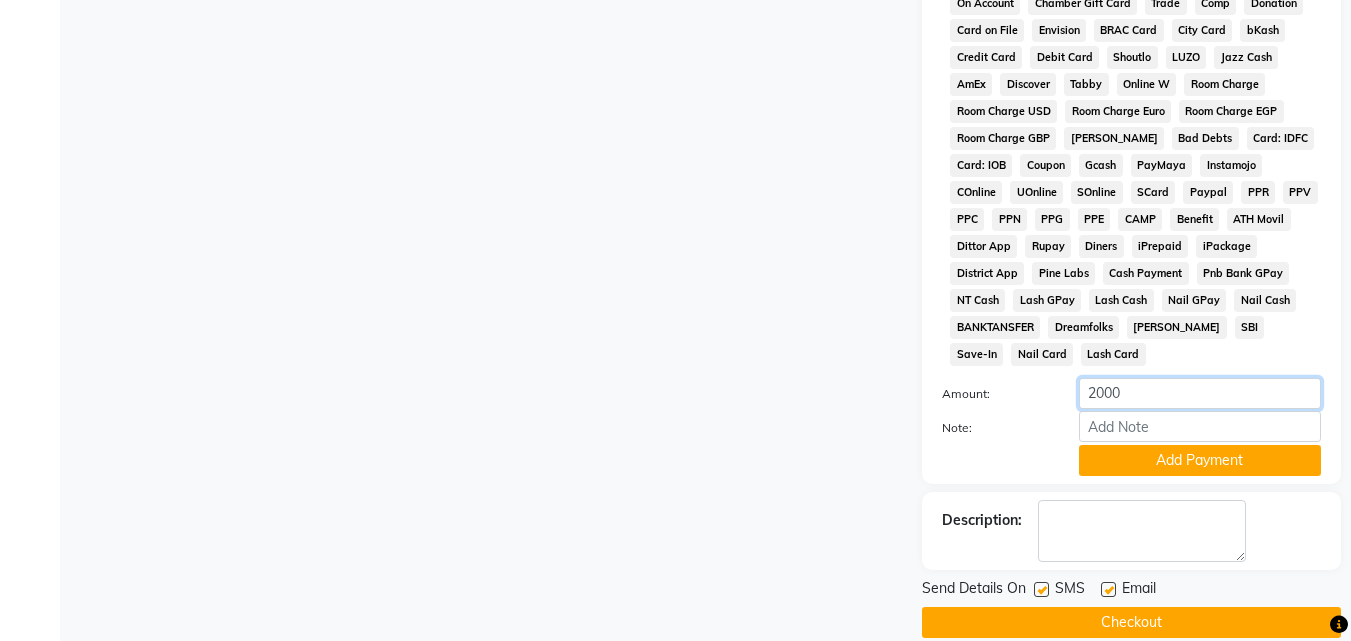 type on "2000" 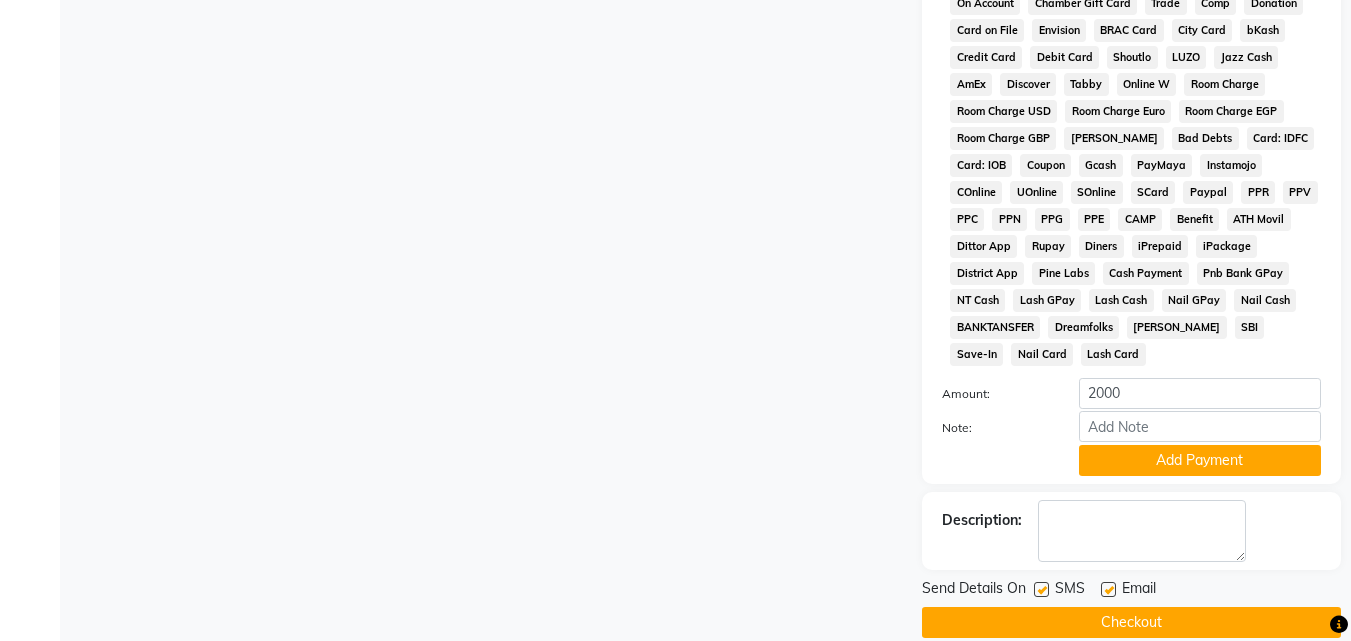 click on "Amount:" 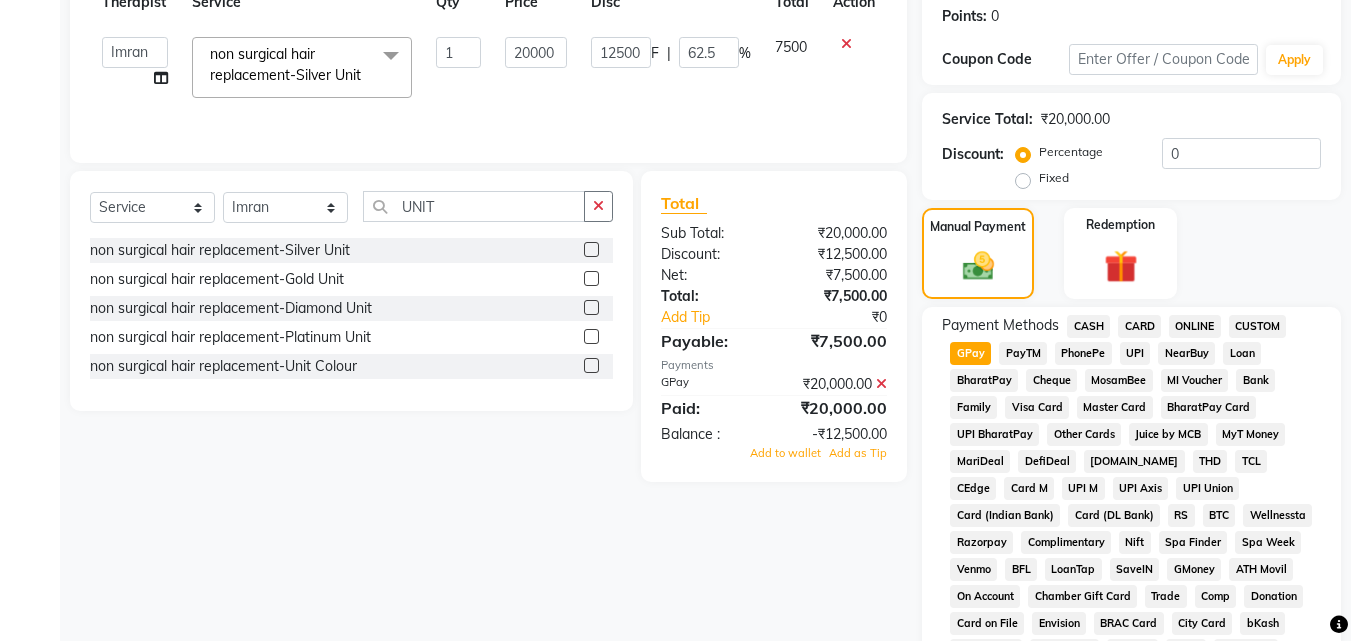 scroll, scrollTop: 298, scrollLeft: 0, axis: vertical 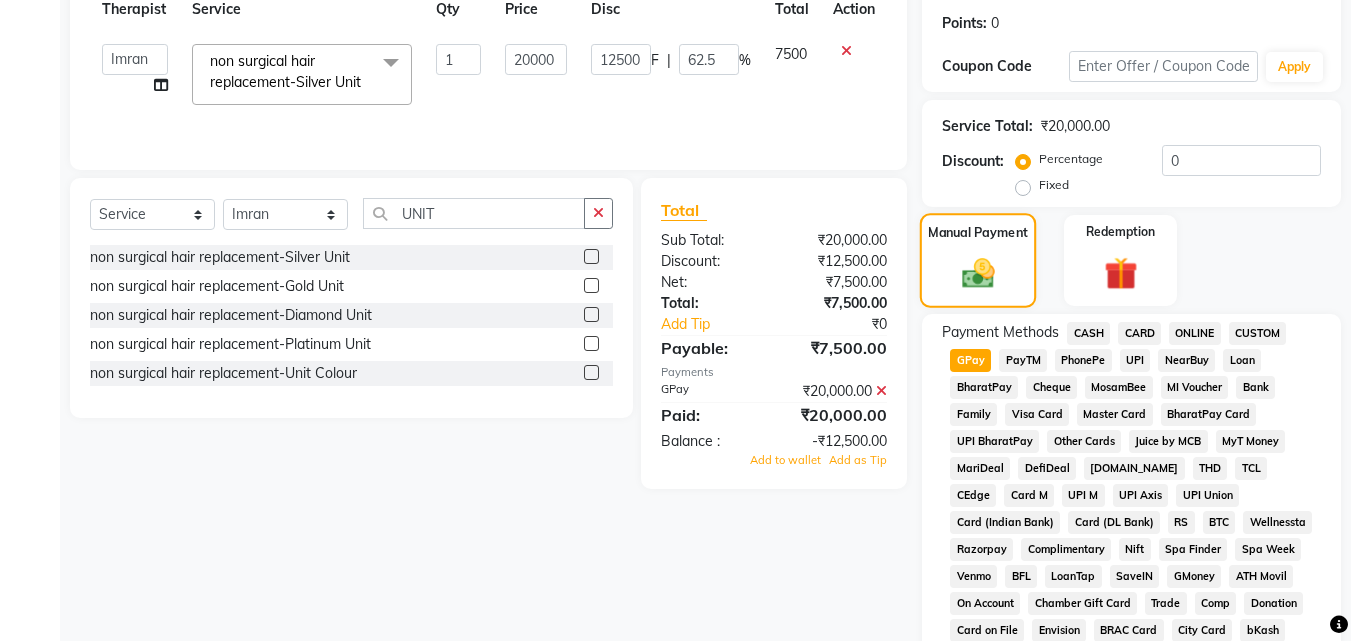 click 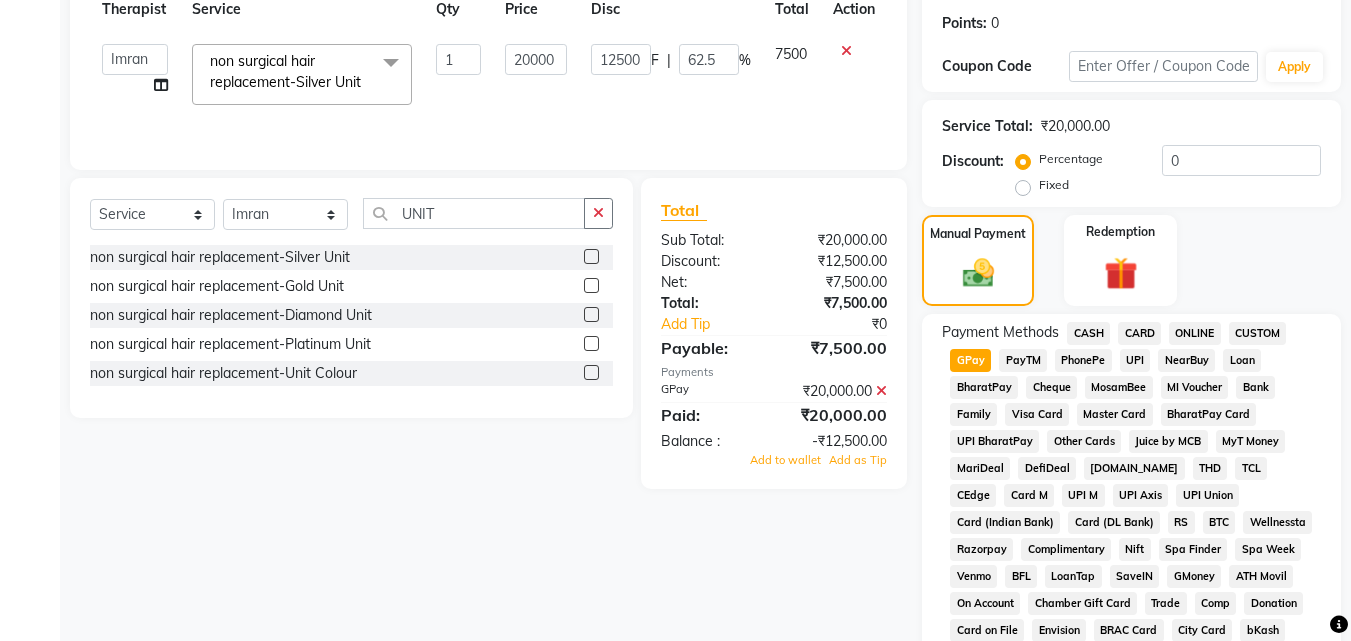 click 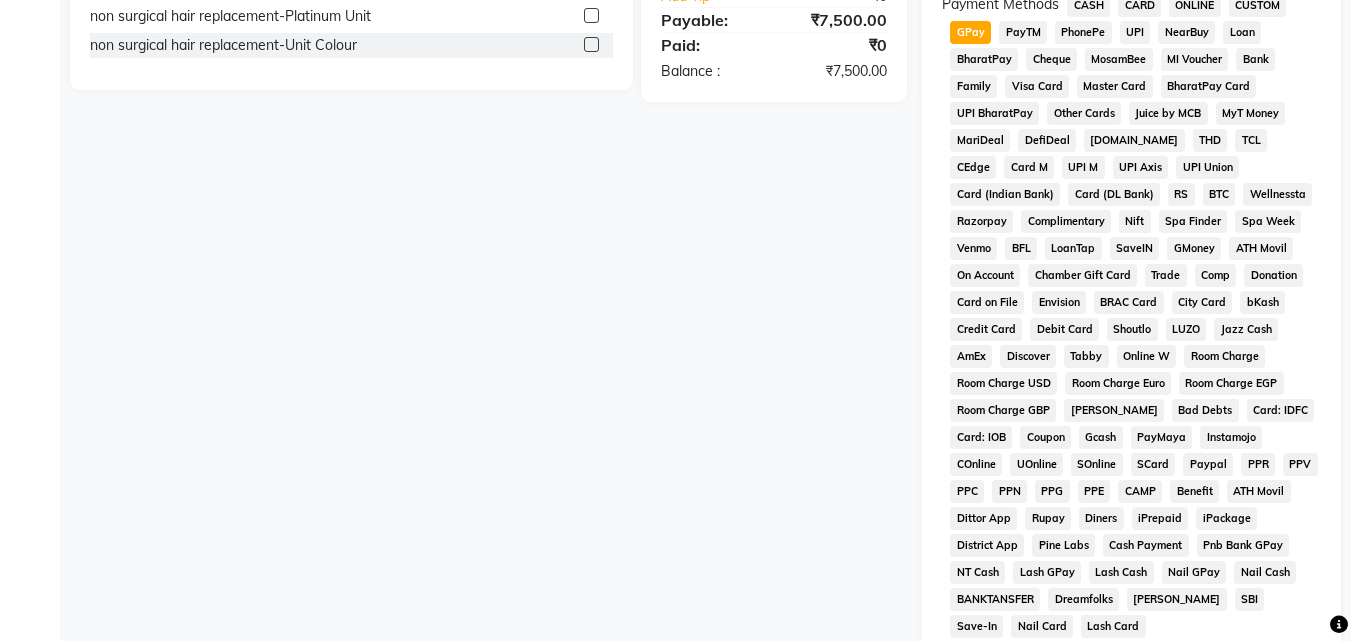 scroll, scrollTop: 698, scrollLeft: 0, axis: vertical 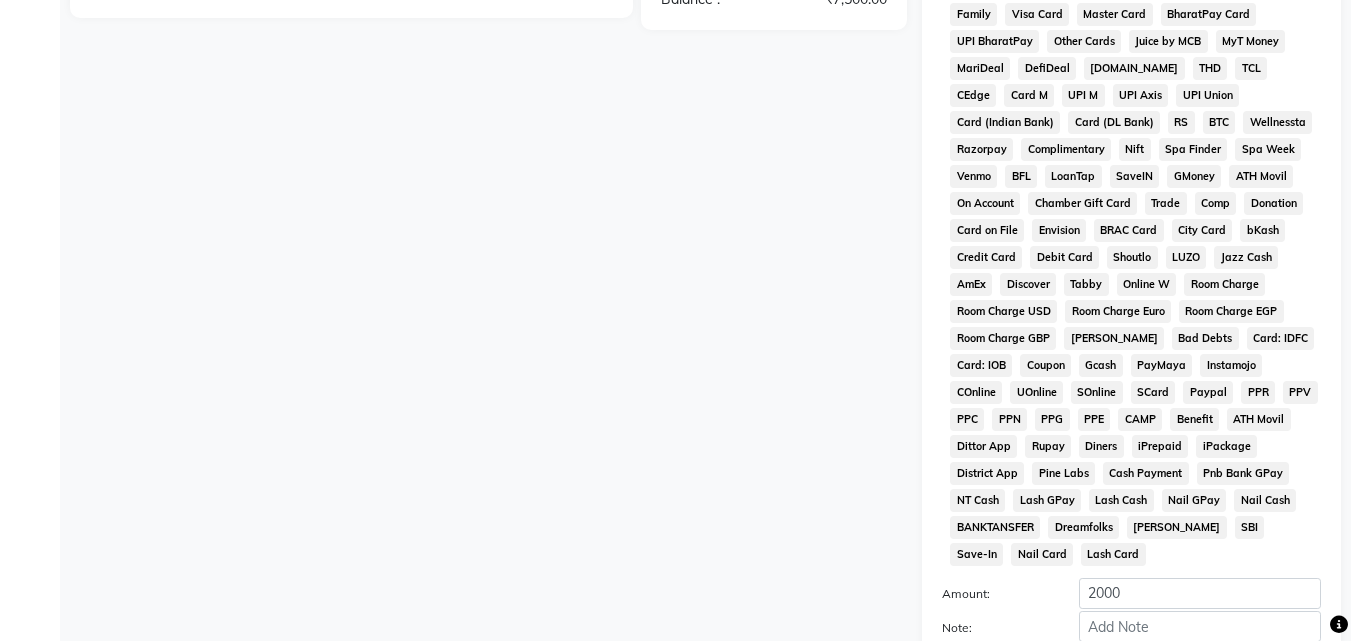 click on "Add Payment" 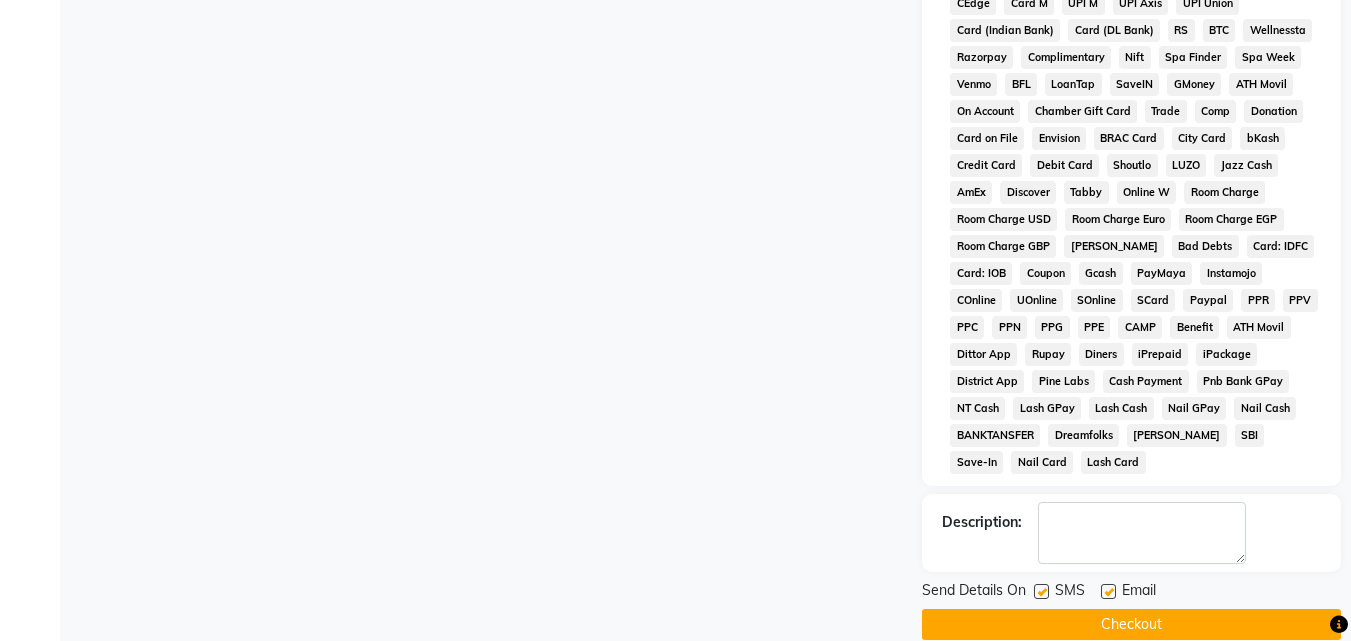 scroll, scrollTop: 792, scrollLeft: 0, axis: vertical 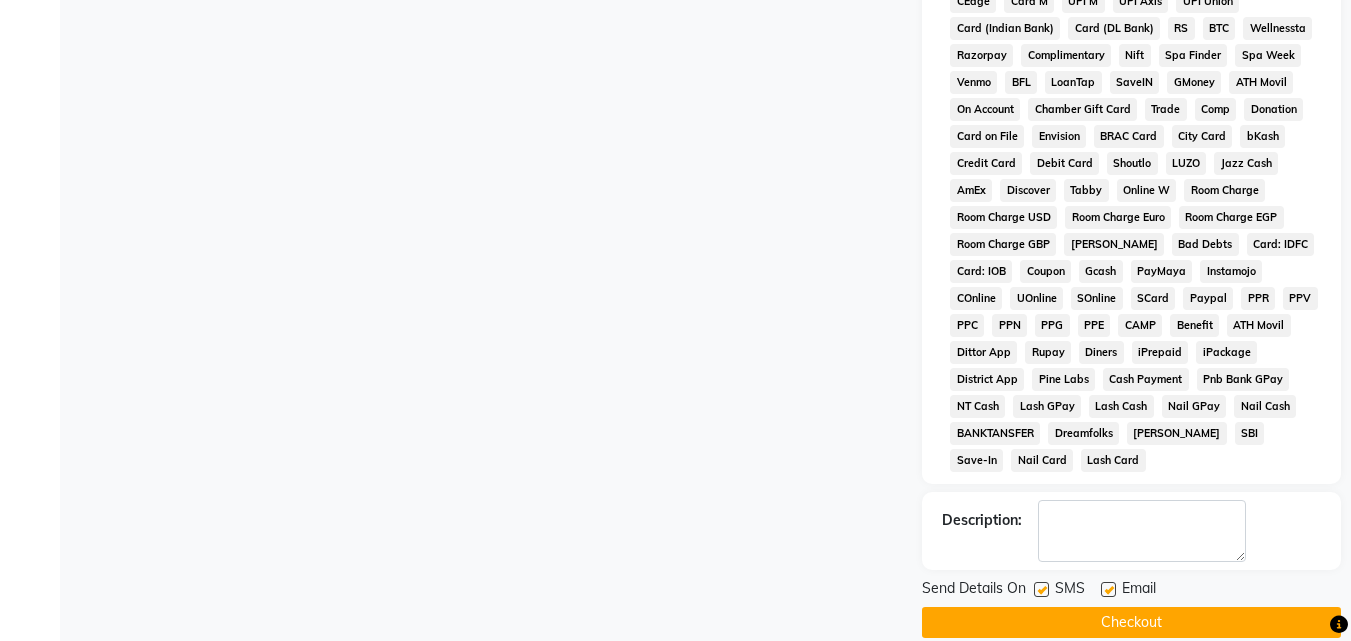 click on "Checkout" 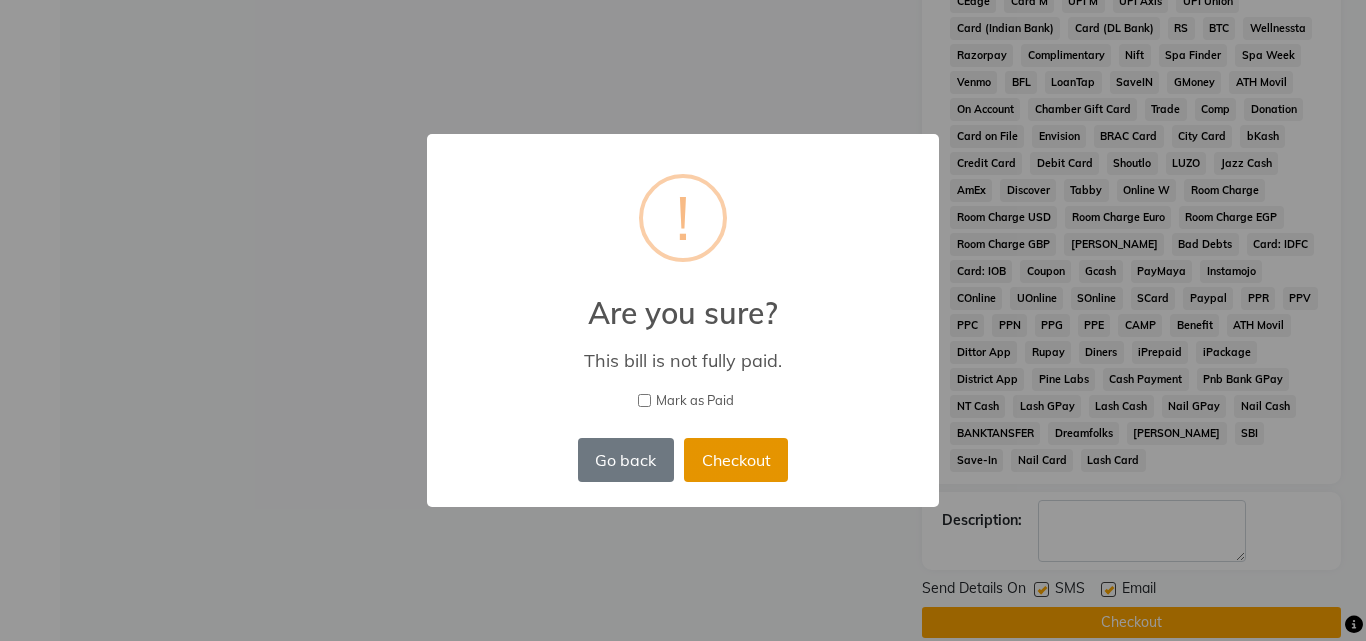 click on "Checkout" at bounding box center [736, 460] 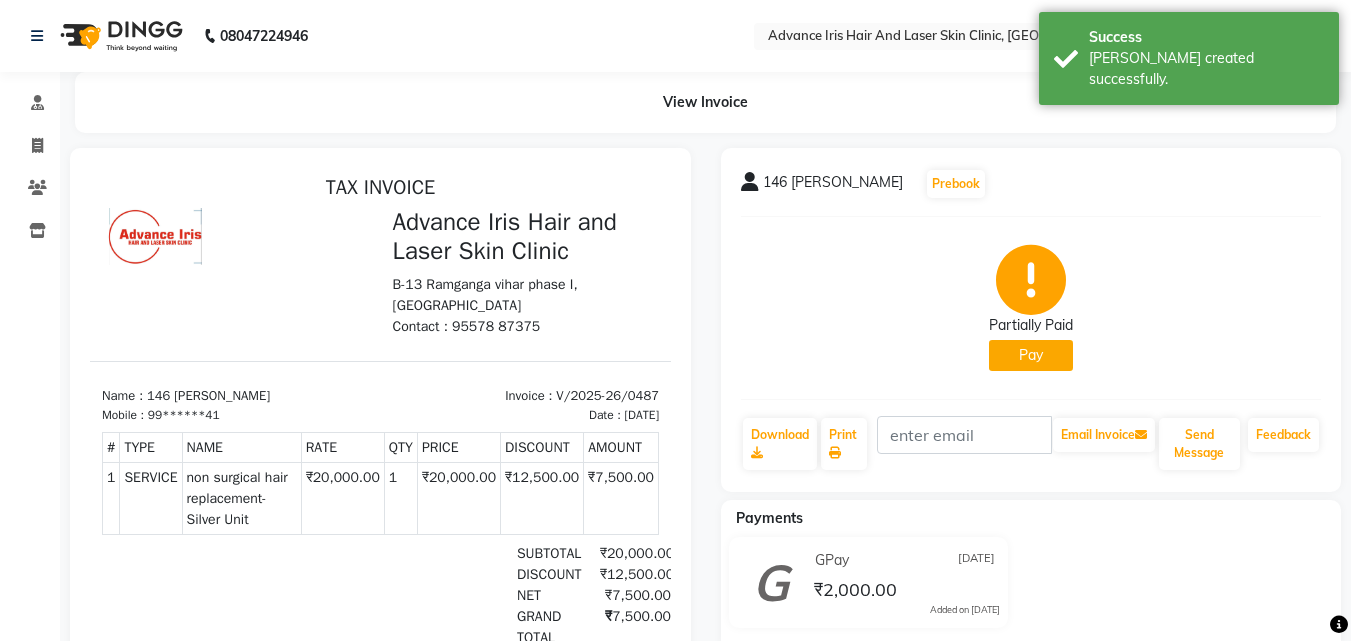 scroll, scrollTop: 0, scrollLeft: 0, axis: both 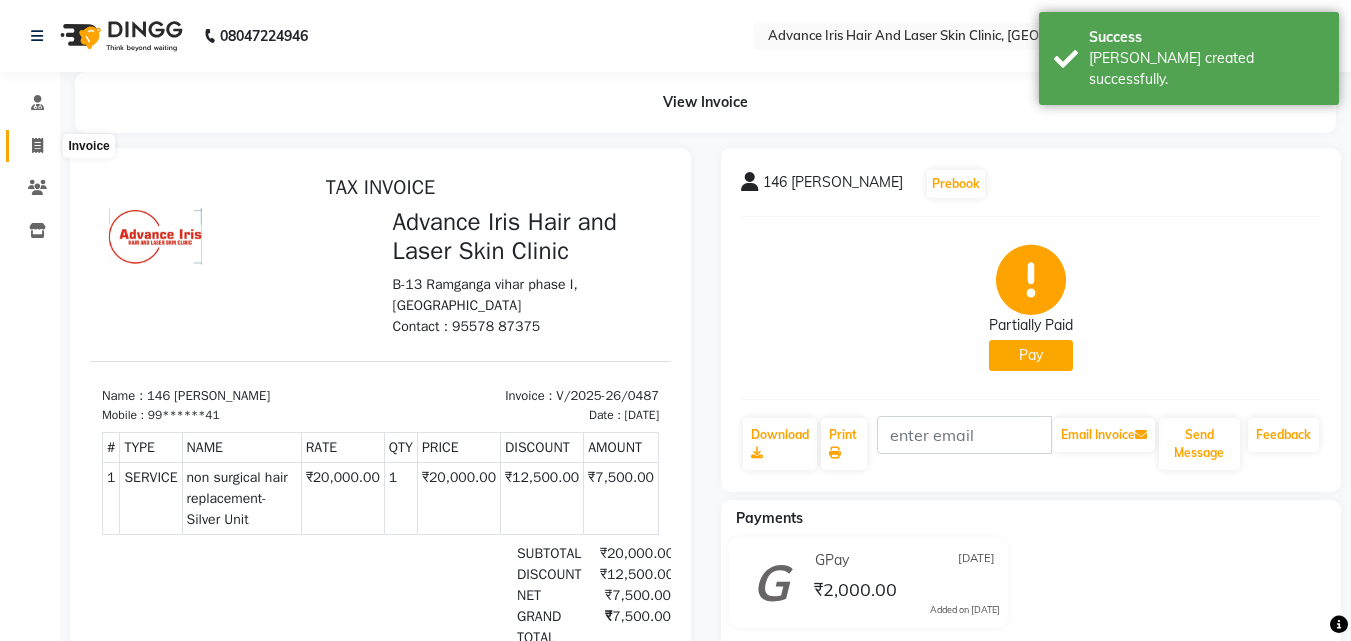 click 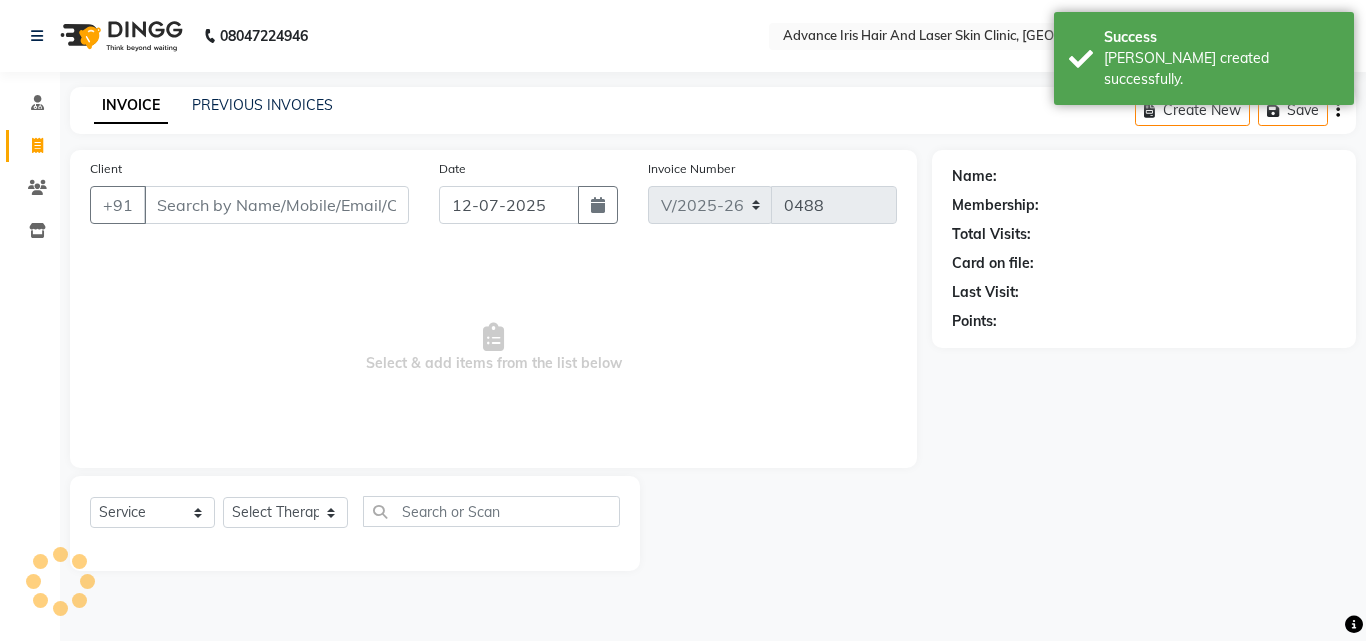 click on "Client" at bounding box center [276, 205] 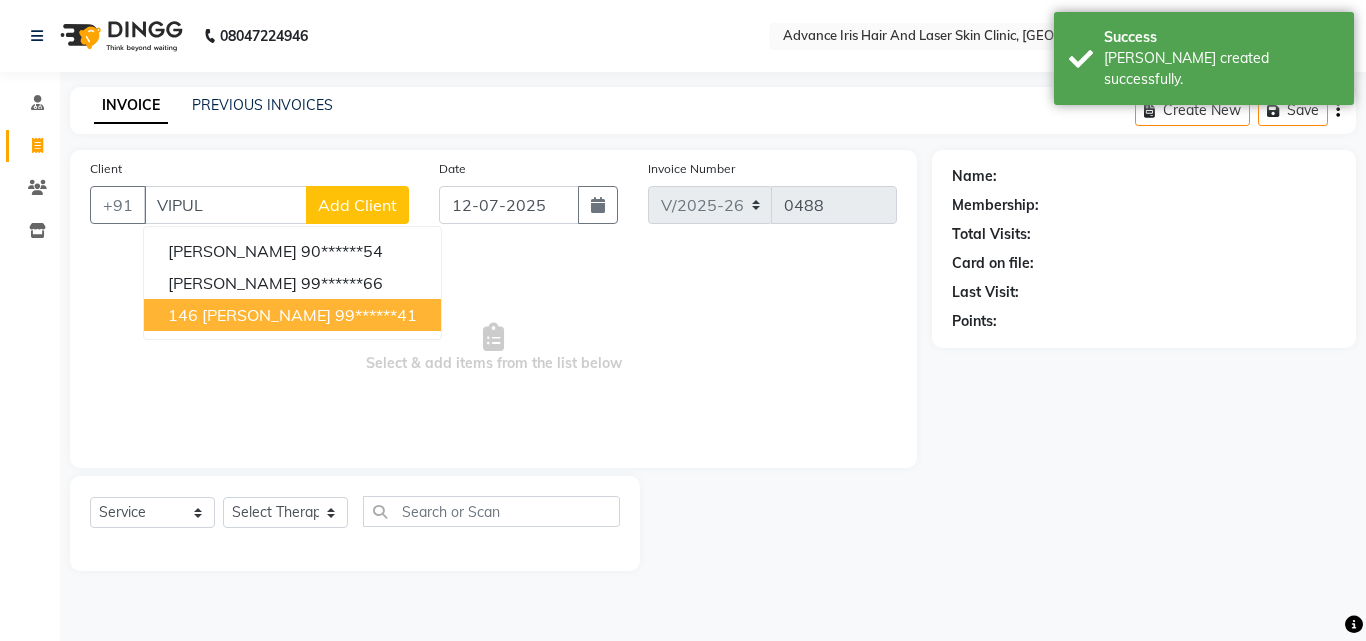 click on "146 [PERSON_NAME]" at bounding box center (249, 315) 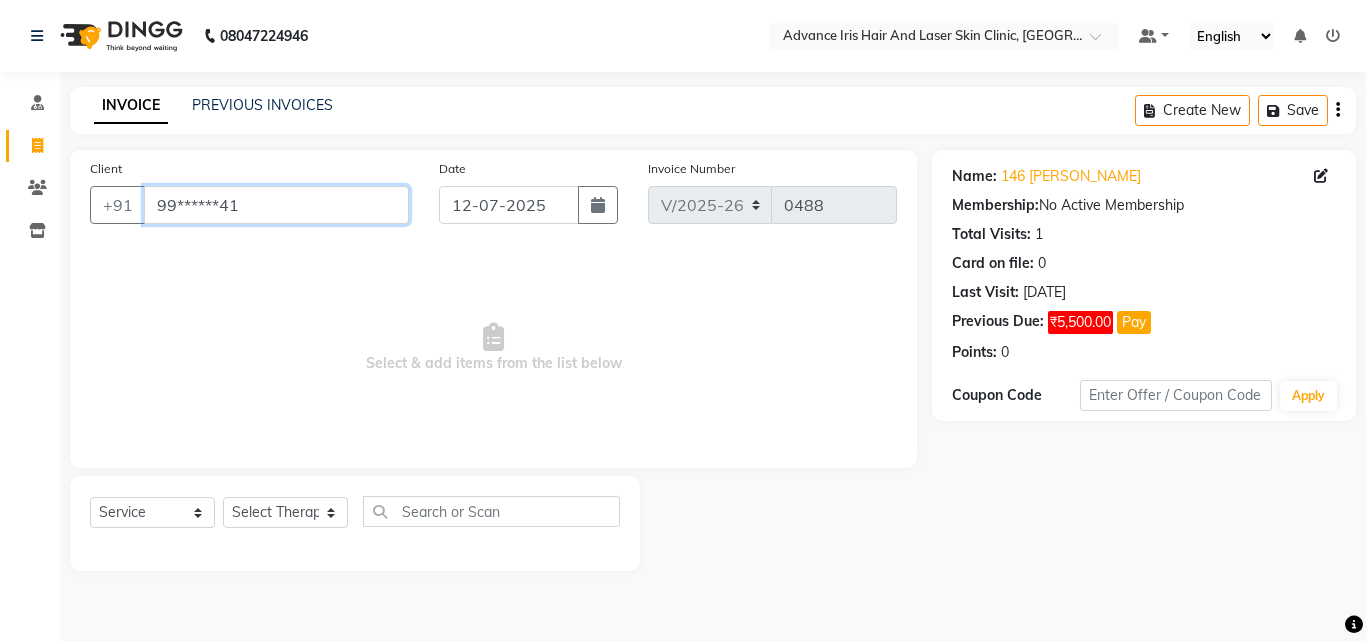 click on "99******41" at bounding box center [276, 205] 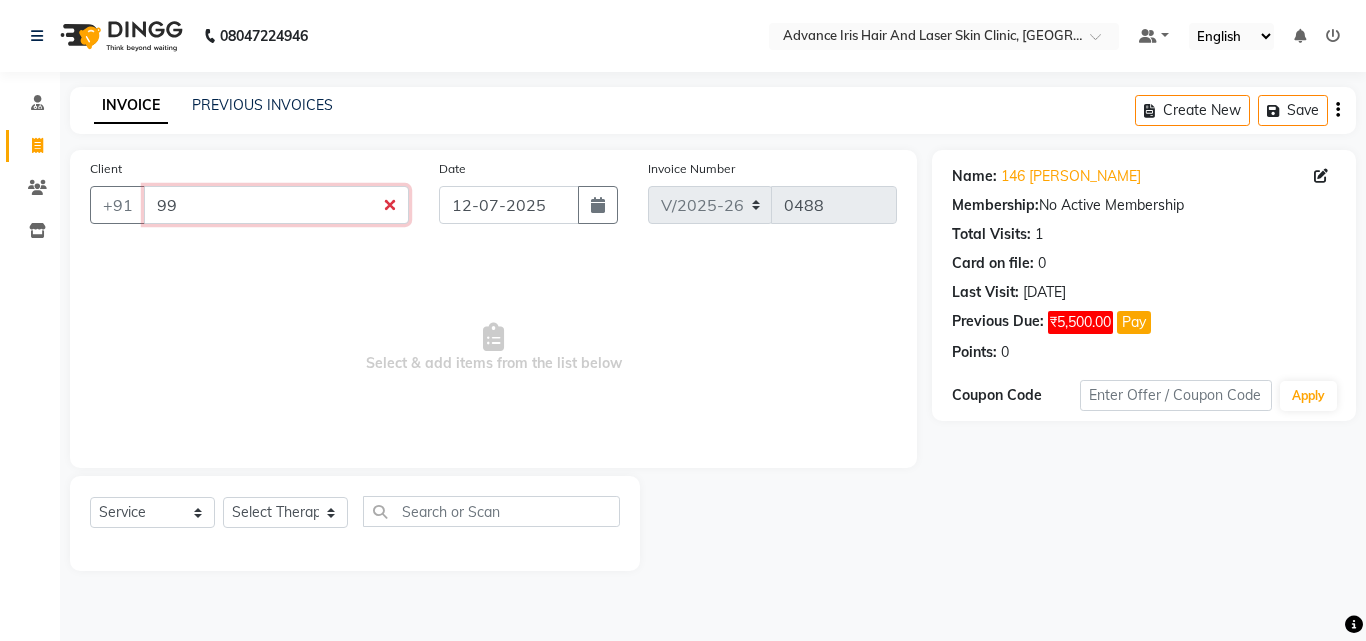 type on "9" 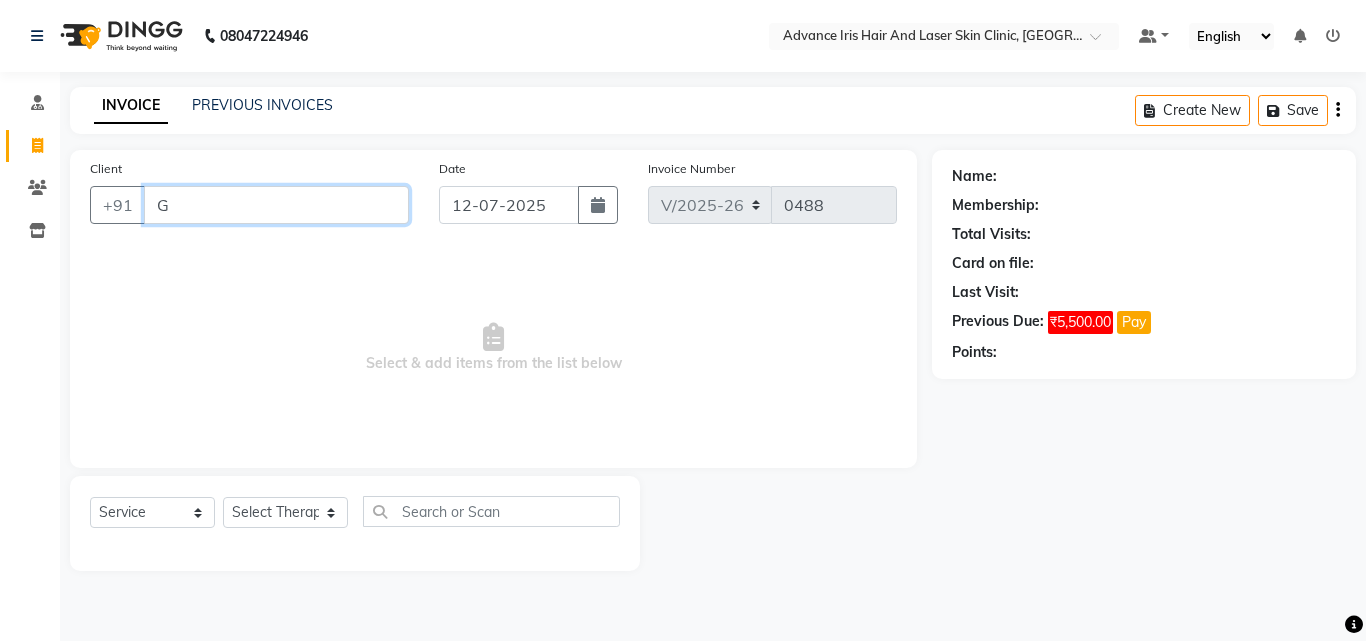drag, startPoint x: 267, startPoint y: 194, endPoint x: 237, endPoint y: 190, distance: 30.265491 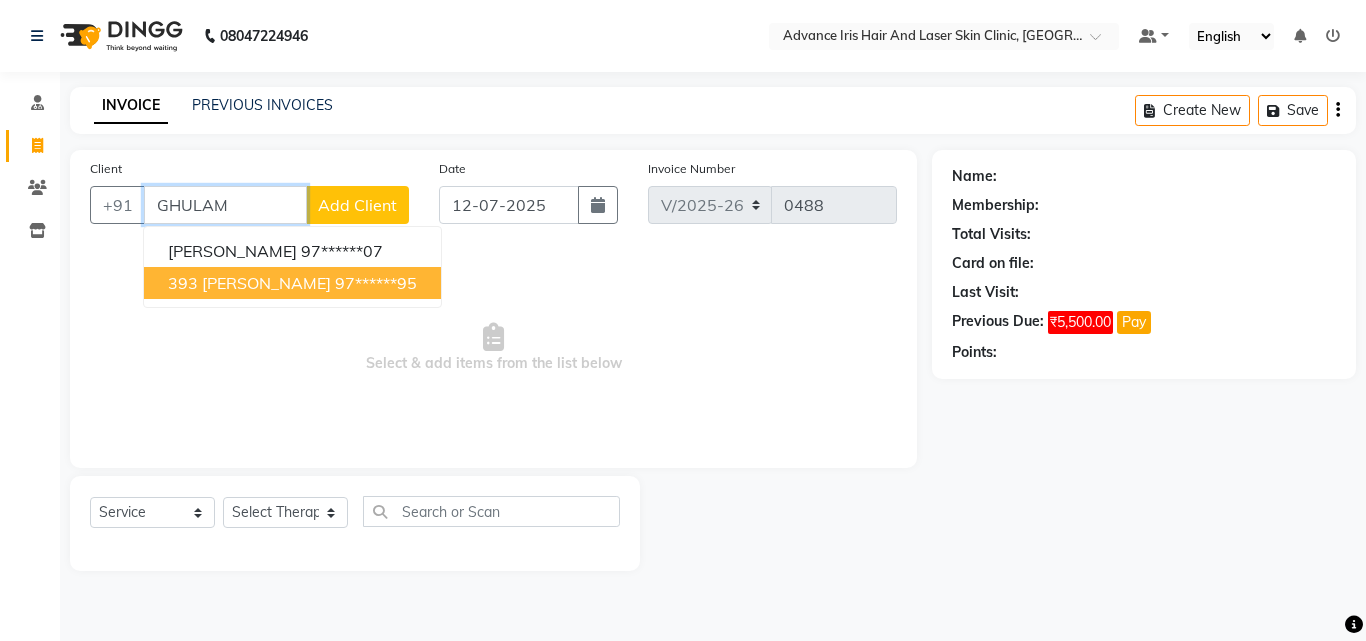 click on "393 [PERSON_NAME]" at bounding box center (249, 283) 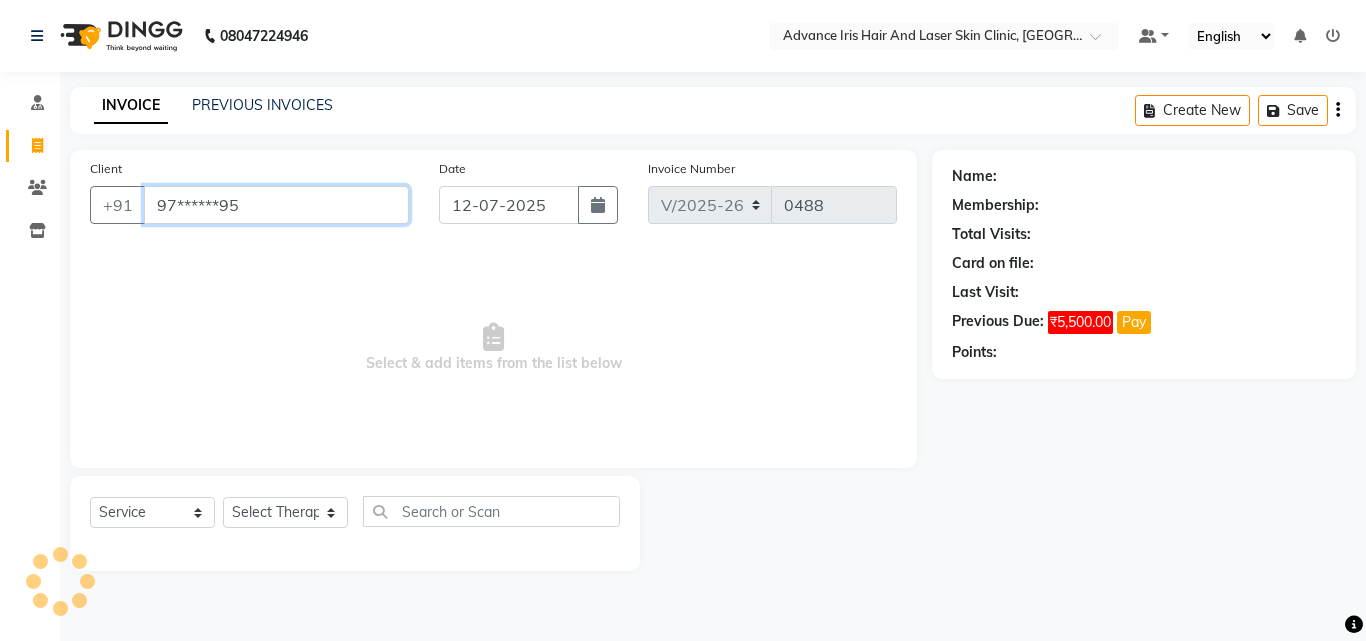 type on "97******95" 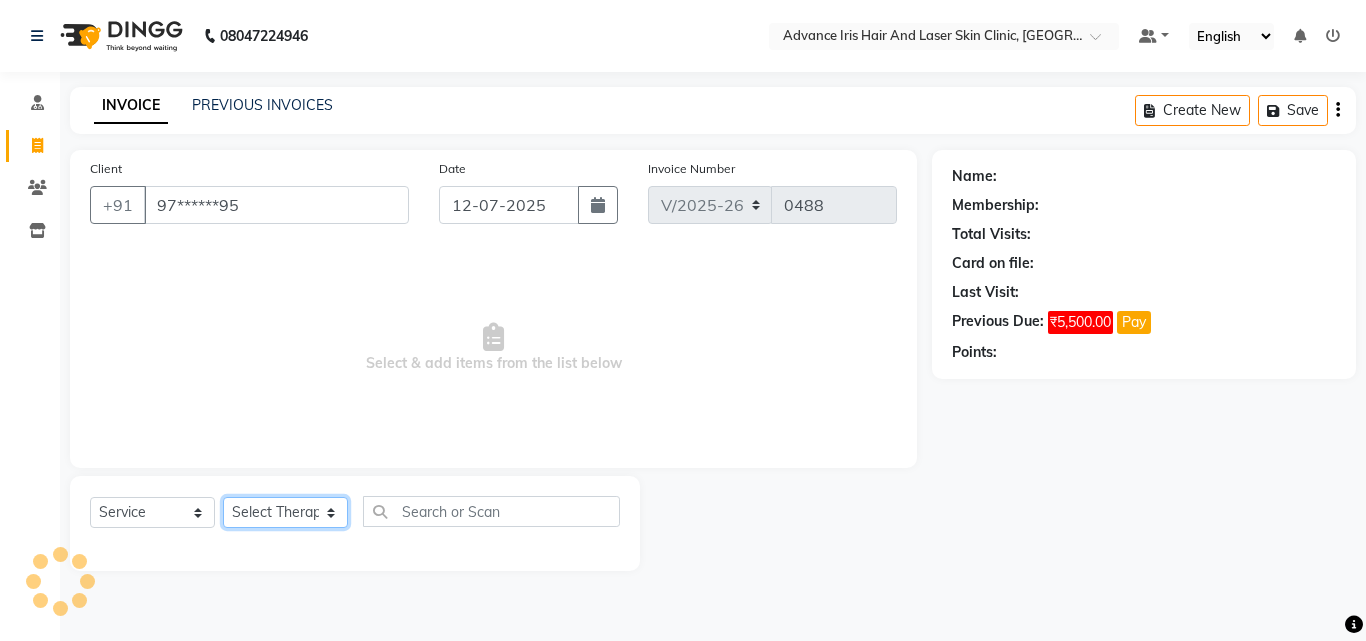 click on "Select Therapist Advance Iris Reception  [PERSON_NAME] [PERSON_NAME](Cosmetologist) [PERSON_NAME] Isra [PERSON_NAME]" 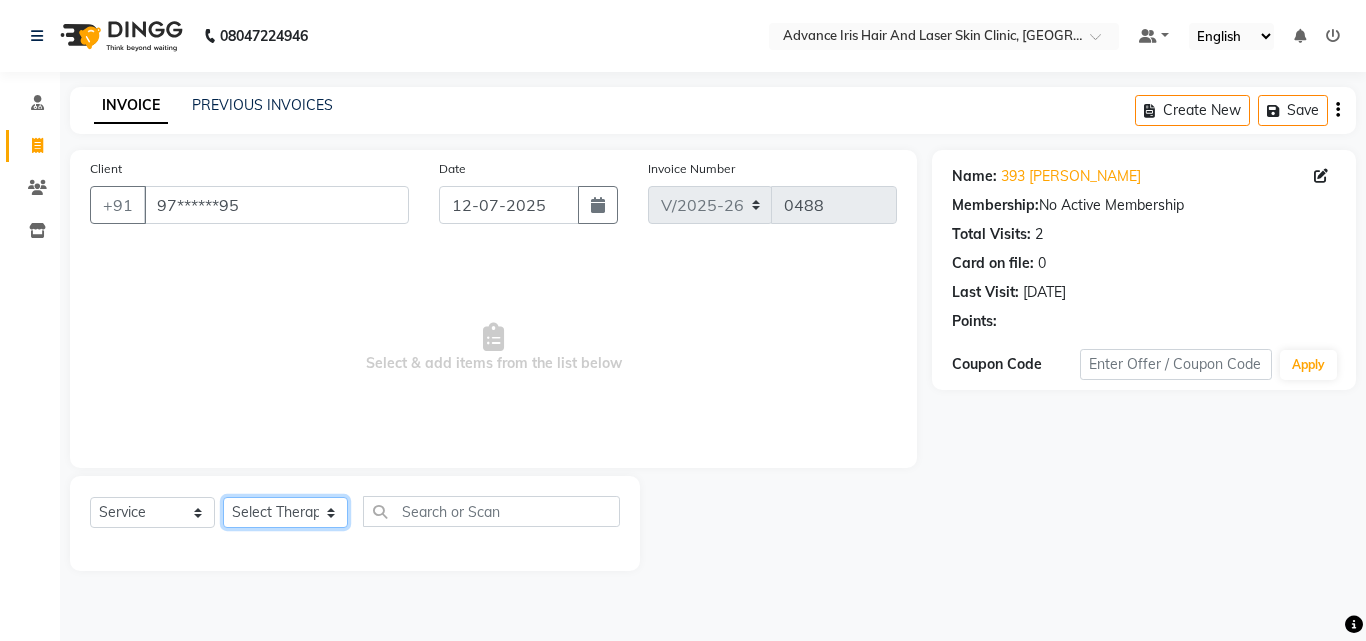 select on "40883" 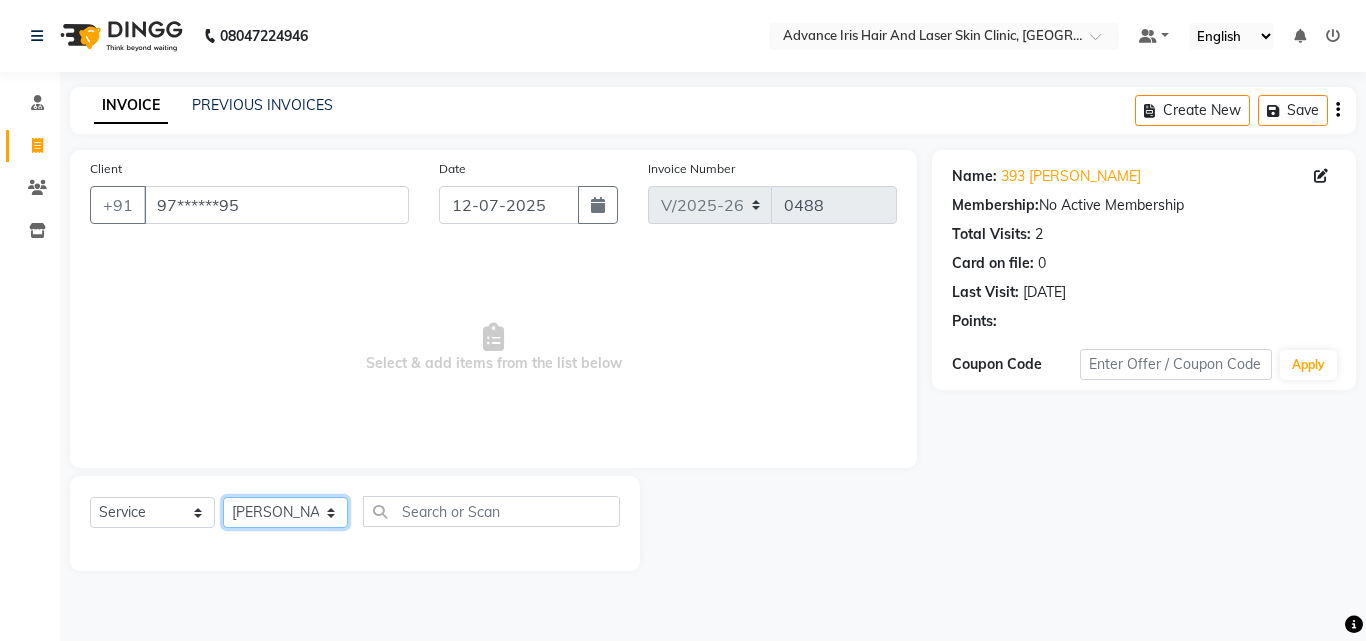 click on "Select Therapist Advance Iris Reception  [PERSON_NAME] [PERSON_NAME](Cosmetologist) [PERSON_NAME] Isra [PERSON_NAME]" 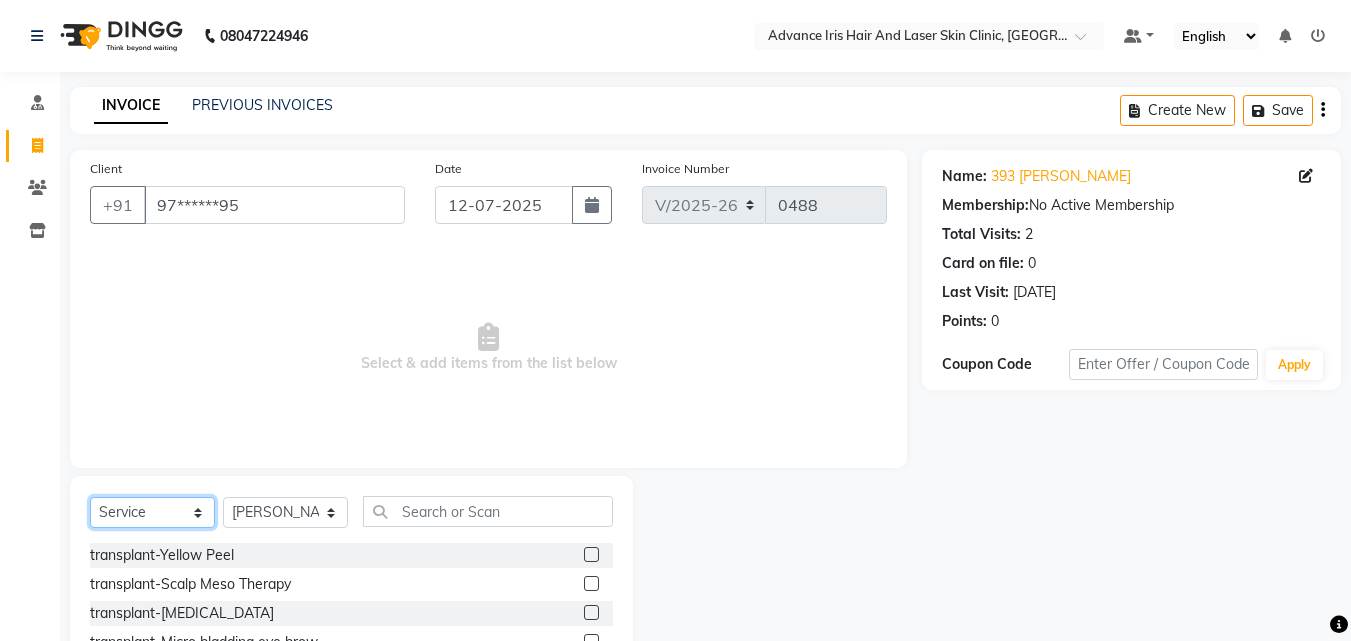 drag, startPoint x: 208, startPoint y: 516, endPoint x: 204, endPoint y: 506, distance: 10.770329 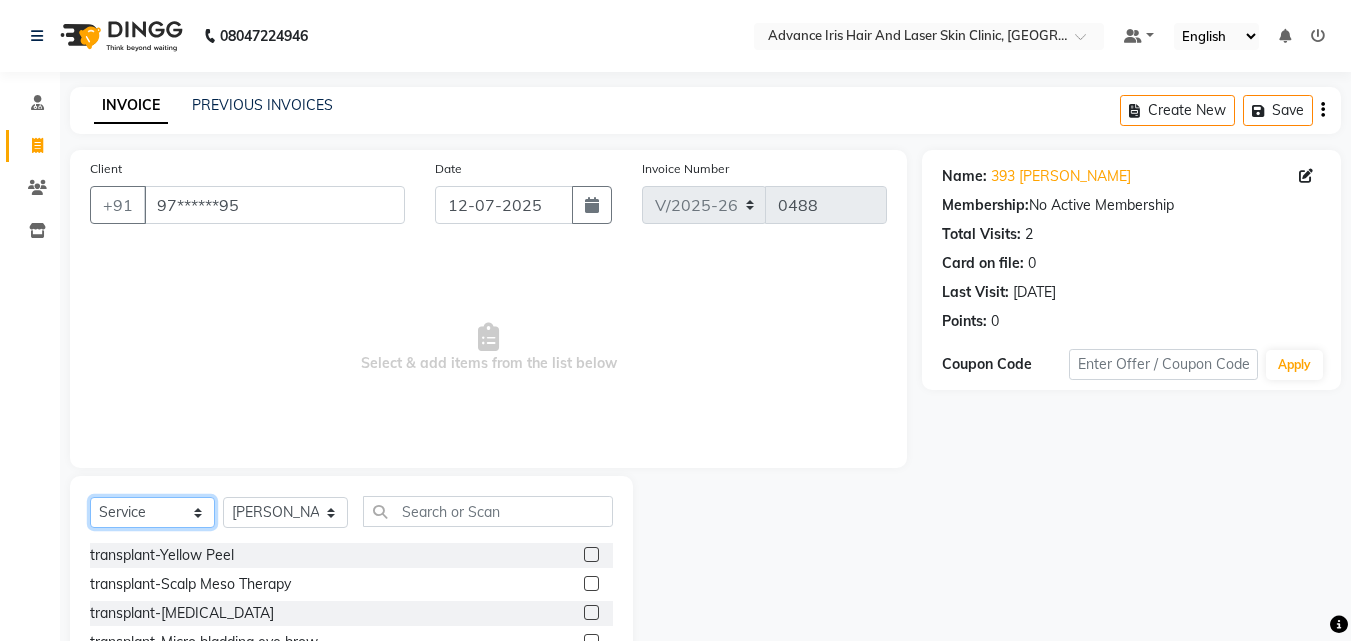select on "product" 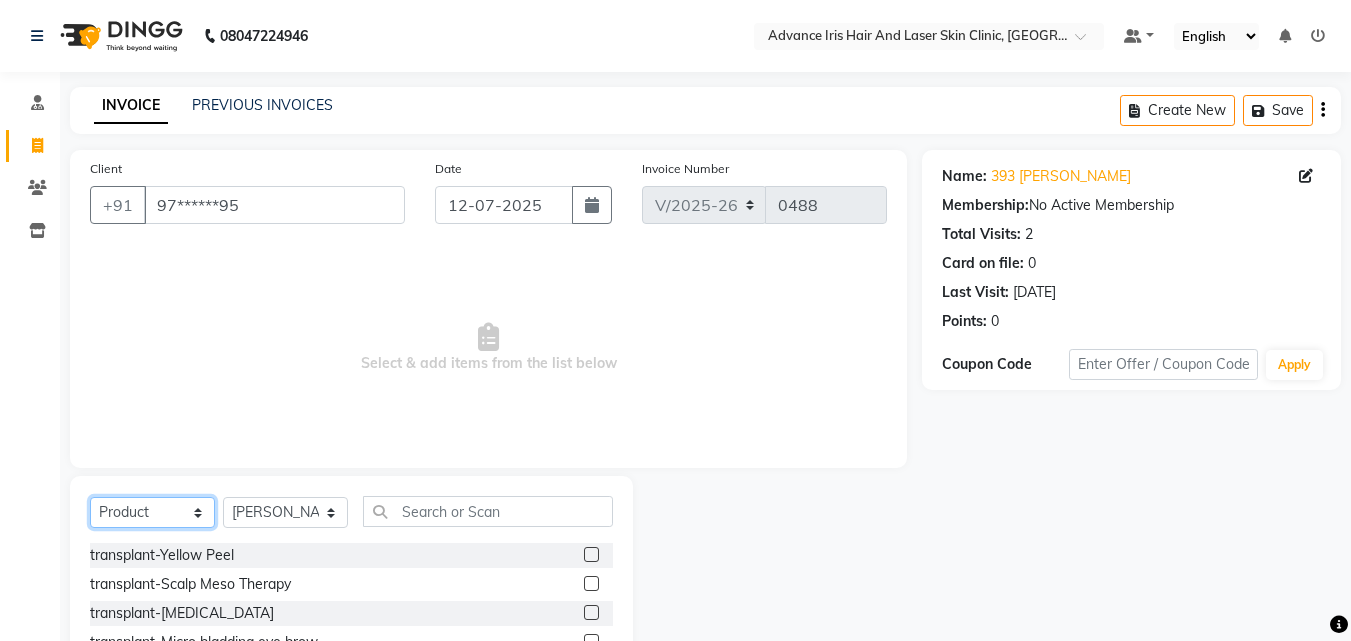 click on "Select  Service  Product  Membership  Package Voucher Prepaid Gift Card" 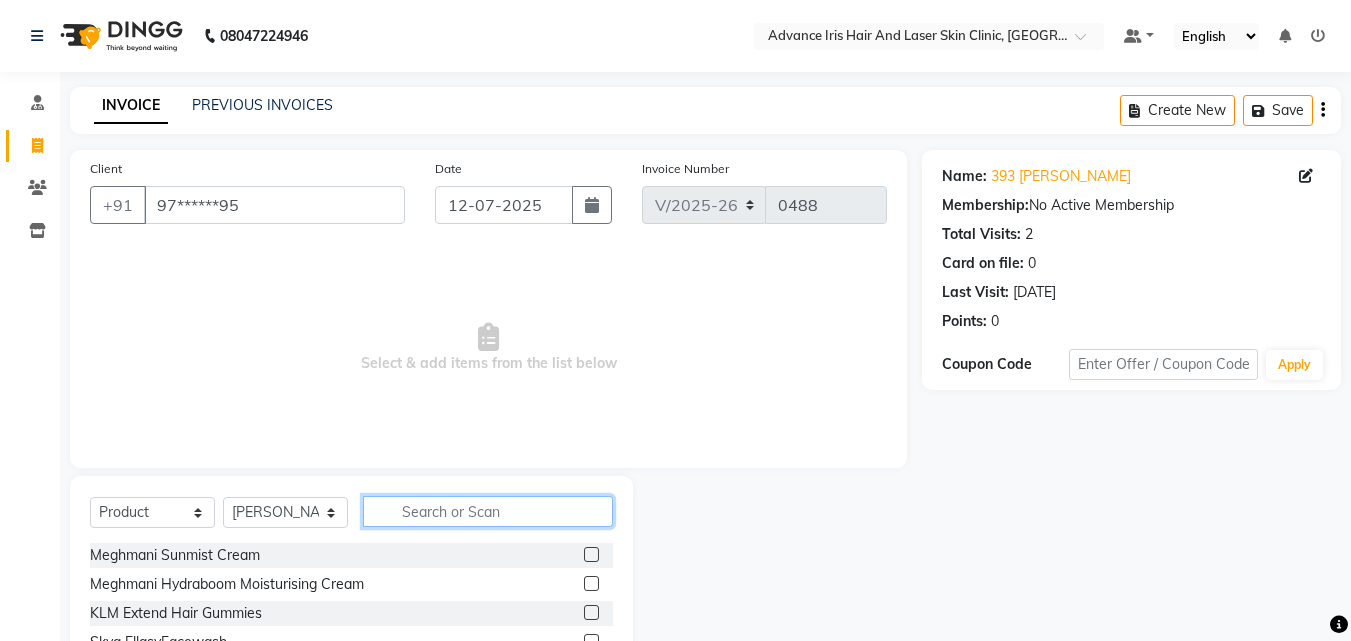click 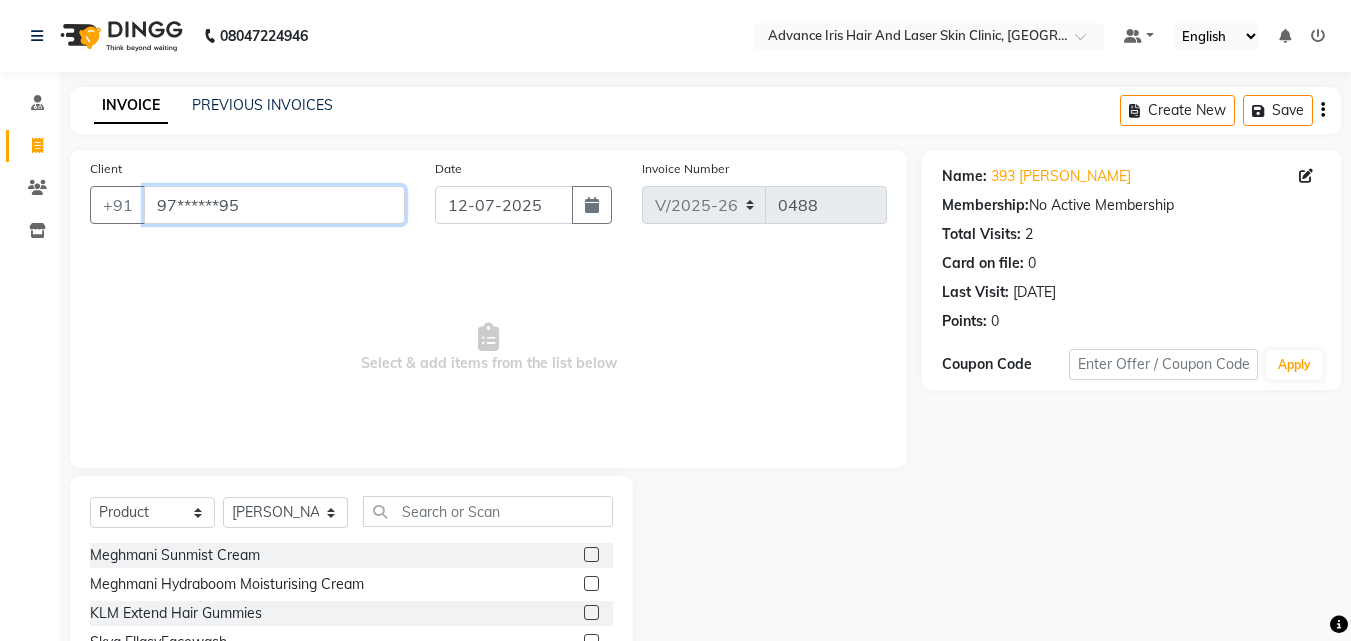 click on "97******95" at bounding box center (274, 205) 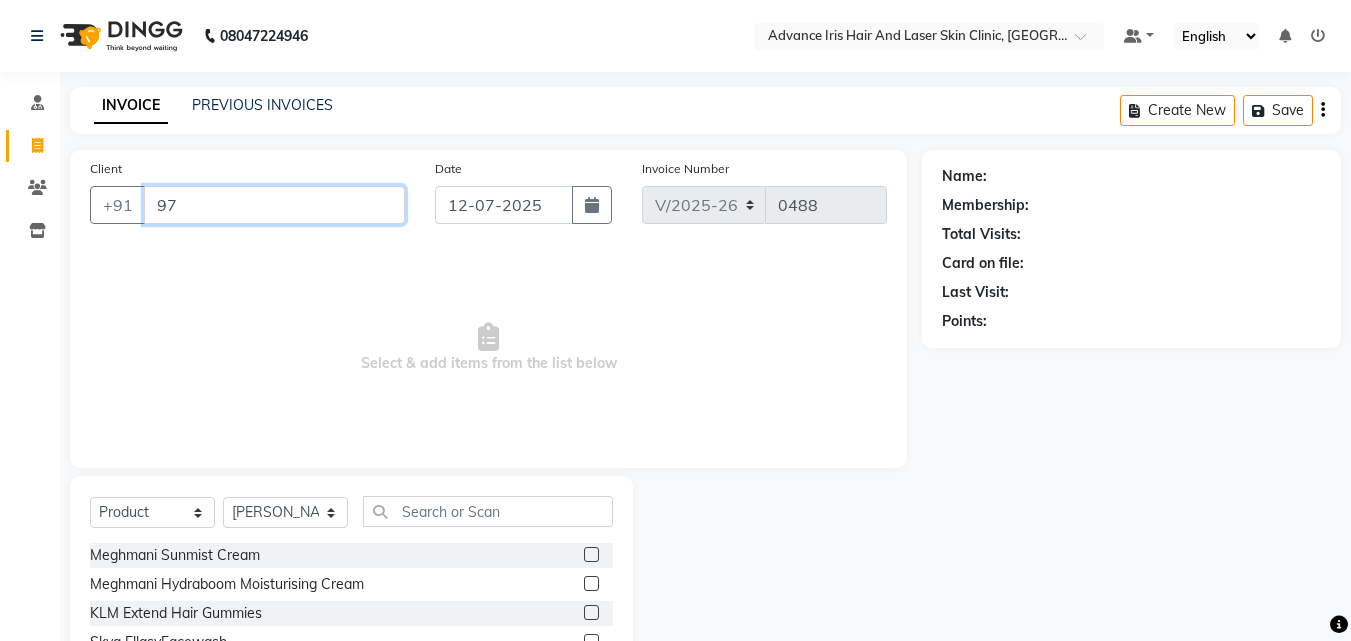 type on "9" 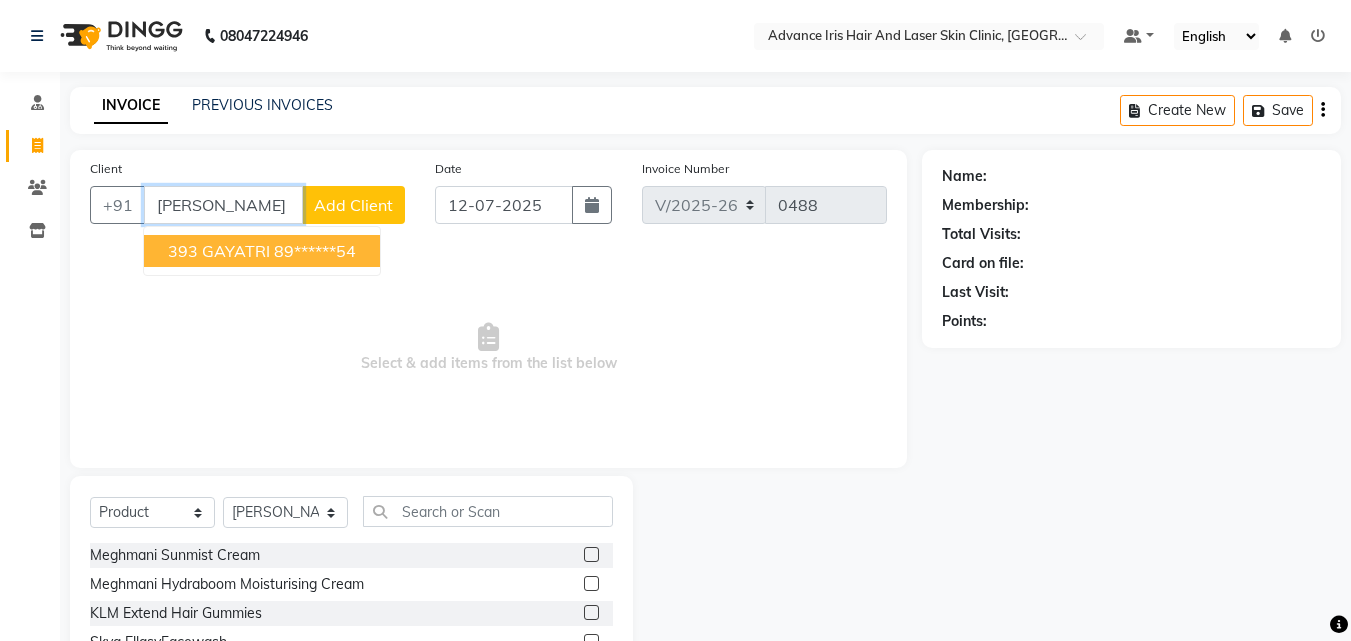 click on "89******54" at bounding box center [315, 251] 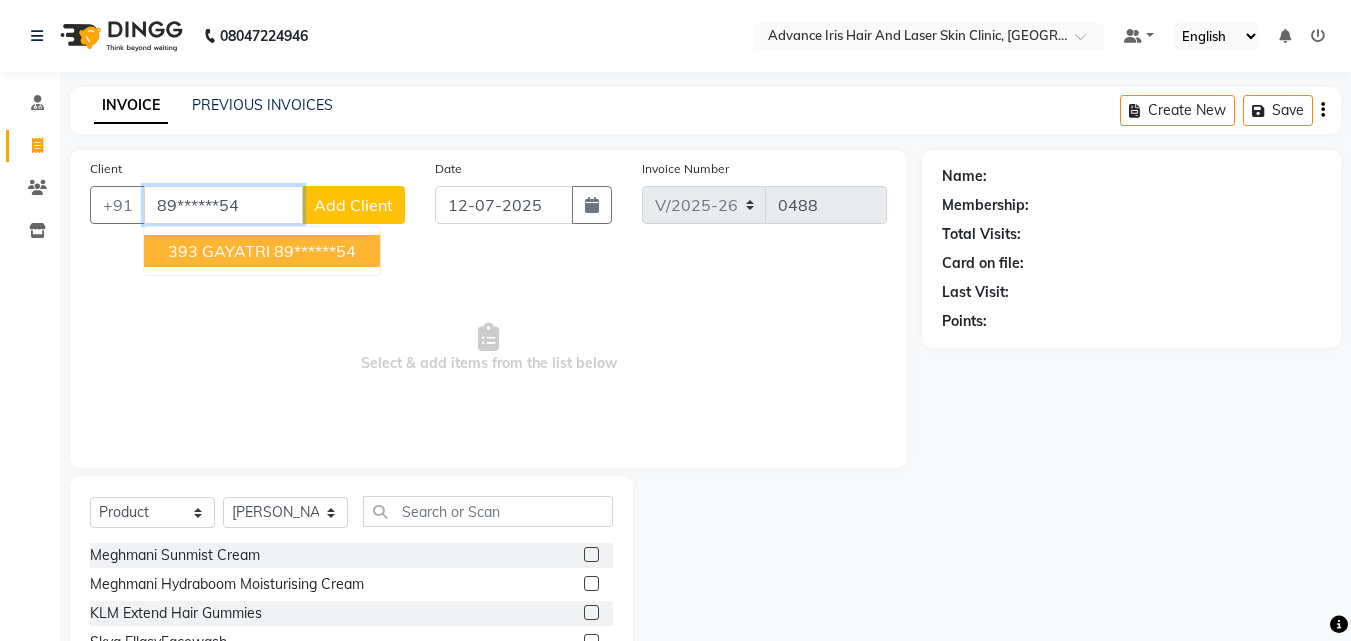 type on "89******54" 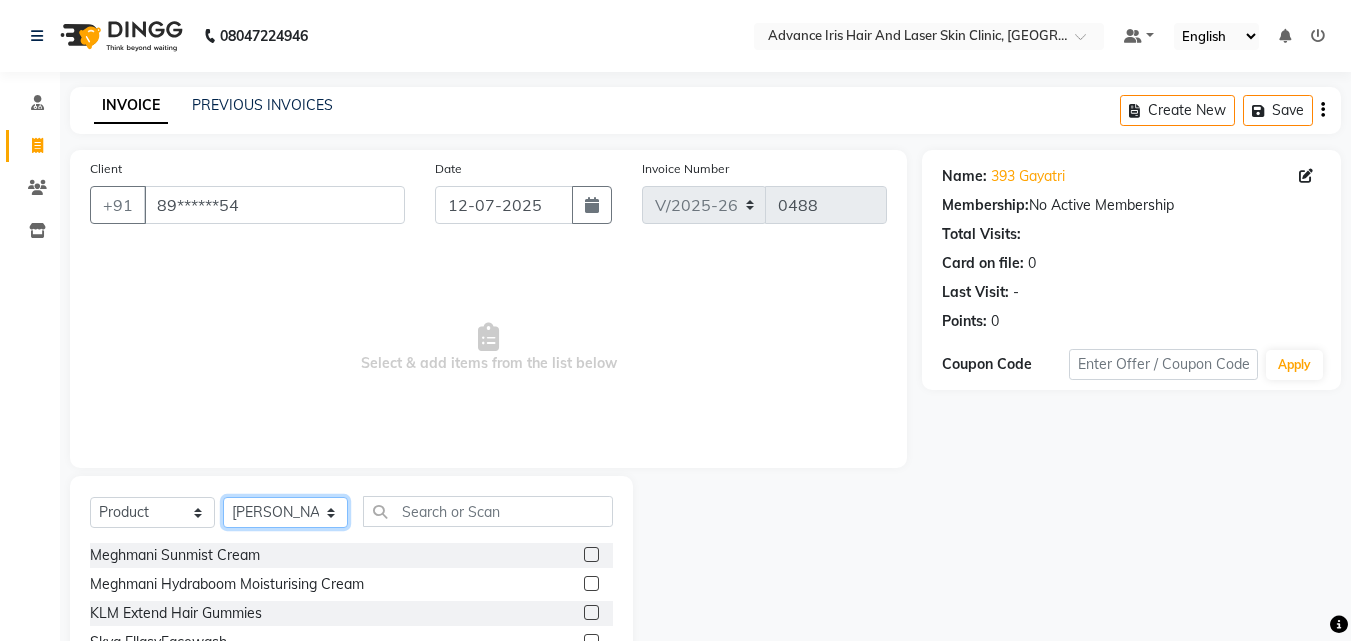 click on "Select Therapist Advance Iris Reception  [PERSON_NAME] [PERSON_NAME](Cosmetologist) [PERSON_NAME] Isra [PERSON_NAME]" 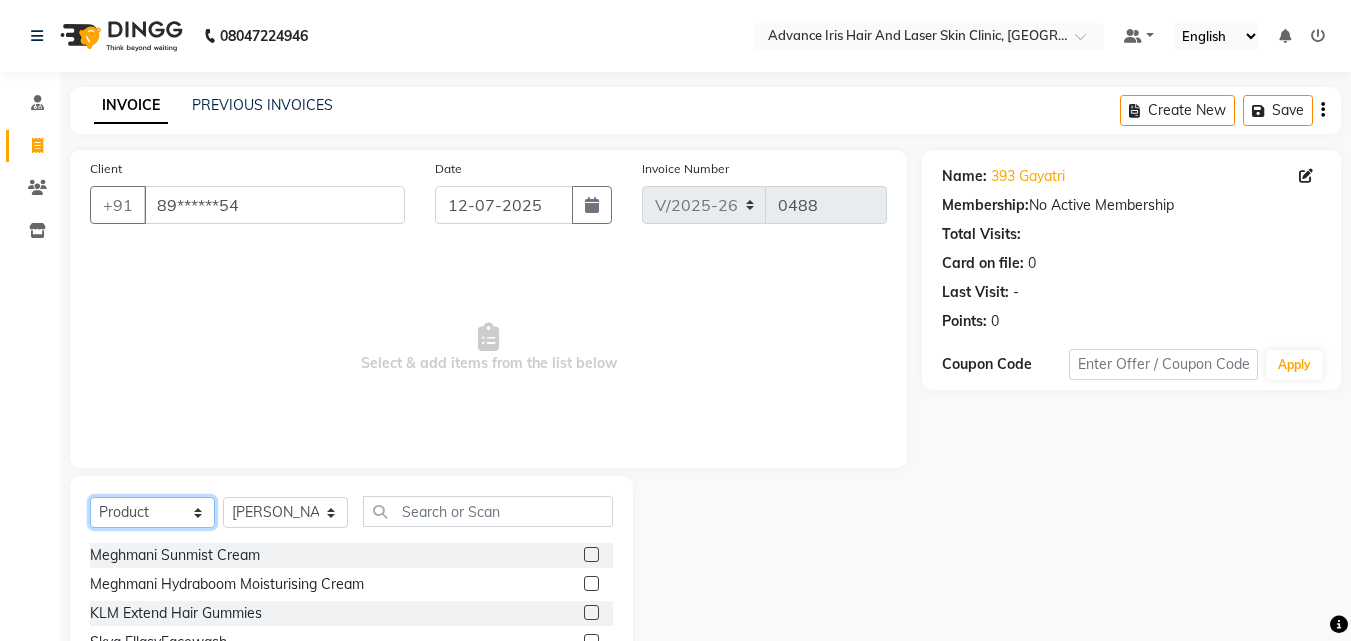 click on "Select  Service  Product  Membership  Package Voucher Prepaid Gift Card" 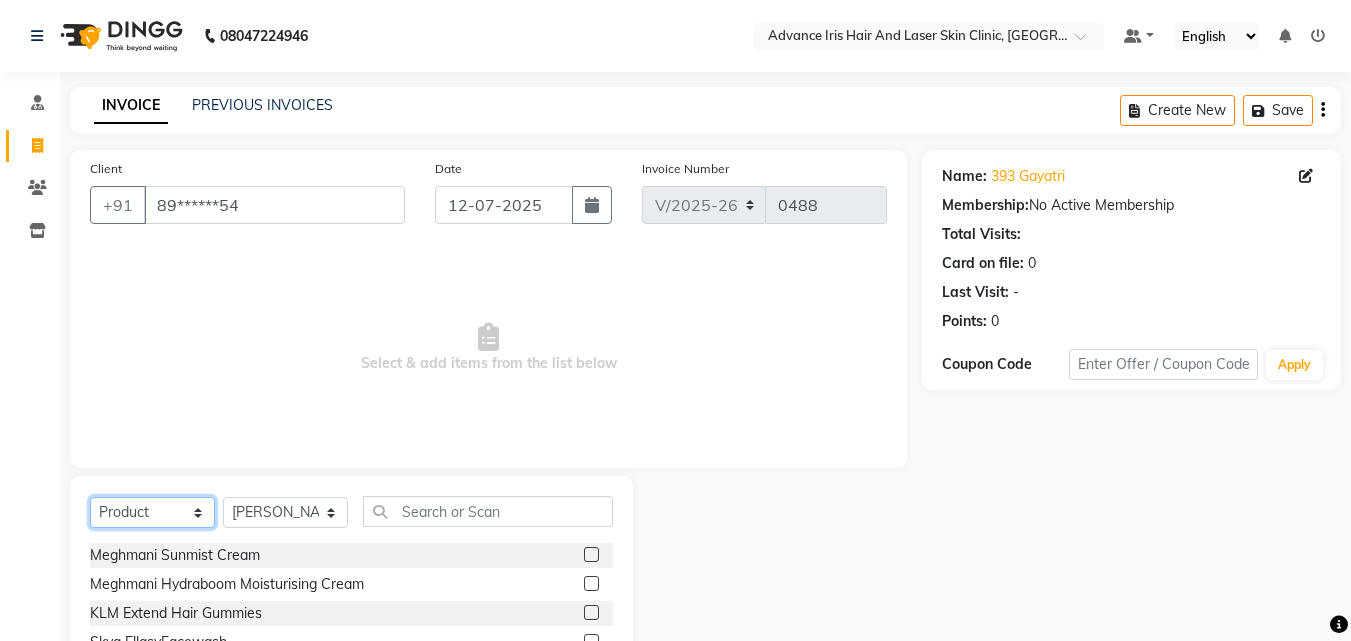 select on "service" 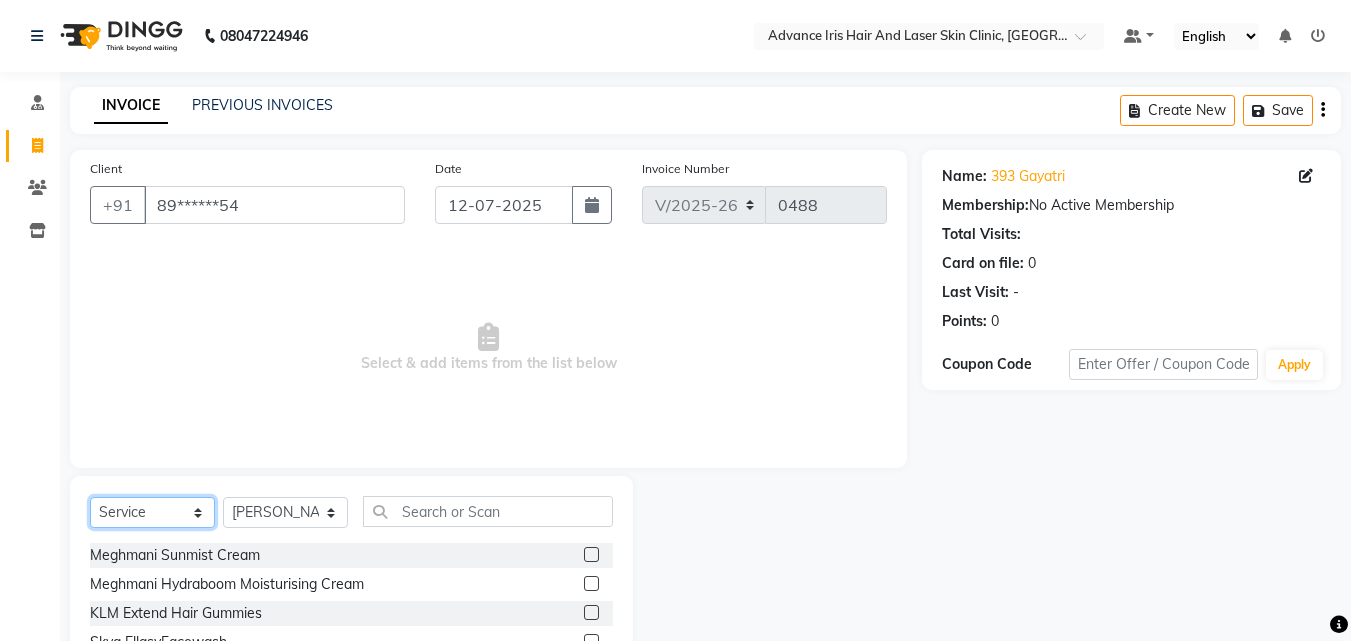 click on "Select  Service  Product  Membership  Package Voucher Prepaid Gift Card" 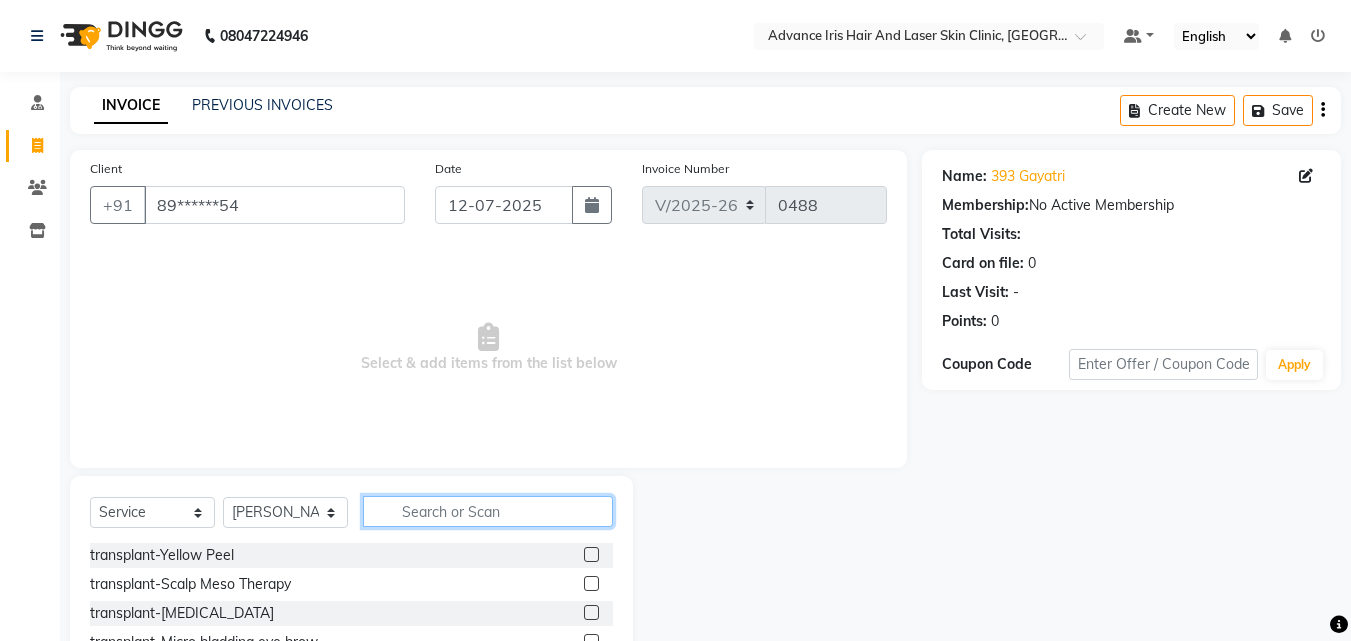 click 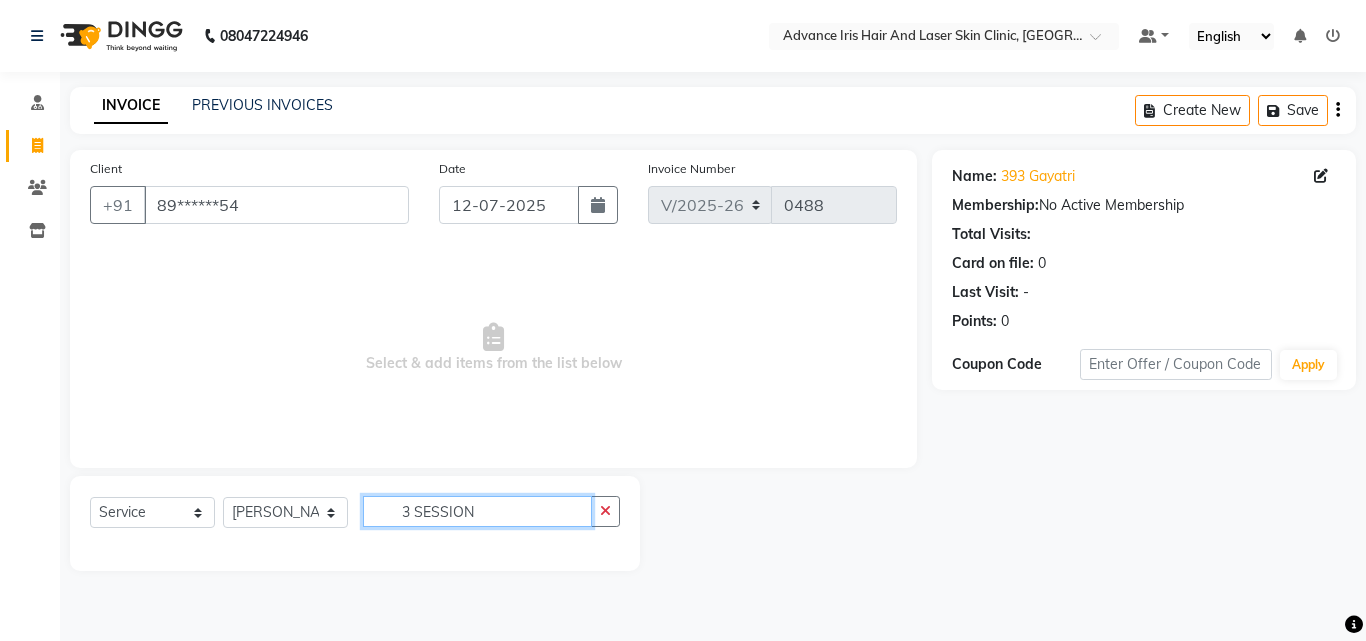 type on "3 SESSION" 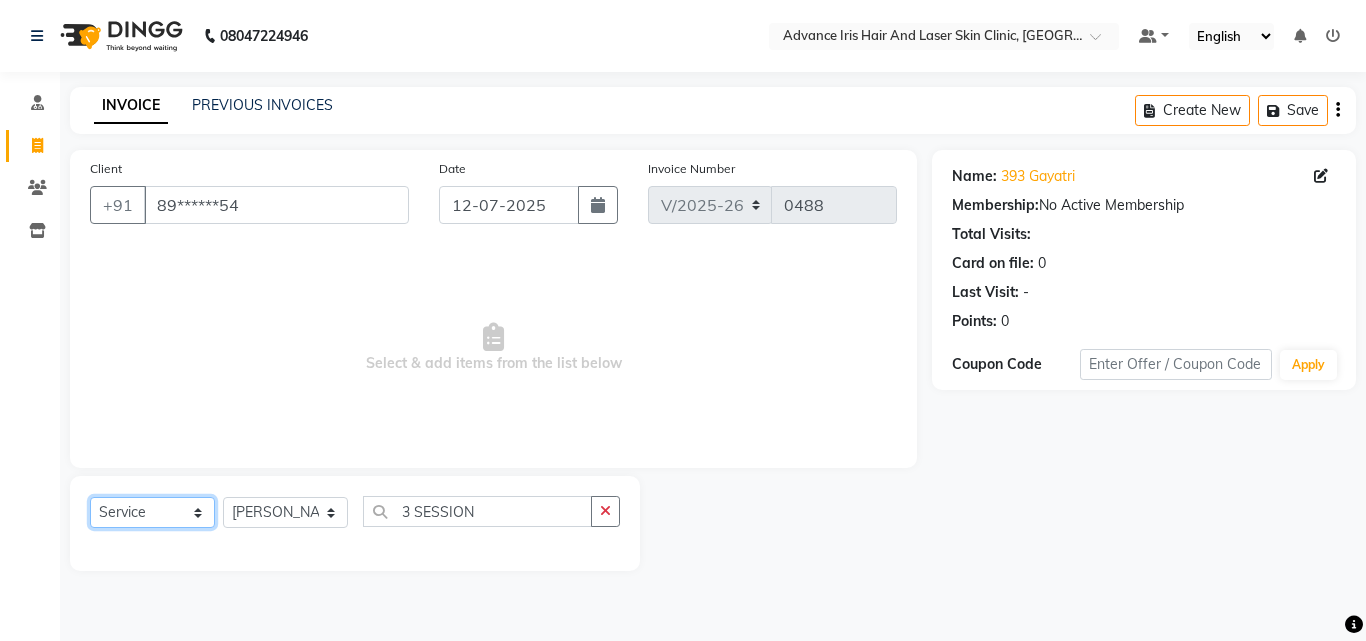 click on "Select  Service  Product  Membership  Package Voucher Prepaid Gift Card" 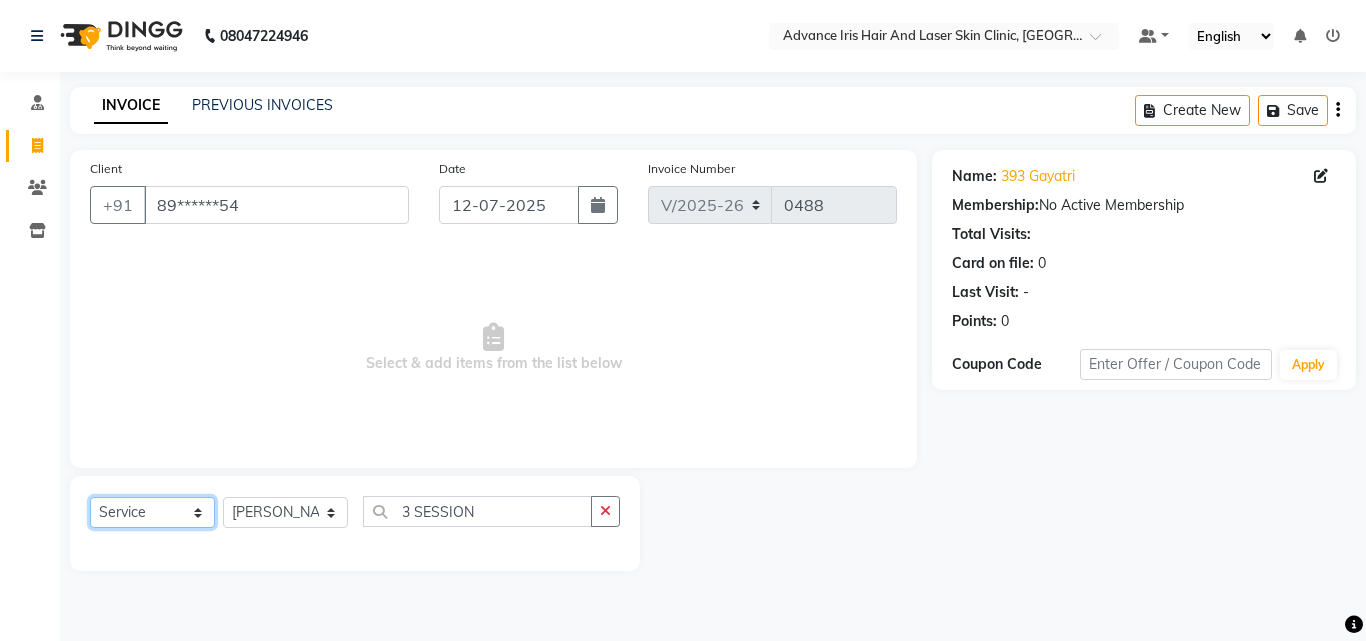 select on "package" 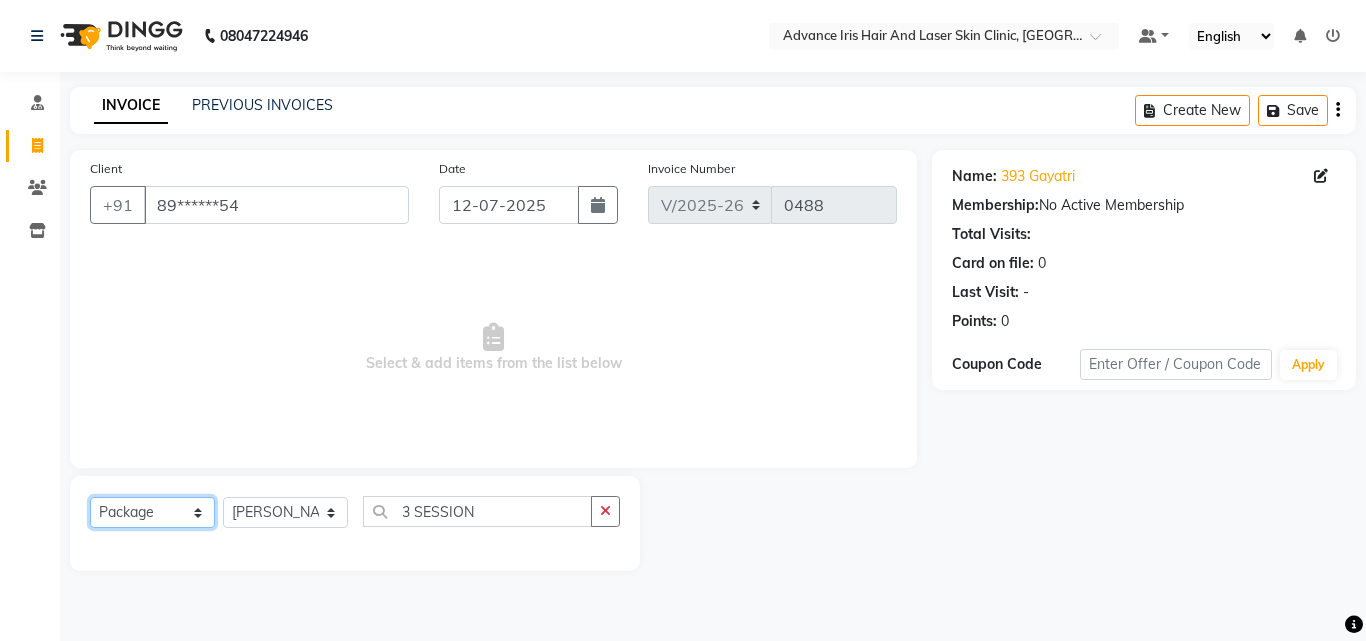click on "Select  Service  Product  Membership  Package Voucher Prepaid Gift Card" 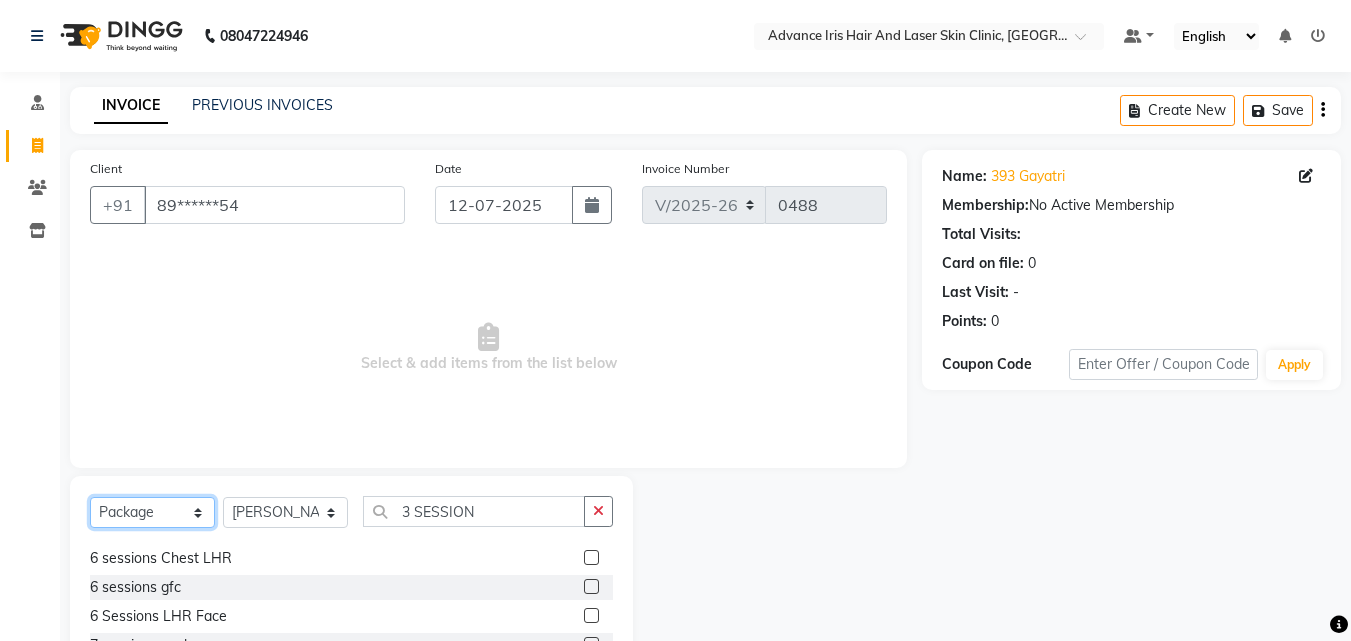scroll, scrollTop: 206, scrollLeft: 0, axis: vertical 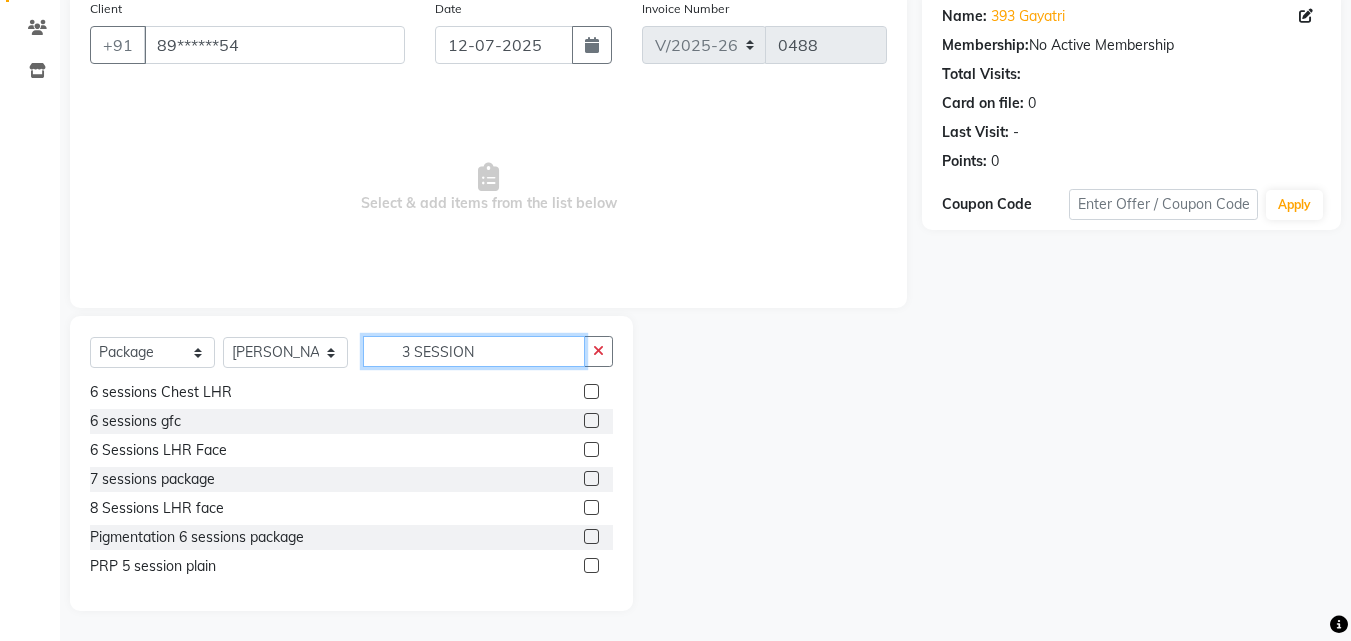 click on "3 SESSION" 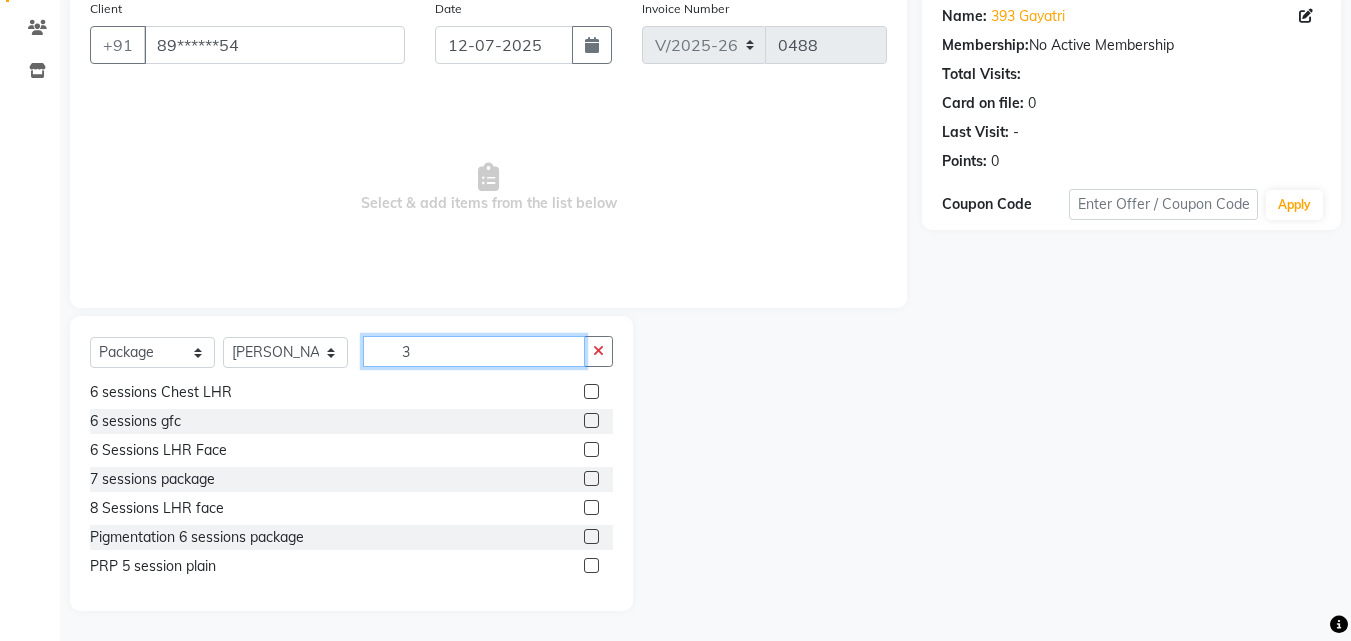 type on "3" 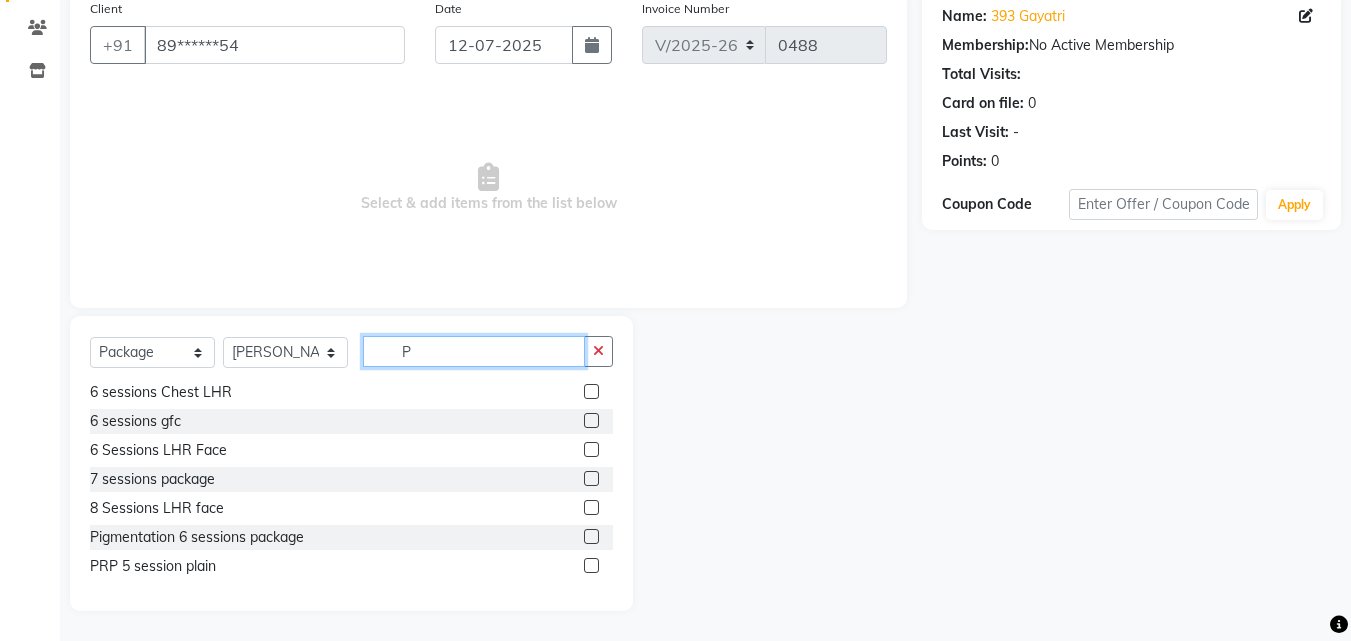 scroll, scrollTop: 32, scrollLeft: 0, axis: vertical 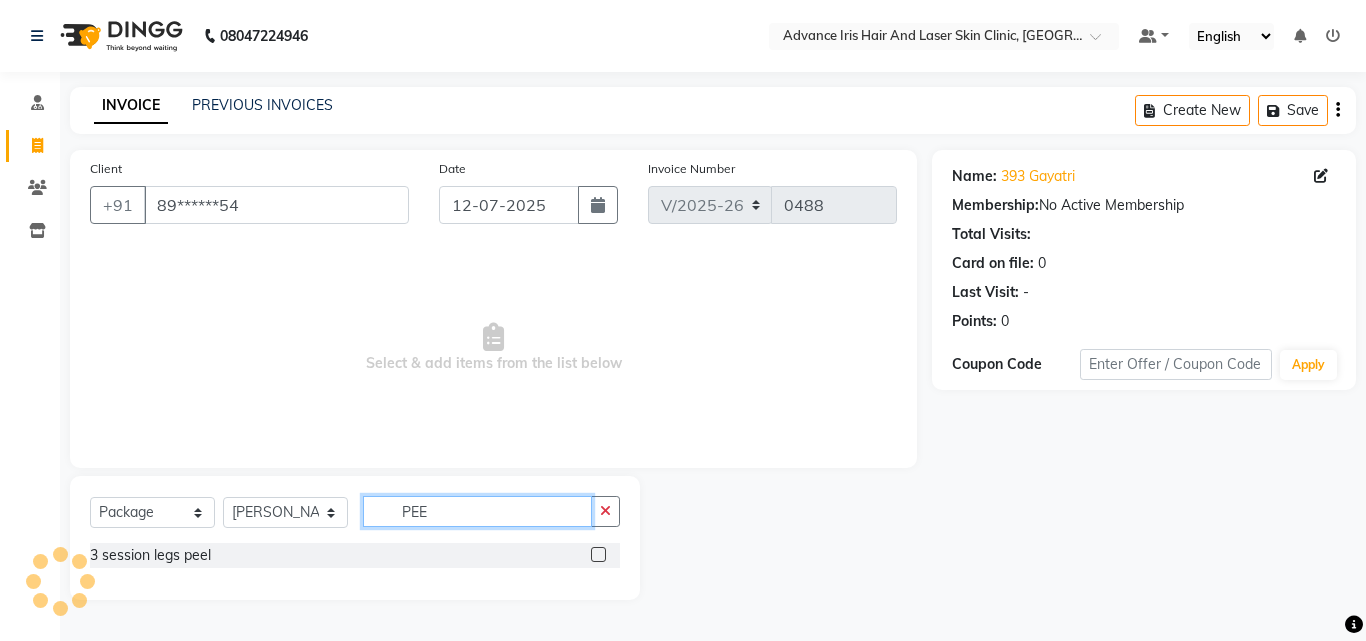 type on "PEE" 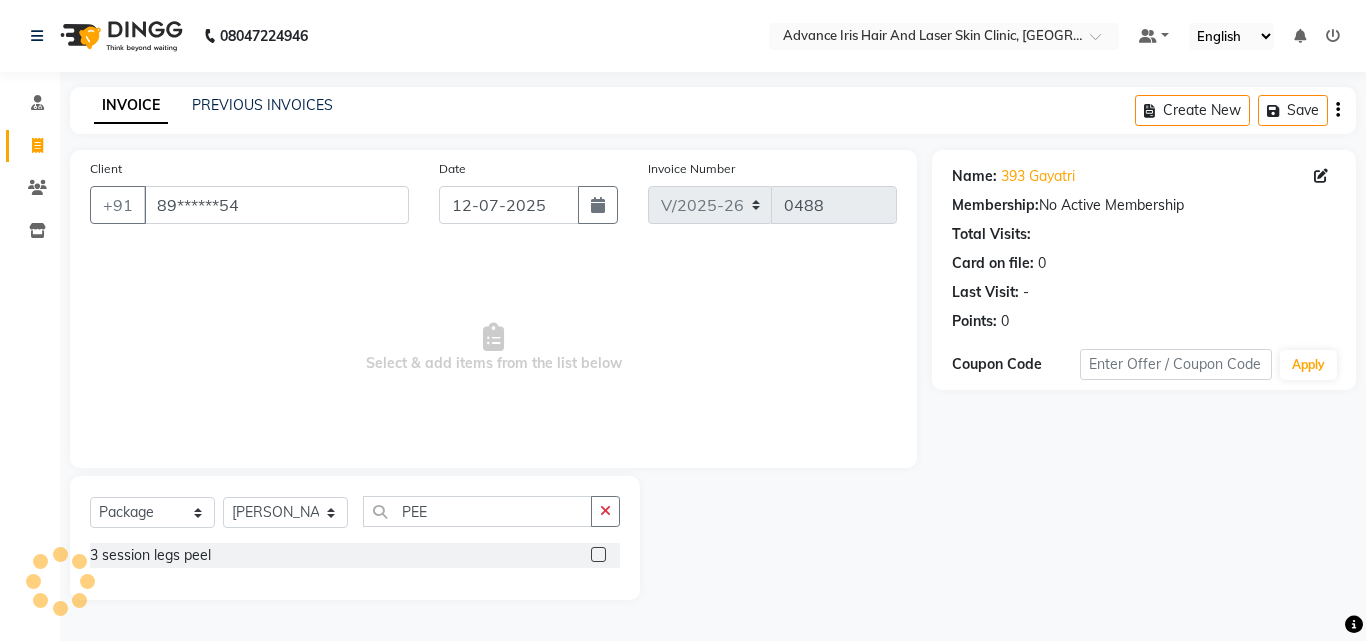 click 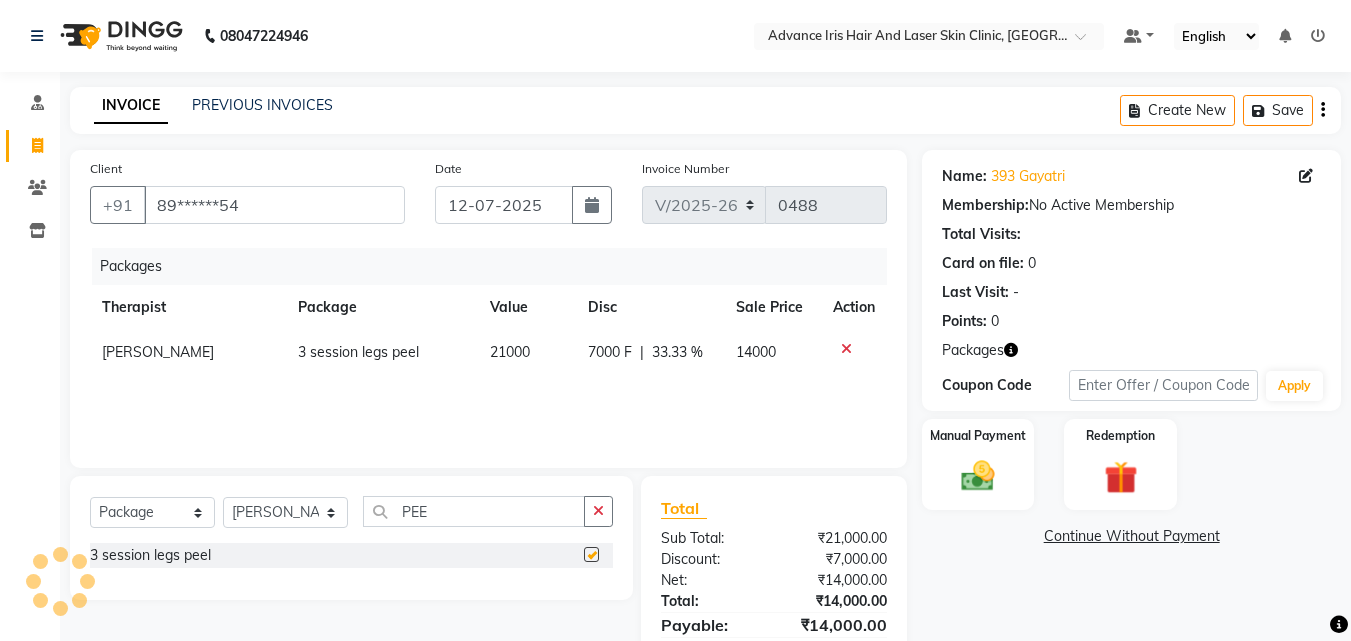 checkbox on "false" 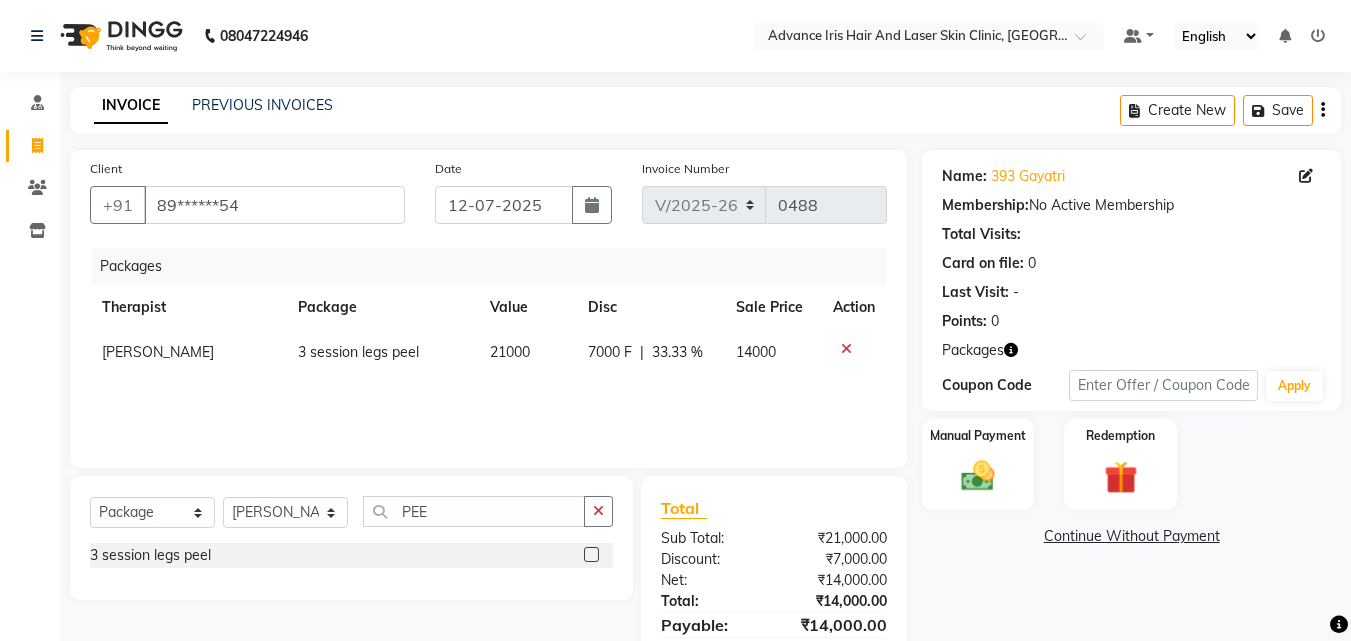 click 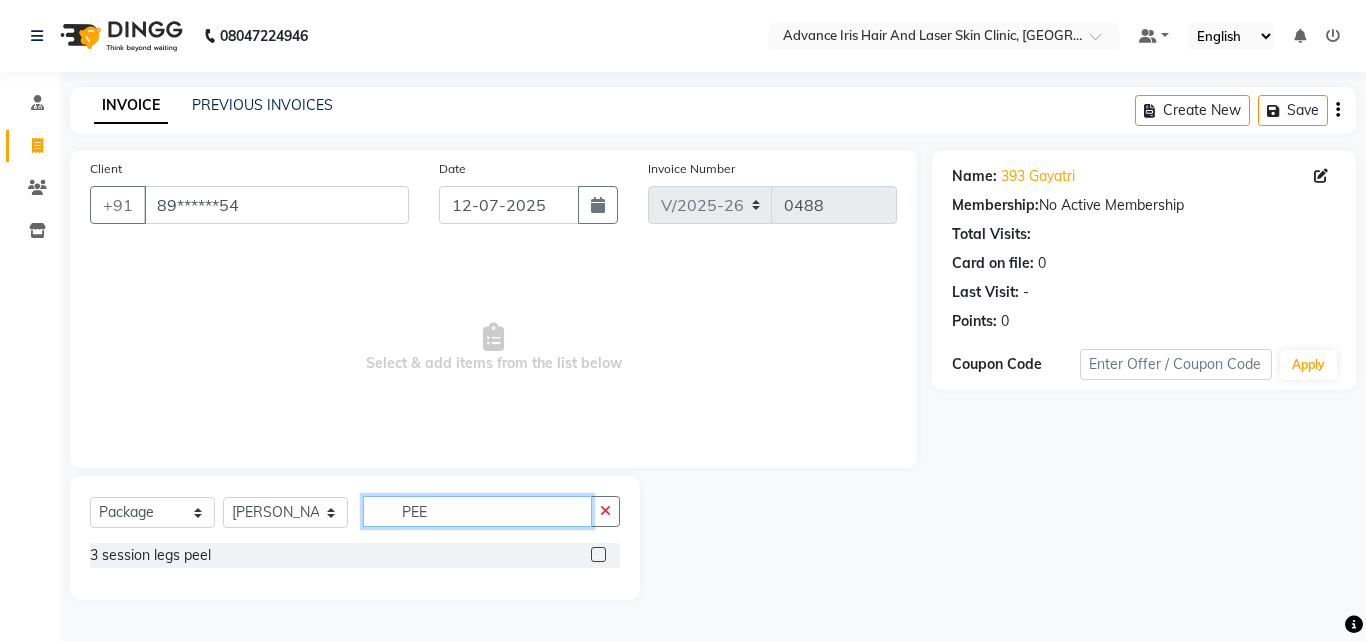 click on "PEE" 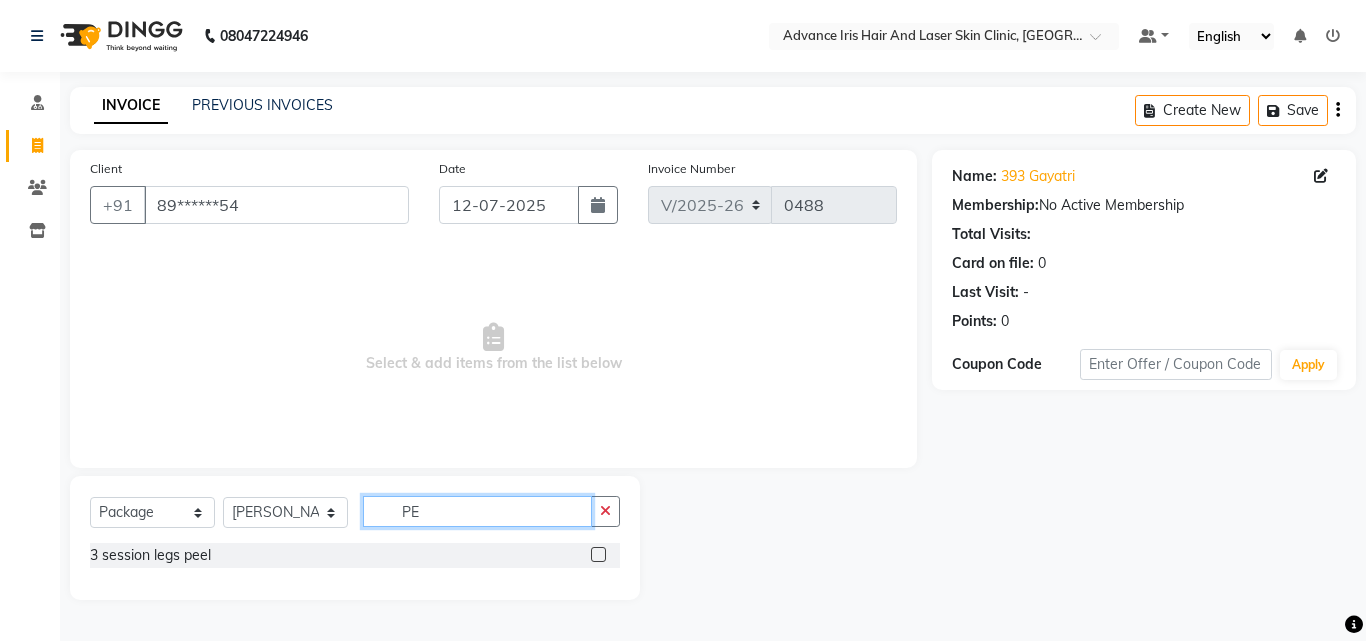 type on "P" 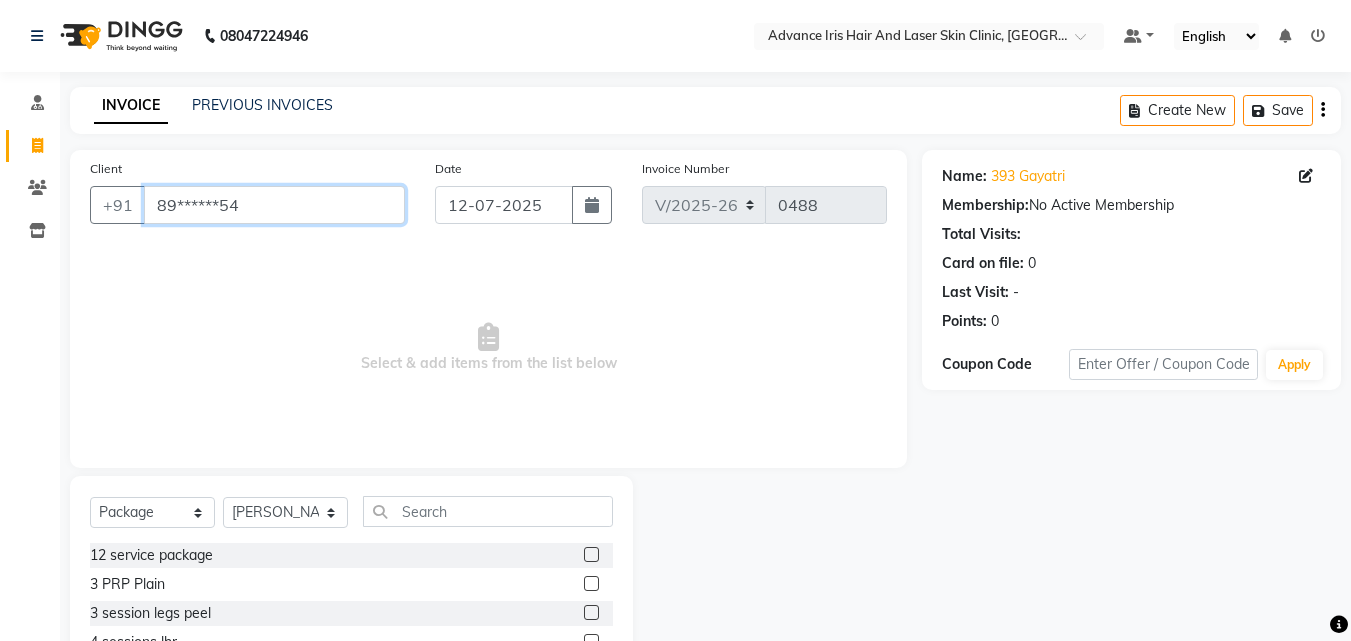 click on "89******54" at bounding box center [274, 205] 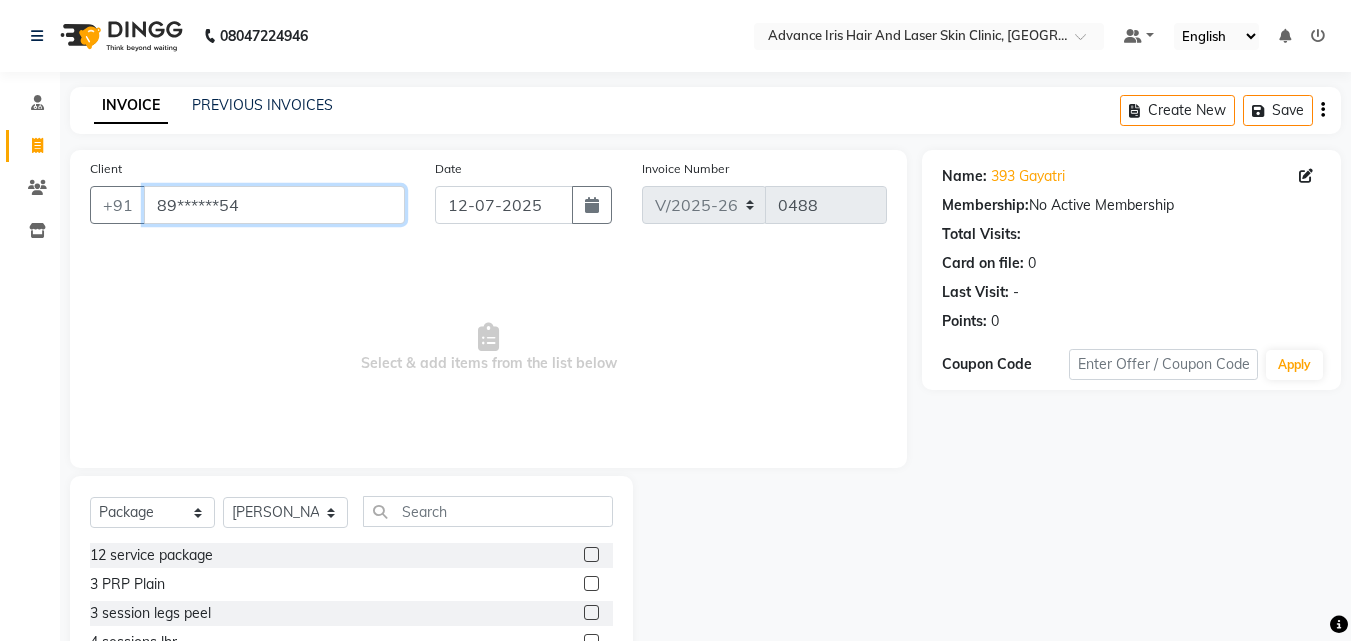 click on "89******54" at bounding box center (274, 205) 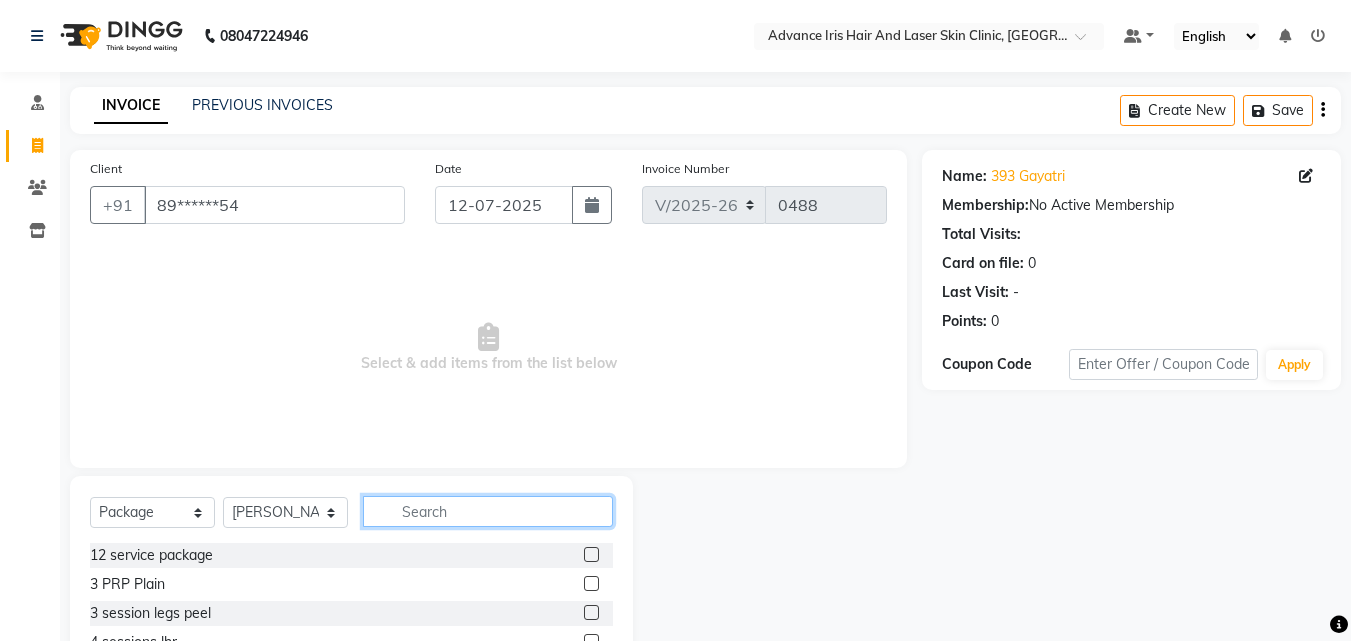 click 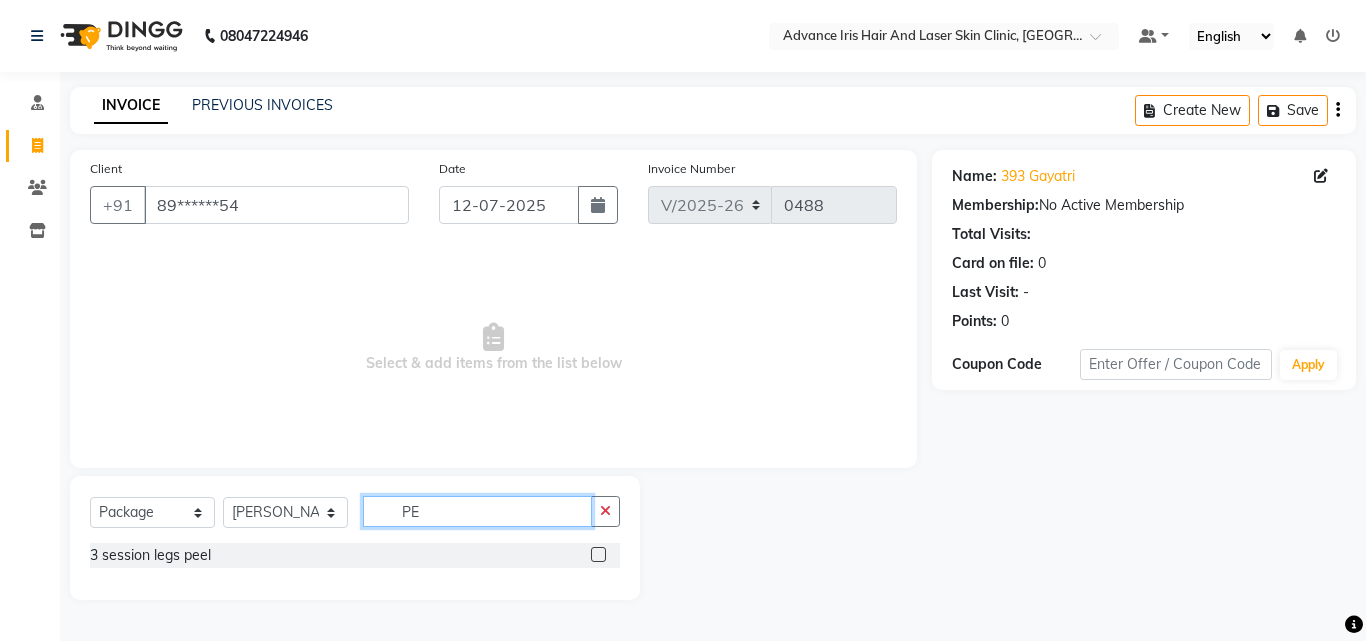 type on "P" 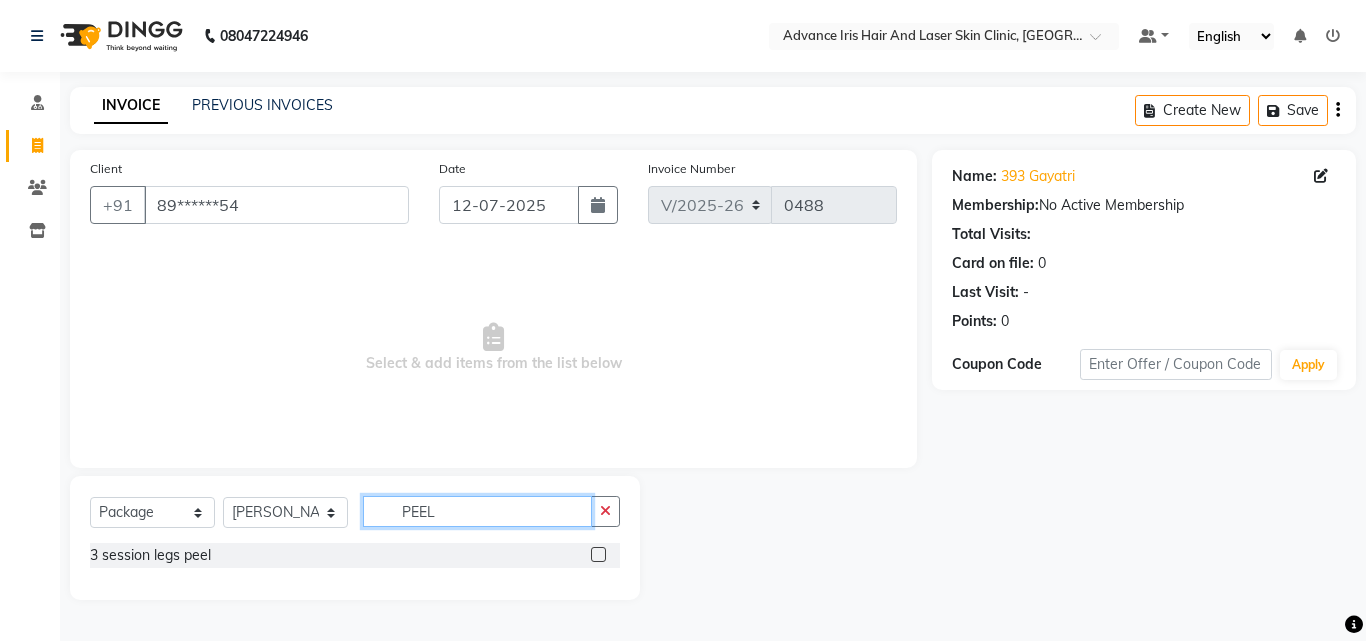 type on "PEEL" 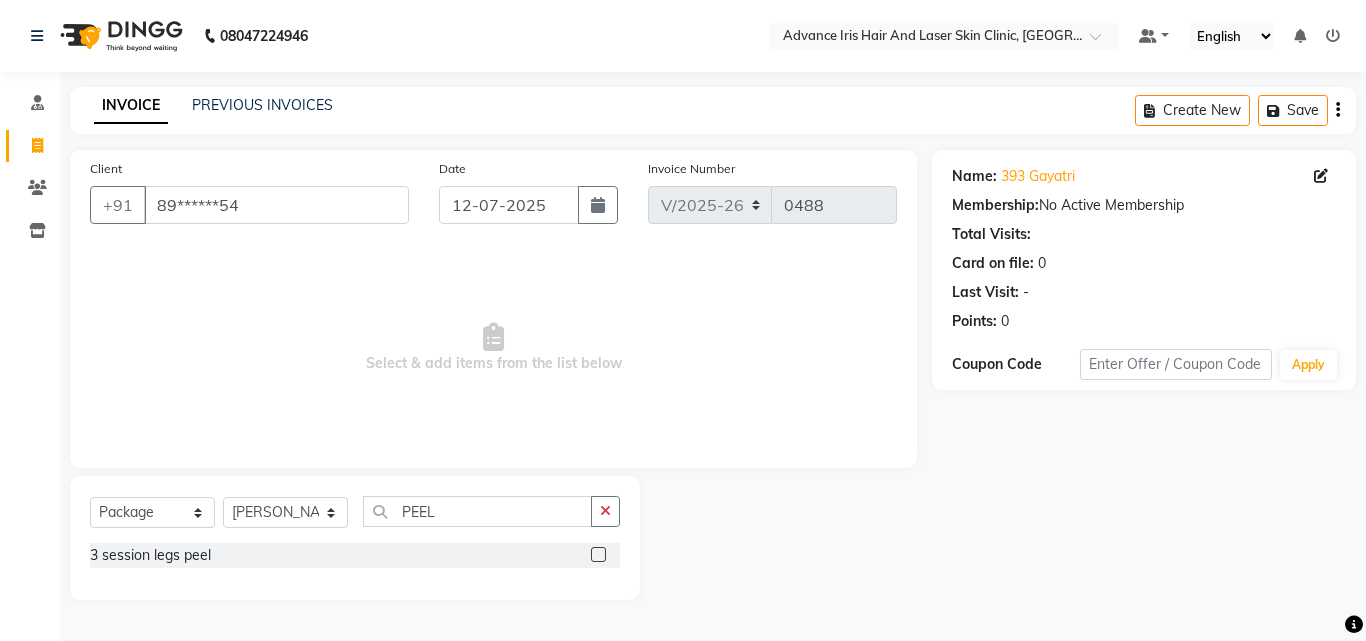 click 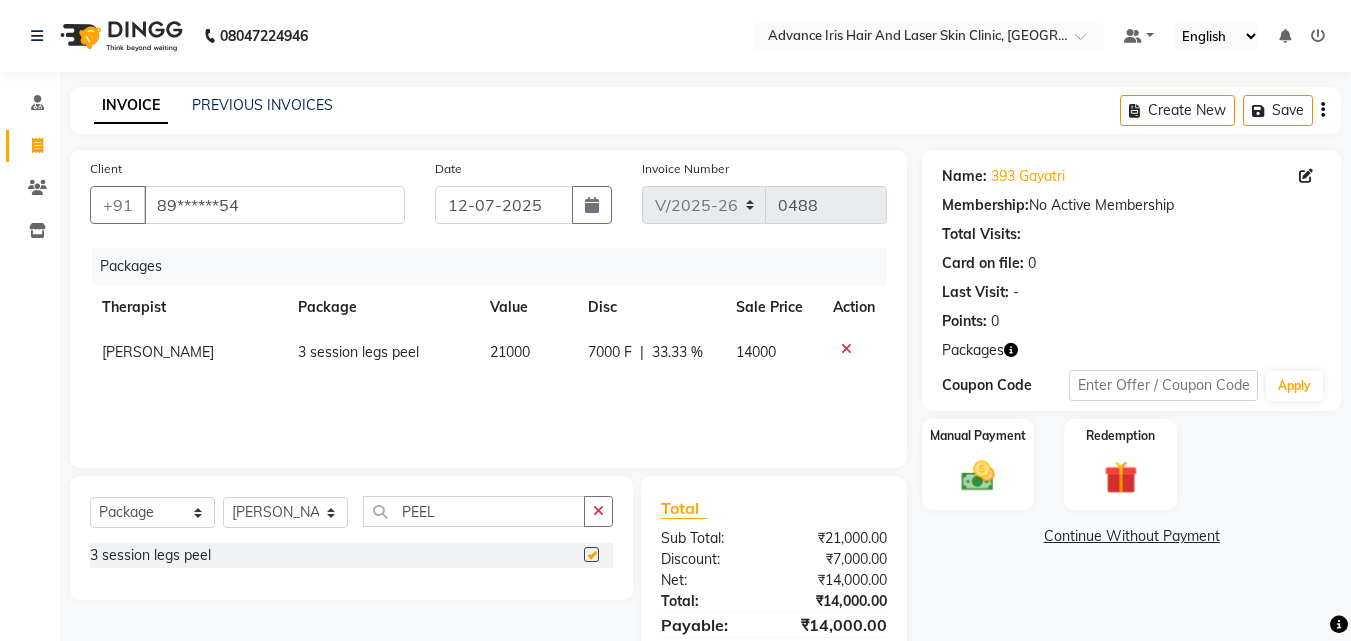 checkbox on "false" 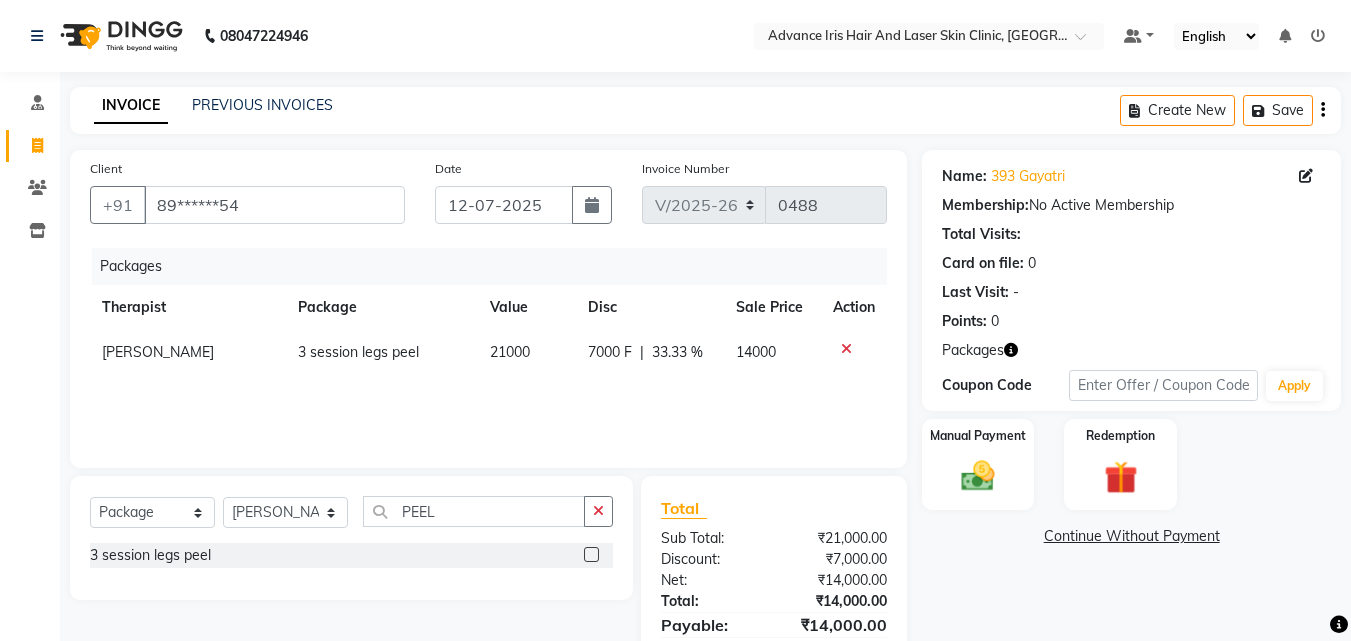 click on "3 session legs peel" 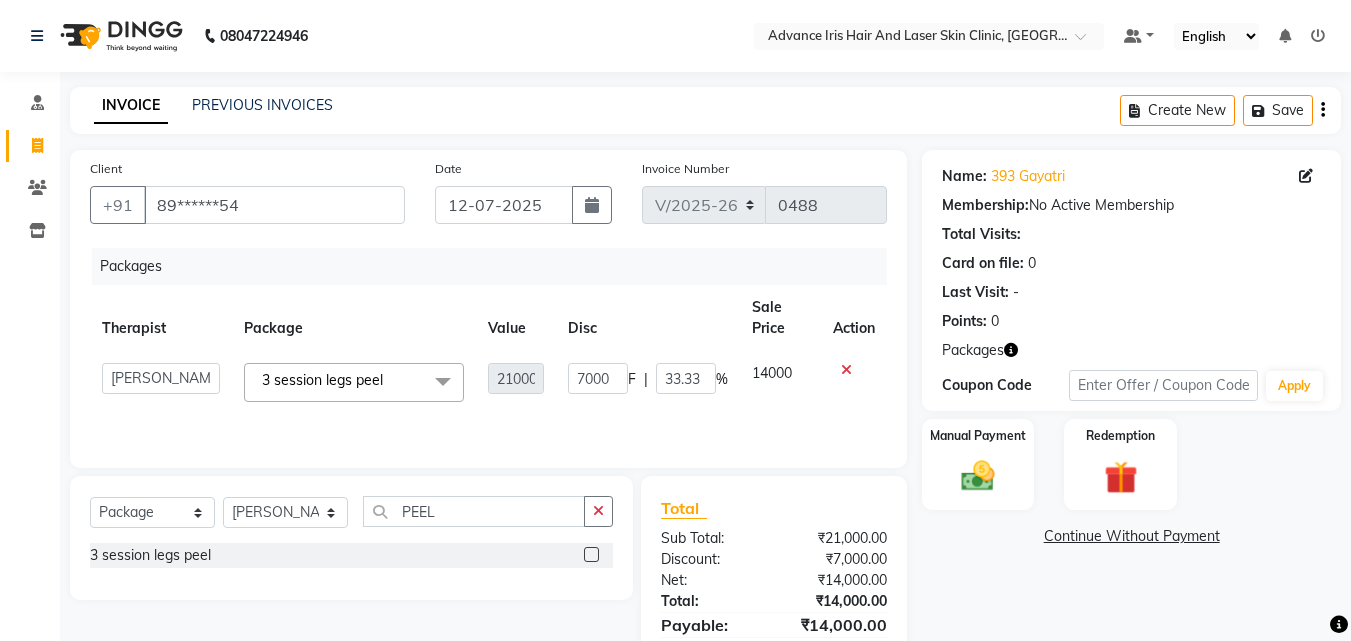 click on "3 session legs peel  x" 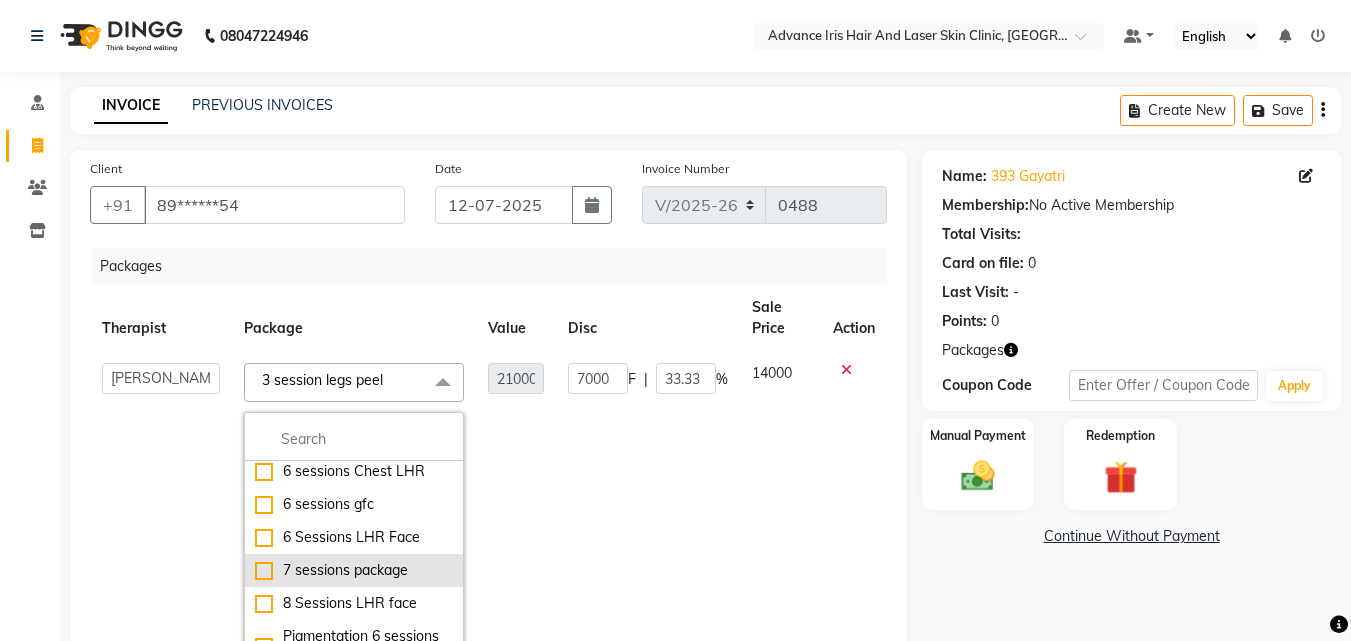 scroll, scrollTop: 349, scrollLeft: 0, axis: vertical 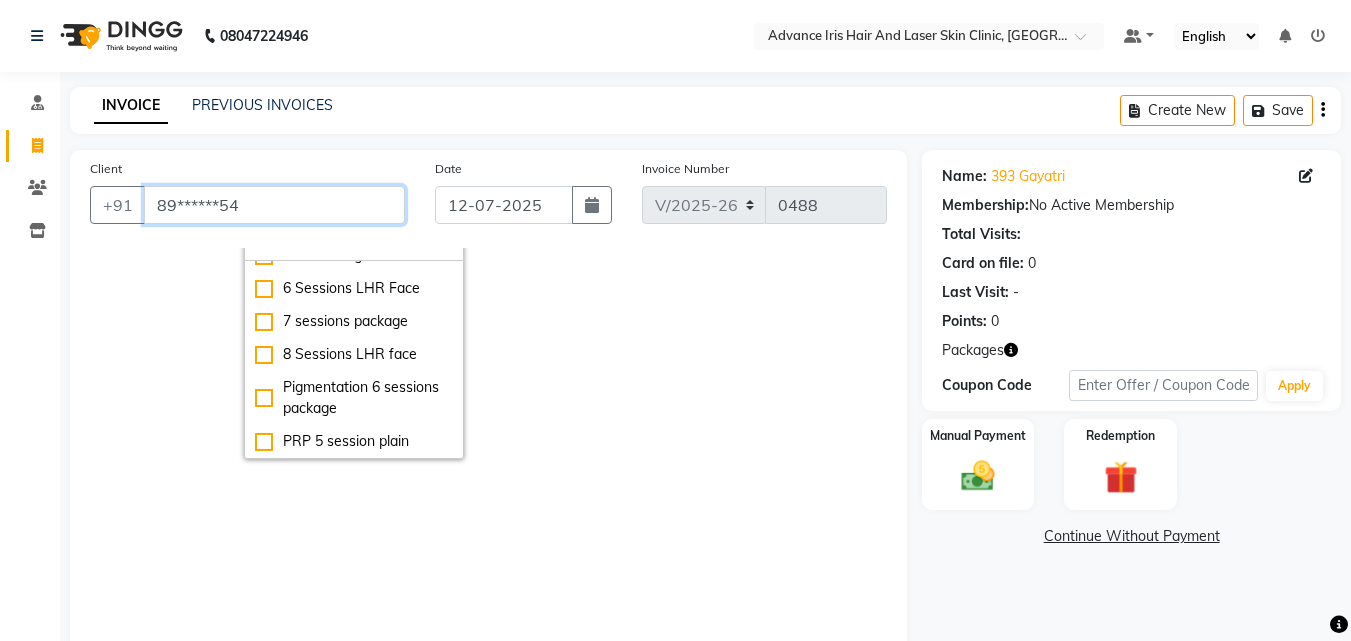 click on "89******54" at bounding box center (274, 205) 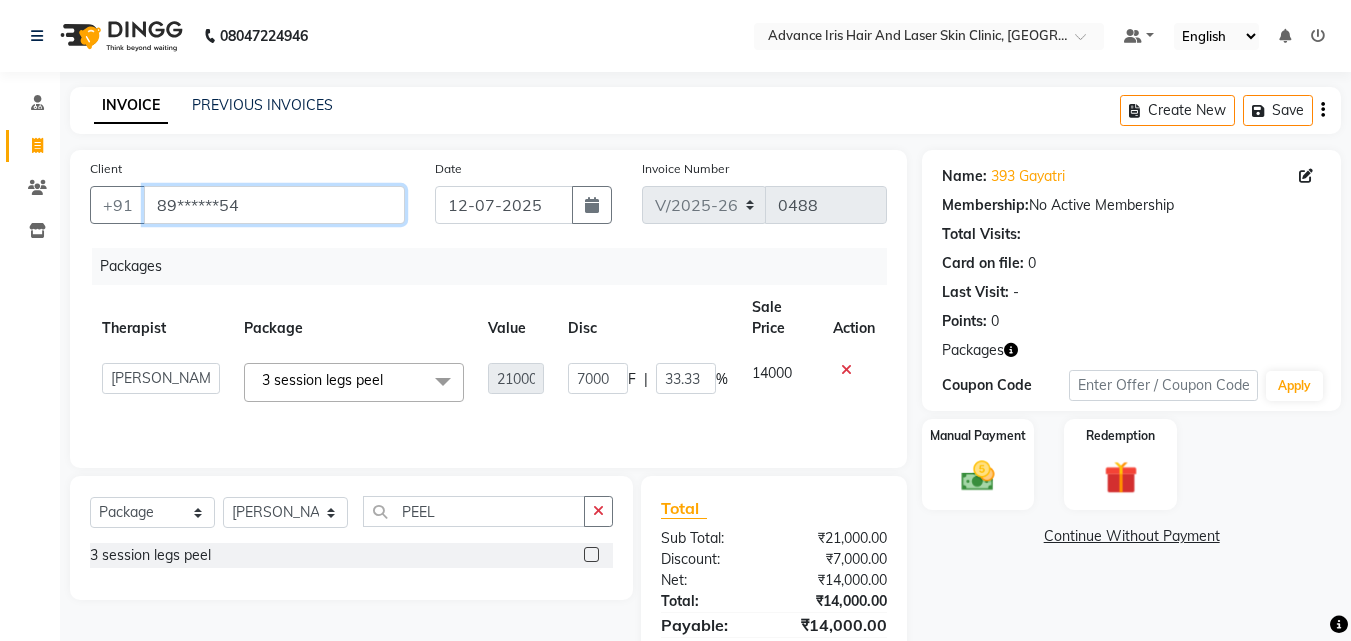 scroll, scrollTop: 0, scrollLeft: 0, axis: both 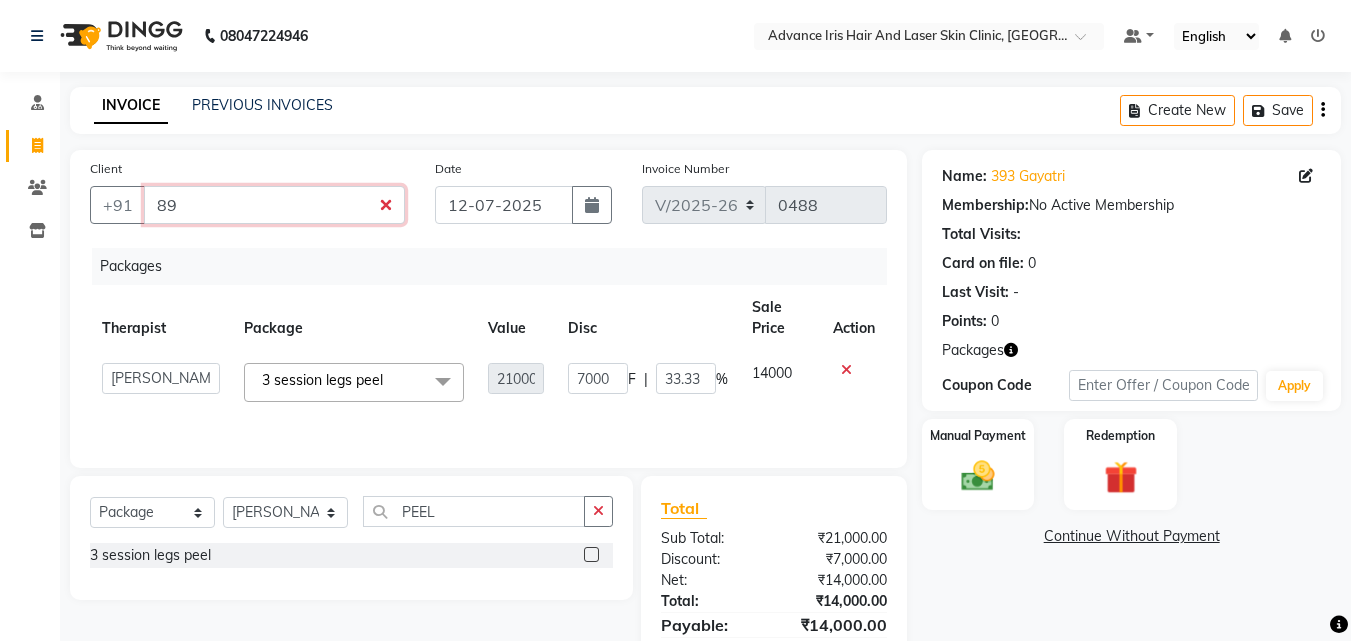 type on "8" 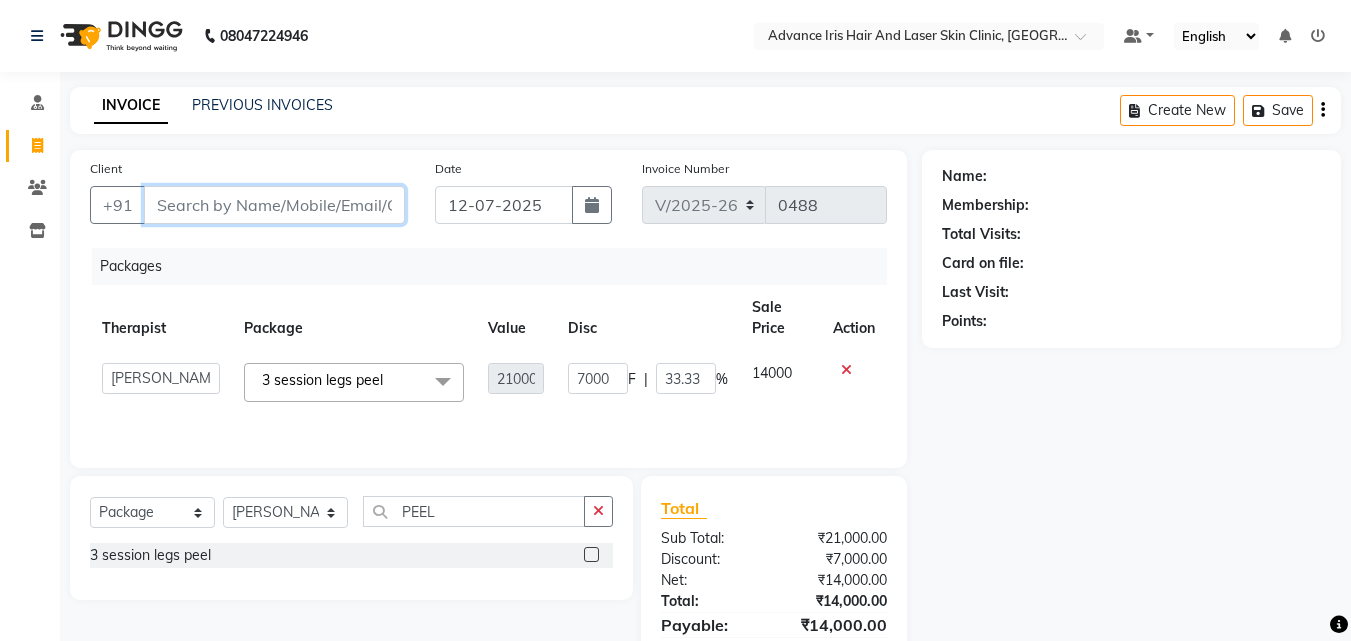 type 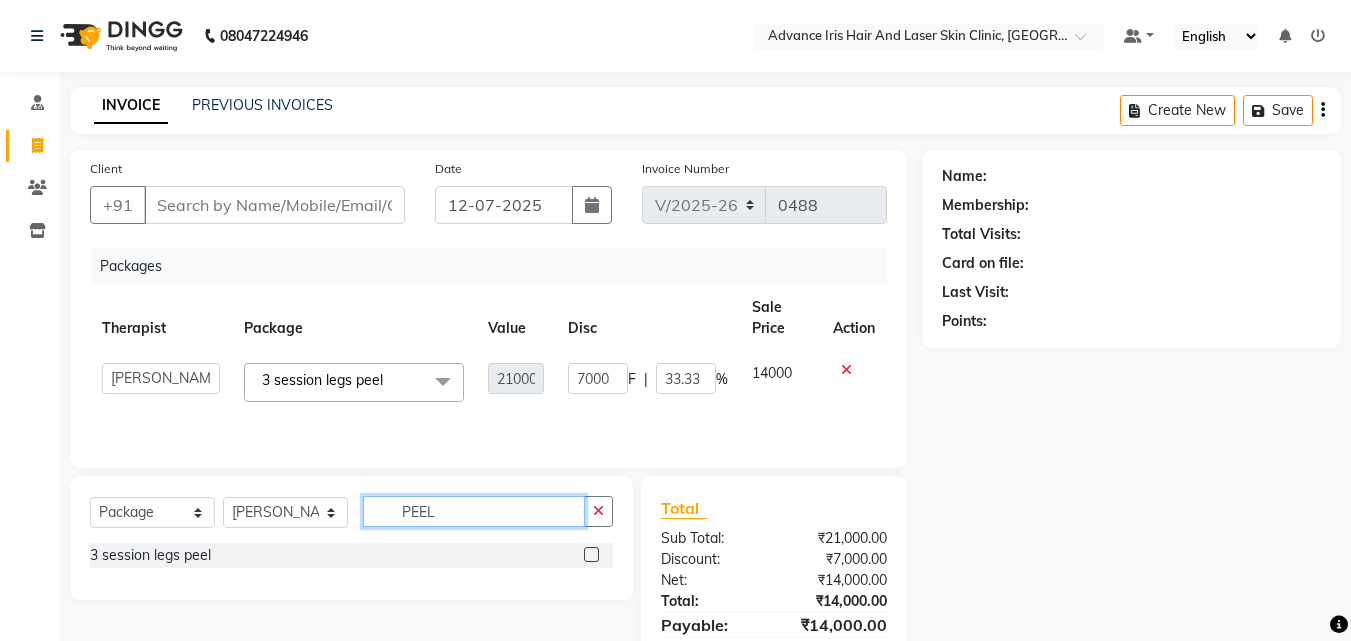 click on "PEEL" 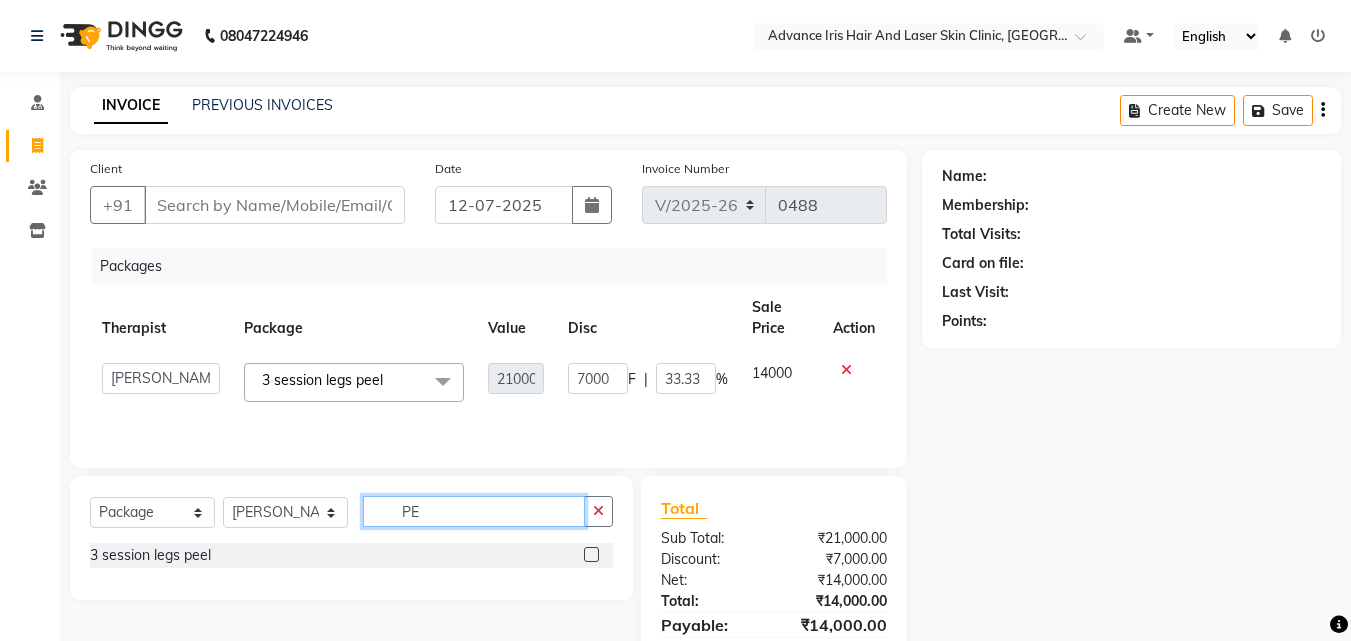 type on "P" 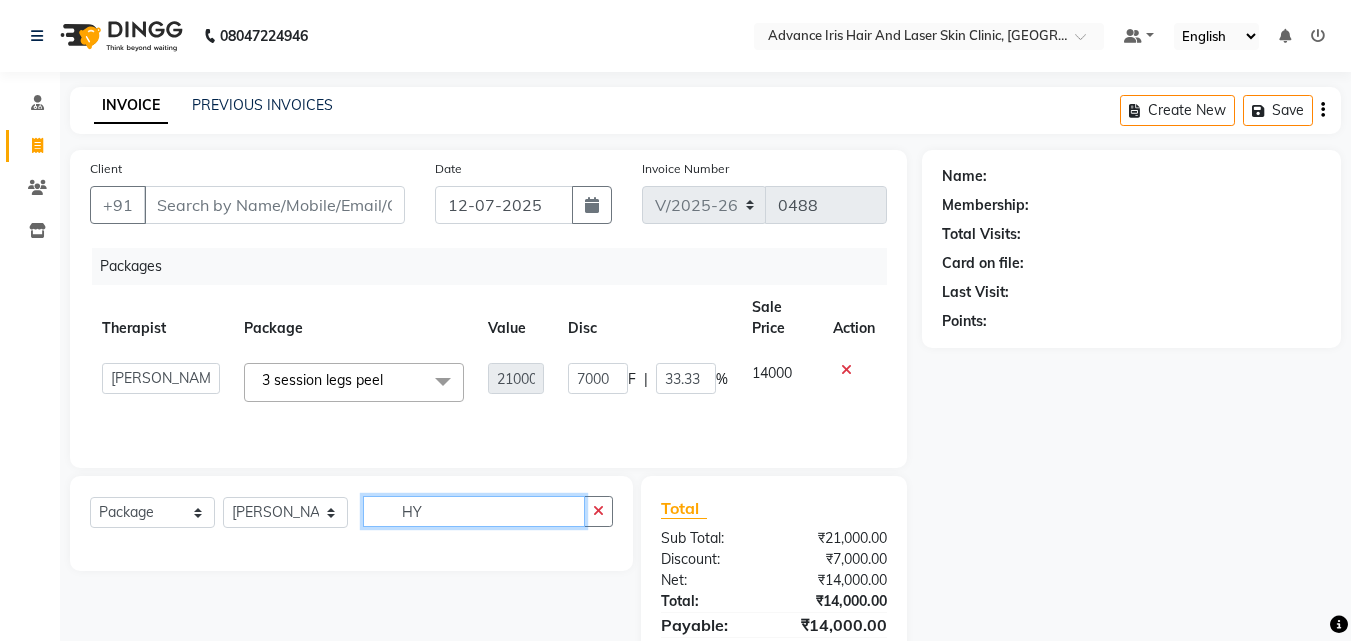 type on "H" 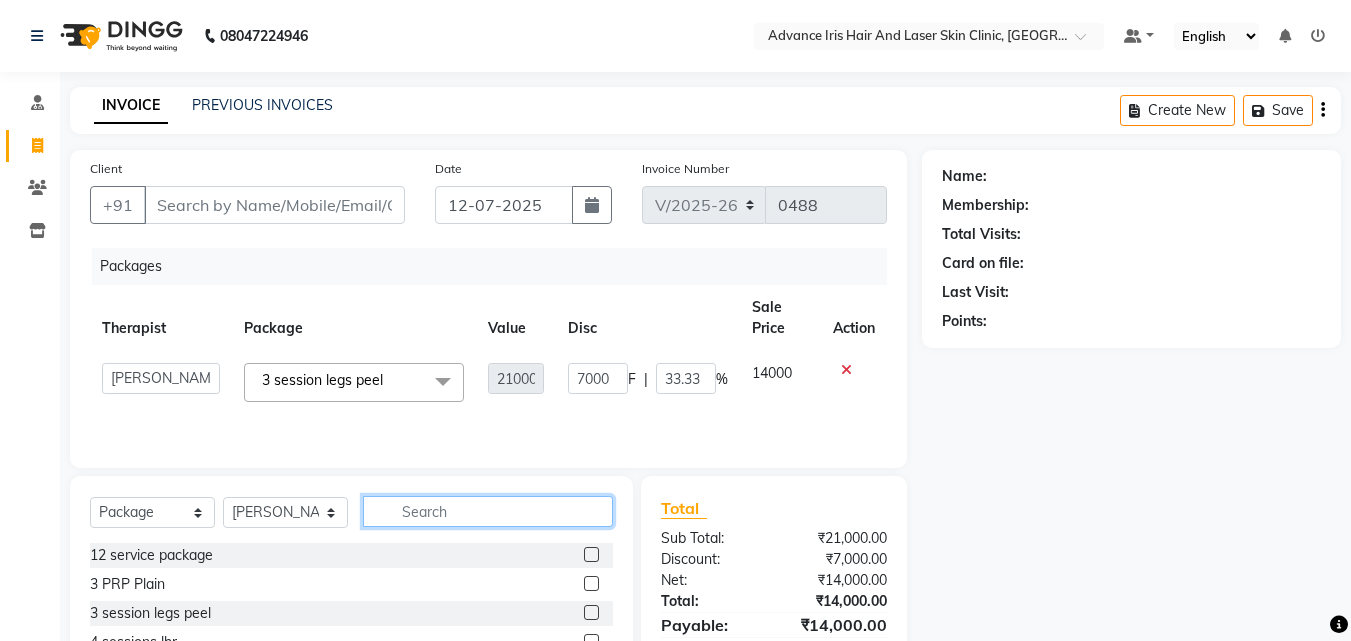click 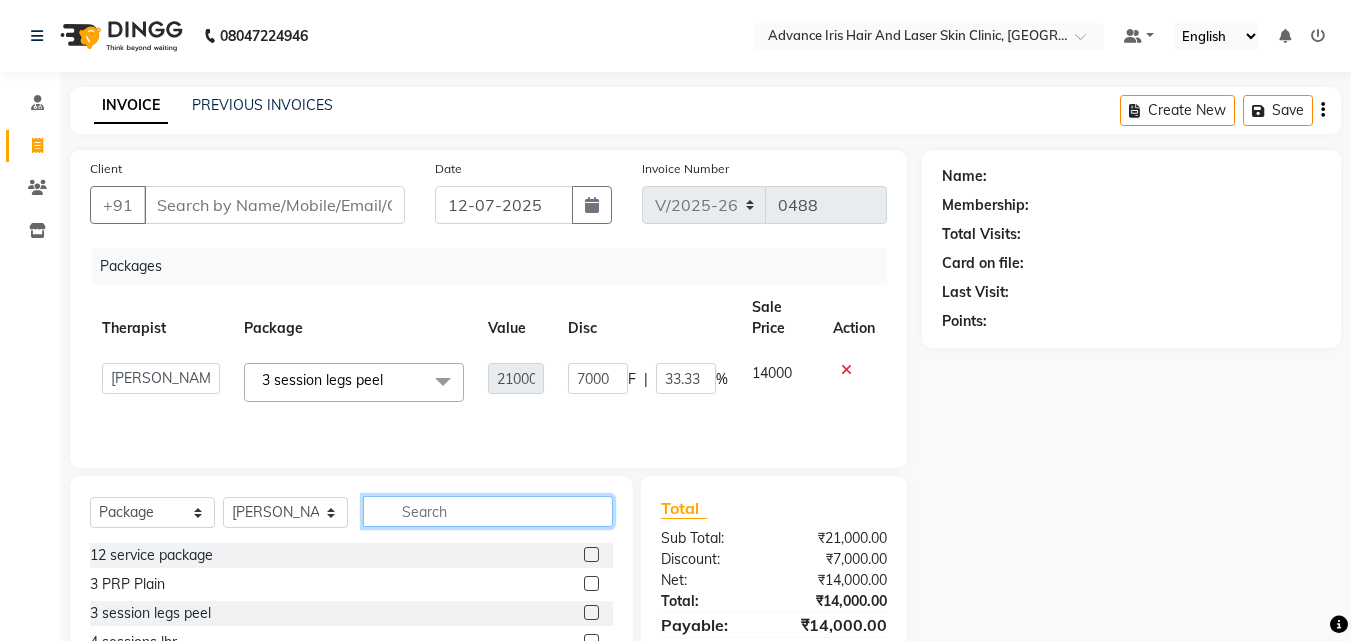 type on "L" 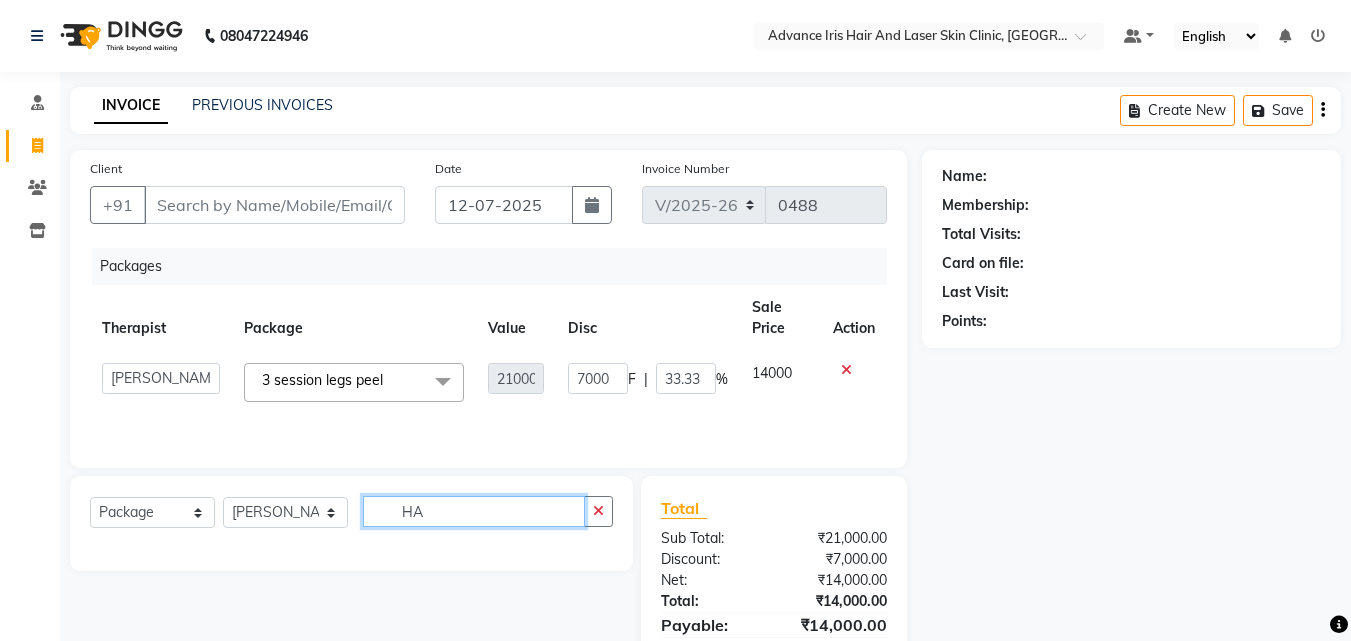 type on "H" 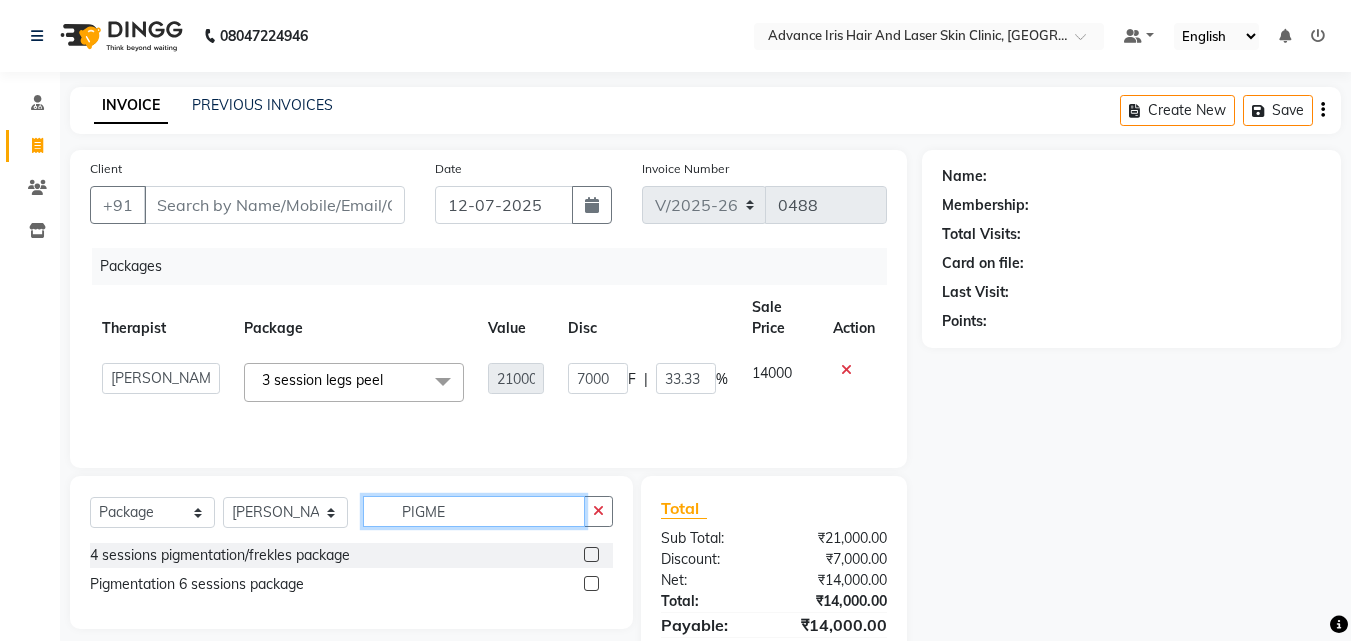 type on "PIGME" 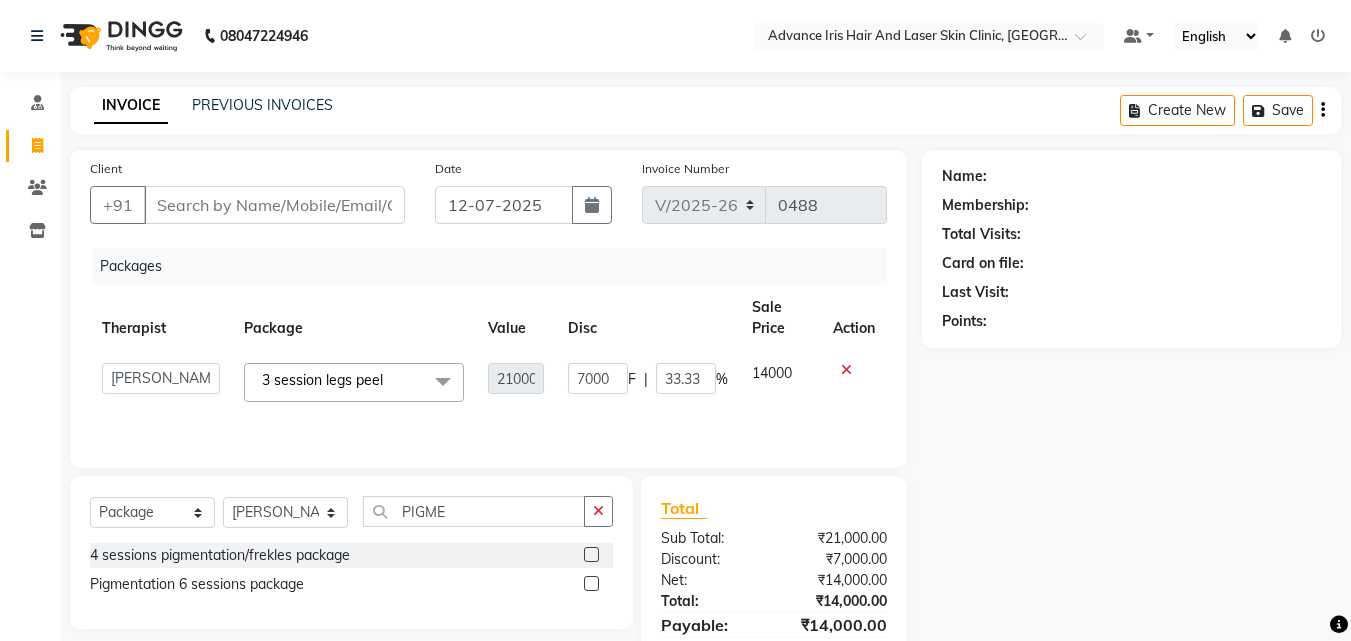 click 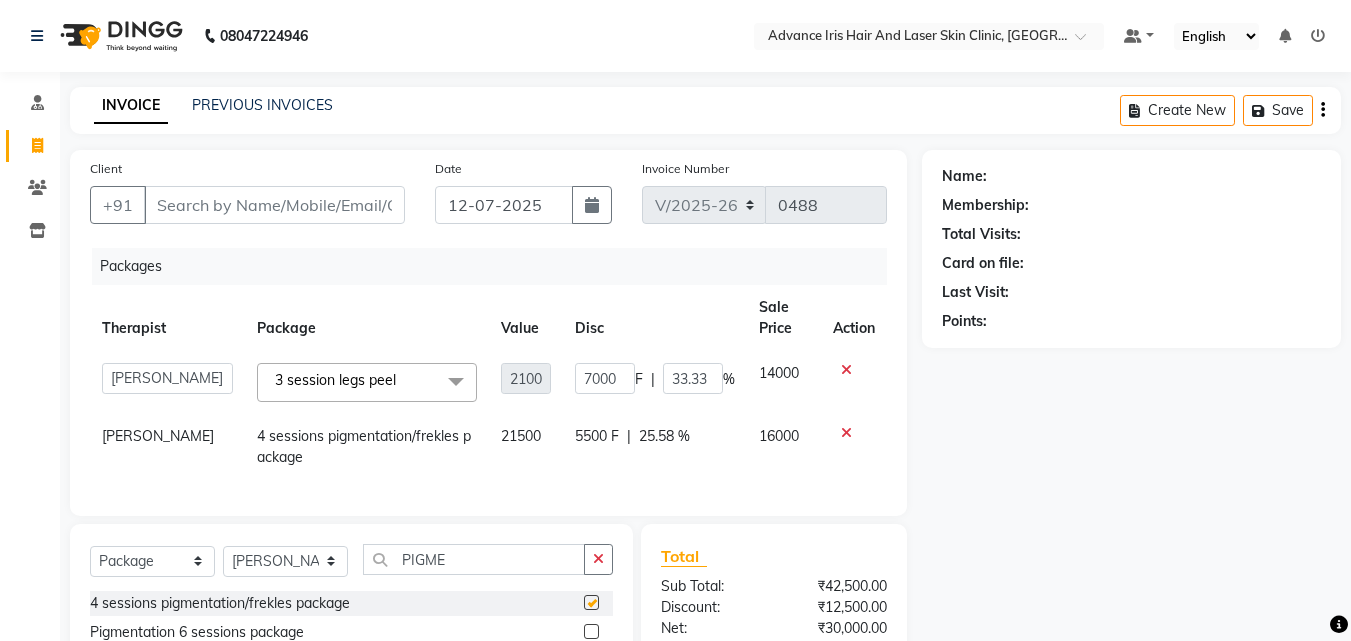 checkbox on "false" 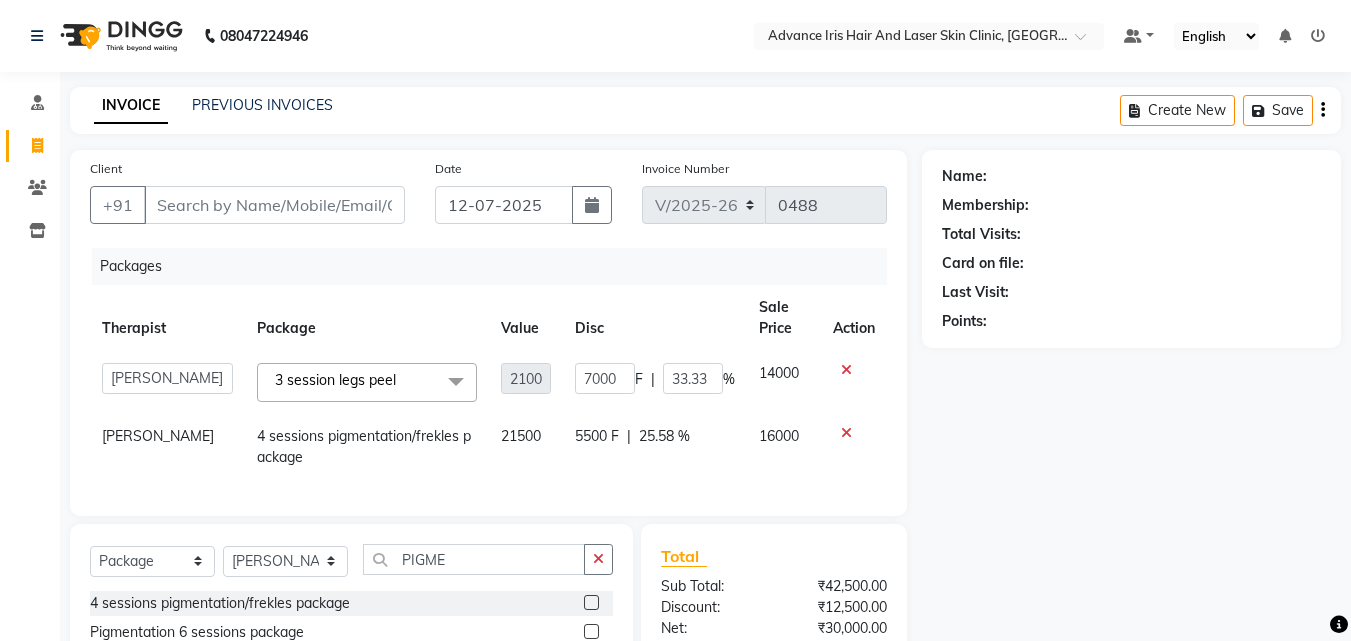 click 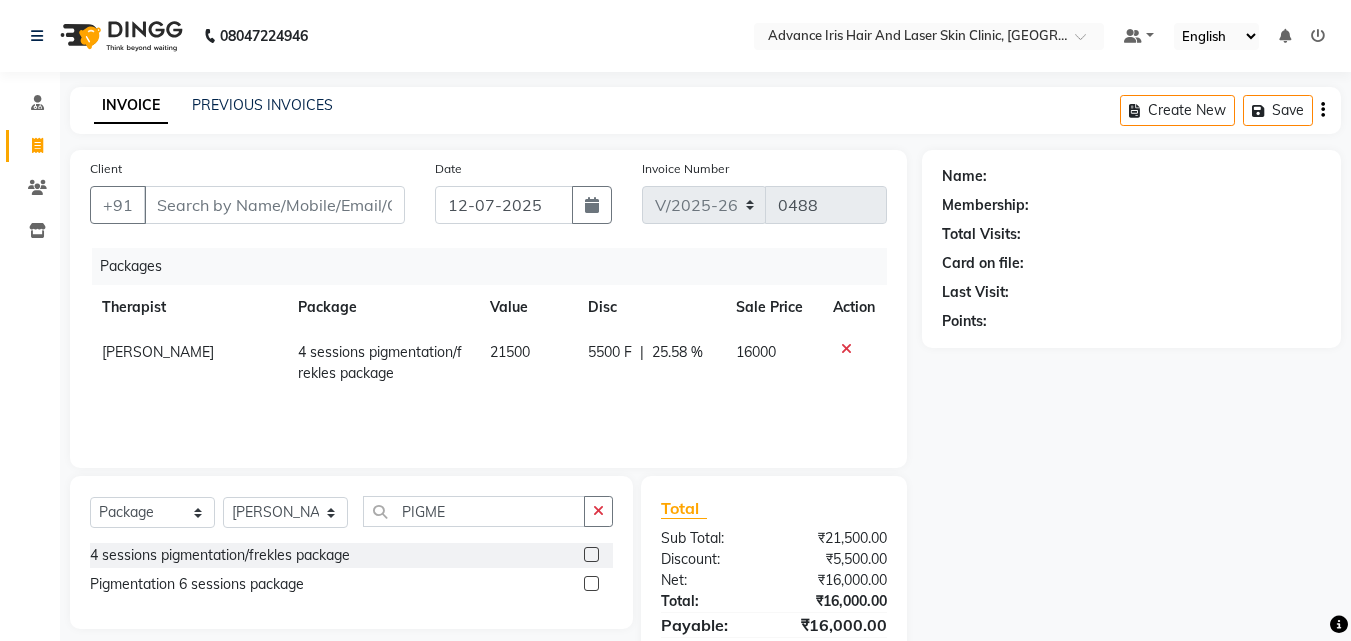 click on "4 sessions pigmentation/frekles package" 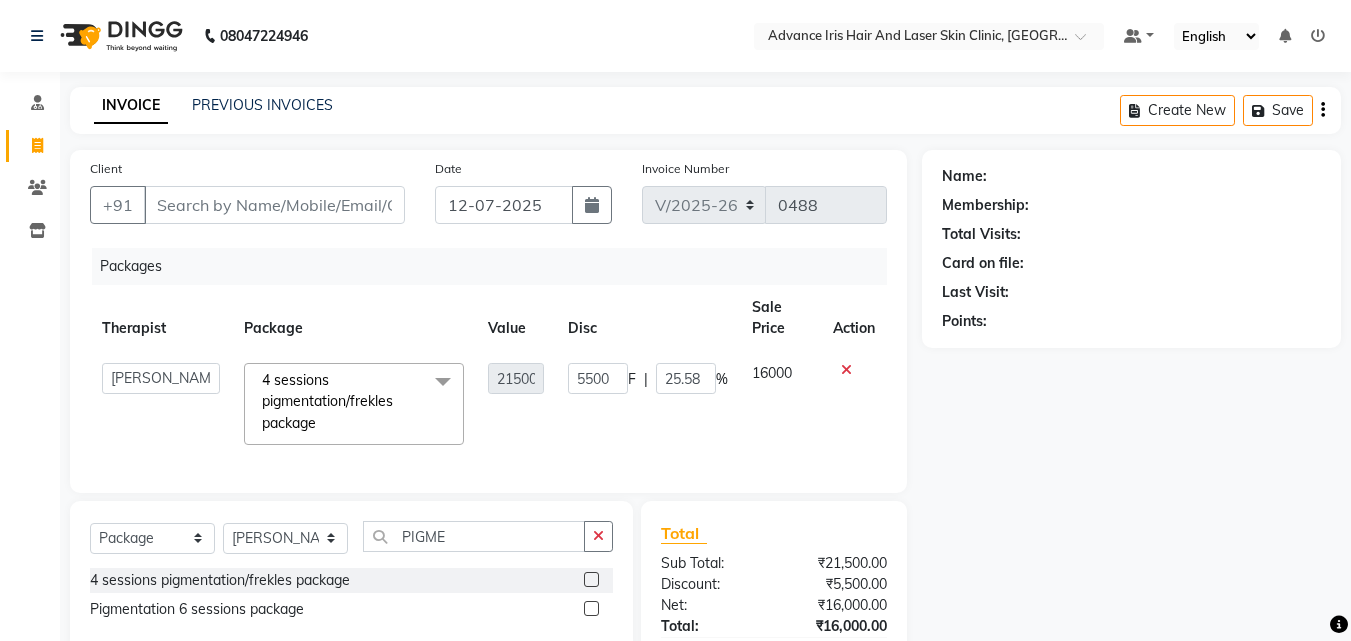 click on "4 sessions pigmentation/frekles package  x" 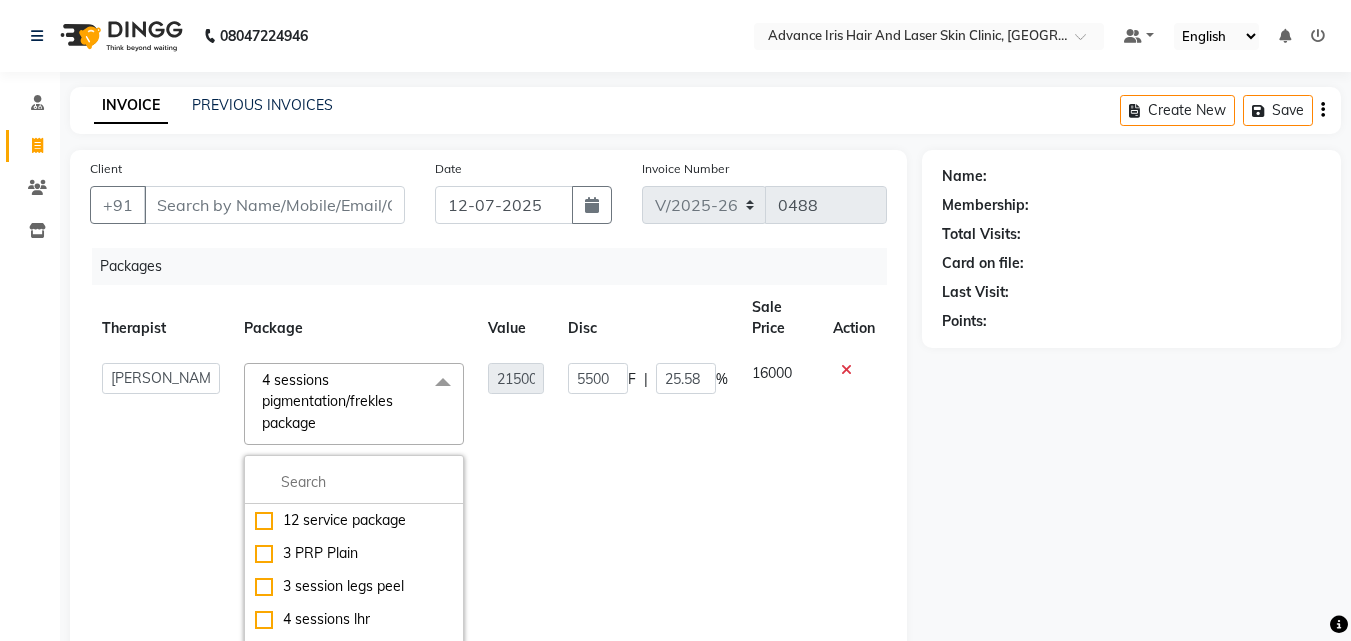 click on "4 sessions pigmentation/frekles package" 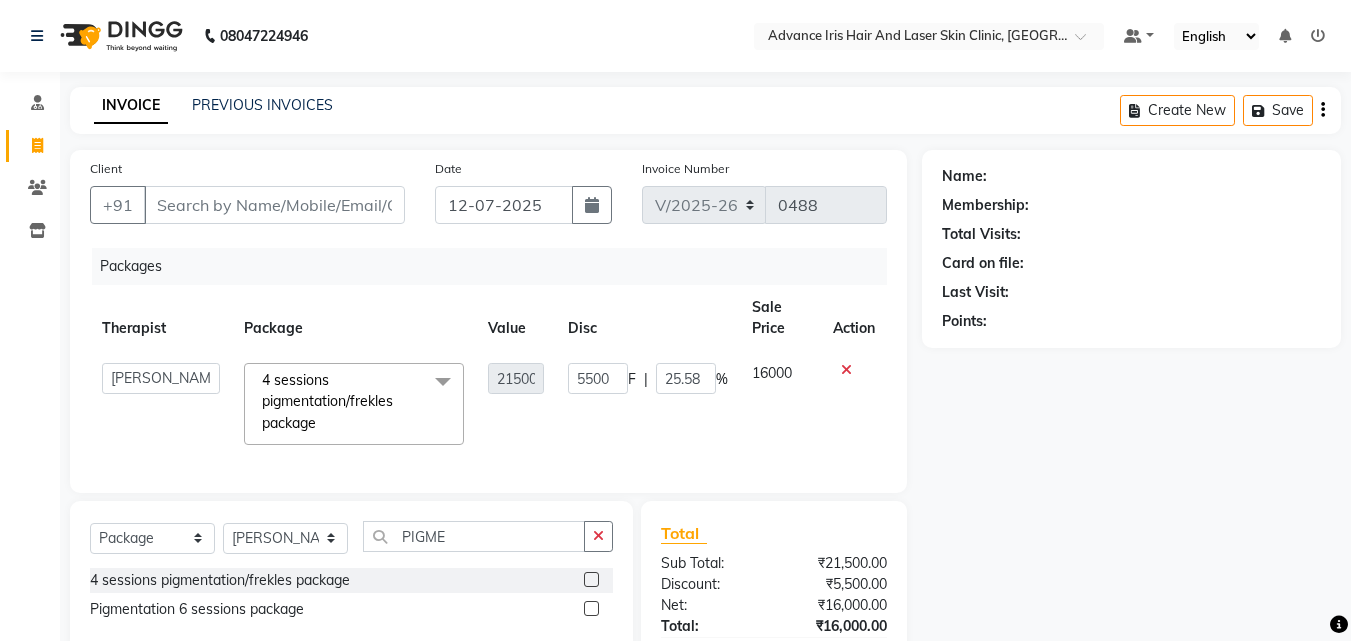 click on "4 sessions pigmentation/frekles package" 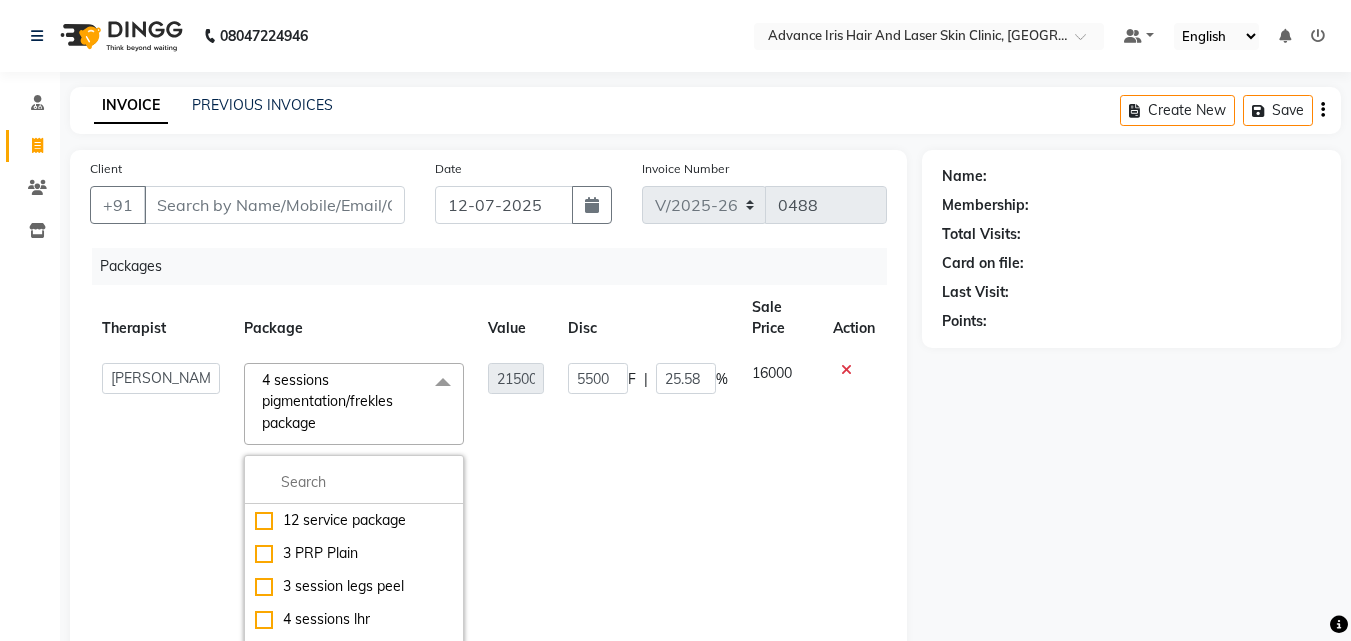 click on "4 sessions pigmentation/frekles package  x" 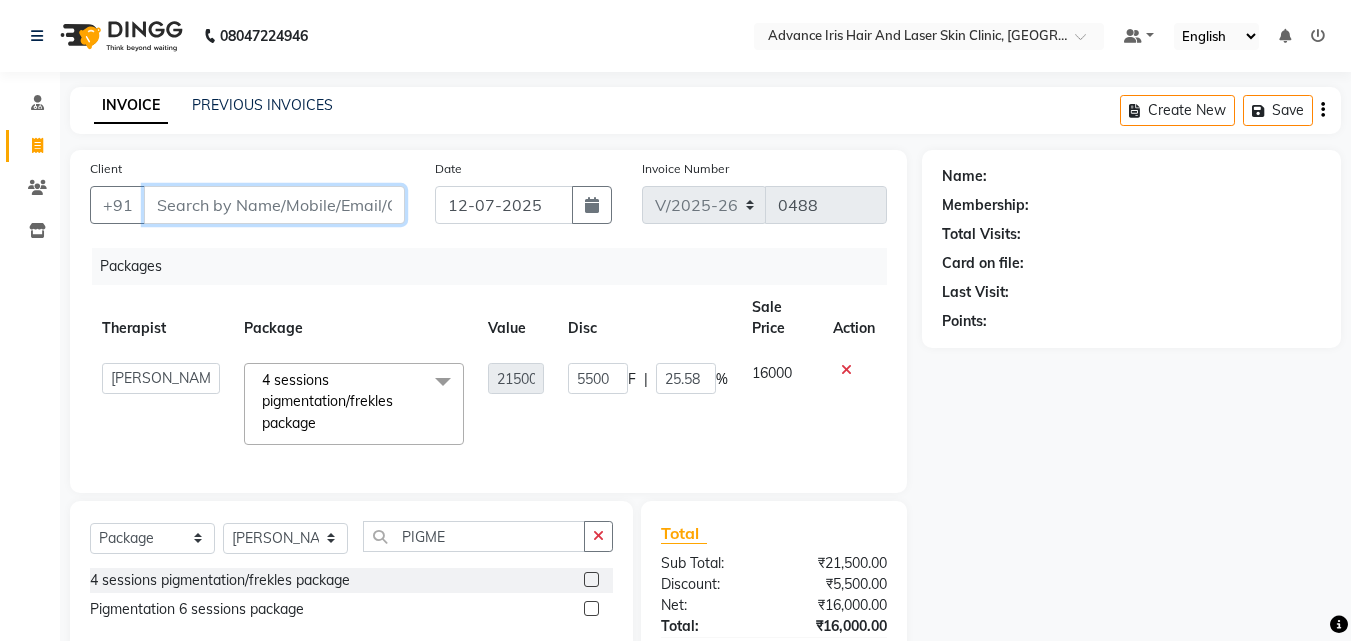 click on "Client" at bounding box center (274, 205) 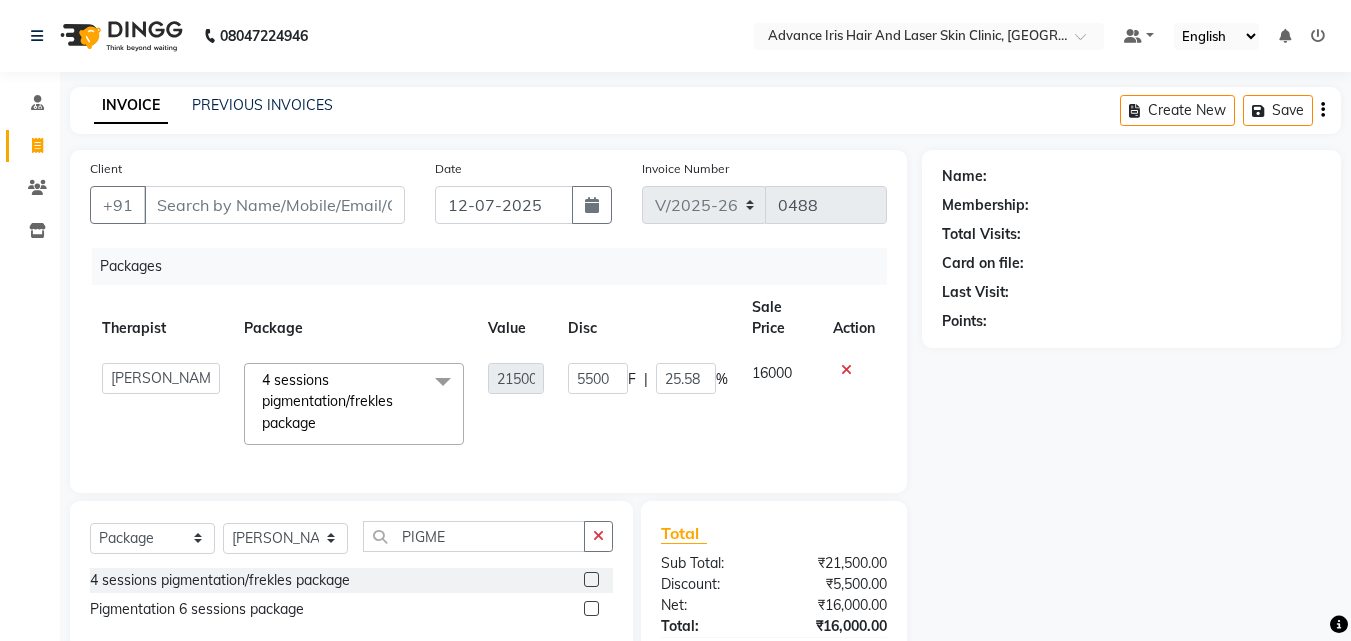 drag, startPoint x: 520, startPoint y: 267, endPoint x: 487, endPoint y: 259, distance: 33.955853 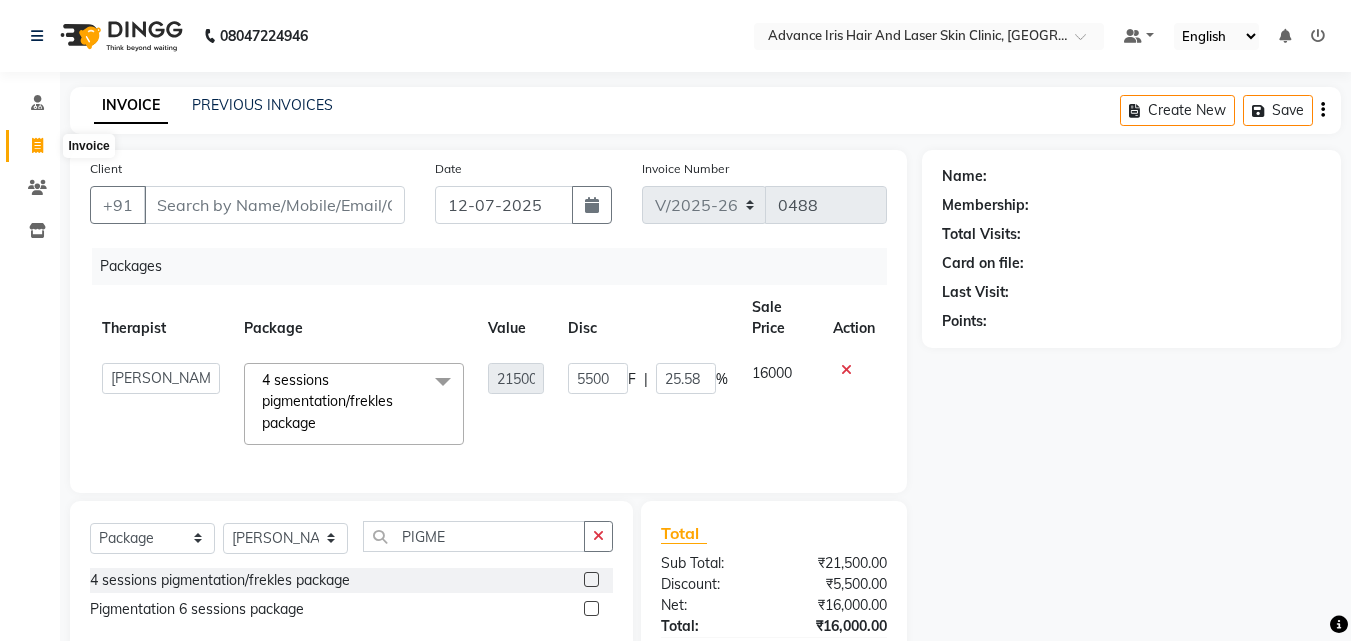 click 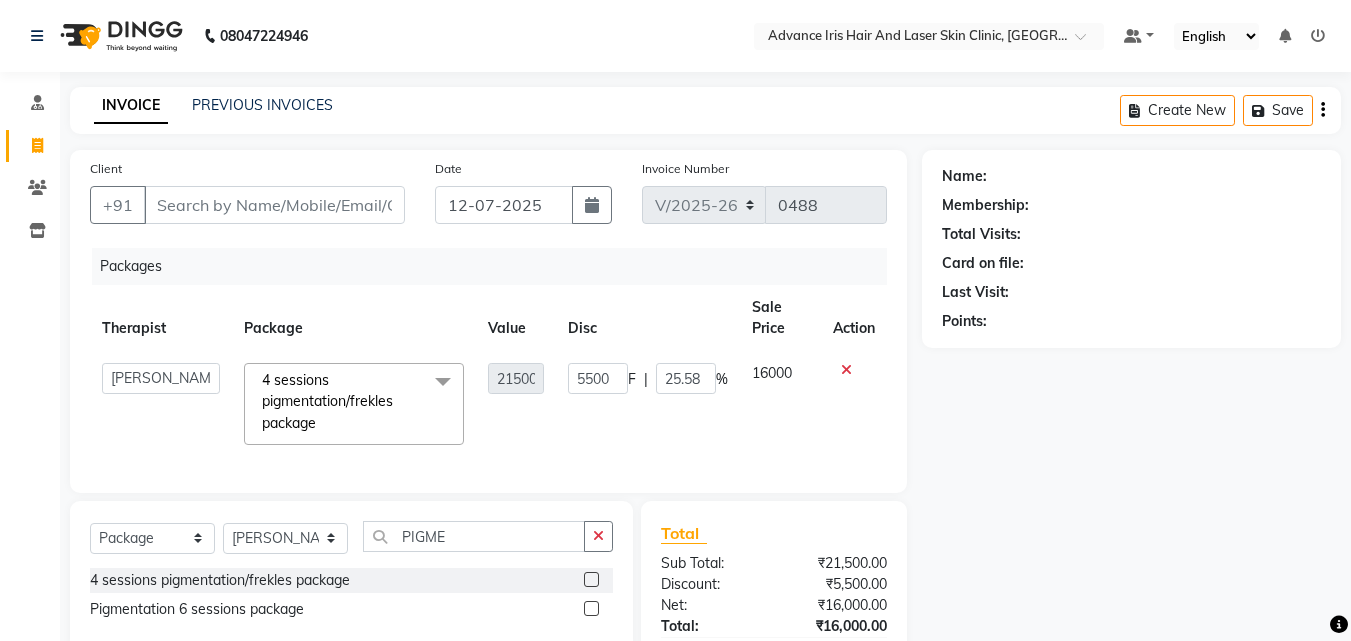 click on "INVOICE PREVIOUS INVOICES Create New   Save" 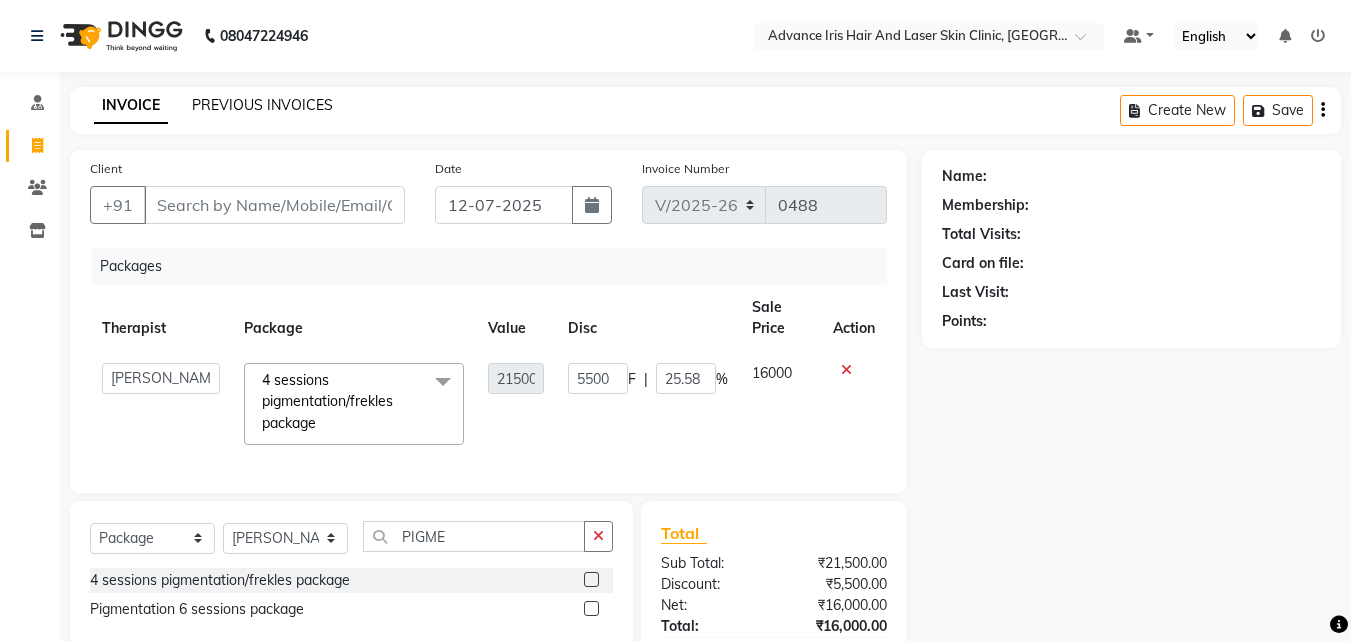click on "PREVIOUS INVOICES" 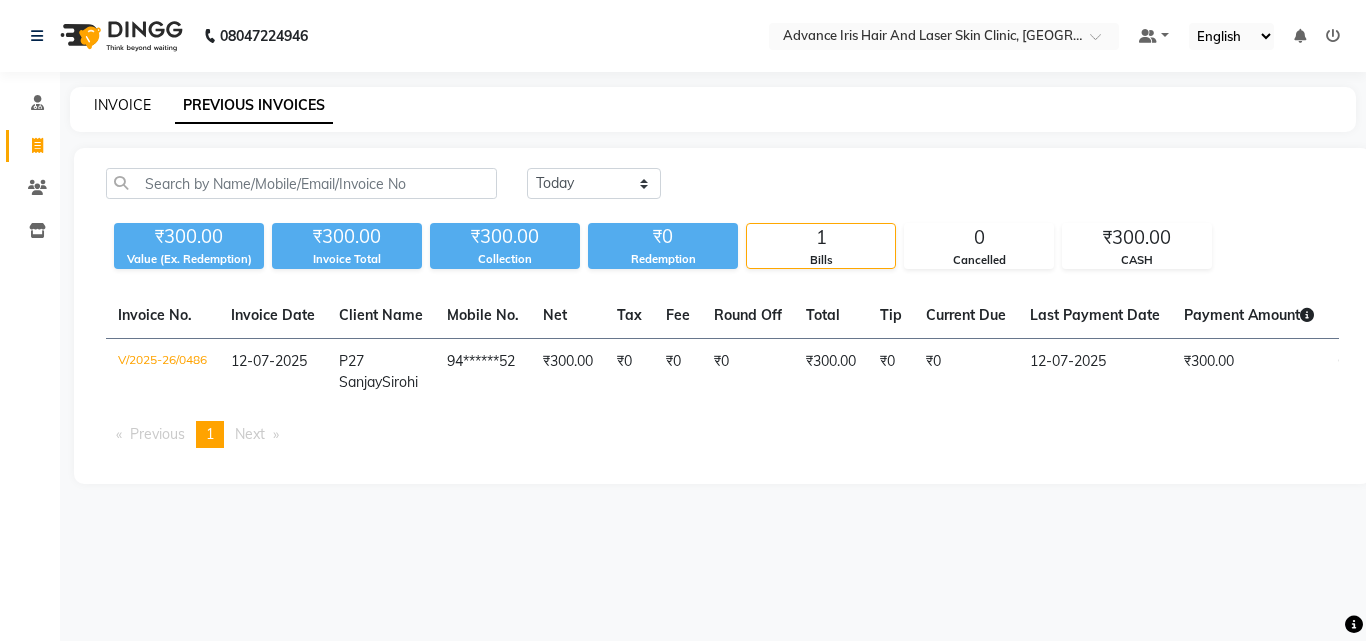 click on "INVOICE" 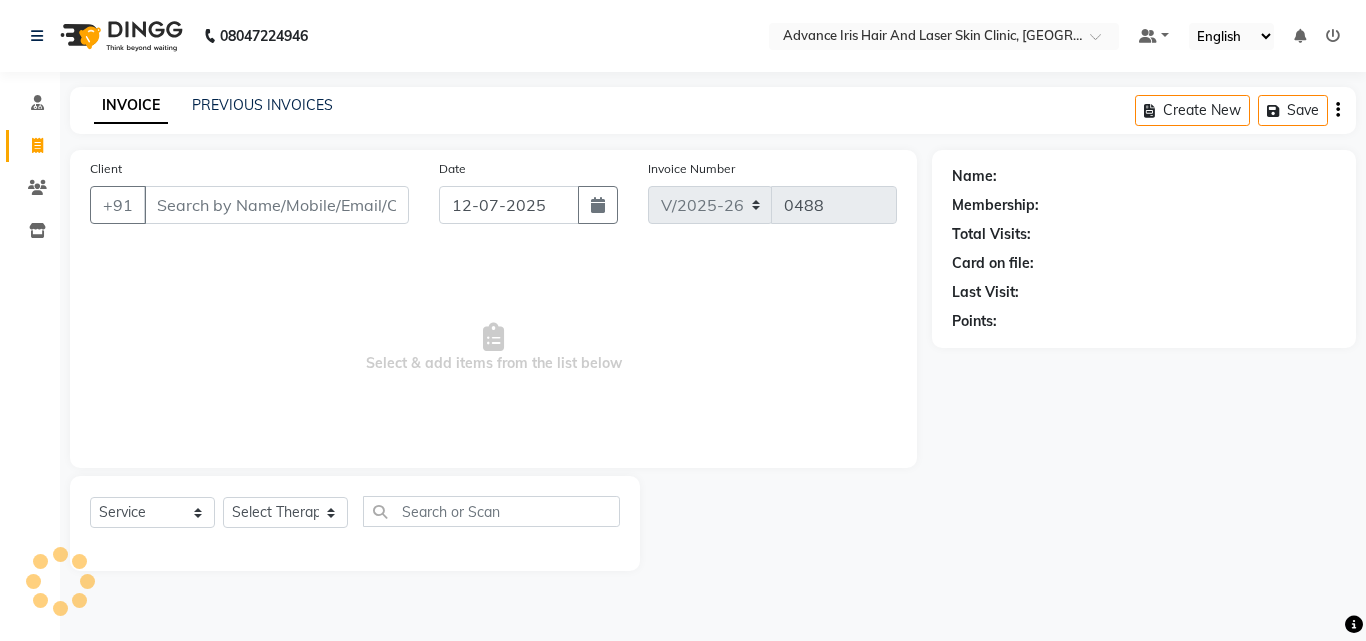 click on "Client" at bounding box center (276, 205) 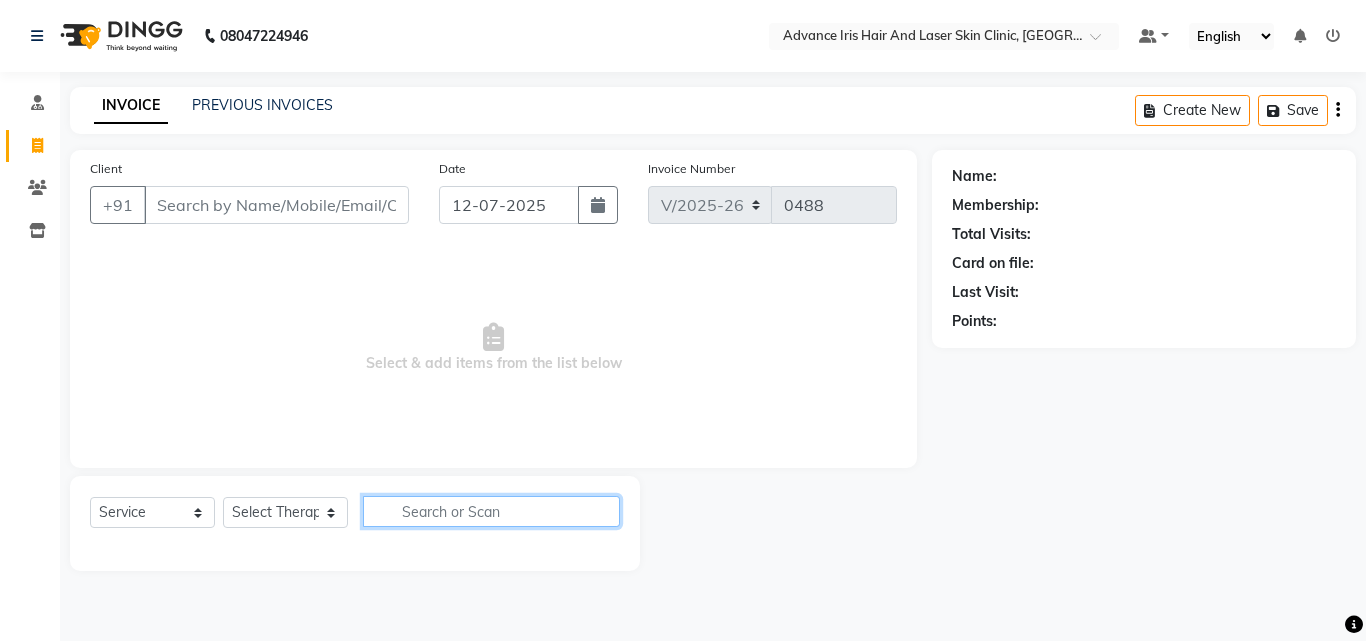 click 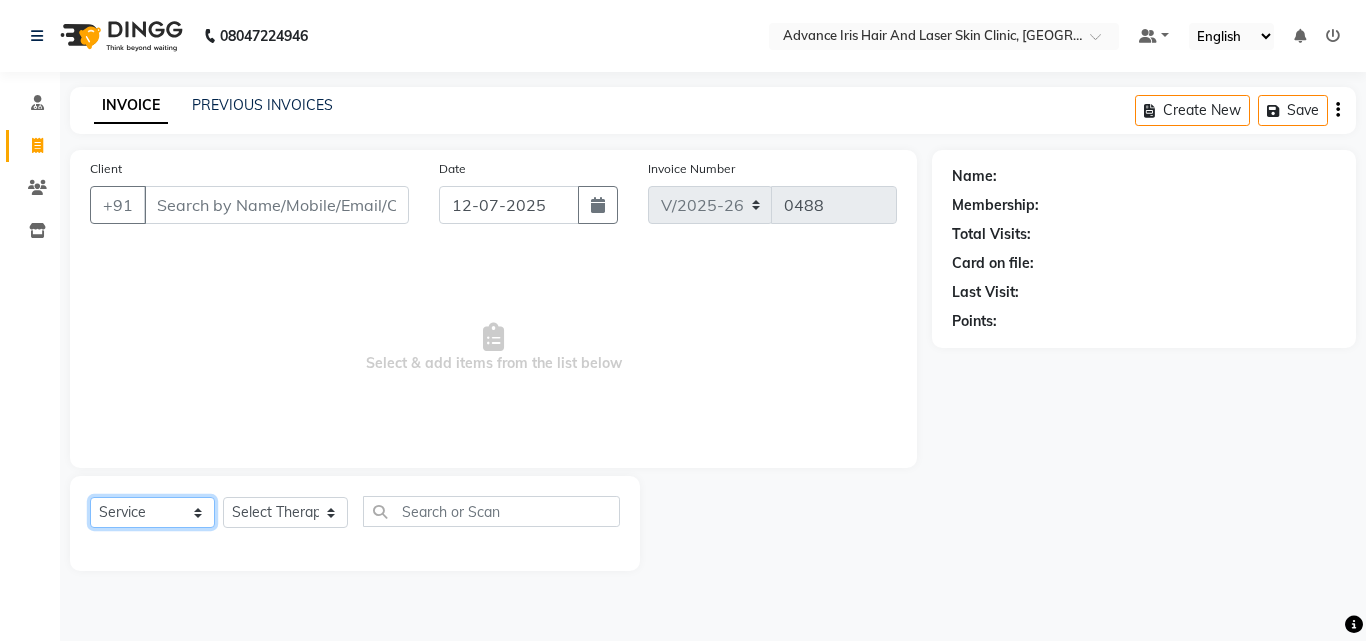 click on "Select  Service  Product  Membership  Package Voucher Prepaid Gift Card" 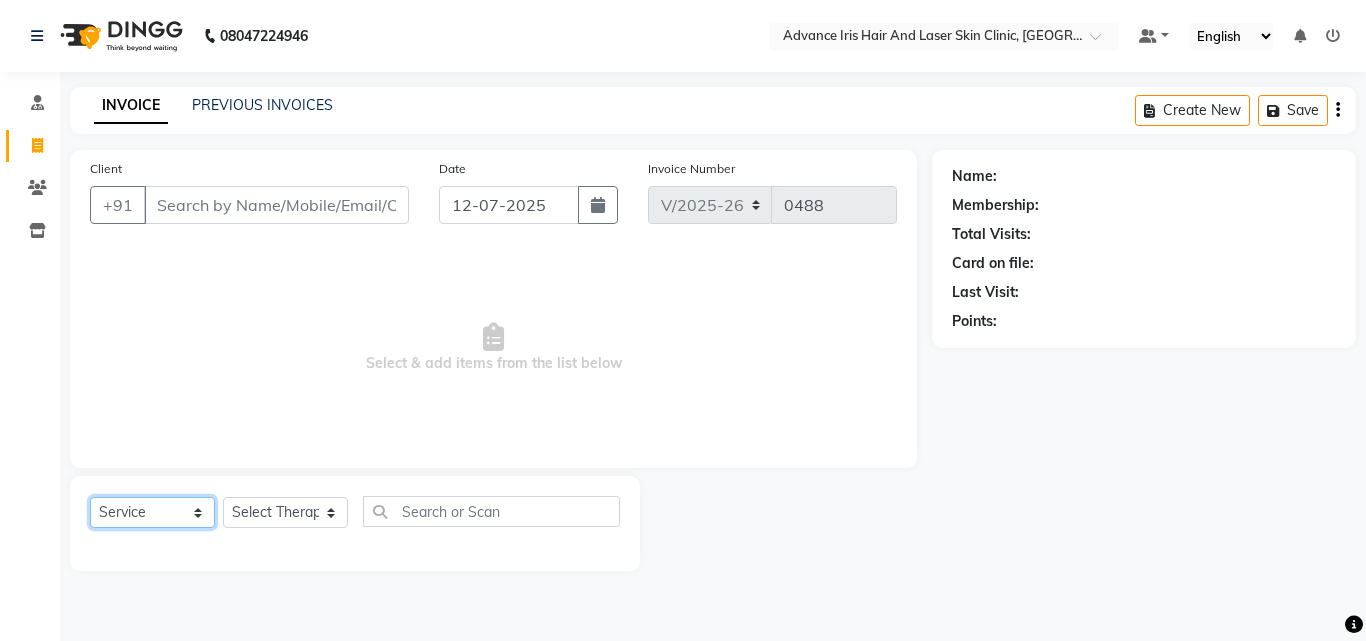 select on "package" 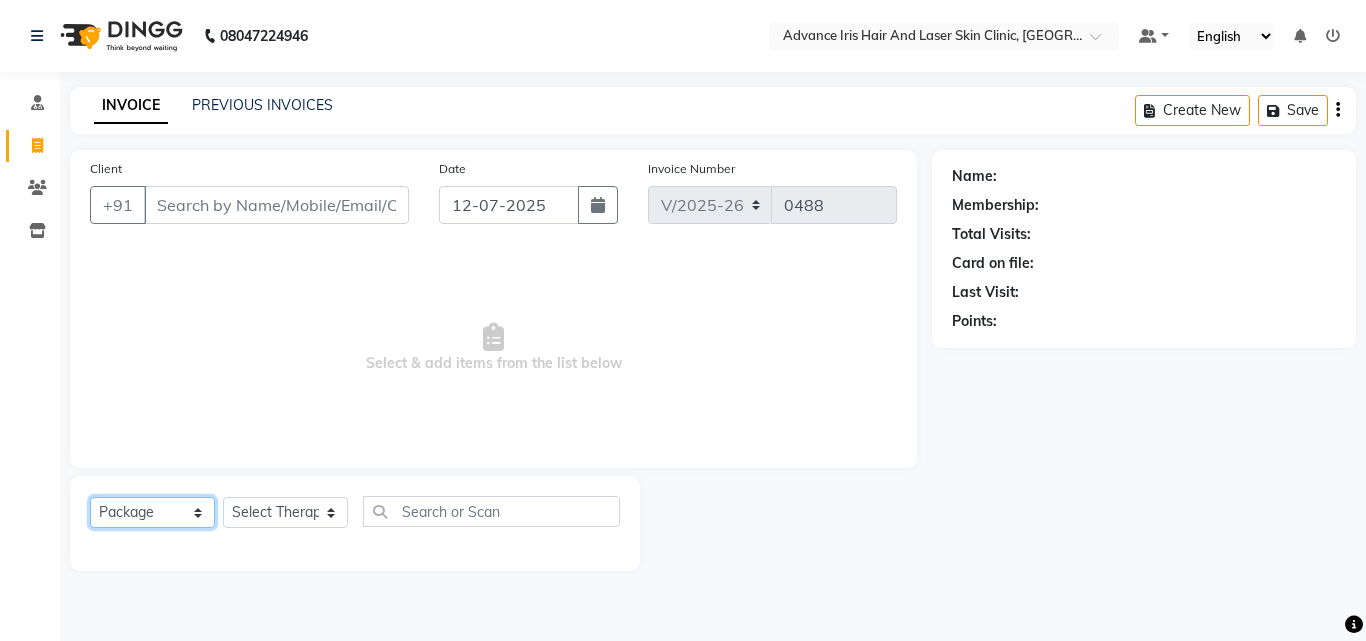 click on "Select  Service  Product  Membership  Package Voucher Prepaid Gift Card" 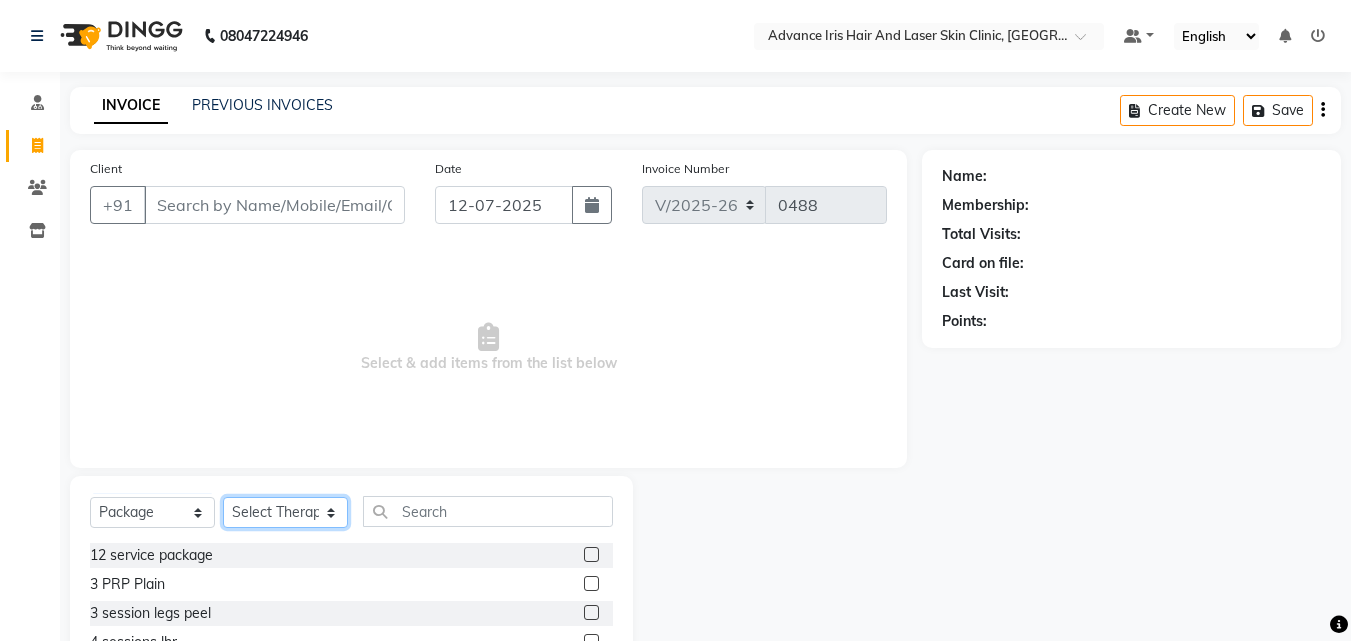 click on "Select Therapist Advance Iris Reception  [PERSON_NAME] [PERSON_NAME](Cosmetologist) [PERSON_NAME] Isra [PERSON_NAME]" 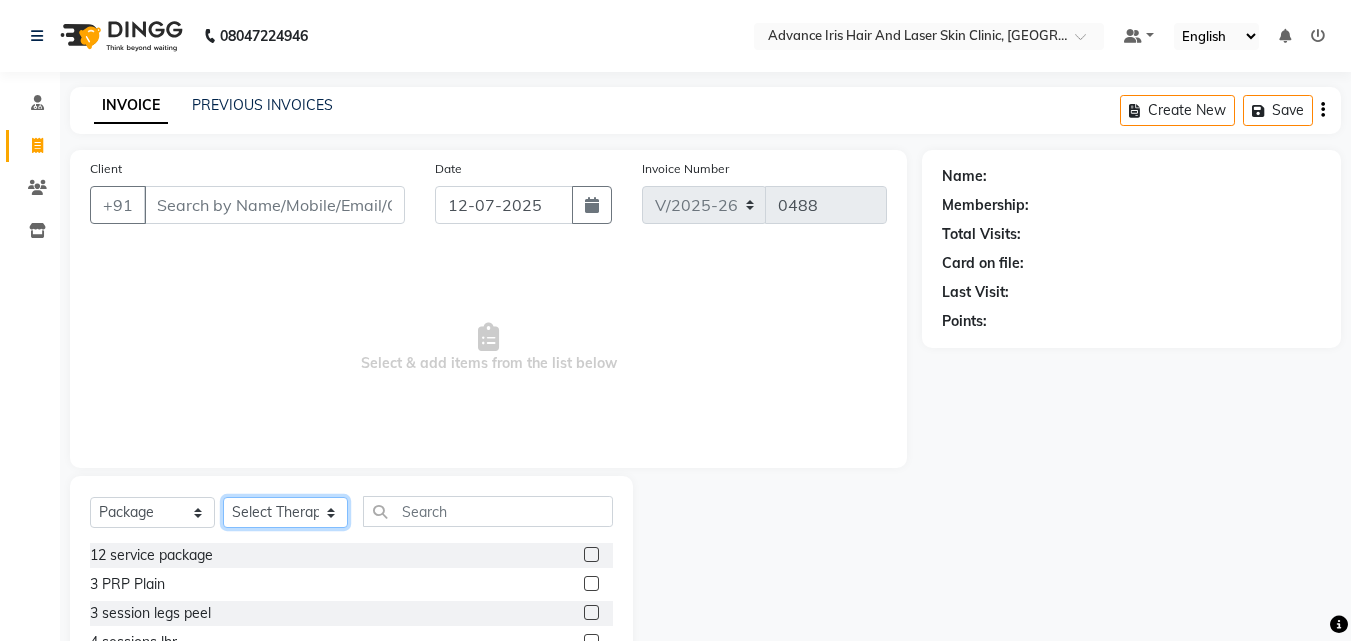 select on "40883" 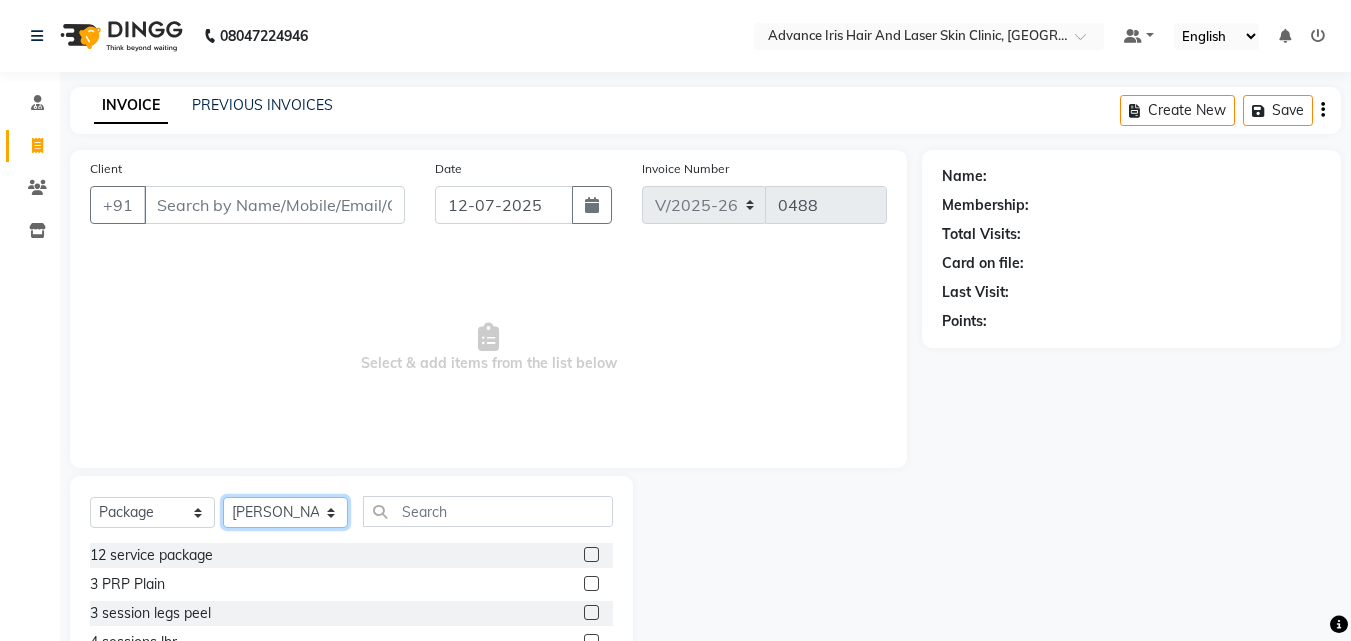 click on "Select Therapist Advance Iris Reception  [PERSON_NAME] [PERSON_NAME](Cosmetologist) [PERSON_NAME] Isra [PERSON_NAME]" 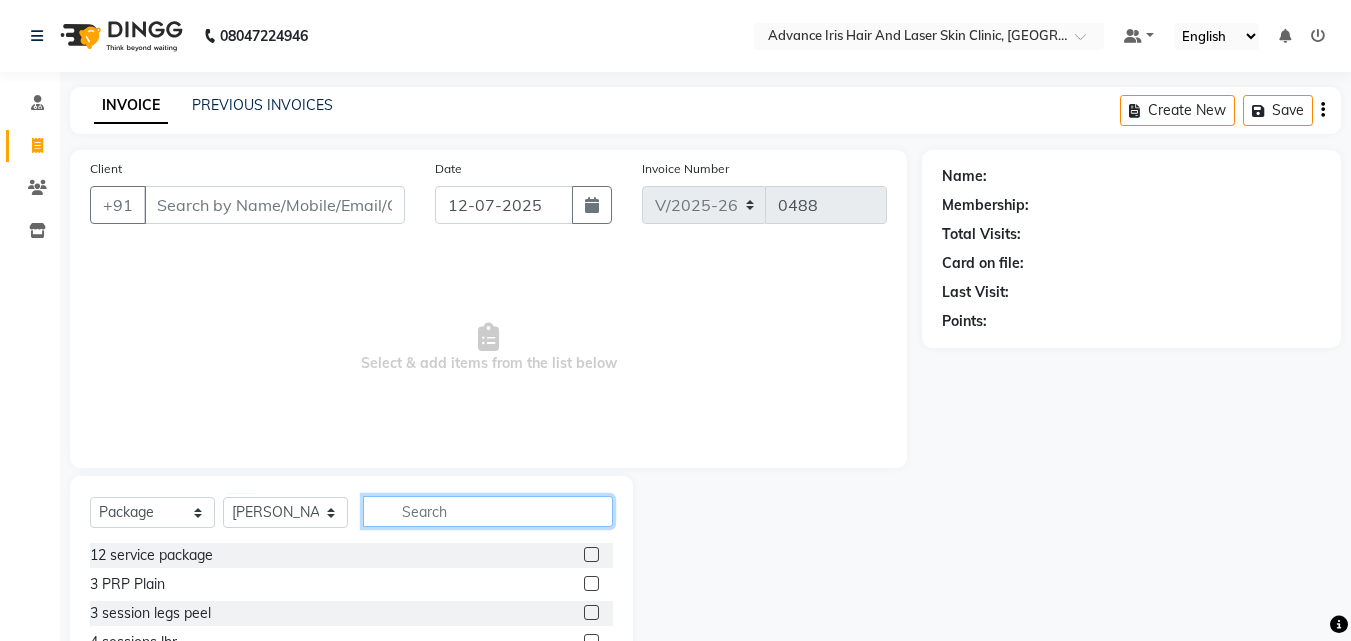 click 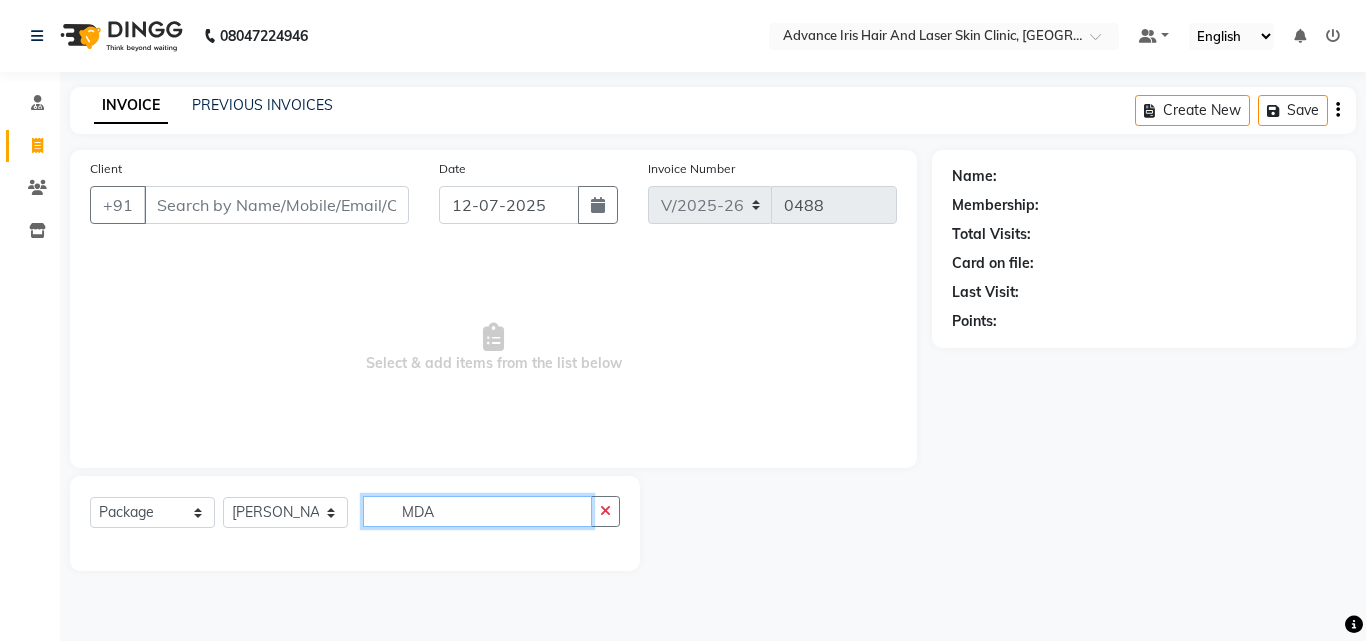 click on "MDA" 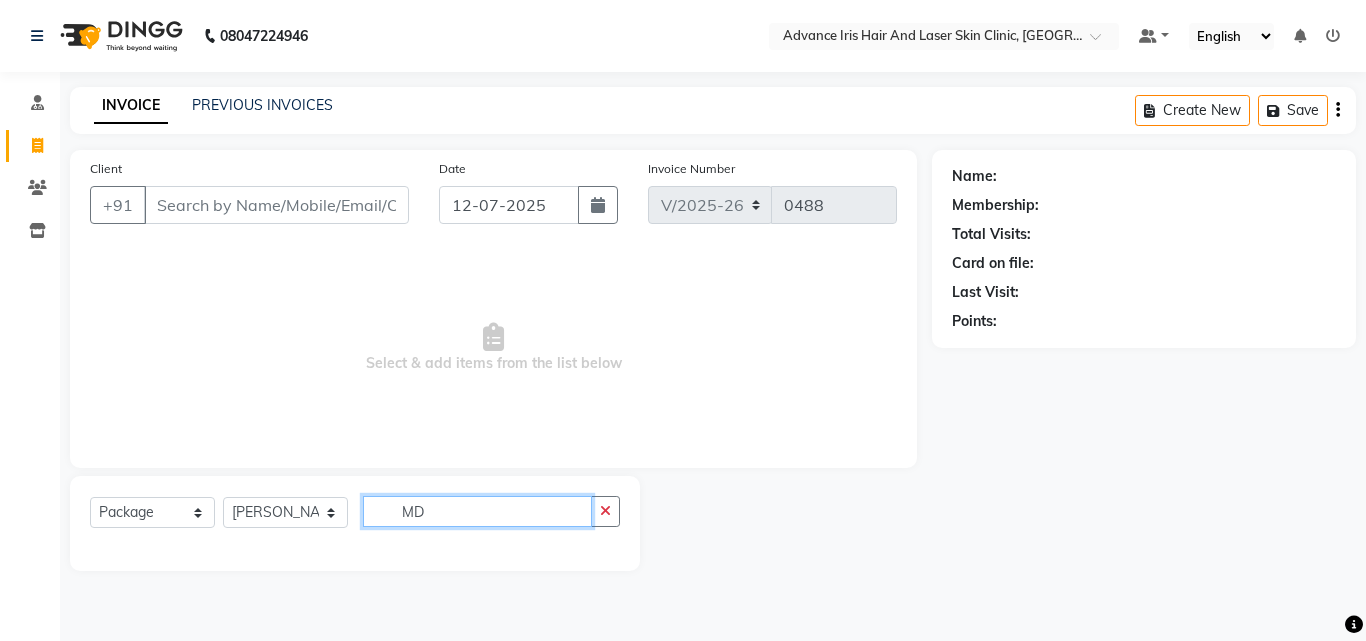type on "M" 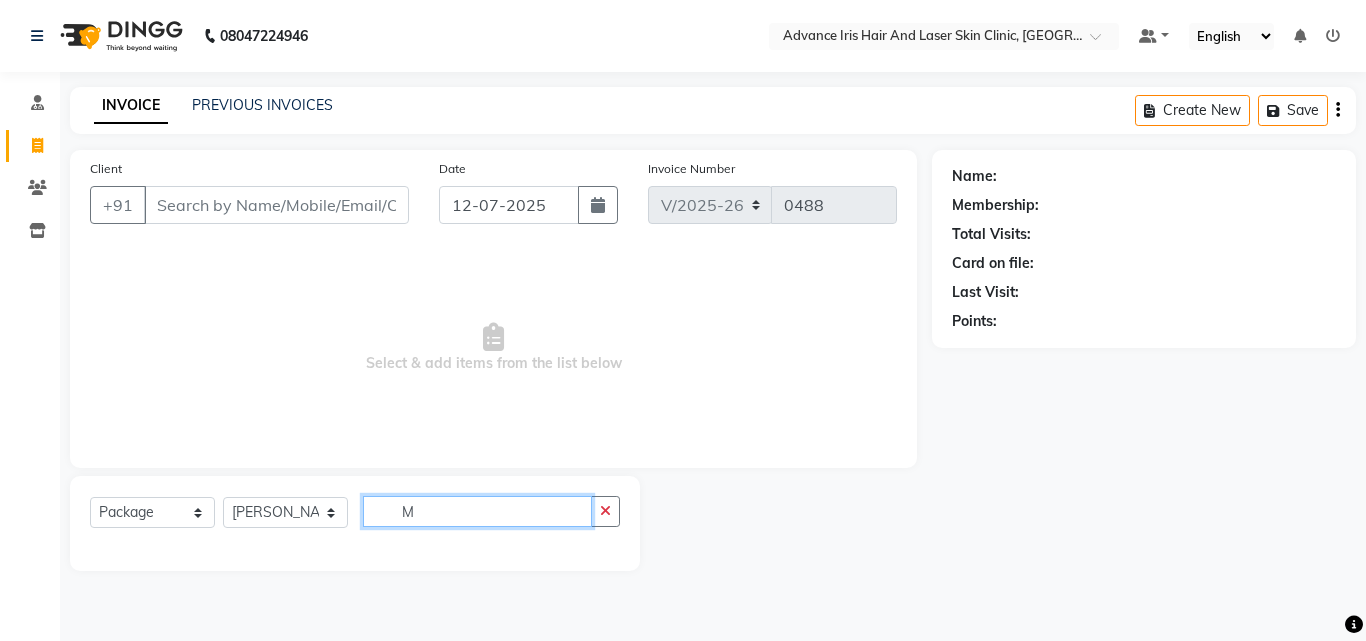 type 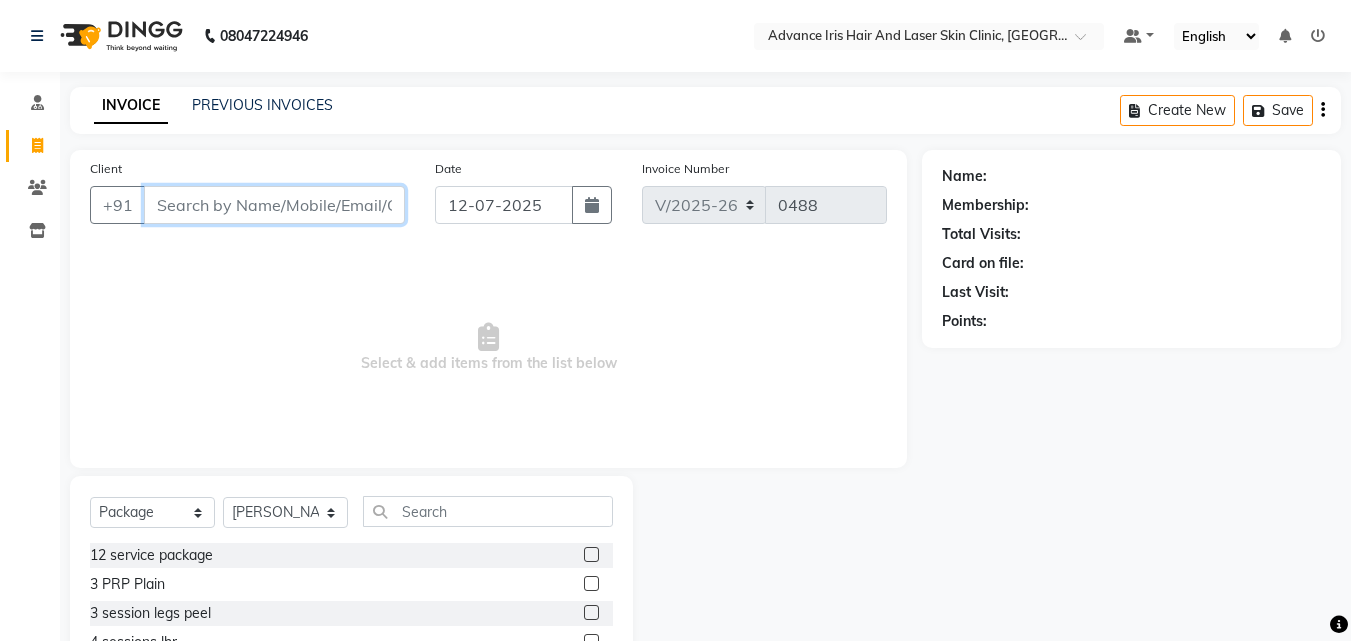 click on "Client" at bounding box center [274, 205] 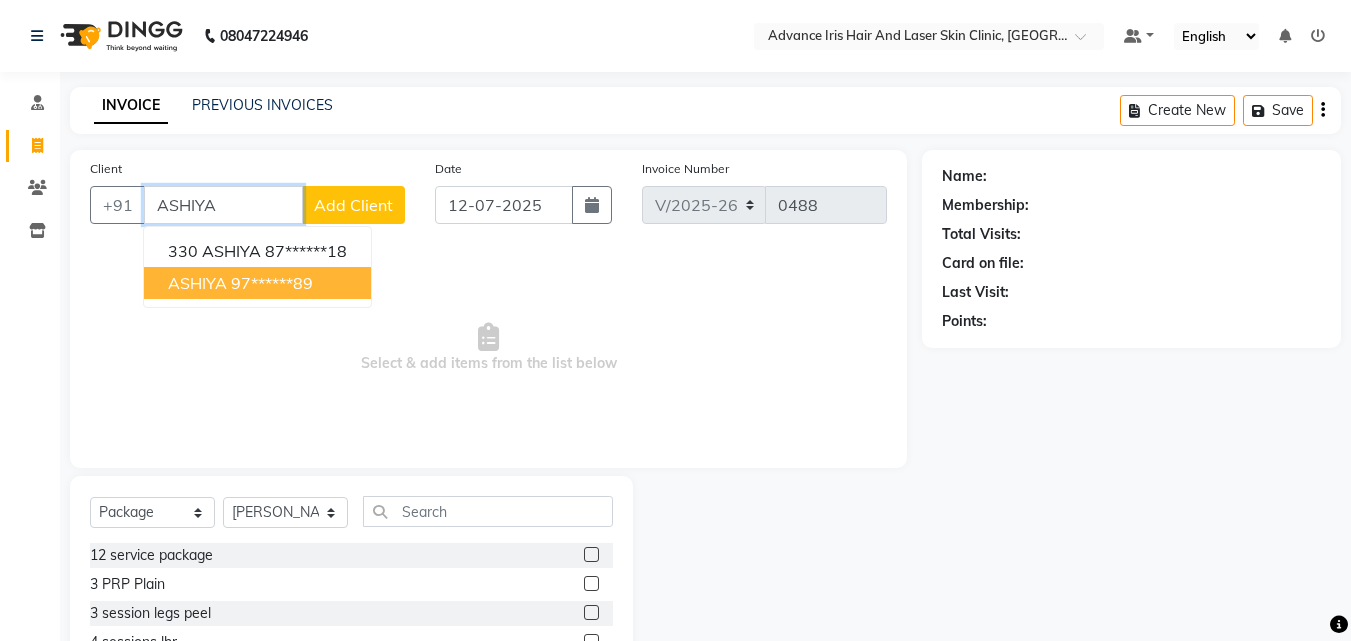 click on "97******89" at bounding box center (272, 283) 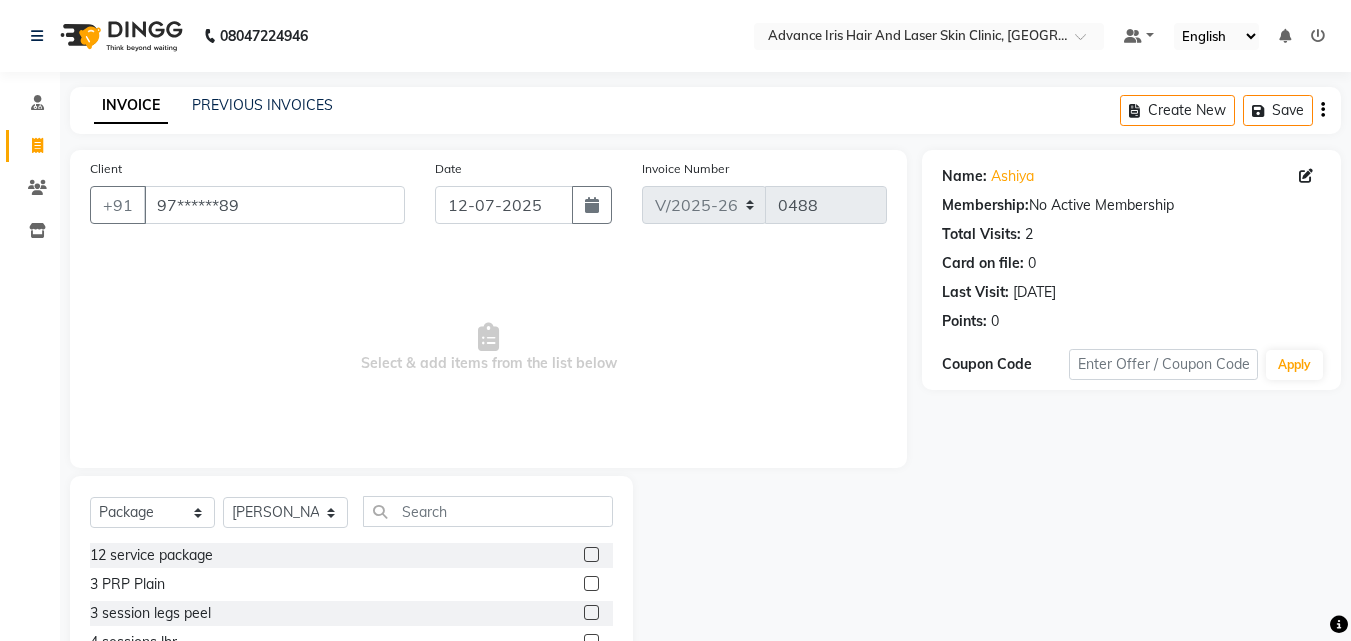 click on "Client +91 97******89" 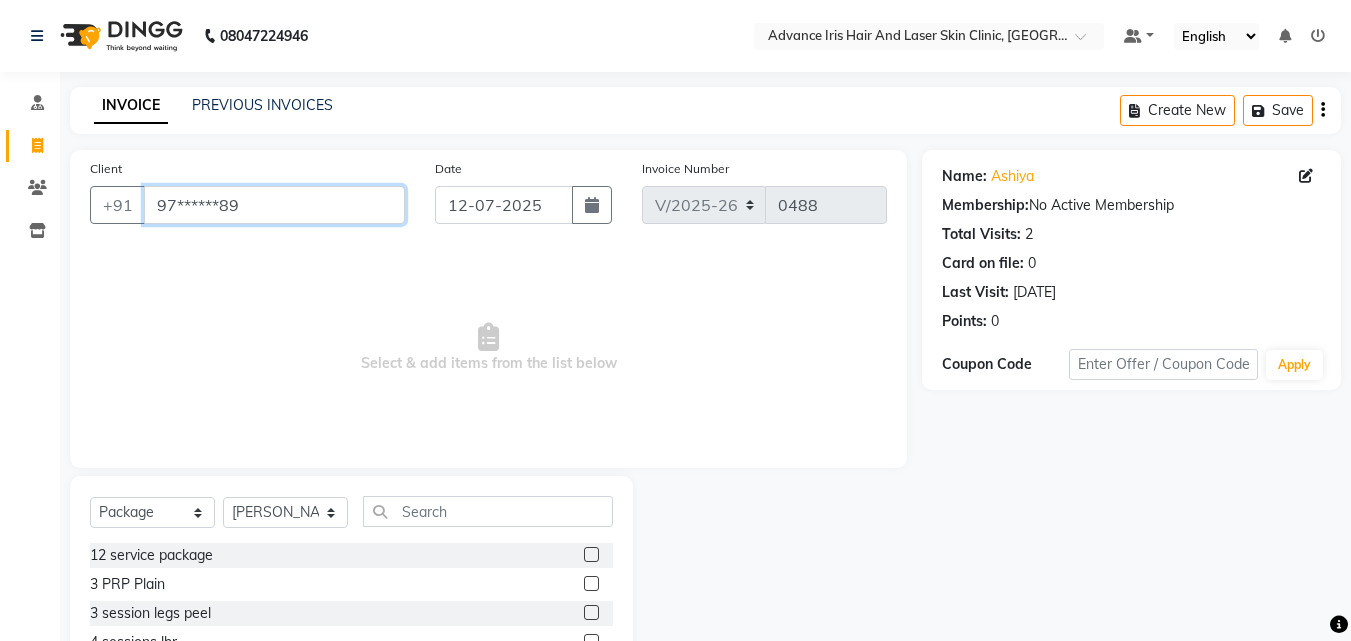 click on "97******89" at bounding box center (274, 205) 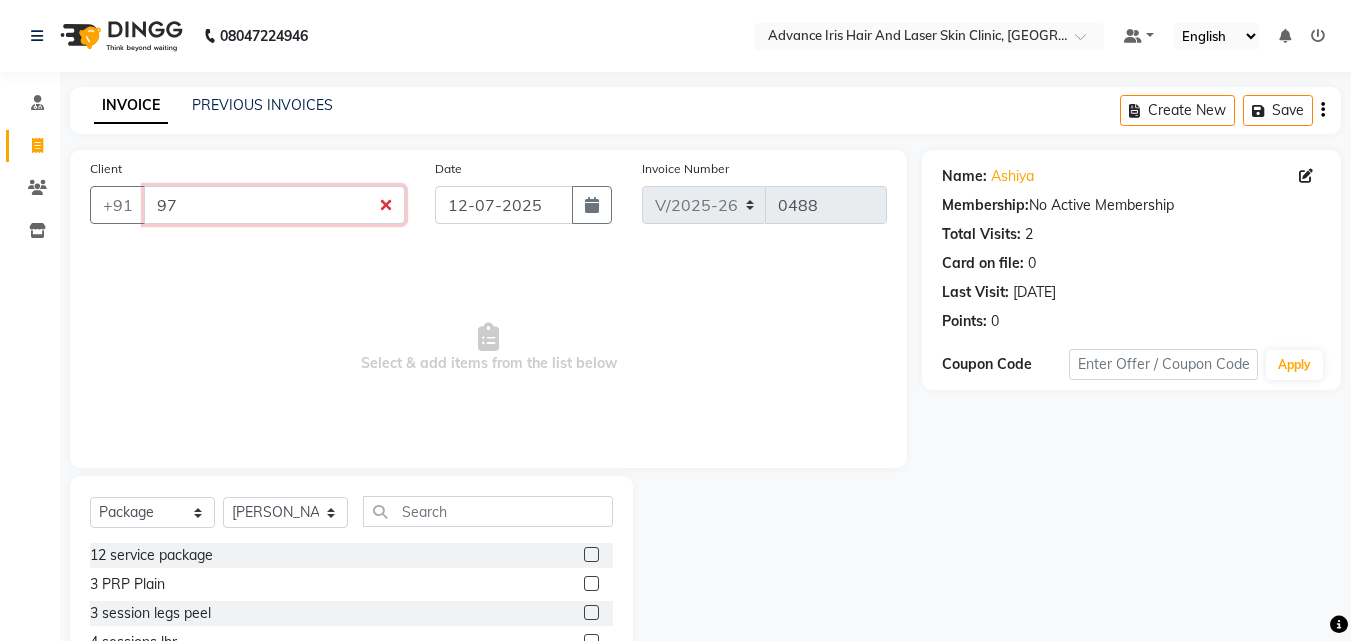 type on "9" 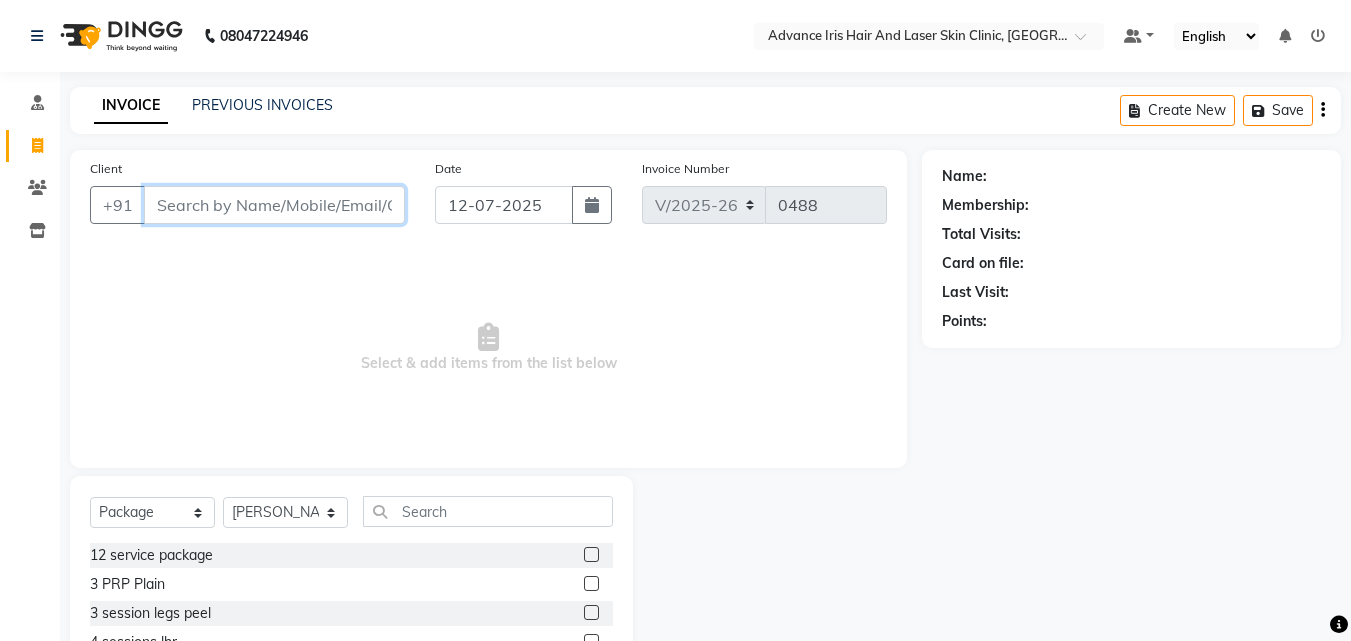 click on "Client" at bounding box center (274, 205) 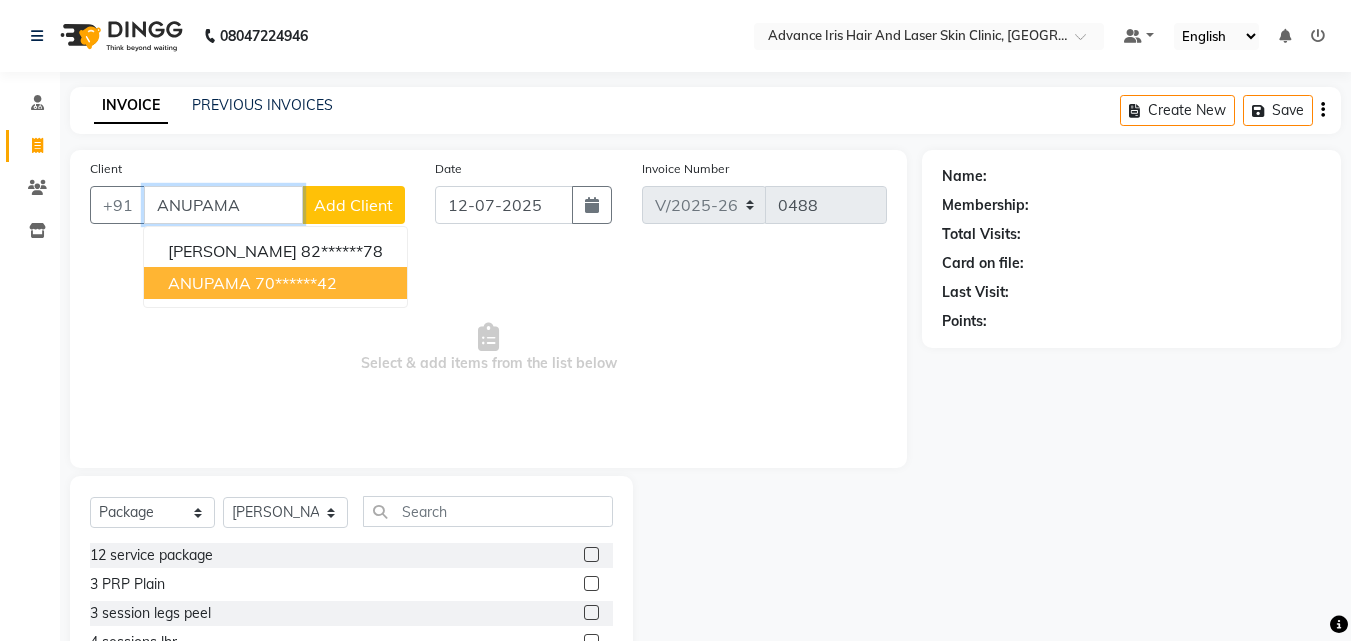 click on "ANUPAMA" at bounding box center (209, 283) 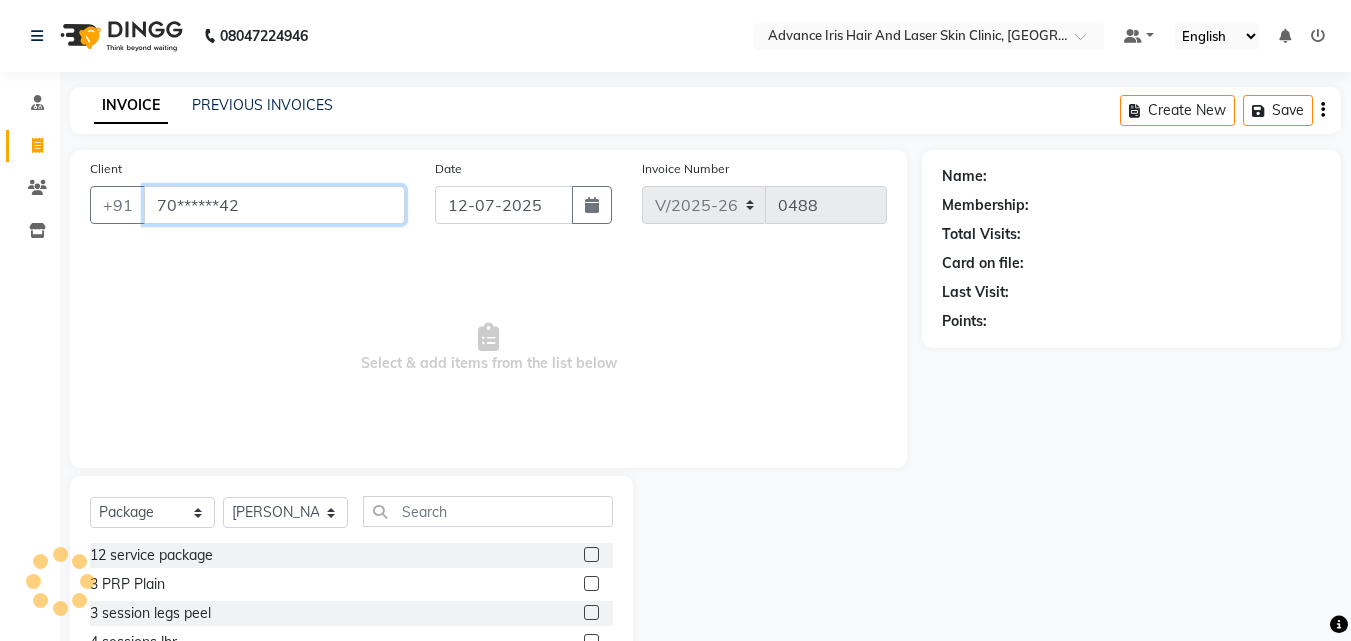 type on "70******42" 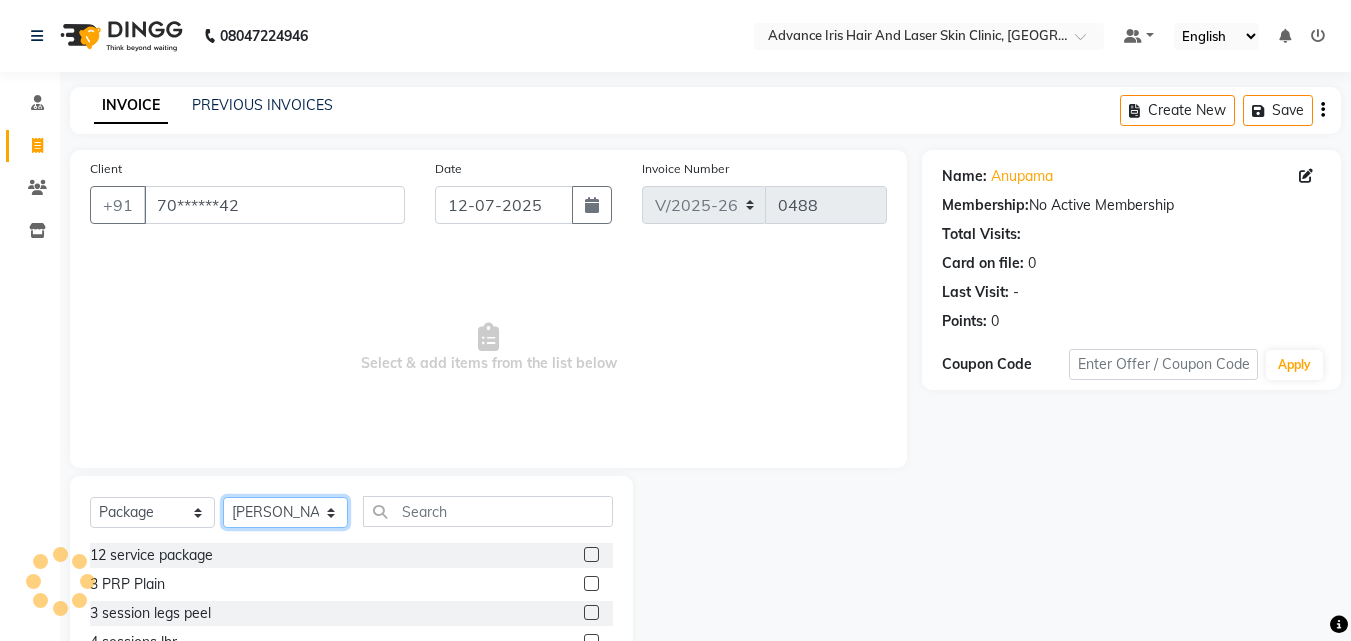 click on "Select Therapist Advance Iris Reception  [PERSON_NAME] [PERSON_NAME](Cosmetologist) [PERSON_NAME] Isra [PERSON_NAME]" 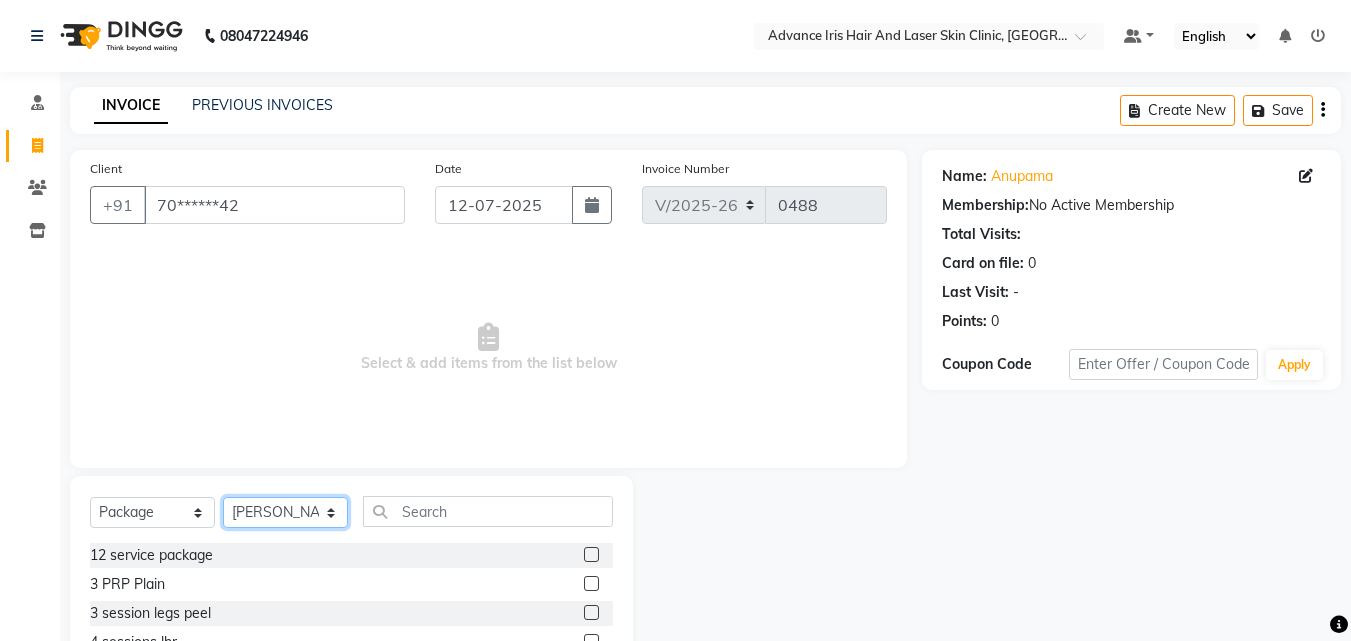 click on "Select Therapist Advance Iris Reception  [PERSON_NAME] [PERSON_NAME](Cosmetologist) [PERSON_NAME] Isra [PERSON_NAME]" 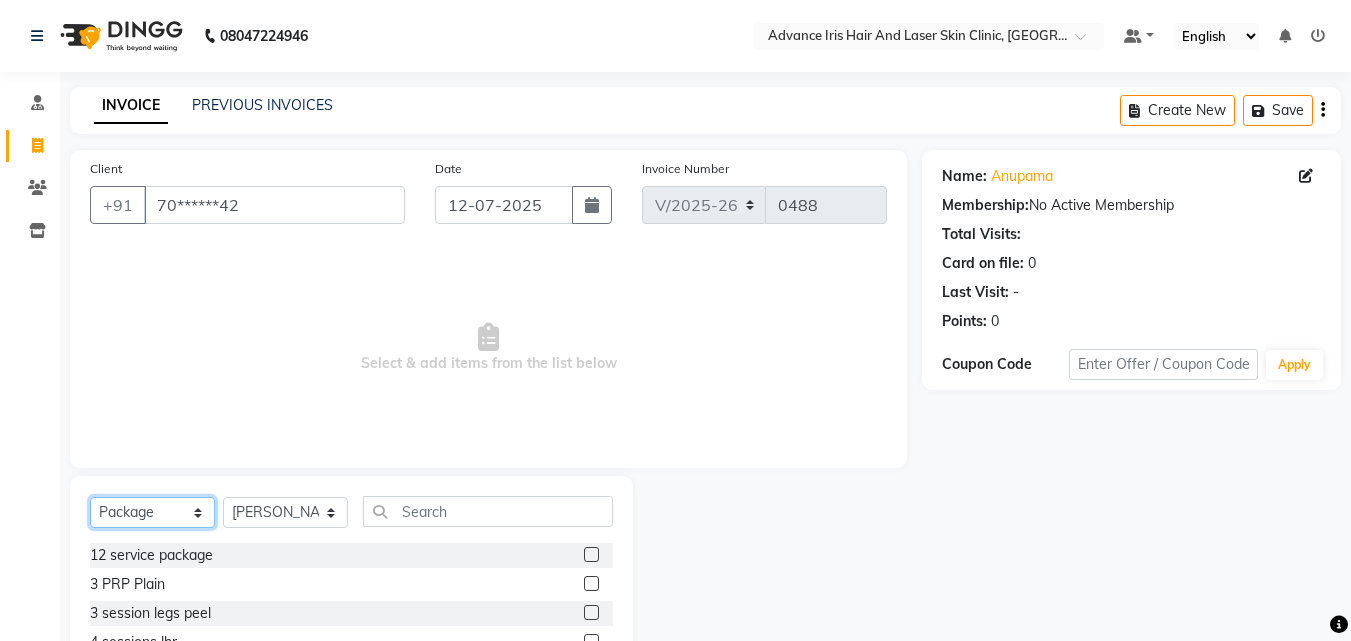 click on "Select  Service  Product  Membership  Package Voucher Prepaid Gift Card" 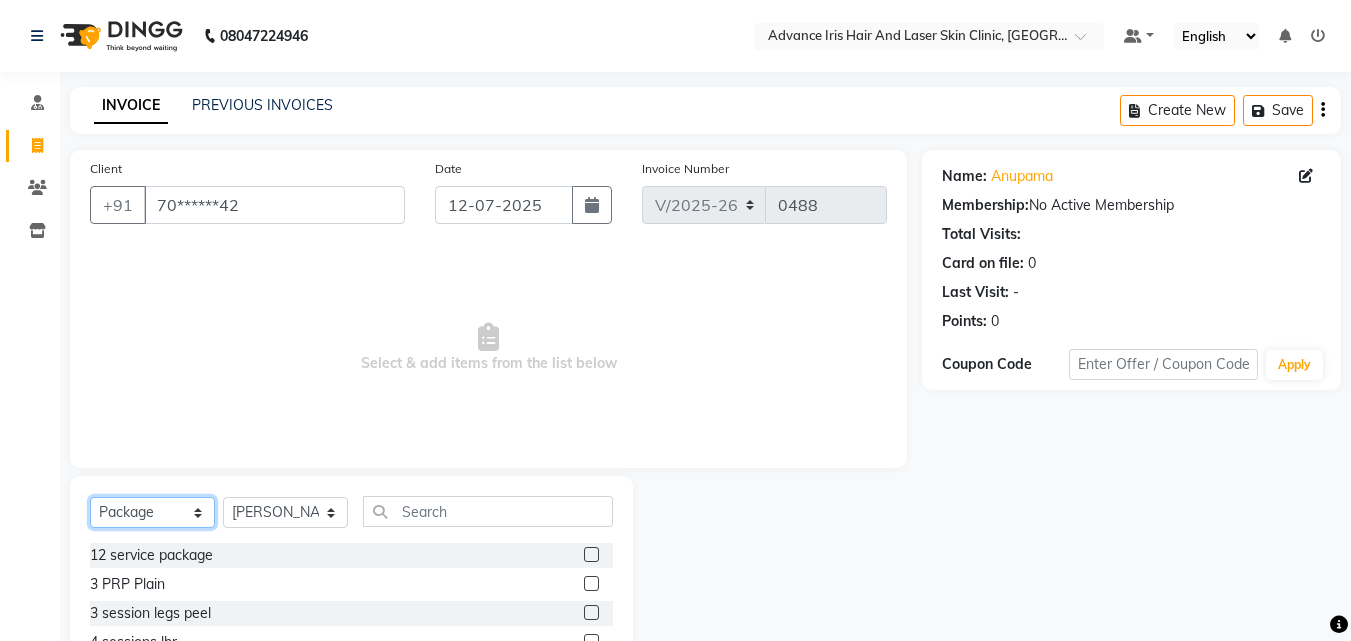 select on "product" 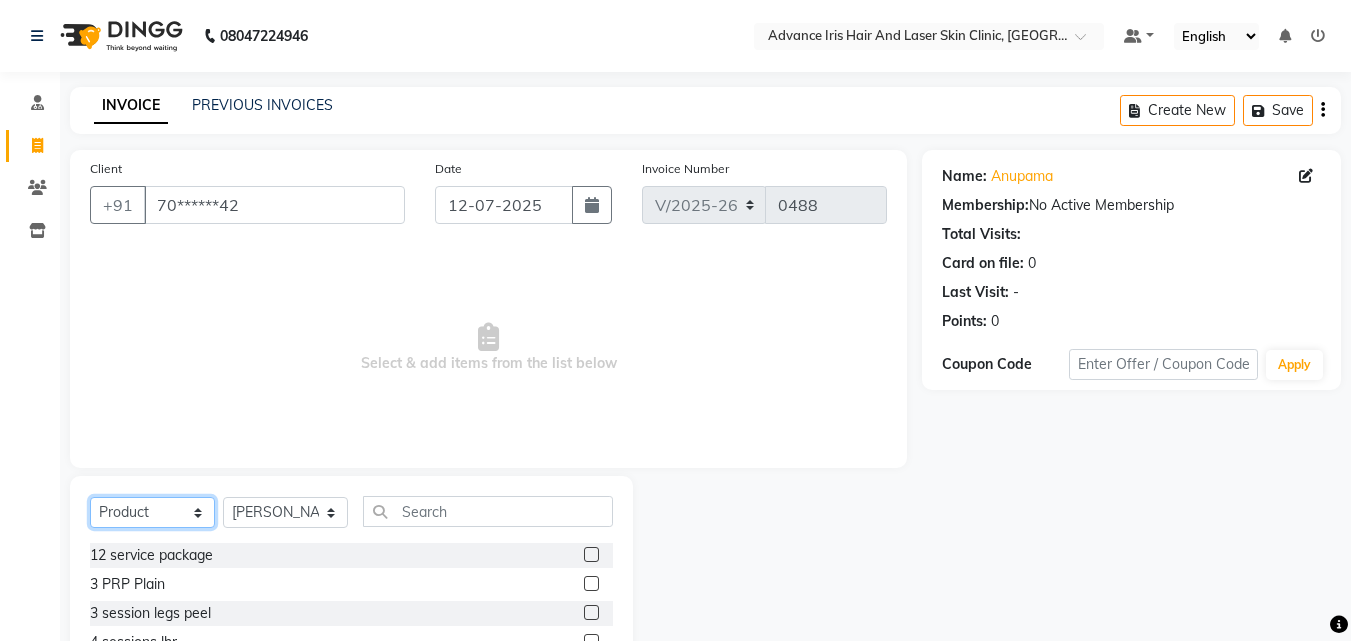 click on "Select  Service  Product  Membership  Package Voucher Prepaid Gift Card" 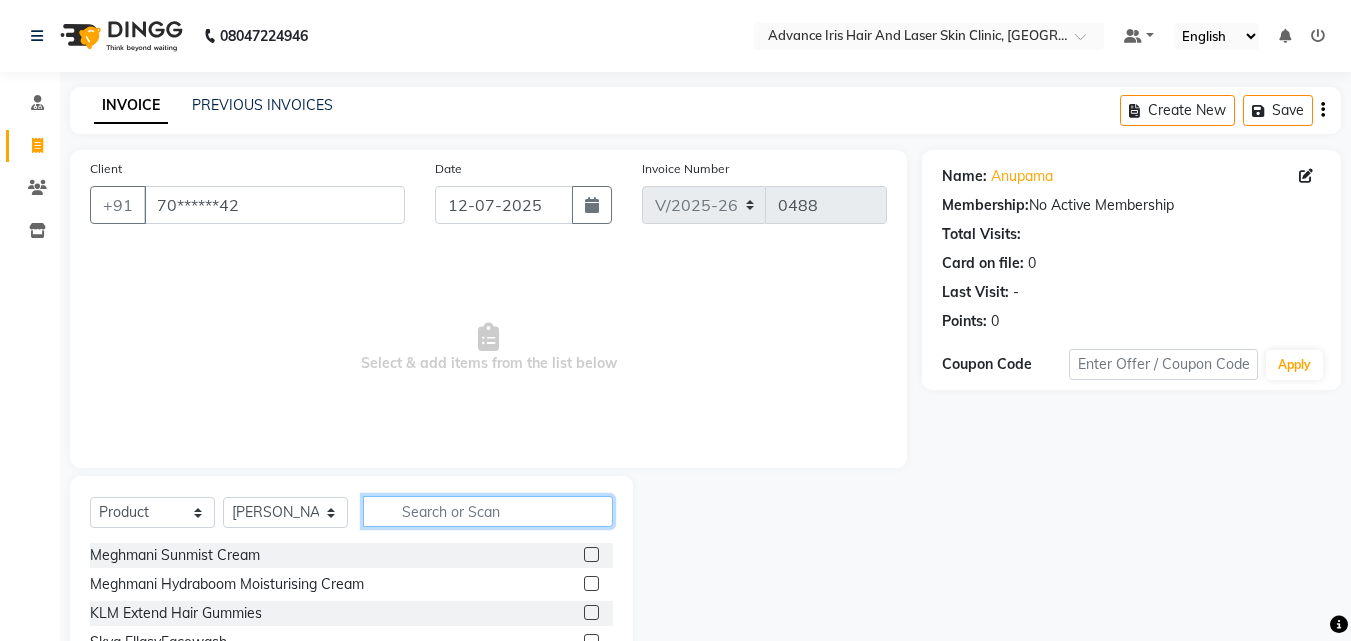click 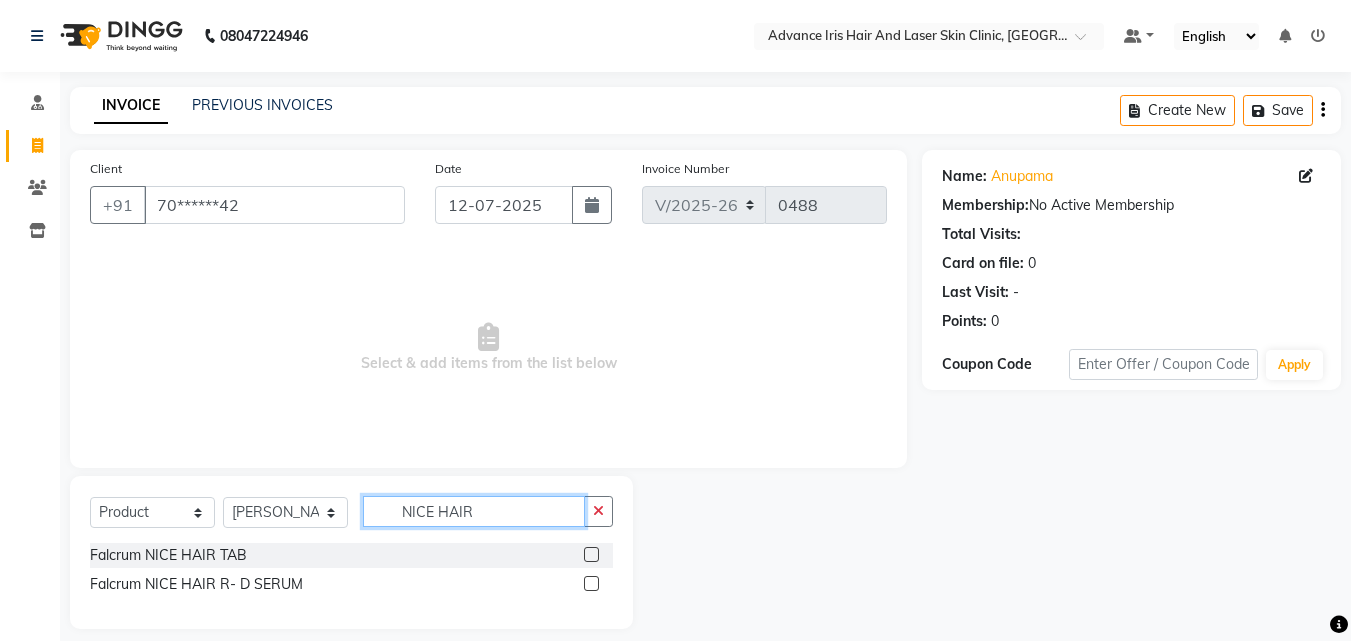 type on "NICE HAIR" 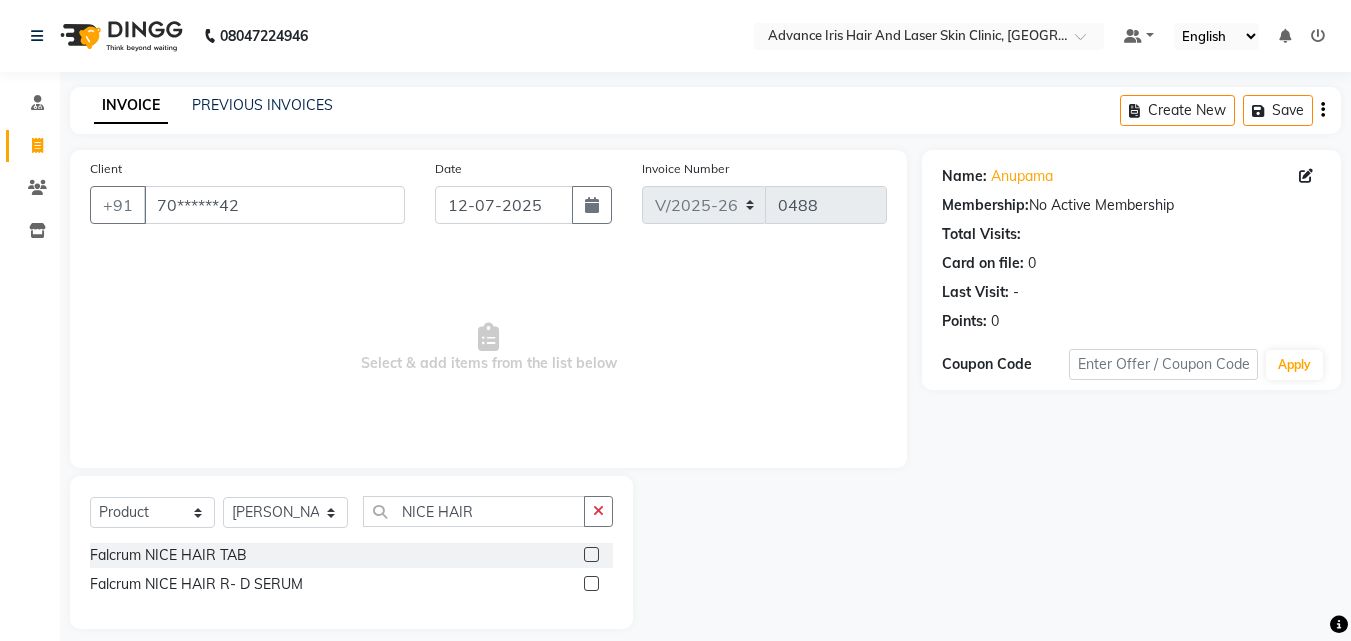 click 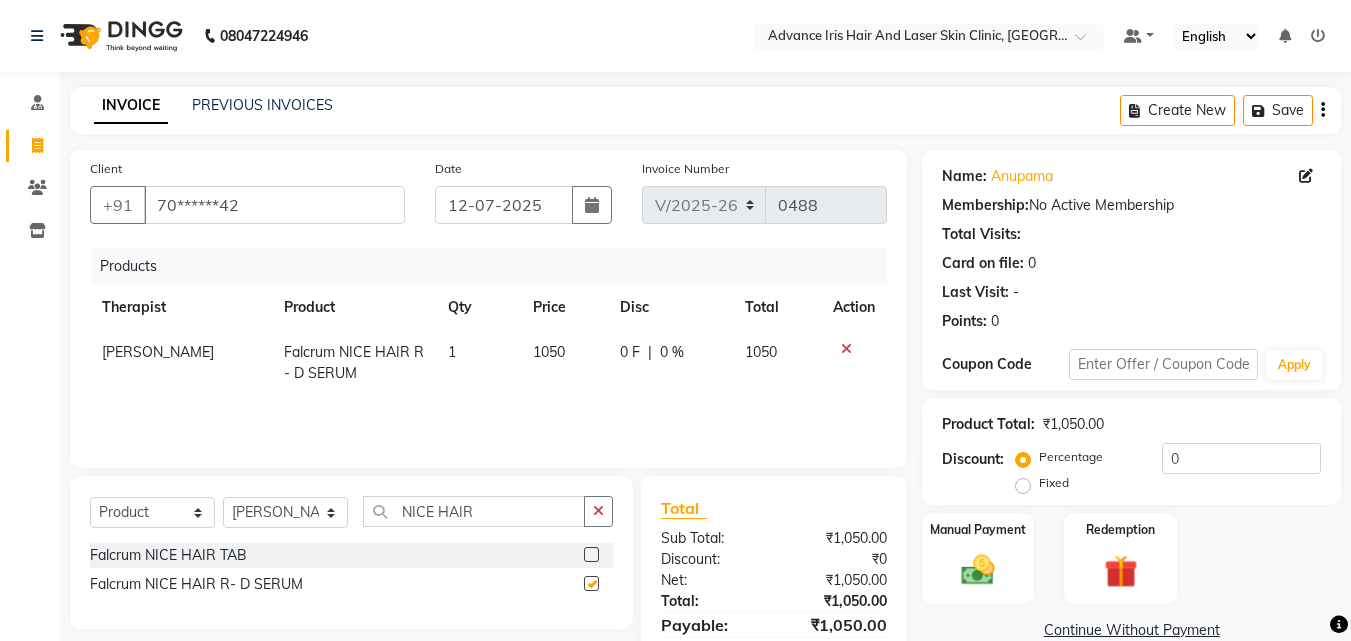 checkbox on "false" 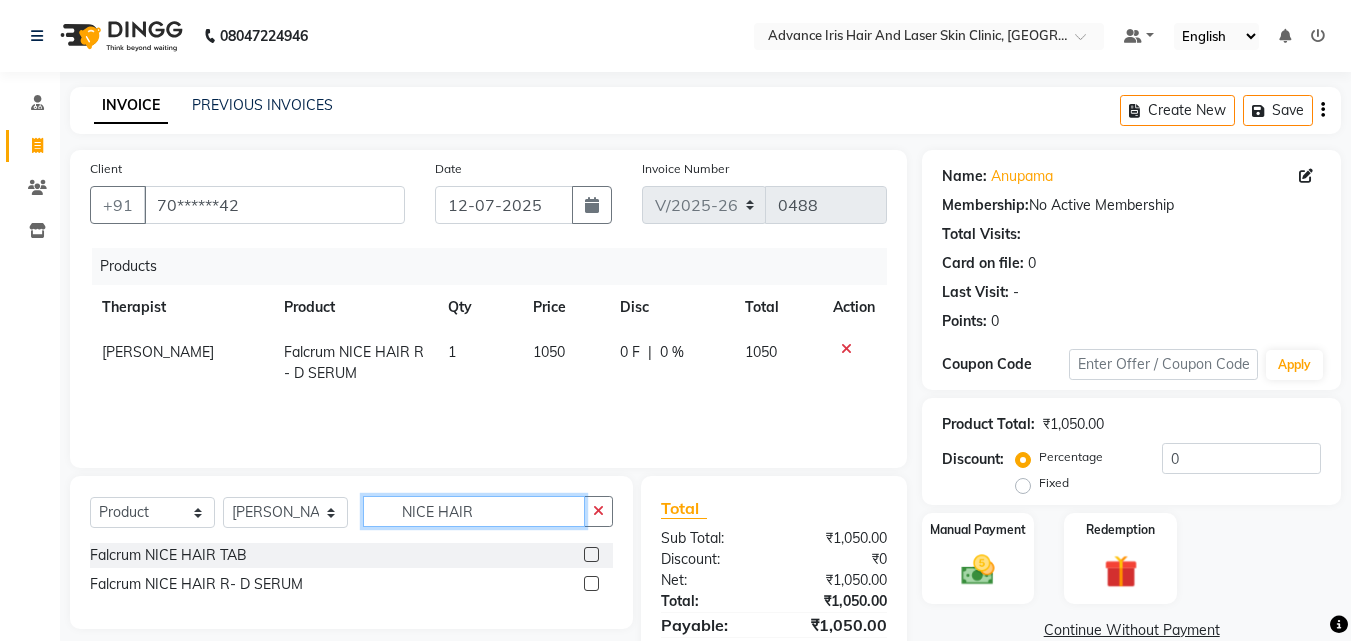 click on "NICE HAIR" 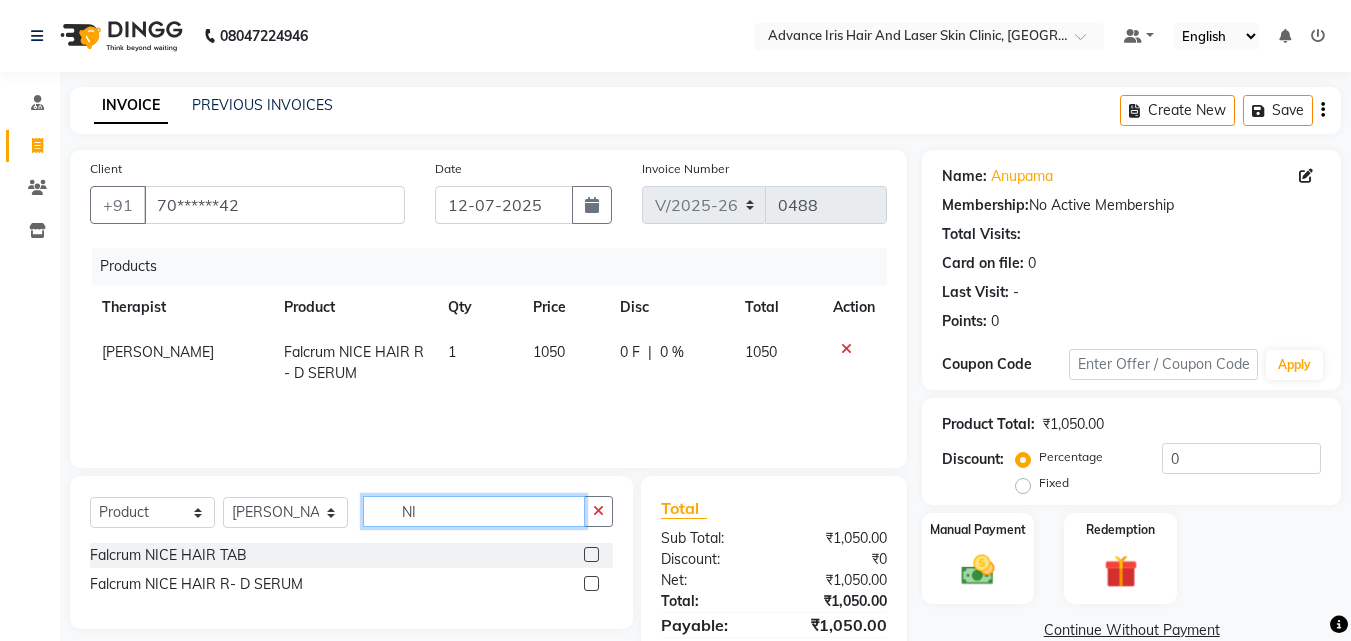 type on "N" 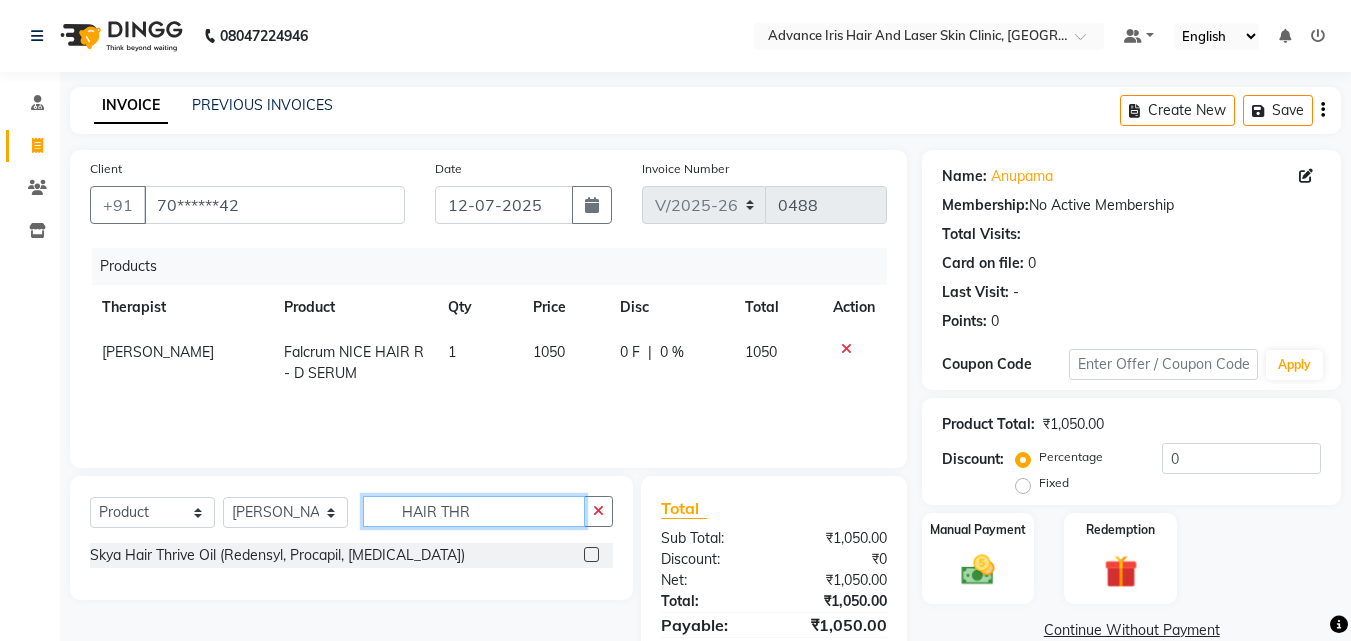 type on "HAIR THR" 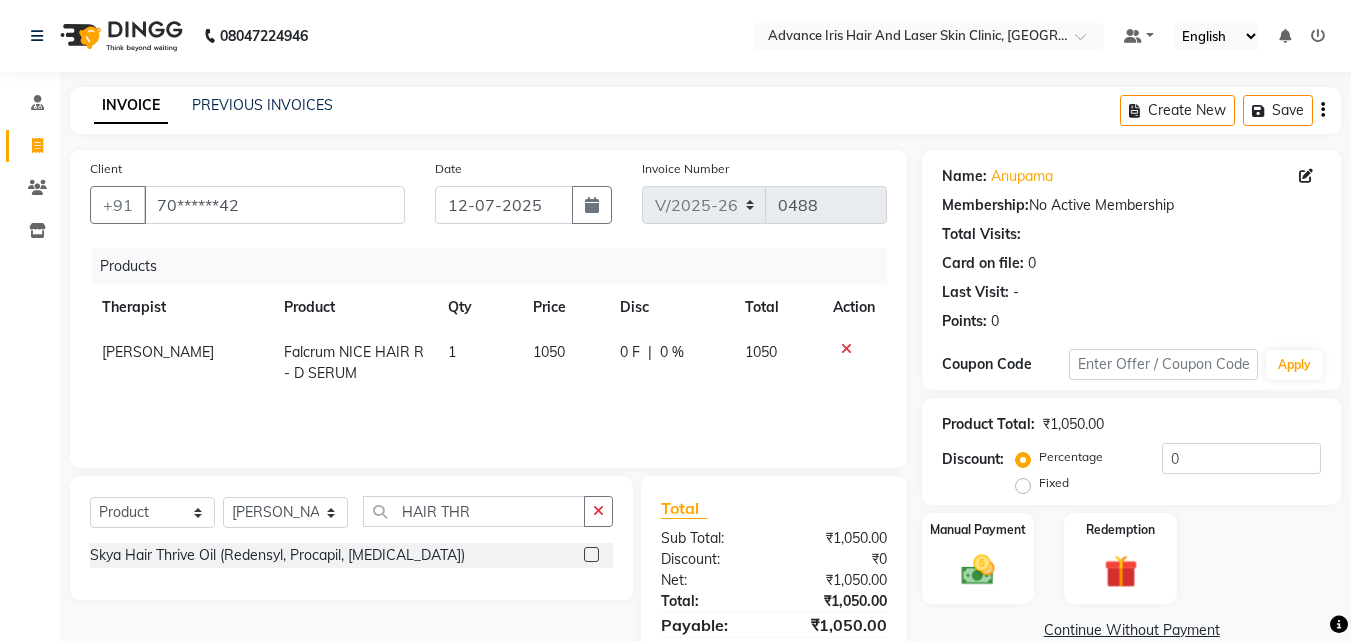 click 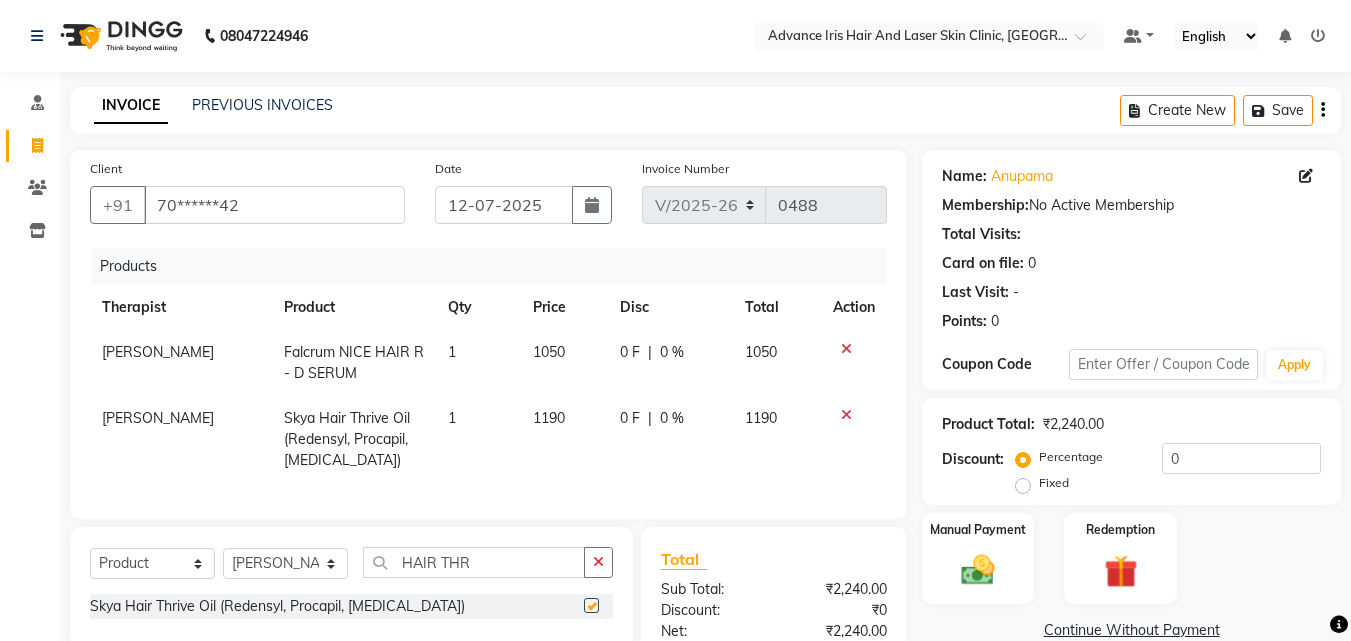 checkbox on "false" 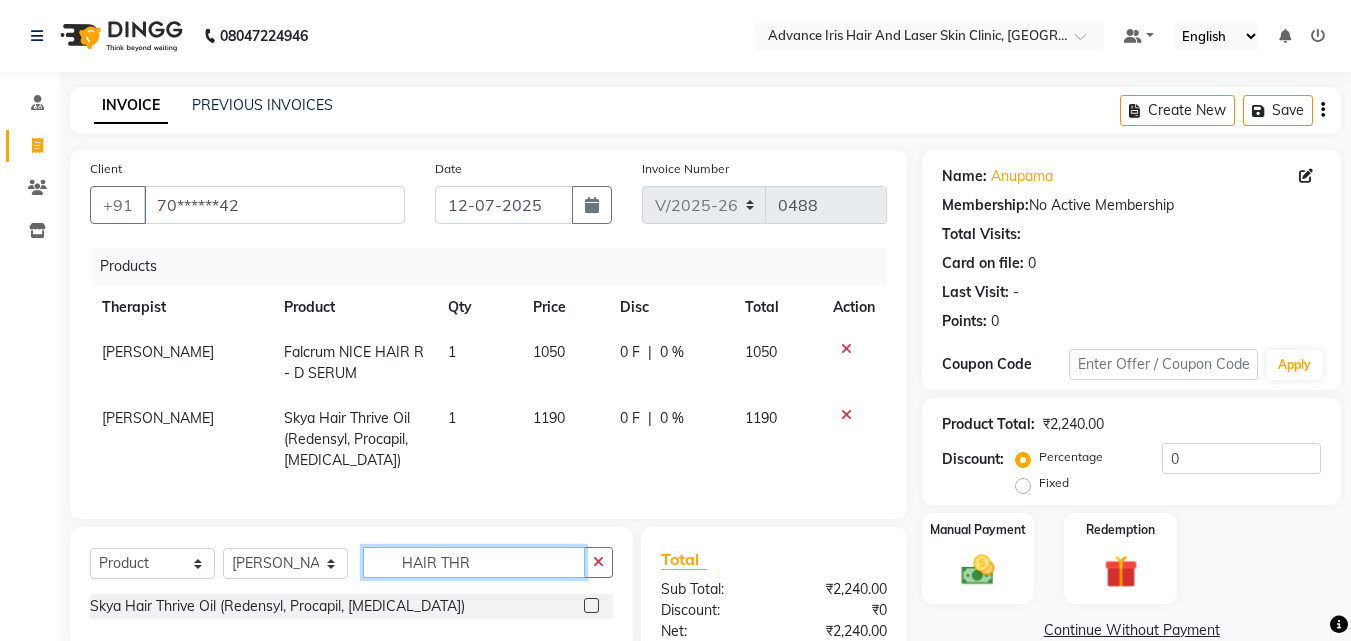 click on "HAIR THR" 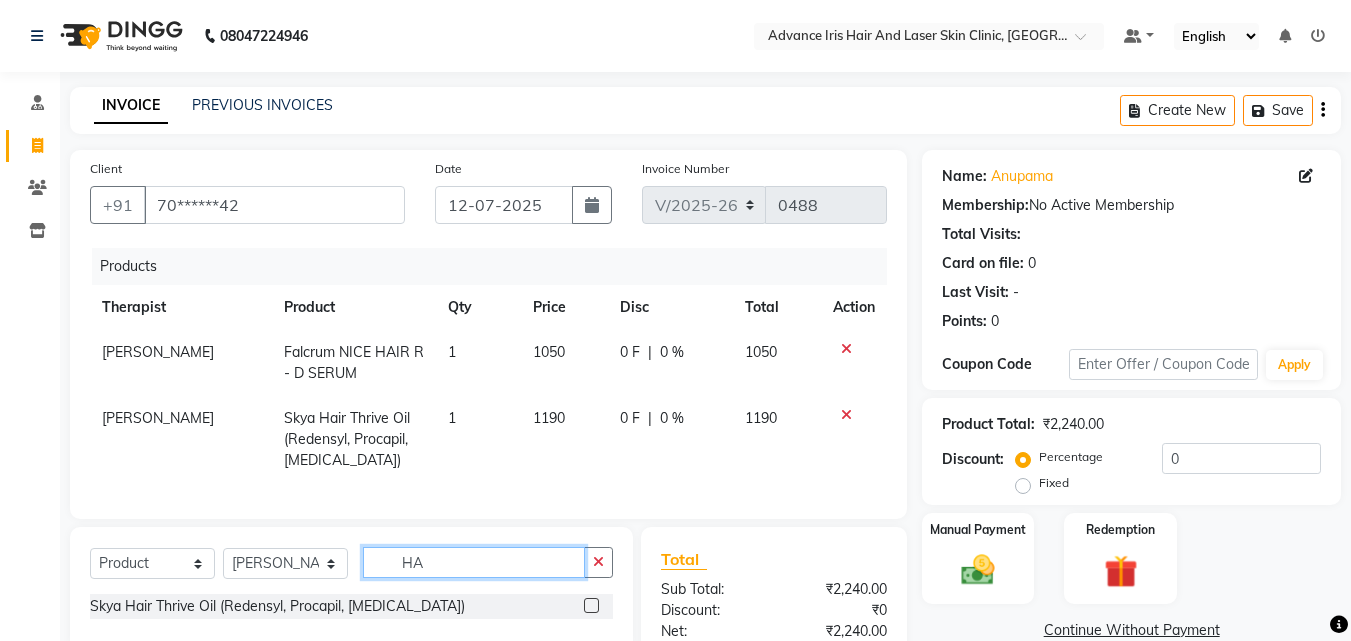 type on "H" 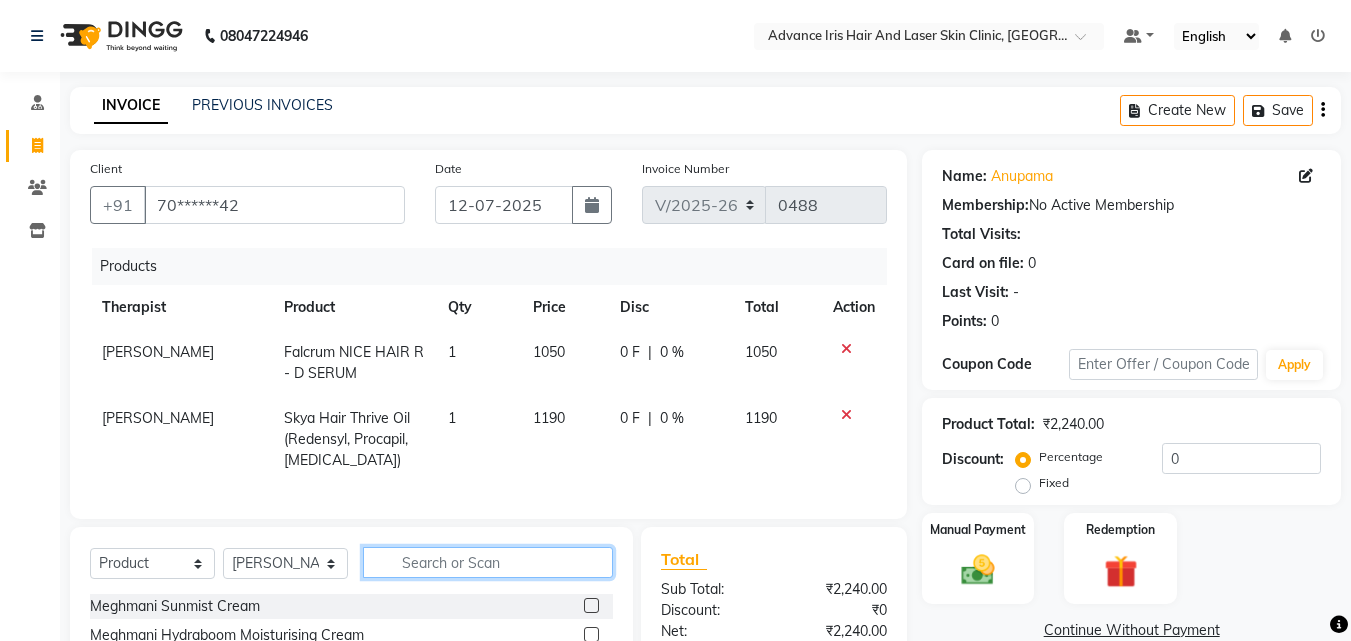 click 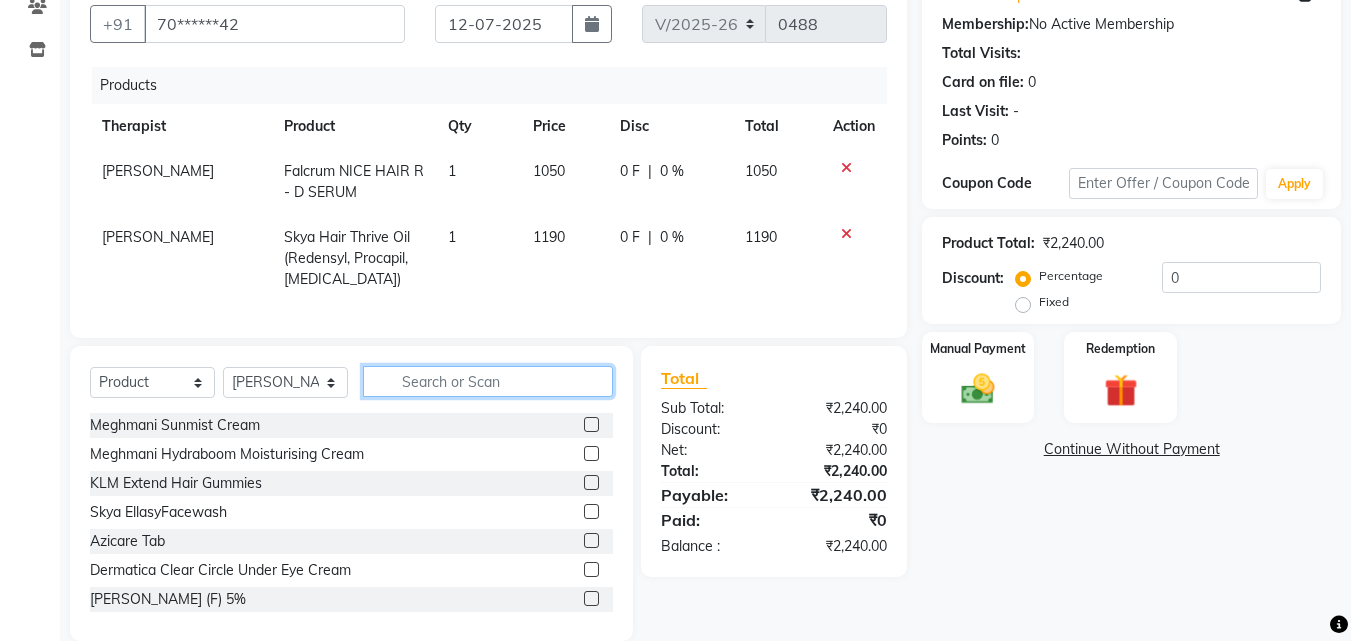 scroll, scrollTop: 226, scrollLeft: 0, axis: vertical 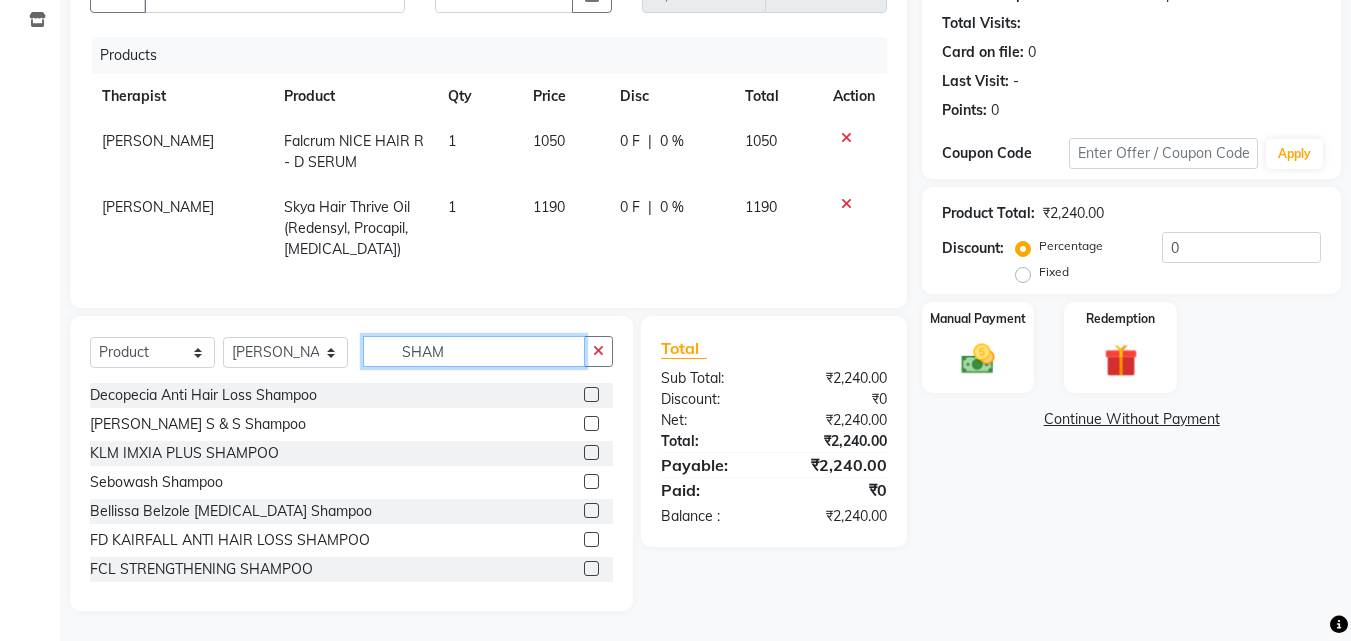 type on "SHAM" 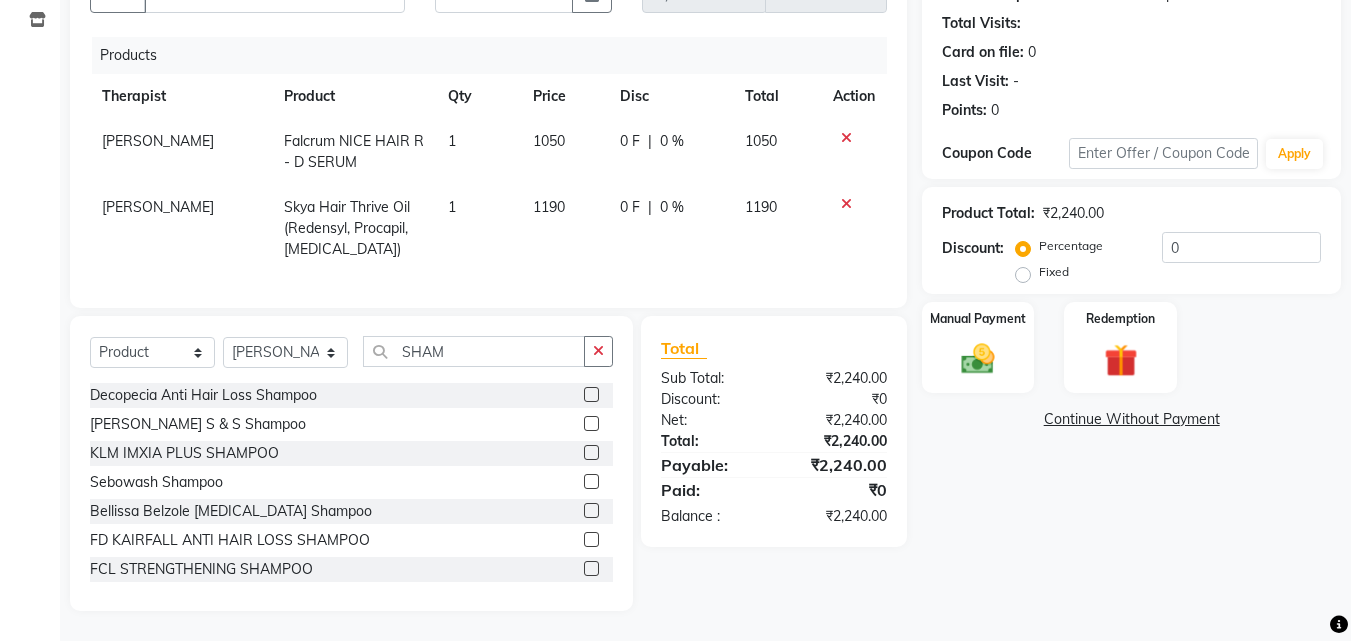 click 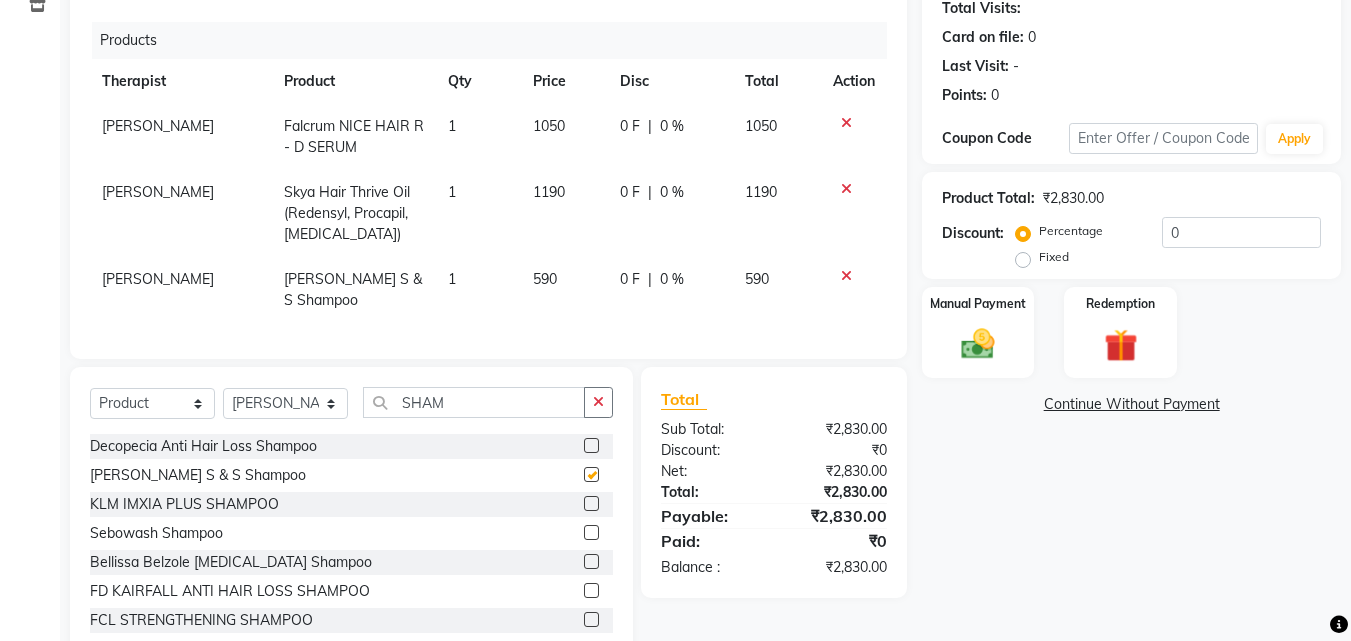checkbox on "false" 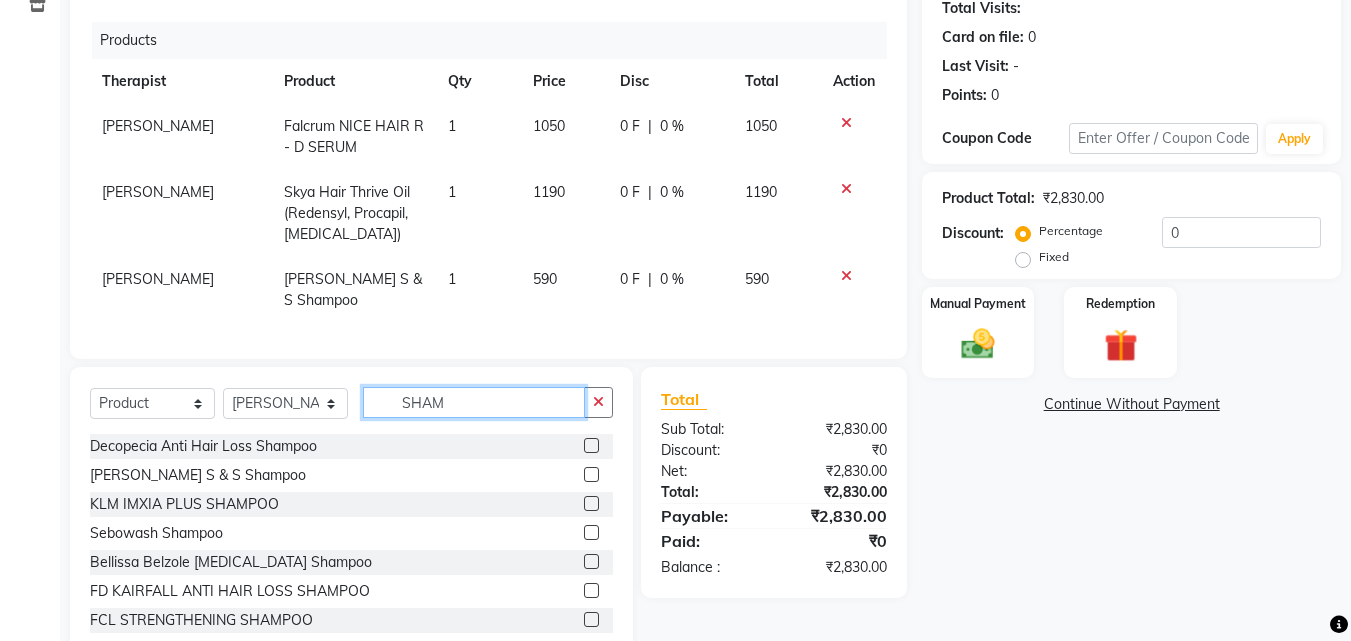 click on "SHAM" 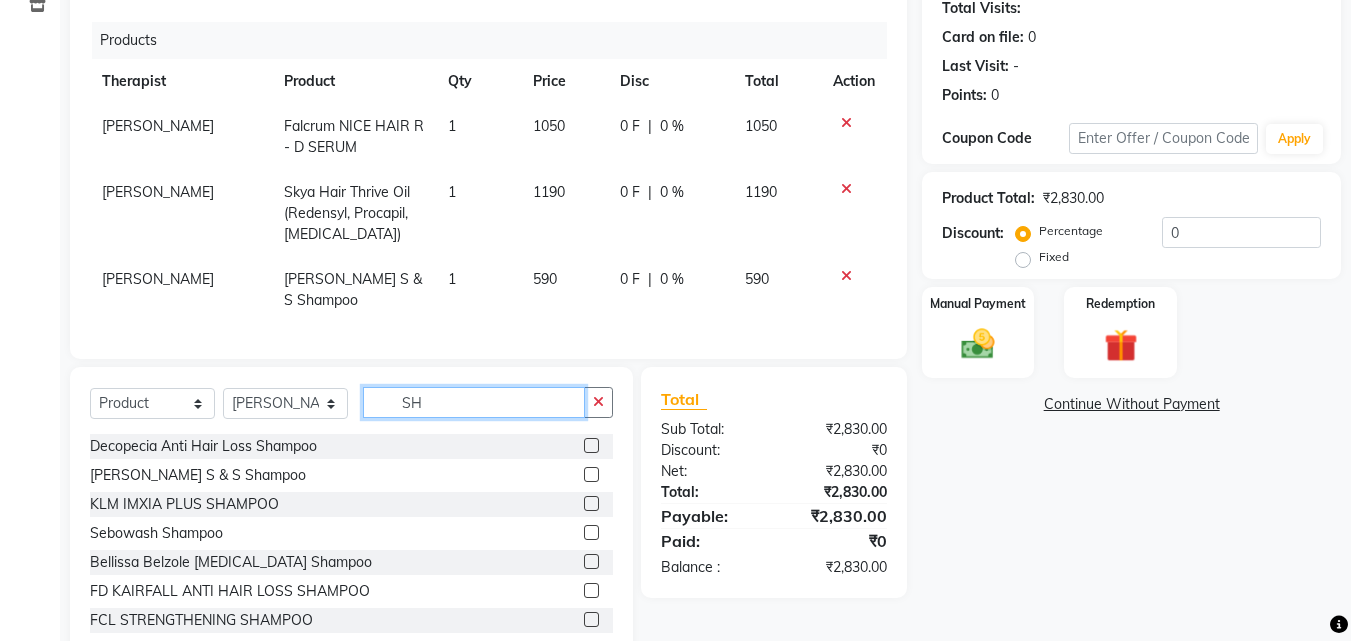 type on "S" 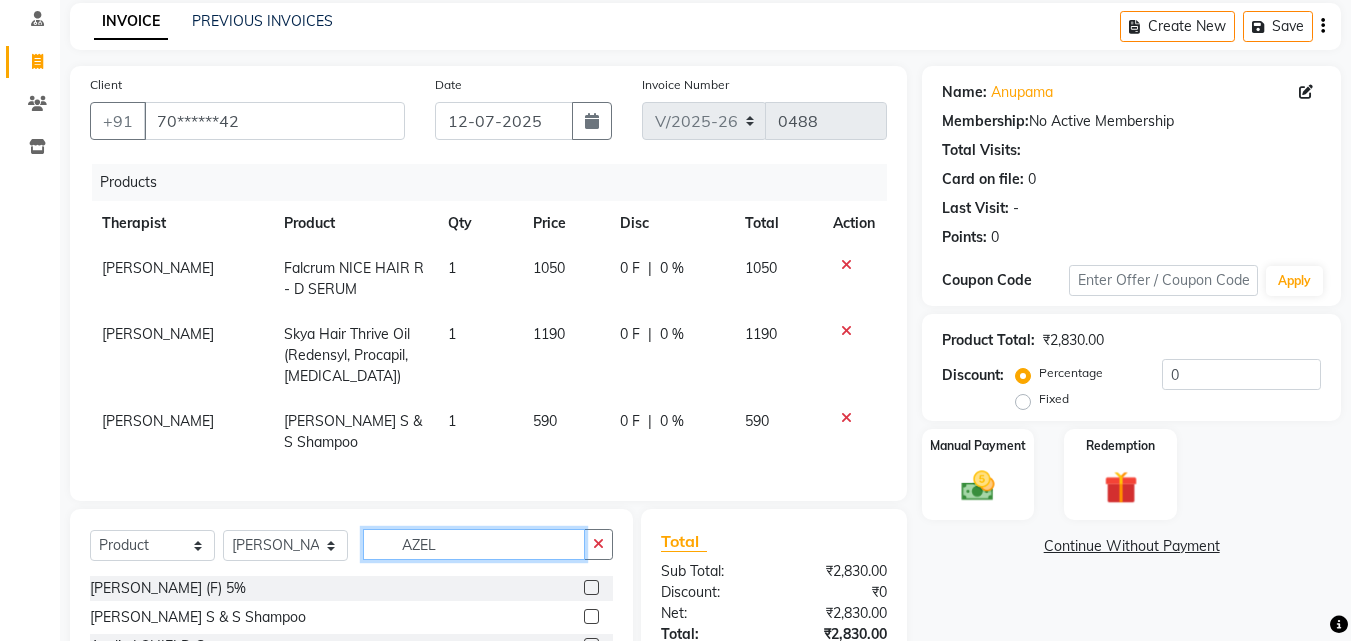 scroll, scrollTop: 71, scrollLeft: 0, axis: vertical 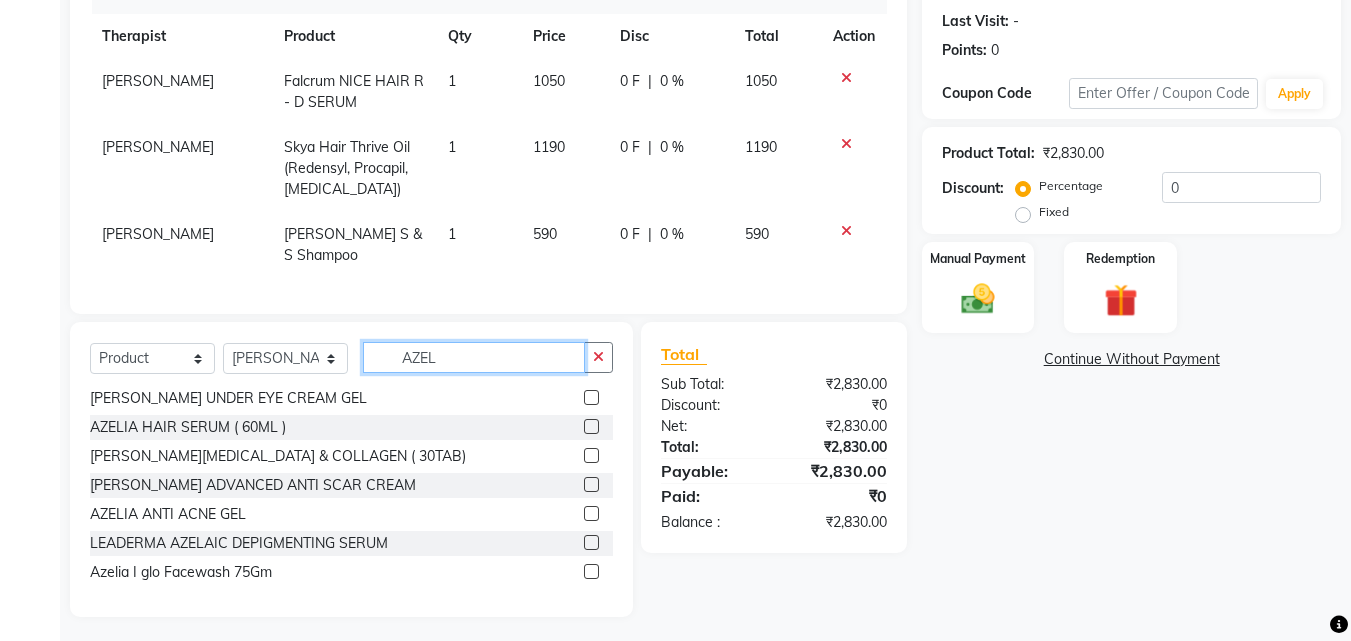 type on "AZEL" 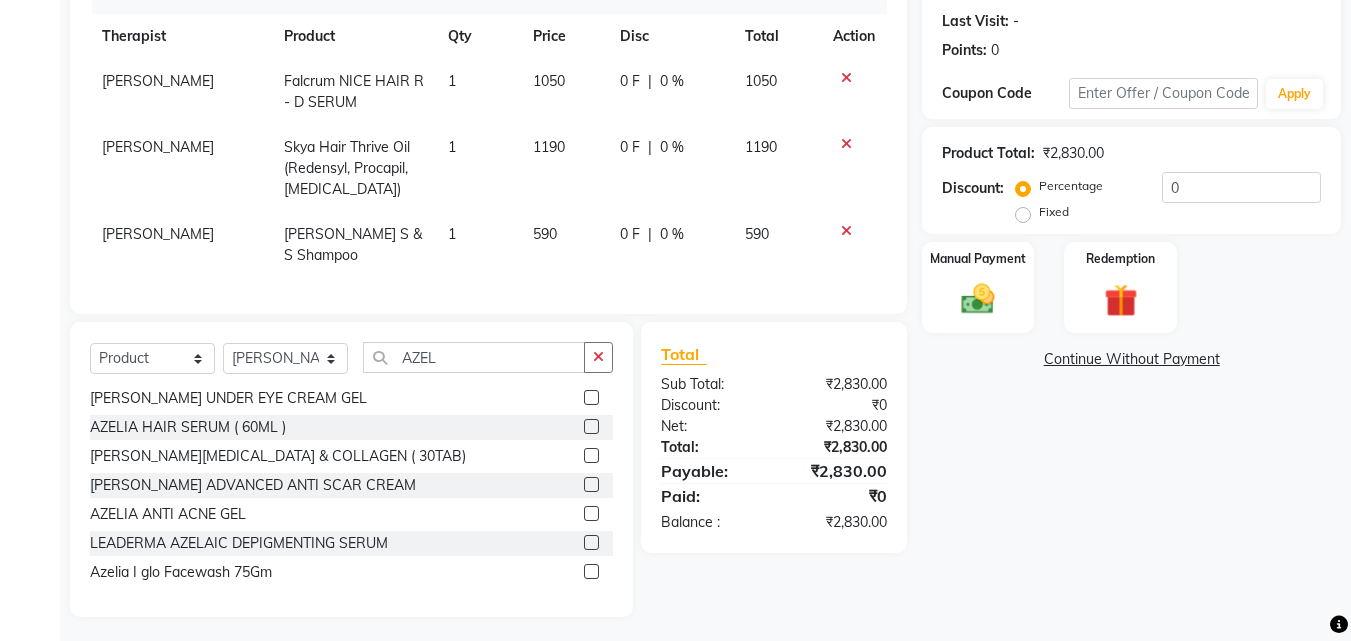 click 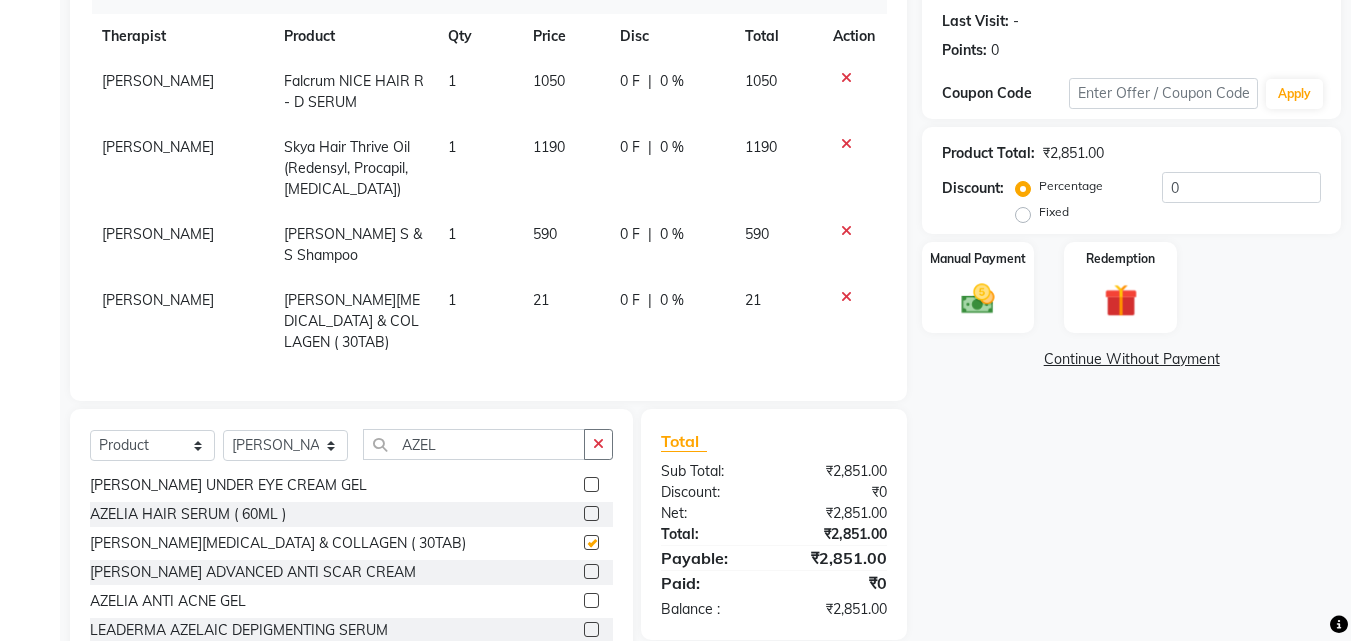 checkbox on "false" 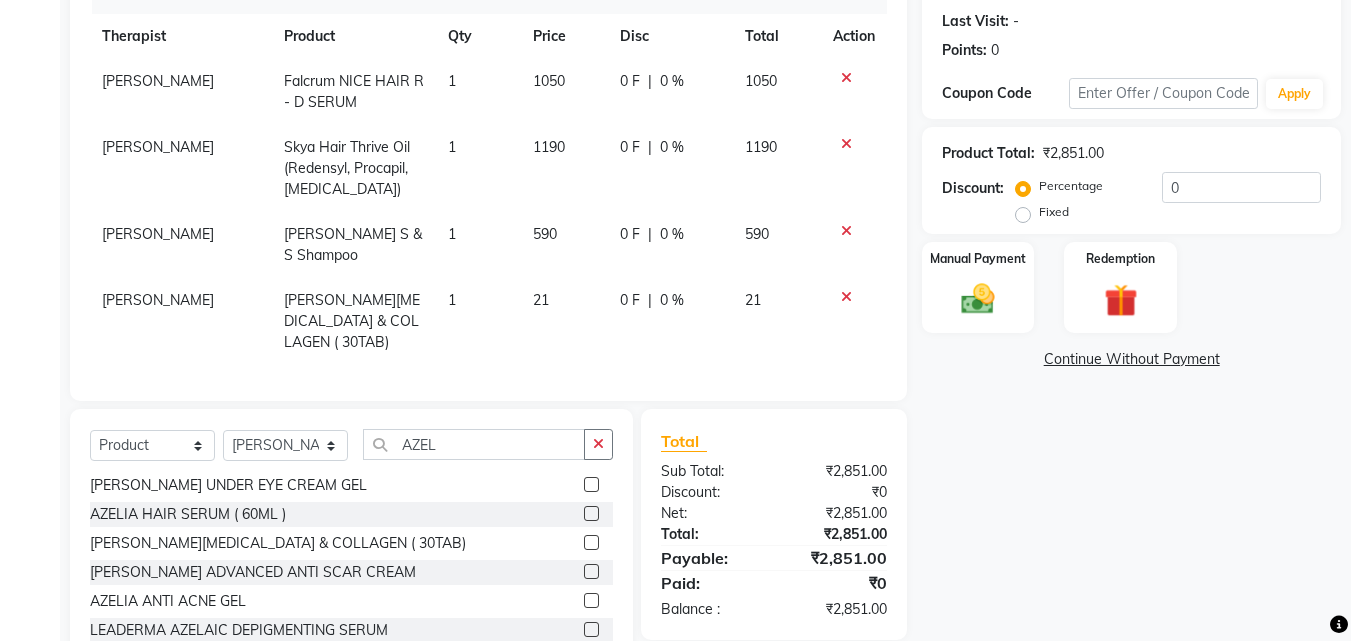 click on "1" 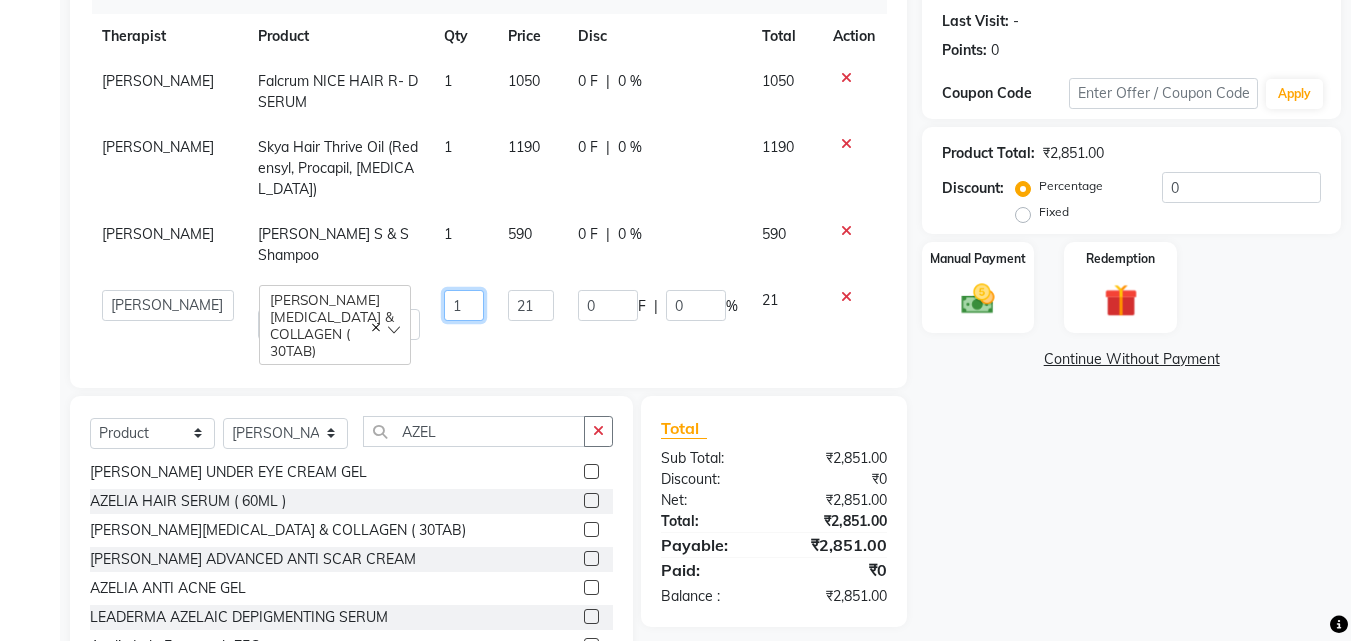 click on "1" 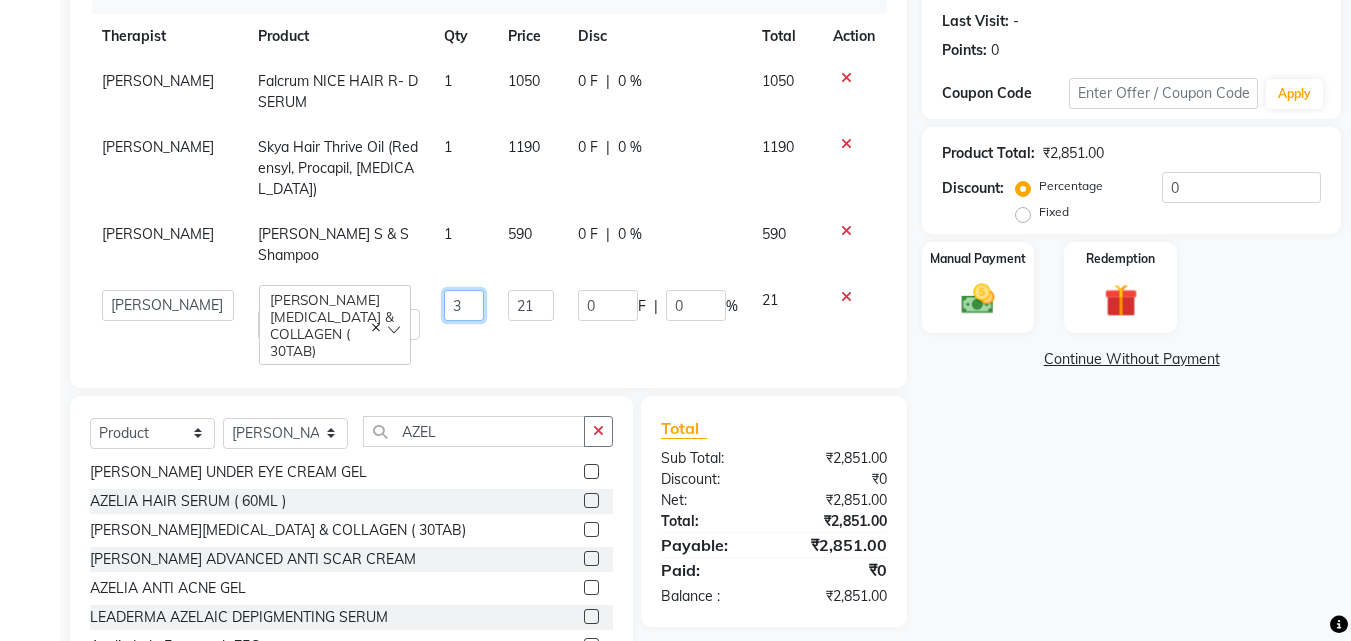 type on "30" 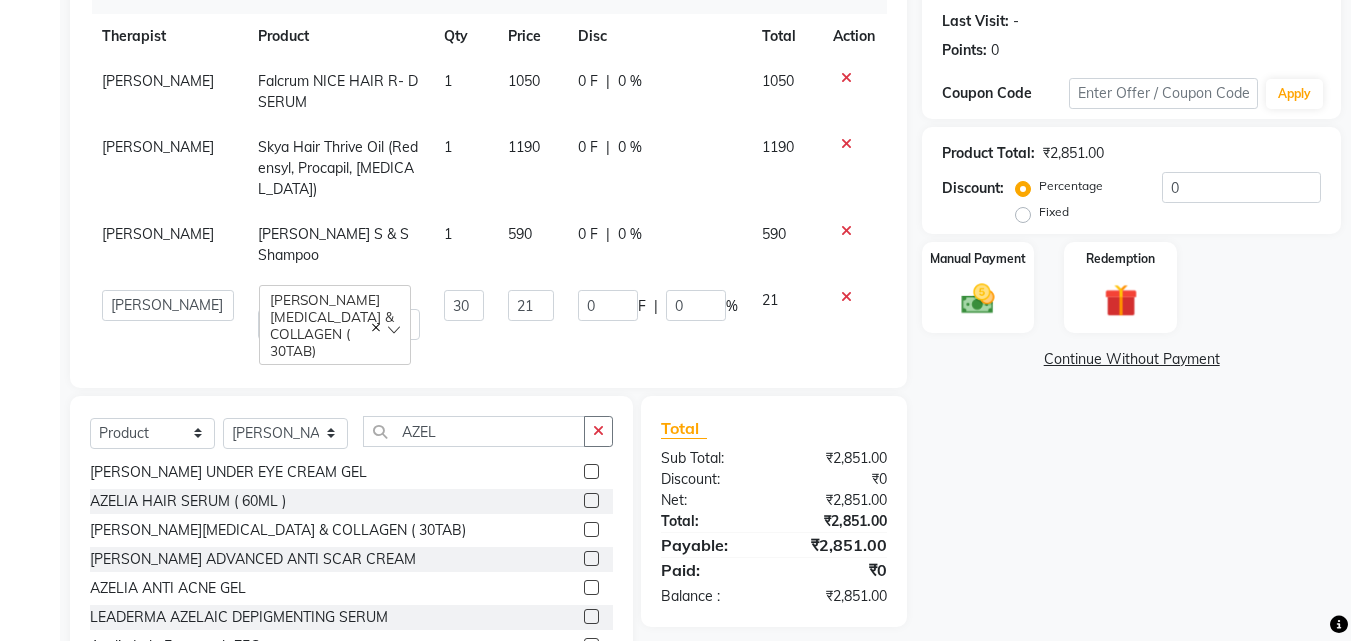 click on "Products Therapist Product Qty Price Disc Total Action [PERSON_NAME] Falcrum NICE HAIR R- D SERUM 1 1050 0 F | 0 % 1050 [PERSON_NAME] Skya Hair Thrive Oil (Redensyl, Procapil, [MEDICAL_DATA]) 1 1190 0 F | 0 % 1190 [PERSON_NAME] [PERSON_NAME] S & S Shampoo 1 590 0 F | 0 % 590  Advance Iris Reception    [PERSON_NAME]   [PERSON_NAME](Cosmetologist)   [PERSON_NAME]   Isra   [PERSON_NAME]   [PERSON_NAME] [MEDICAL_DATA] & COLLAGEN ( 30TAB)  30 21 0 F | 0 % 21" 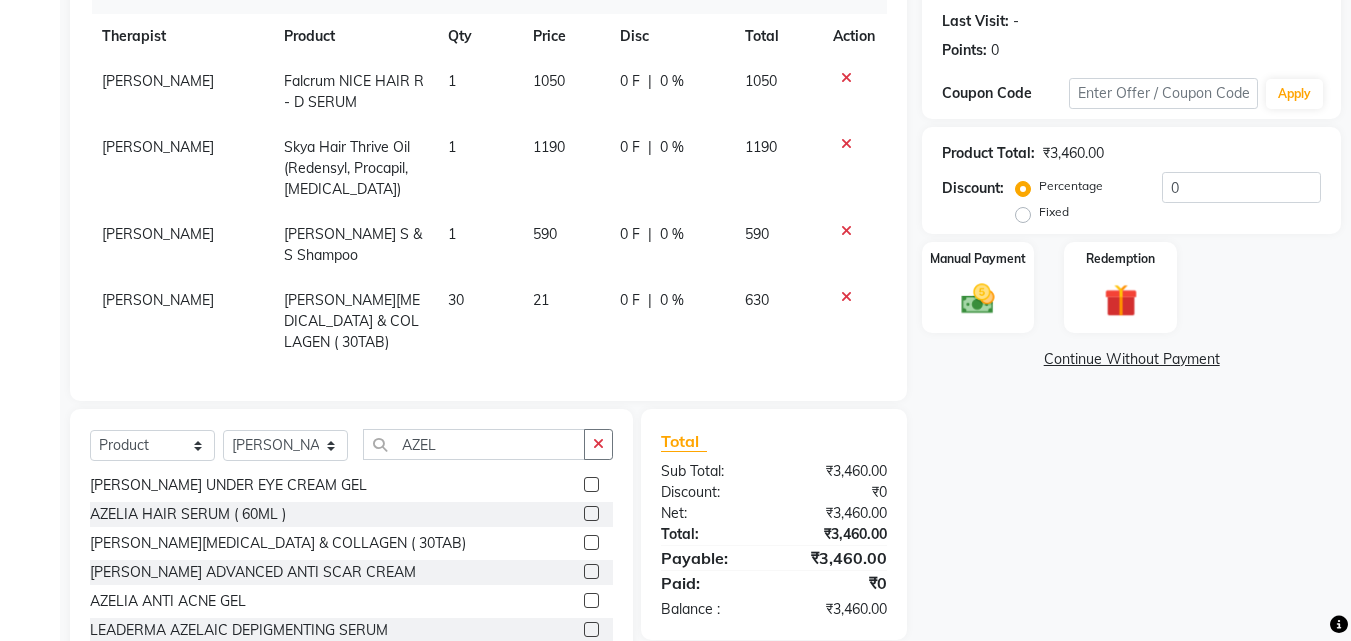 click on "21" 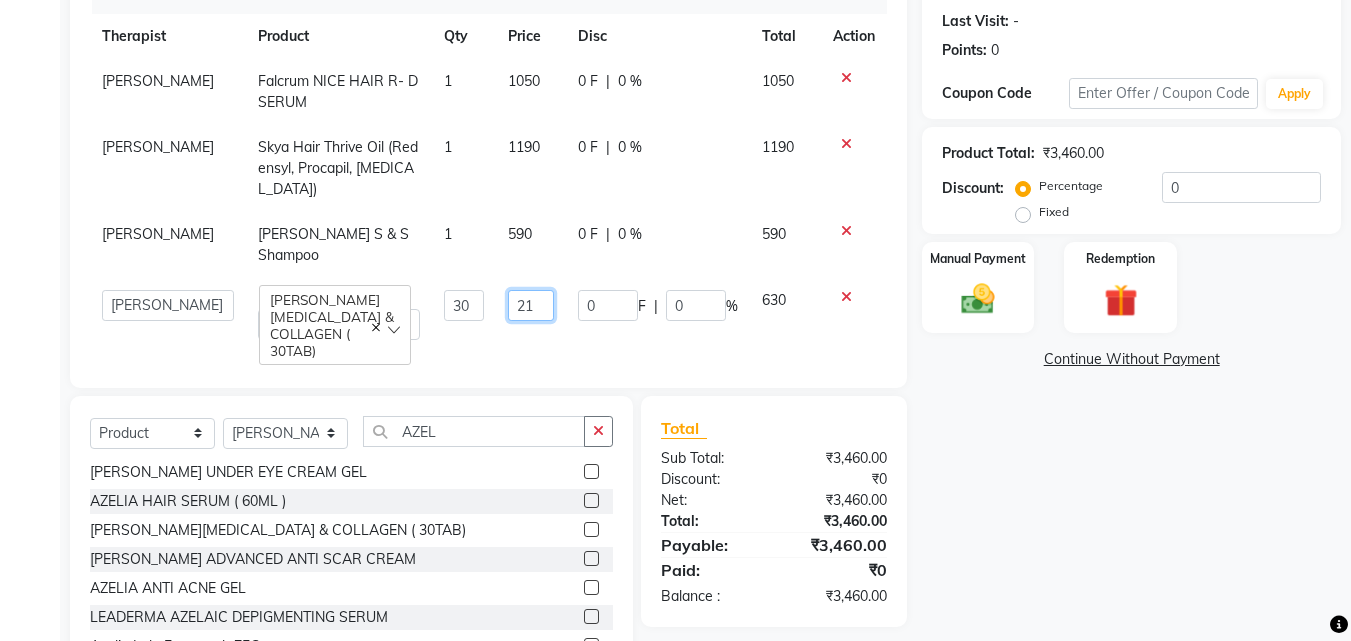 click on "21" 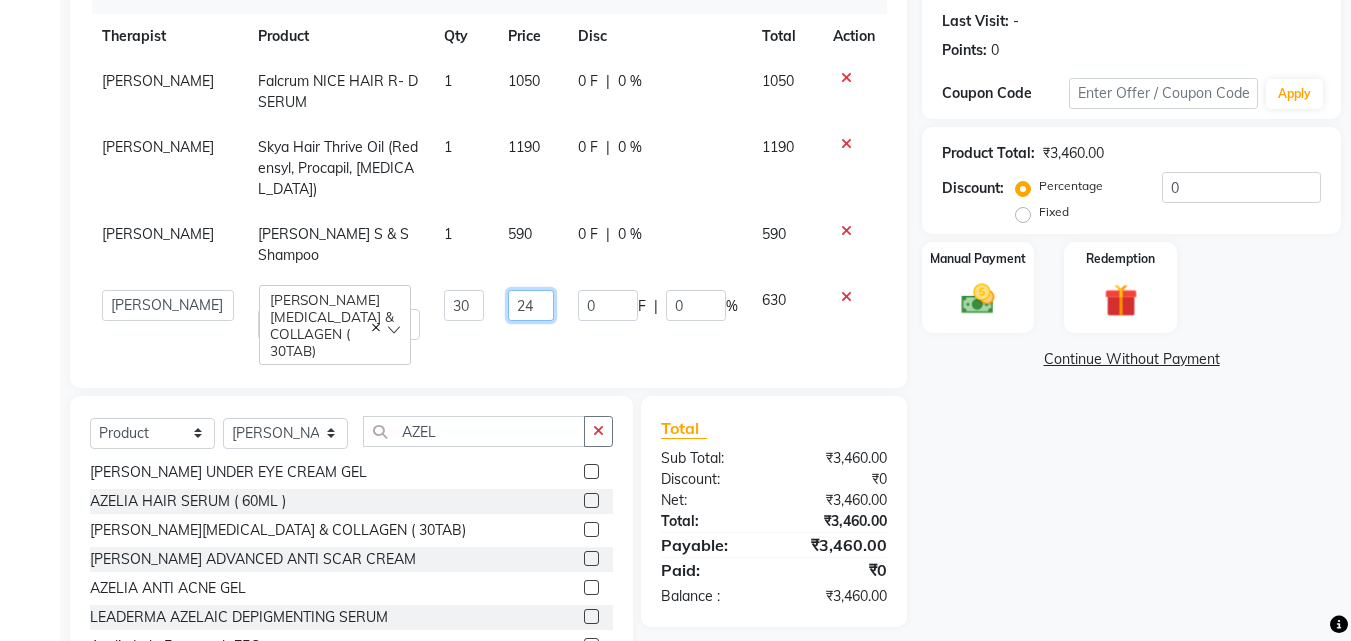 type on "242" 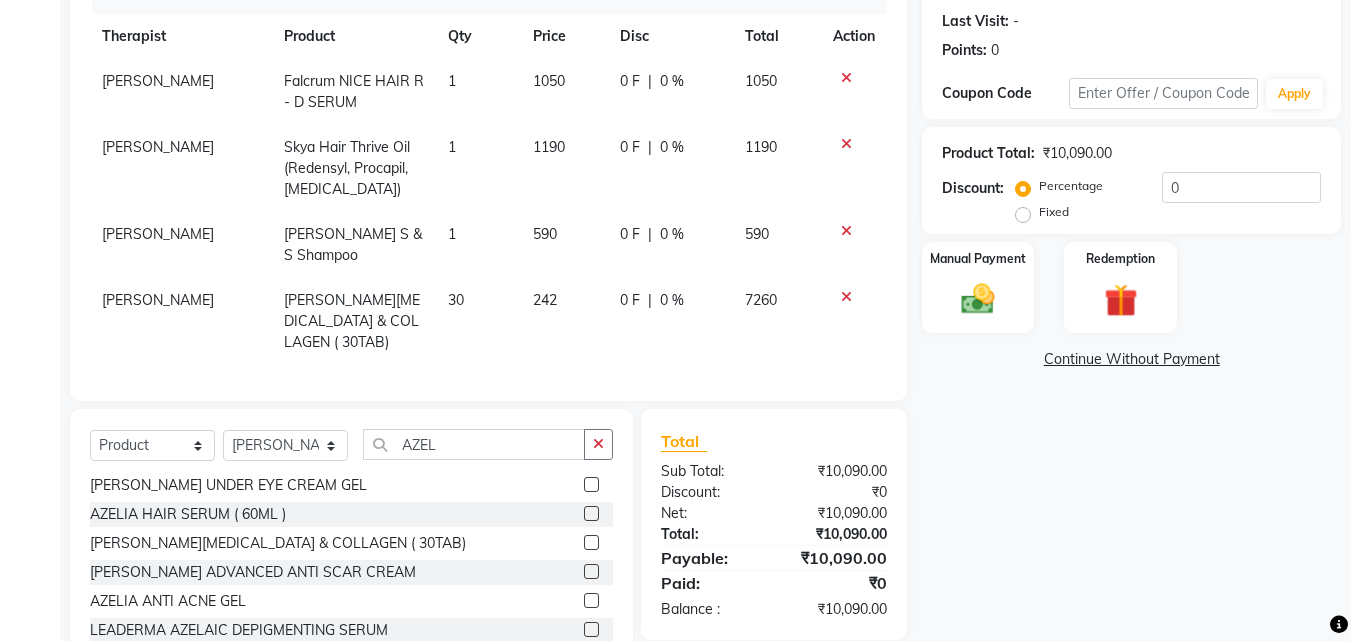 click on "242" 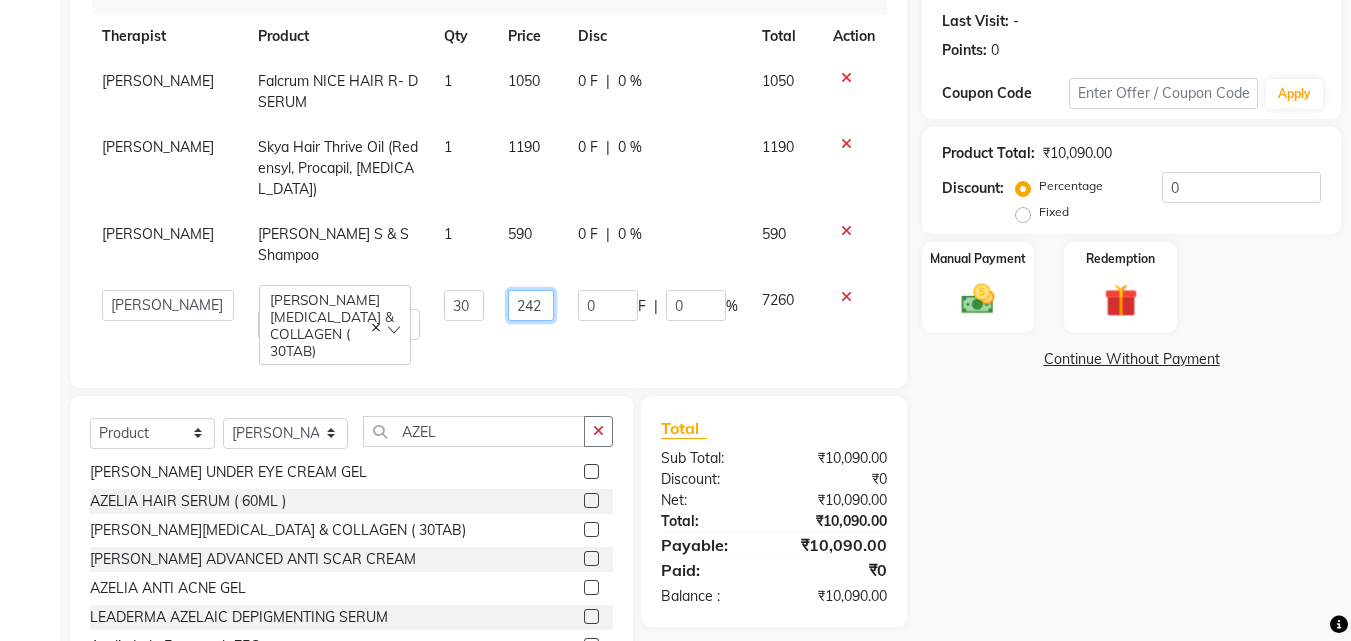 click on "242" 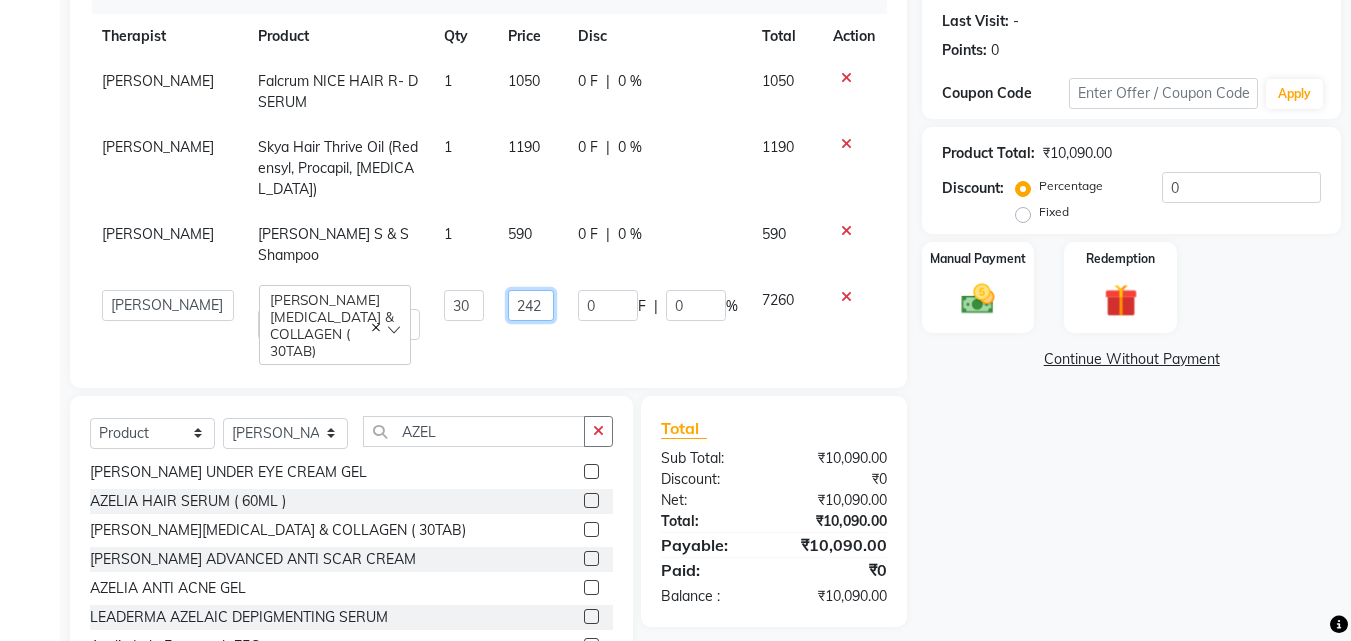 click on "242" 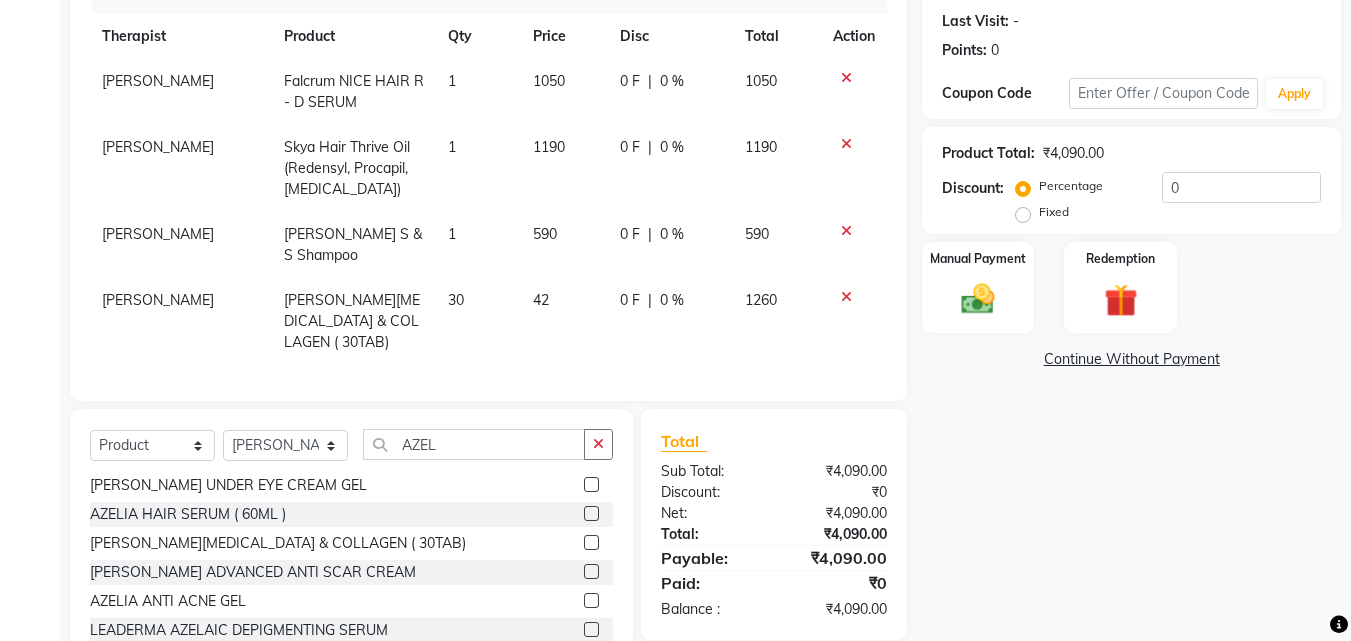 click on "42" 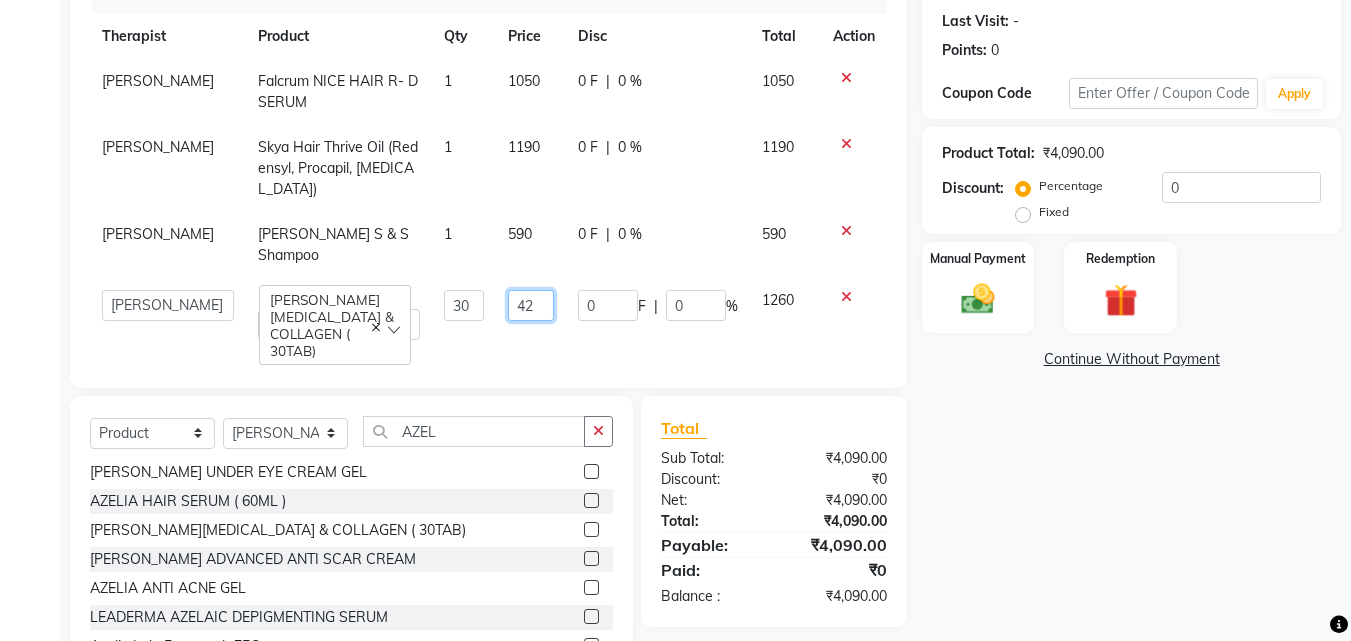 click on "42" 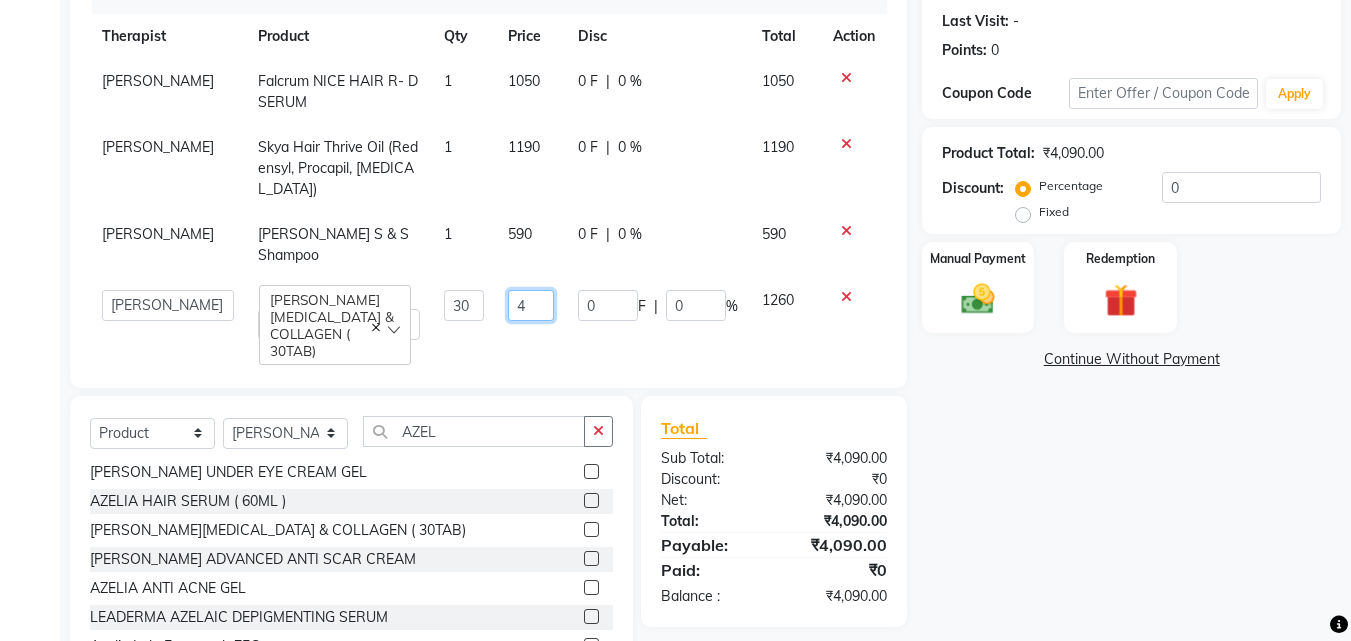 type on "40" 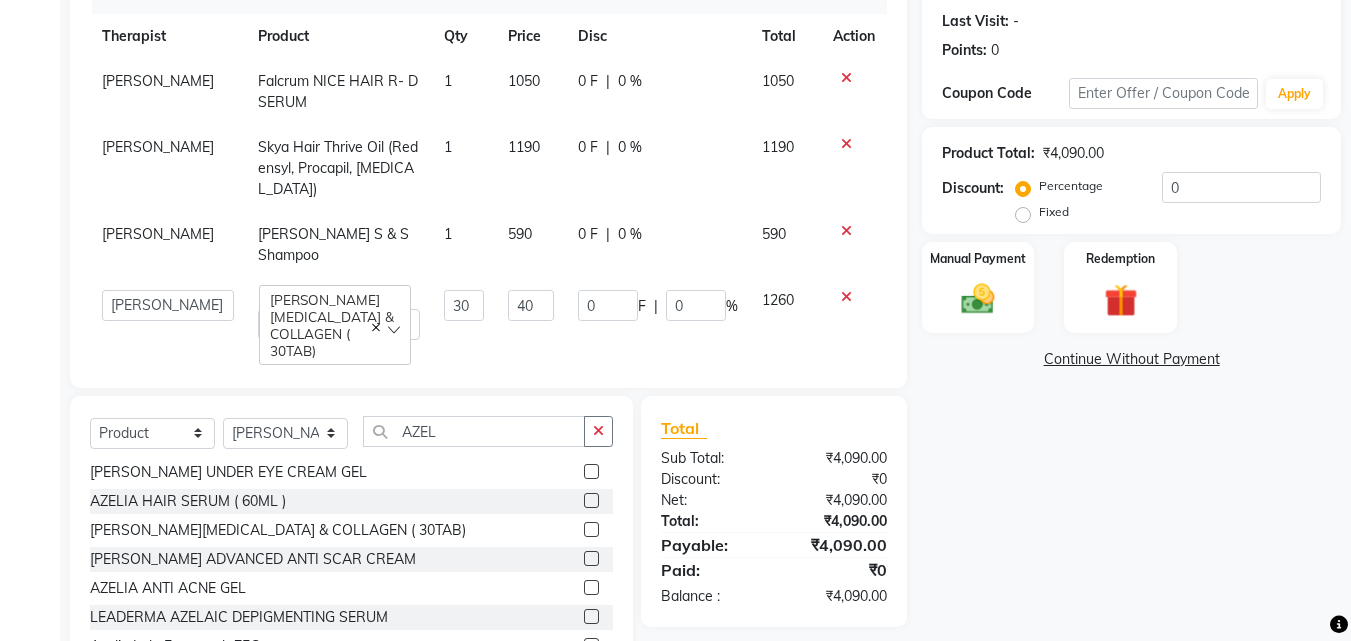 click on "40" 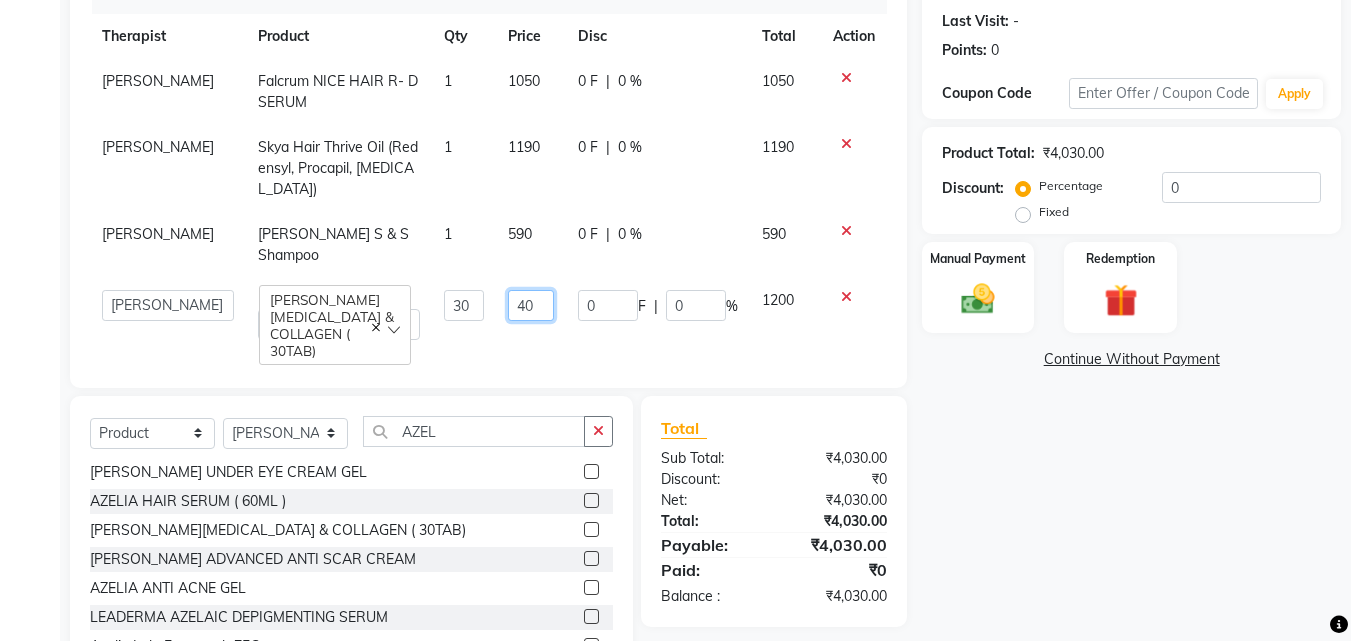 click on "40" 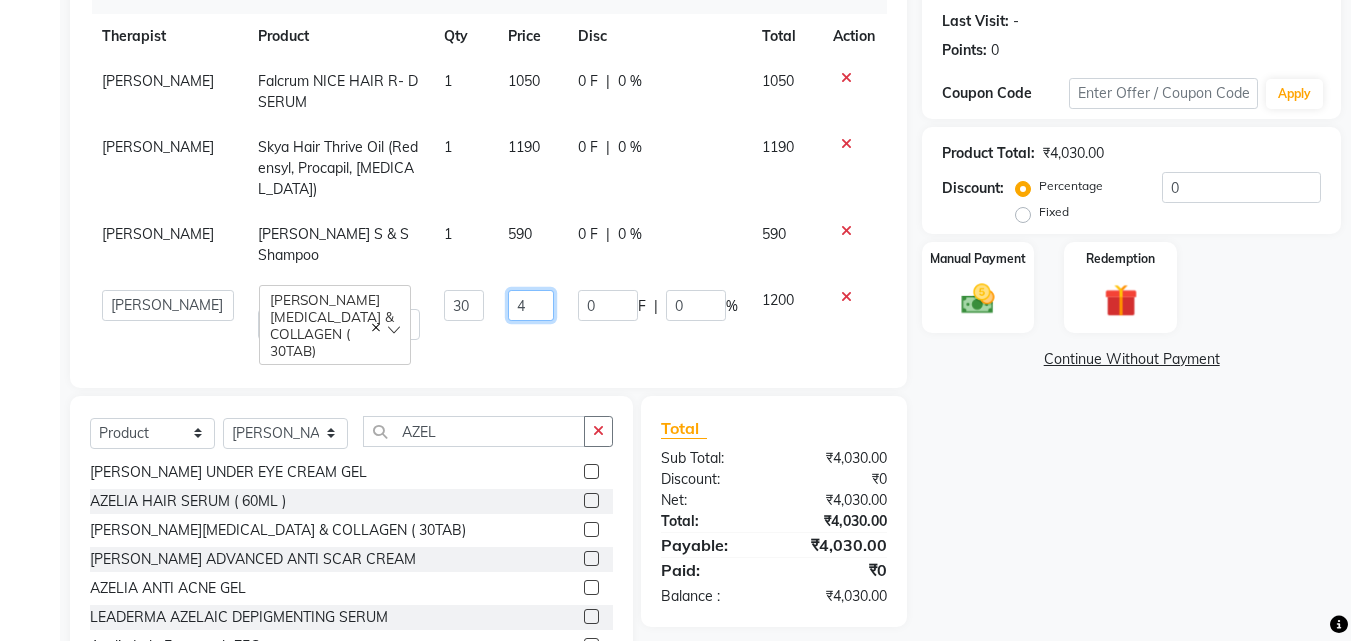 type on "41" 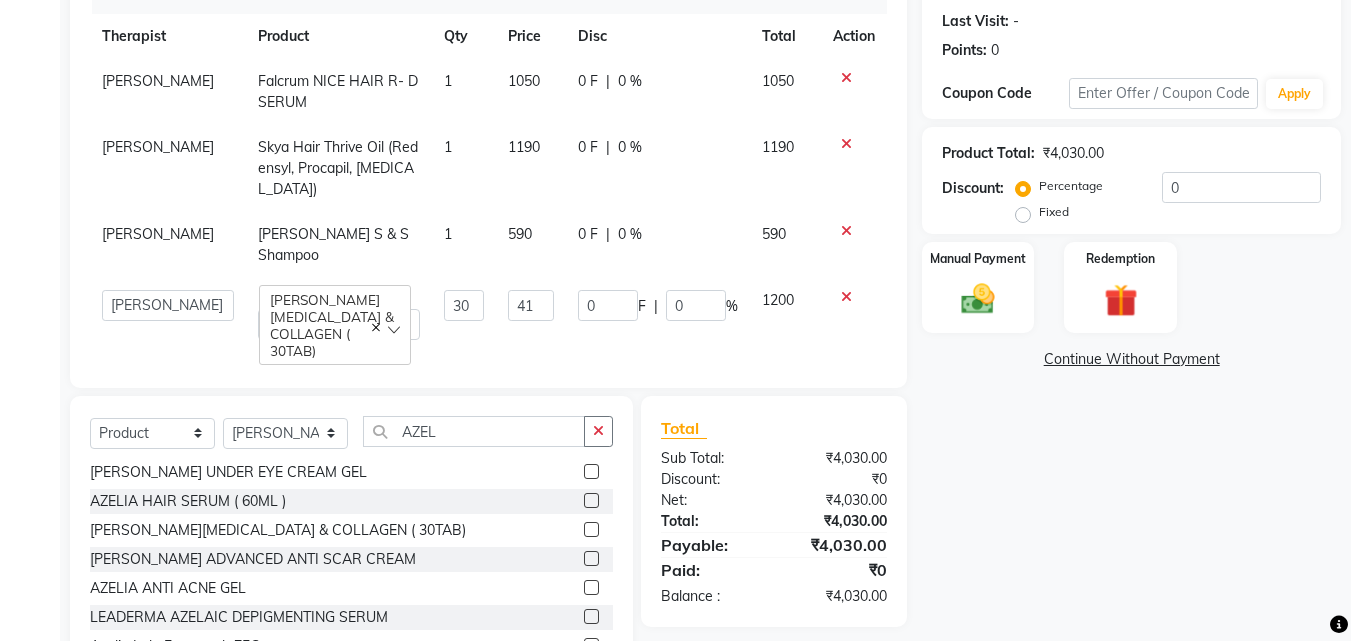 click on "41" 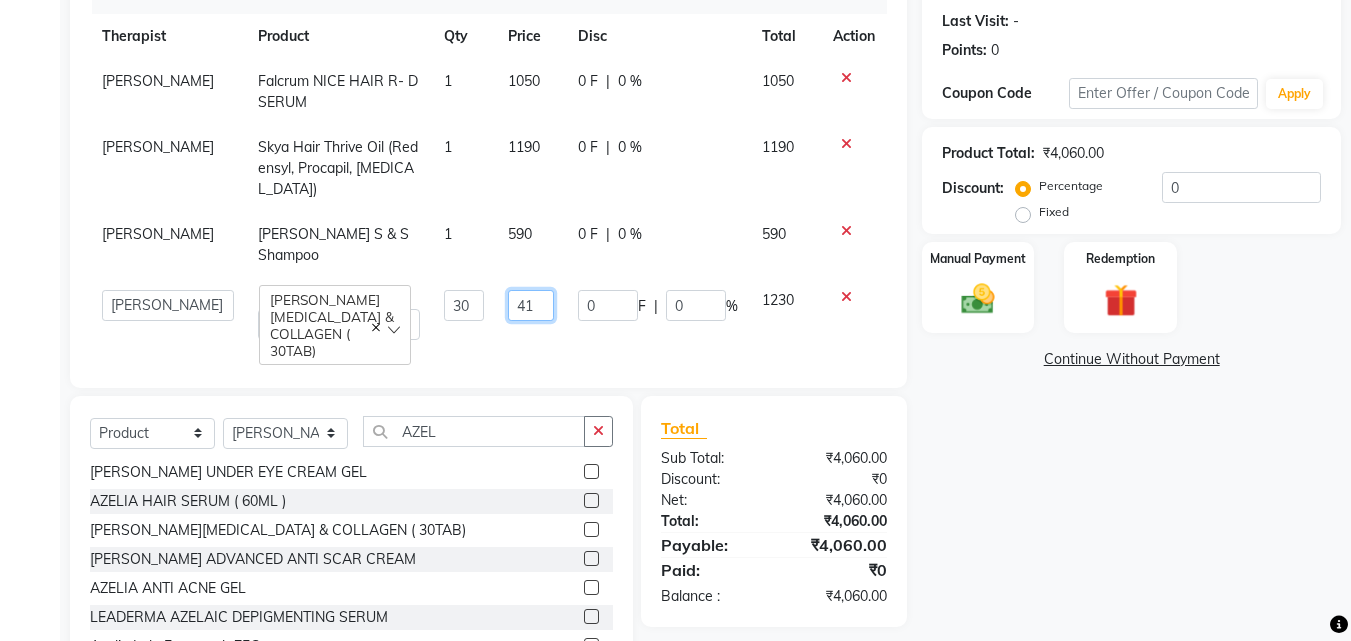 click on "41" 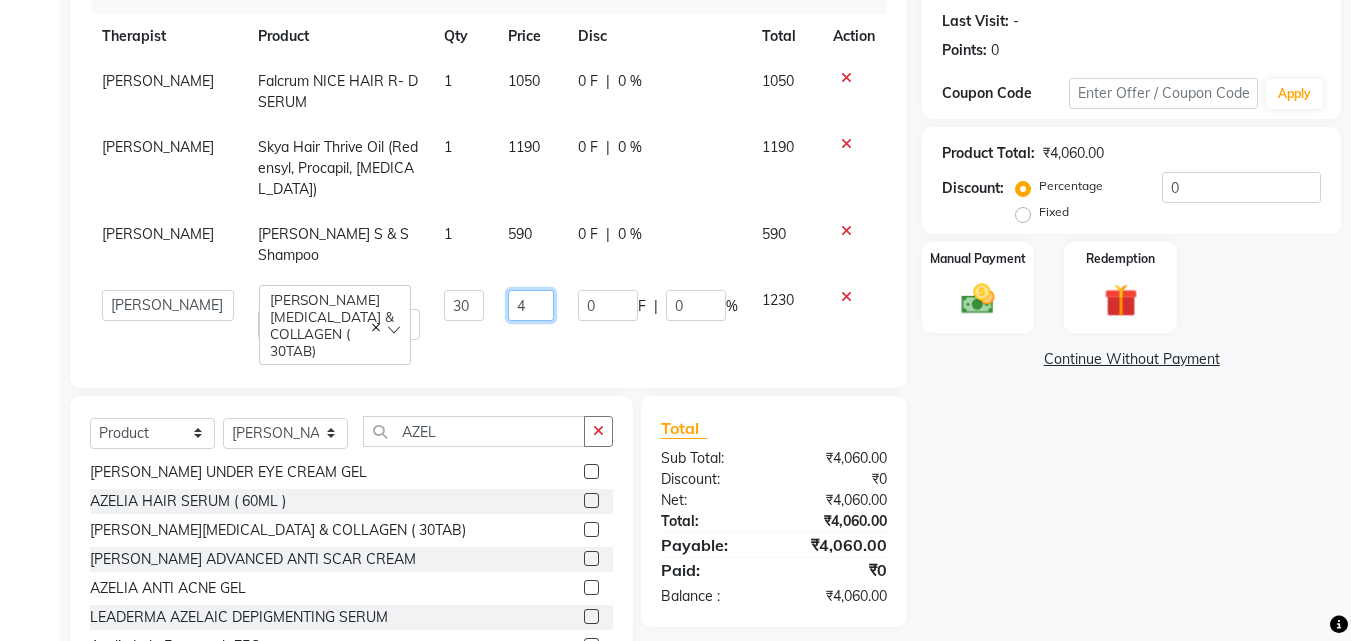 type on "40" 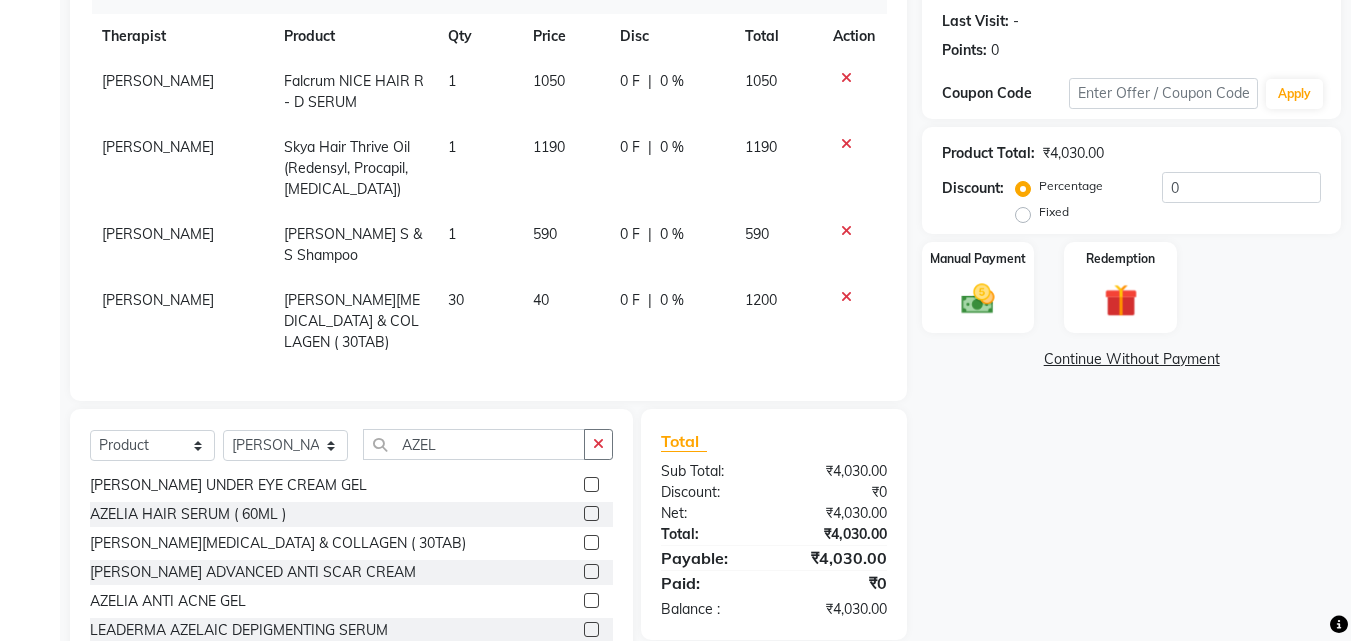 click on "40" 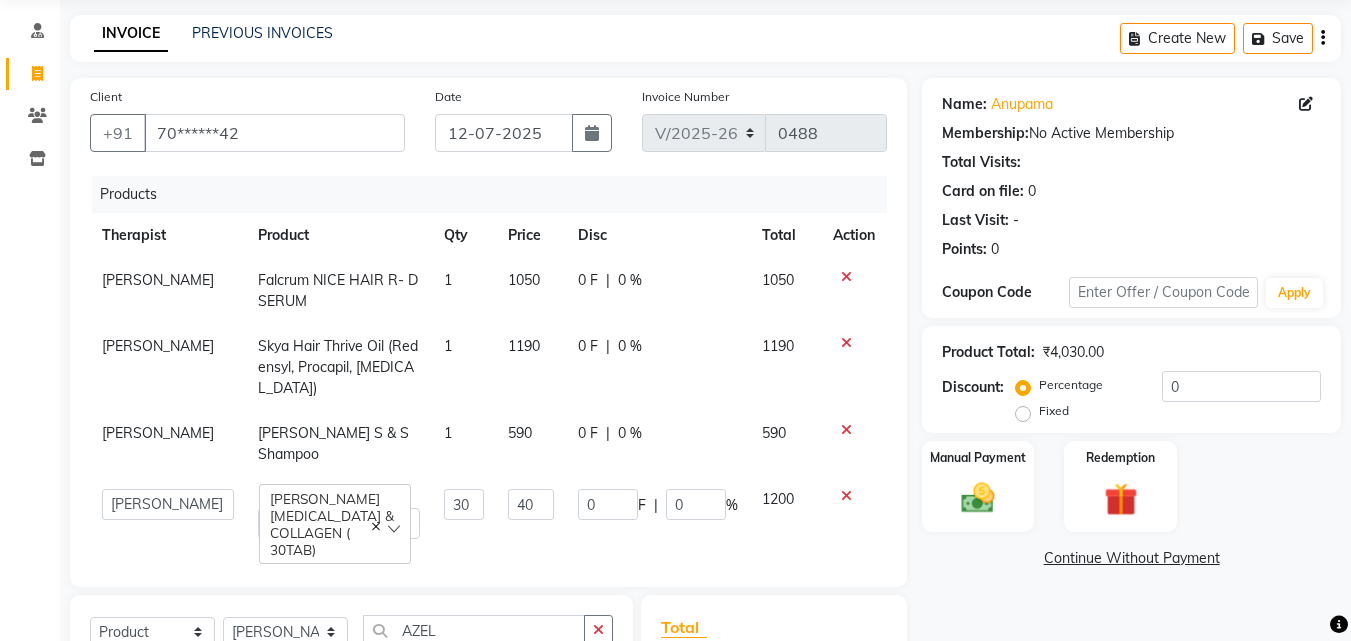 scroll, scrollTop: 71, scrollLeft: 0, axis: vertical 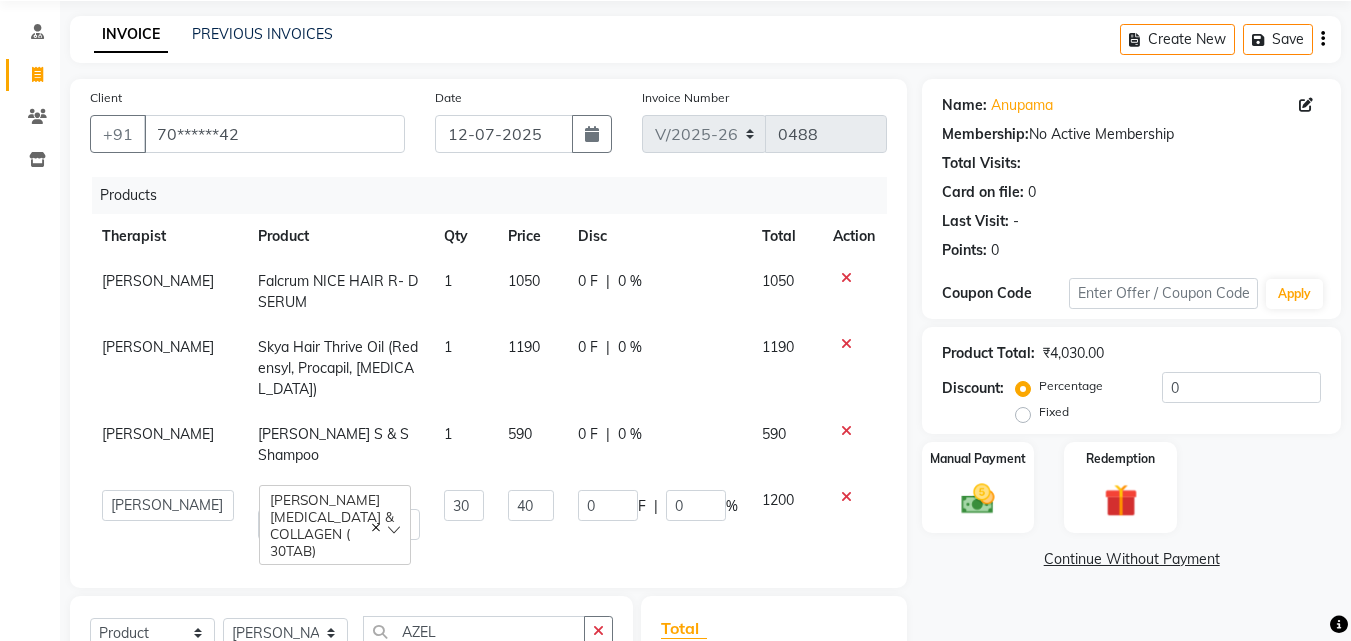 click on "1050" 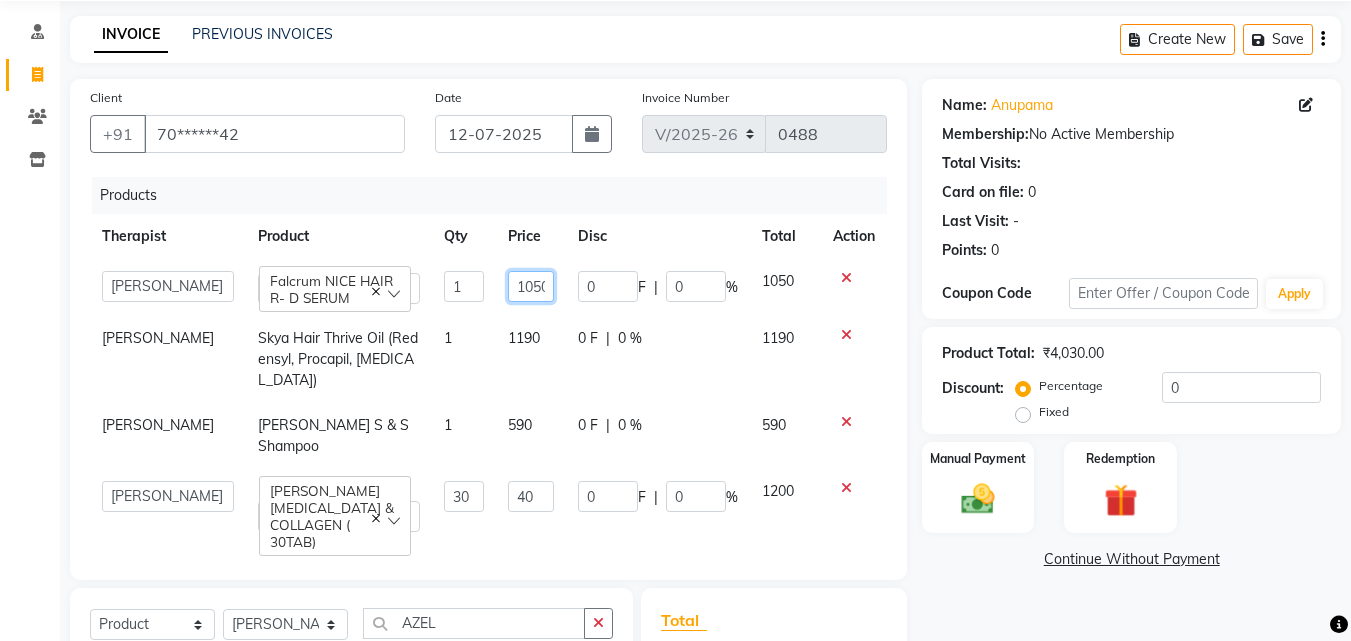 click on "1050" 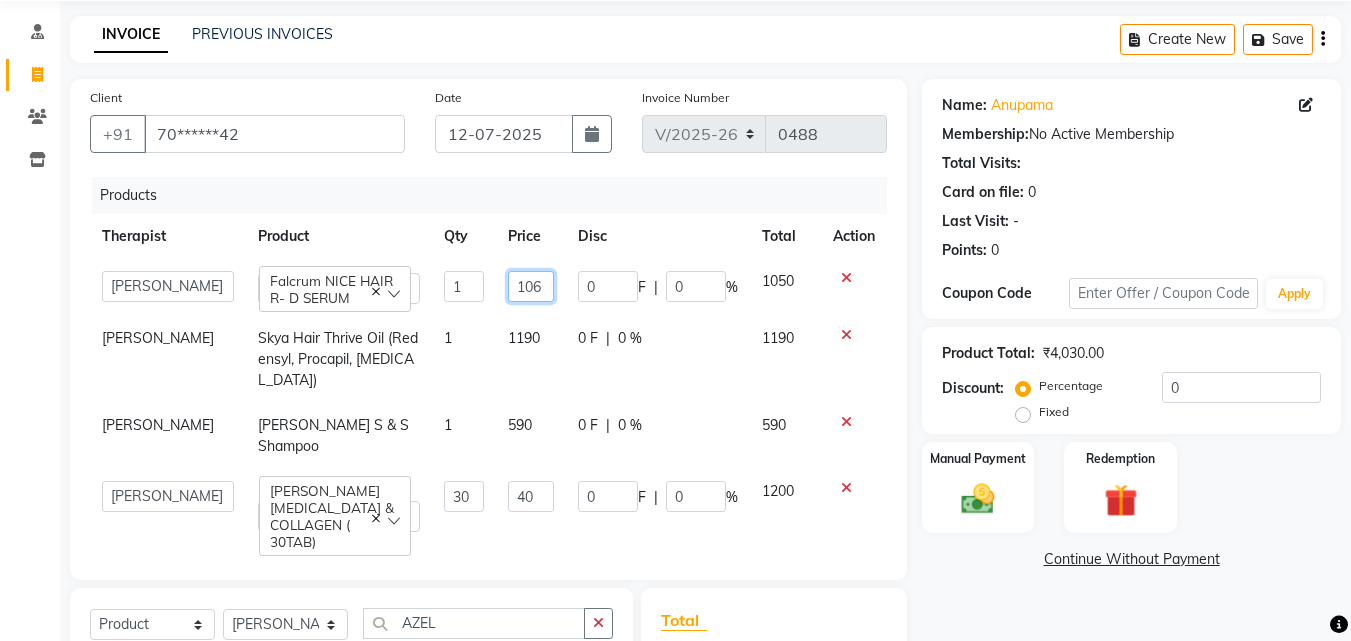 type on "1065" 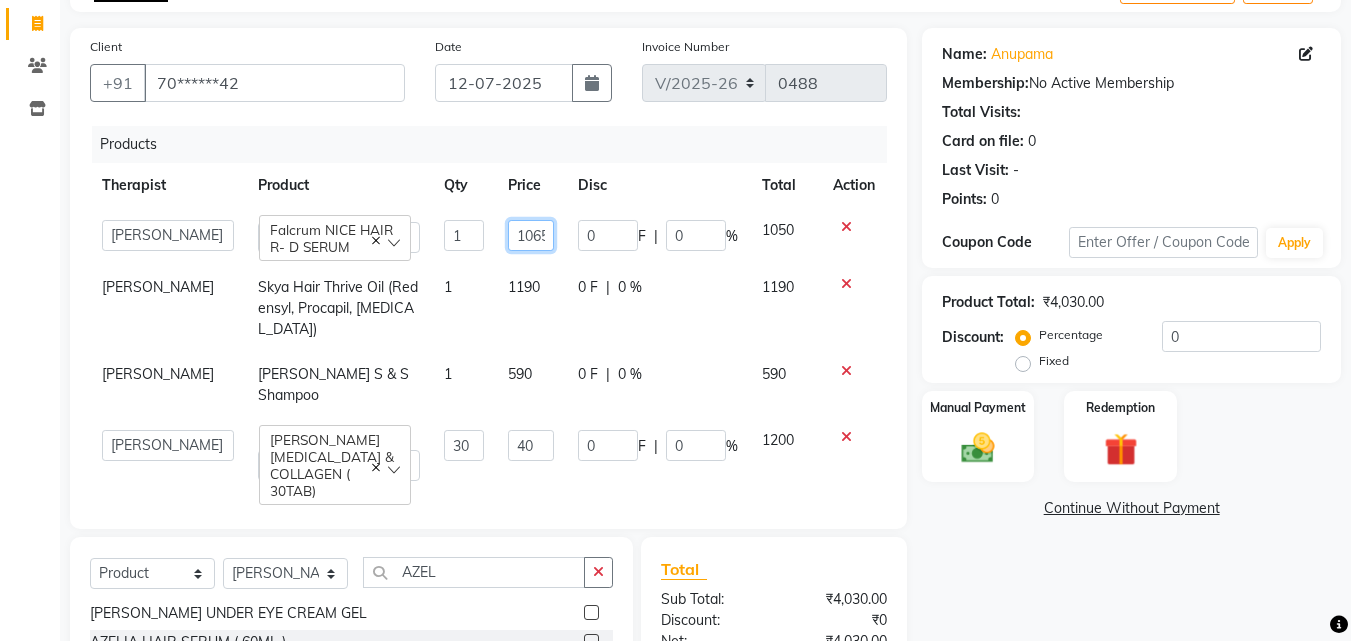 scroll, scrollTop: 171, scrollLeft: 0, axis: vertical 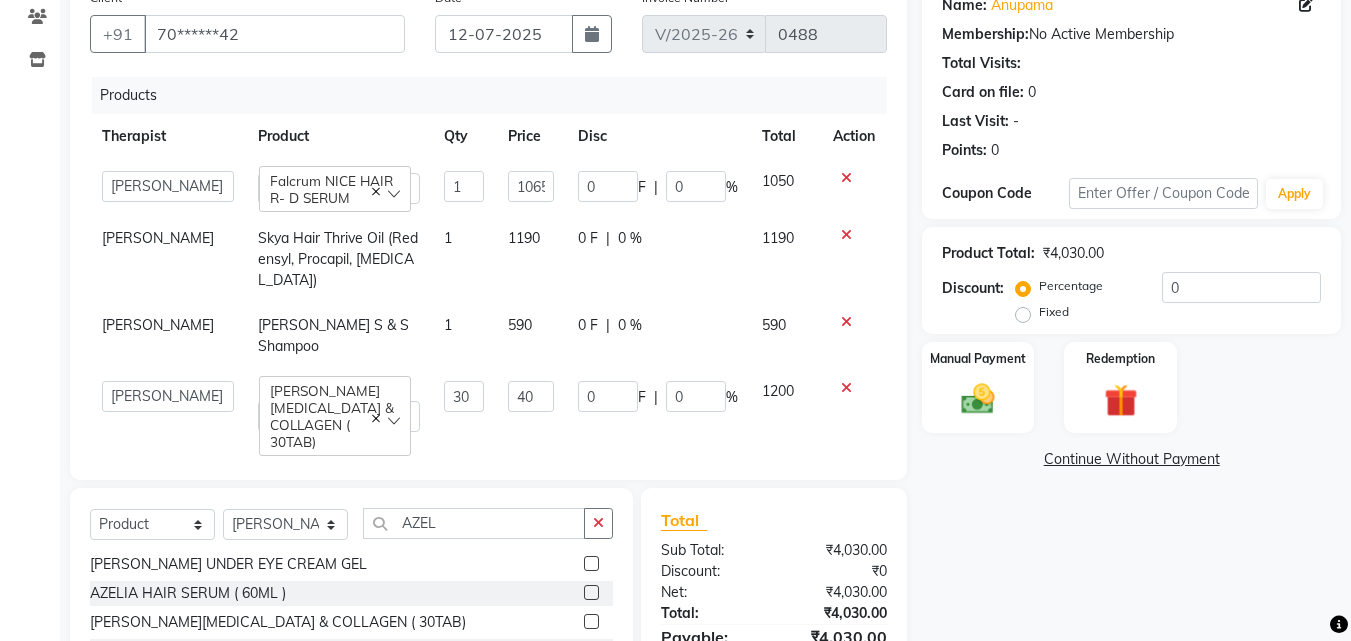 click on "1190" 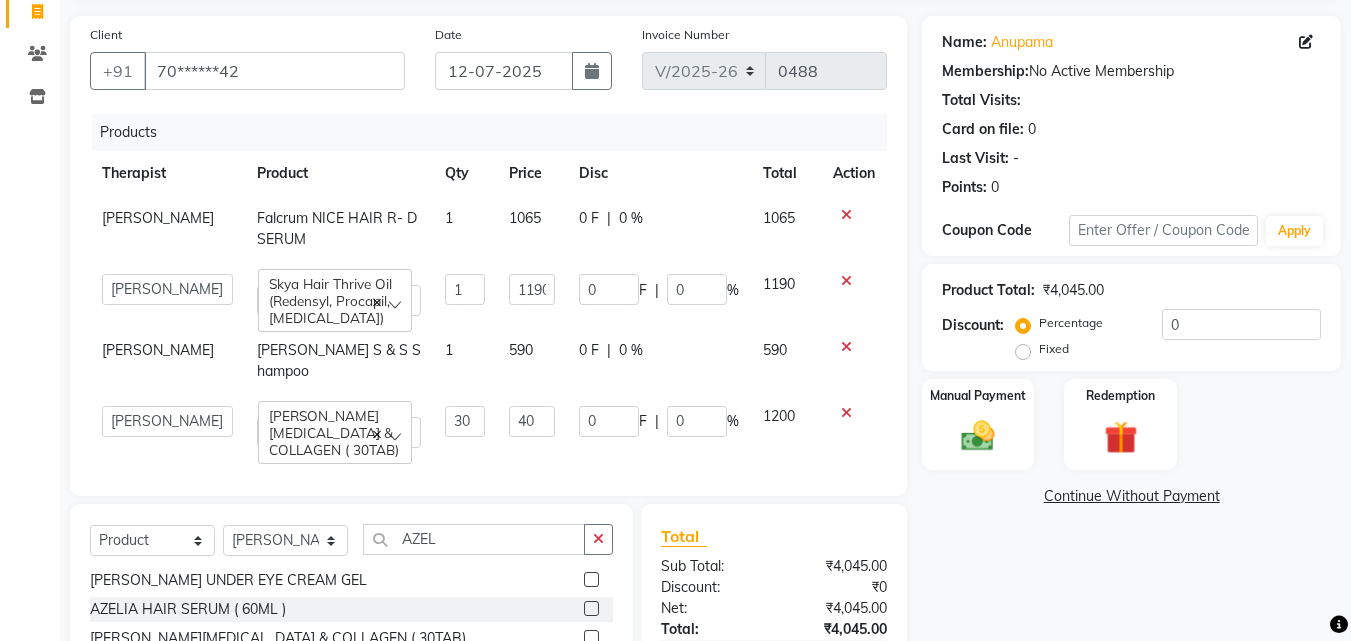 scroll, scrollTop: 116, scrollLeft: 0, axis: vertical 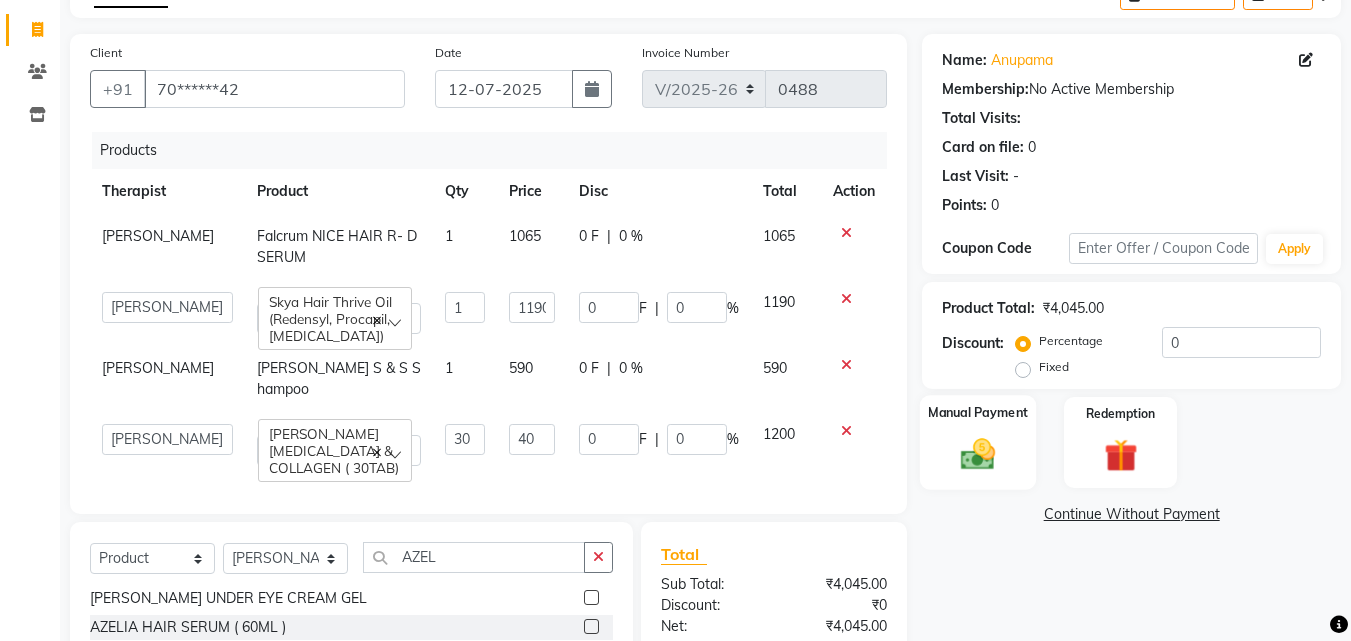 click 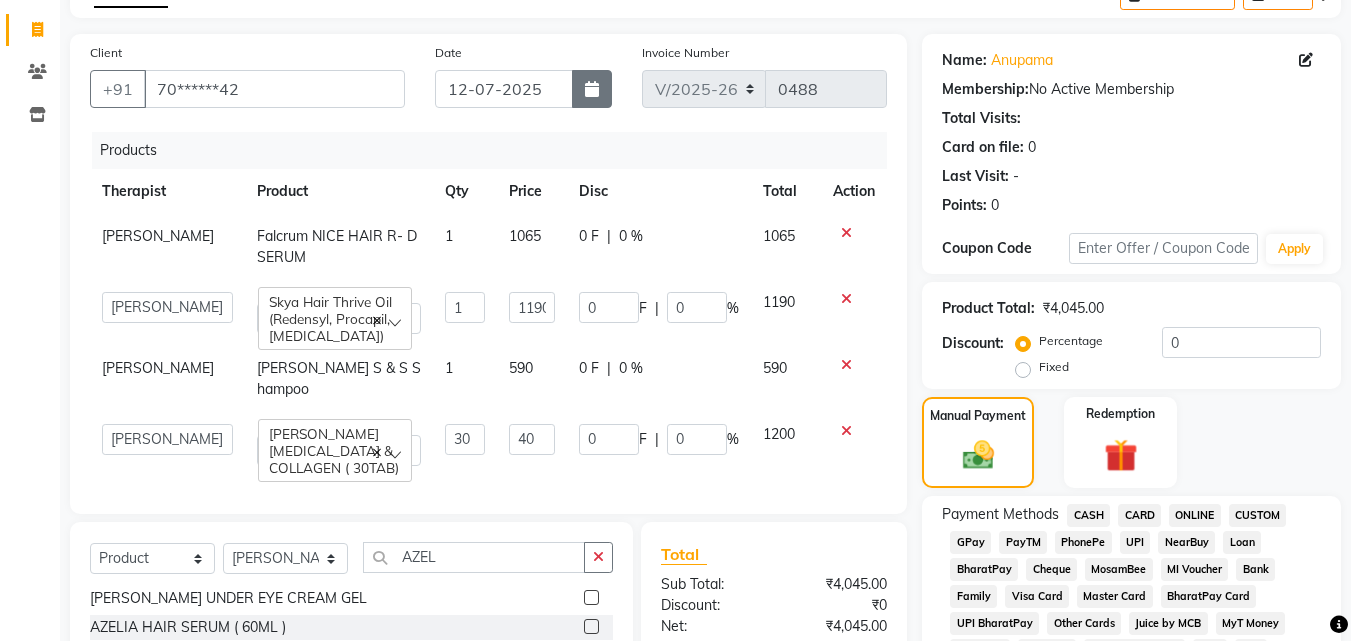 click 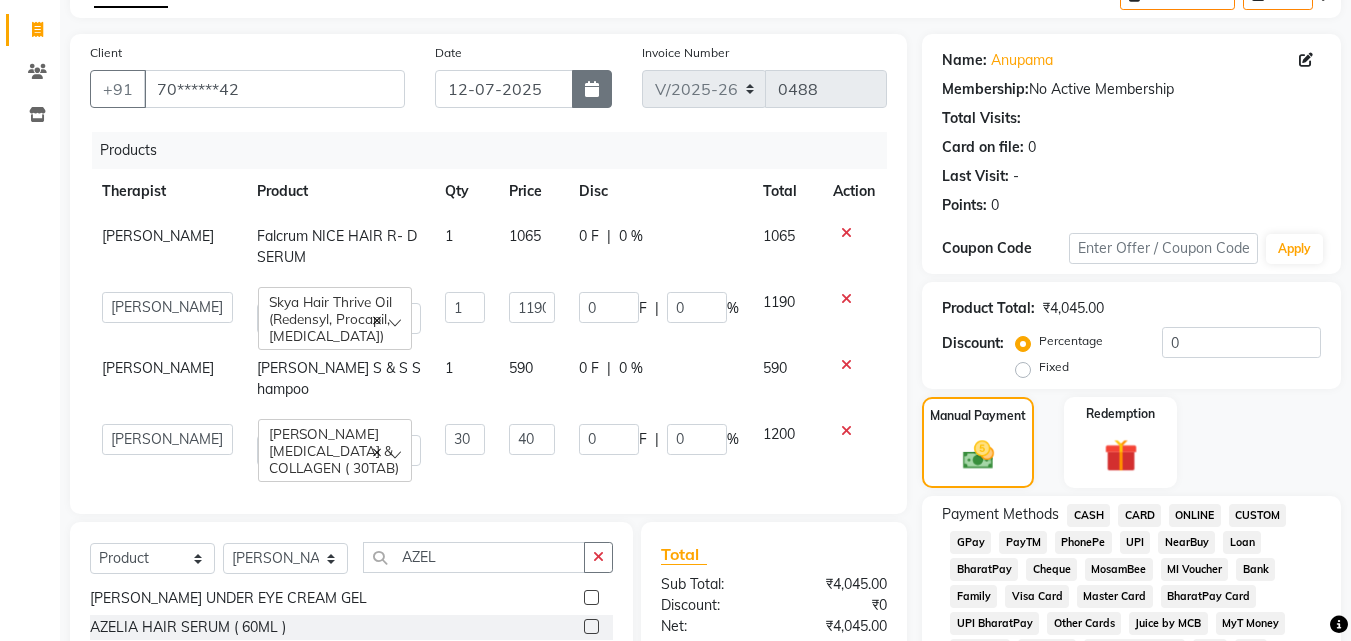select on "7" 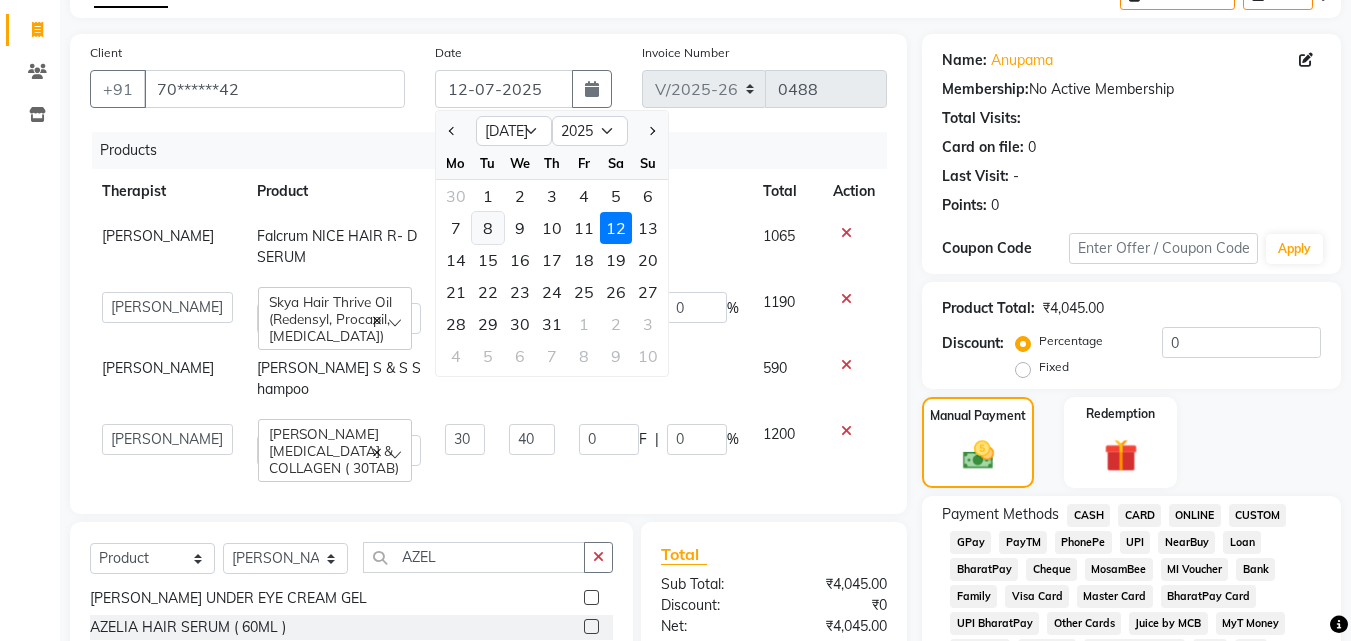 click on "8" 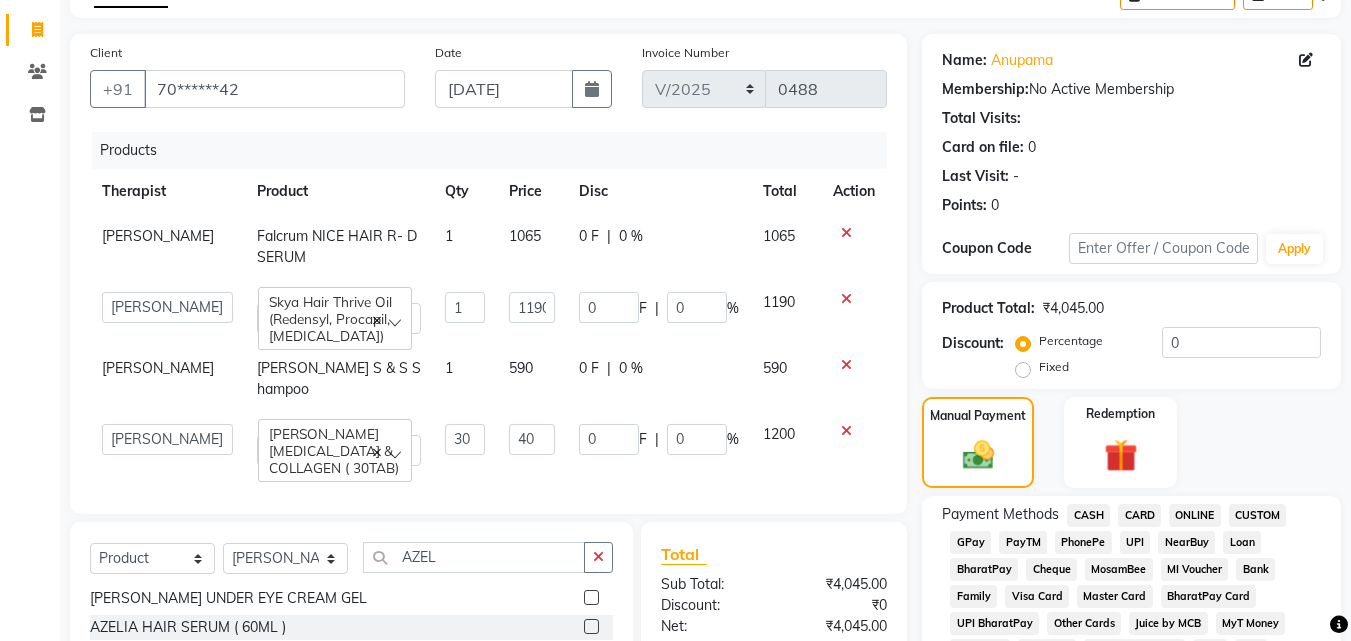click on "Disc" 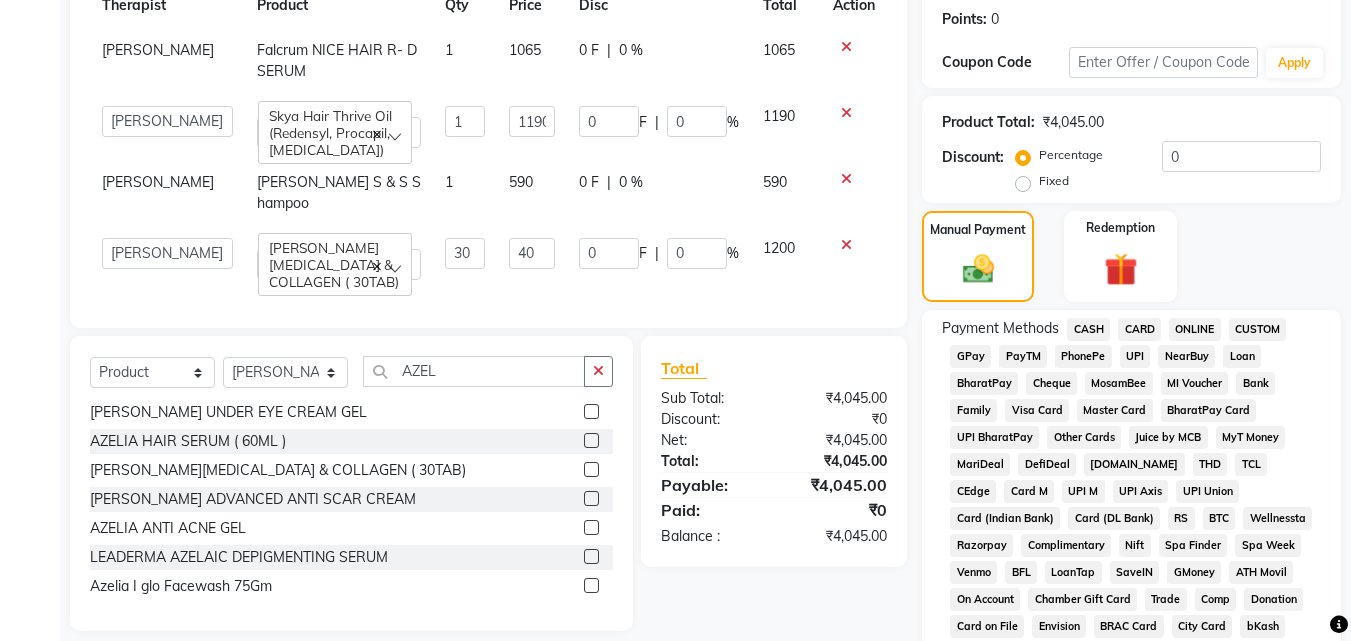 scroll, scrollTop: 516, scrollLeft: 0, axis: vertical 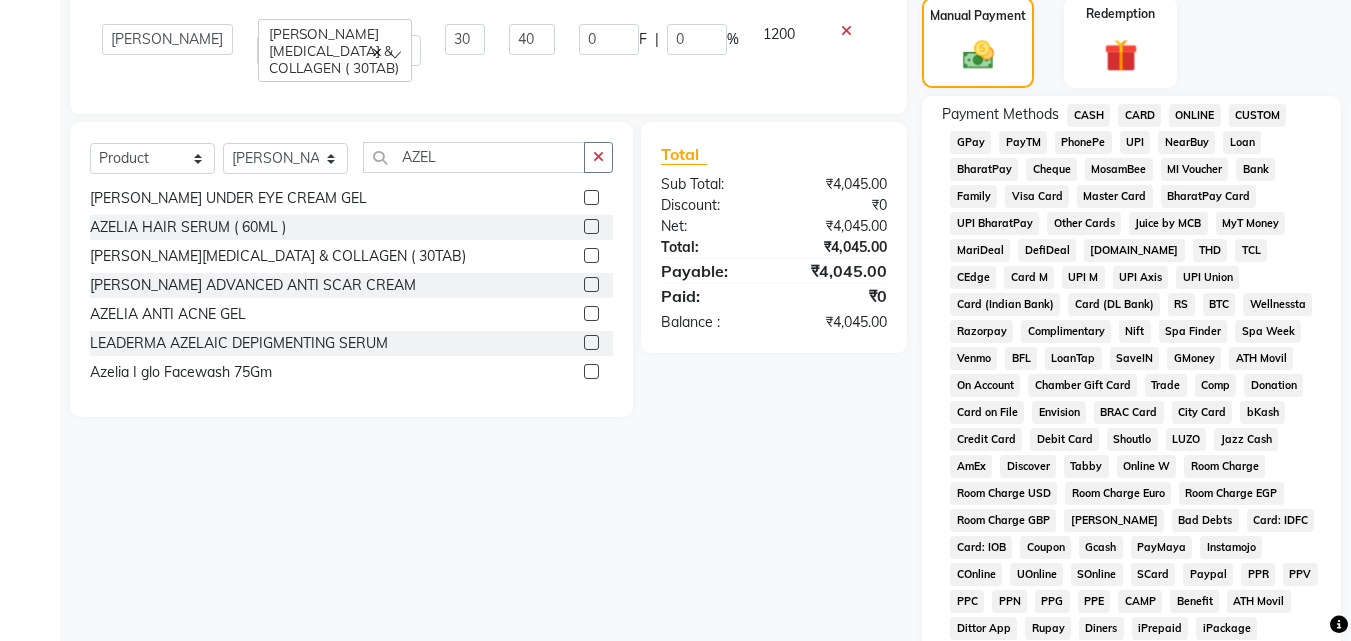 click on "CASH" 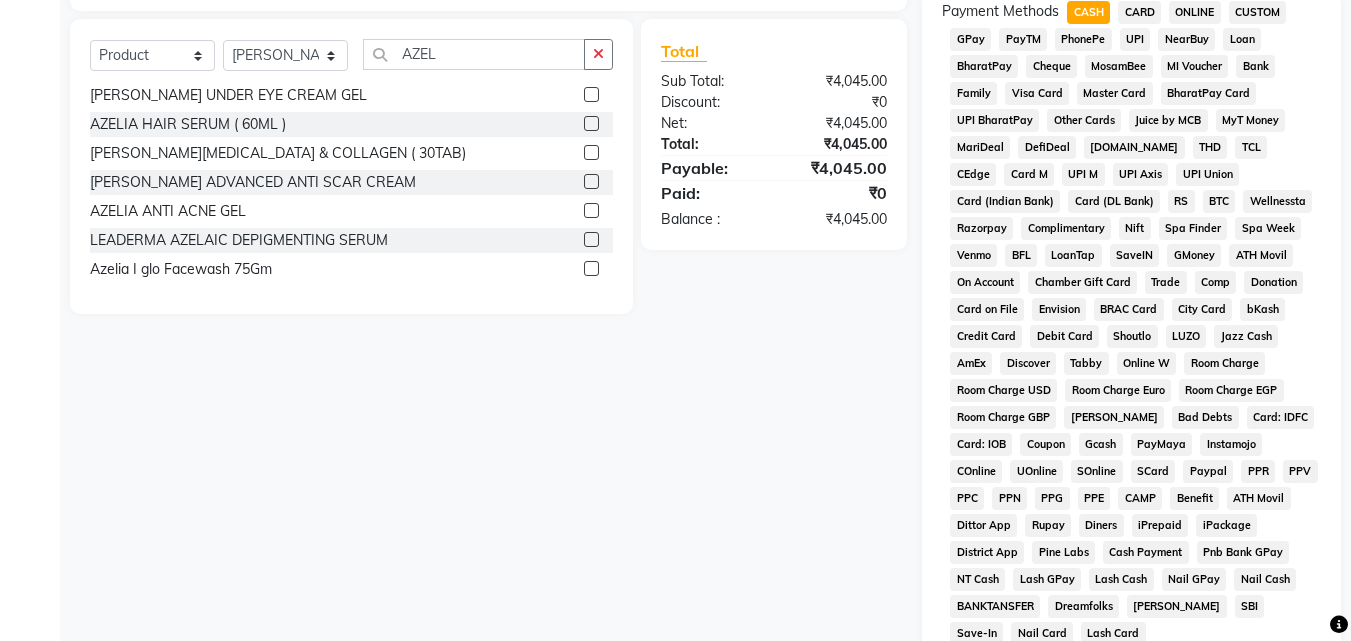 scroll, scrollTop: 785, scrollLeft: 0, axis: vertical 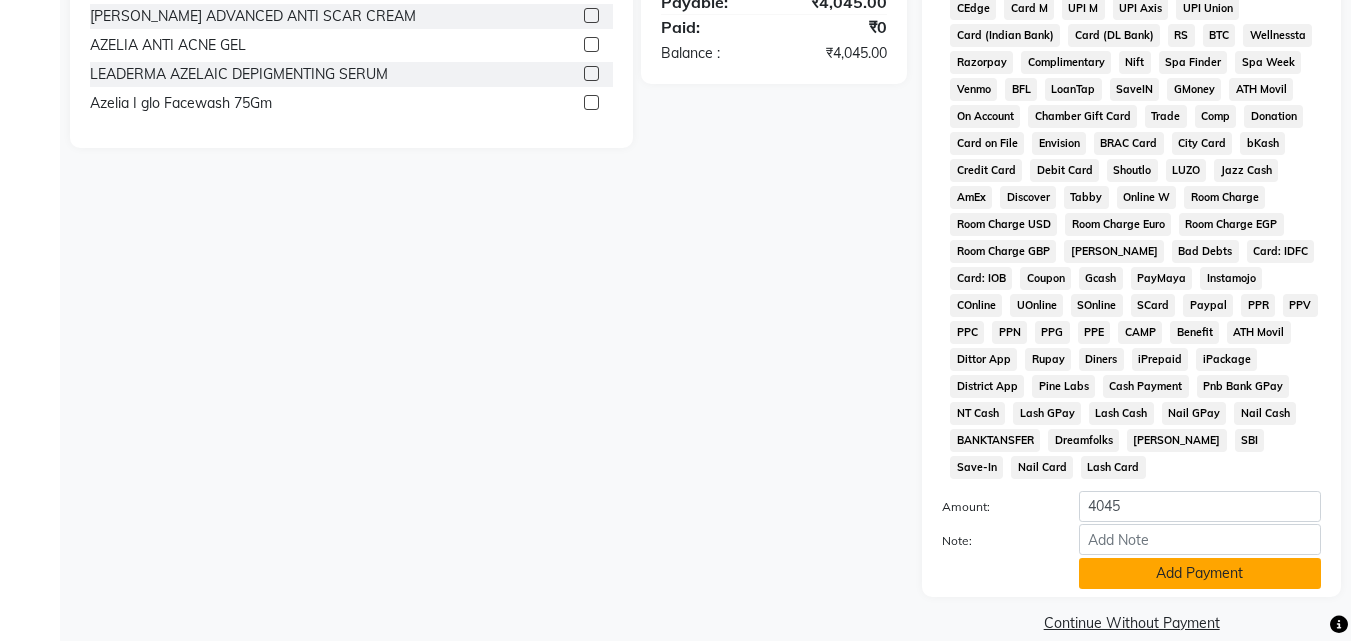 click on "Add Payment" 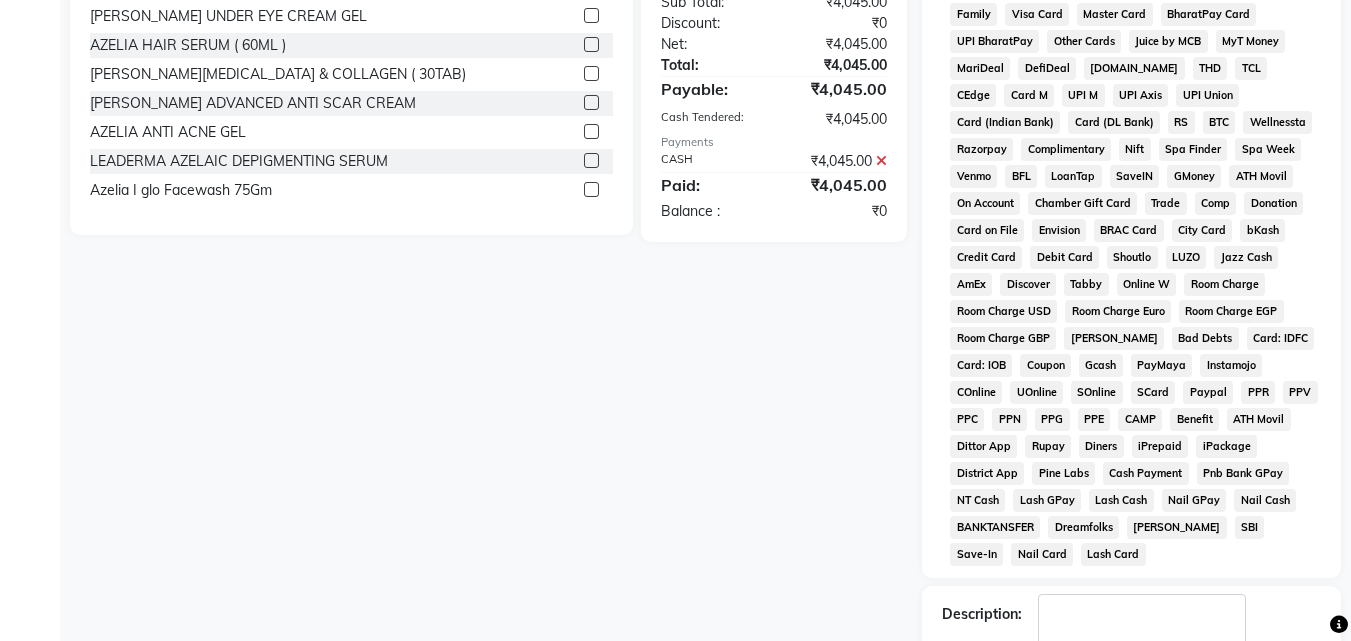 scroll, scrollTop: 792, scrollLeft: 0, axis: vertical 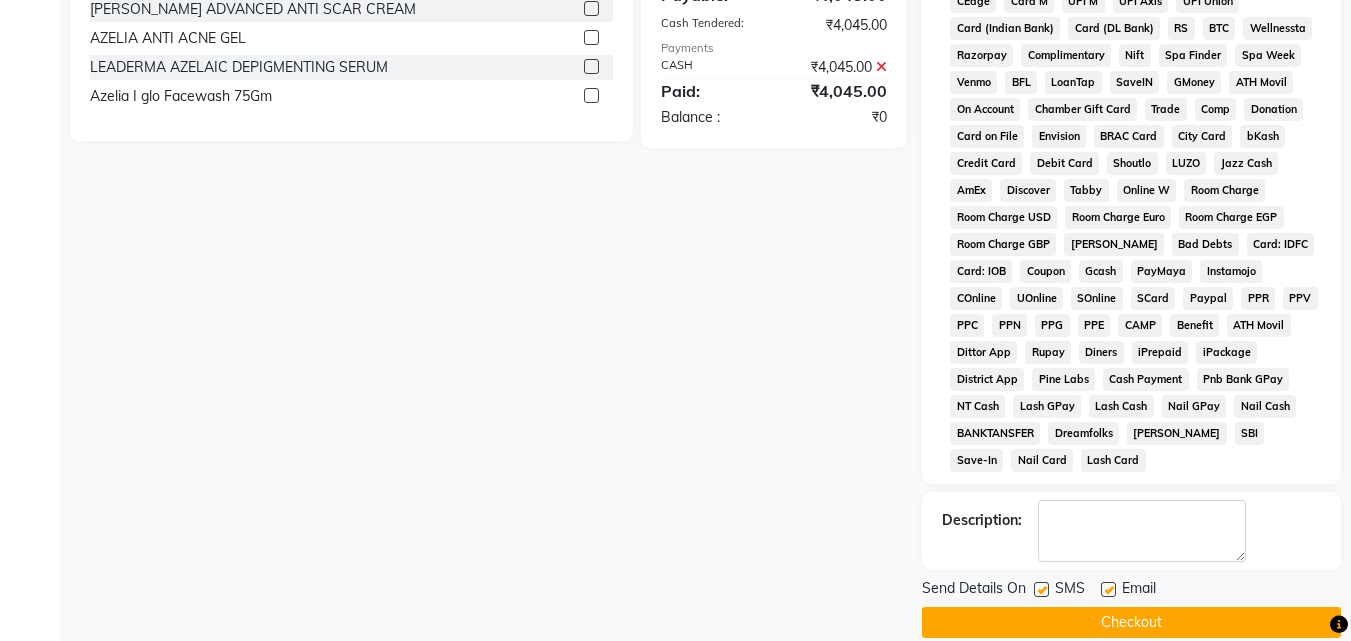 click on "Checkout" 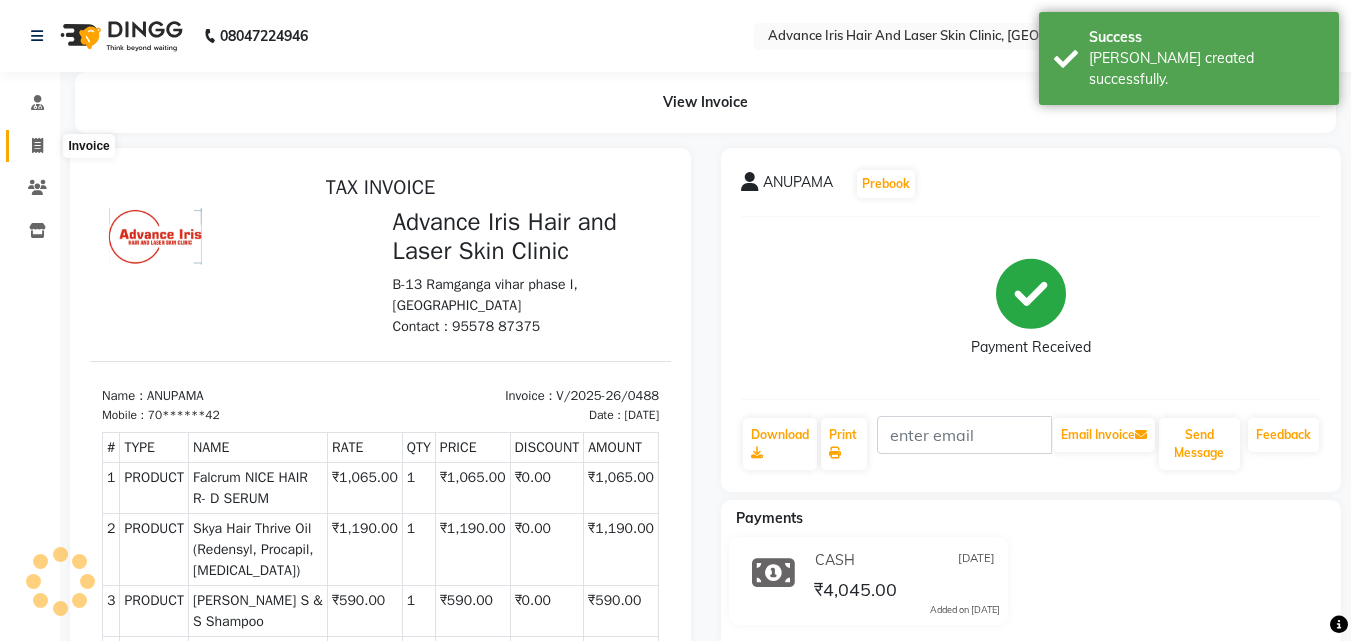 scroll, scrollTop: 0, scrollLeft: 0, axis: both 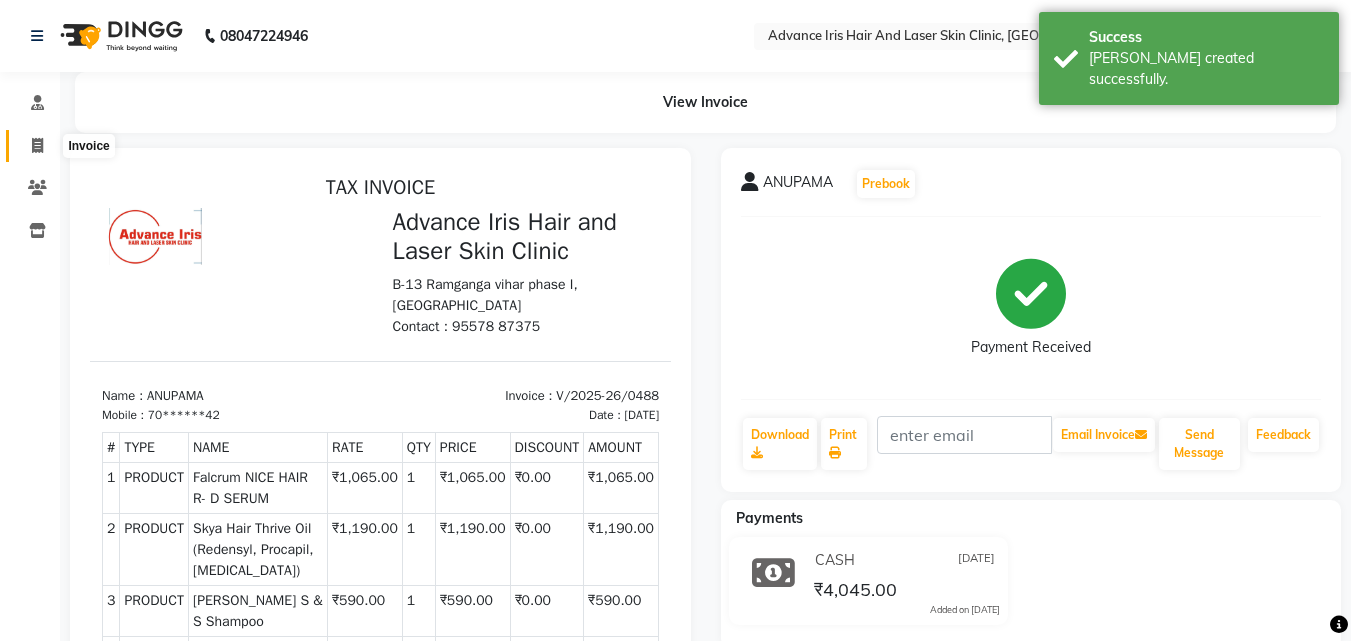 click 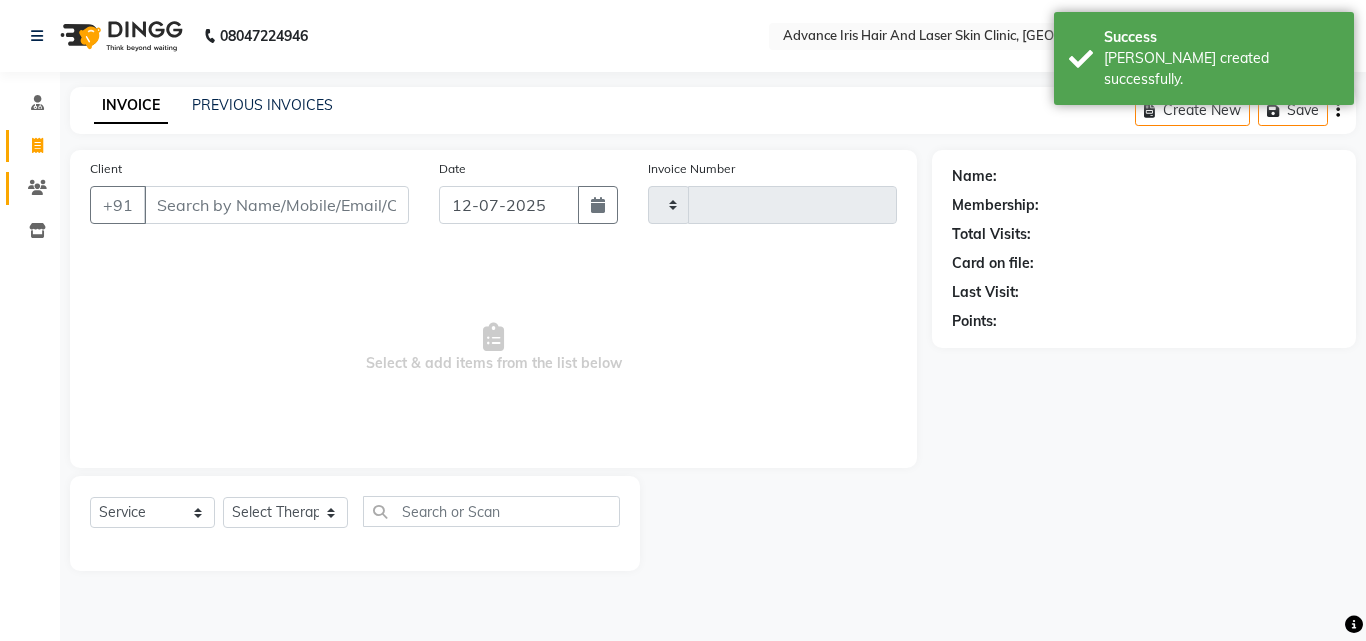 type on "0489" 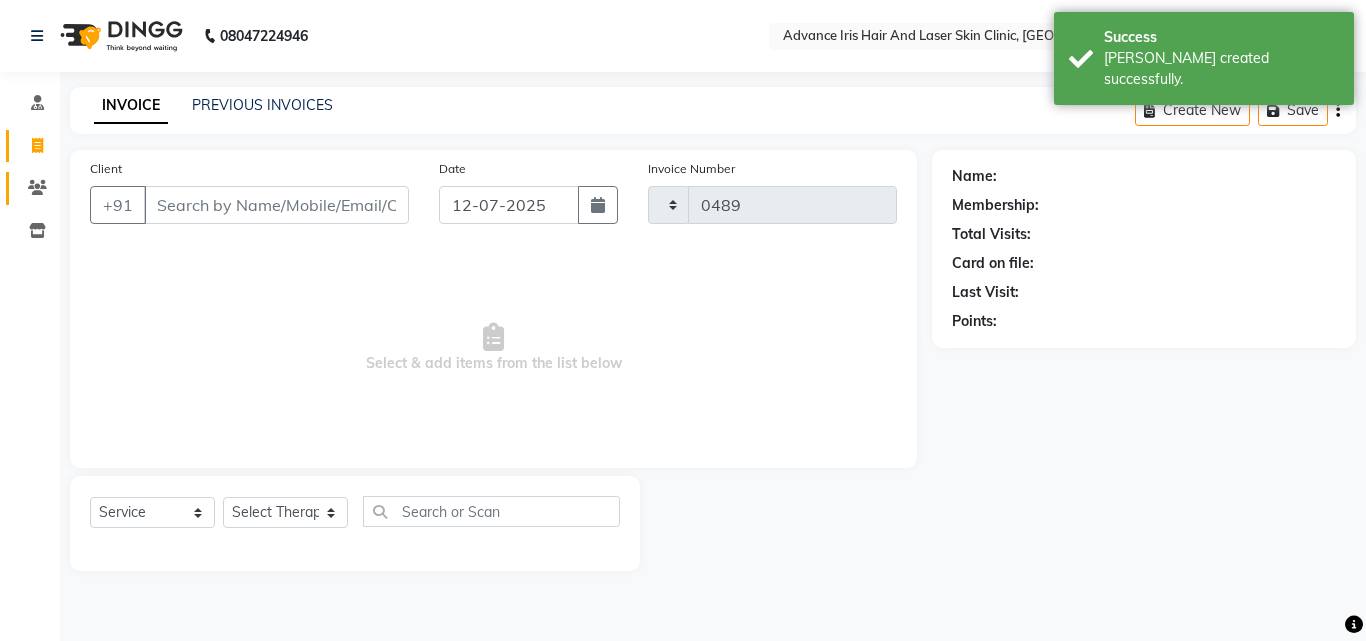select on "5825" 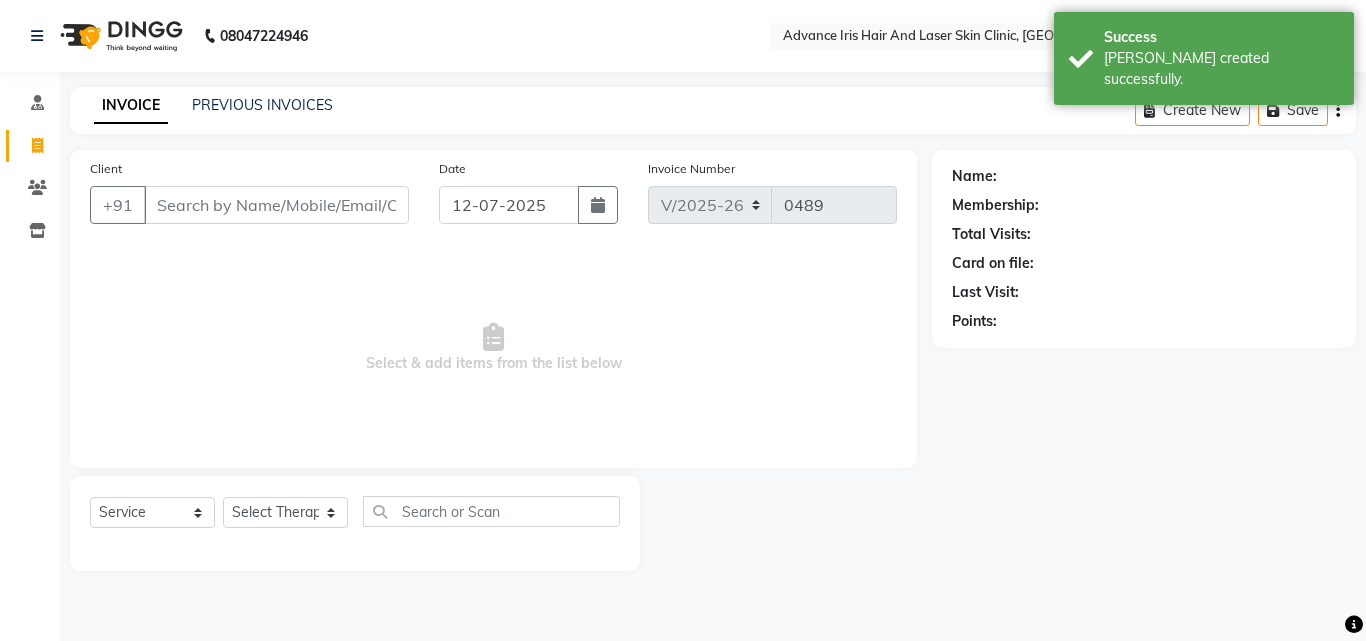 click on "Client" at bounding box center [276, 205] 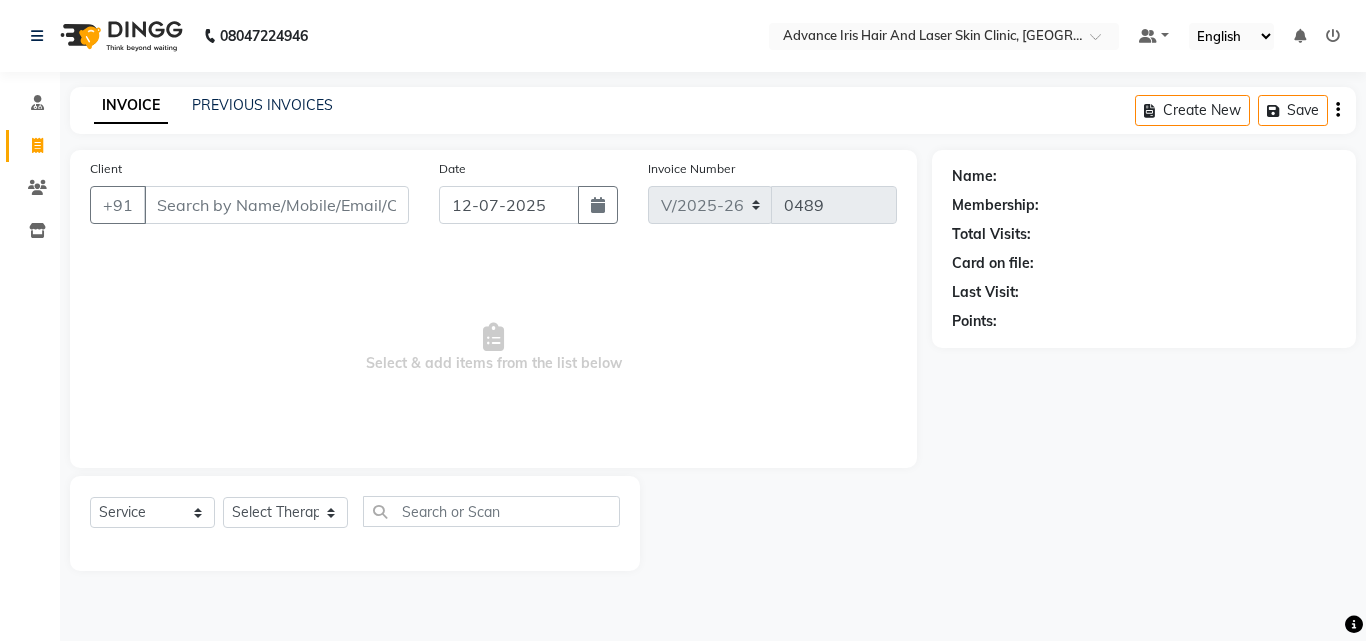 drag, startPoint x: 188, startPoint y: 209, endPoint x: 149, endPoint y: 201, distance: 39.812057 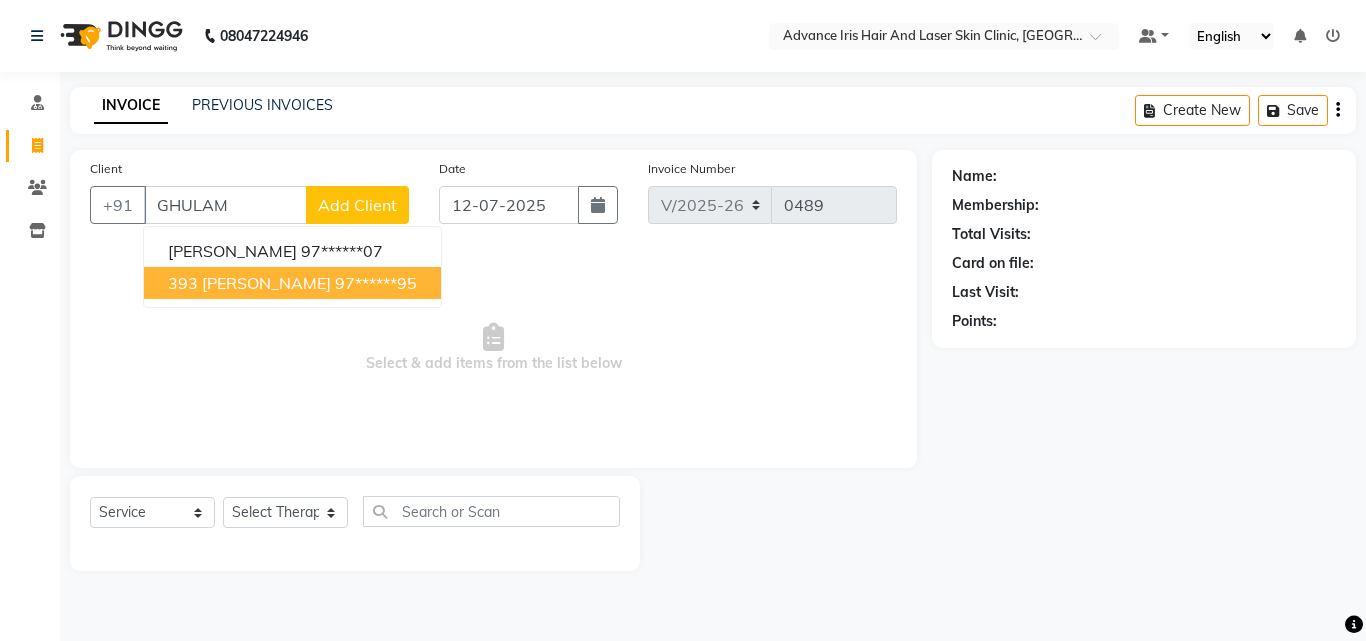 click on "393 [PERSON_NAME]  97******95" at bounding box center (292, 283) 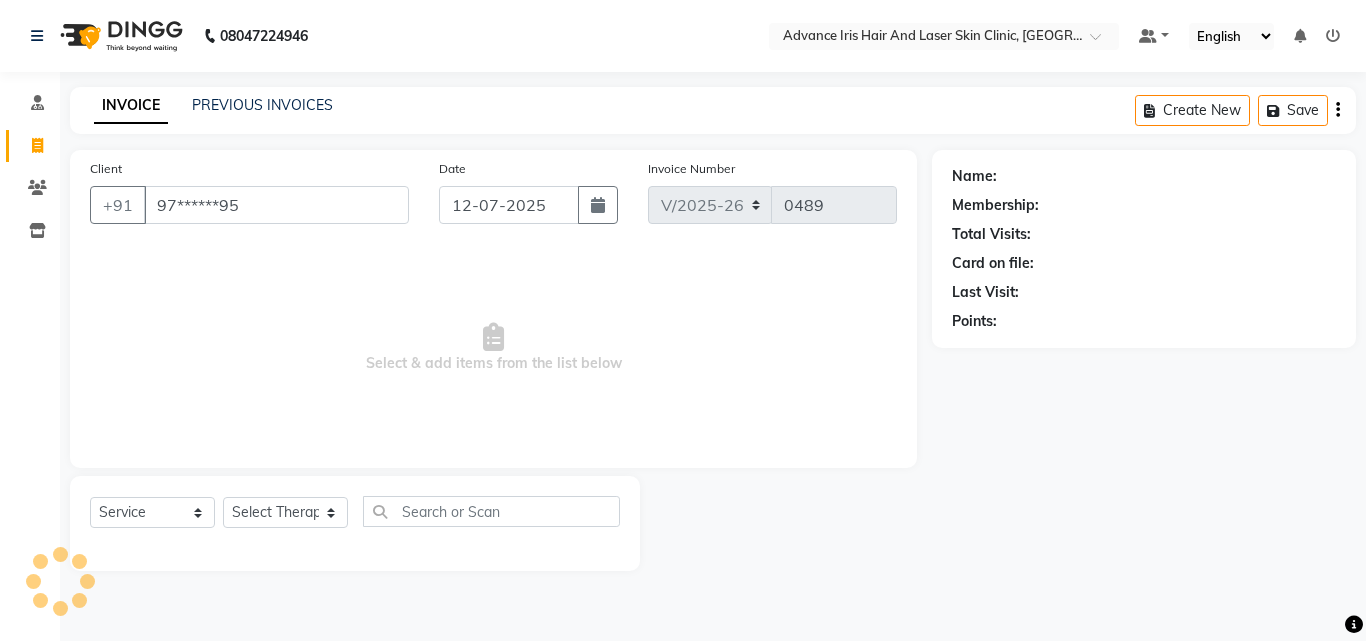 type on "97******95" 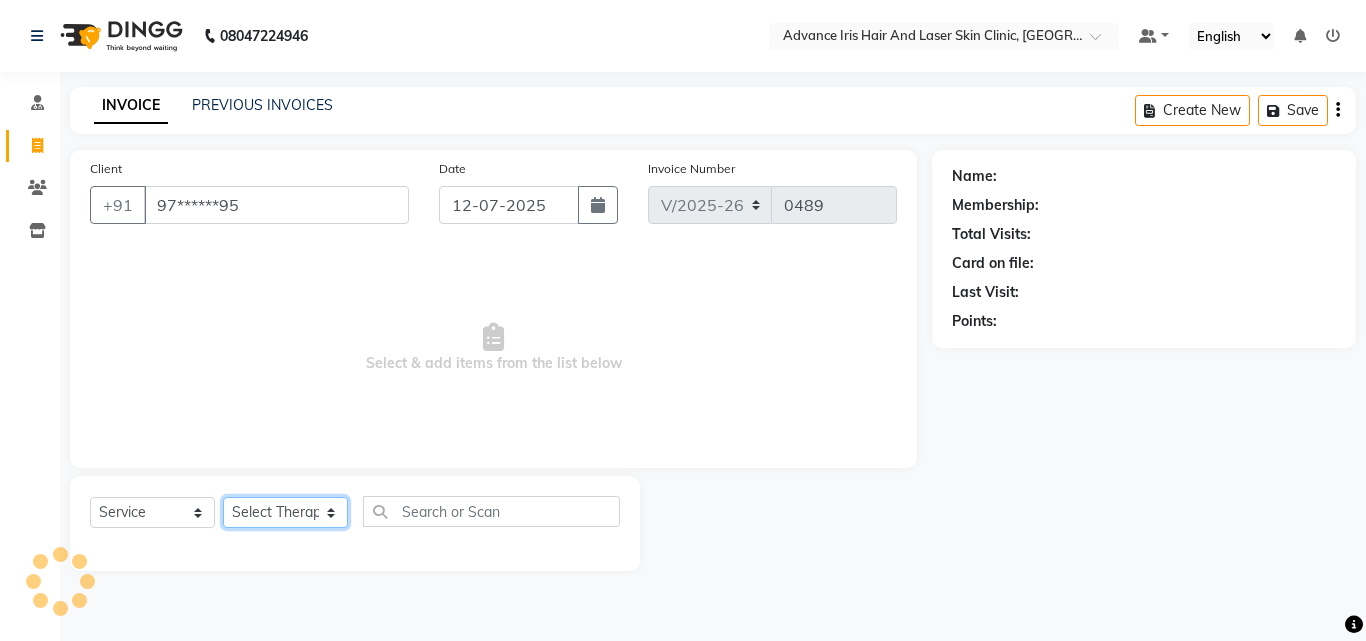 click on "Select Therapist Advance Iris Reception  [PERSON_NAME] [PERSON_NAME](Cosmetologist) [PERSON_NAME] Isra [PERSON_NAME]" 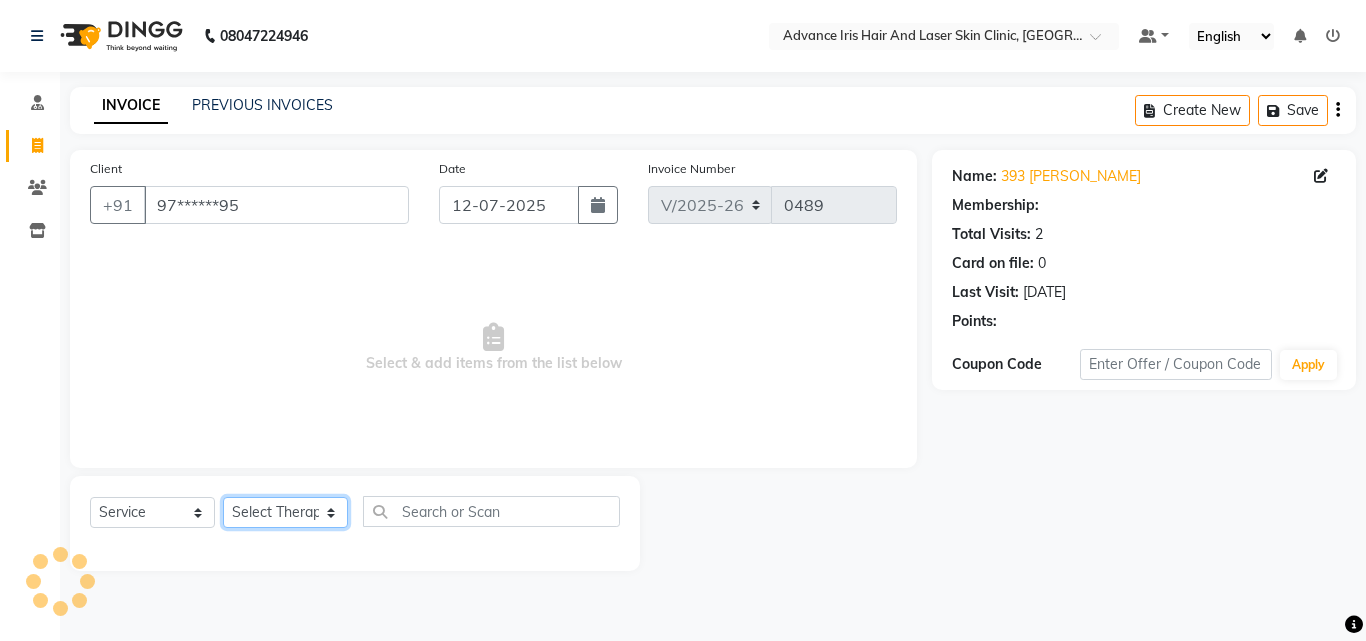 select on "40883" 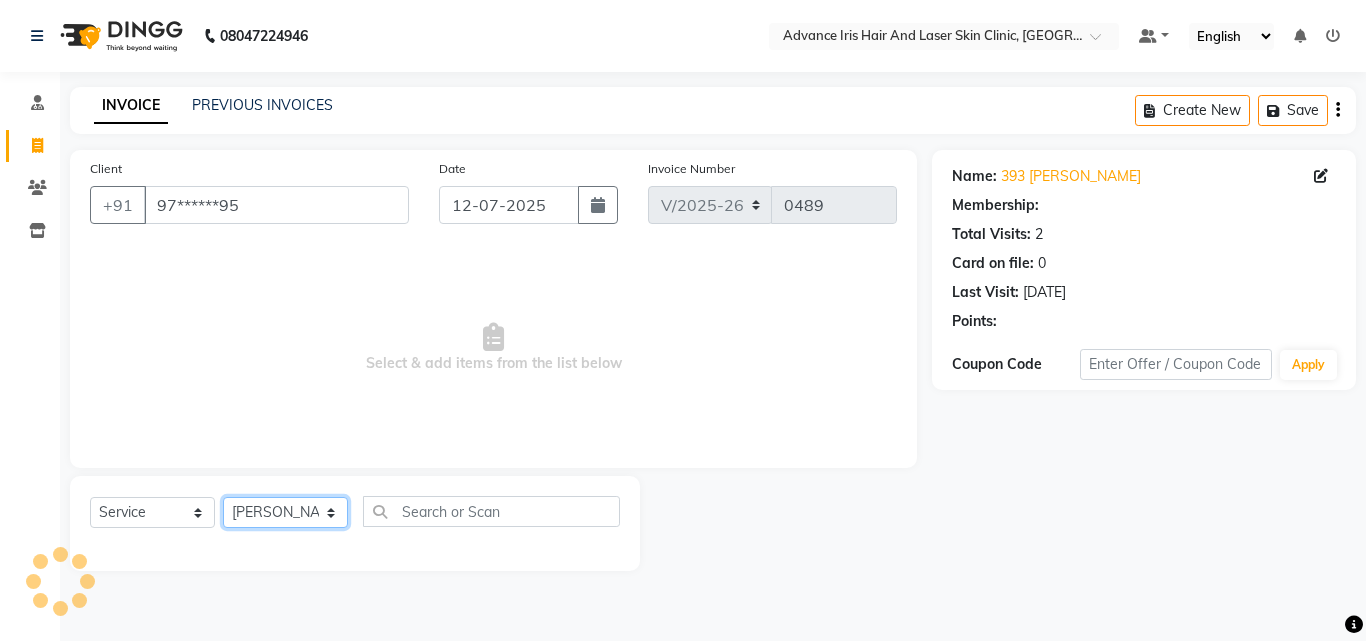 click on "Select Therapist Advance Iris Reception  [PERSON_NAME] [PERSON_NAME](Cosmetologist) [PERSON_NAME] Isra [PERSON_NAME]" 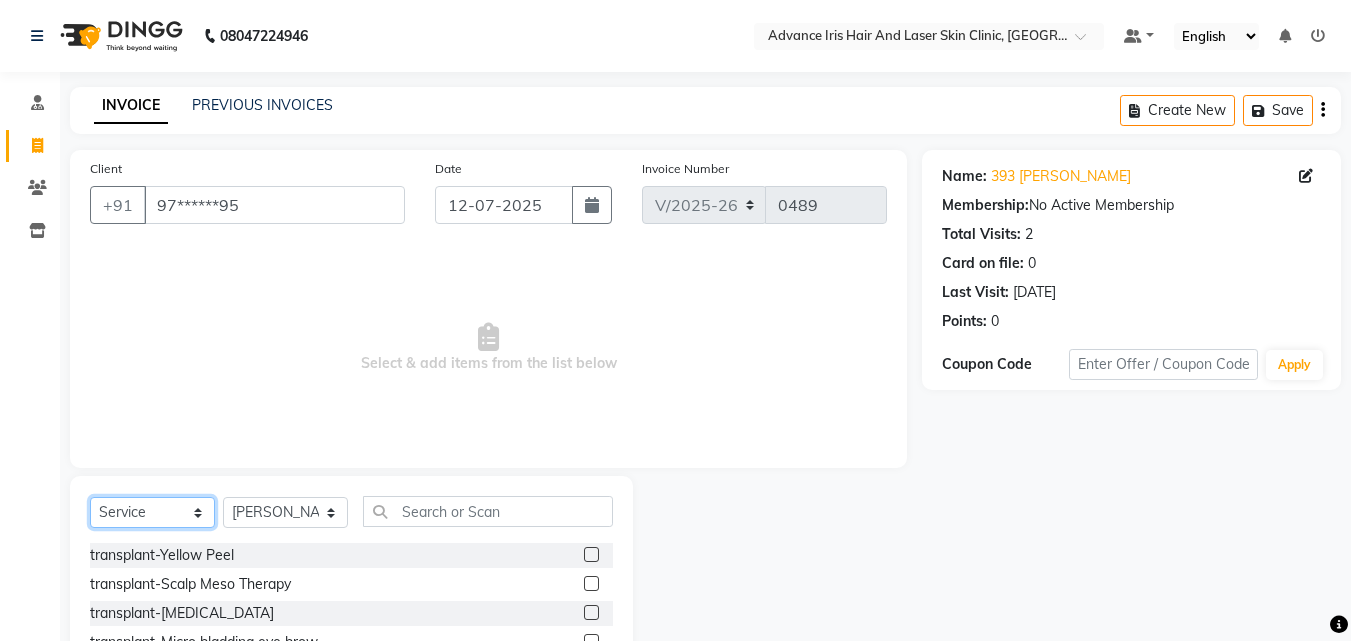 drag, startPoint x: 197, startPoint y: 510, endPoint x: 194, endPoint y: 498, distance: 12.369317 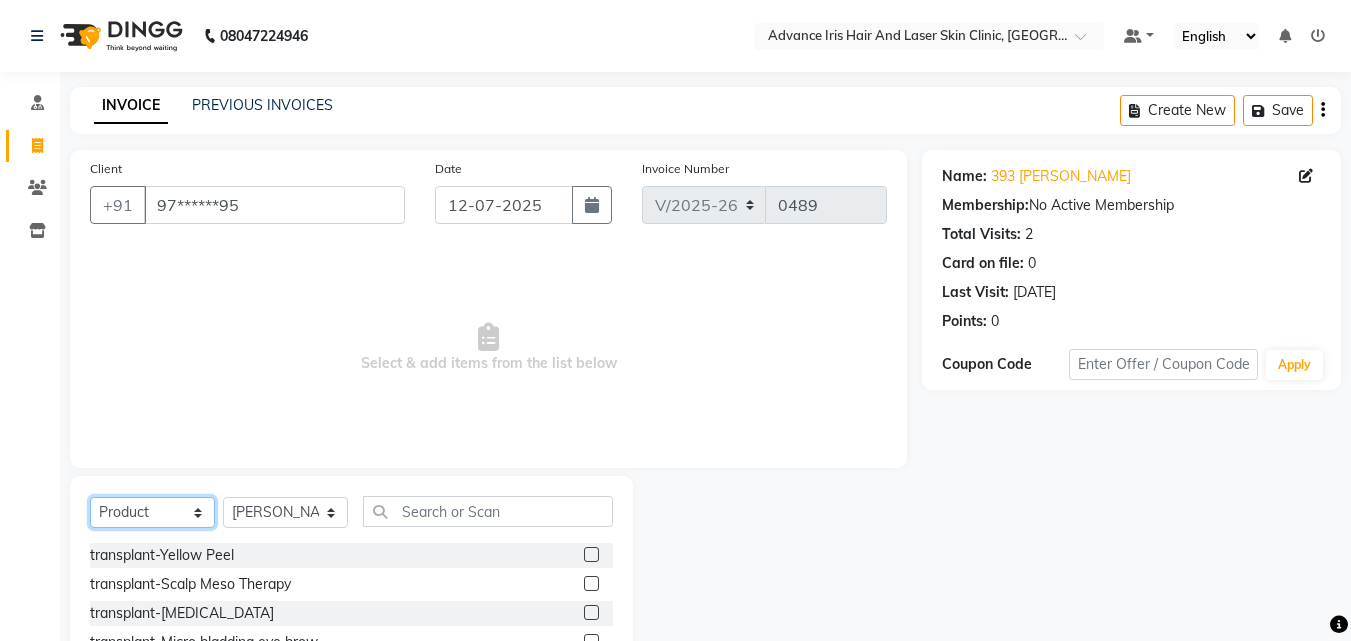 click on "Select  Service  Product  Membership  Package Voucher Prepaid Gift Card" 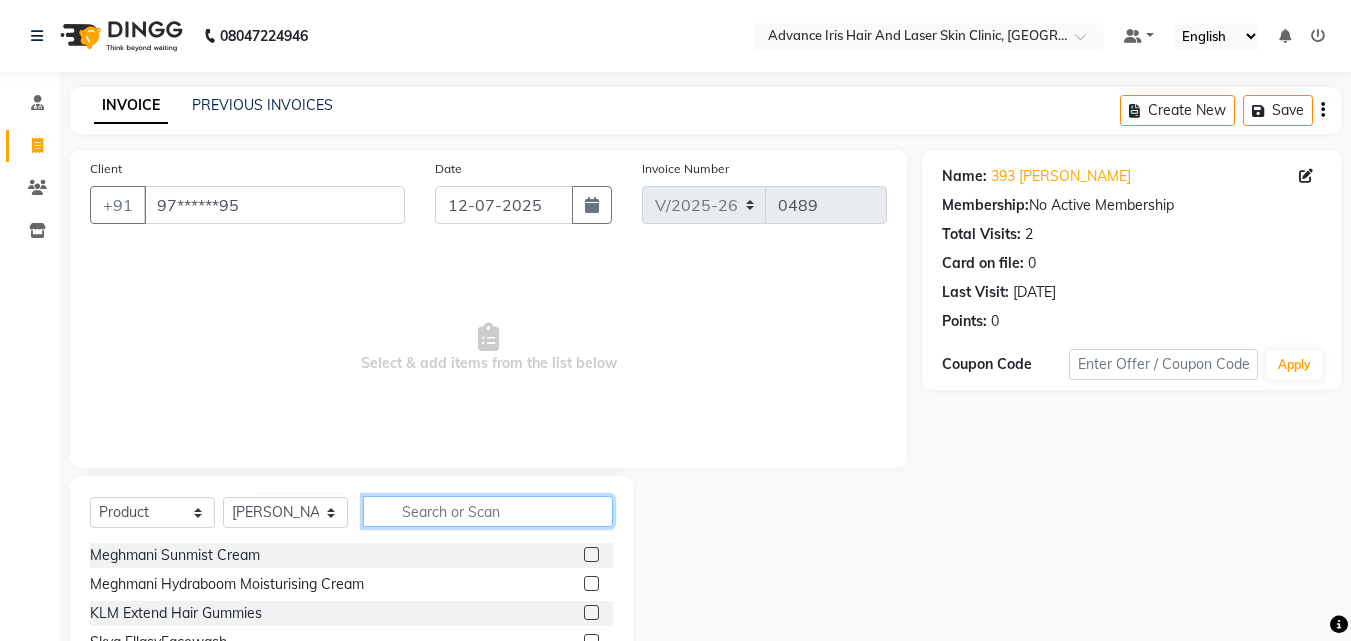 click 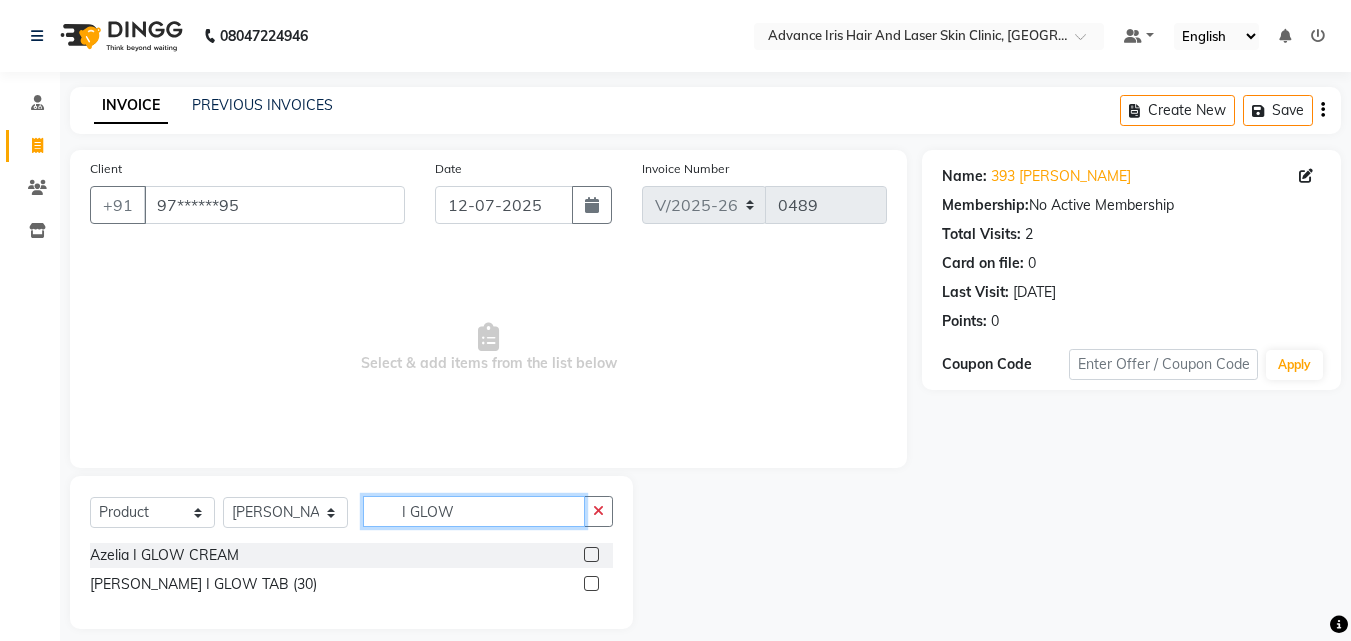 type on "I GLOW" 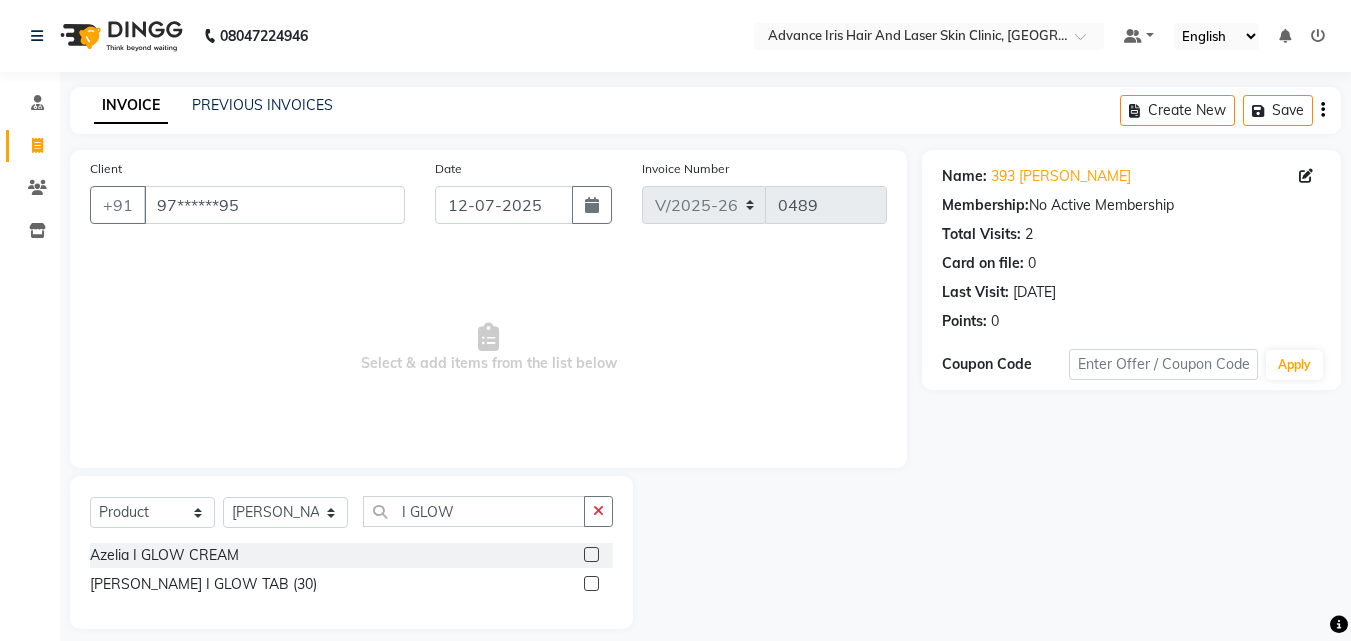 click 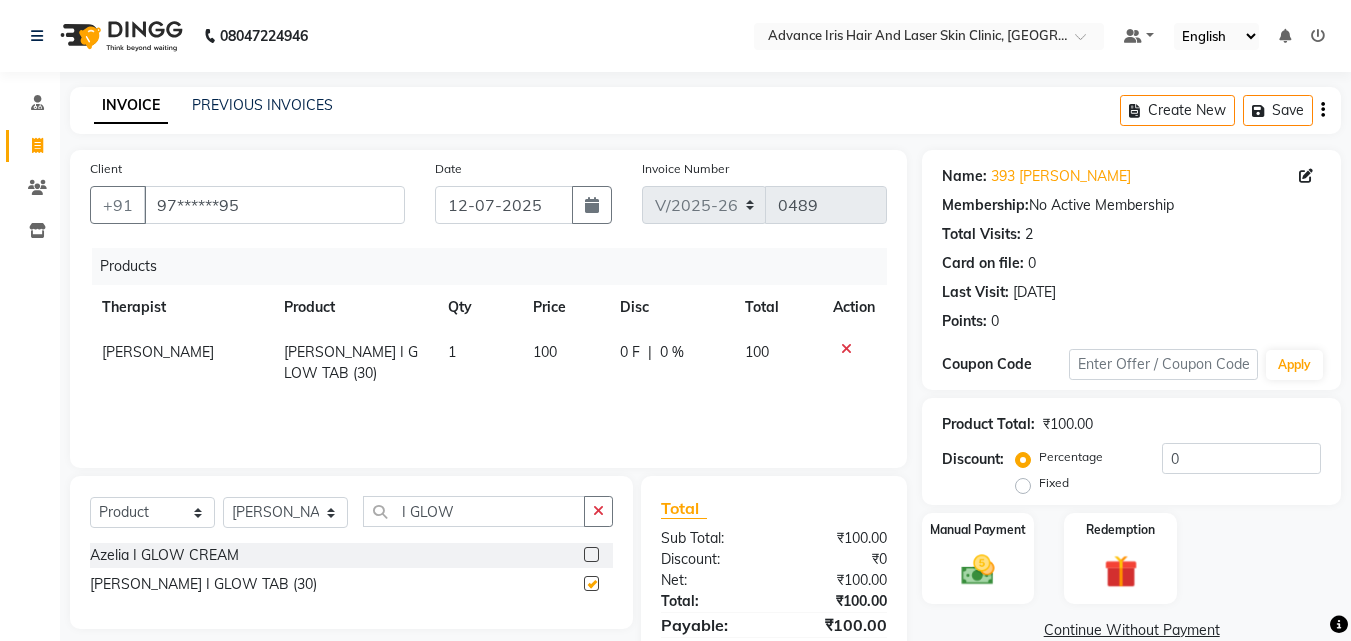checkbox on "false" 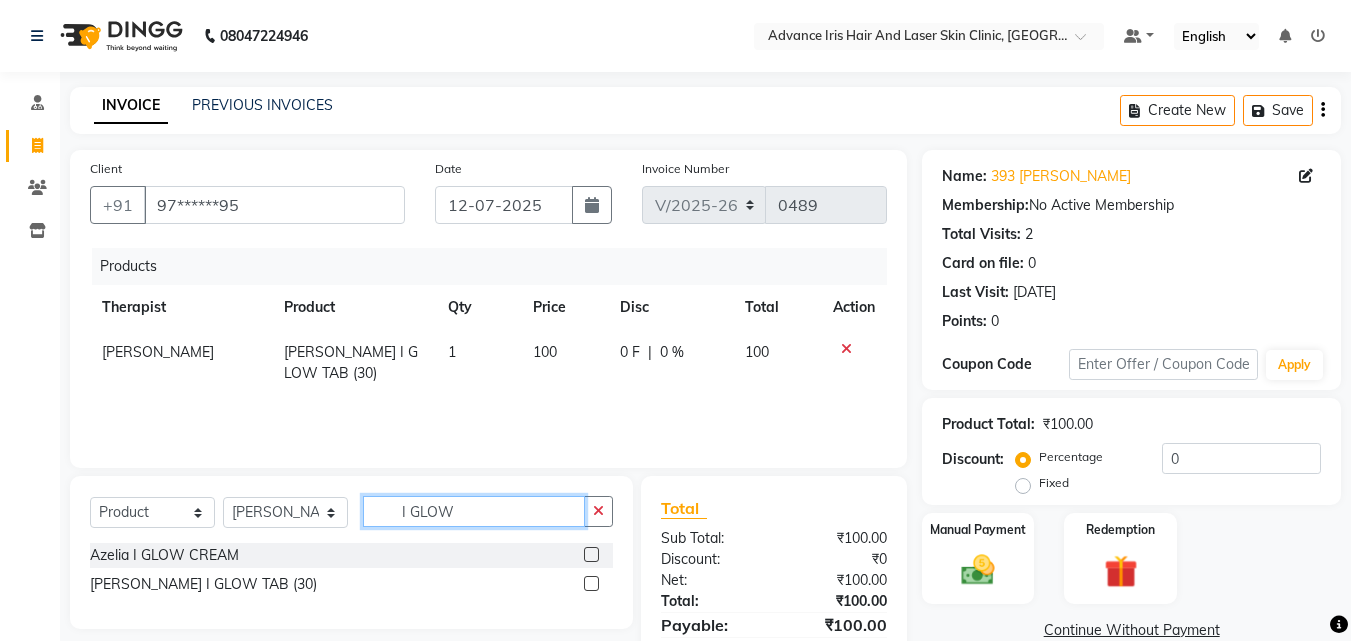 click on "I GLOW" 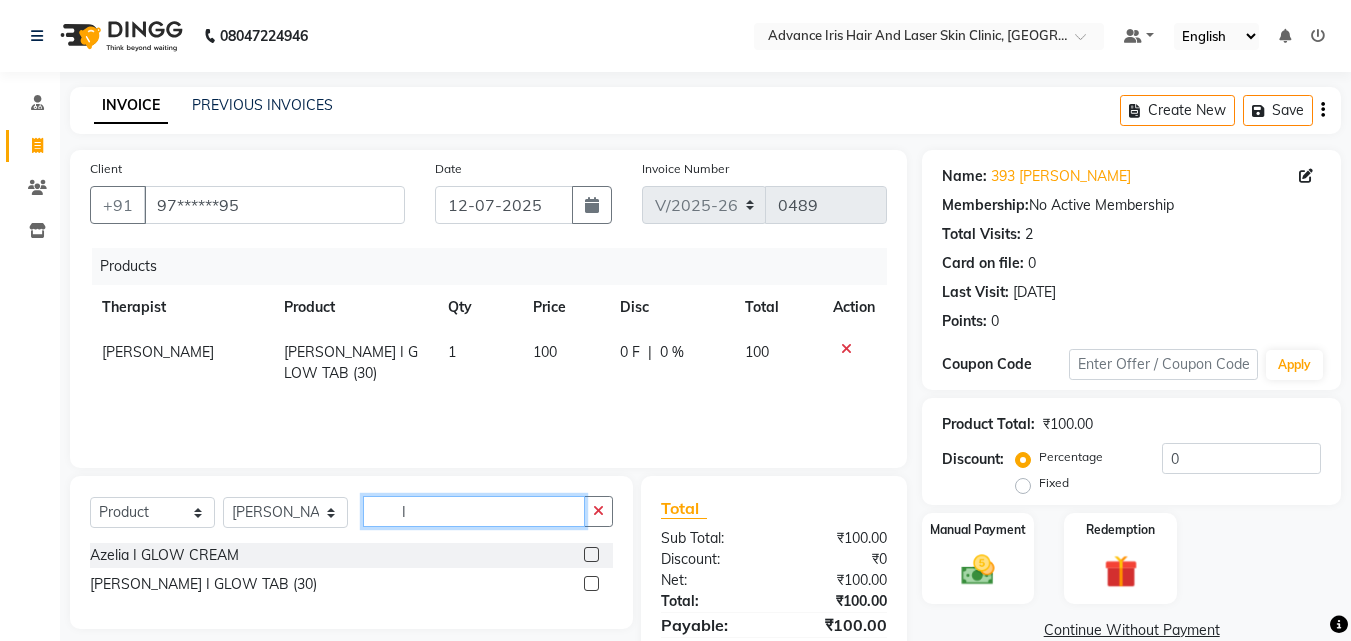 type on "I" 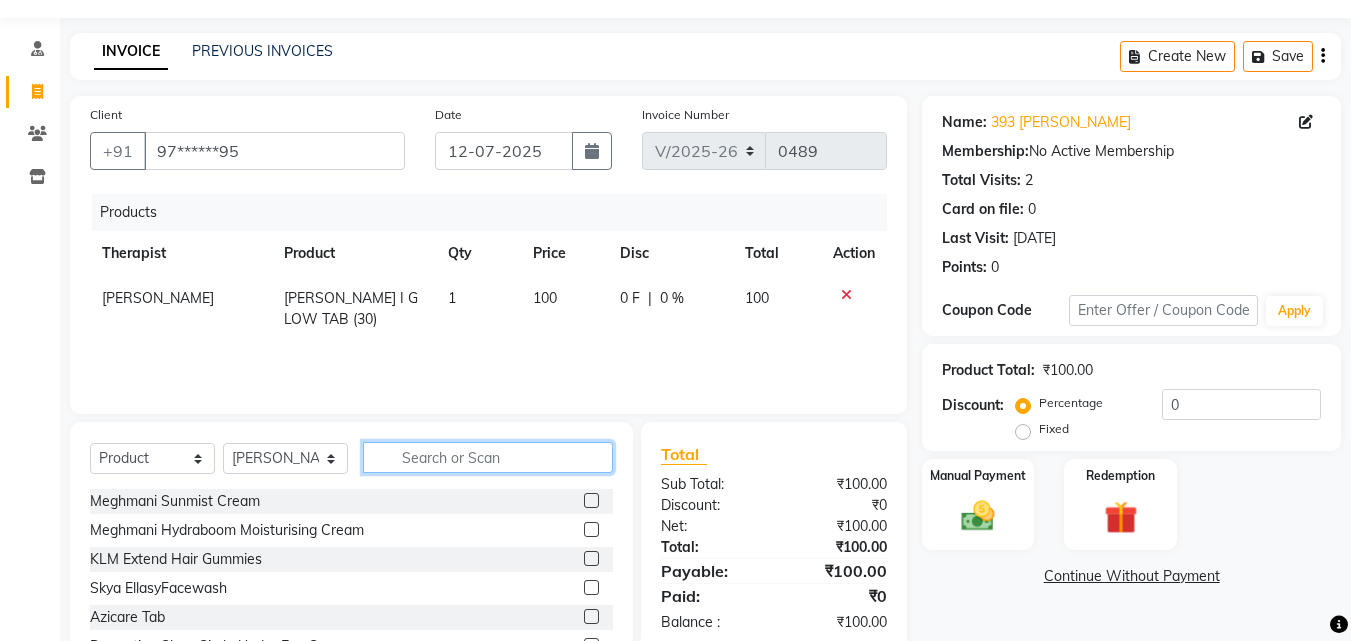 scroll, scrollTop: 100, scrollLeft: 0, axis: vertical 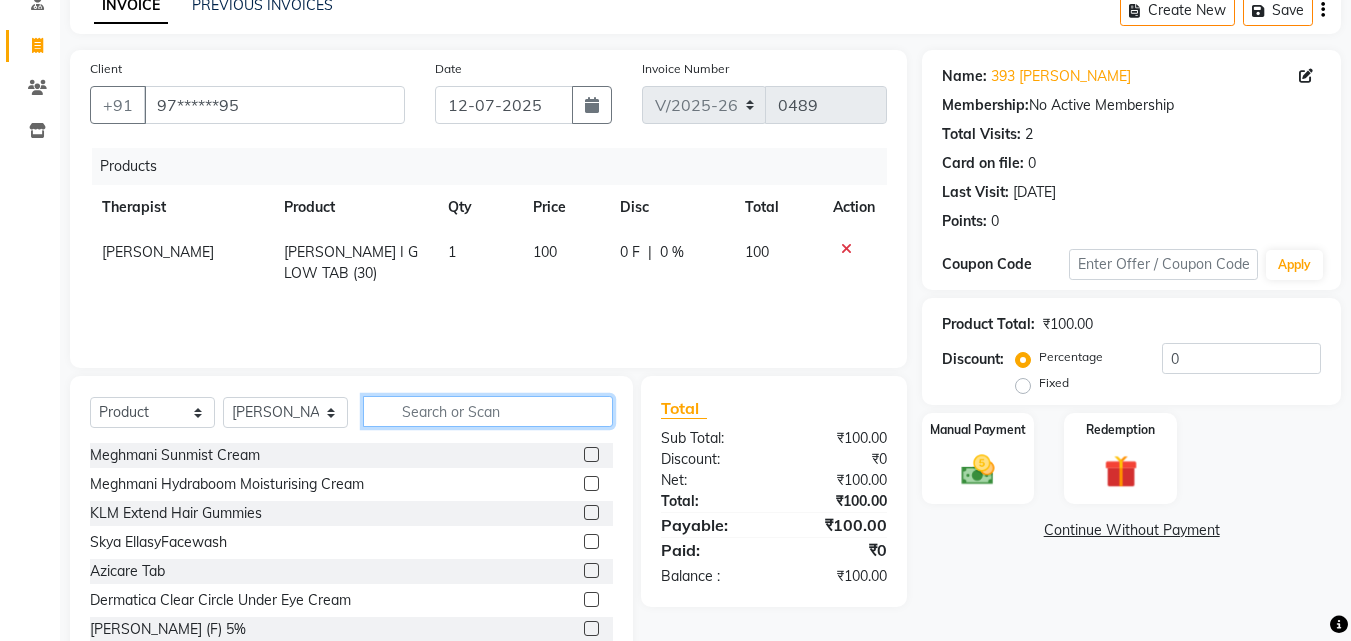type 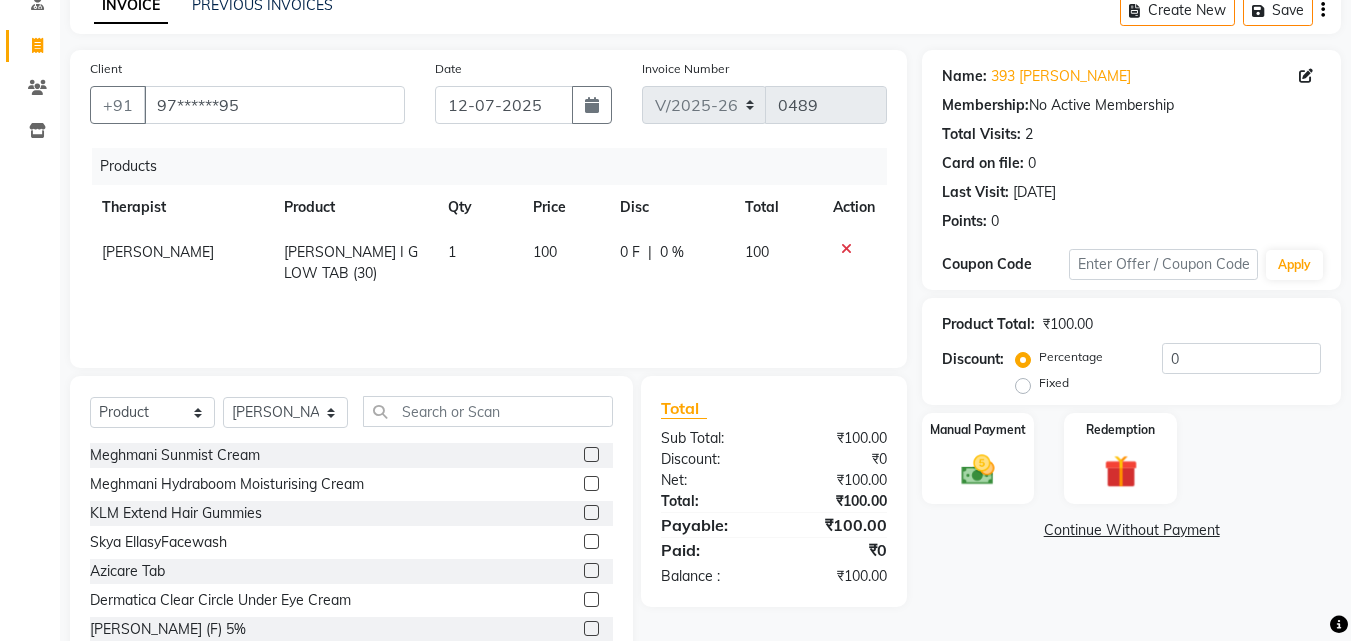 click on "1" 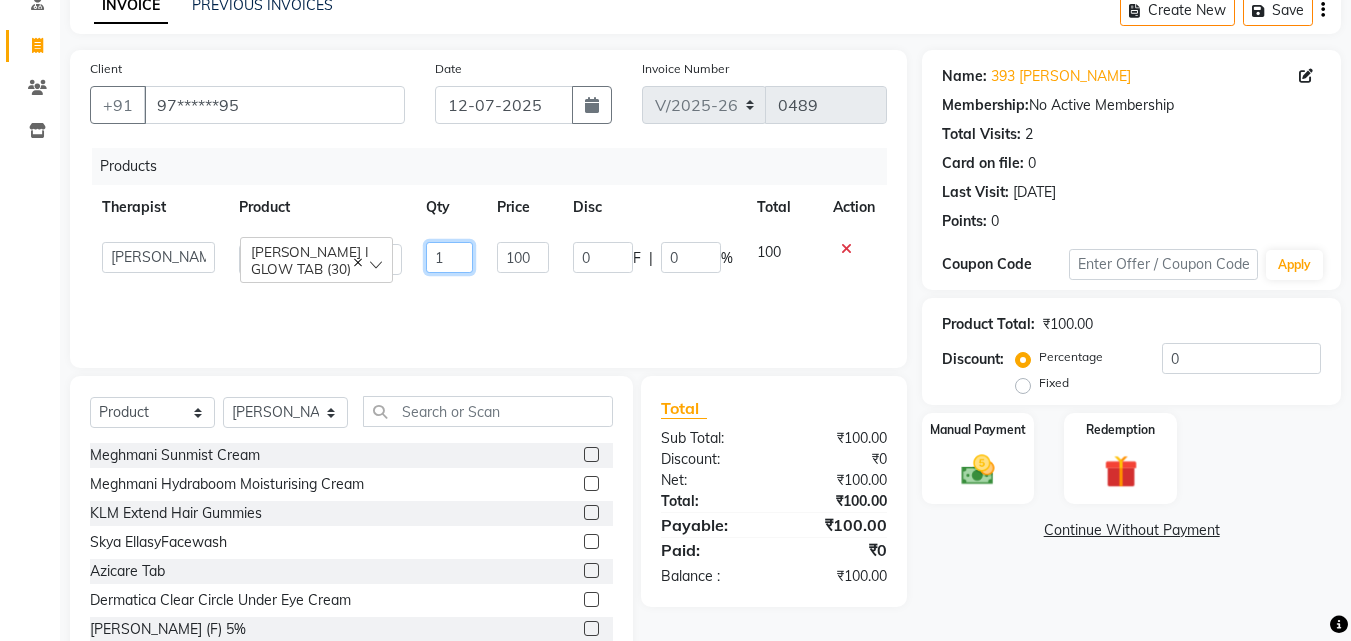click on "1" 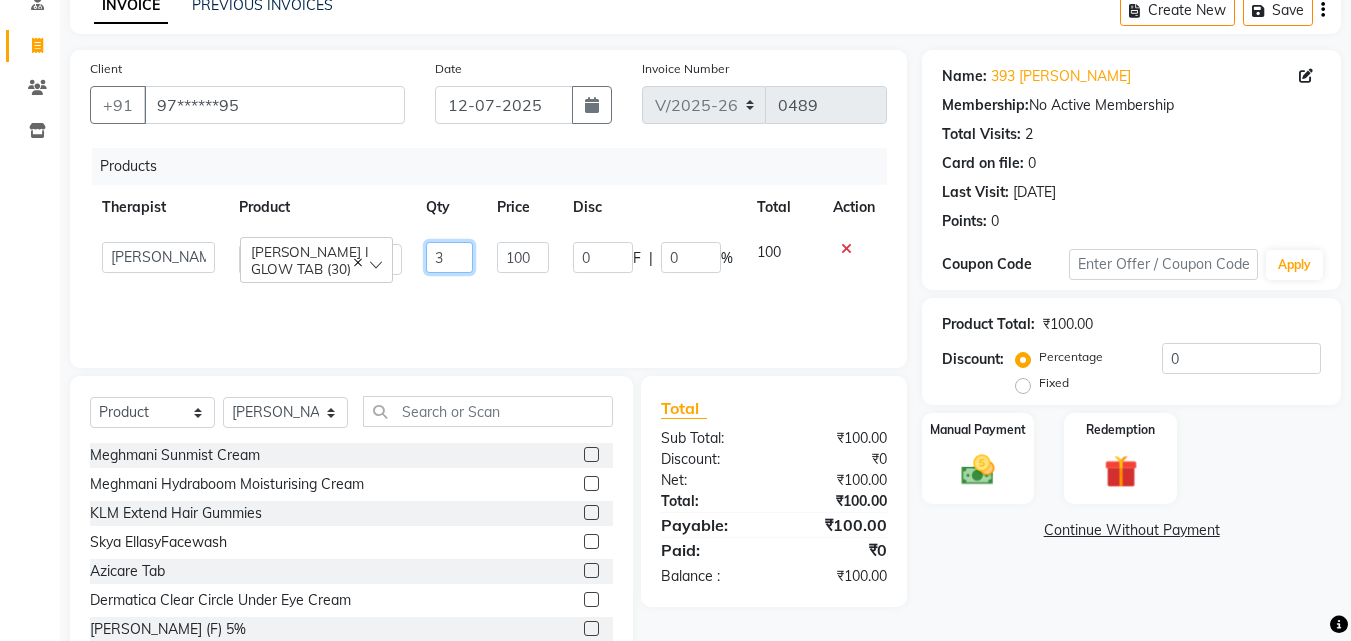 type on "30" 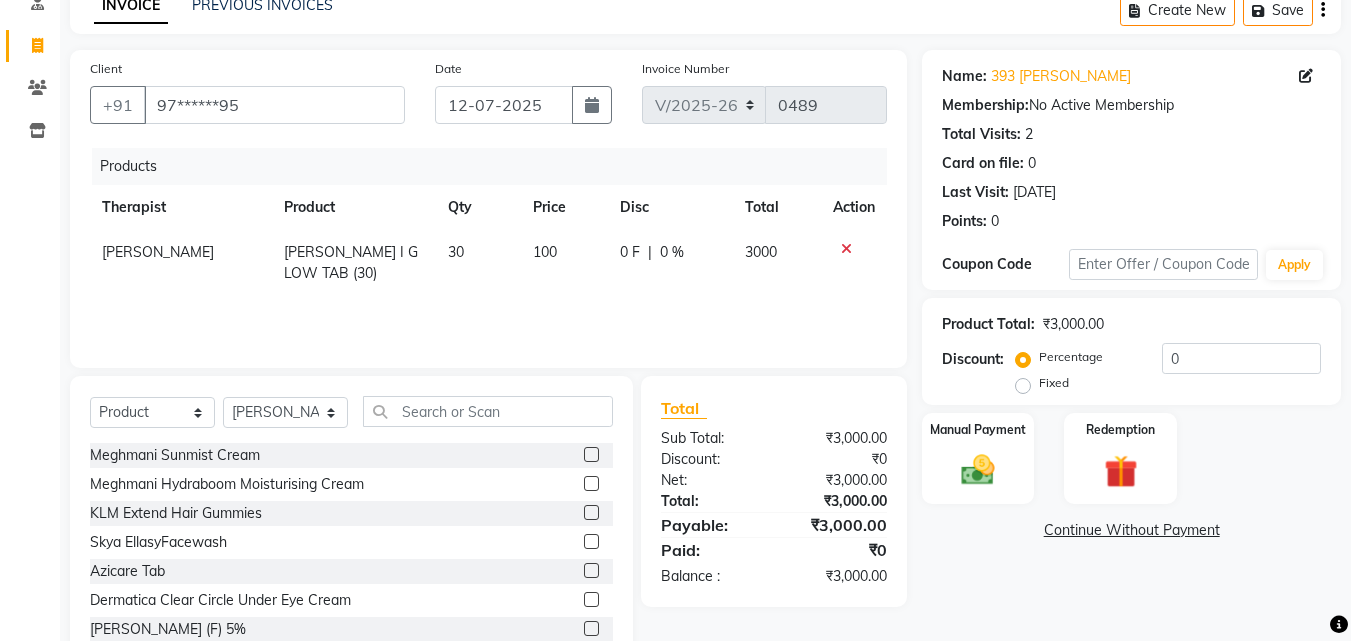 click on "Select  Service  Product  Membership  Package Voucher Prepaid Gift Card  Select Therapist Advance Iris Reception  [PERSON_NAME] [PERSON_NAME](Cosmetologist) Imran Isra [PERSON_NAME] Meghmani Sunmist Cream   Meghmani Hydraboom Moisturising Cream   KLM Extend Hair Gummies  Skya EllasyFacewash  Azicare Tab   Dermatica Clear Circle Under Eye Cream  Azelia I Min (F) 5%  Entod Beauty Hairtop [MEDICAL_DATA] 5%  KLM KENTRUFF STAY ON LOTION  Cipla Excella Rich  KLM GA6 OINTMENT  Decopecia Anti Hair Loss Shampoo  FD Epifager Ultra Cream  Skya Eiloni AN Skin Perfecting Cream  Skya Hair Thrive Oil (Redensyl, Procapil, [MEDICAL_DATA])  Skya Accurex OIL Free  Ultra Hydrating  Moisturizer  Decos BDL Acne Serum   Skya Essone OMC Spf 50+  Decos Tyropause TX Cream (Tranexamic,alpha arbutin , Vitc , [MEDICAL_DATA] Cream)  Decos Cutifeel FC (Post Procedure)Oil Free Hydrating Gel  KLM GA-12 Cream  Skya [MEDICAL_DATA] Anti Acne Oil Control Facewash  Skya [MEDICAL_DATA] SR Anti Acne Serum  KLM Melapik Ever Cream  Azelia S & S Shampoo  Ez Acne sachet" 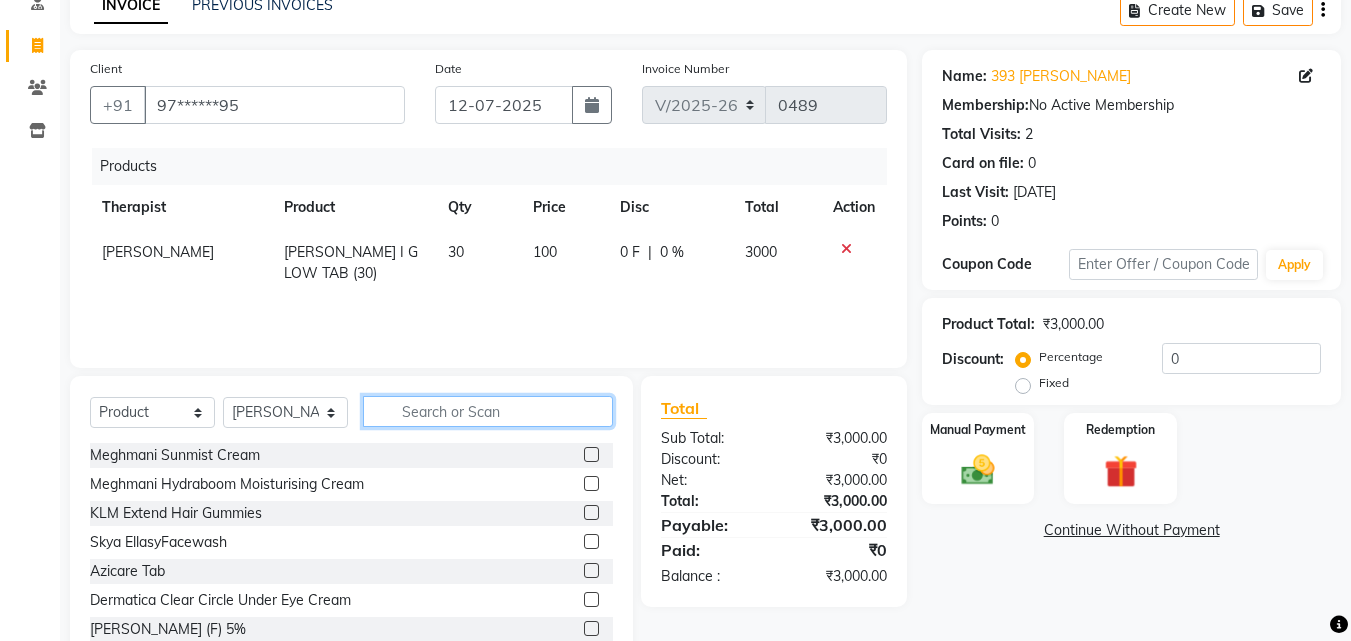 click 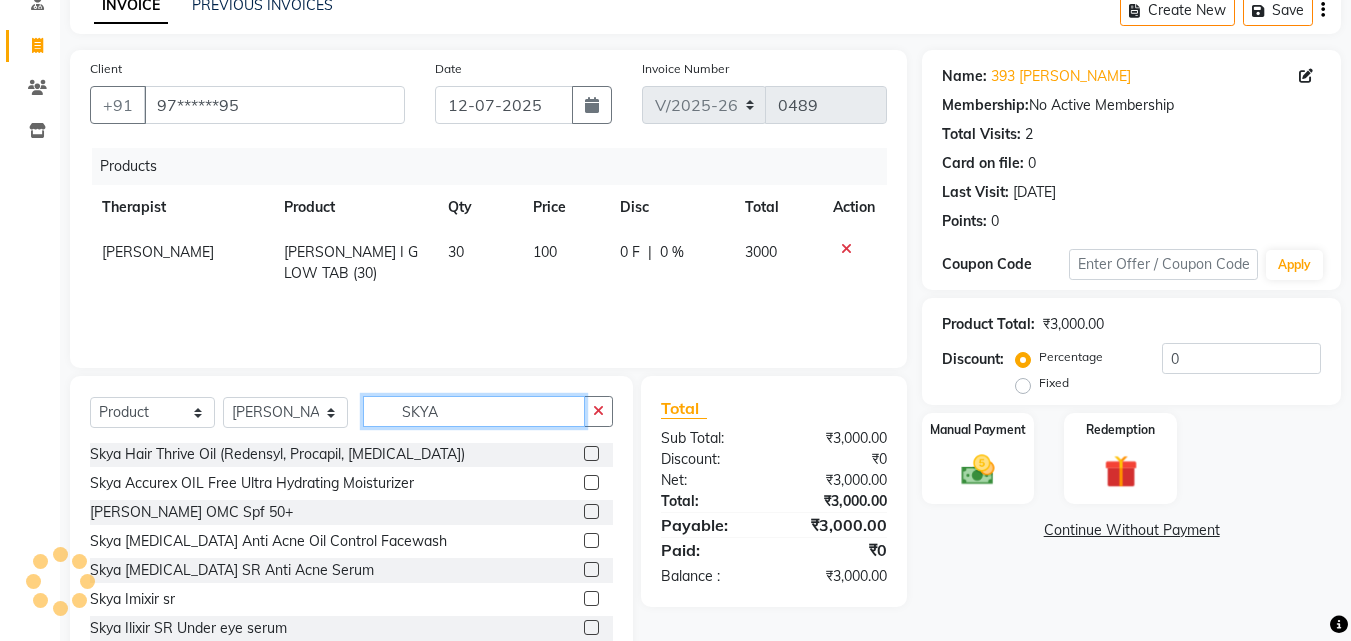 scroll, scrollTop: 90, scrollLeft: 0, axis: vertical 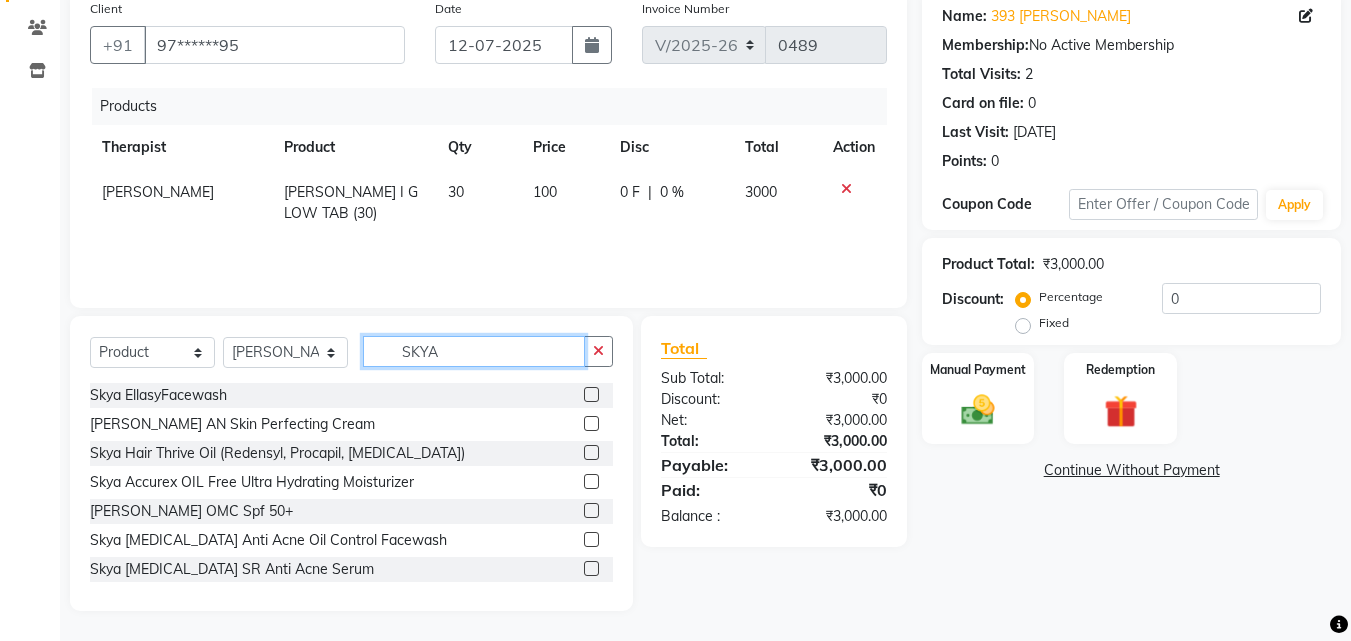 type on "SKYA" 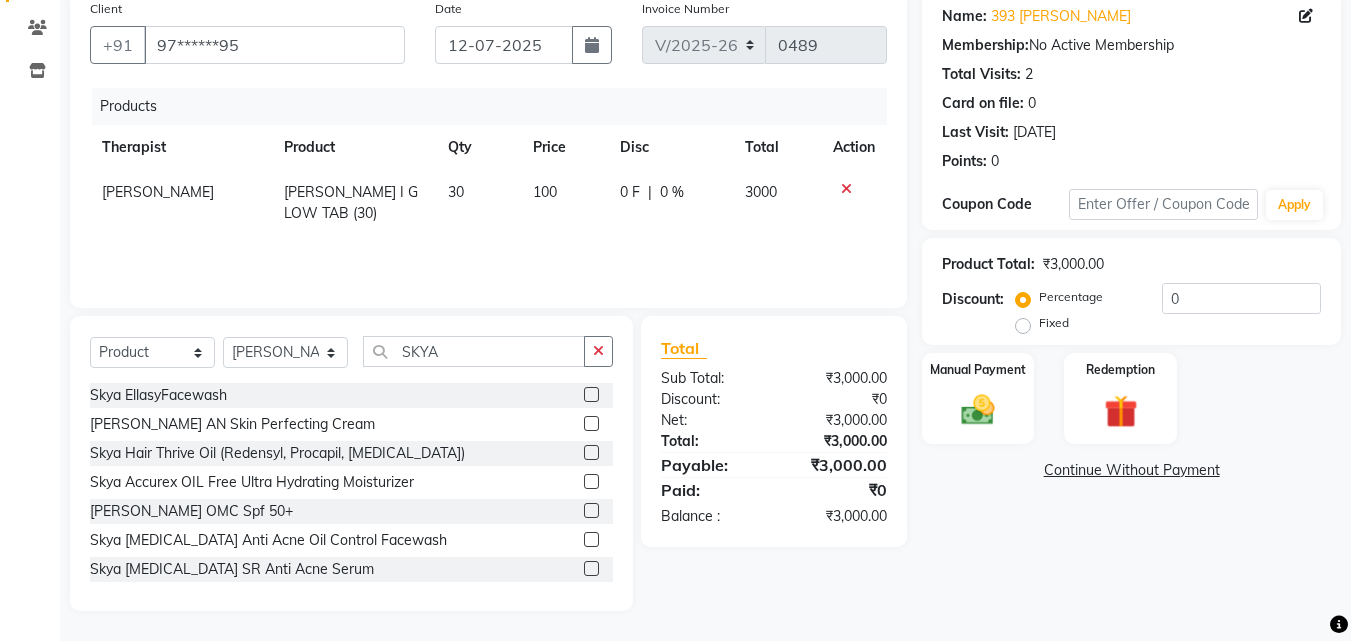 click 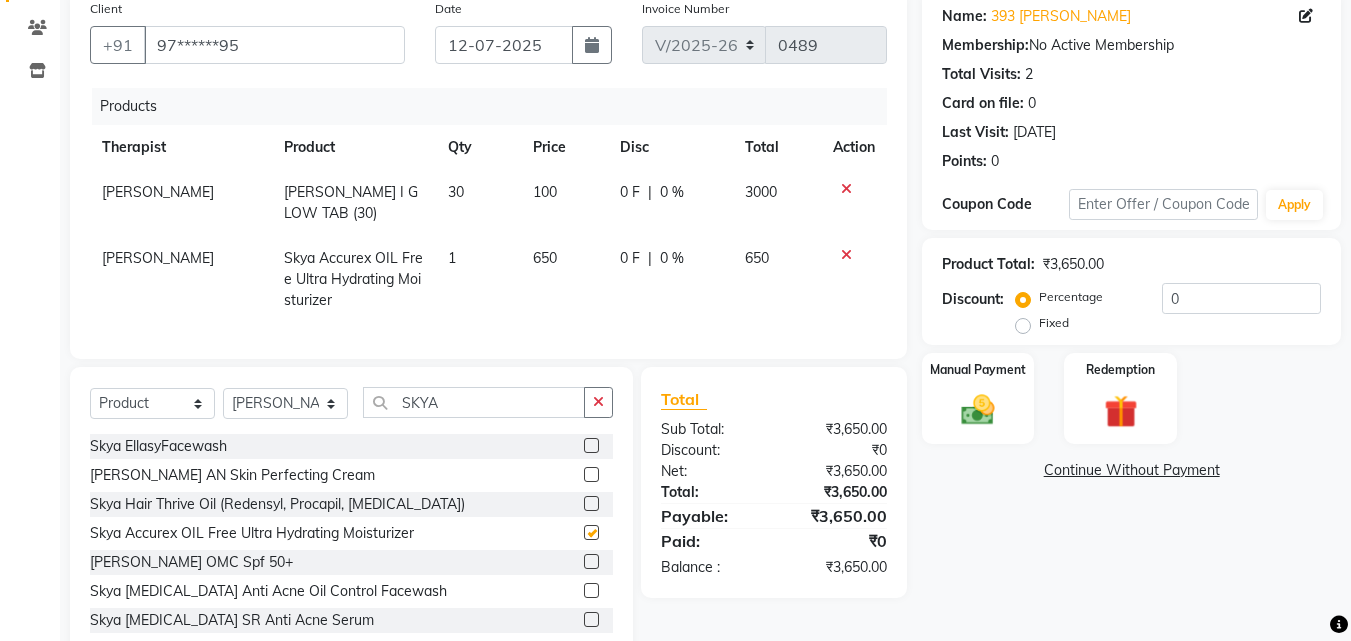 checkbox on "false" 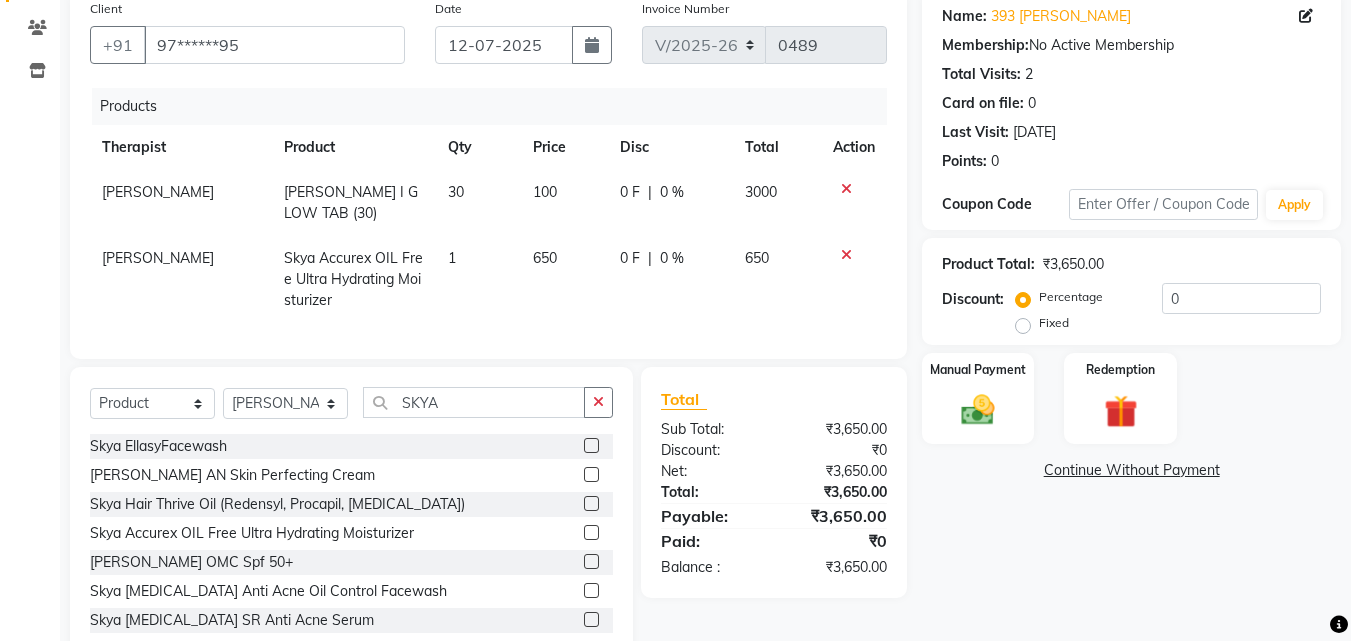 click on "Select  Service  Product  Membership  Package Voucher Prepaid Gift Card  Select Therapist Advance Iris Reception  [PERSON_NAME] [PERSON_NAME](Cosmetologist) [PERSON_NAME] Isra [PERSON_NAME] SKYA" 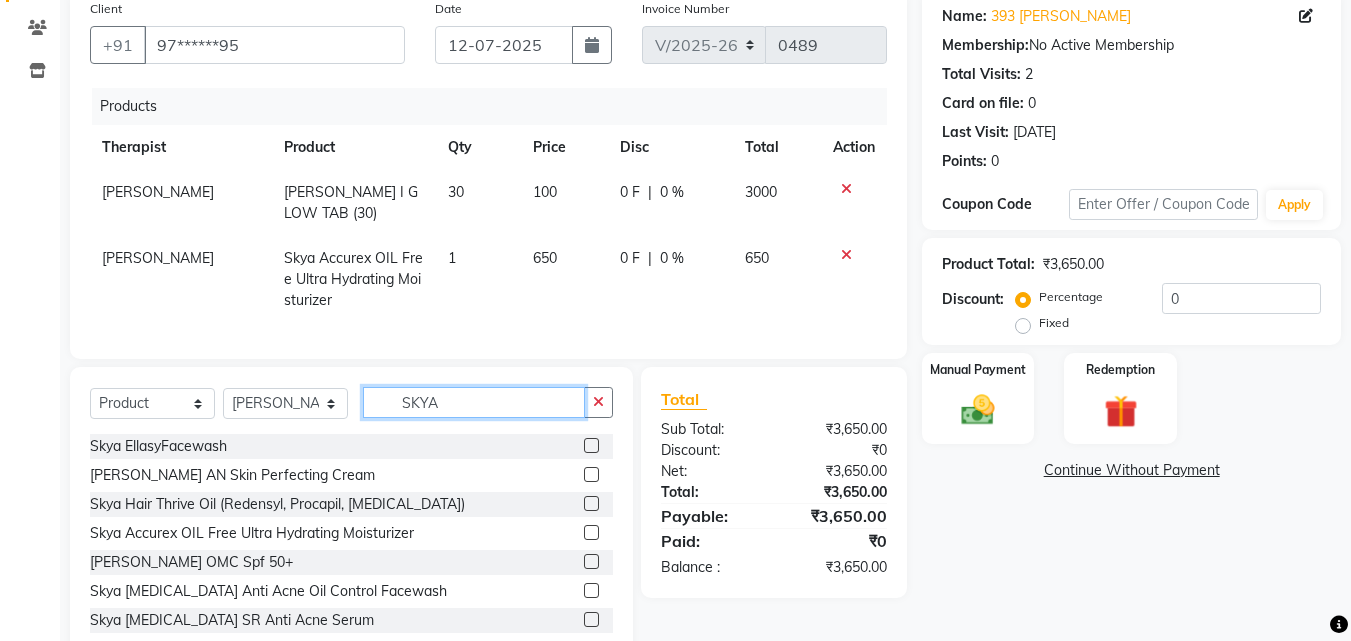 click on "SKYA" 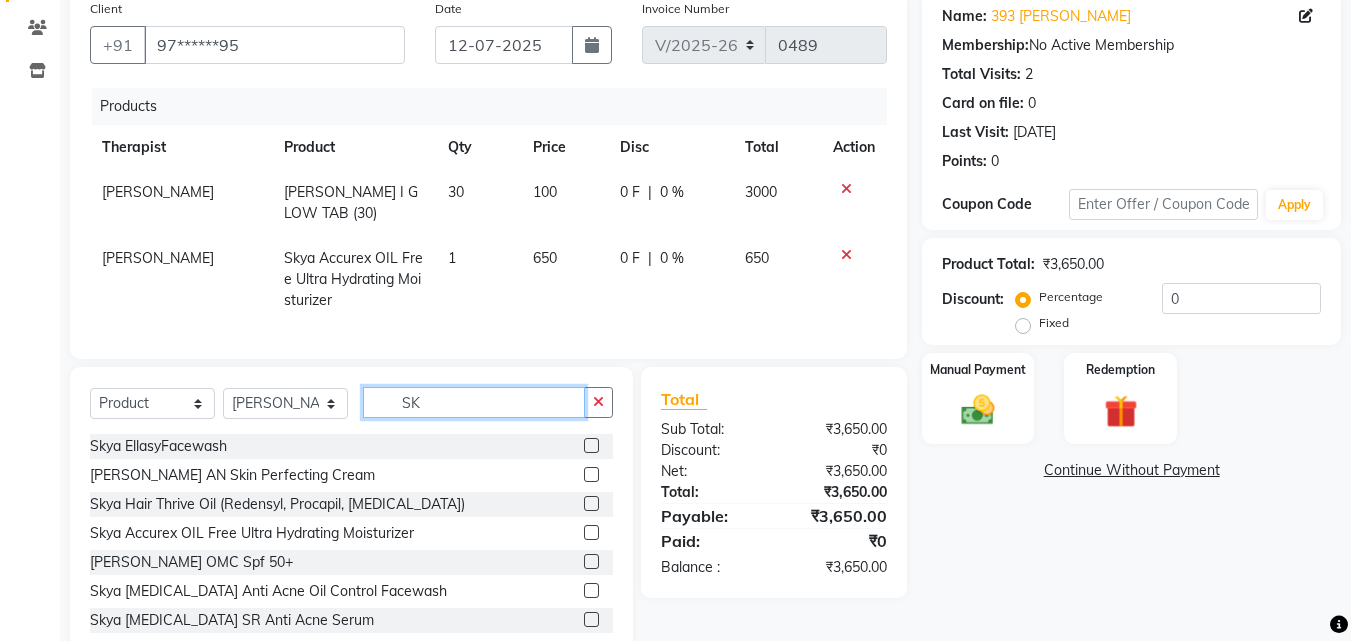 type on "S" 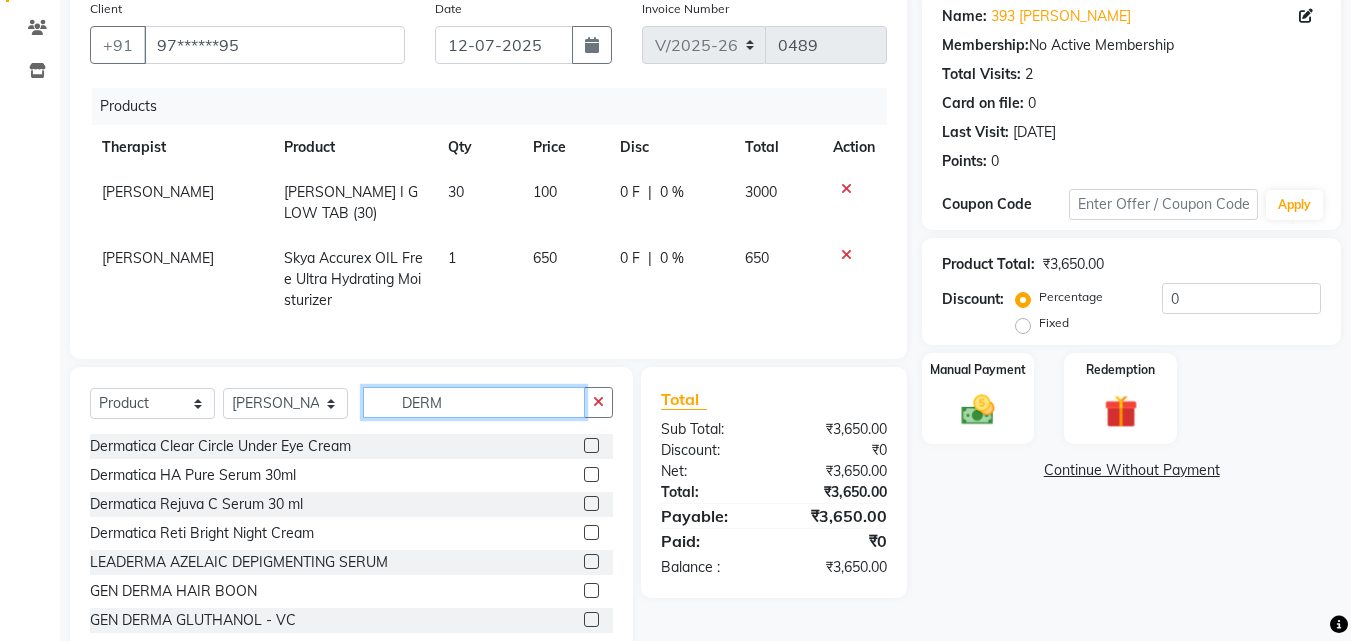 type on "DERM" 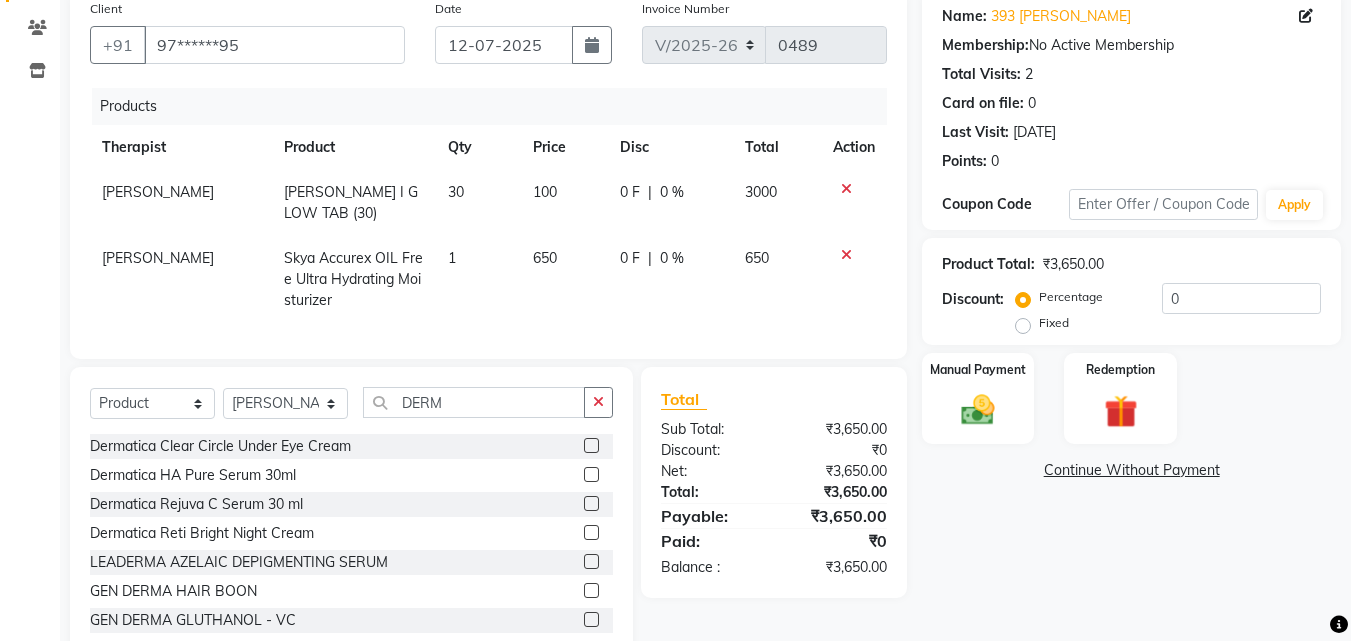 click 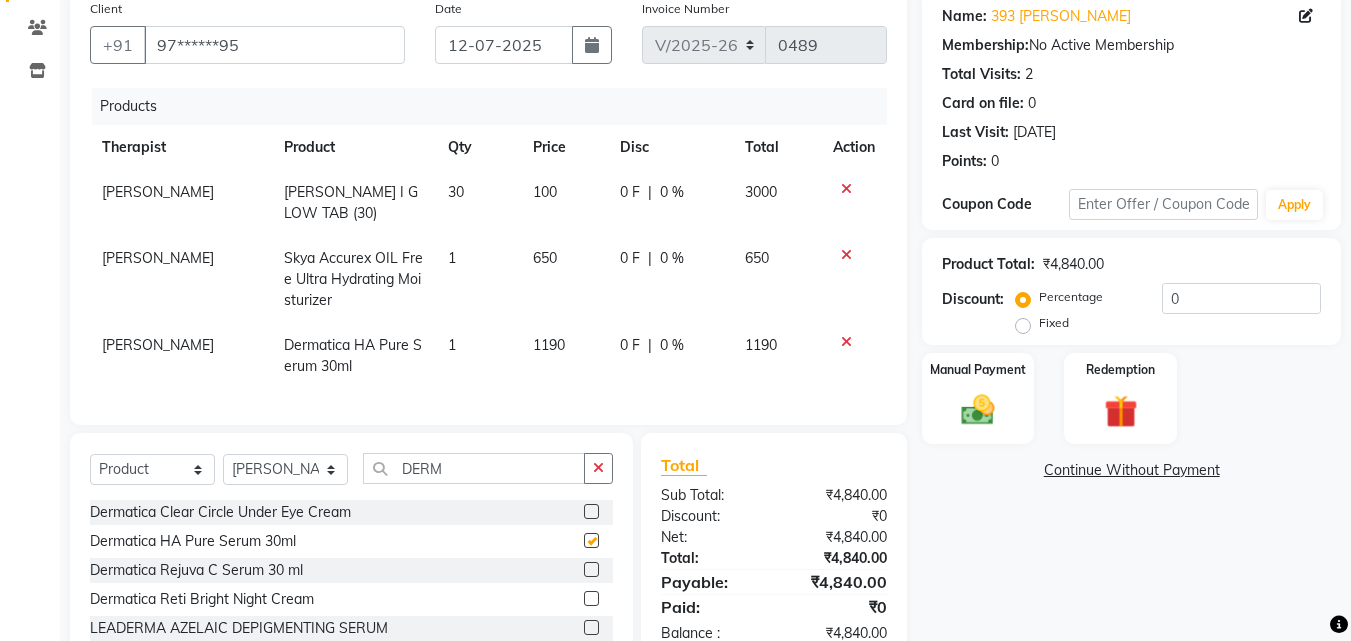 checkbox on "false" 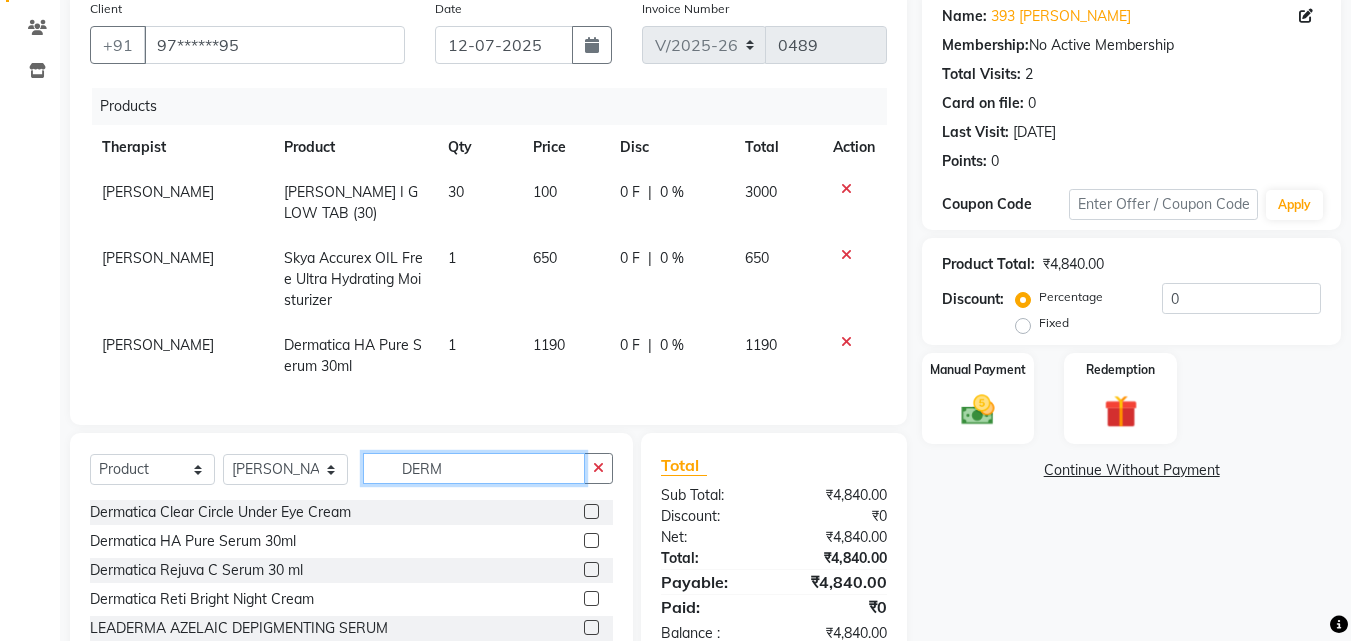 click on "DERM" 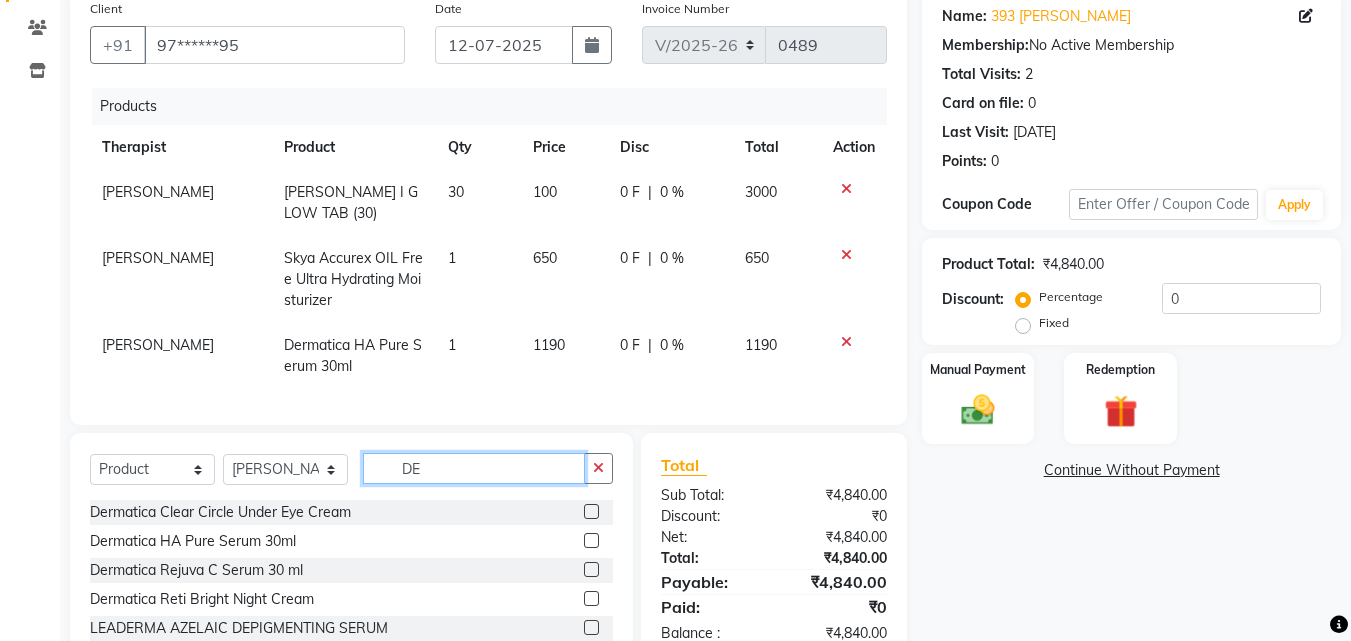 type on "D" 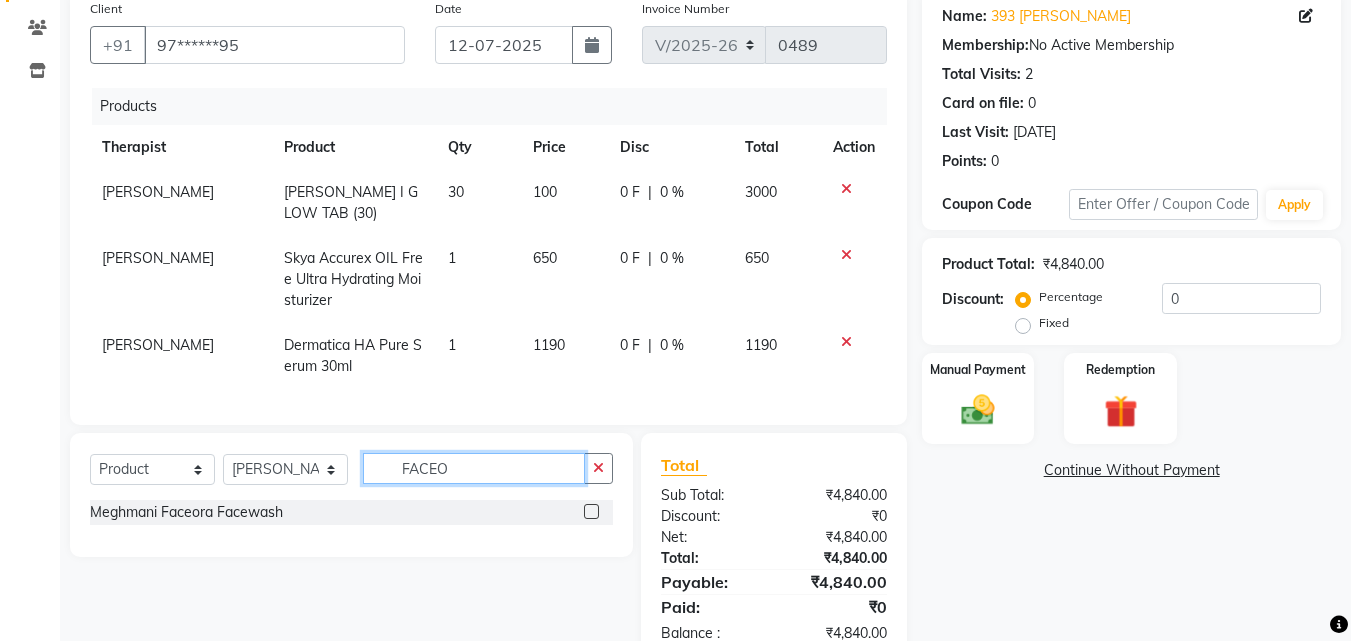 type on "FACEO" 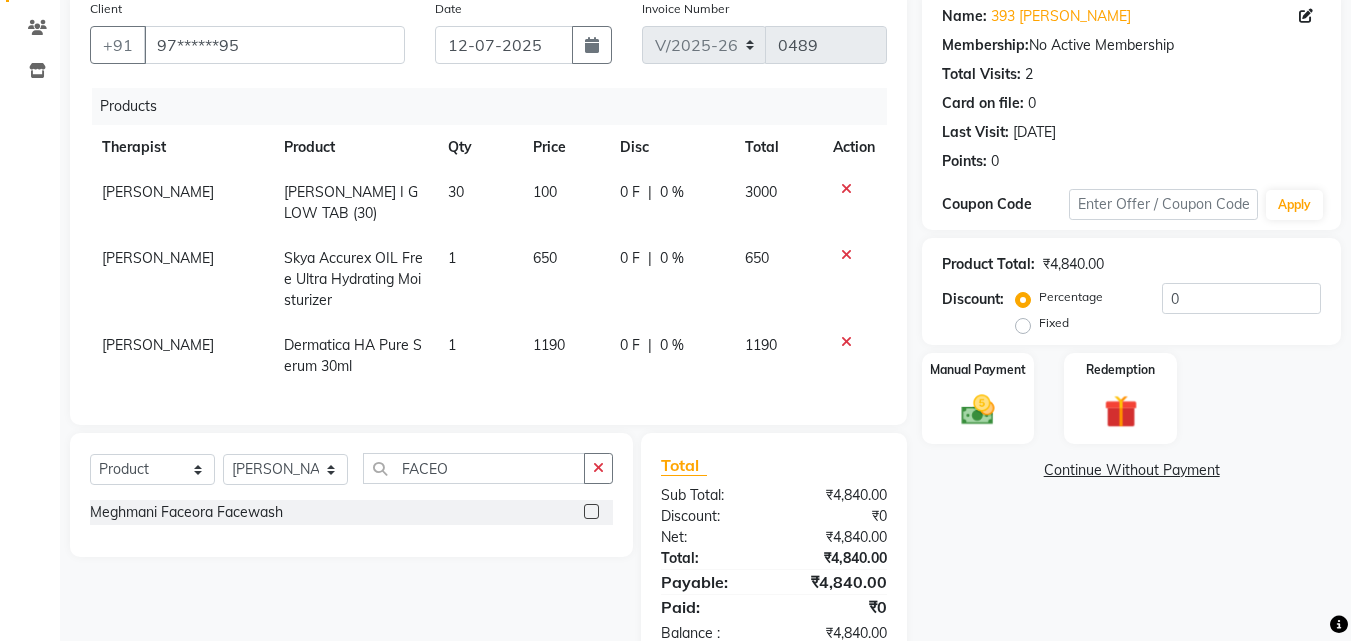 click 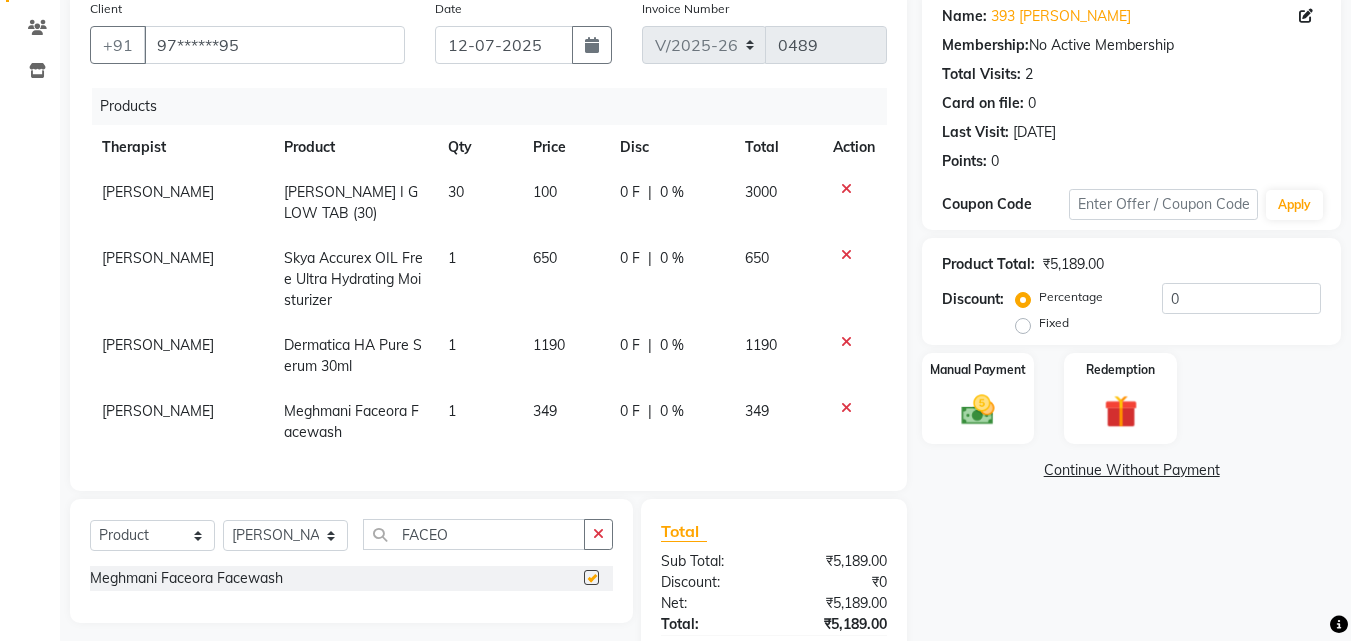 checkbox on "false" 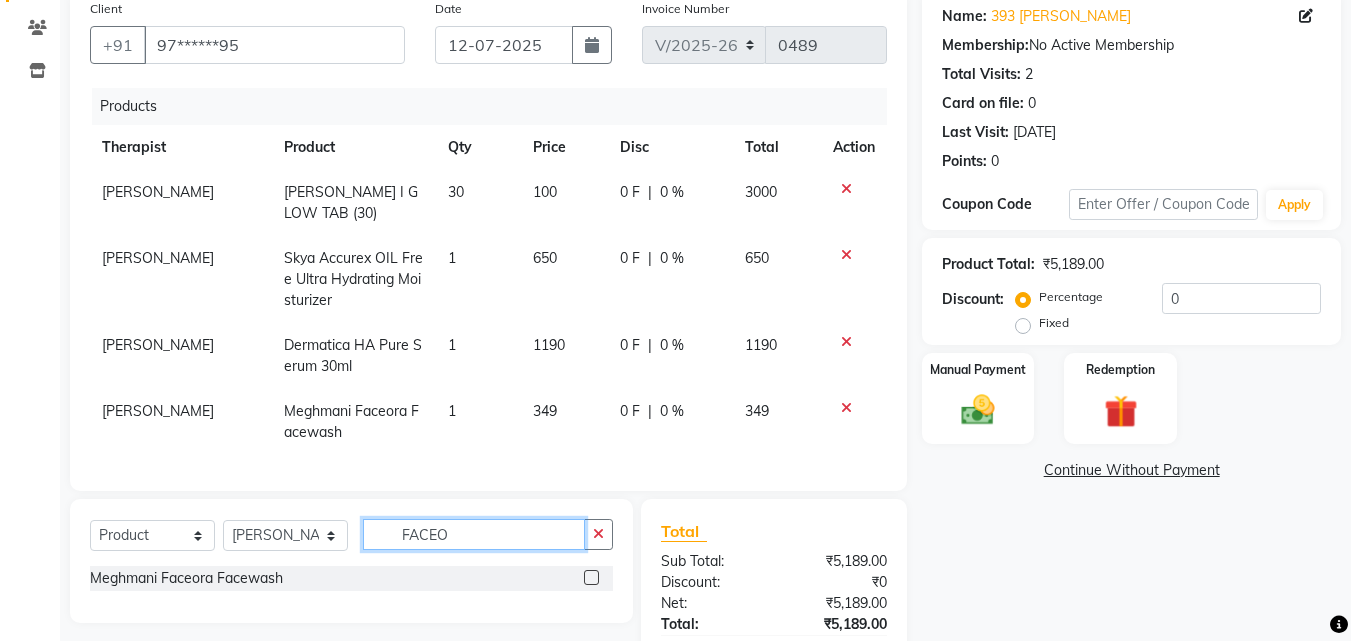 click on "FACEO" 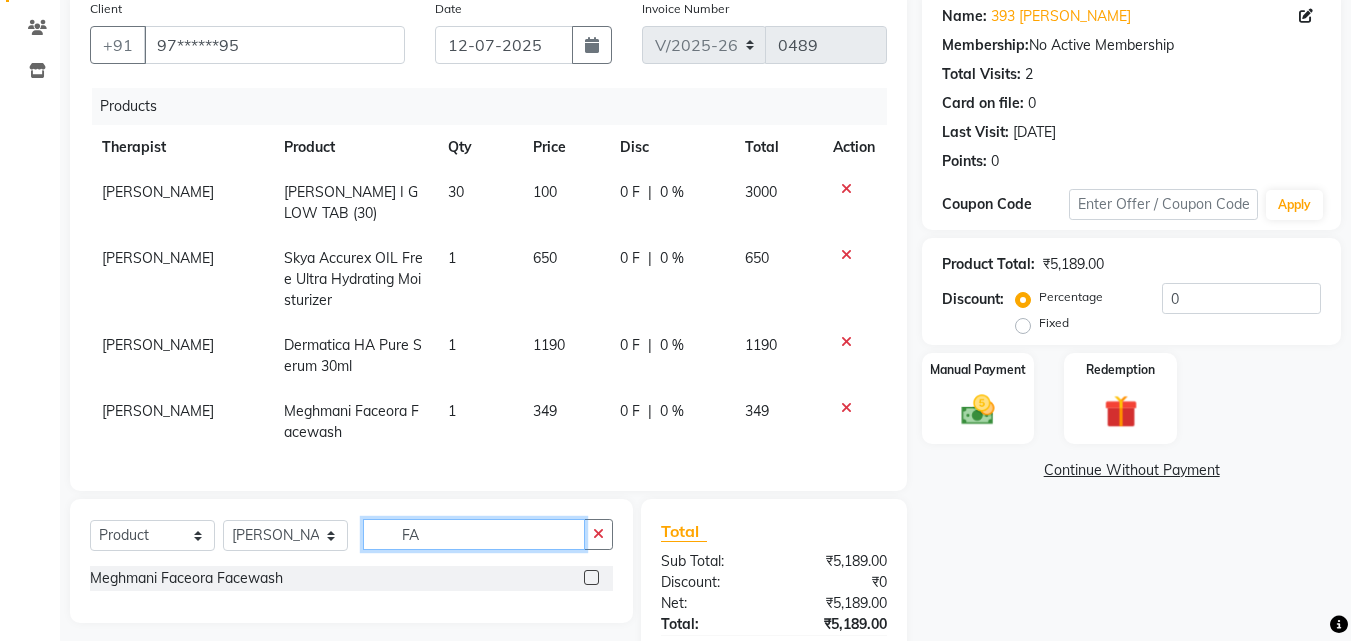 type on "F" 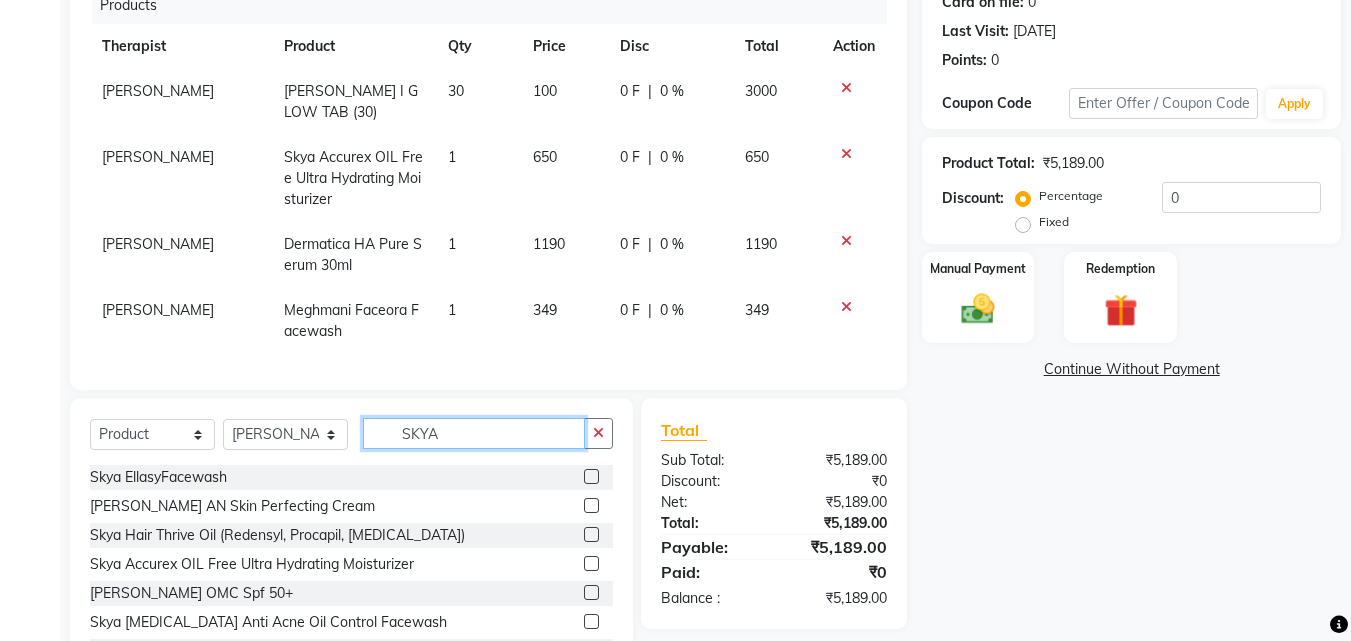 scroll, scrollTop: 358, scrollLeft: 0, axis: vertical 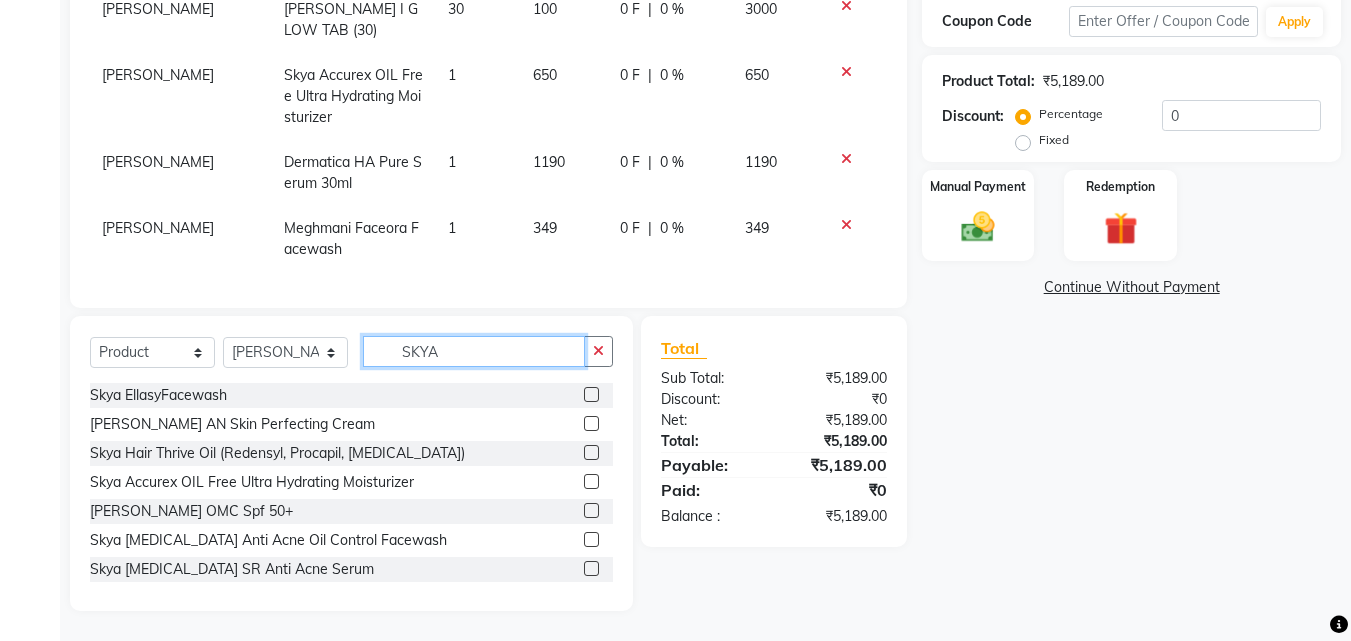 type on "SKYA" 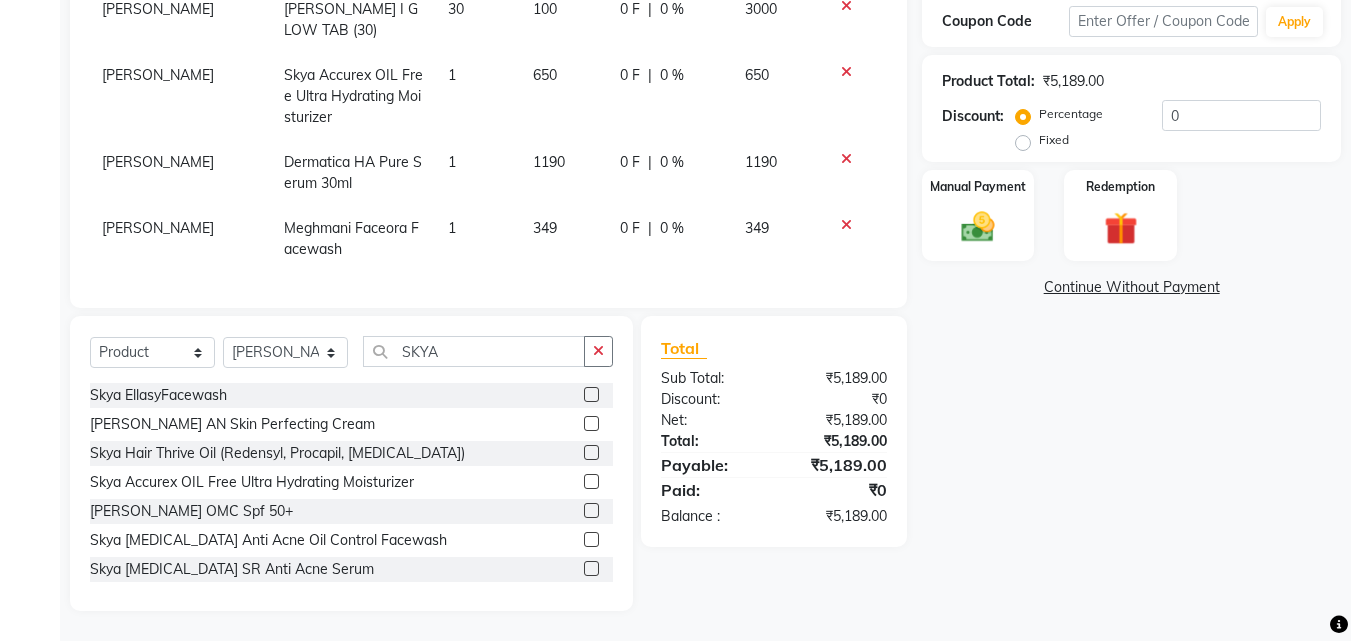 click 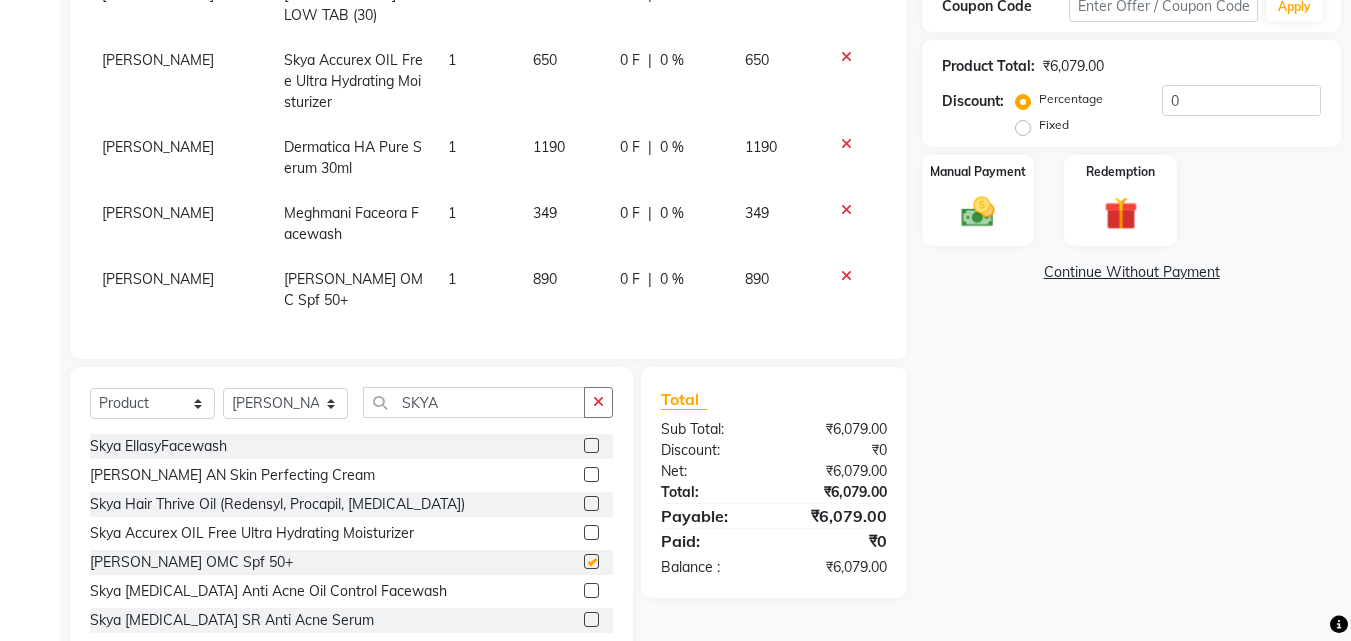 checkbox on "false" 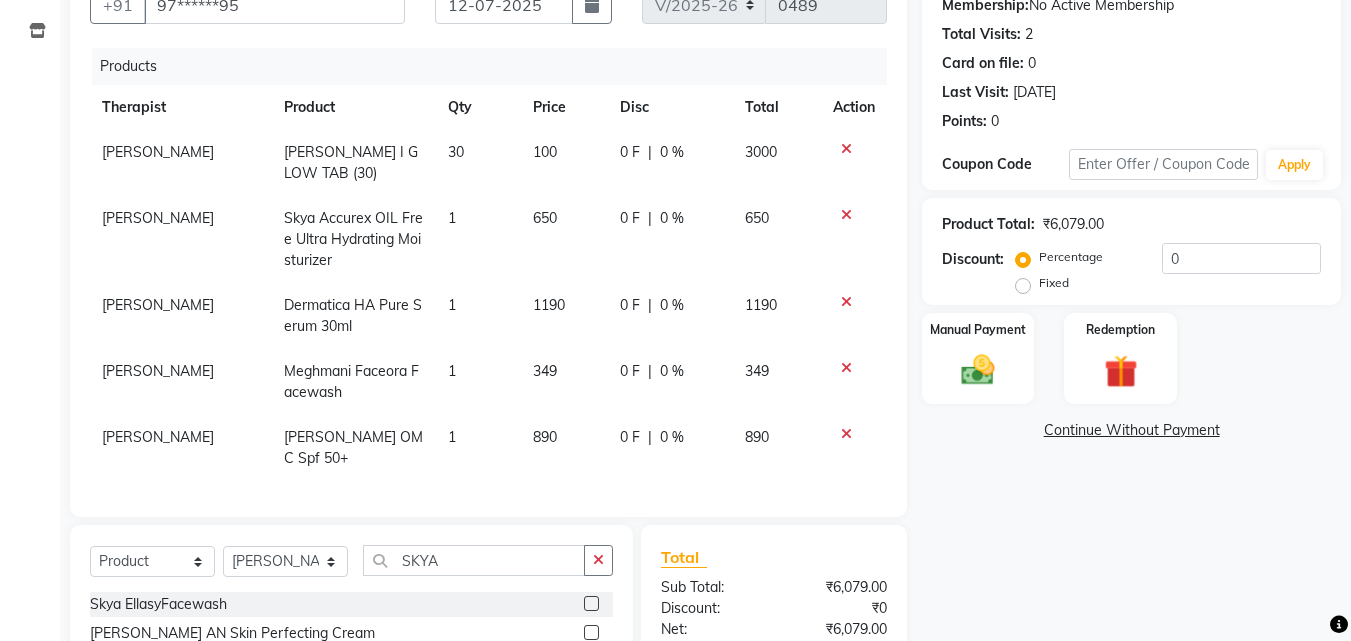 scroll, scrollTop: 158, scrollLeft: 0, axis: vertical 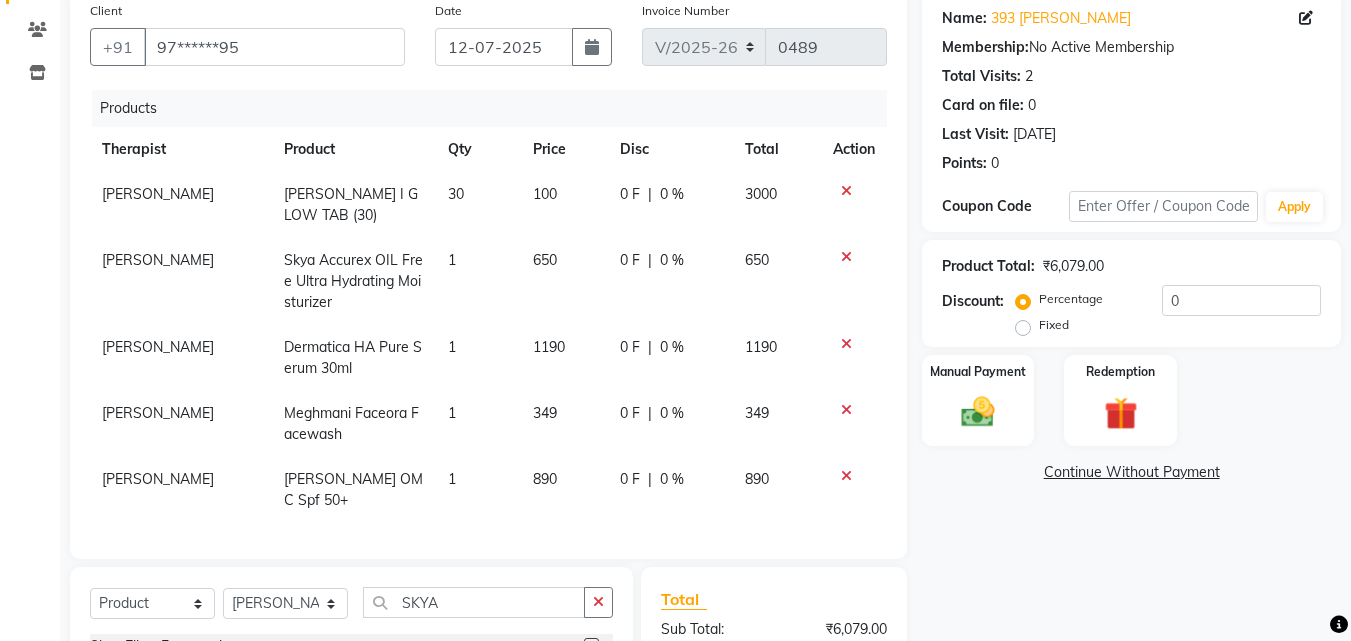click on "349" 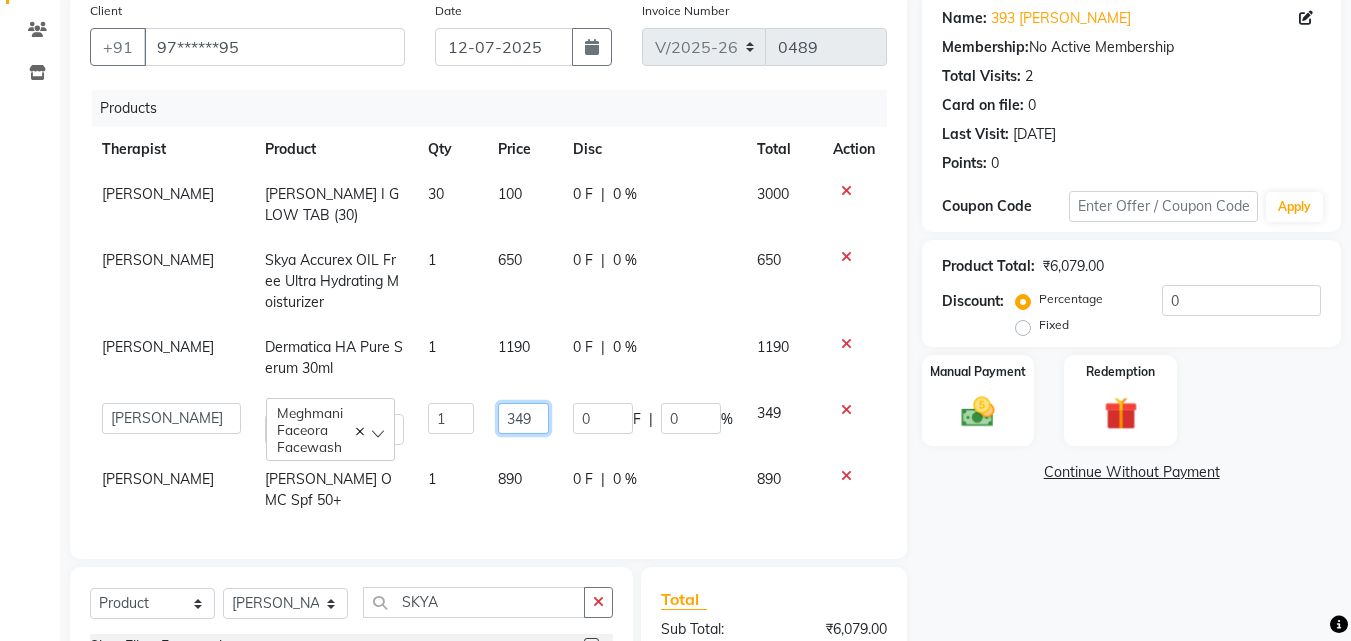 click on "349" 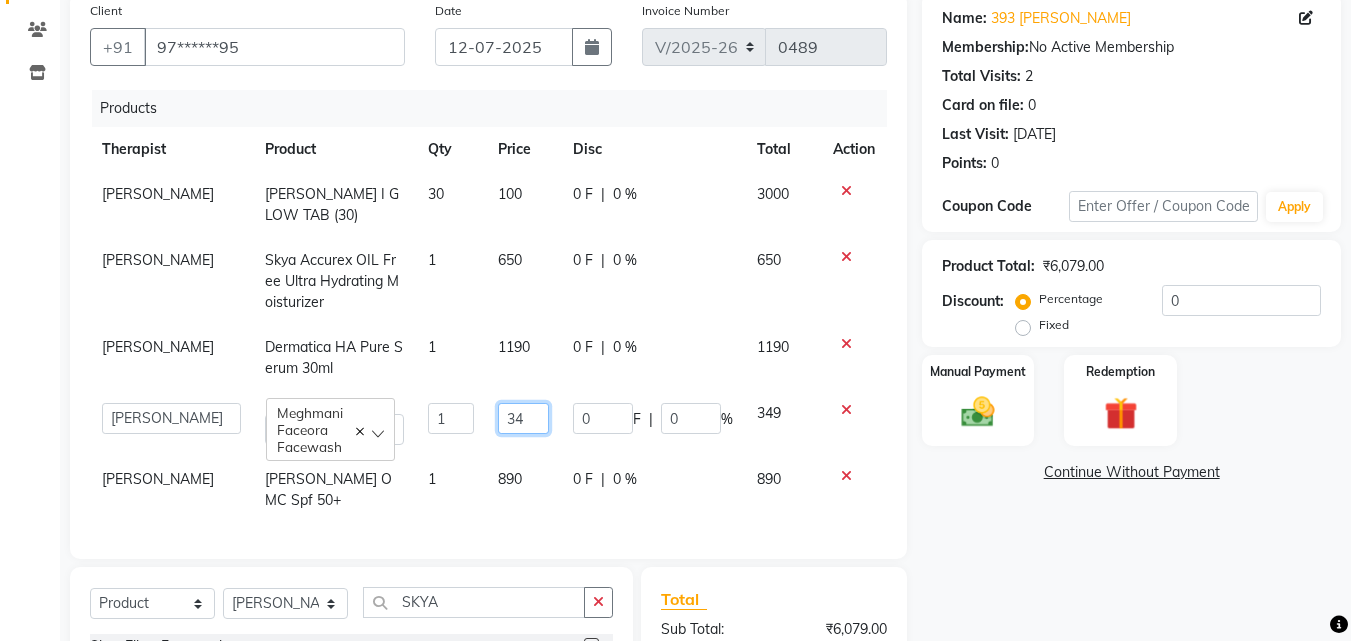 type on "3" 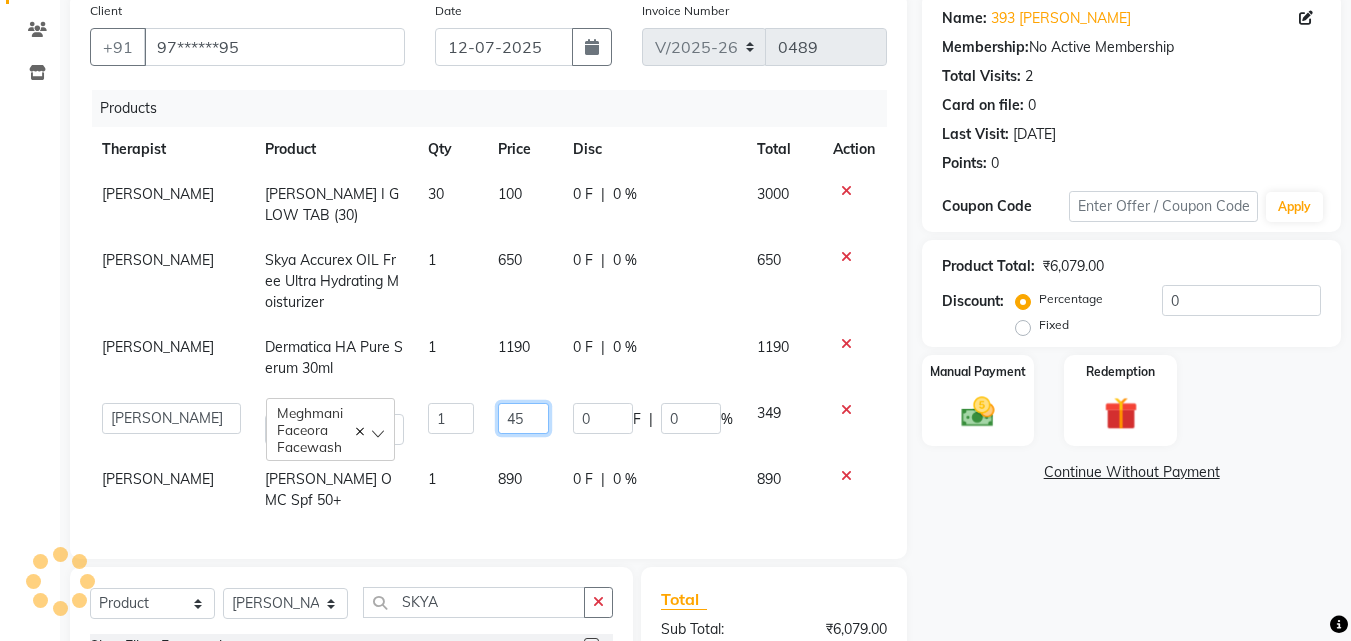 type on "450" 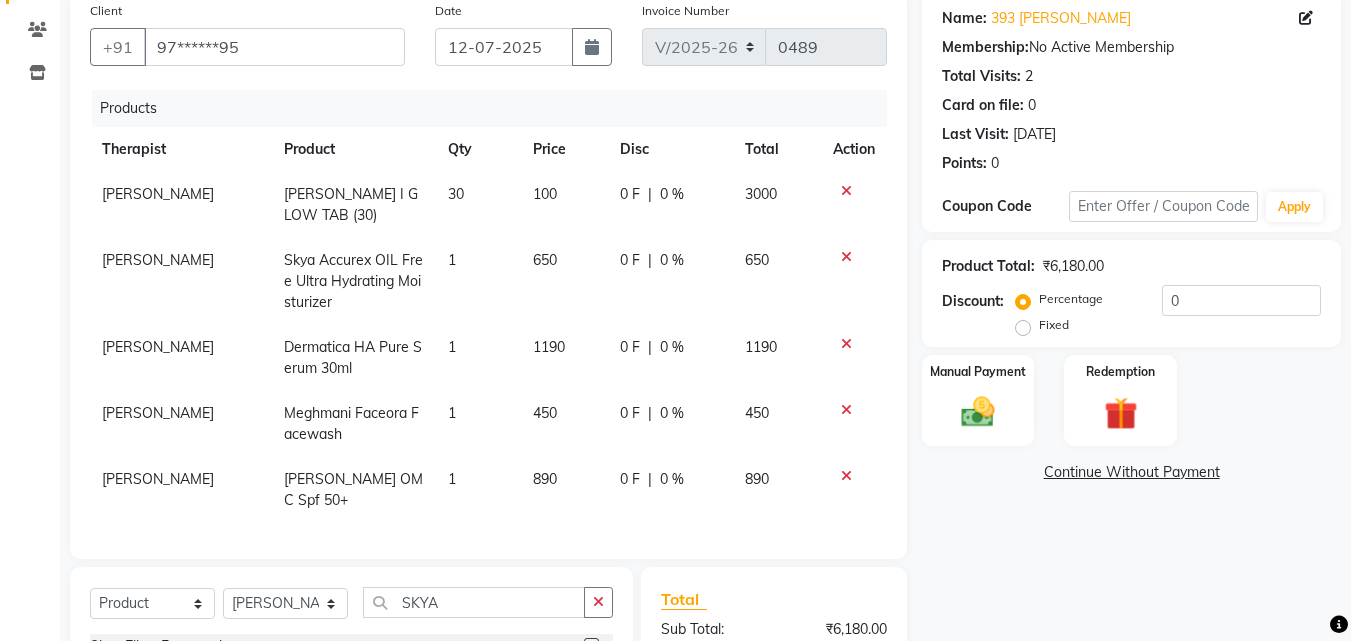 click on "890" 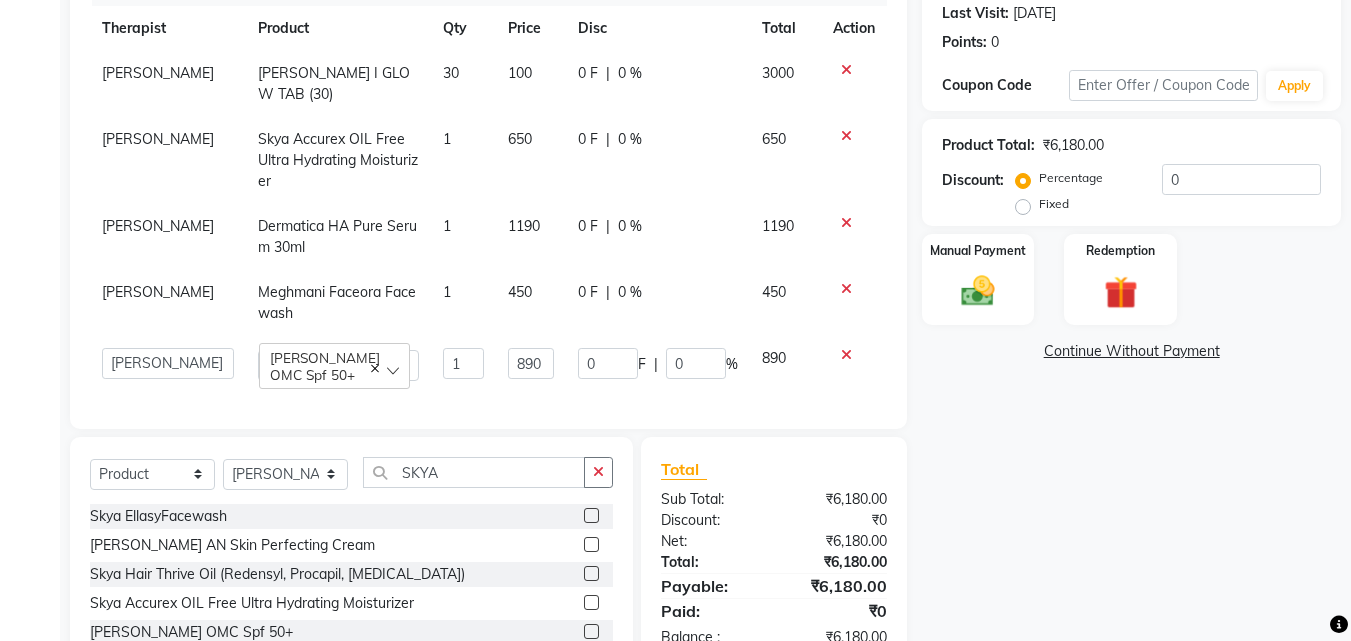 scroll, scrollTop: 415, scrollLeft: 0, axis: vertical 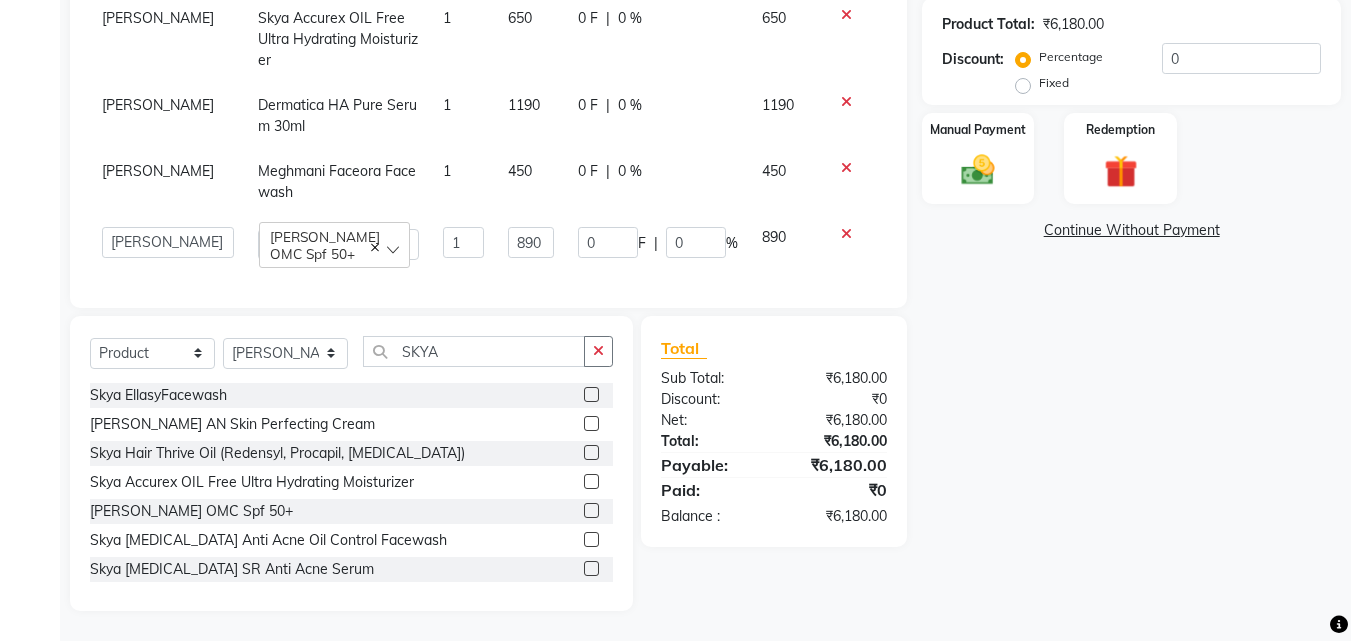 click on "450" 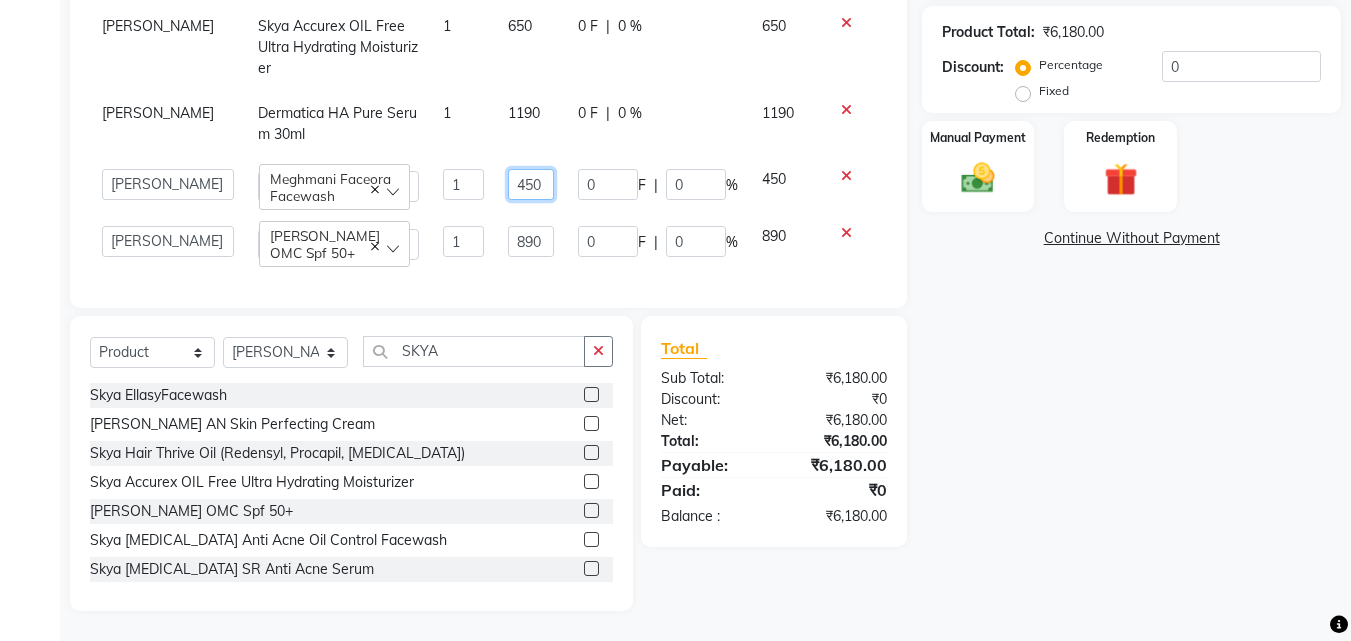click on "450" 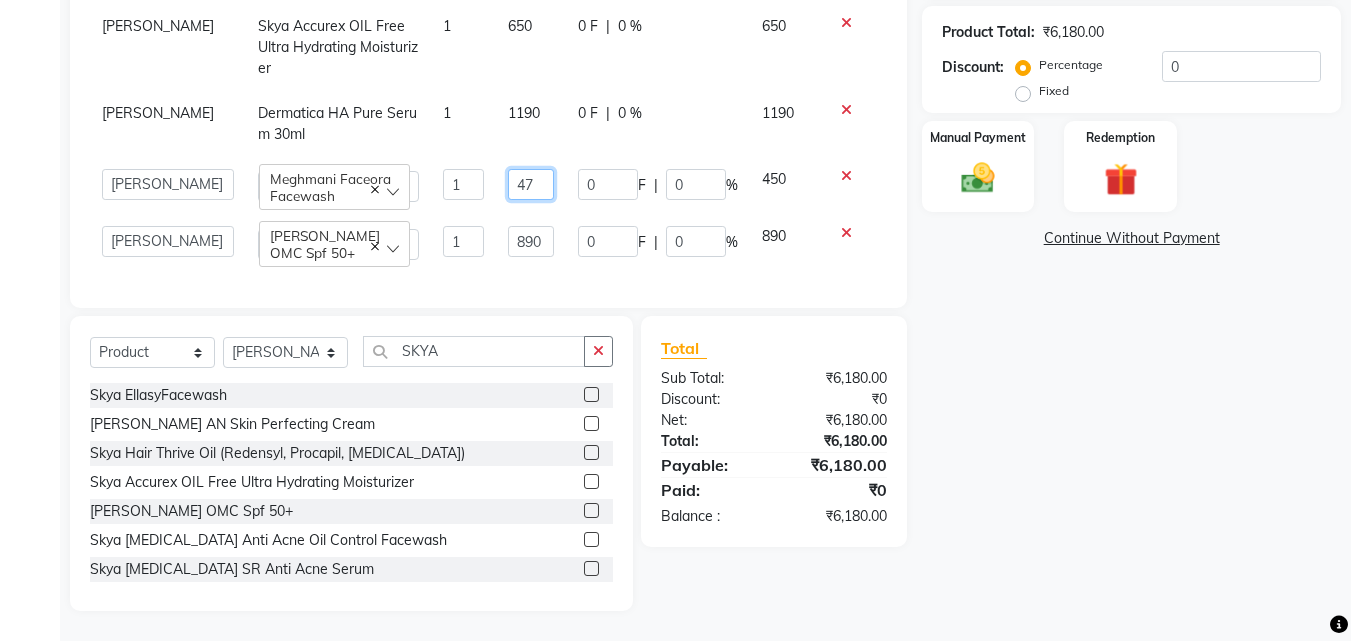 type on "475" 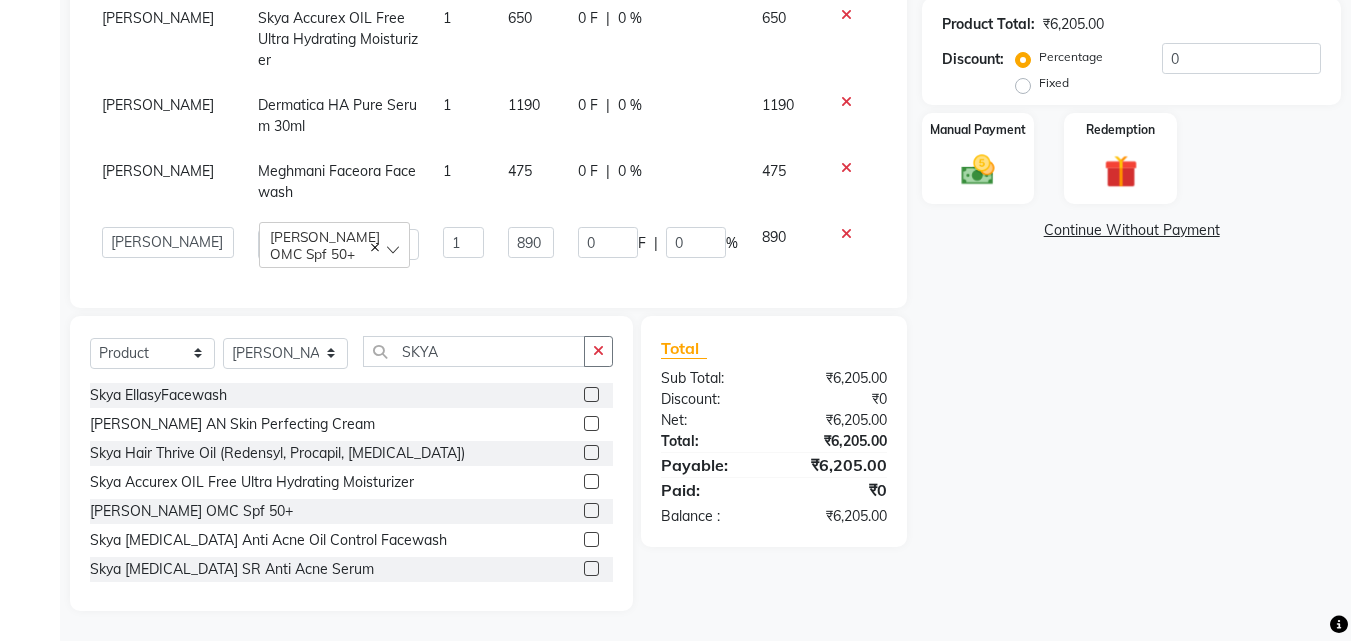 click on "475" 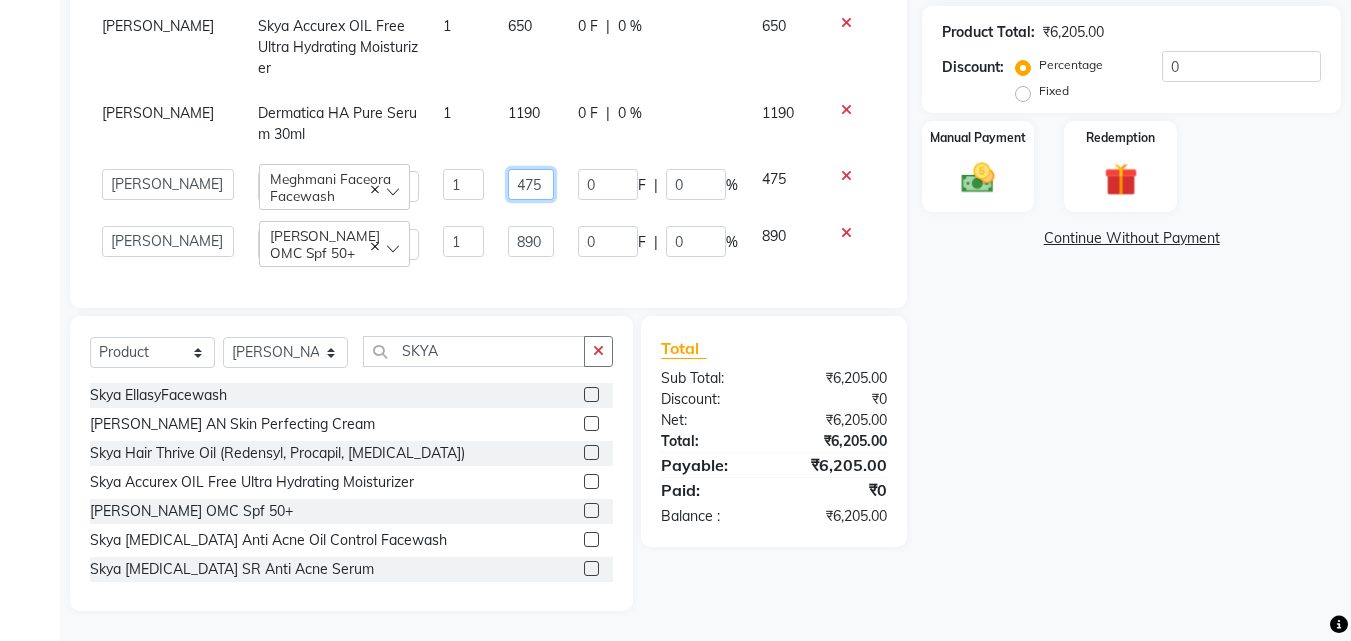 click on "475" 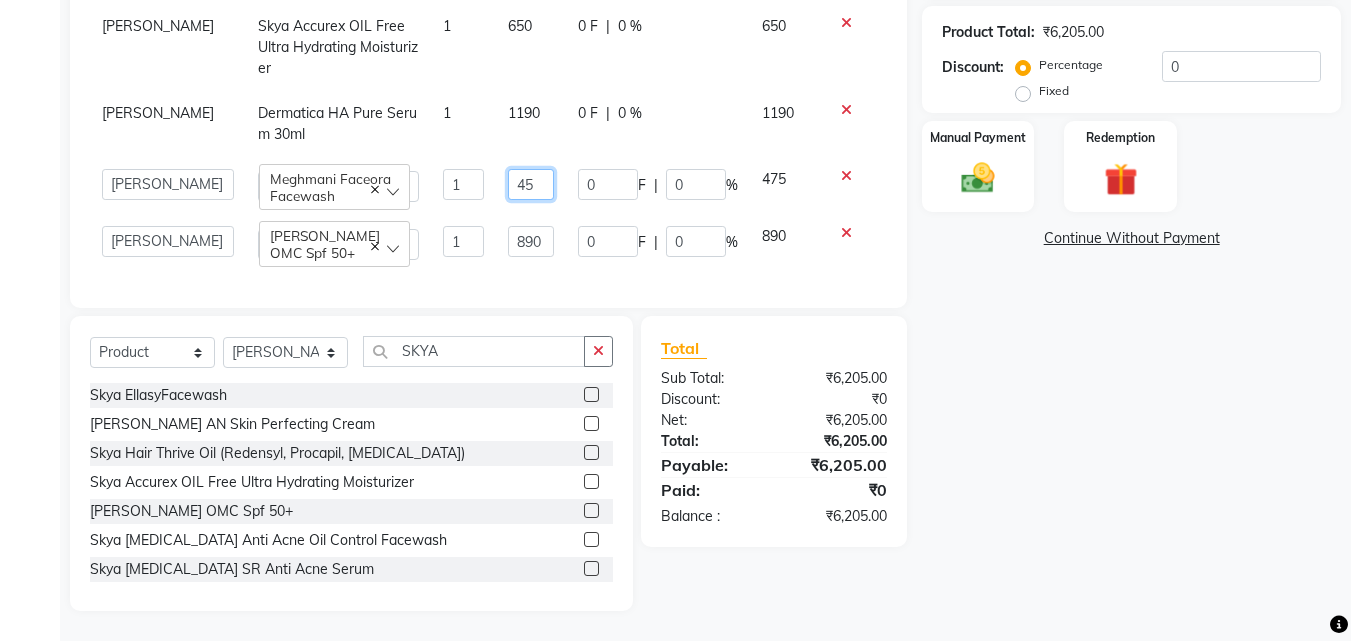type on "450" 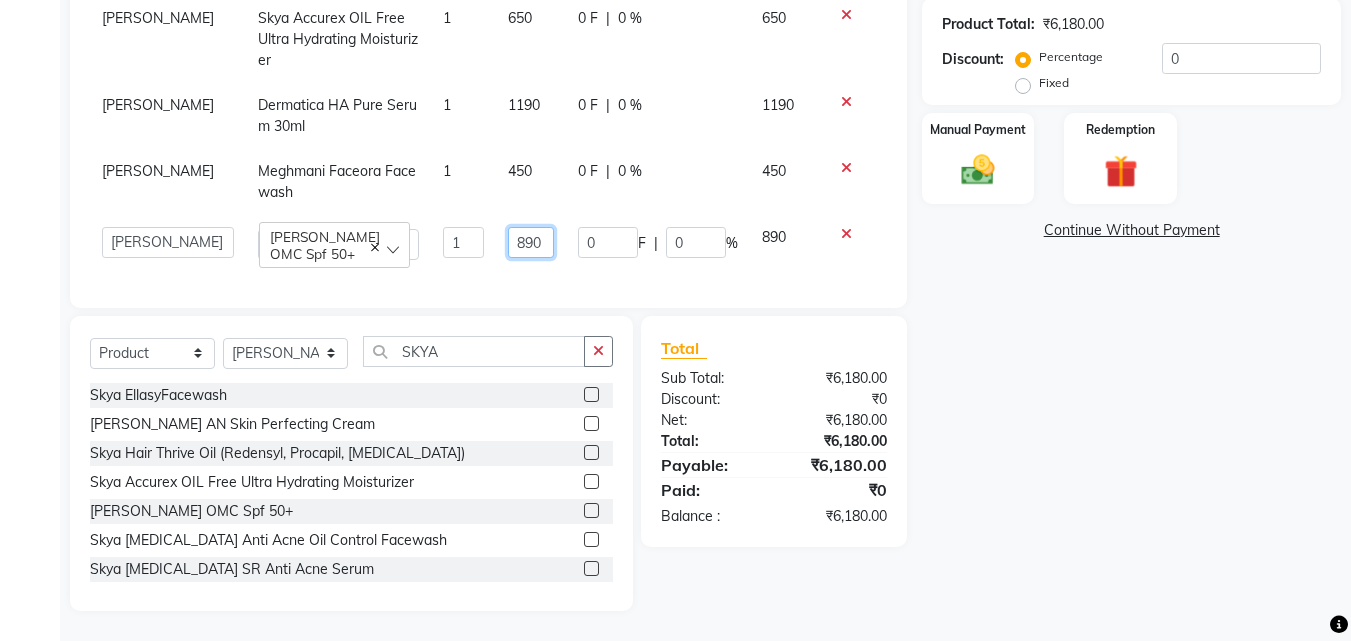 click on "890" 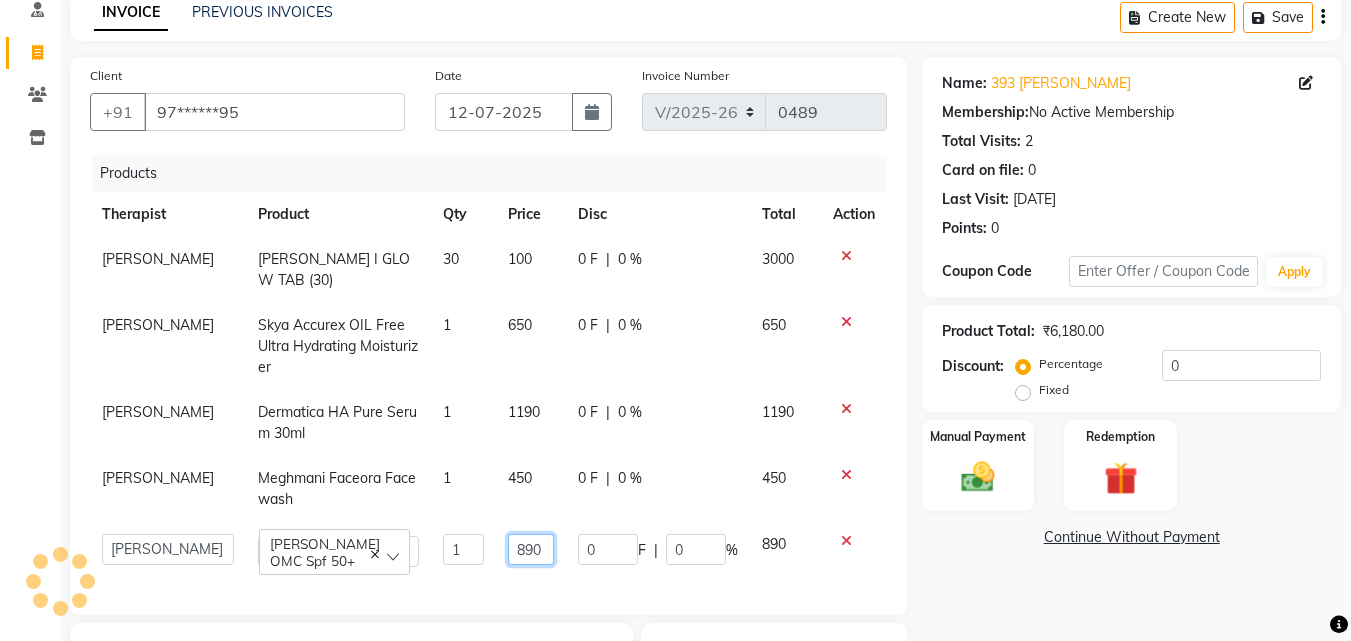 scroll, scrollTop: 0, scrollLeft: 0, axis: both 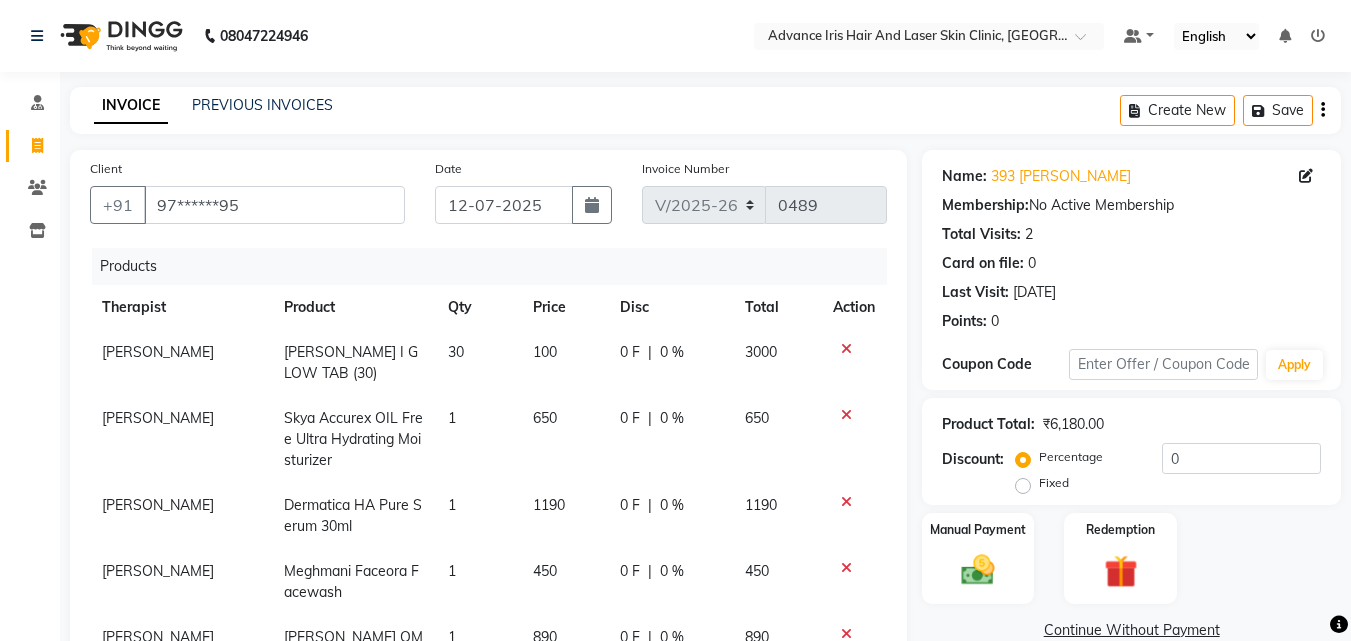 click on "650" 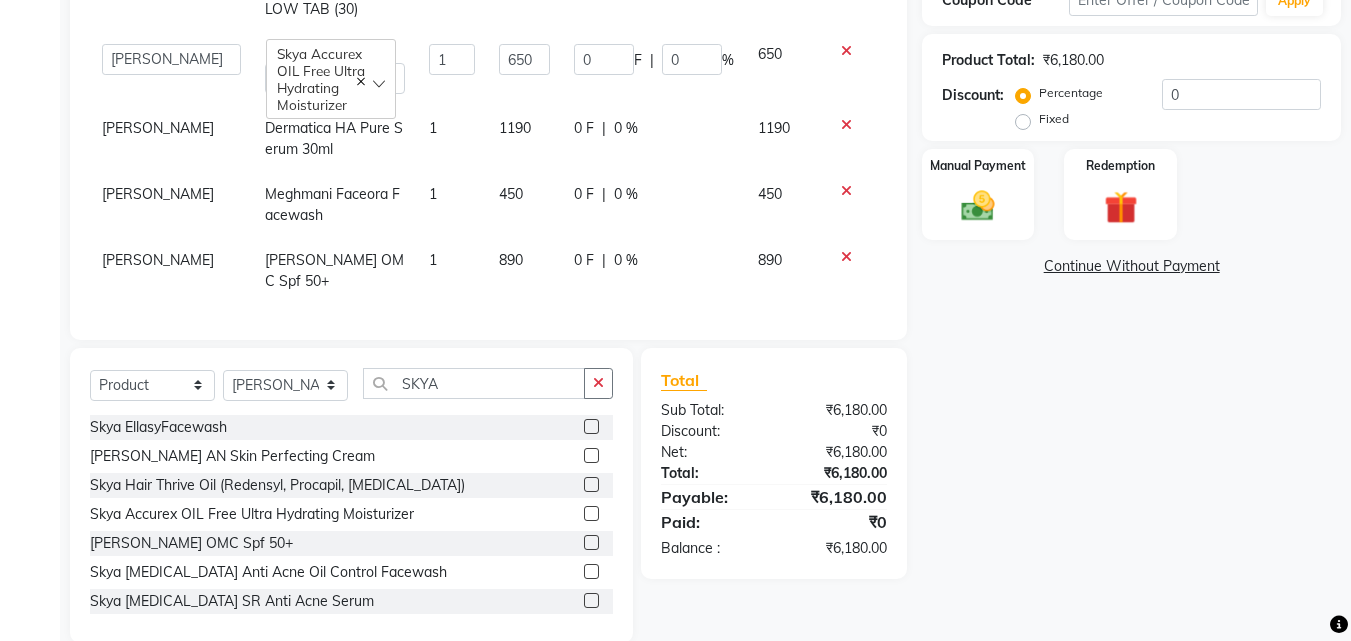 scroll, scrollTop: 411, scrollLeft: 0, axis: vertical 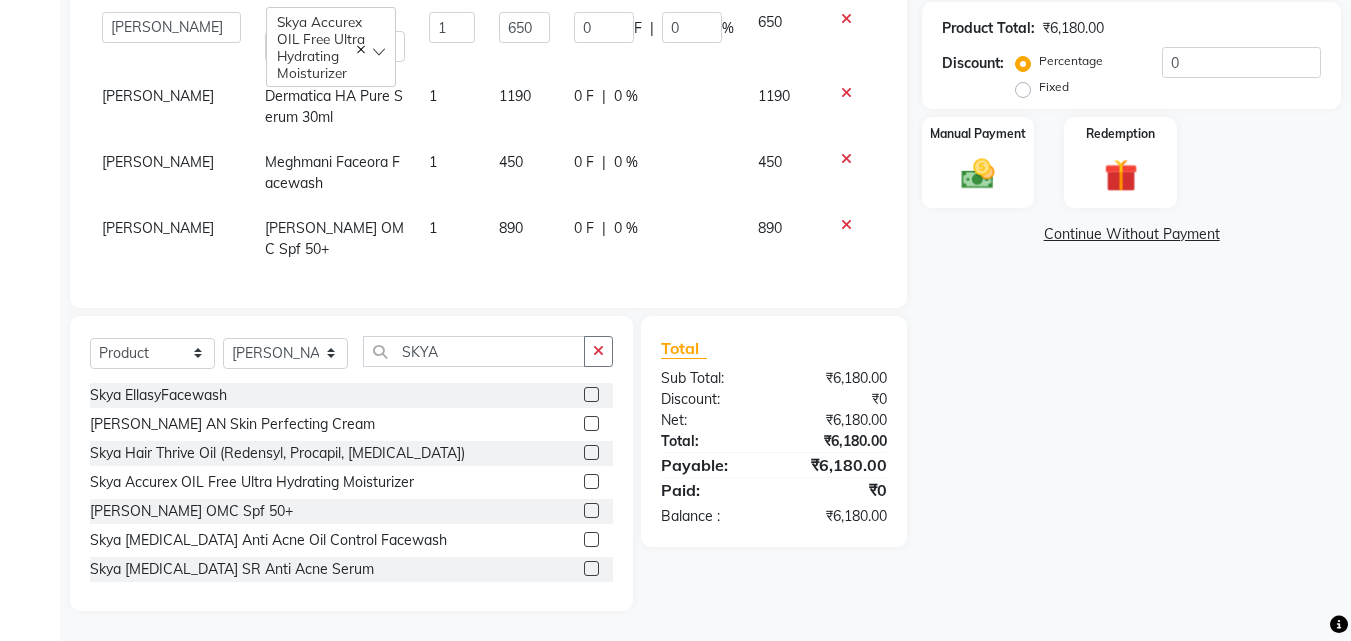 click on "Fixed" 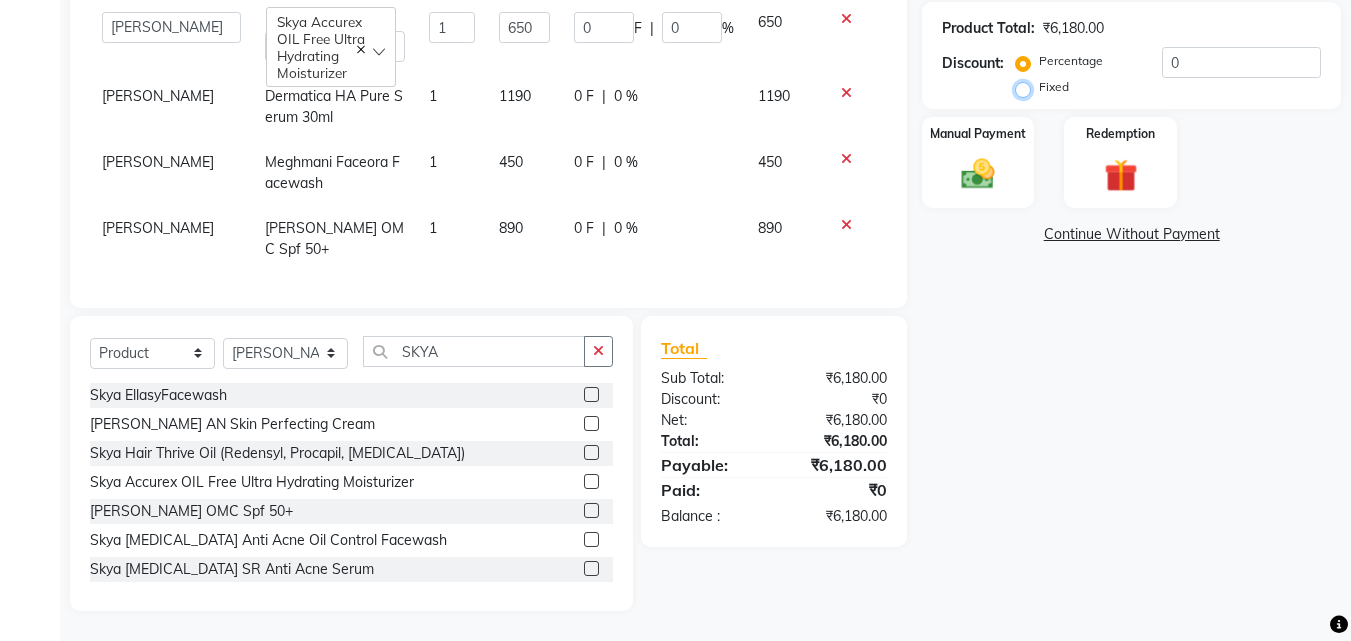 click on "Fixed" at bounding box center [1027, 87] 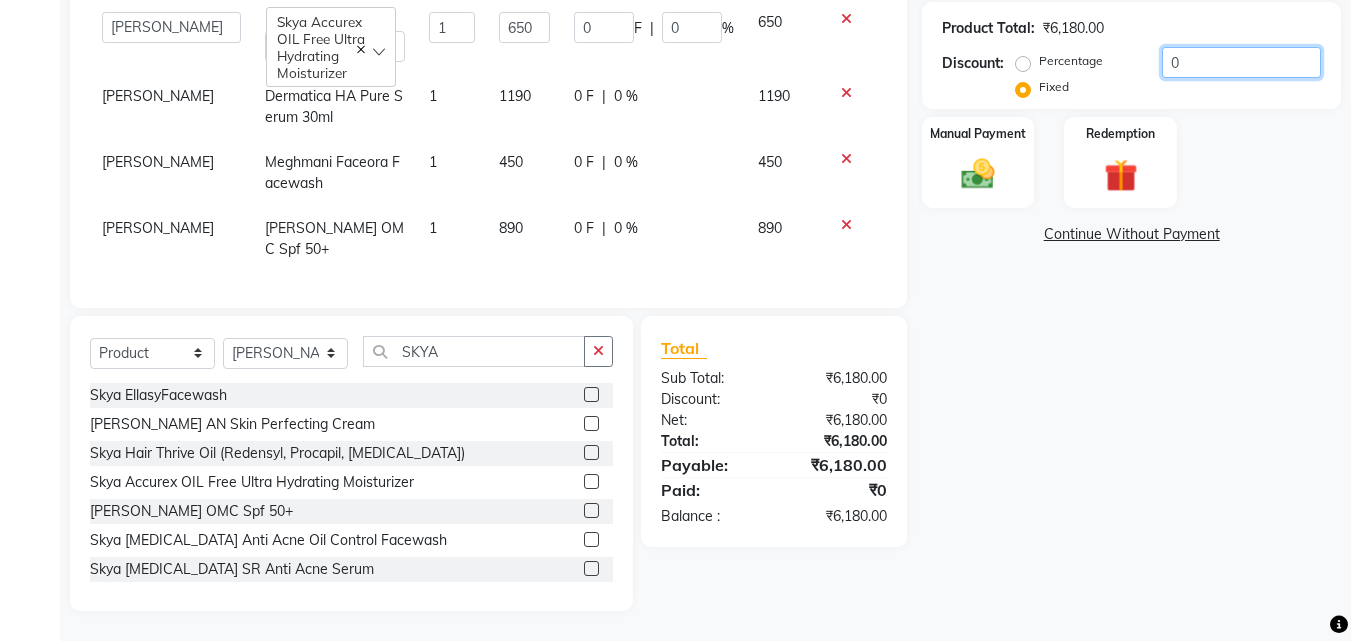 click on "0" 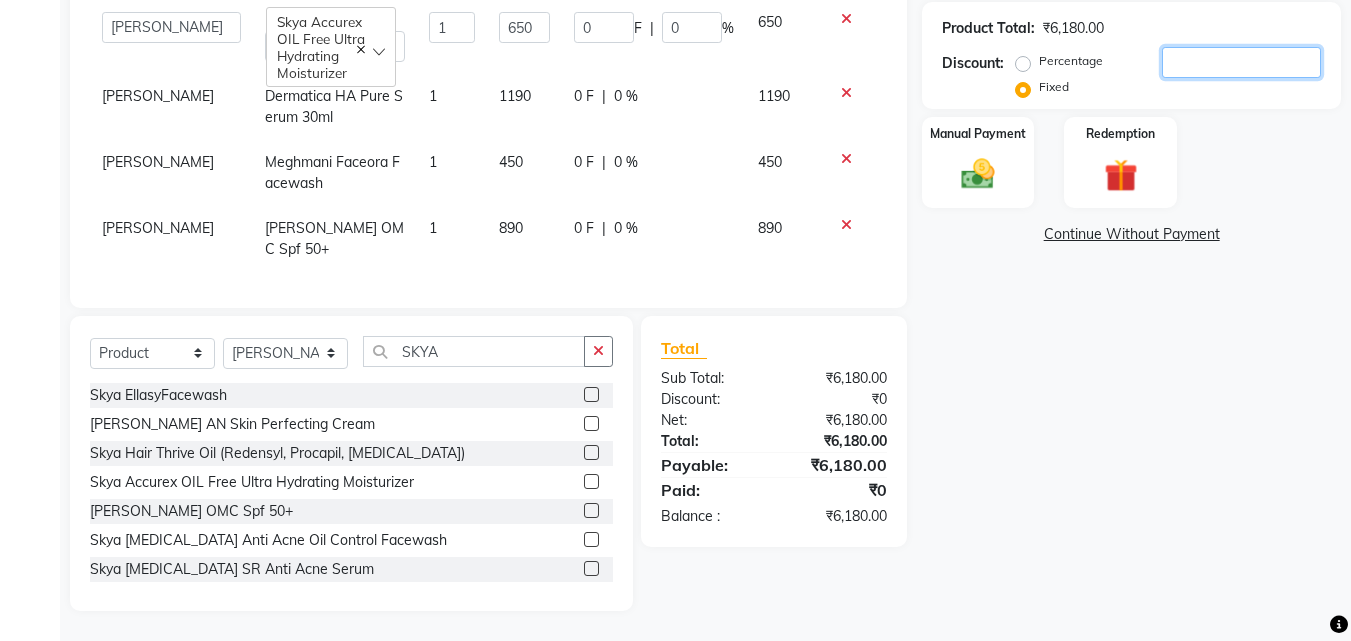 click 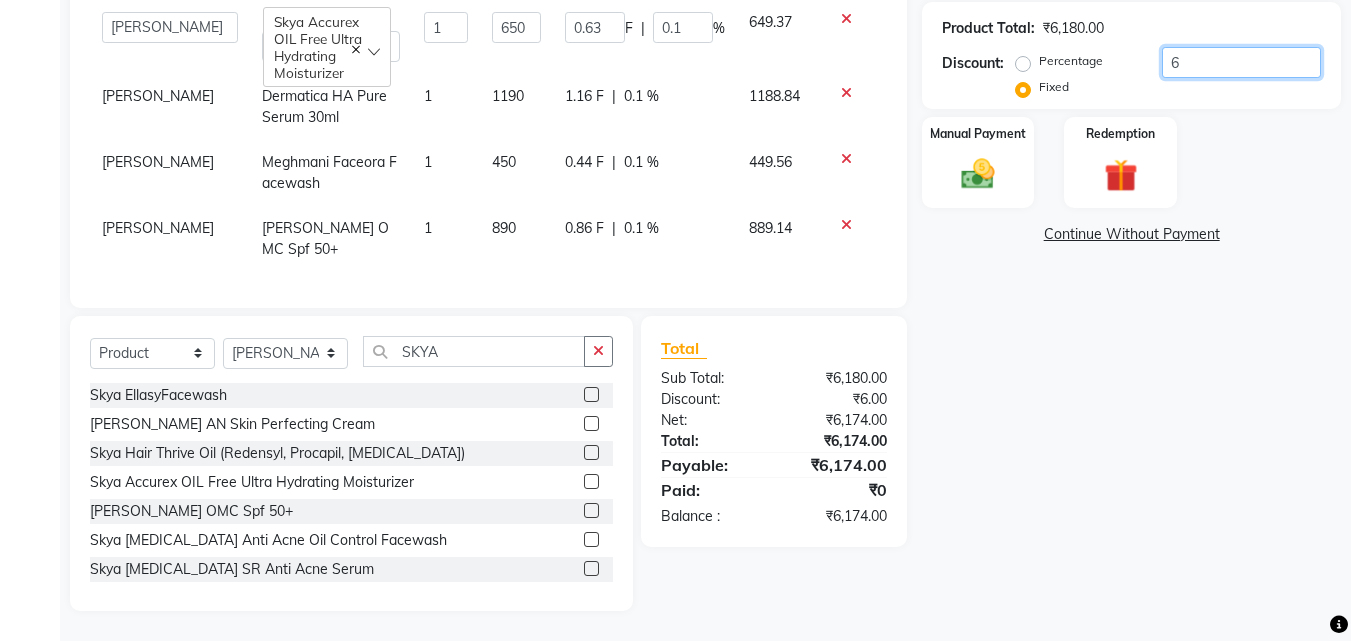 type 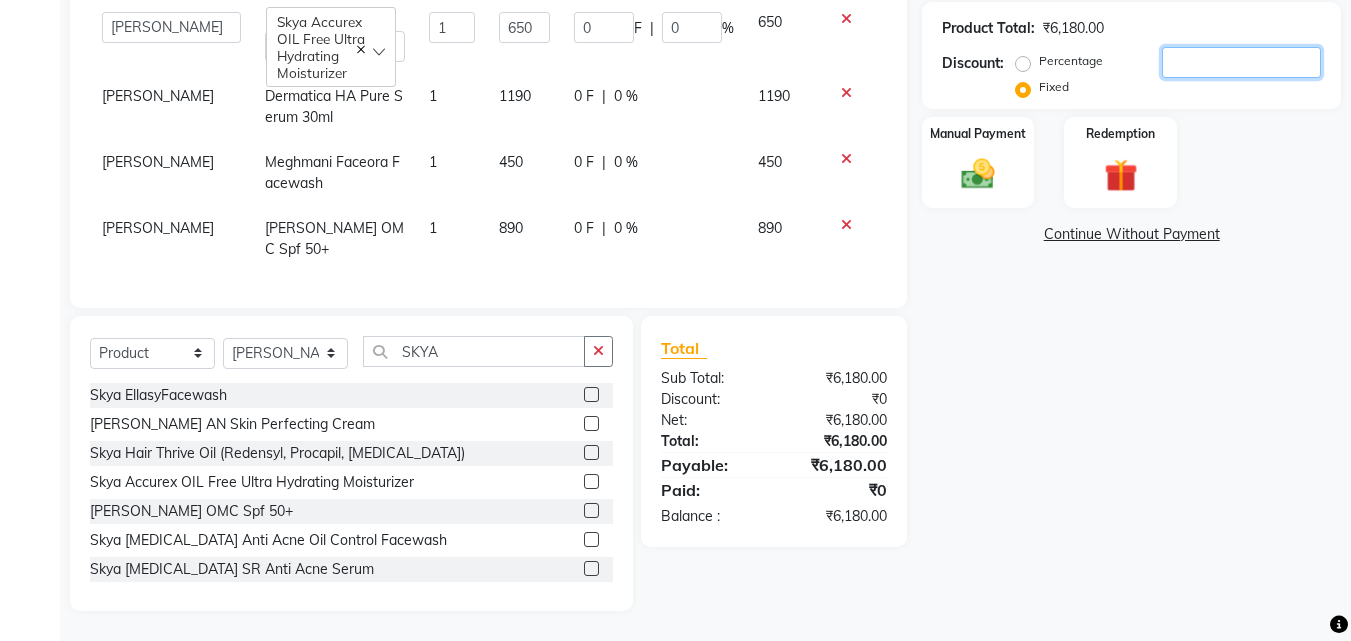 type on "4" 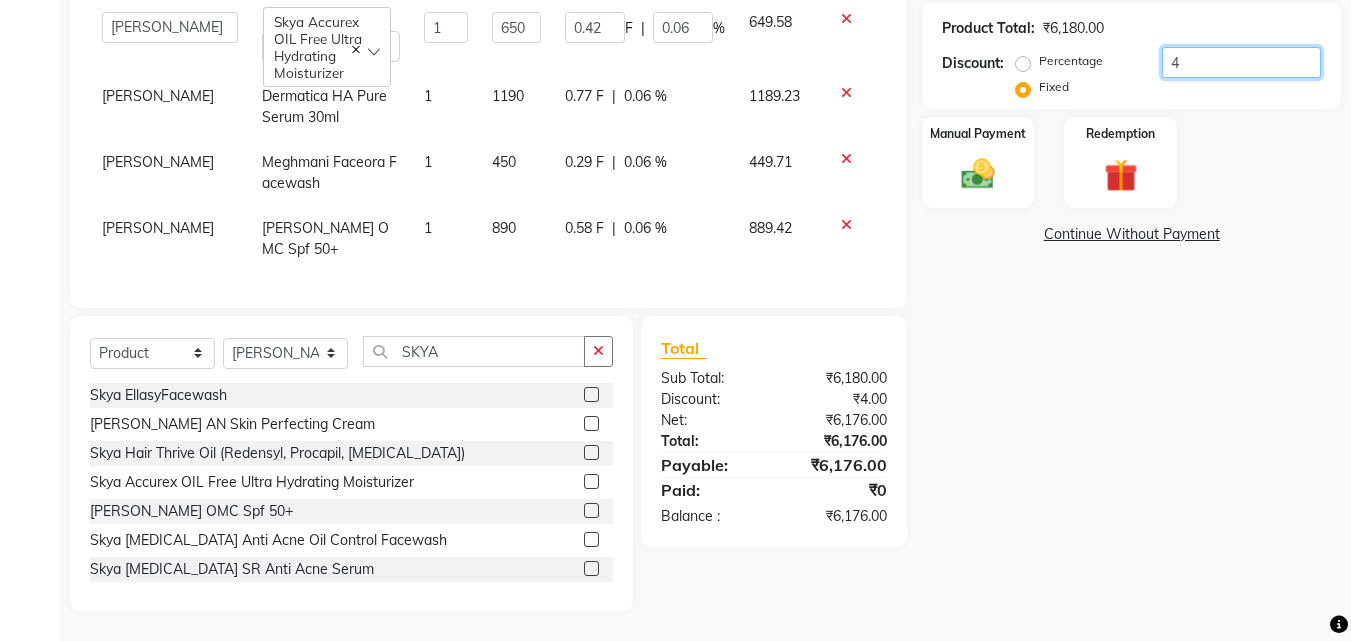 type on "48" 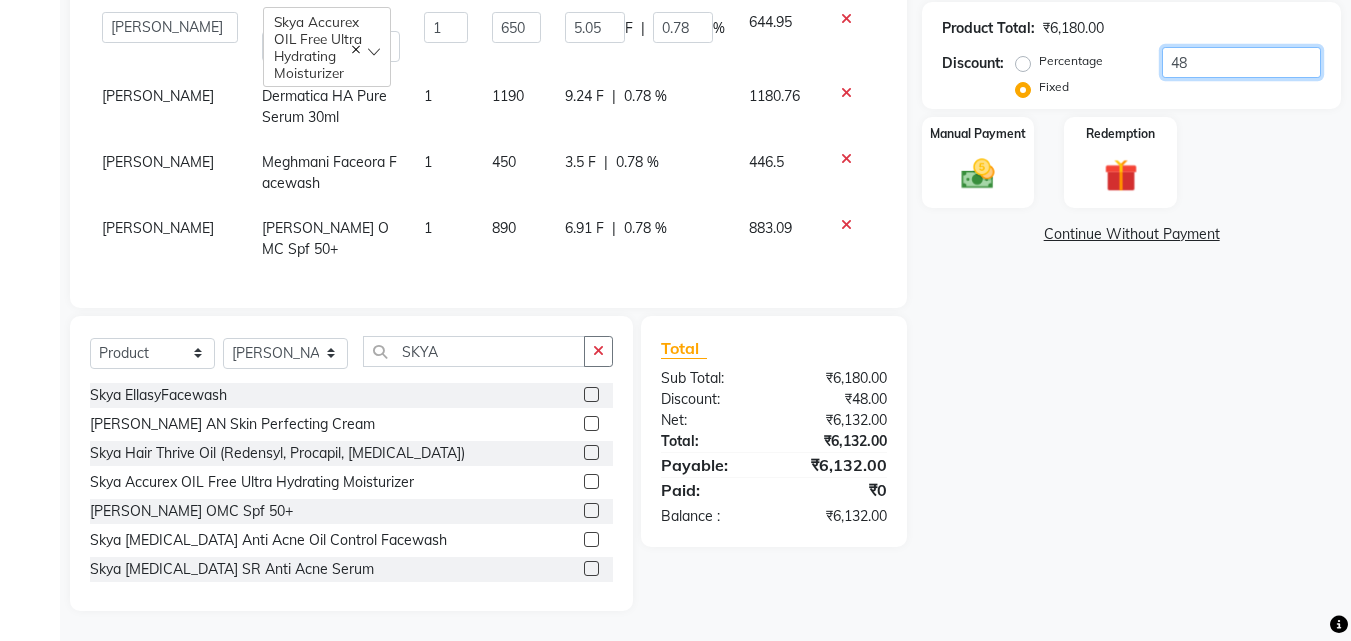 type on "4" 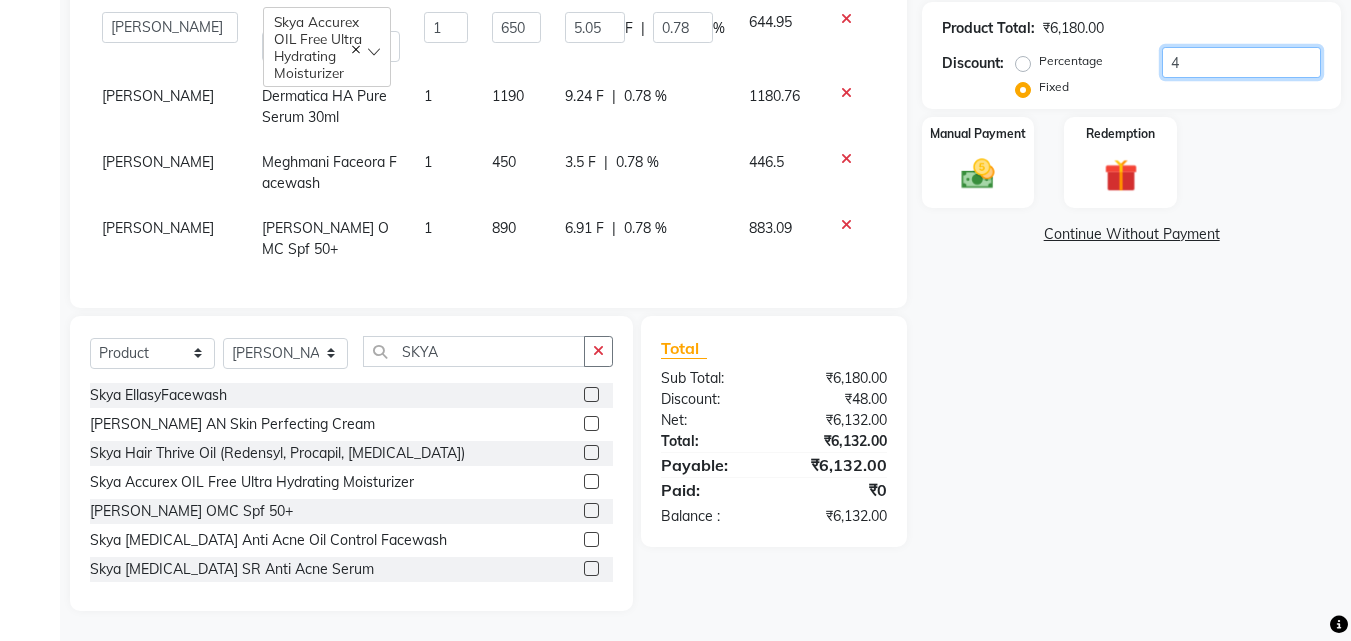 type on "0.42" 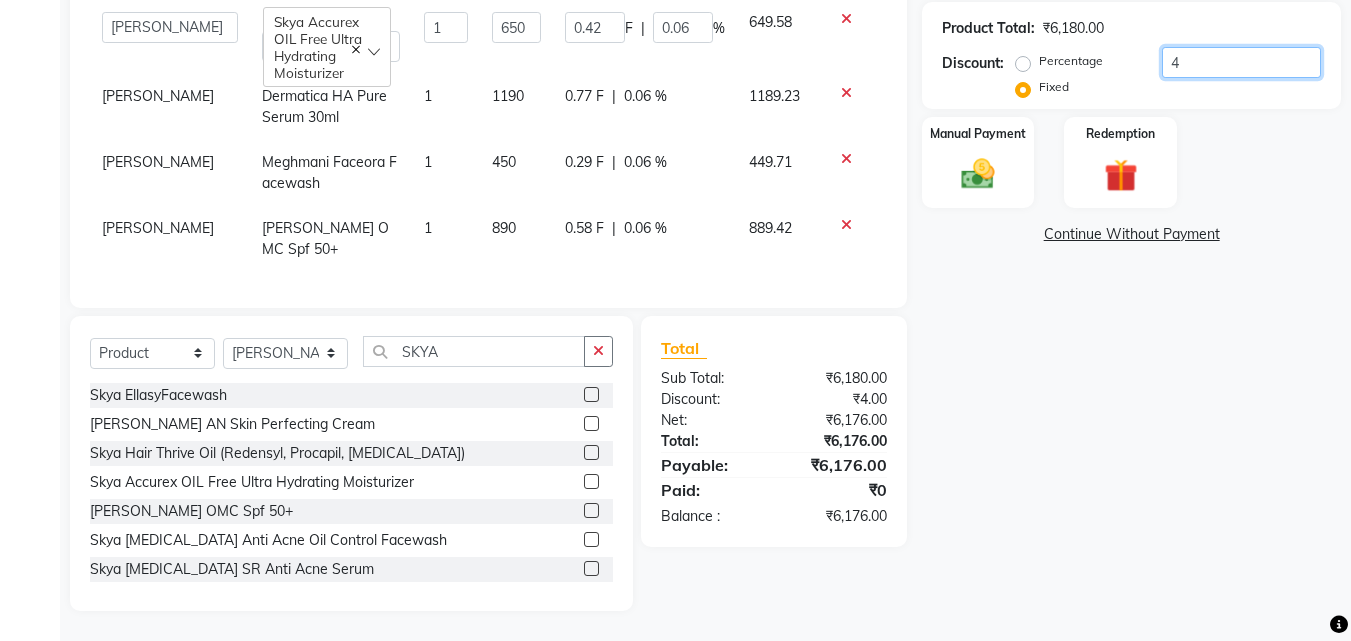 type 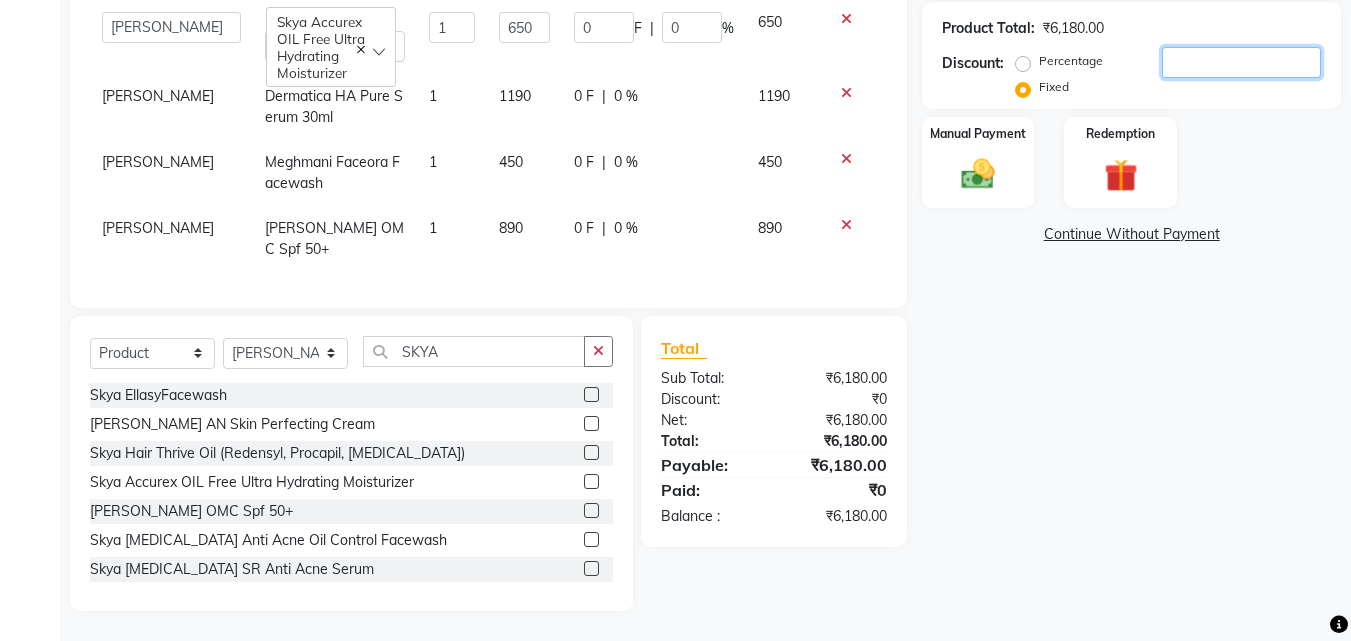 type on "5" 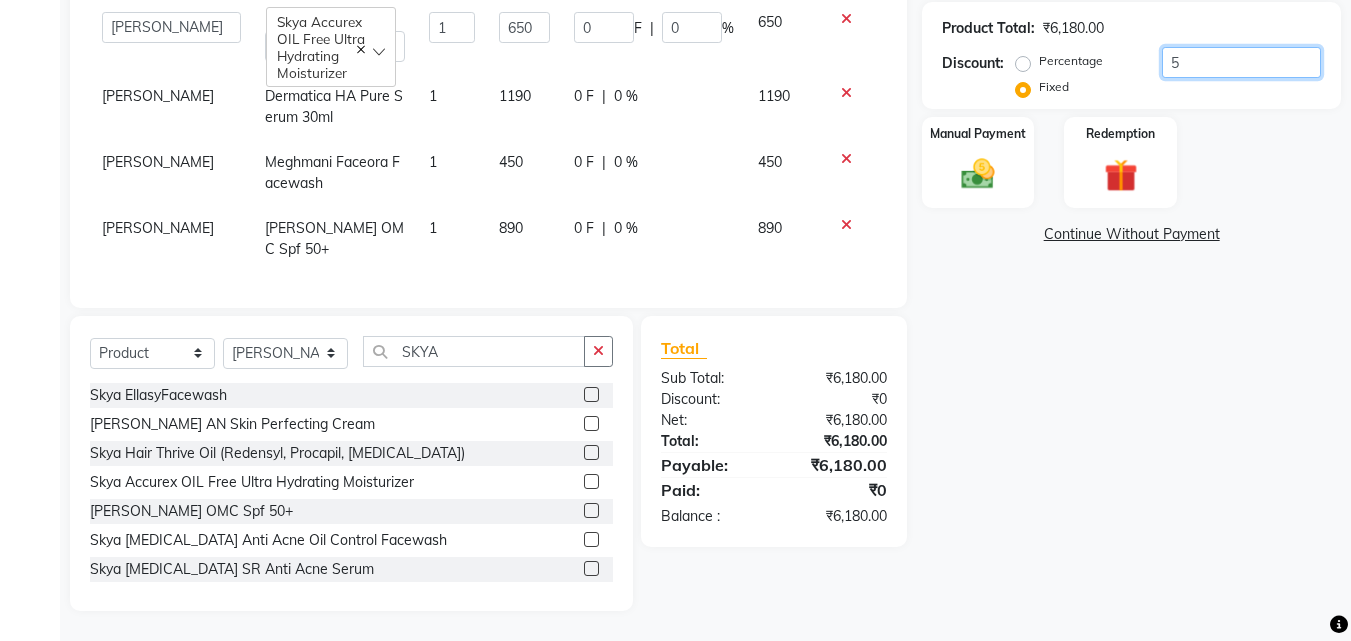 type on "0.53" 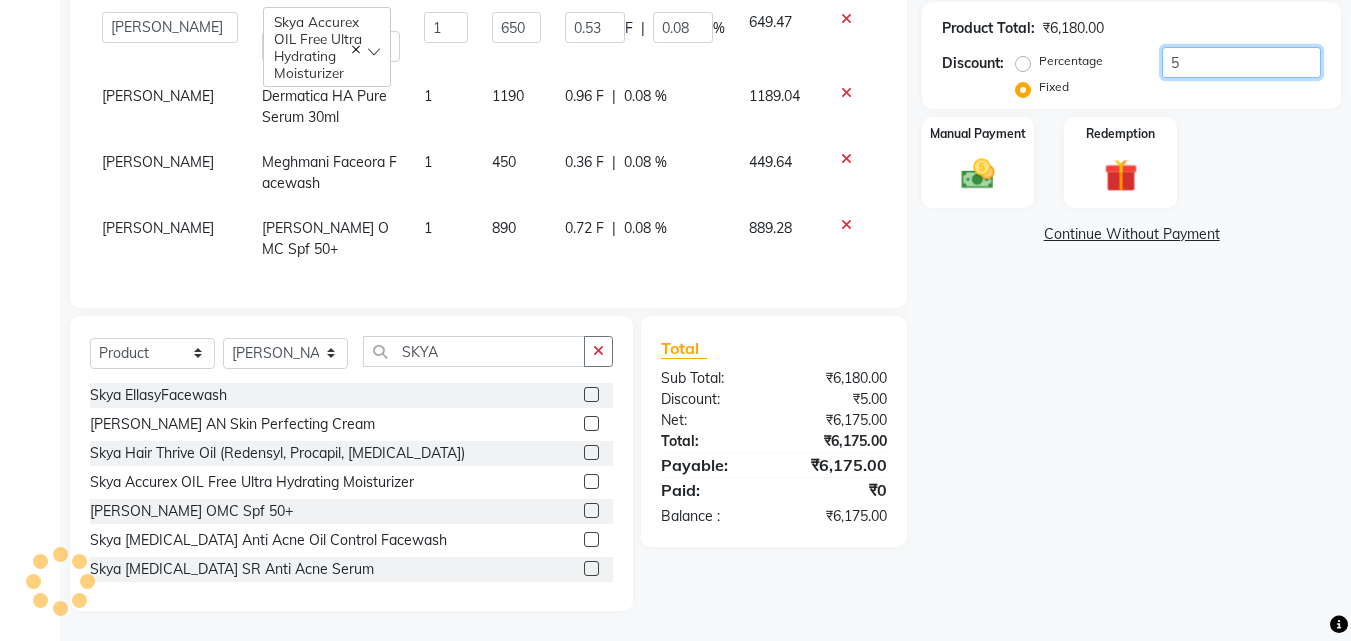 type on "58" 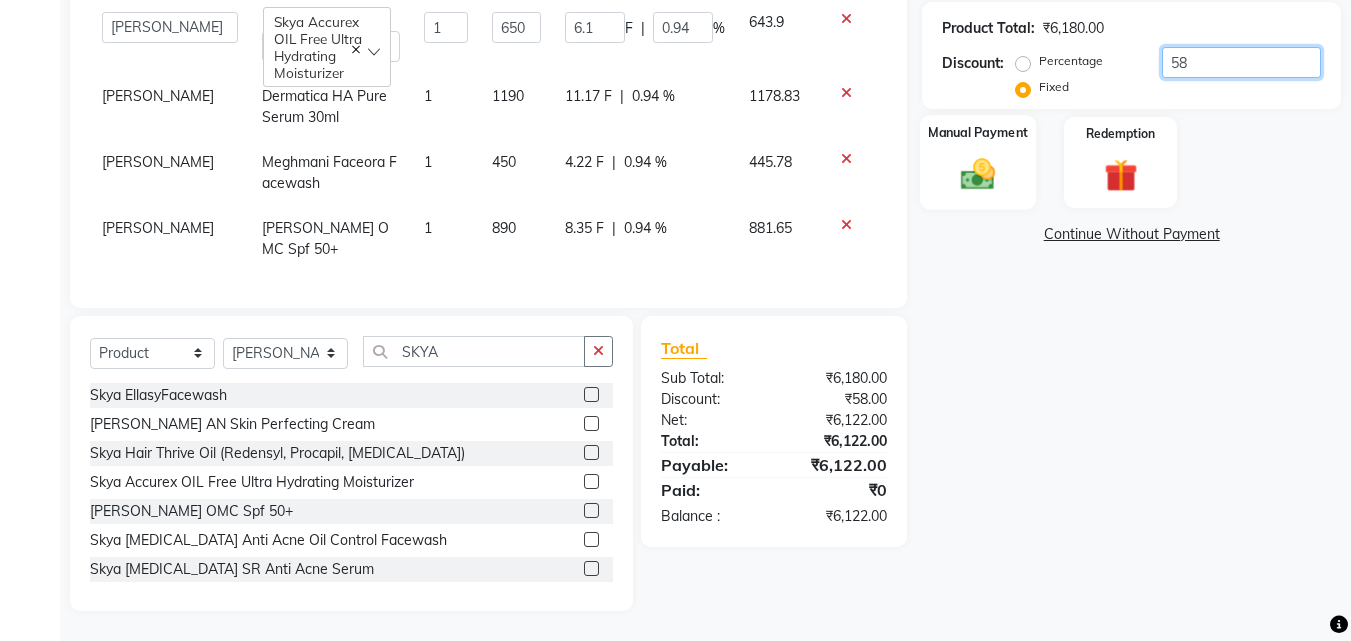 type on "58" 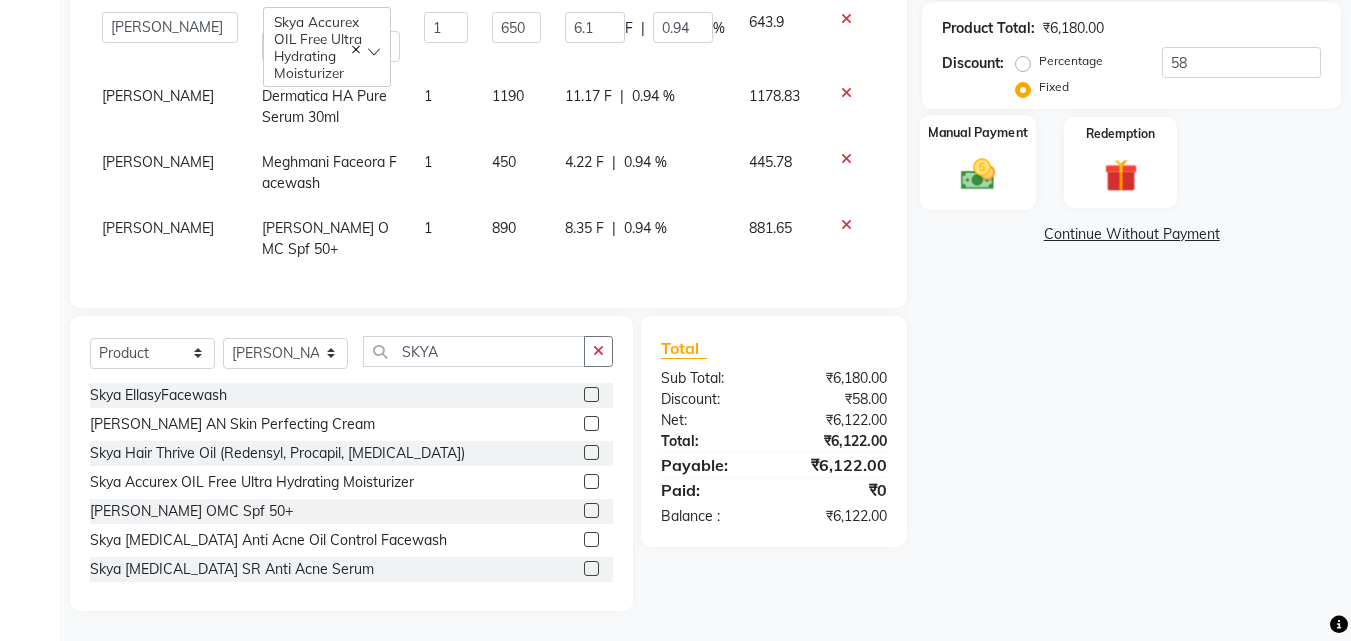 click on "Manual Payment" 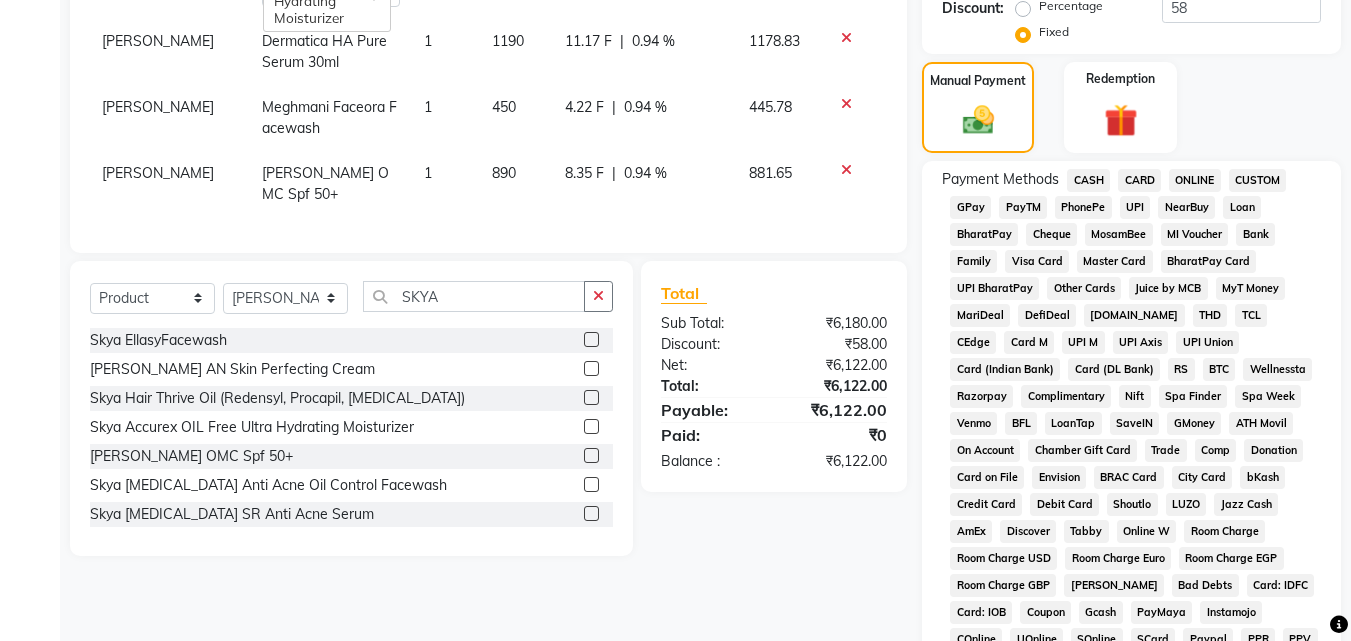 scroll, scrollTop: 379, scrollLeft: 0, axis: vertical 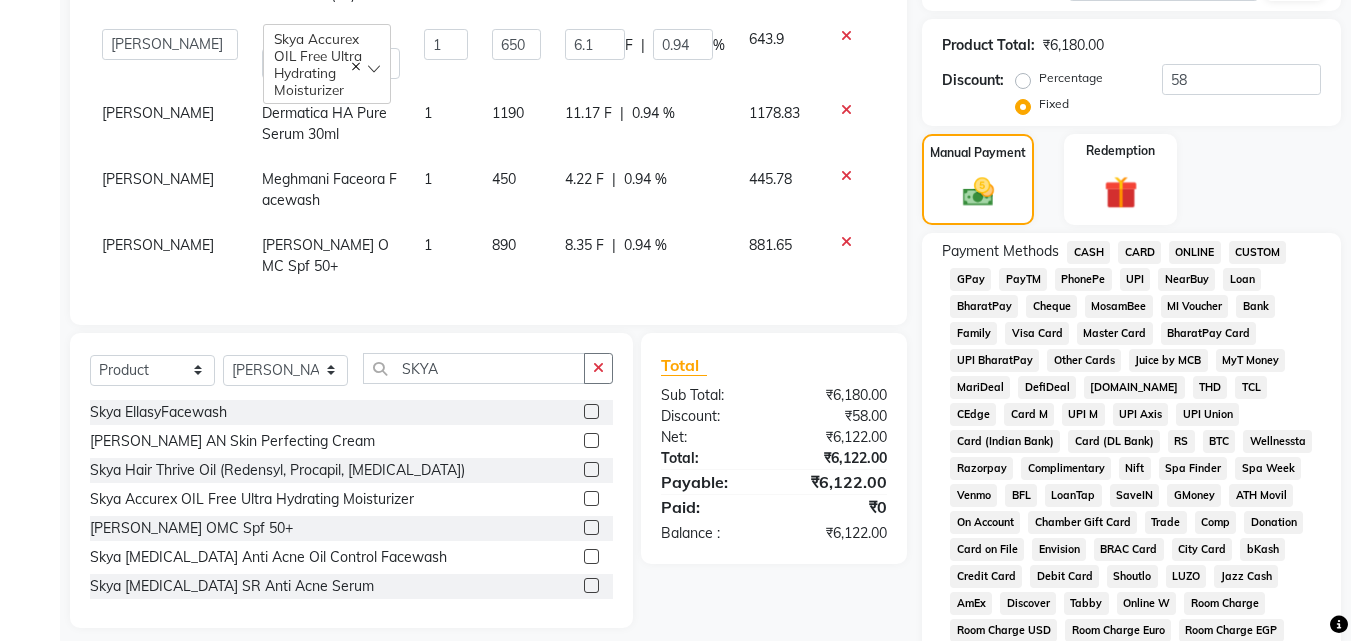 click on "CASH" 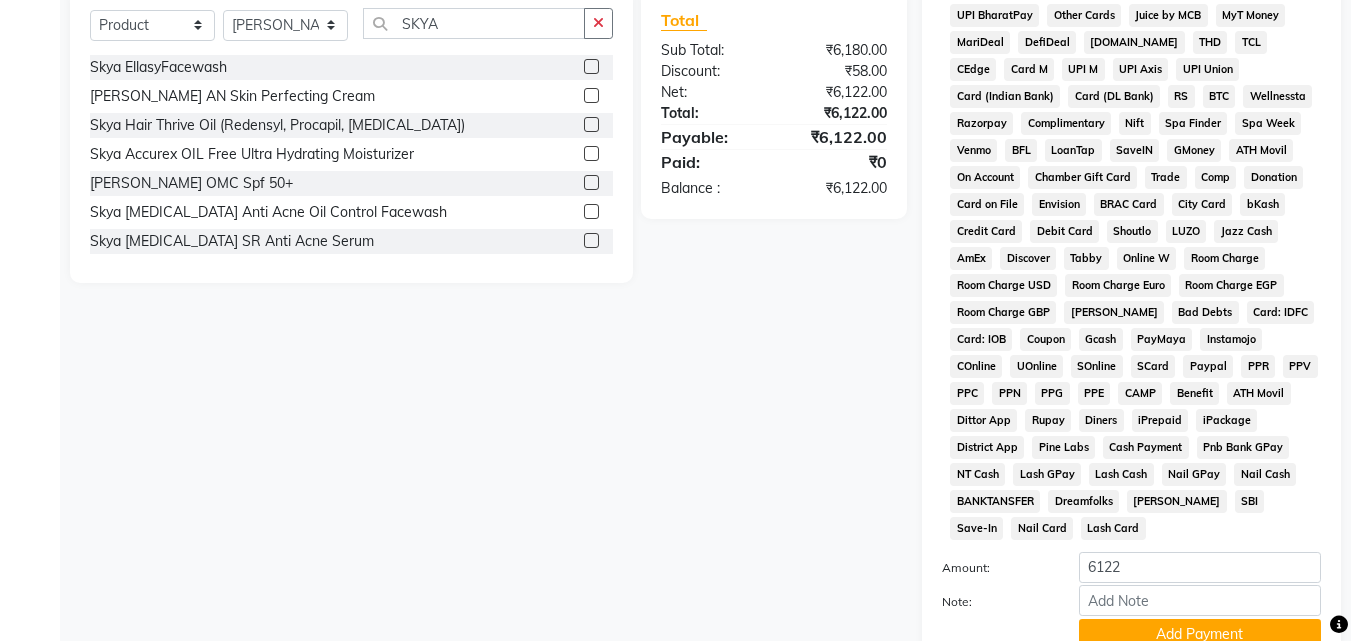scroll, scrollTop: 785, scrollLeft: 0, axis: vertical 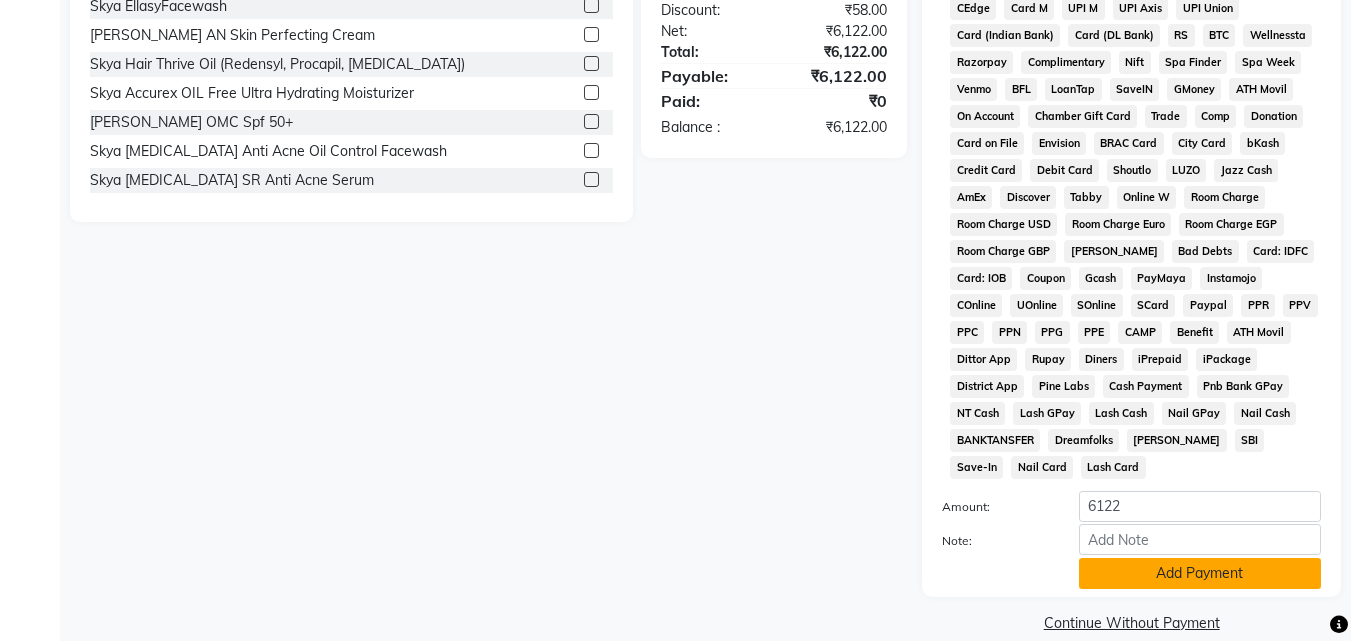 click on "Add Payment" 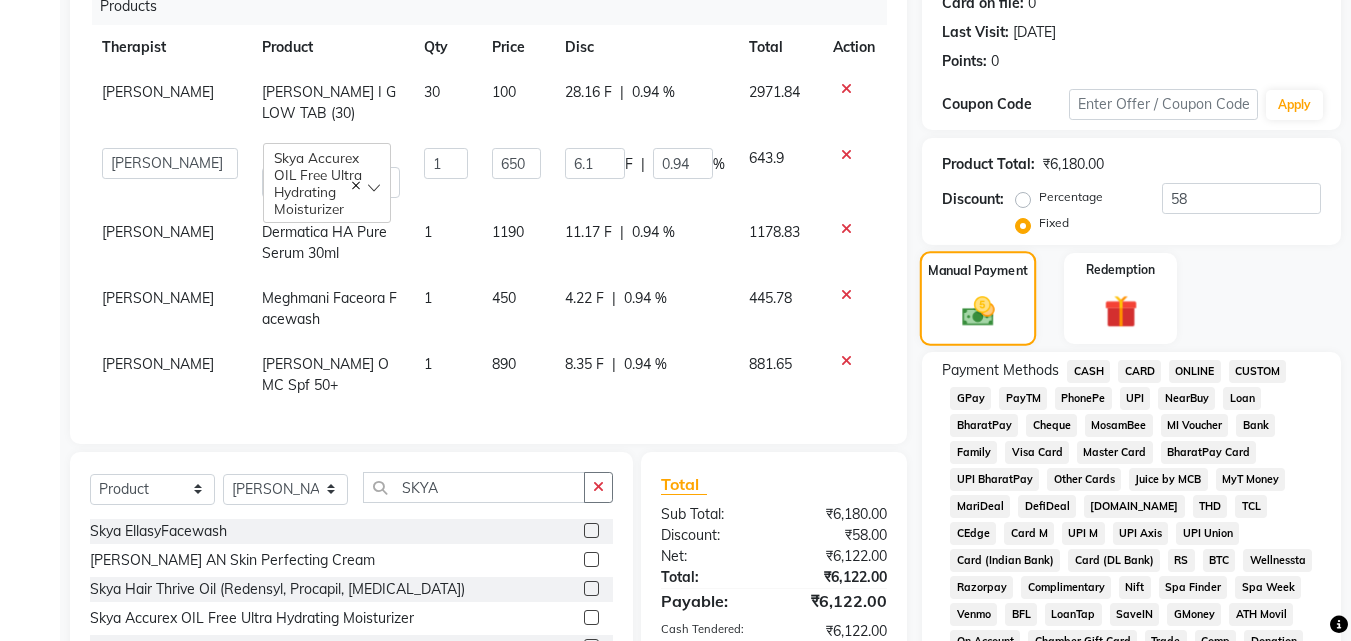 scroll, scrollTop: 0, scrollLeft: 0, axis: both 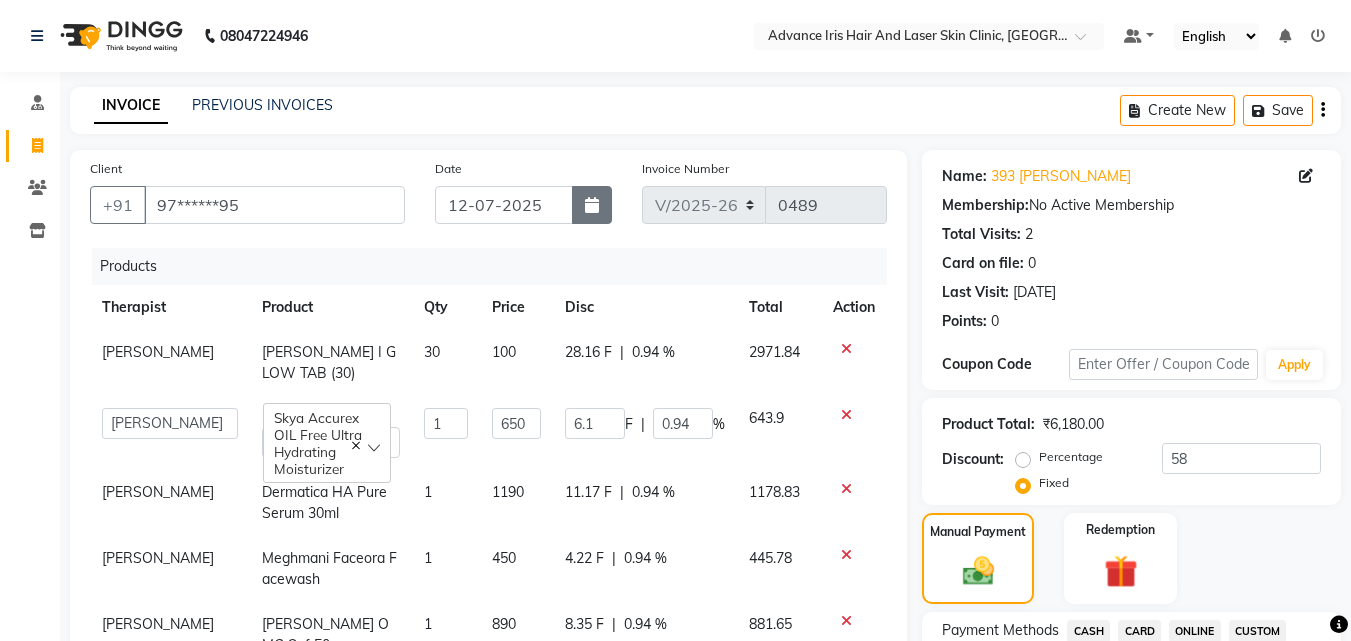 click 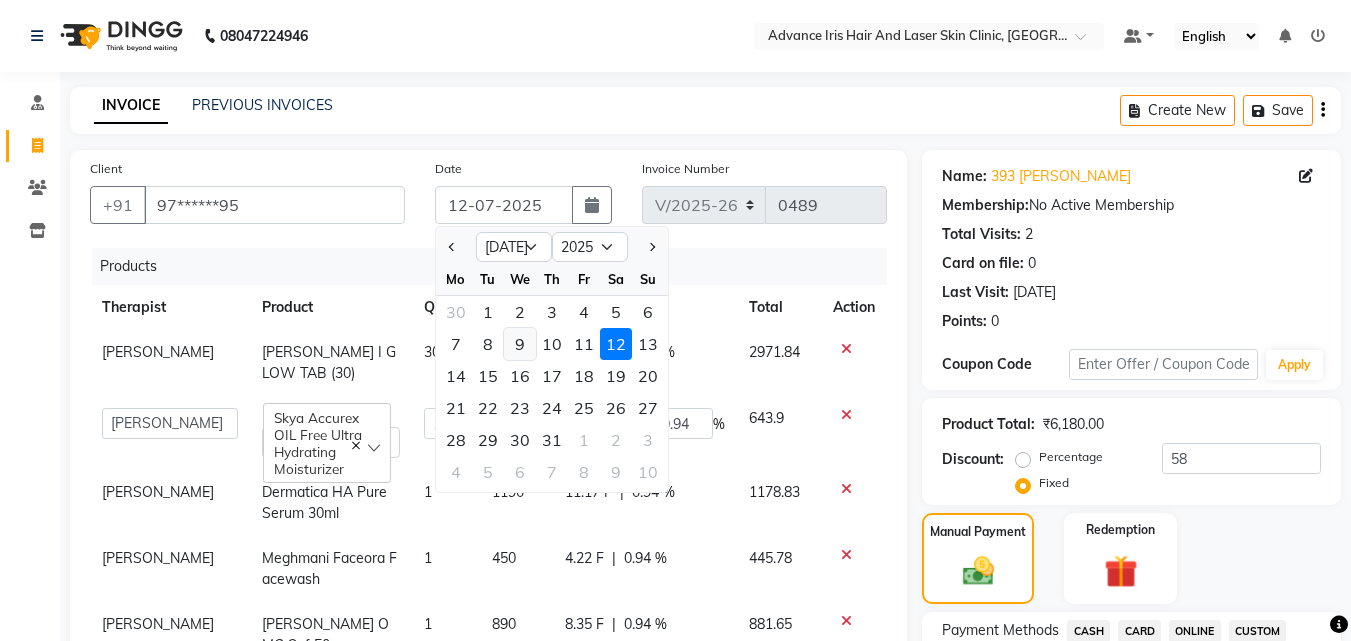 click on "9" 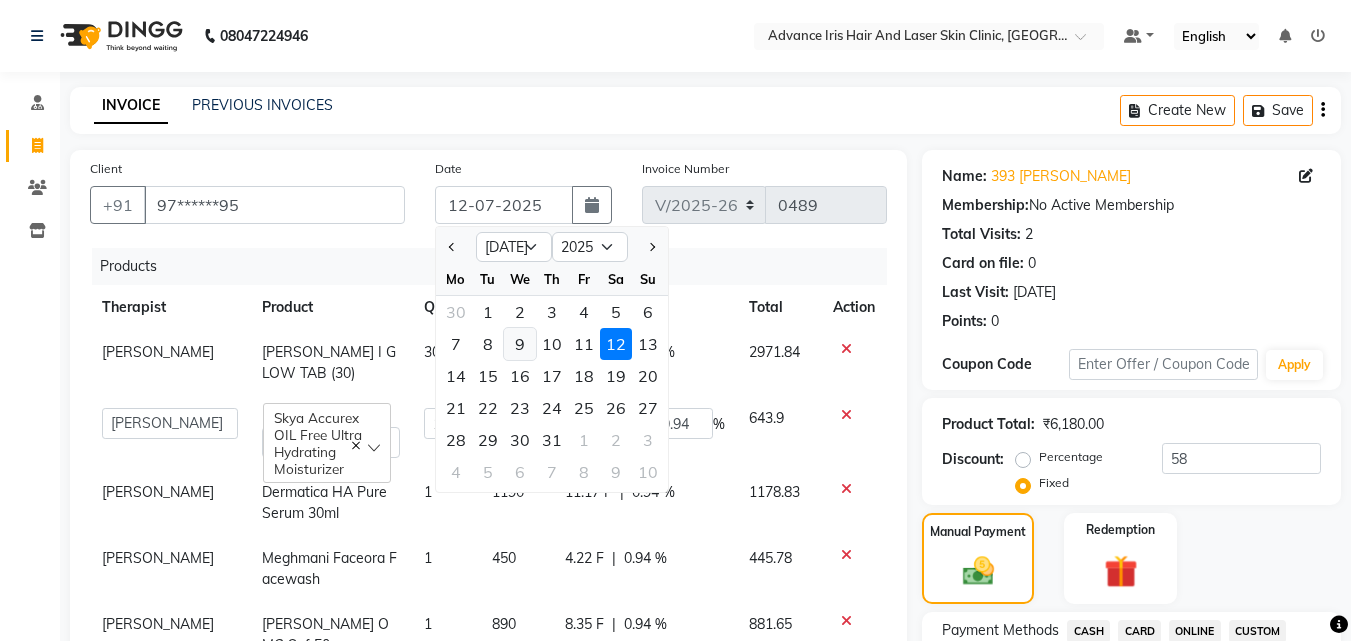 type on "[DATE]" 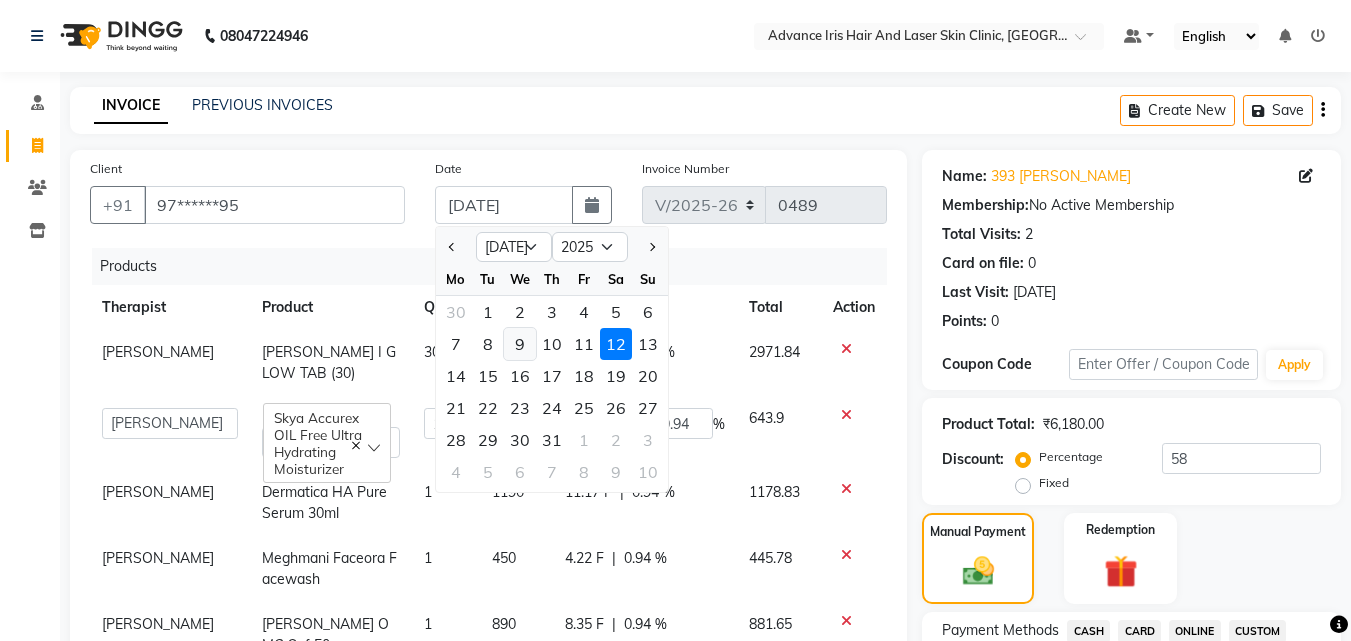 type on "0" 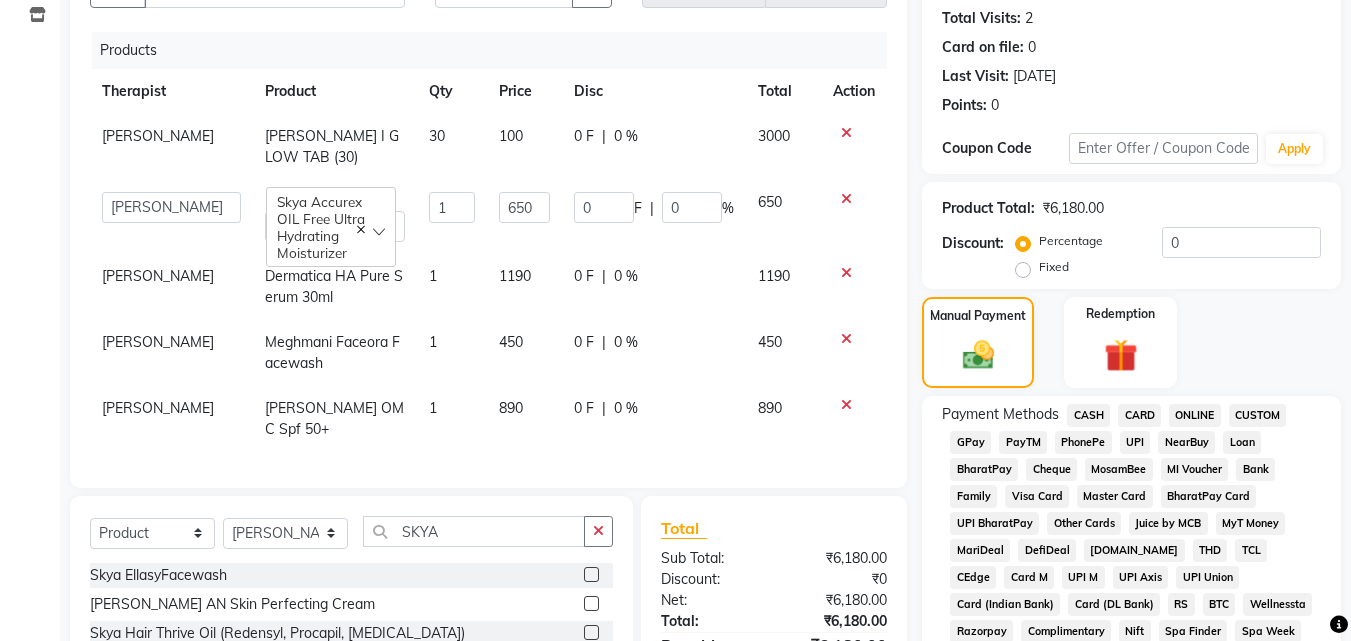 scroll, scrollTop: 600, scrollLeft: 0, axis: vertical 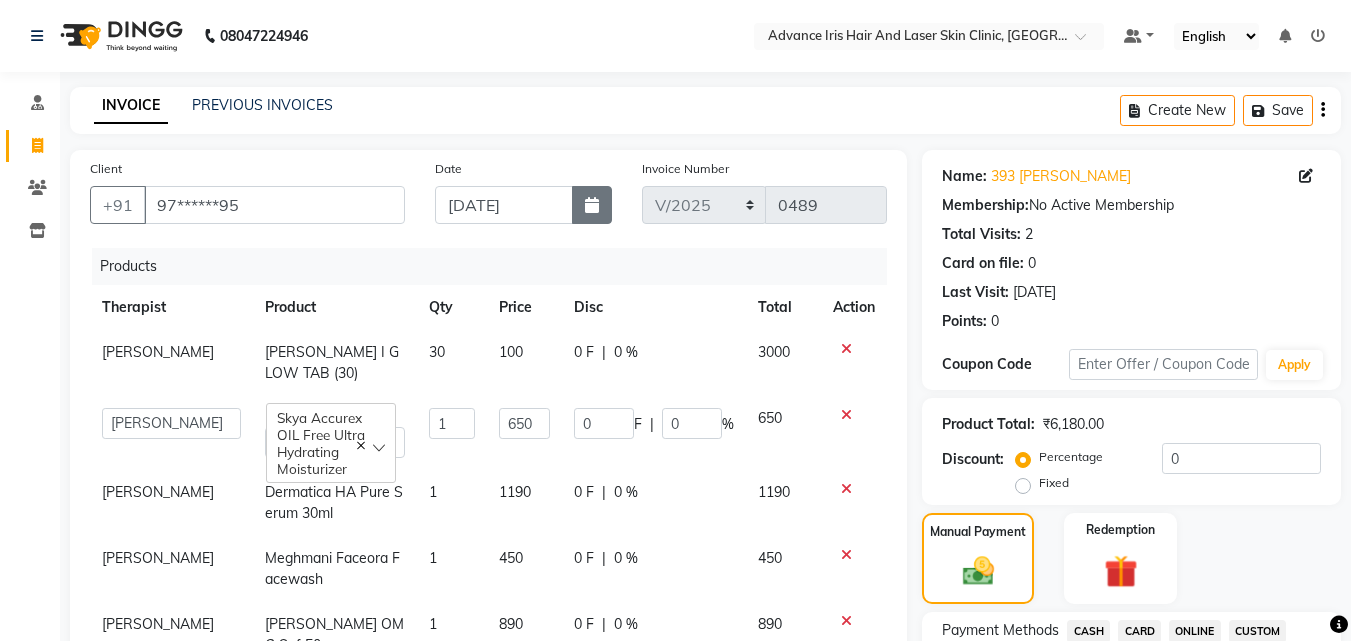 click 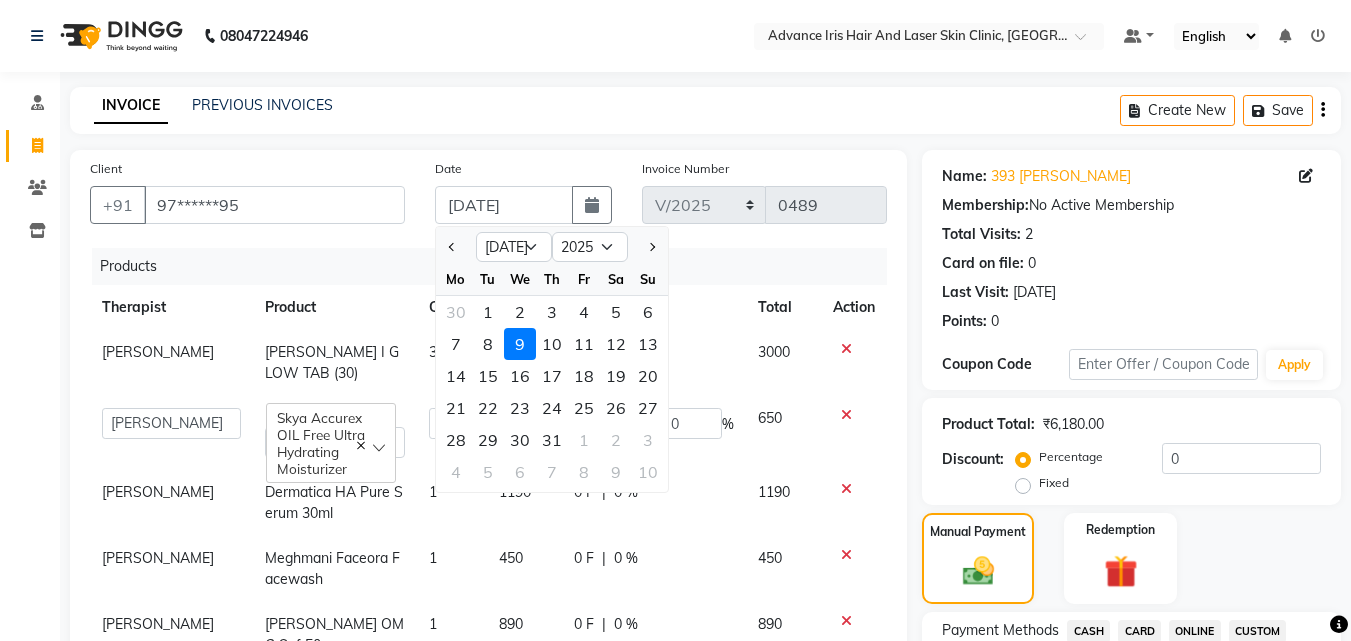 click on "8" 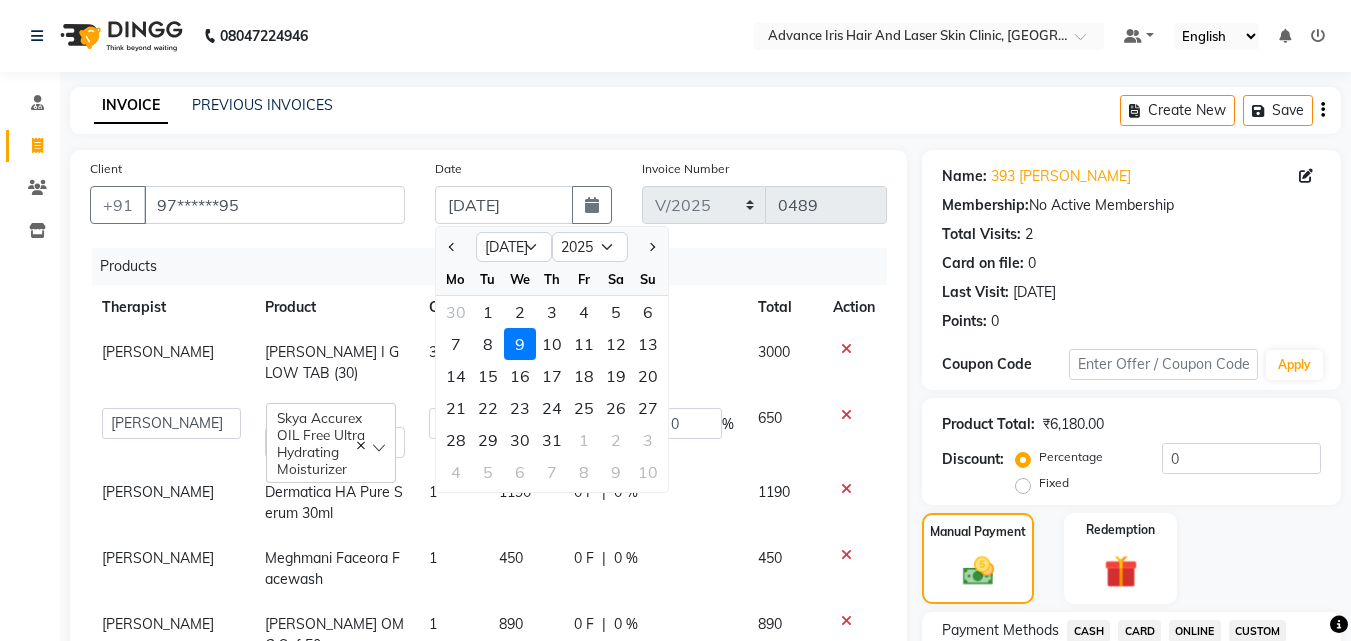 type on "[DATE]" 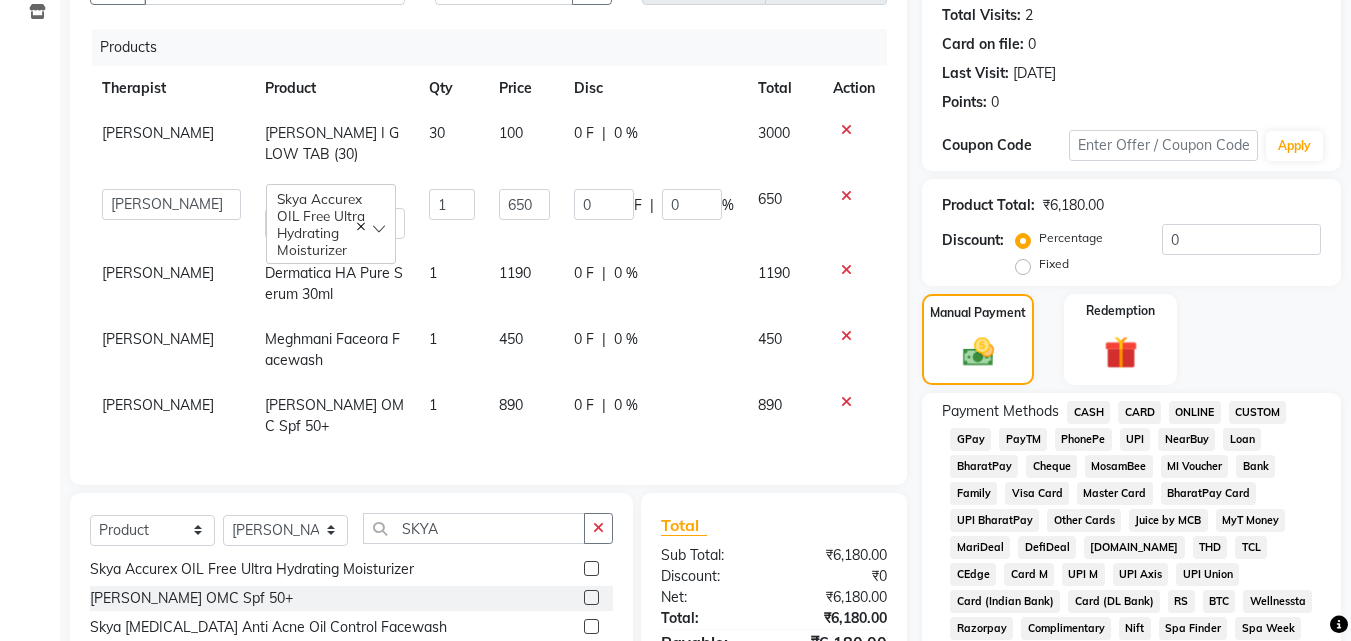 scroll, scrollTop: 192, scrollLeft: 0, axis: vertical 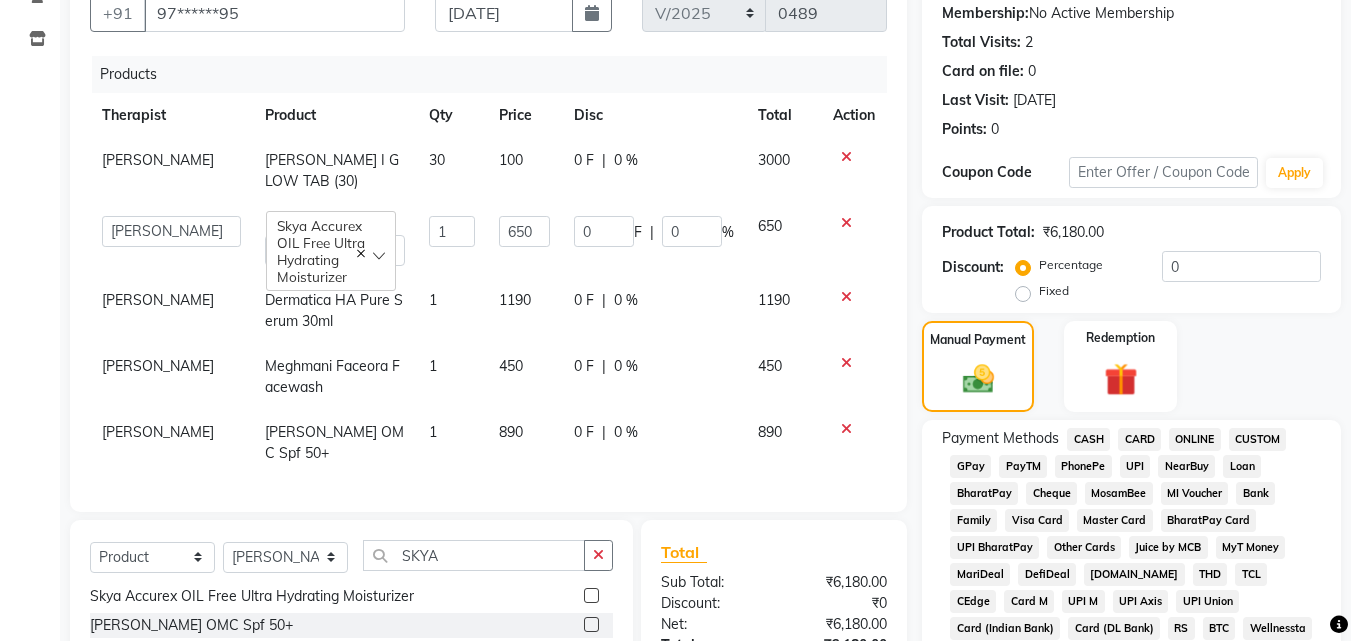 click on "Fixed" 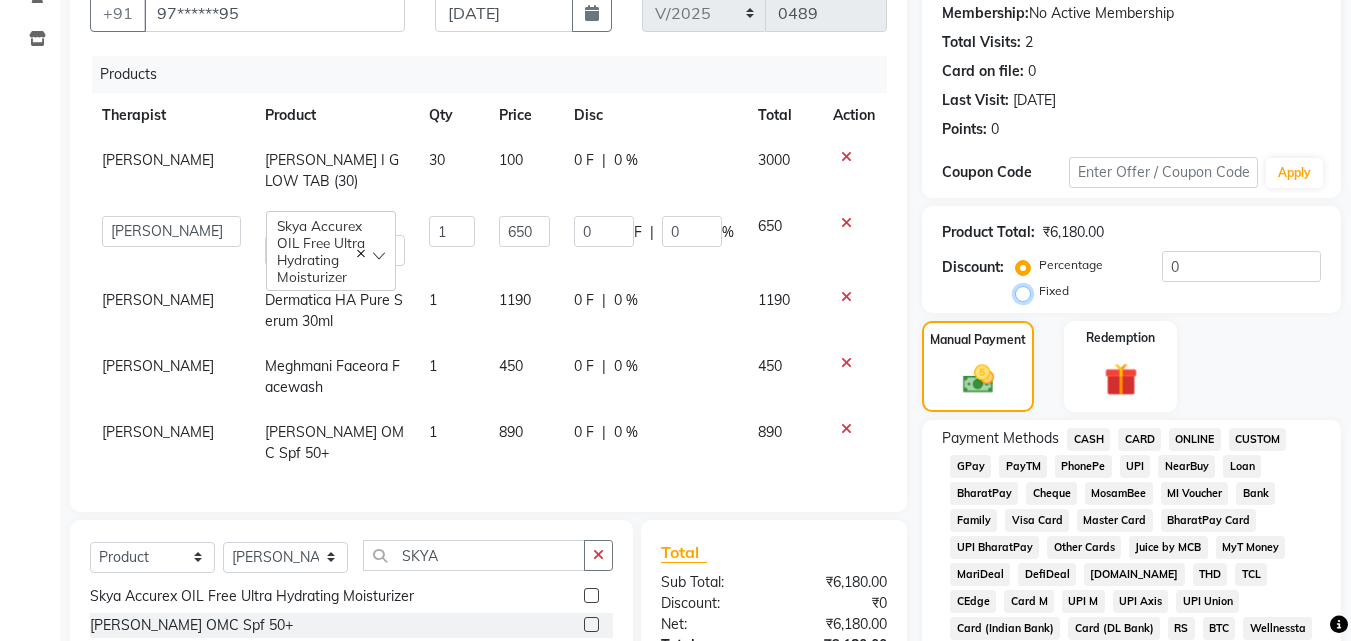 click on "Fixed" at bounding box center (1027, 291) 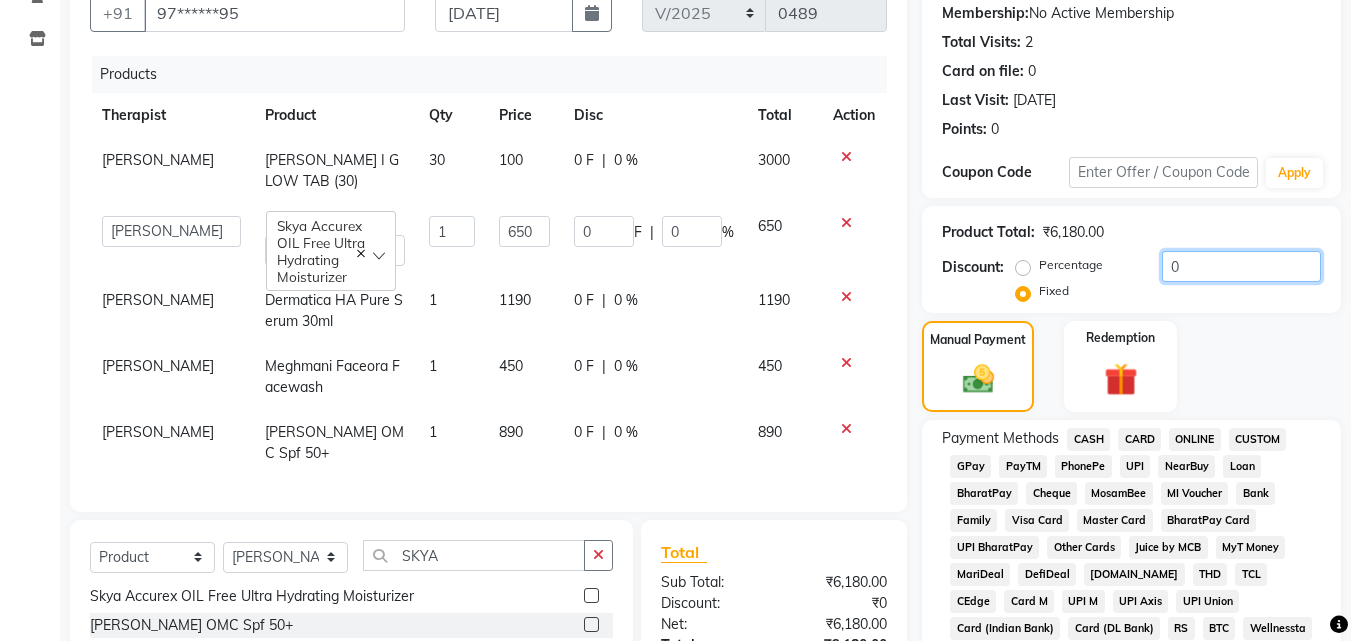 click on "0" 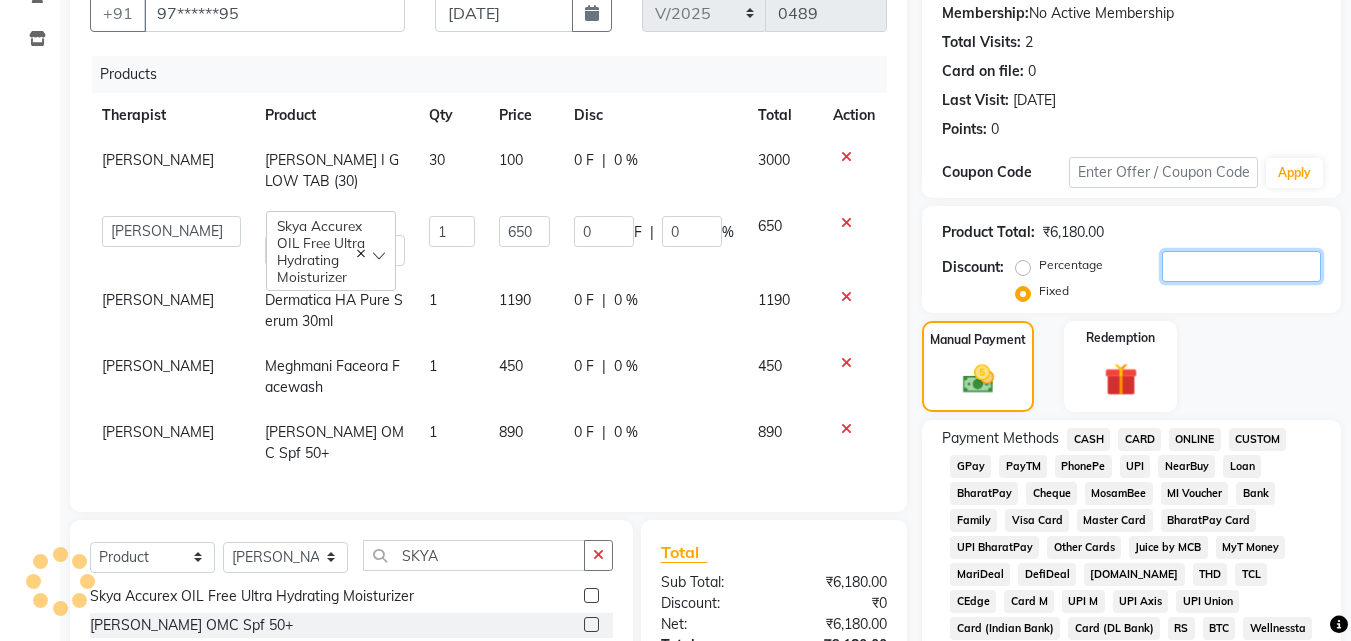 type 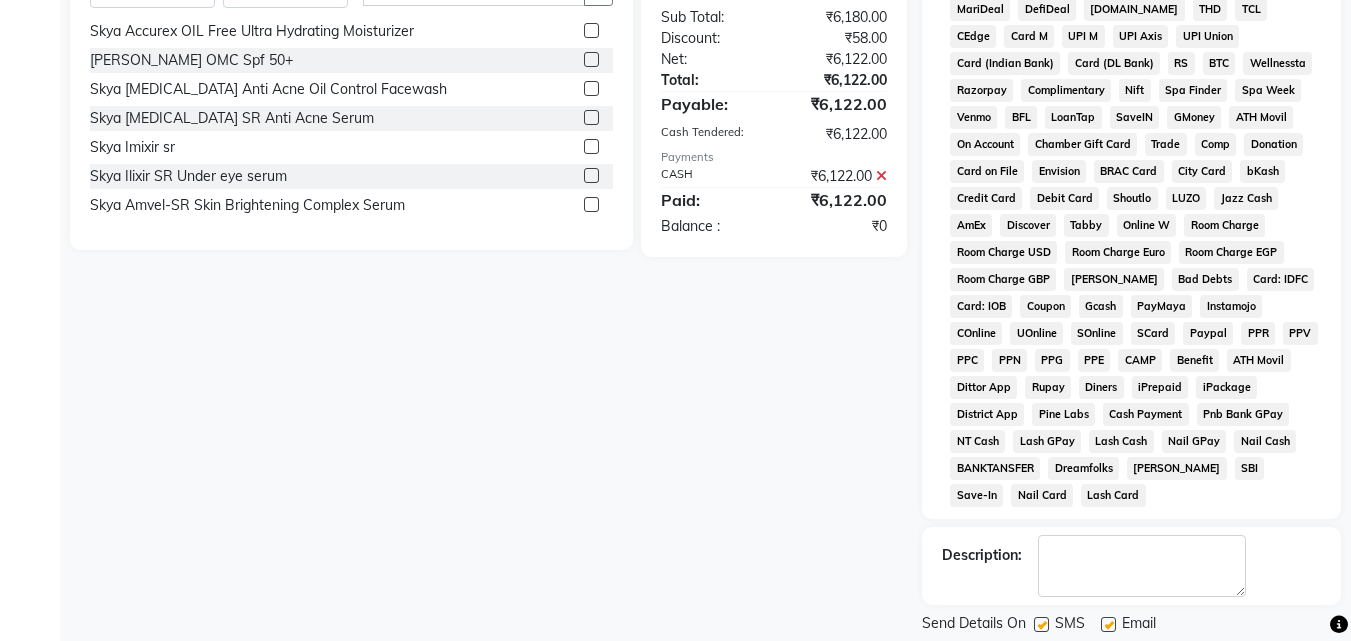 scroll, scrollTop: 792, scrollLeft: 0, axis: vertical 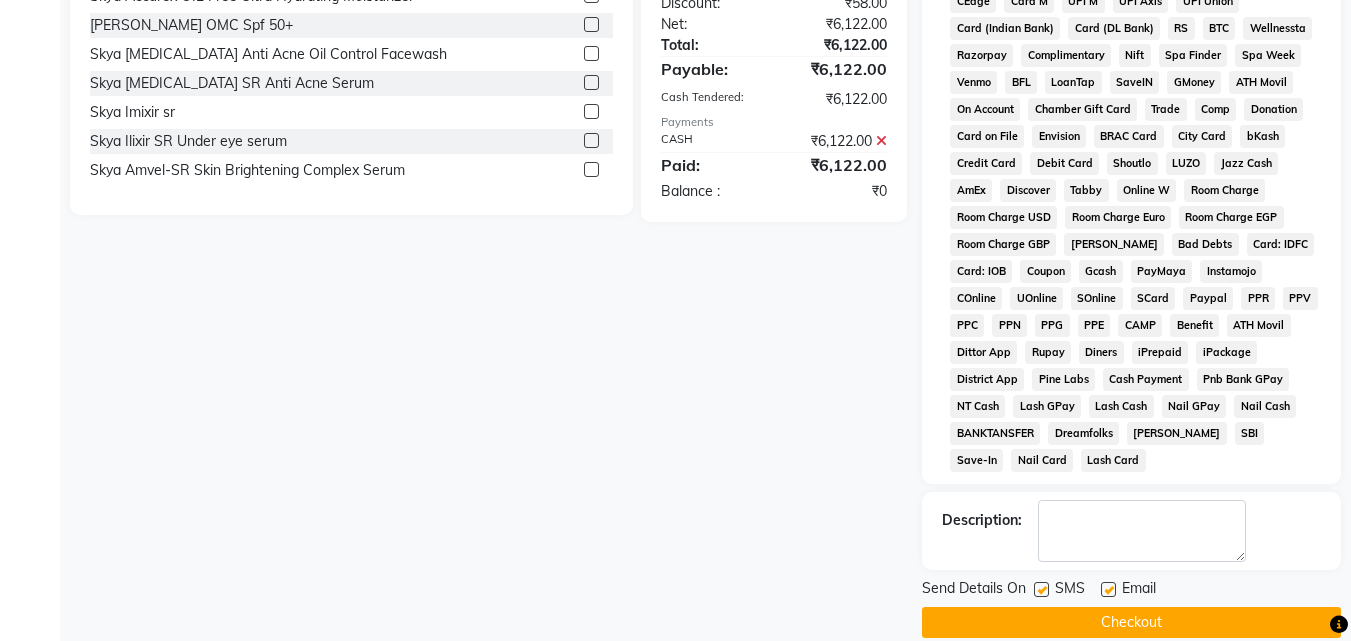 drag, startPoint x: 1237, startPoint y: 585, endPoint x: 1171, endPoint y: 557, distance: 71.693794 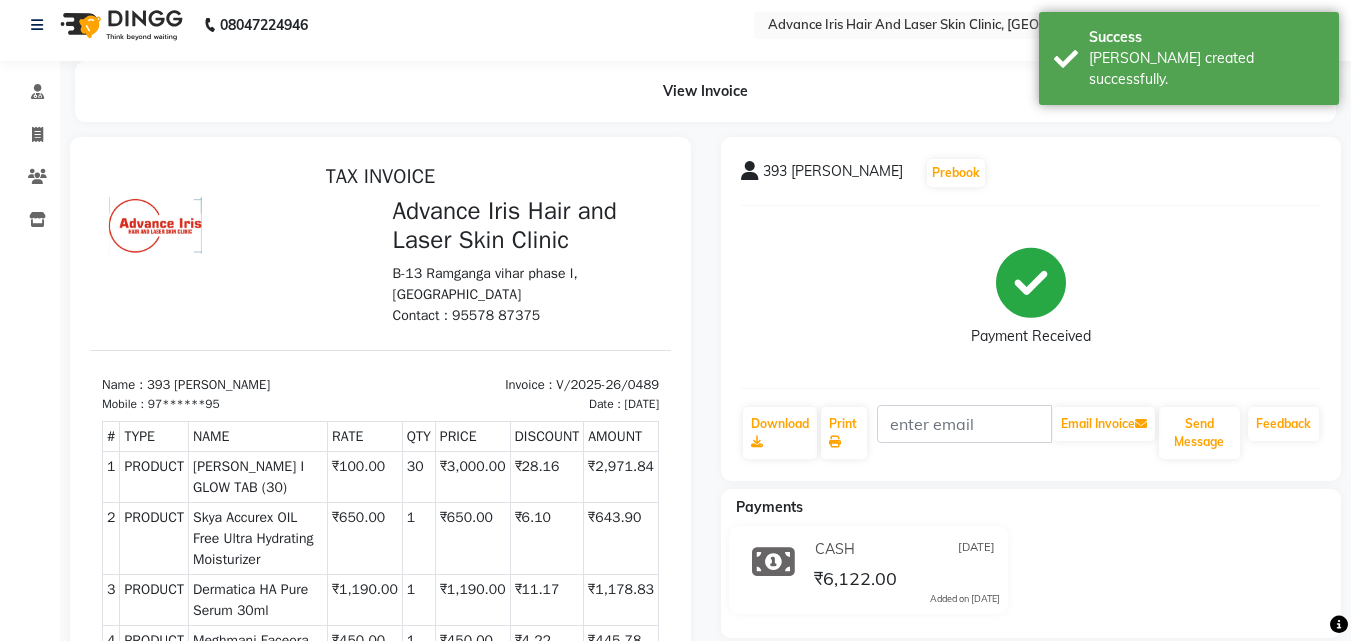 scroll, scrollTop: 0, scrollLeft: 0, axis: both 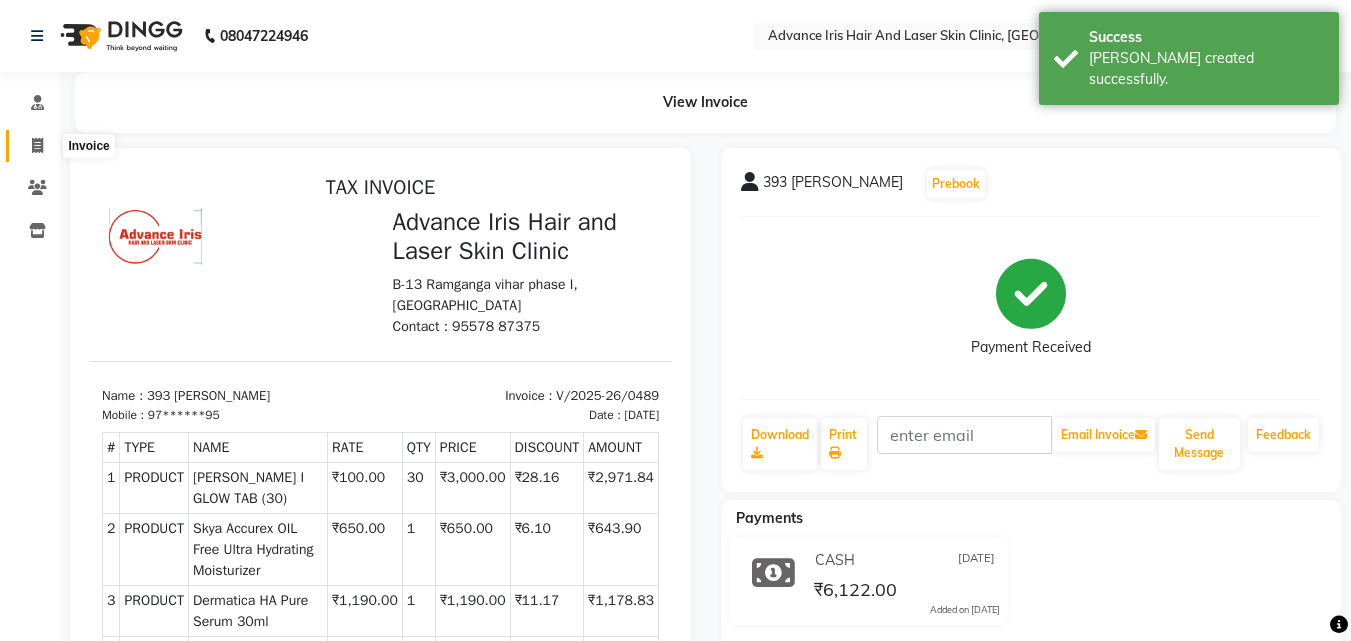 click 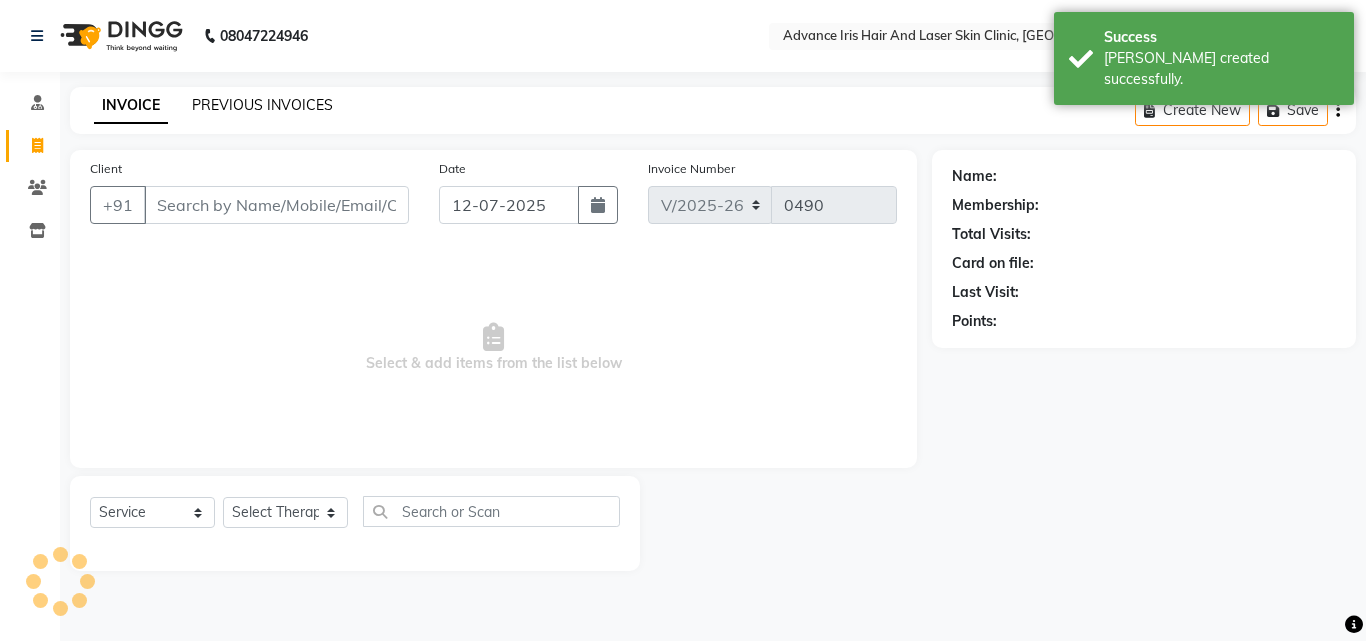 click on "PREVIOUS INVOICES" 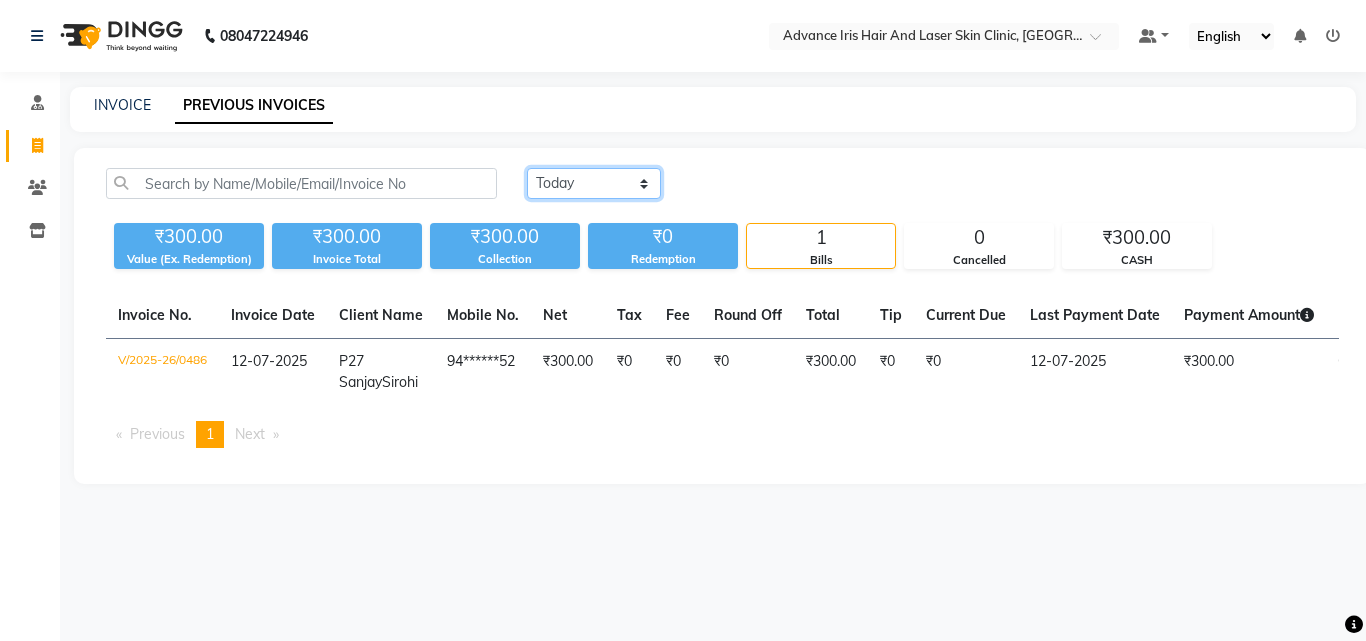 click on "[DATE] [DATE] Custom Range" 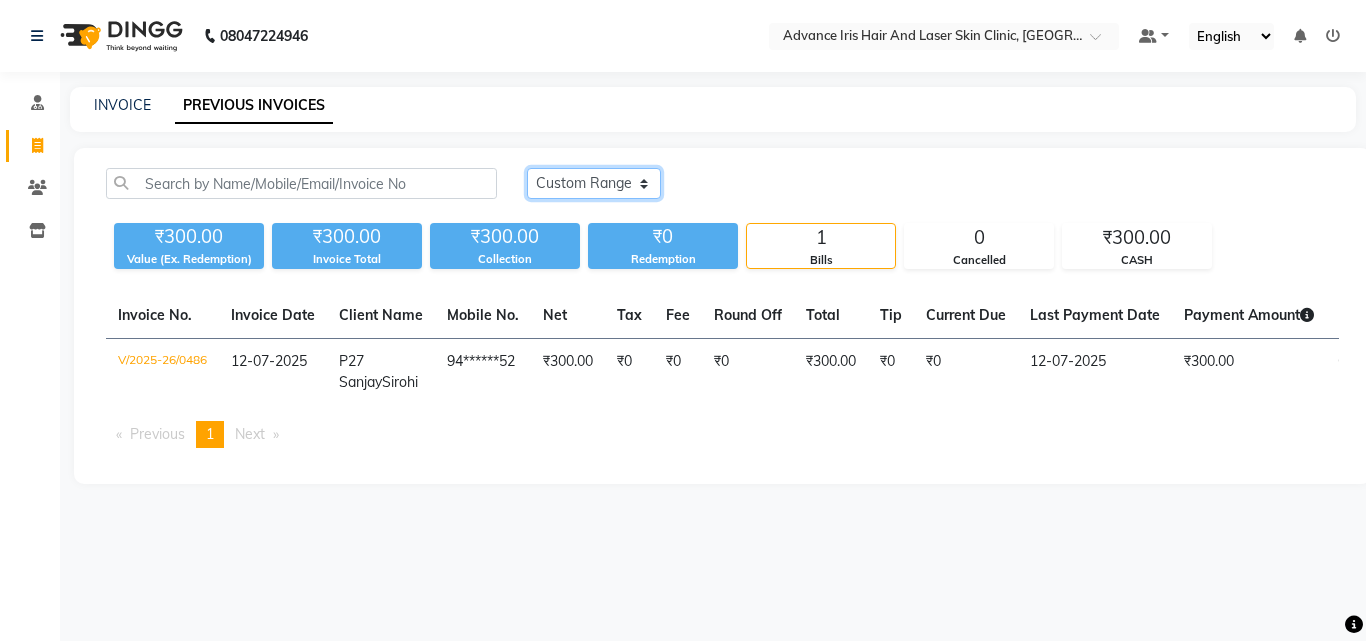 click on "[DATE] [DATE] Custom Range" 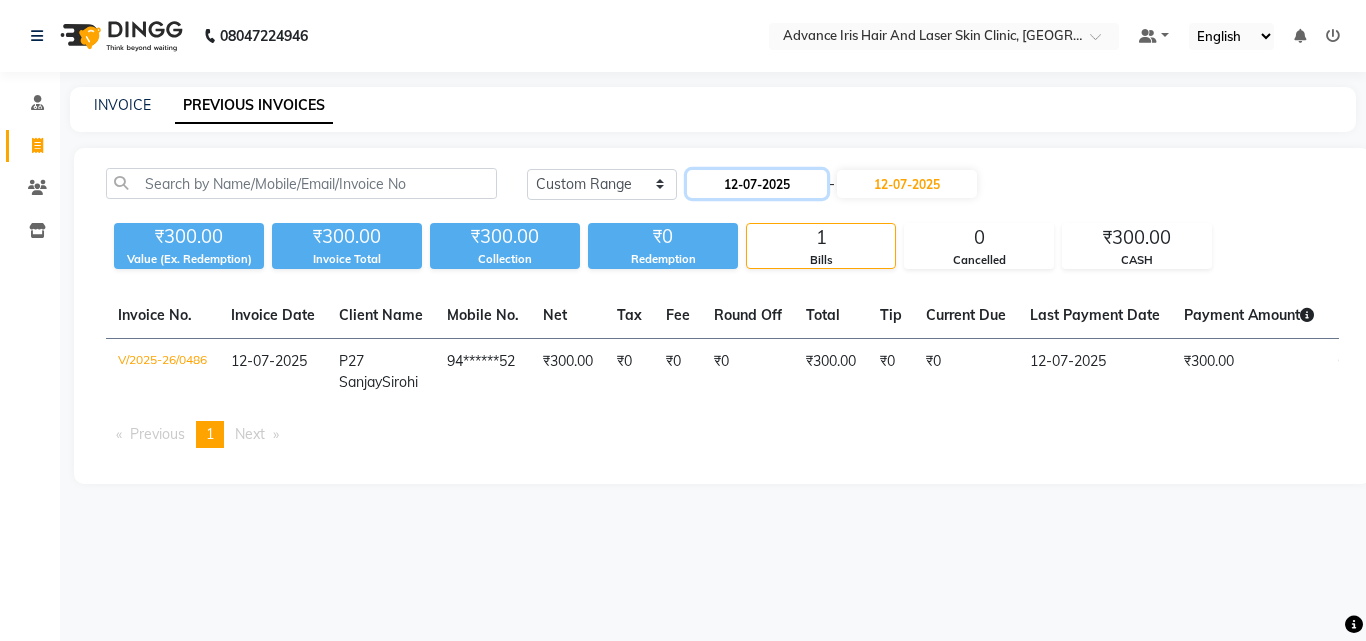 click on "12-07-2025" 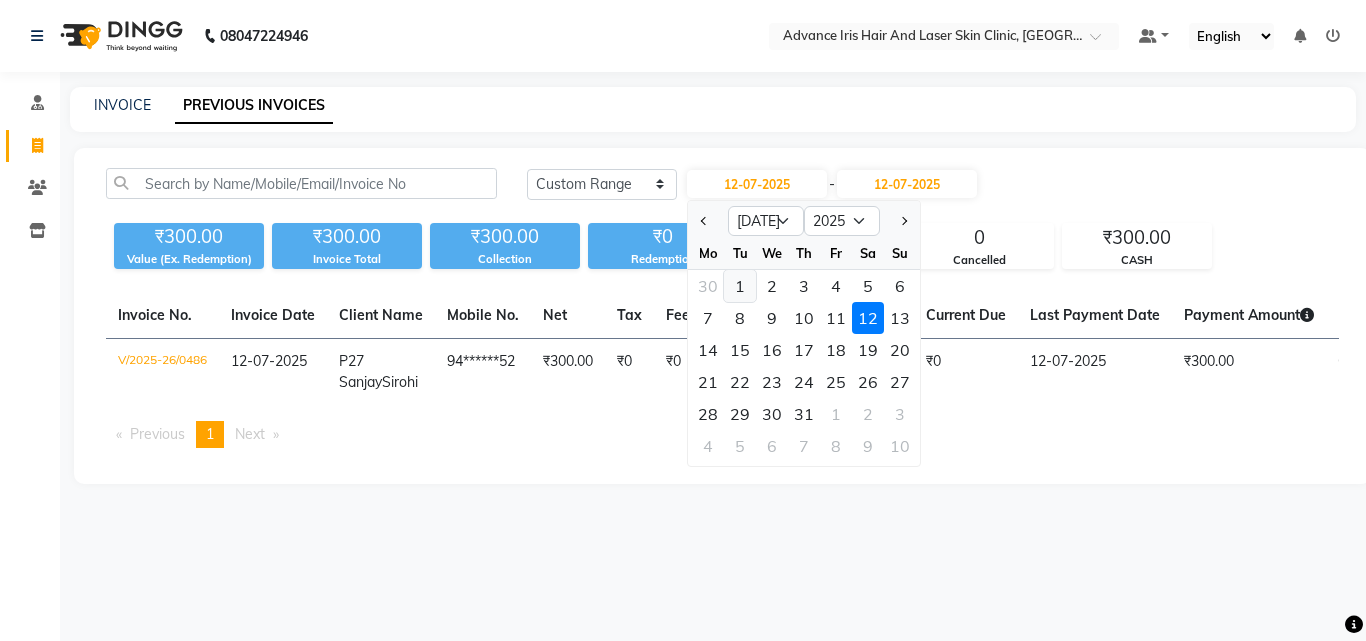 click on "1" 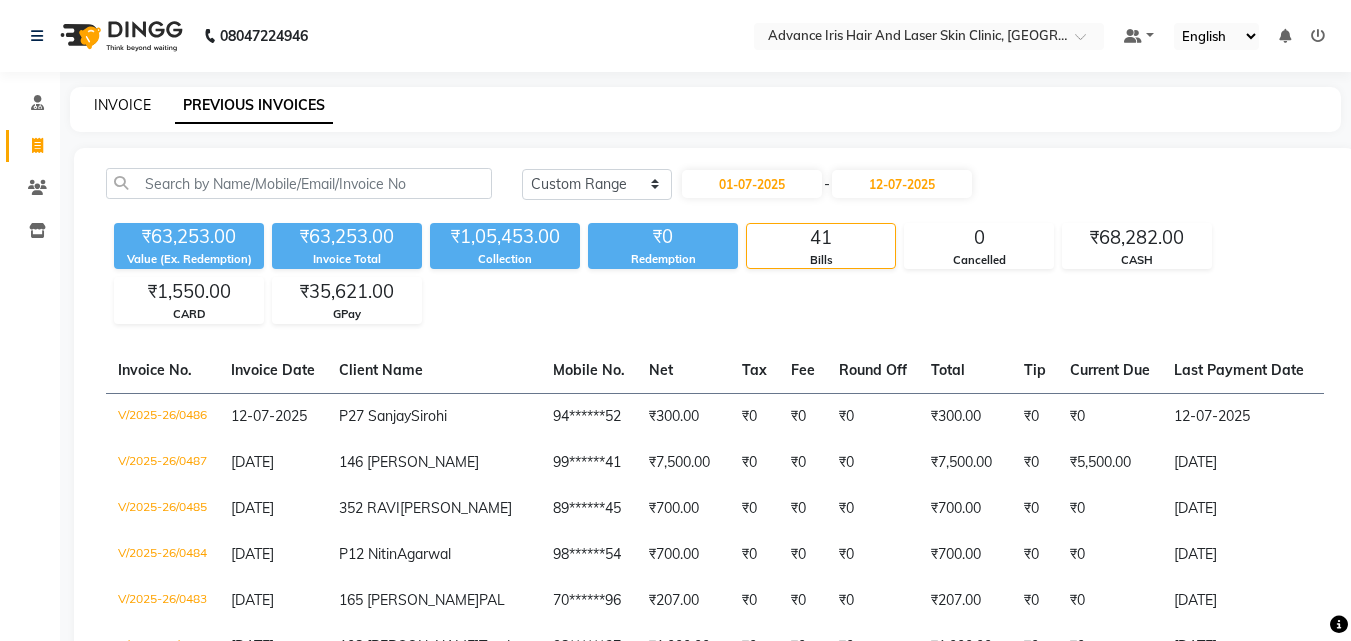 click on "INVOICE" 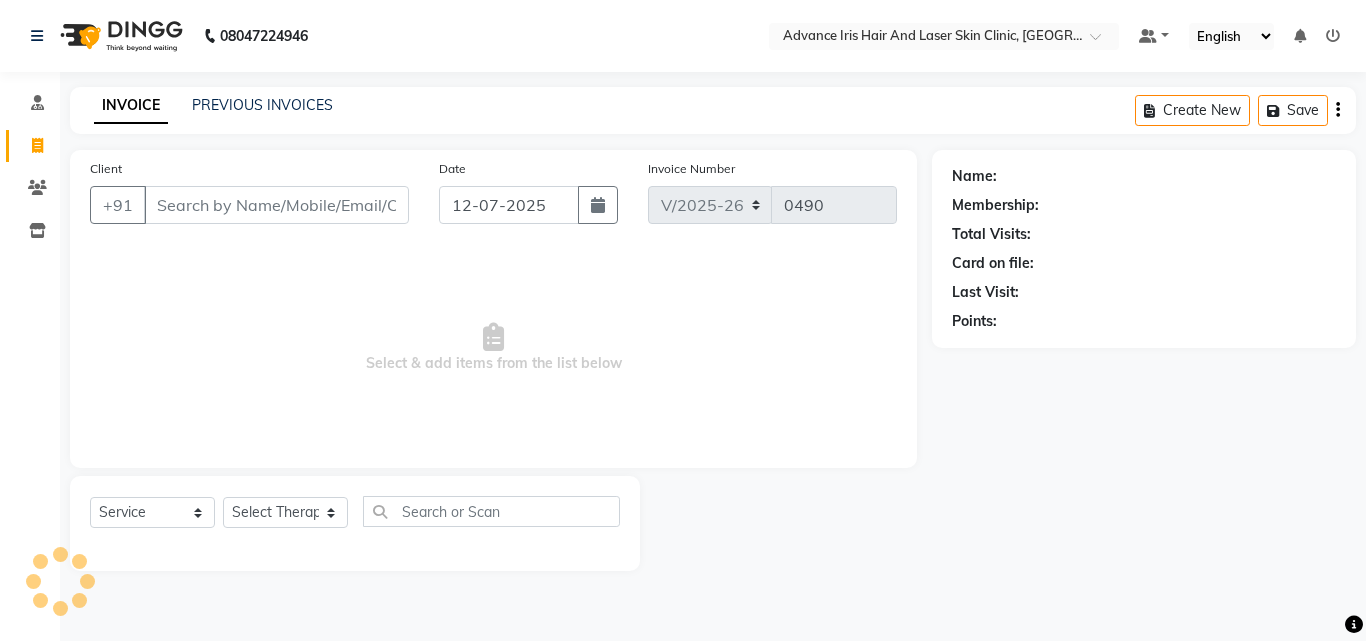 click on "Client" at bounding box center [276, 205] 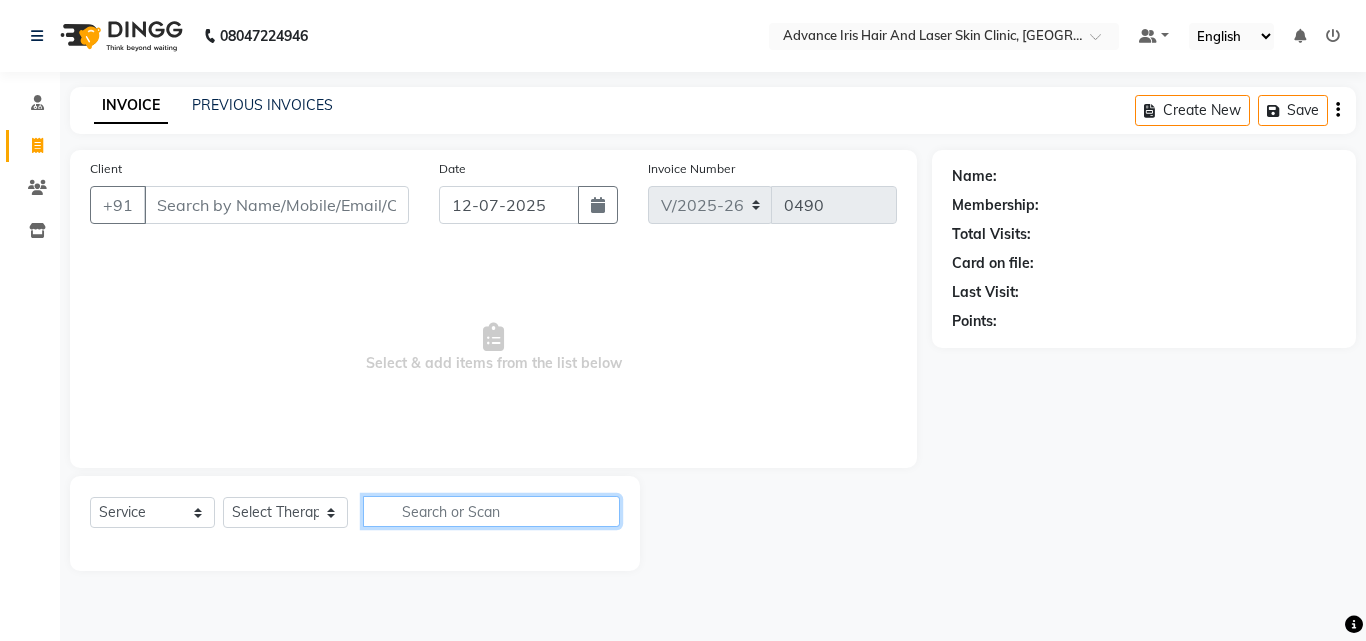 drag, startPoint x: 449, startPoint y: 523, endPoint x: 468, endPoint y: 486, distance: 41.59327 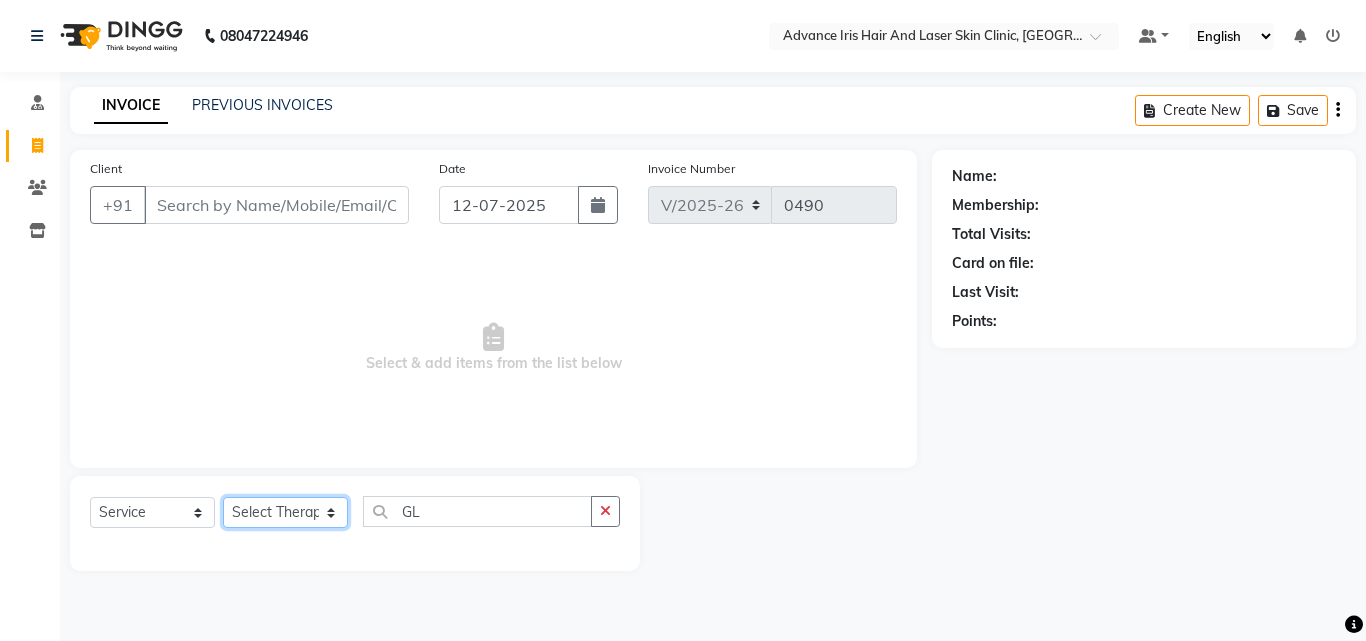 click on "Select Therapist Advance Iris Reception  [PERSON_NAME] [PERSON_NAME](Cosmetologist) [PERSON_NAME] Isra [PERSON_NAME]" 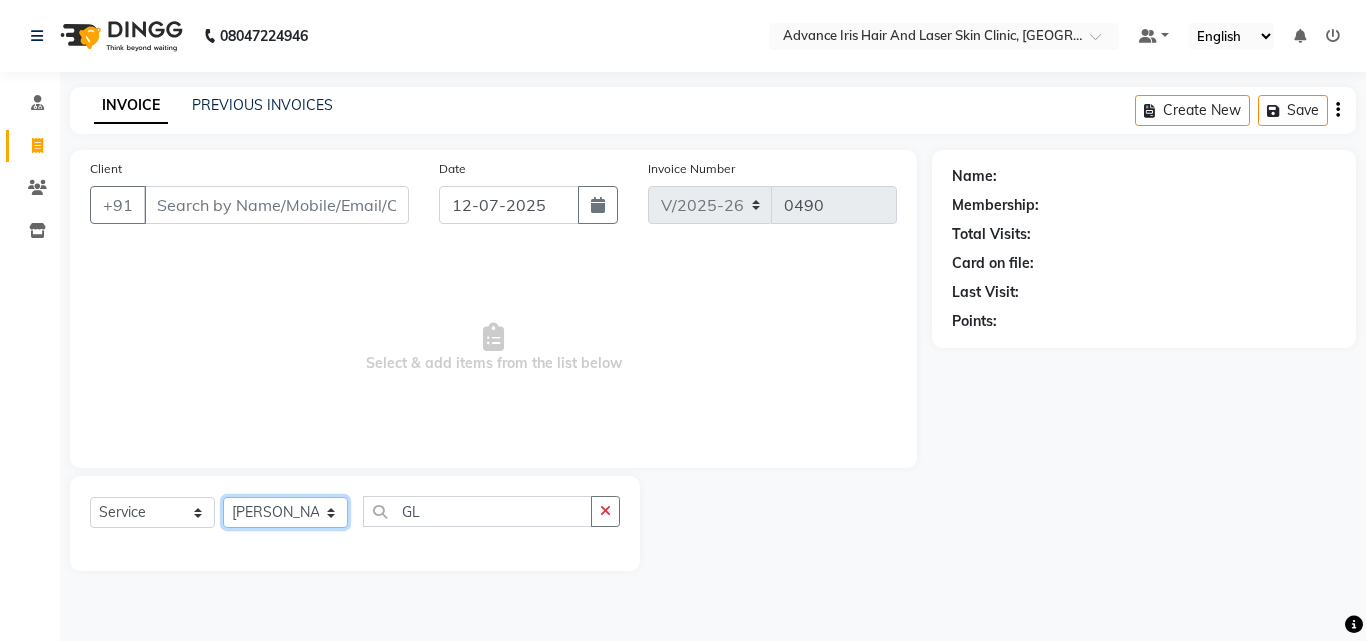 click on "Select Therapist Advance Iris Reception  [PERSON_NAME] [PERSON_NAME](Cosmetologist) [PERSON_NAME] Isra [PERSON_NAME]" 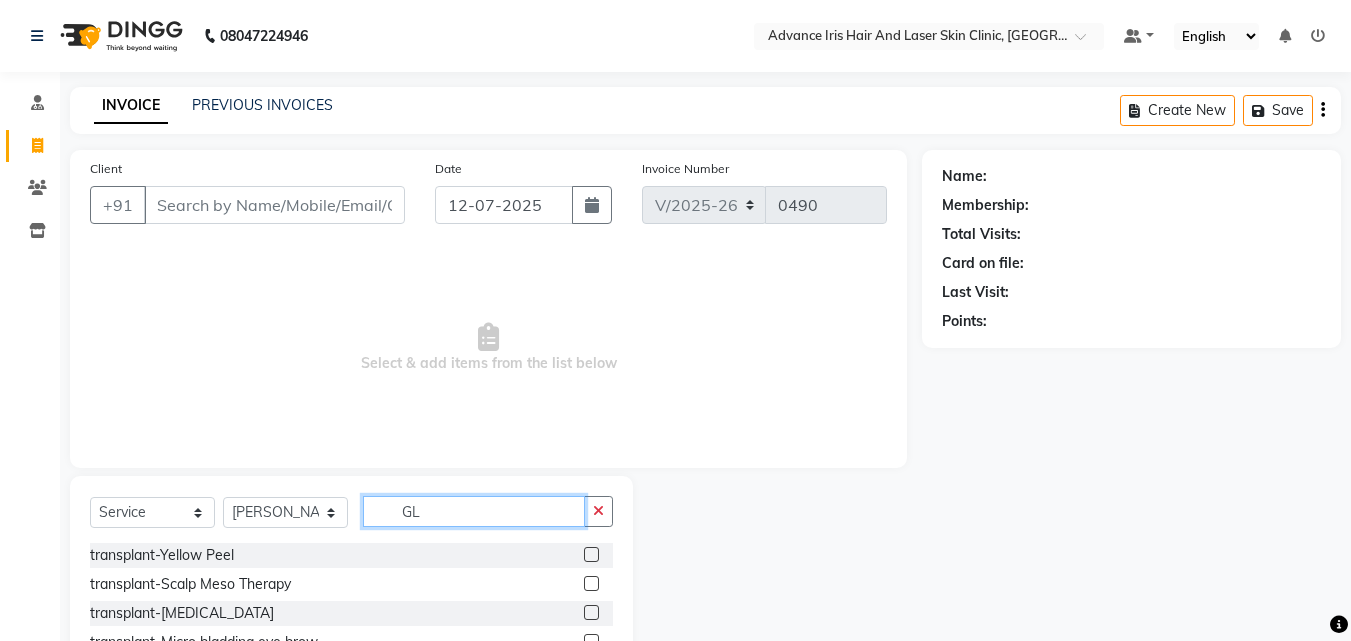 click on "GL" 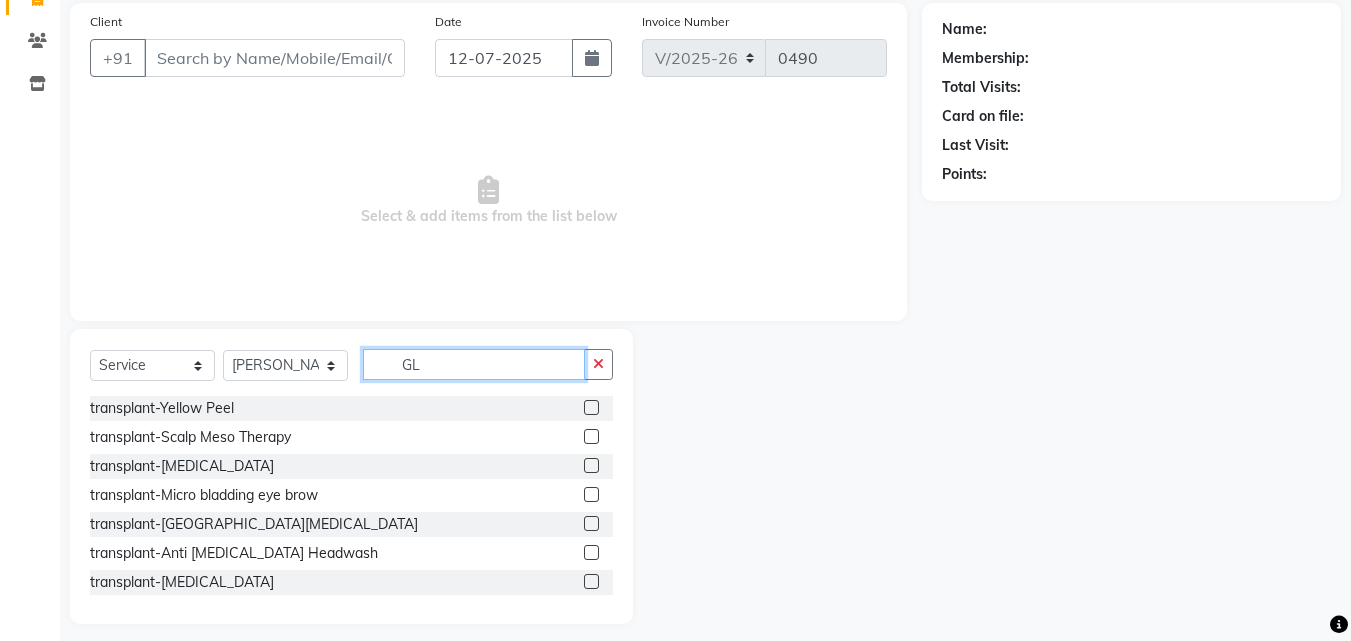 scroll, scrollTop: 160, scrollLeft: 0, axis: vertical 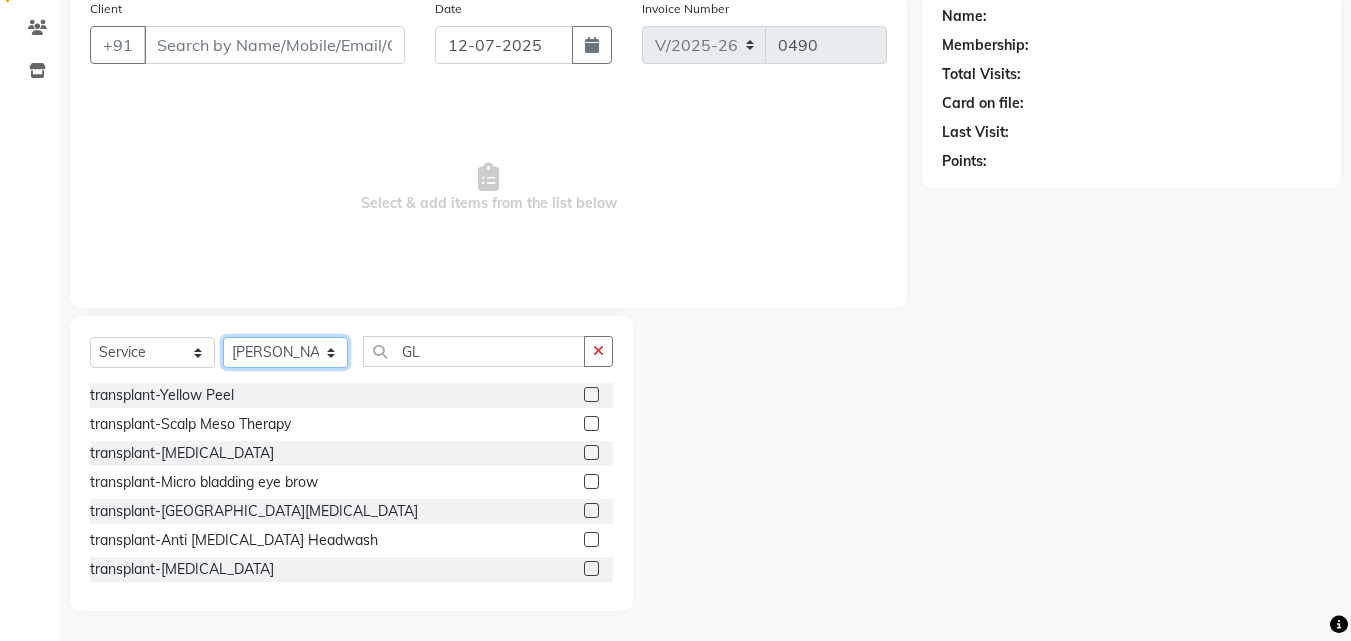 click on "Select Therapist Advance Iris Reception  [PERSON_NAME] [PERSON_NAME](Cosmetologist) [PERSON_NAME] Isra [PERSON_NAME]" 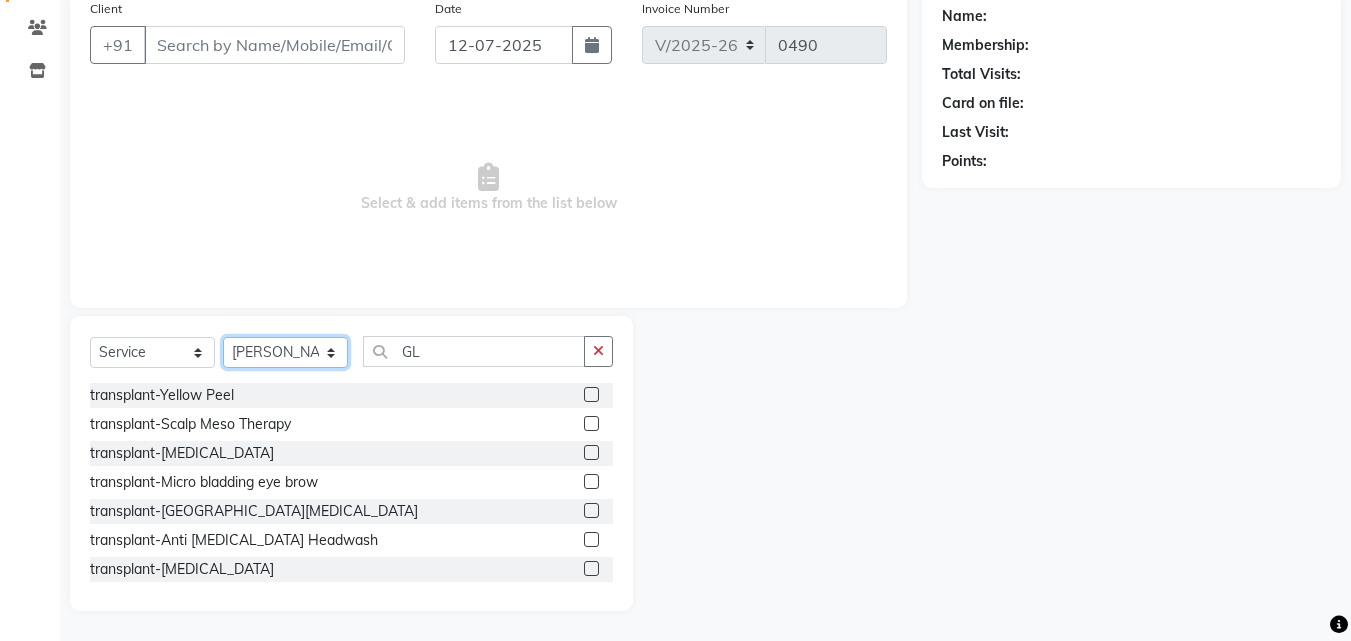 click on "Select Therapist Advance Iris Reception  [PERSON_NAME] [PERSON_NAME](Cosmetologist) [PERSON_NAME] Isra [PERSON_NAME]" 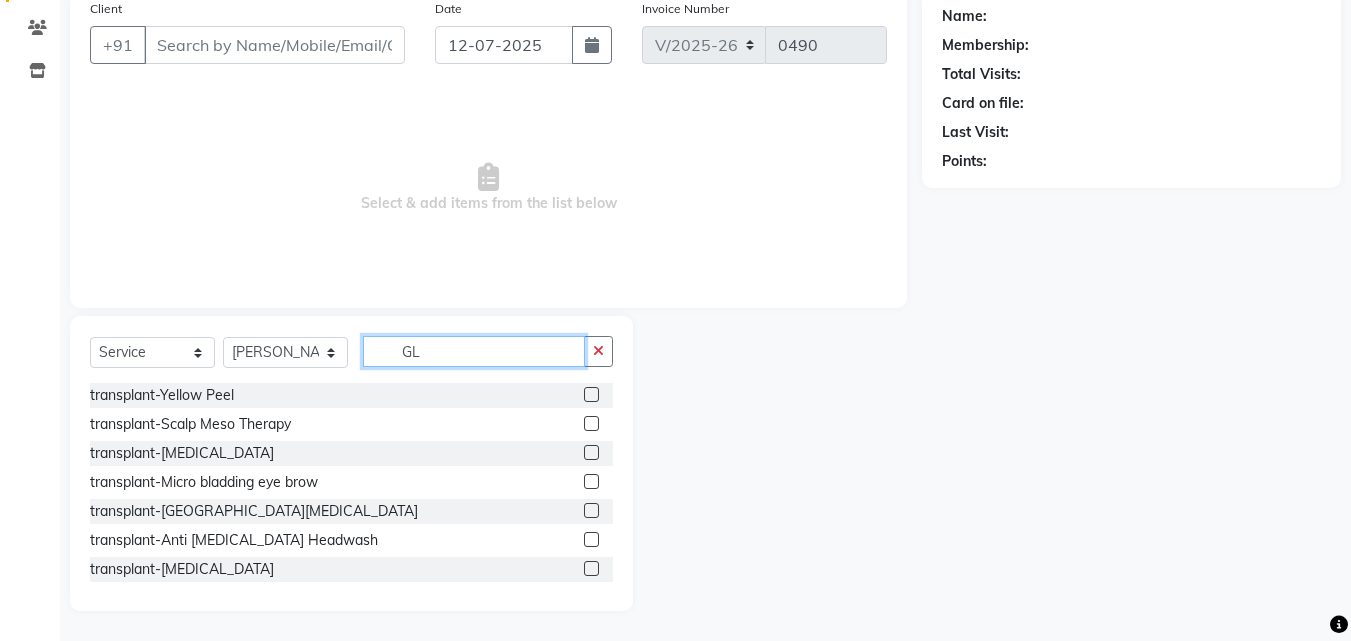 click on "GL" 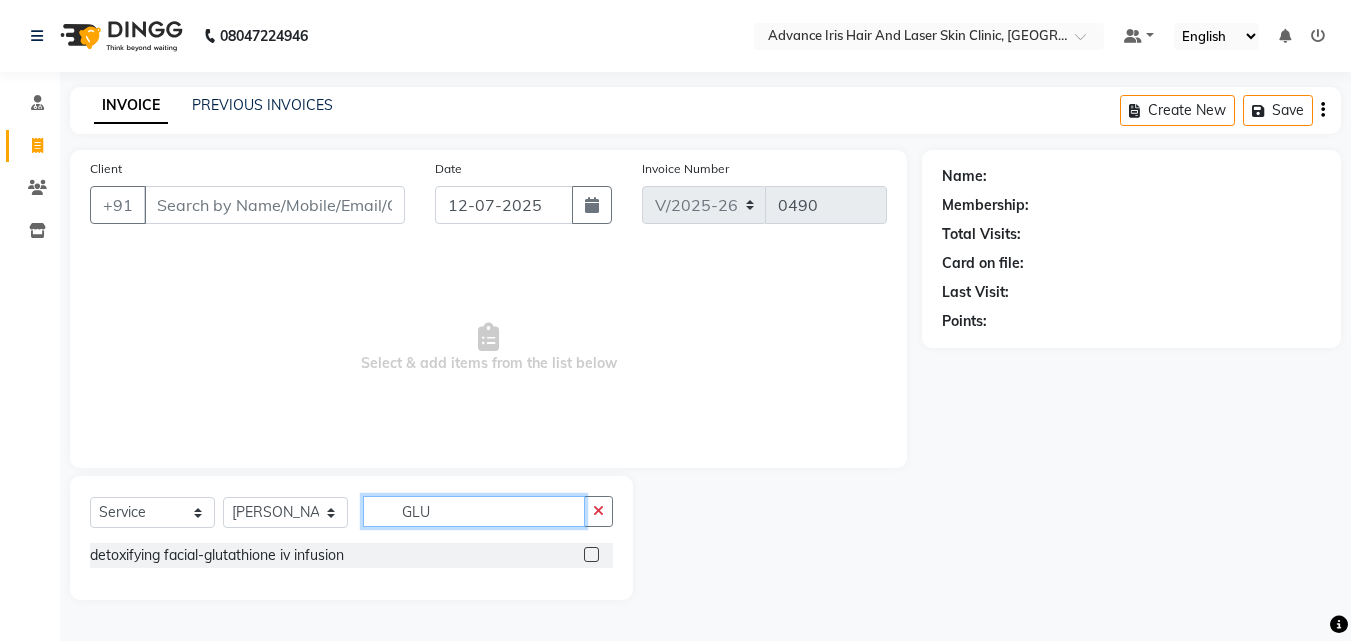scroll, scrollTop: 0, scrollLeft: 0, axis: both 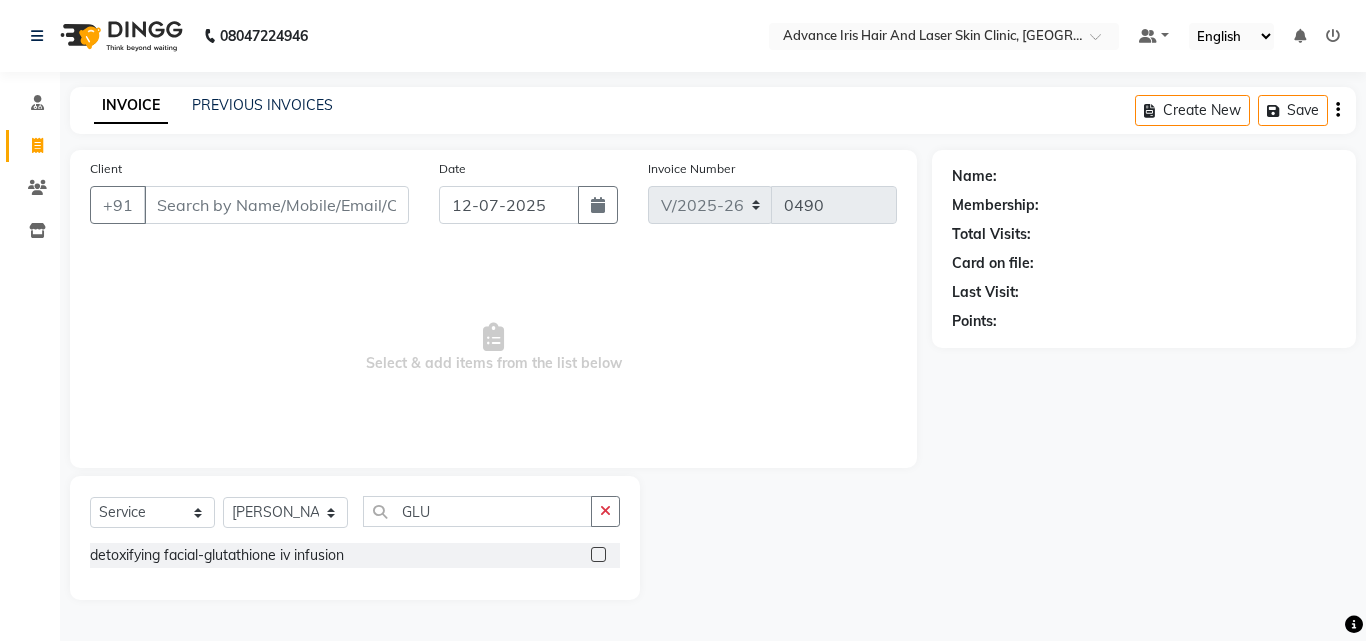 click 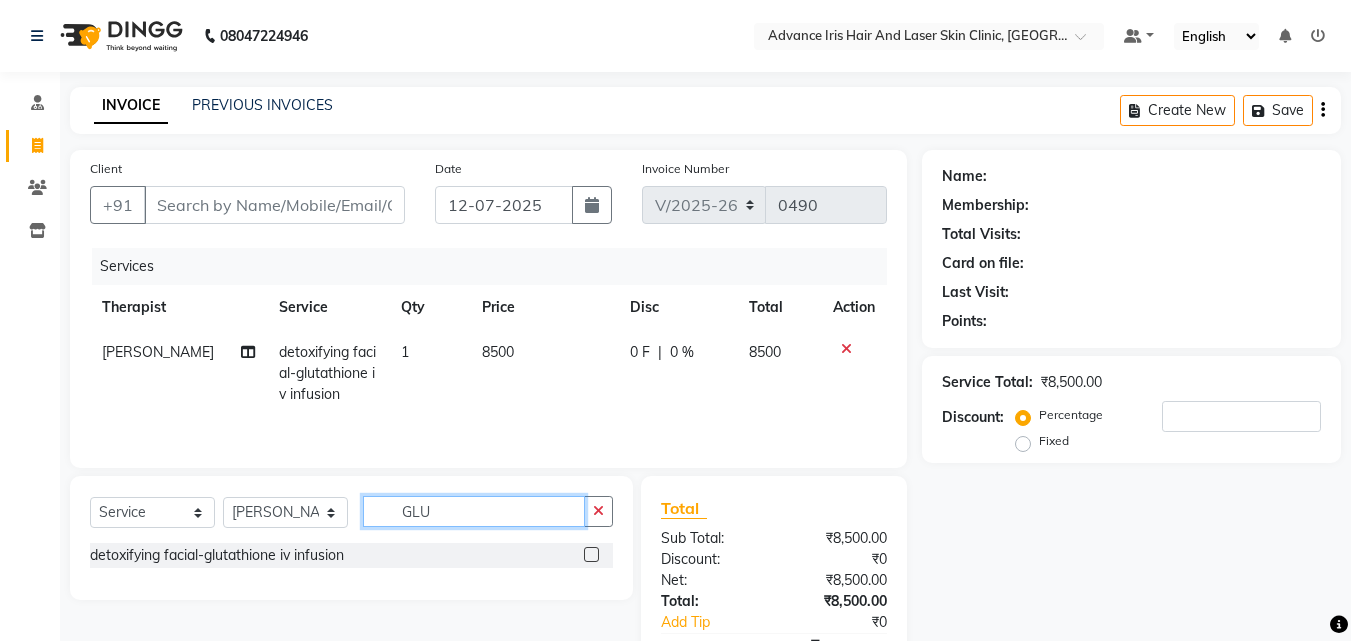 click on "GLU" 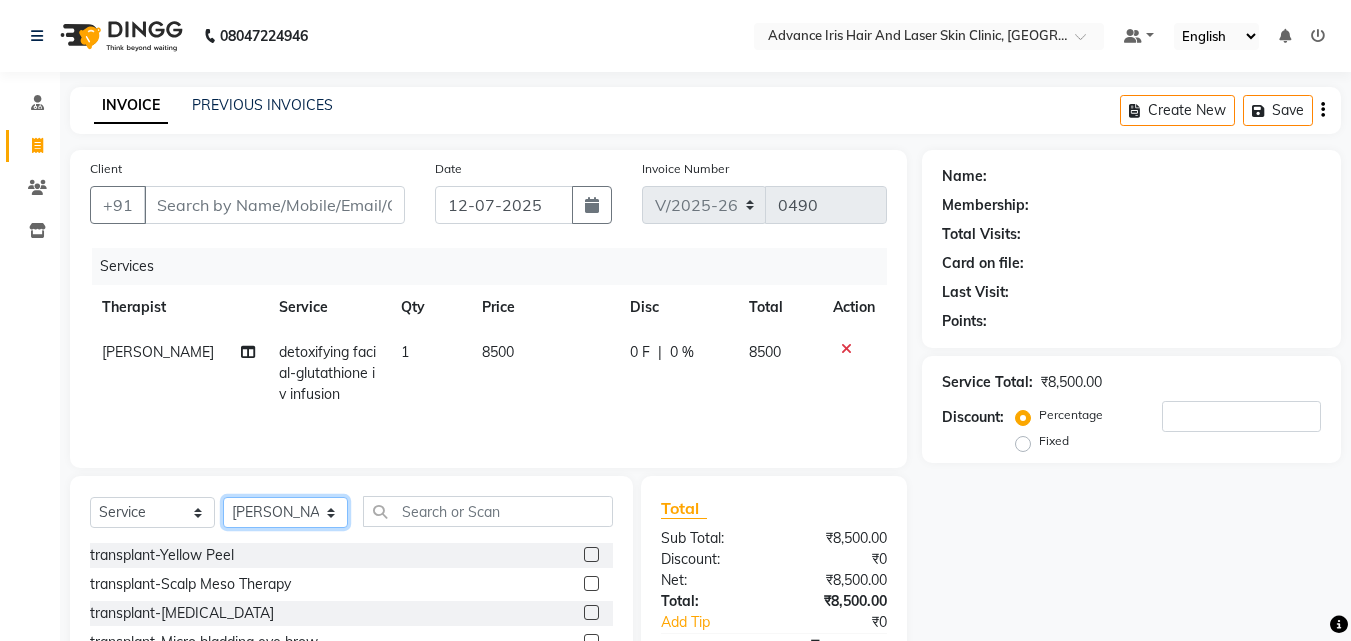 click on "Select Therapist Advance Iris Reception  [PERSON_NAME] [PERSON_NAME](Cosmetologist) [PERSON_NAME] Isra [PERSON_NAME]" 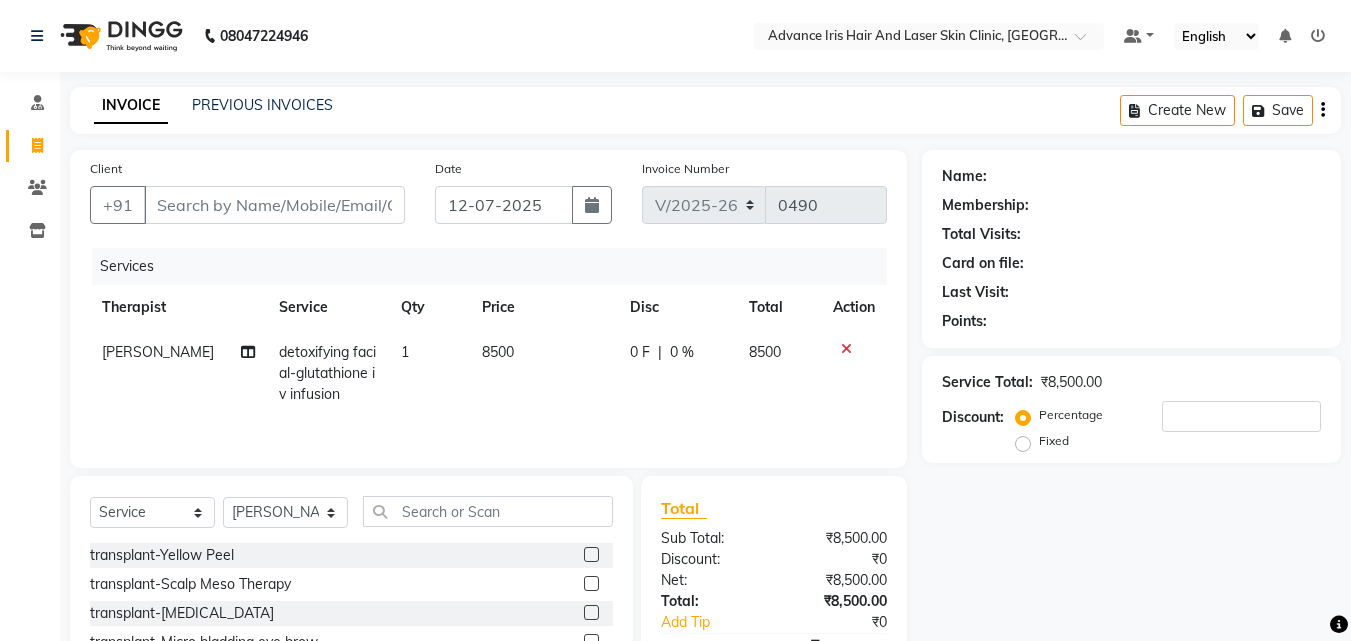 click on "Select  Service  Product  Membership  Package Voucher Prepaid Gift Card  Select Therapist Advance Iris Reception  [PERSON_NAME] [PERSON_NAME](Cosmetologist) Imran Isra [PERSON_NAME] transplant-Yellow Peel  transplant-Scalp  Meso Therapy  transplant-[MEDICAL_DATA]  transplant-Micro bladding eye brow  transplant-[MEDICAL_DATA]  transplant-Anti [MEDICAL_DATA] Headwash  transplant-[MEDICAL_DATA]  transplant-PRP + GFC kit  transplant-Under eye bag surgery  transplant-micro pigmentation  transplant-Subscession + PRP Pro  transplant-Meso Scalp  Scalp Pigmentation  Eye brow Pigmentation  Korean glow [MEDICAL_DATA] Removal-Face  Hair Removal-Upperlip  Hair Removal-Under Arms  Hair Removal-Full arms  Hair Removal-Full [MEDICAL_DATA] Removal-Full legs  Hair Removal-[MEDICAL_DATA] Removal-Back  Hair Removal-Any five parts  Hair Removal-Chin + upperlip  Hair Removal-White hair removal  Hair Removal-BIKINI LHR  Hair Removal-Hair regrow [MEDICAL_DATA]-Ears hair removal  Hair Removal-Chin LHR  Skin treatments-Face meso" 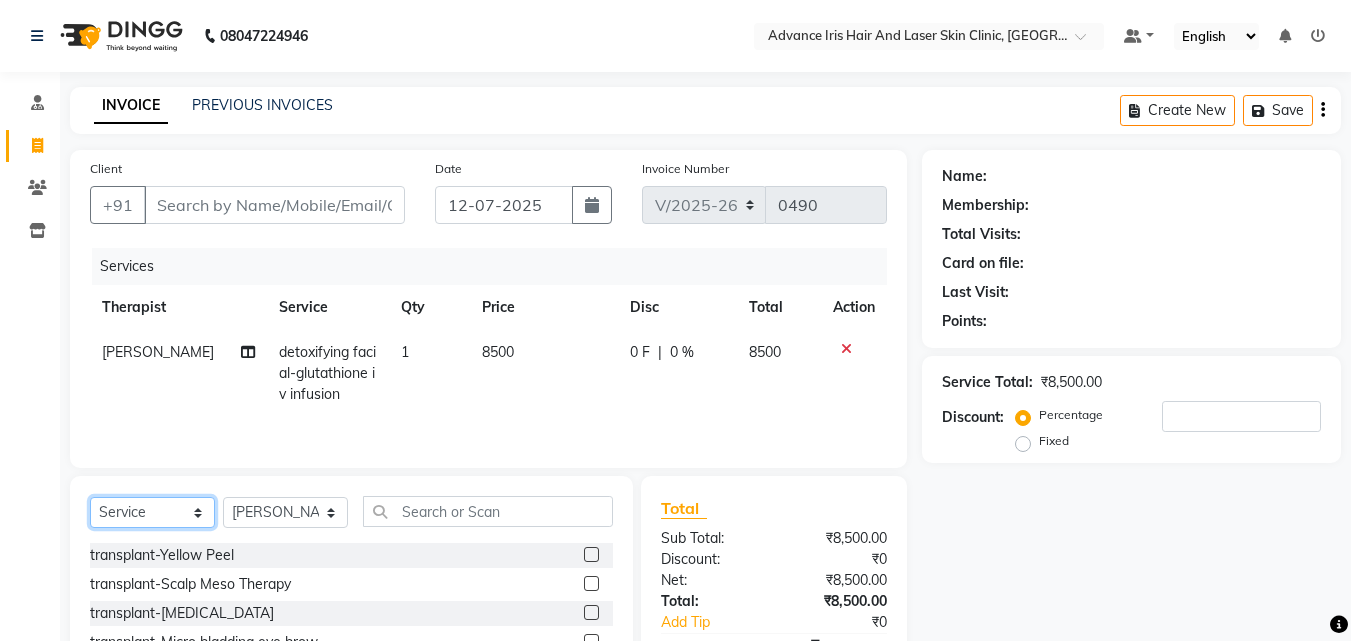 click on "Select  Service  Product  Membership  Package Voucher Prepaid Gift Card" 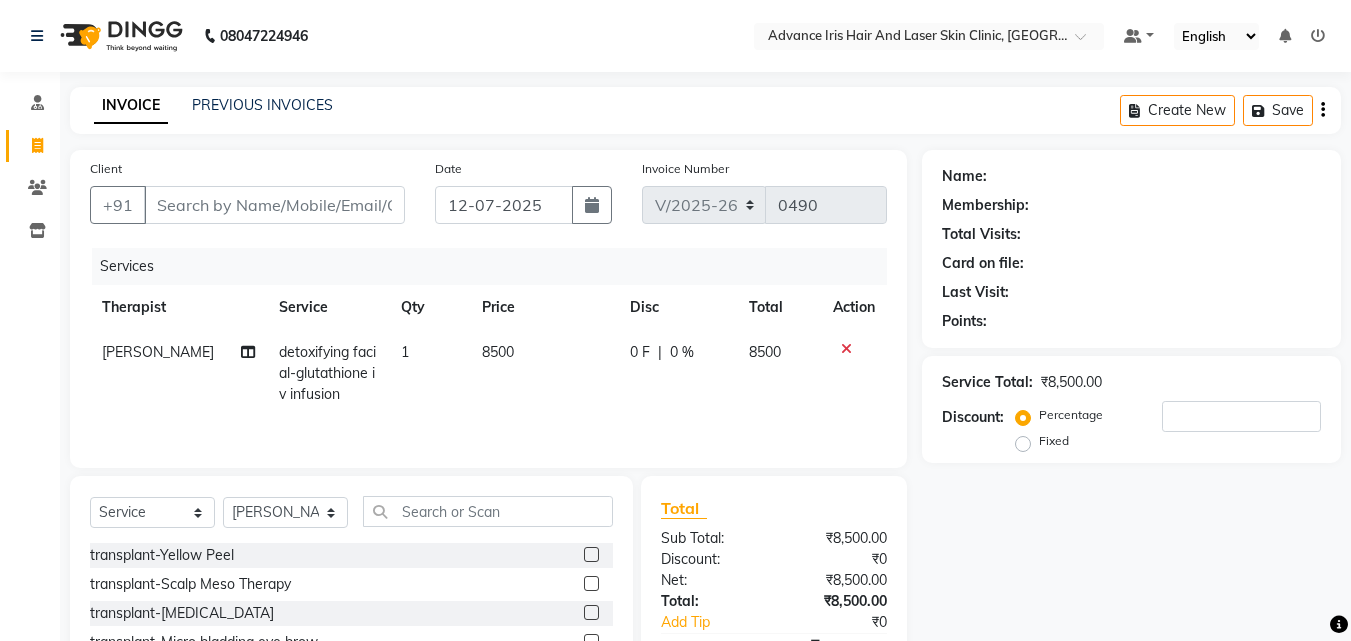 click on "Select  Service  Product  Membership  Package Voucher Prepaid Gift Card  Select Therapist Advance Iris Reception  [PERSON_NAME] [PERSON_NAME](Cosmetologist) Imran Isra [PERSON_NAME] transplant-Yellow Peel  transplant-Scalp  Meso Therapy  transplant-[MEDICAL_DATA]  transplant-Micro bladding eye brow  transplant-[MEDICAL_DATA]  transplant-Anti [MEDICAL_DATA] Headwash  transplant-[MEDICAL_DATA]  transplant-PRP + GFC kit  transplant-Under eye bag surgery  transplant-micro pigmentation  transplant-Subscession + PRP Pro  transplant-Meso Scalp  Scalp Pigmentation  Eye brow Pigmentation  Korean glow [MEDICAL_DATA] Removal-Face  Hair Removal-Upperlip  Hair Removal-Under Arms  Hair Removal-Full arms  Hair Removal-Full [MEDICAL_DATA] Removal-Full legs  Hair Removal-[MEDICAL_DATA] Removal-Back  Hair Removal-Any five parts  Hair Removal-Chin + upperlip  Hair Removal-White hair removal  Hair Removal-BIKINI LHR  Hair Removal-Hair regrow [MEDICAL_DATA]-Ears hair removal  Hair Removal-Chin LHR  Skin treatments-Face meso" 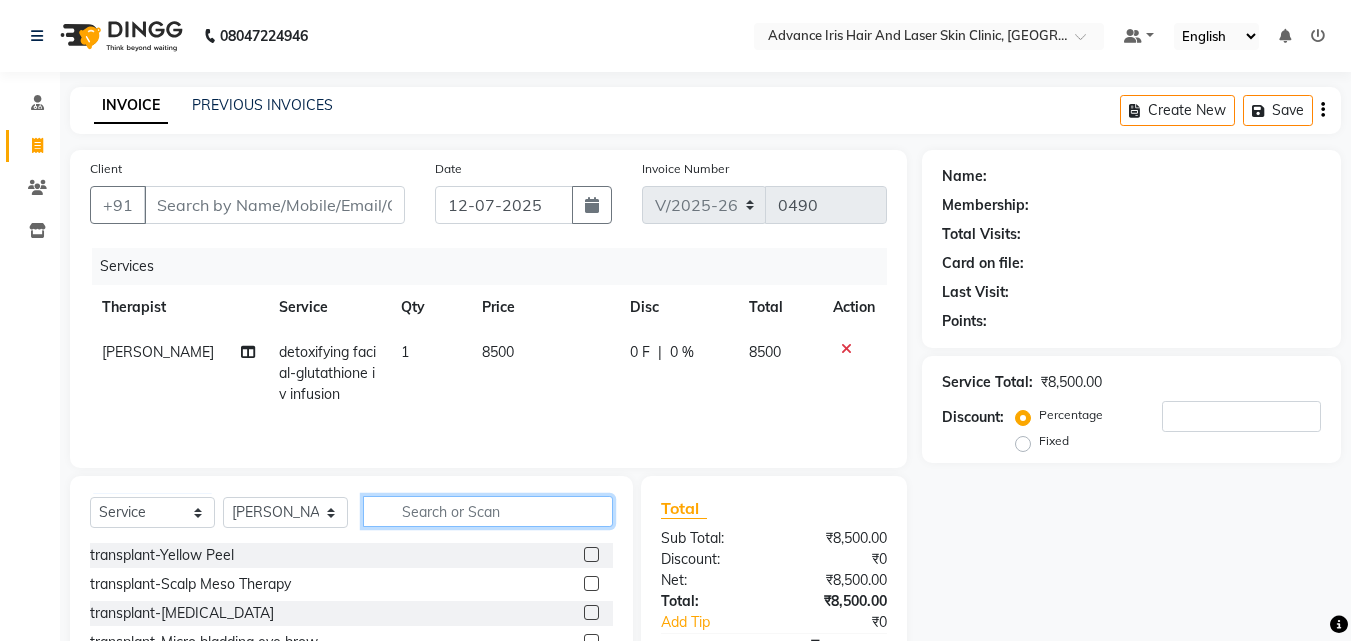 click 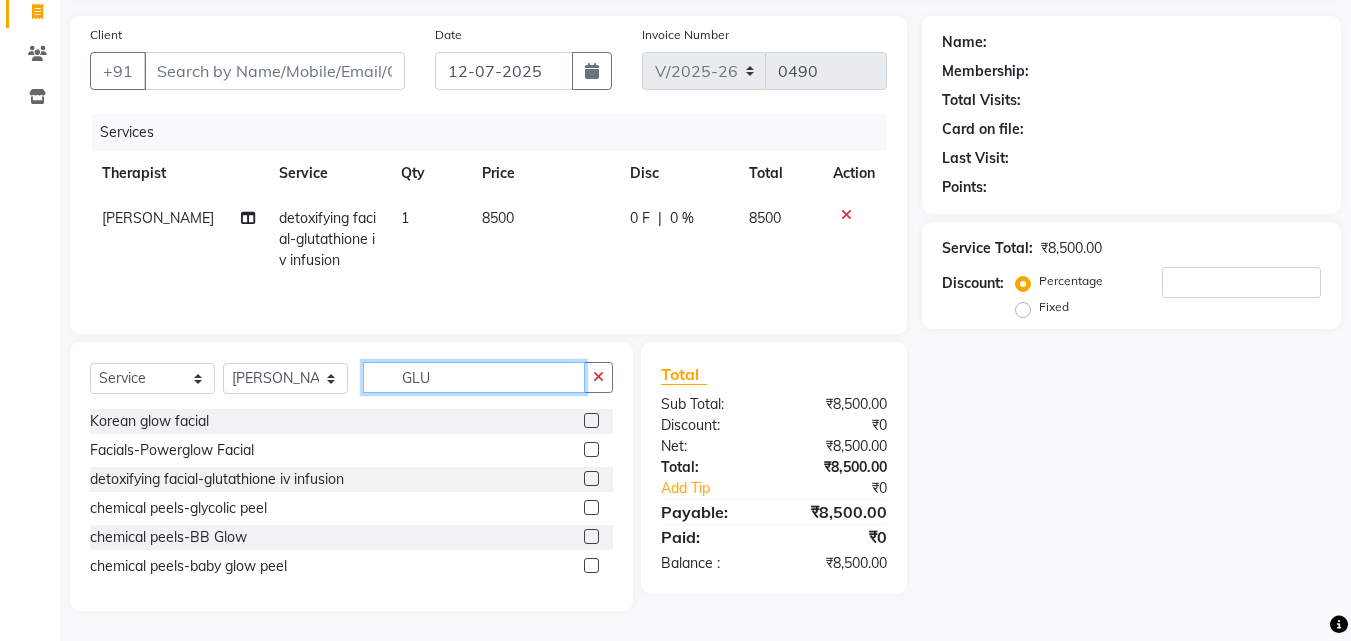 scroll, scrollTop: 117, scrollLeft: 0, axis: vertical 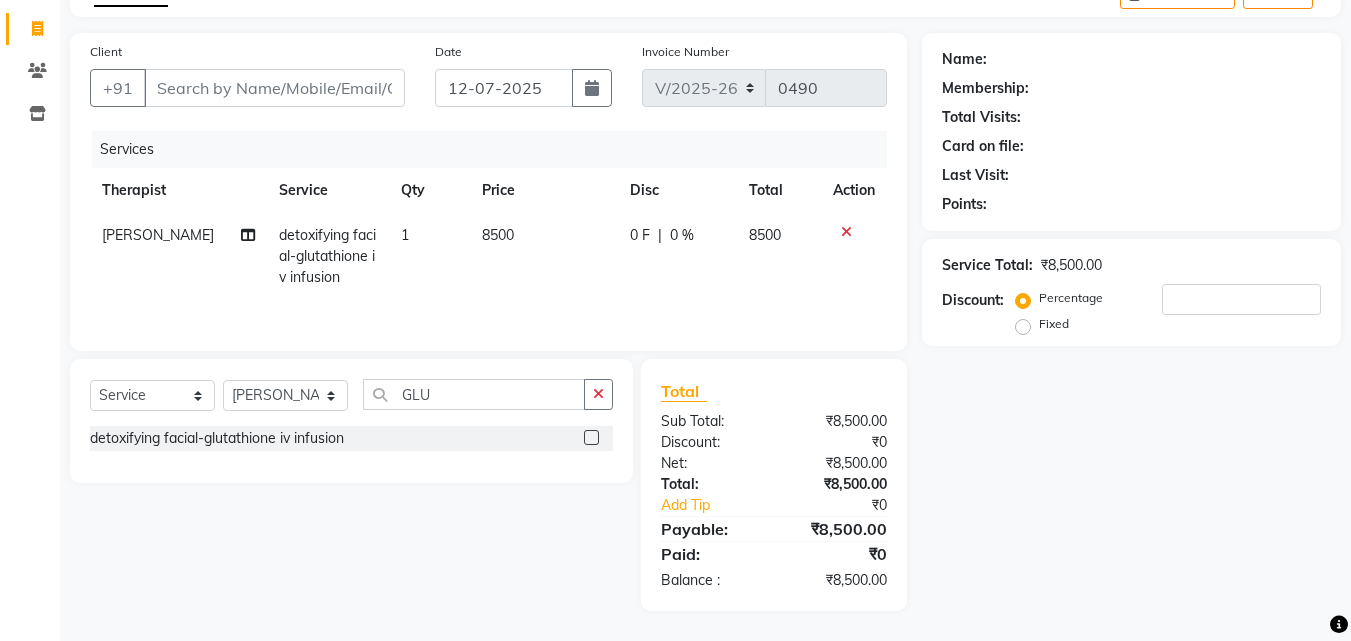 click 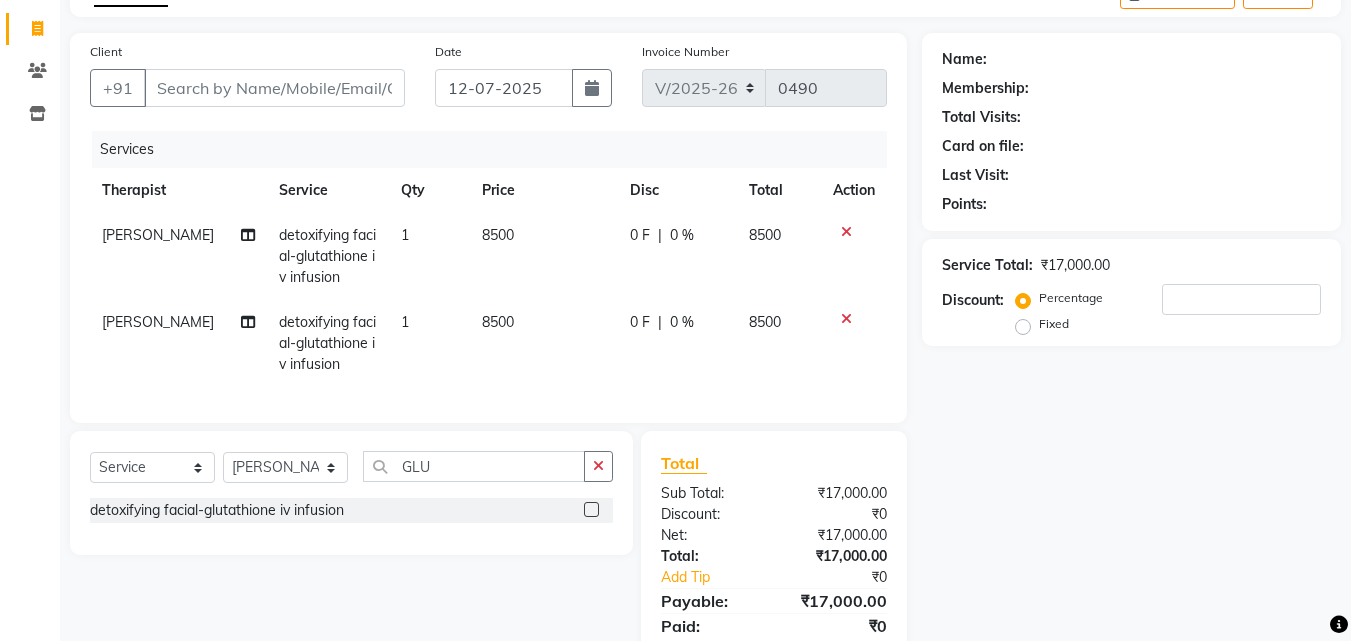 click 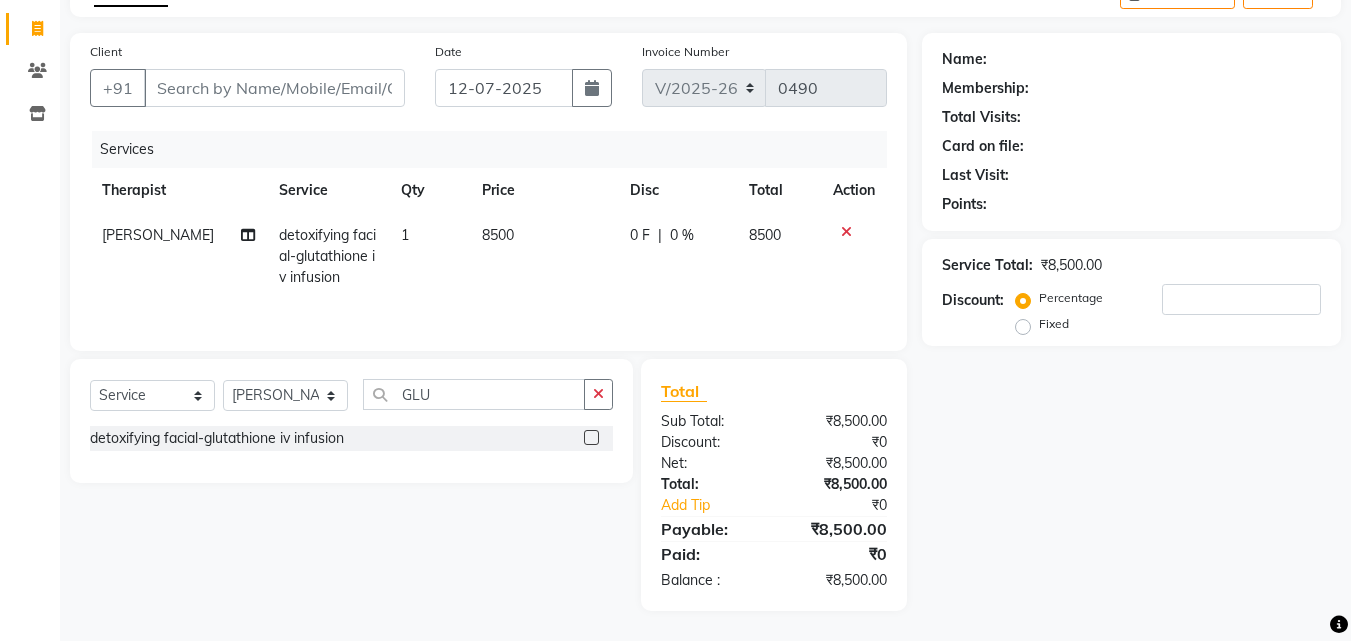 click on "1" 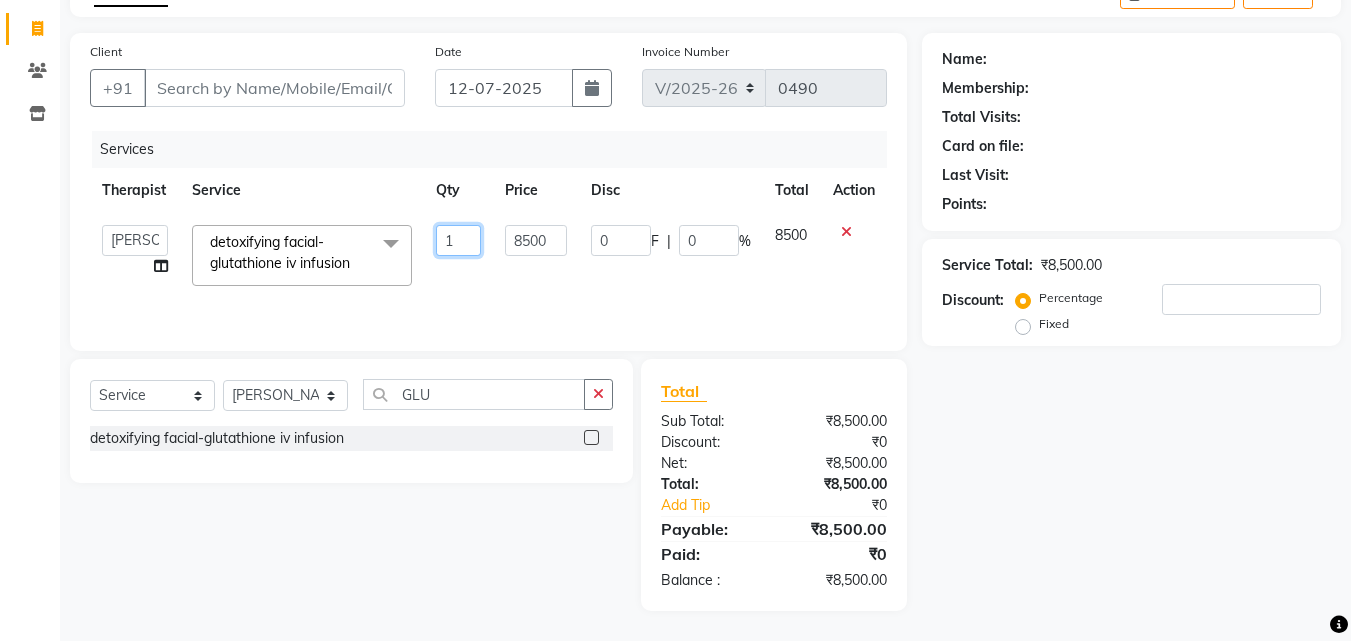 click on "1" 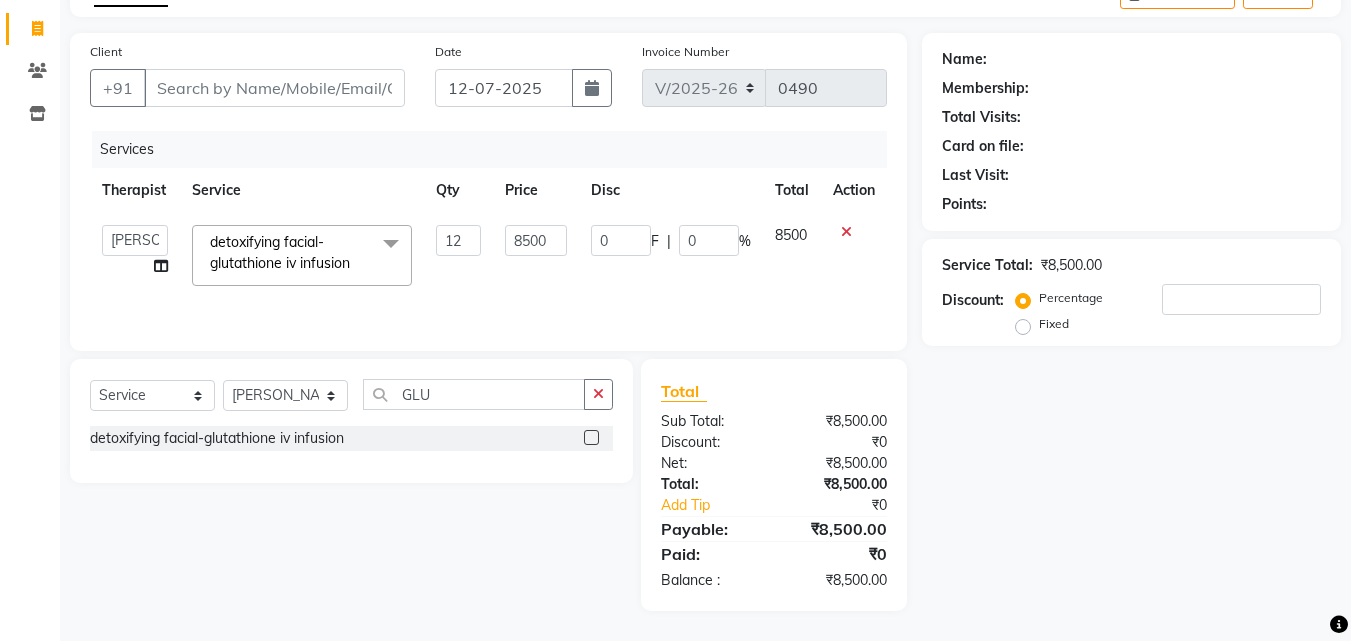 click on "8500" 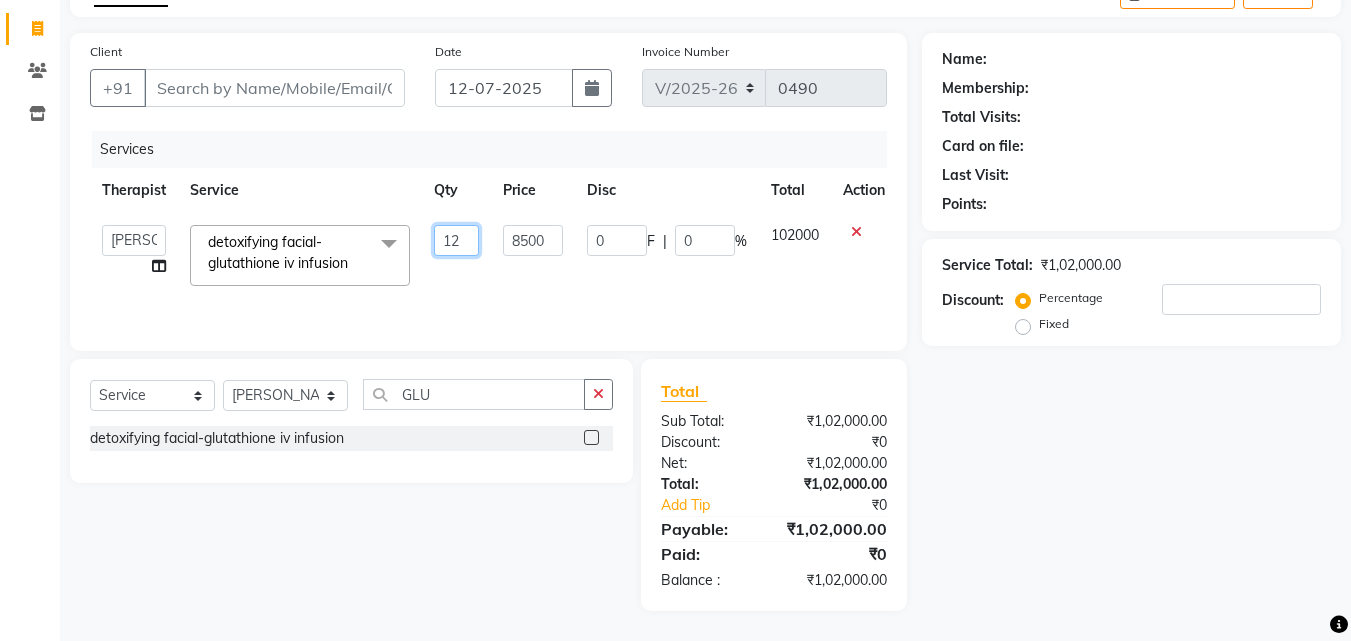 click on "12" 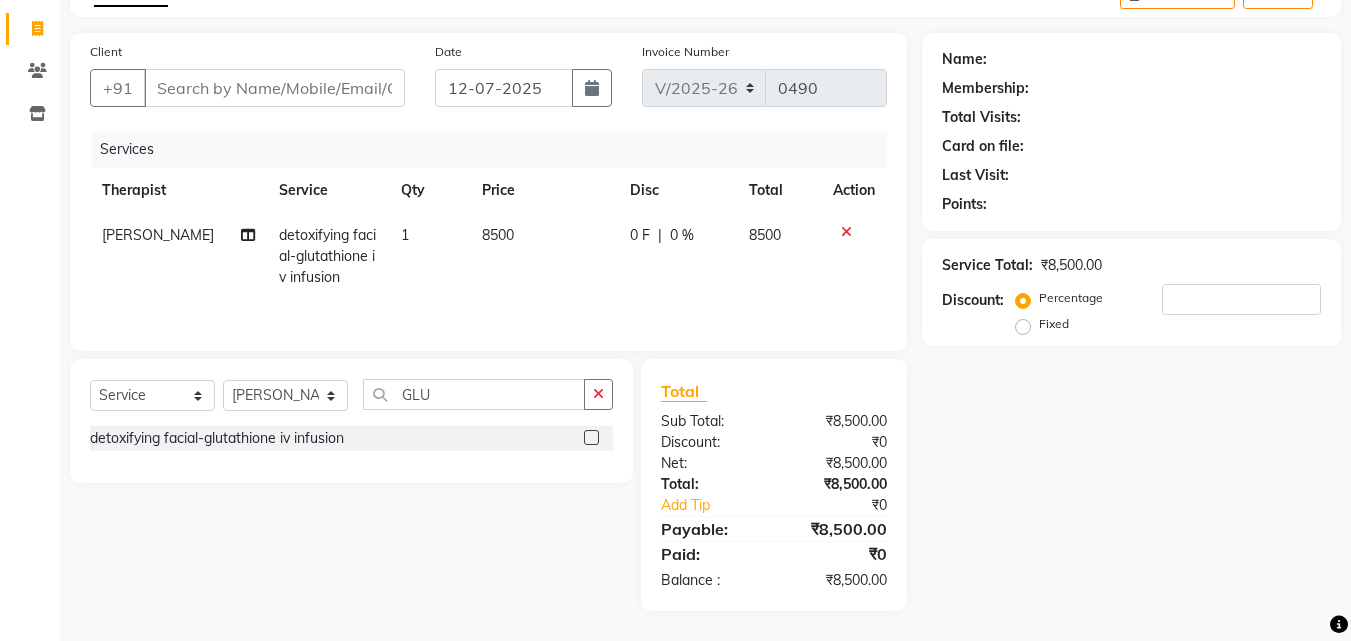 click on "1" 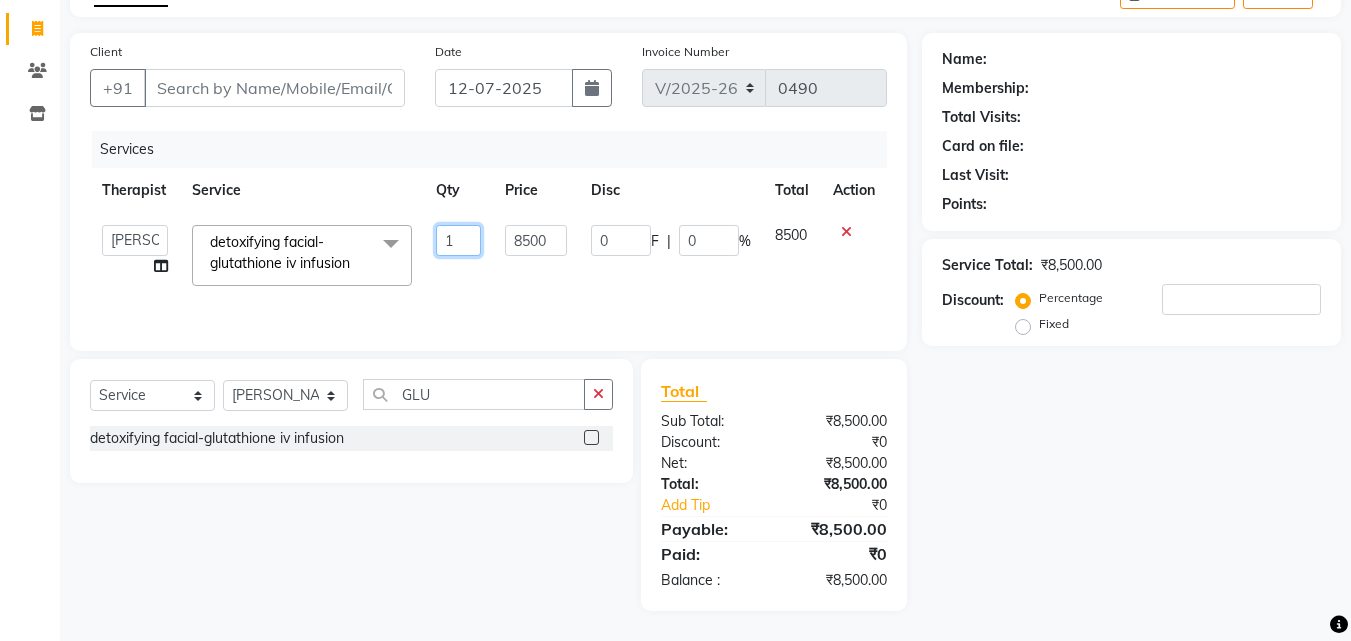 click on "1" 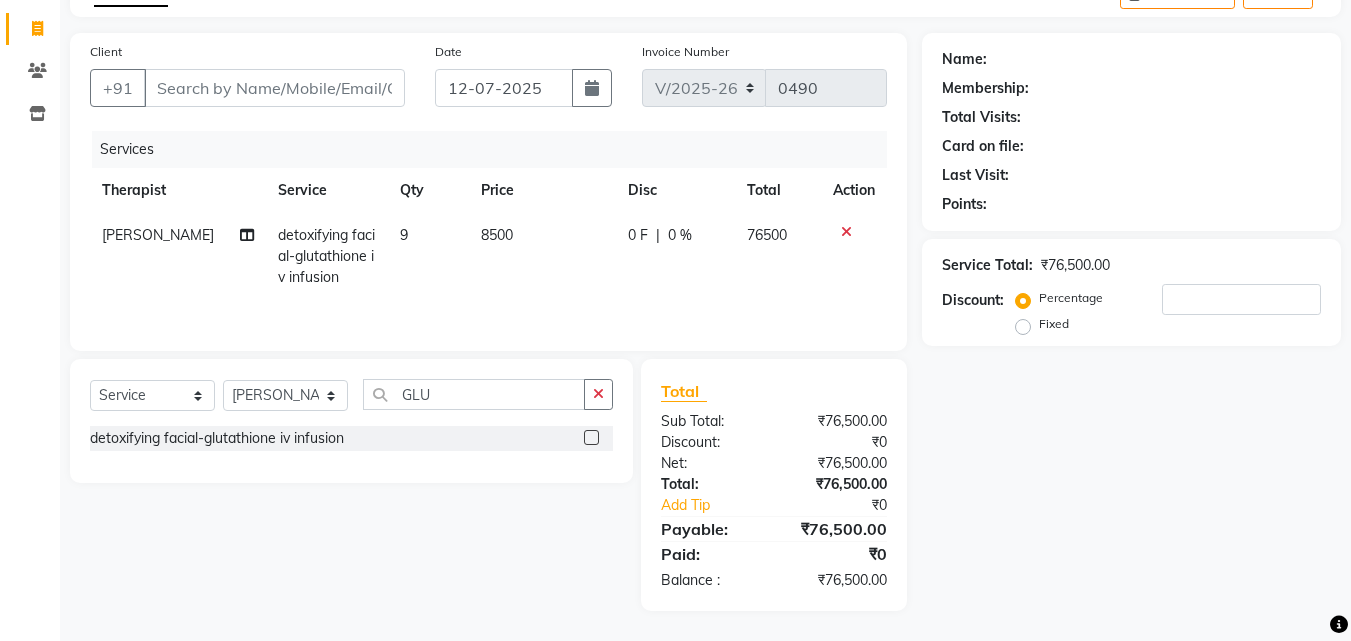 click on "8500" 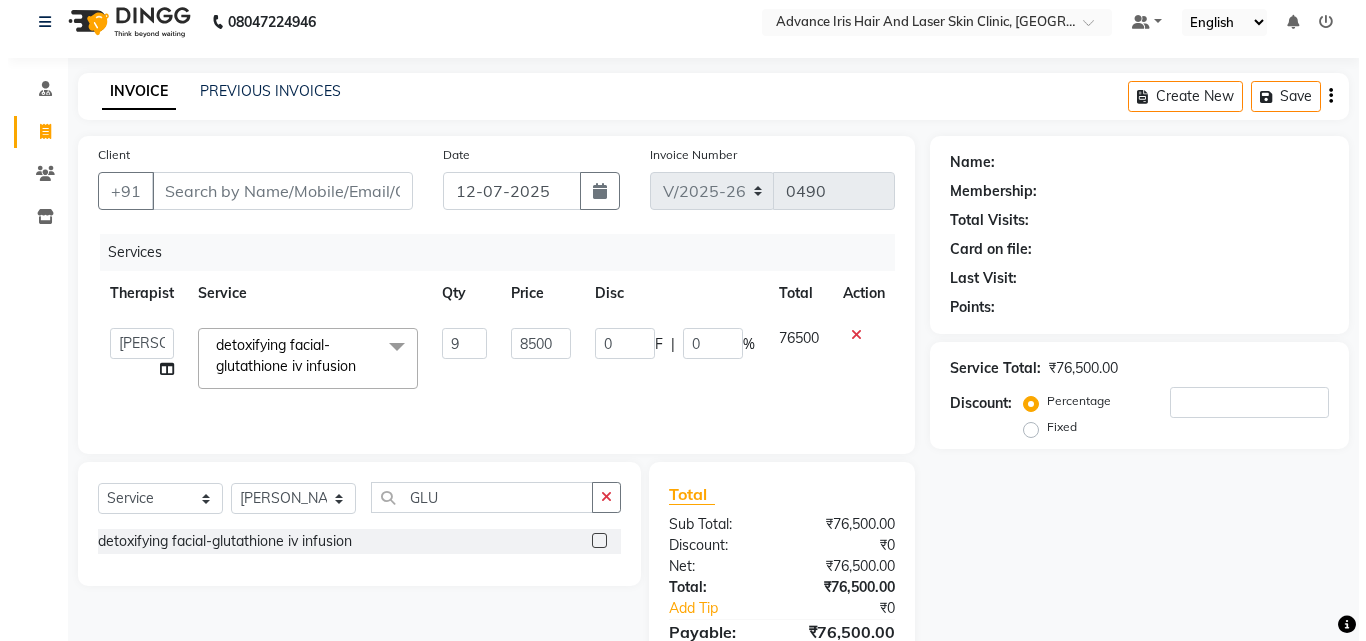 scroll, scrollTop: 0, scrollLeft: 0, axis: both 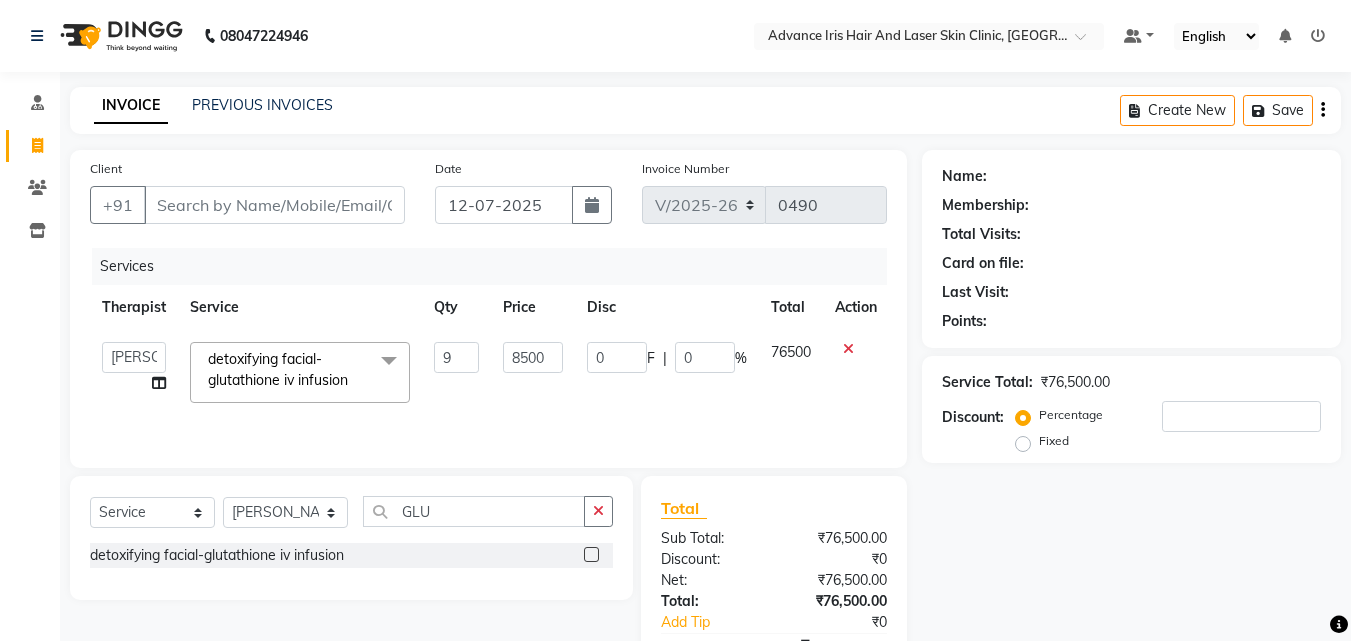 click on "INVOICE PREVIOUS INVOICES Create New   Save" 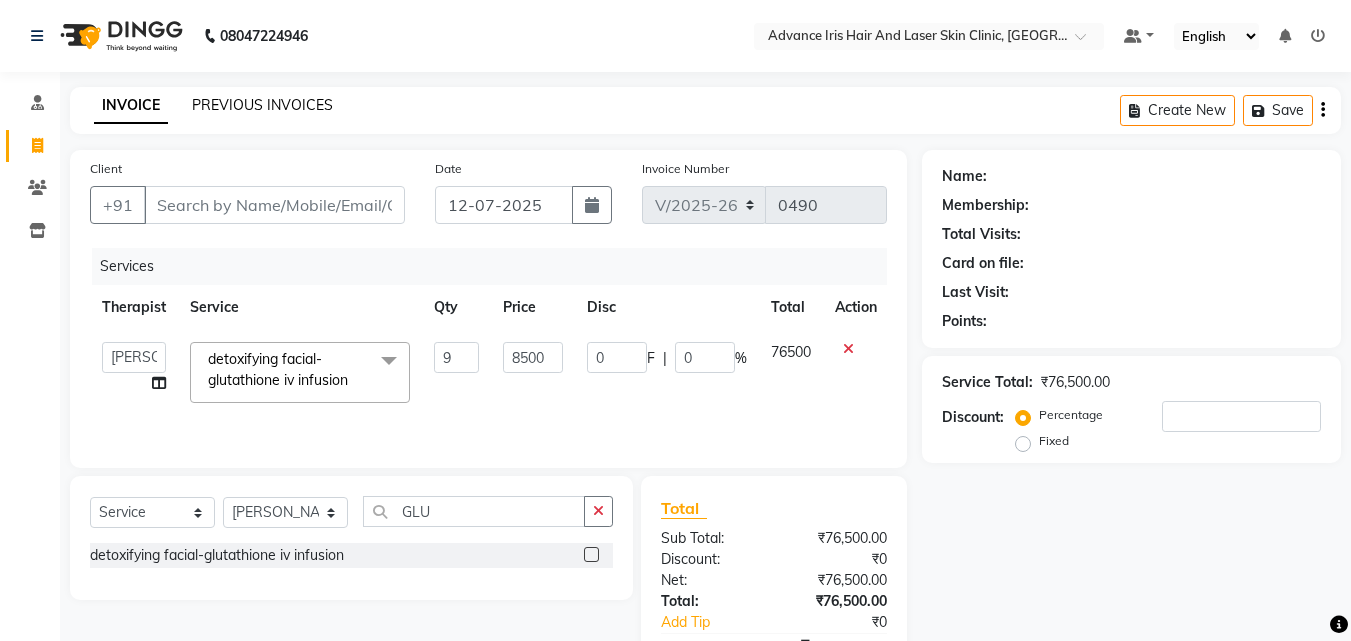 click on "PREVIOUS INVOICES" 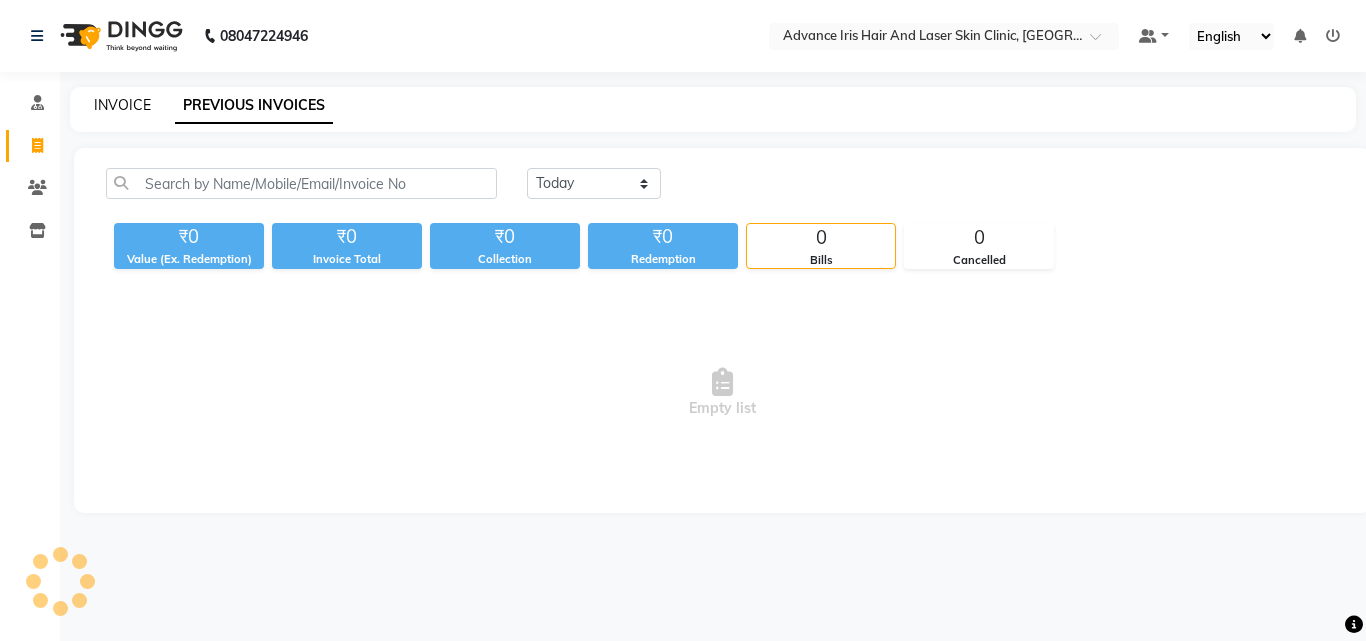 click on "INVOICE" 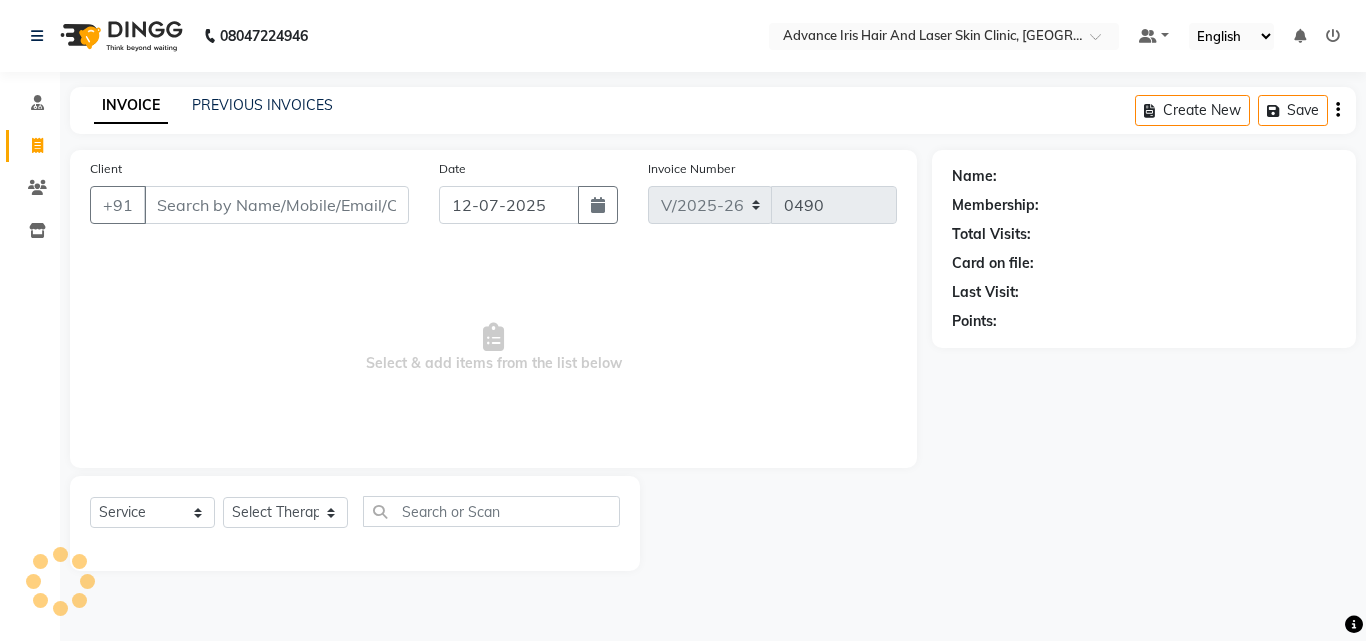 click on "Client" at bounding box center [276, 205] 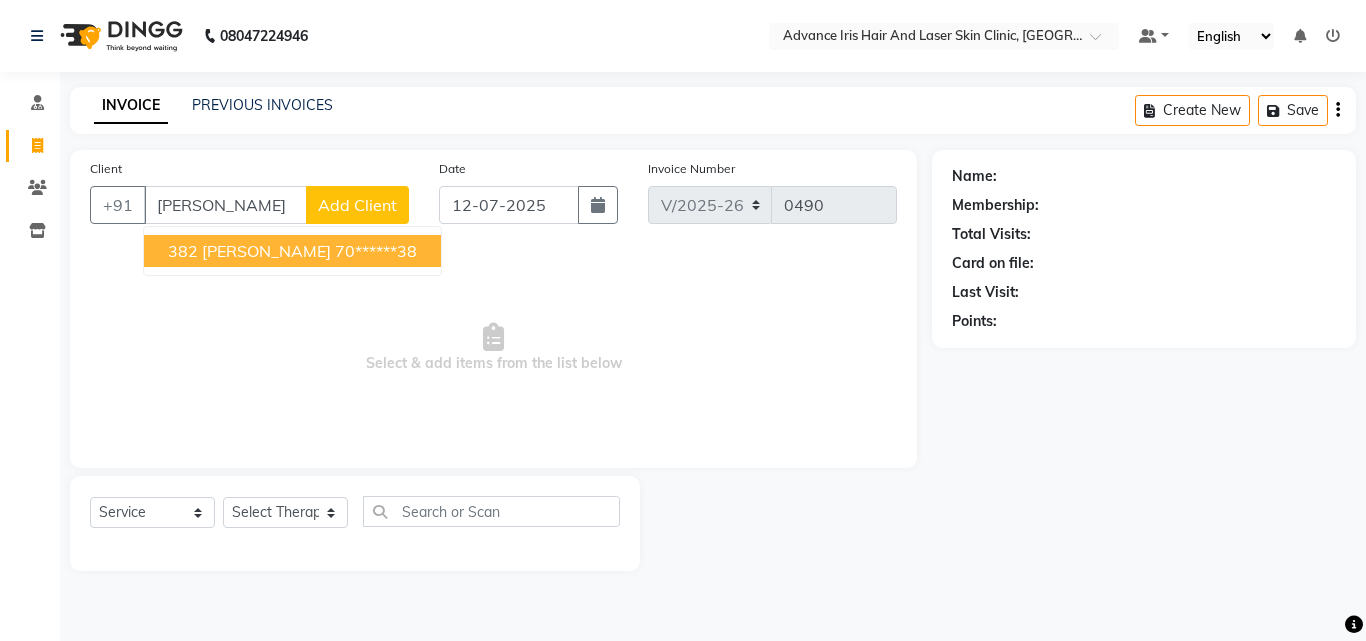 click on "70******38" at bounding box center [376, 251] 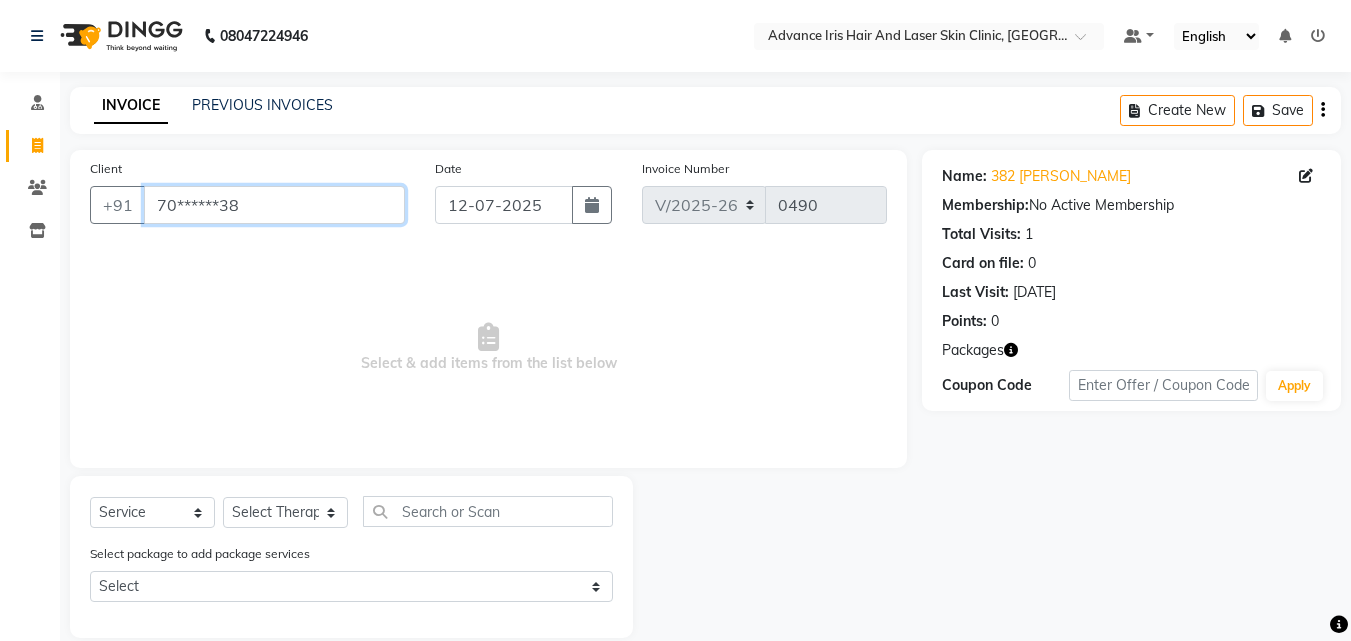 click on "70******38" at bounding box center [274, 205] 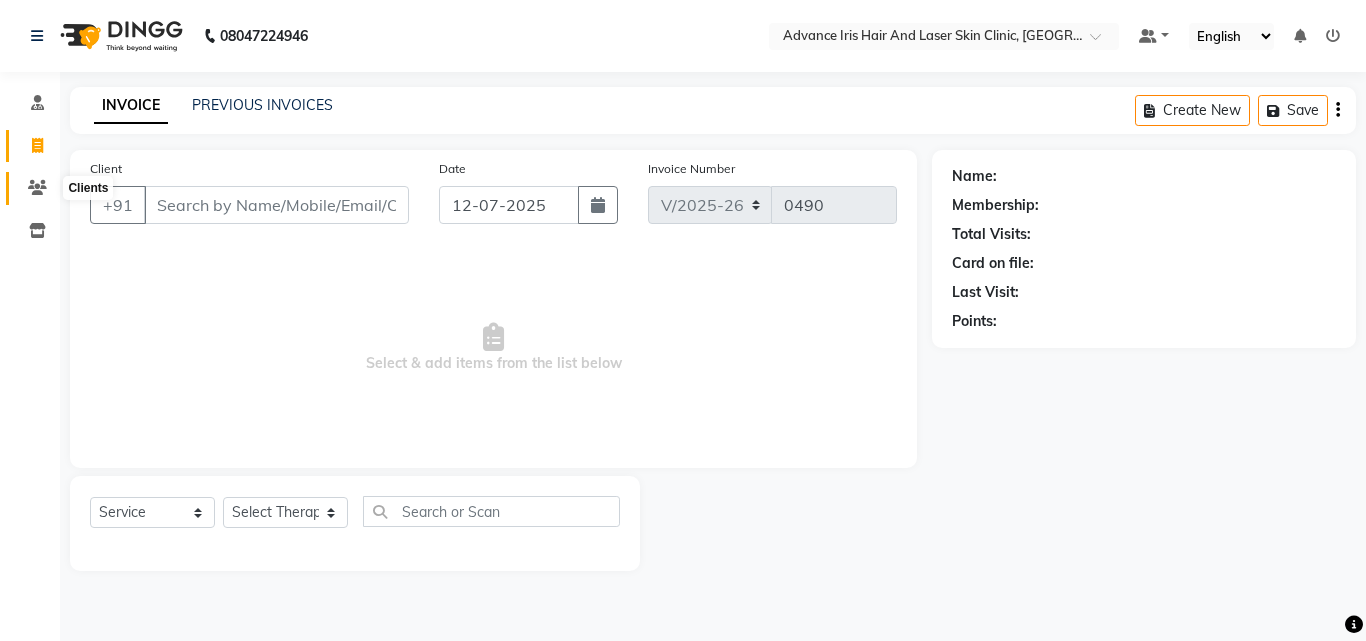 click 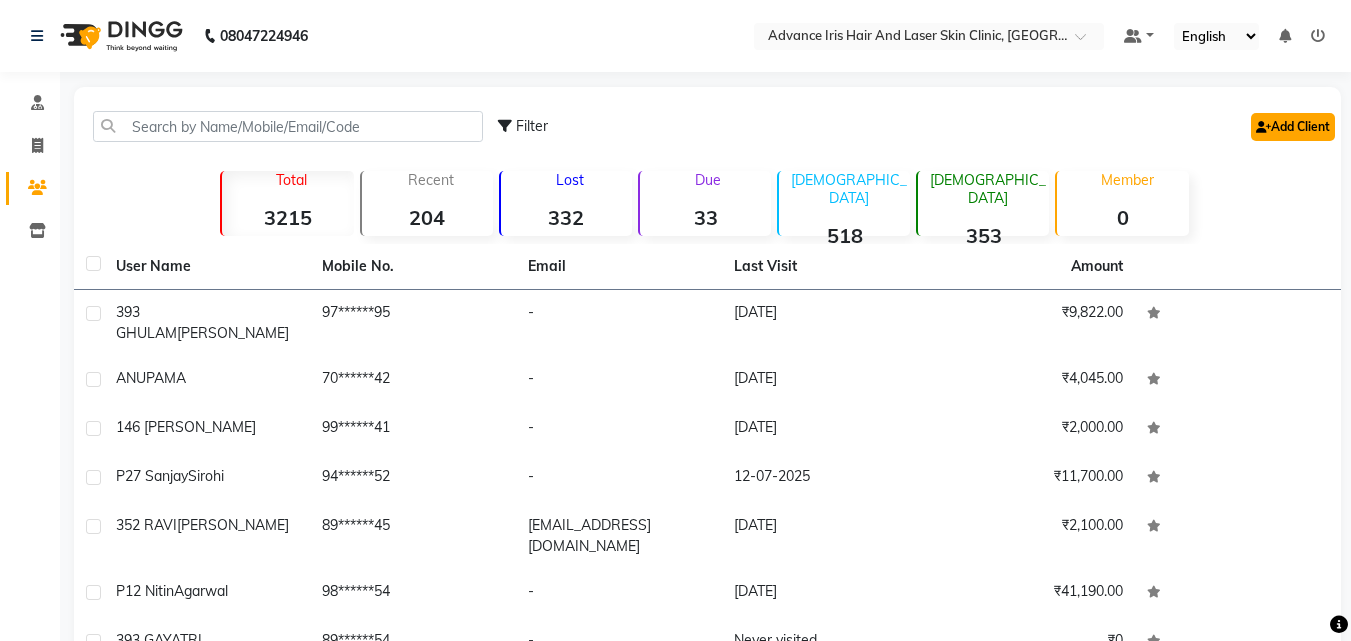 click on "Add Client" 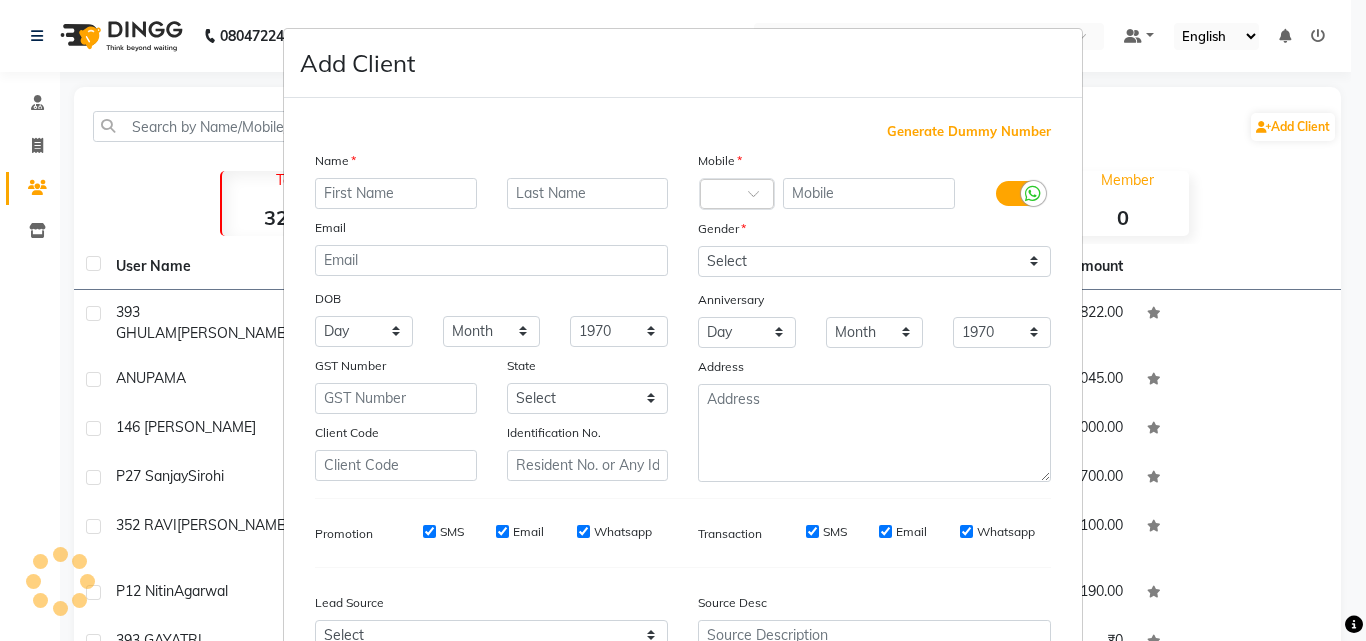 click at bounding box center (396, 193) 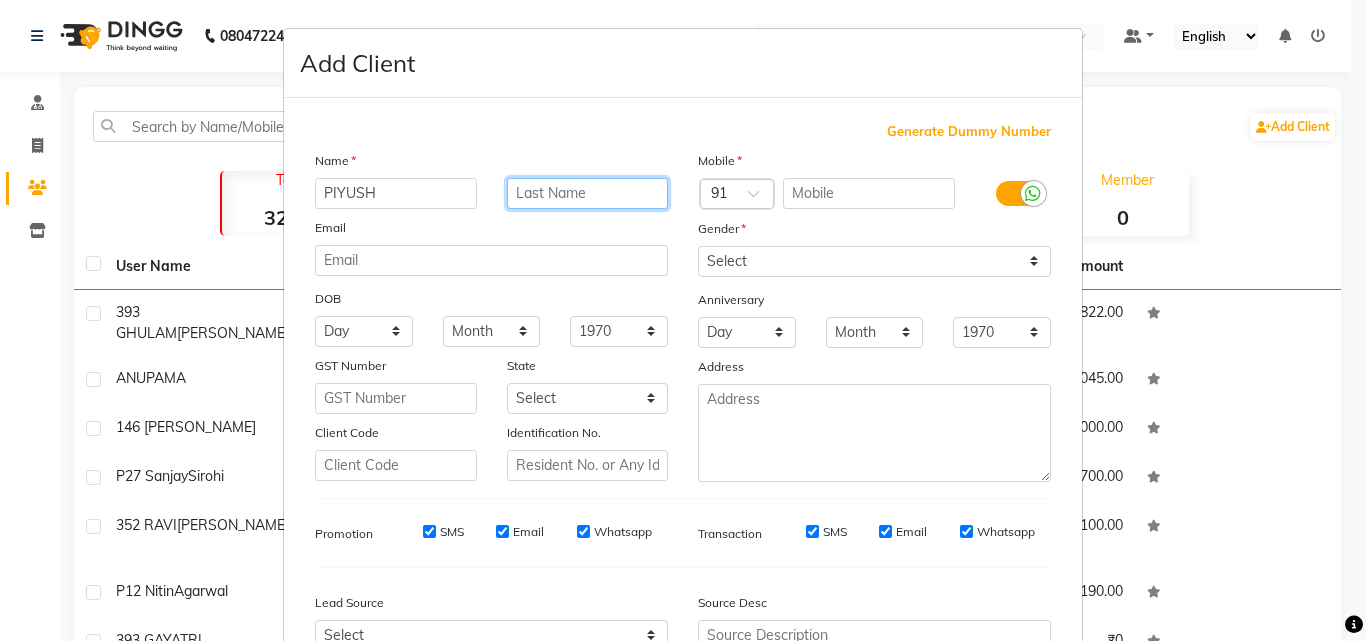 click at bounding box center (588, 193) 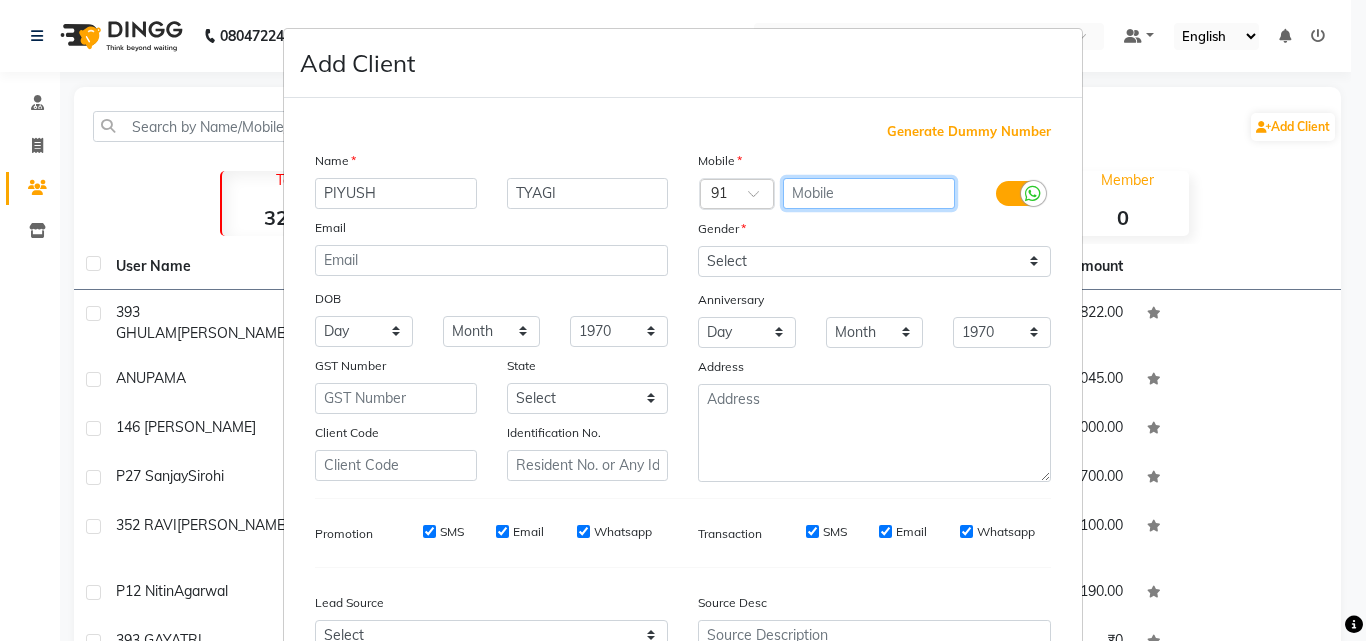 click at bounding box center (869, 193) 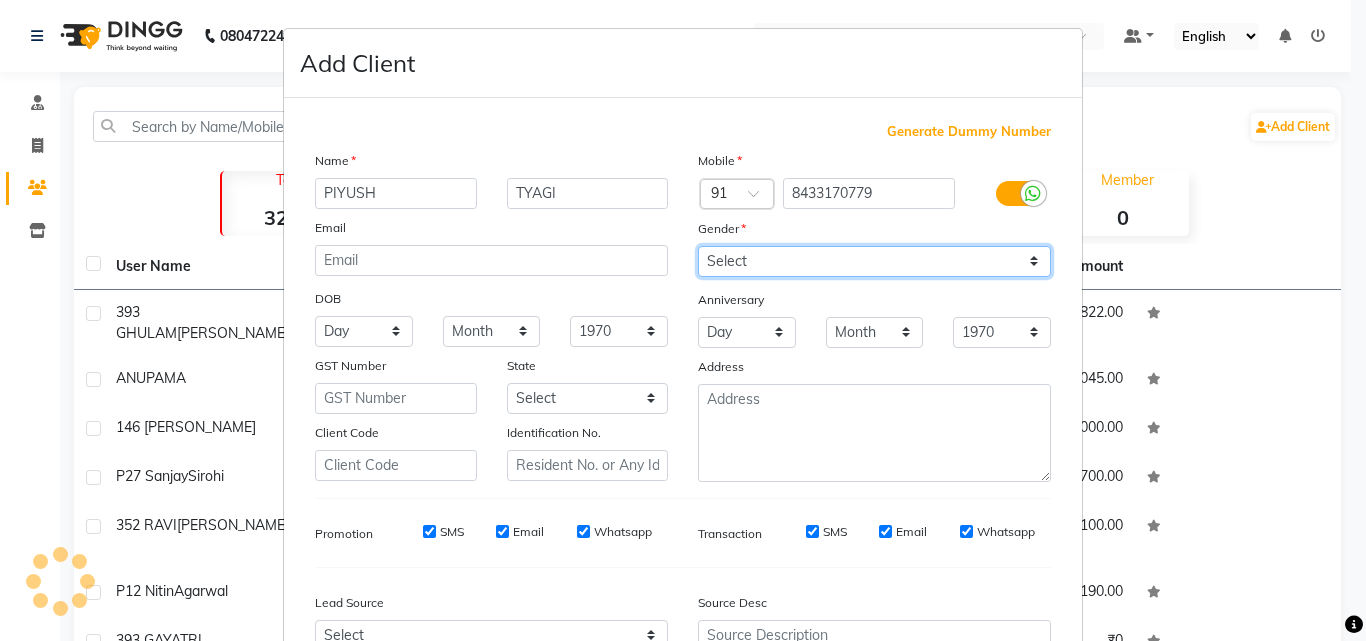 click on "Select [DEMOGRAPHIC_DATA] [DEMOGRAPHIC_DATA] Other Prefer Not To Say" at bounding box center [874, 261] 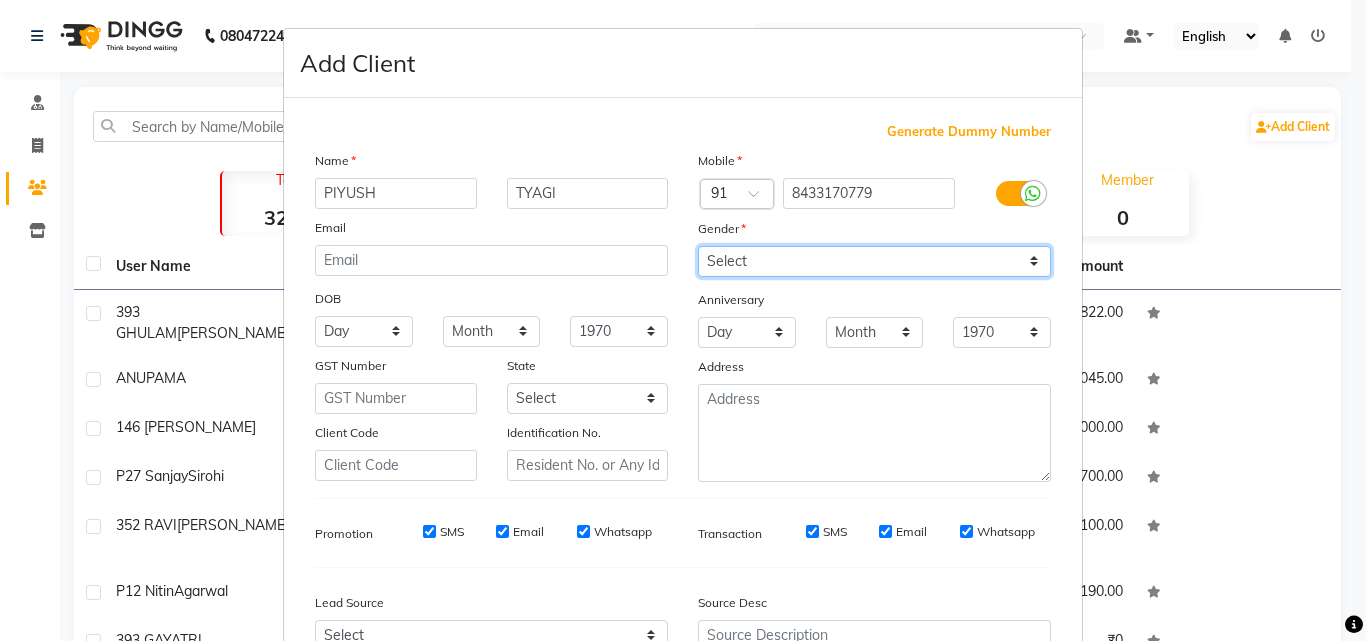 click on "Select [DEMOGRAPHIC_DATA] [DEMOGRAPHIC_DATA] Other Prefer Not To Say" at bounding box center (874, 261) 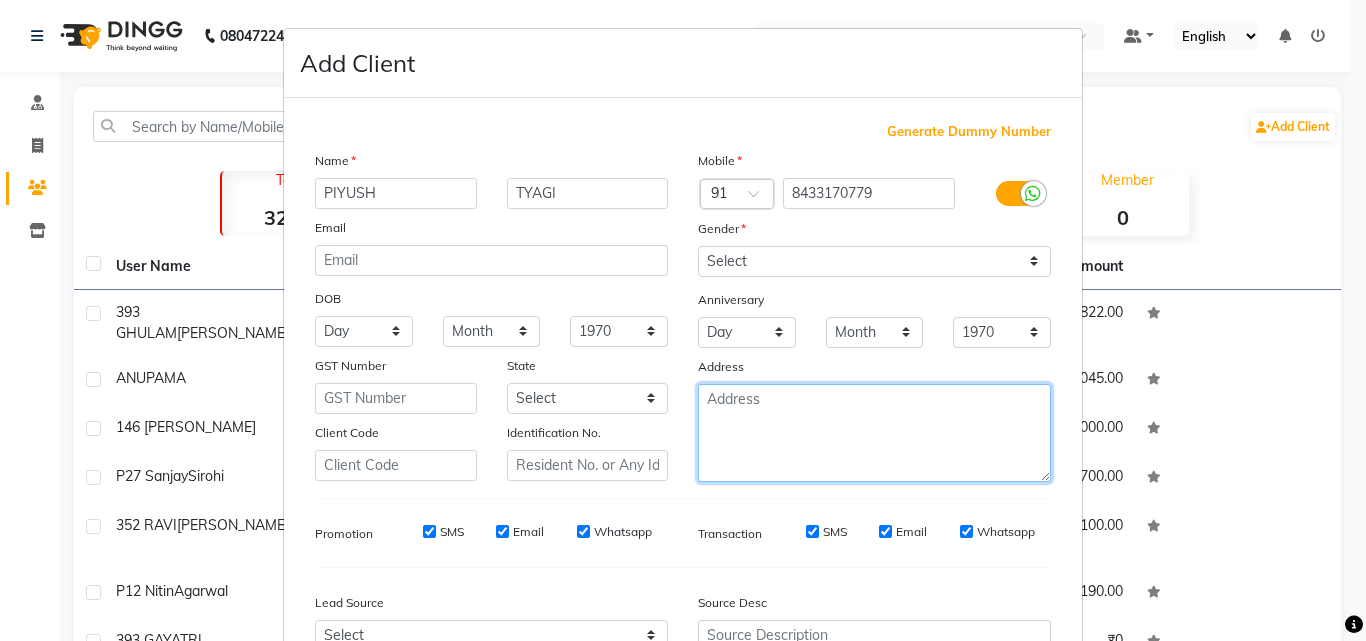 click at bounding box center (874, 433) 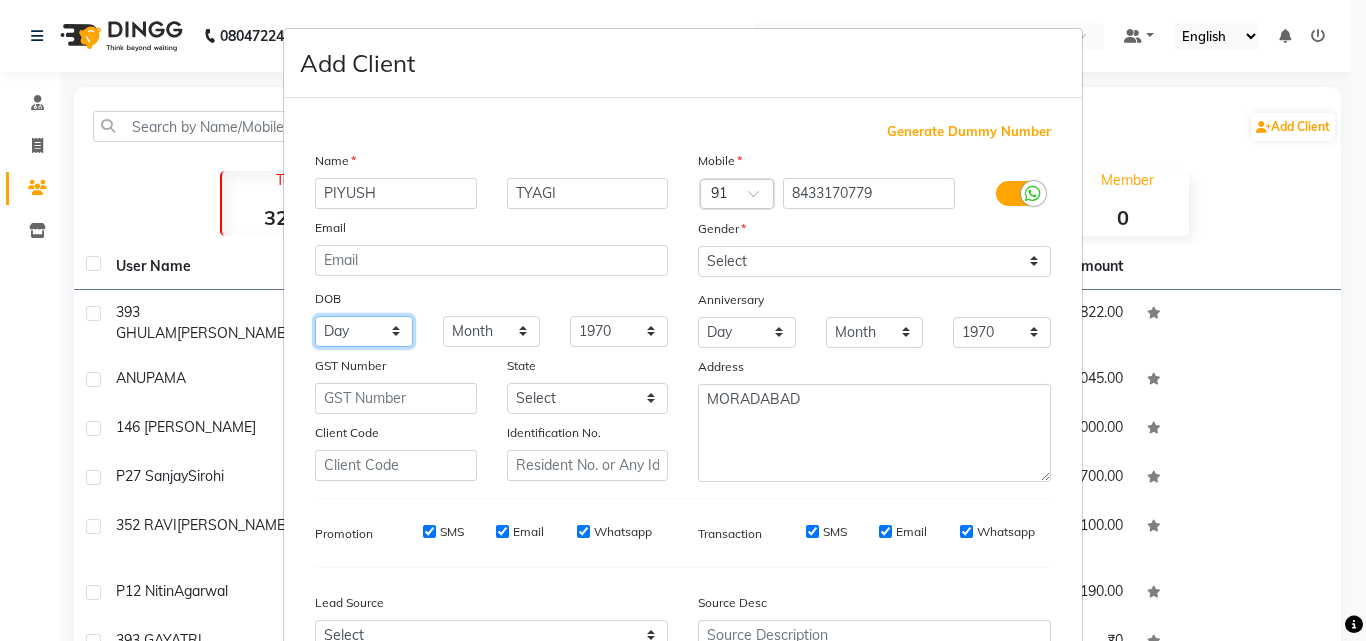 click on "Day 01 02 03 04 05 06 07 08 09 10 11 12 13 14 15 16 17 18 19 20 21 22 23 24 25 26 27 28 29 30 31" at bounding box center [364, 331] 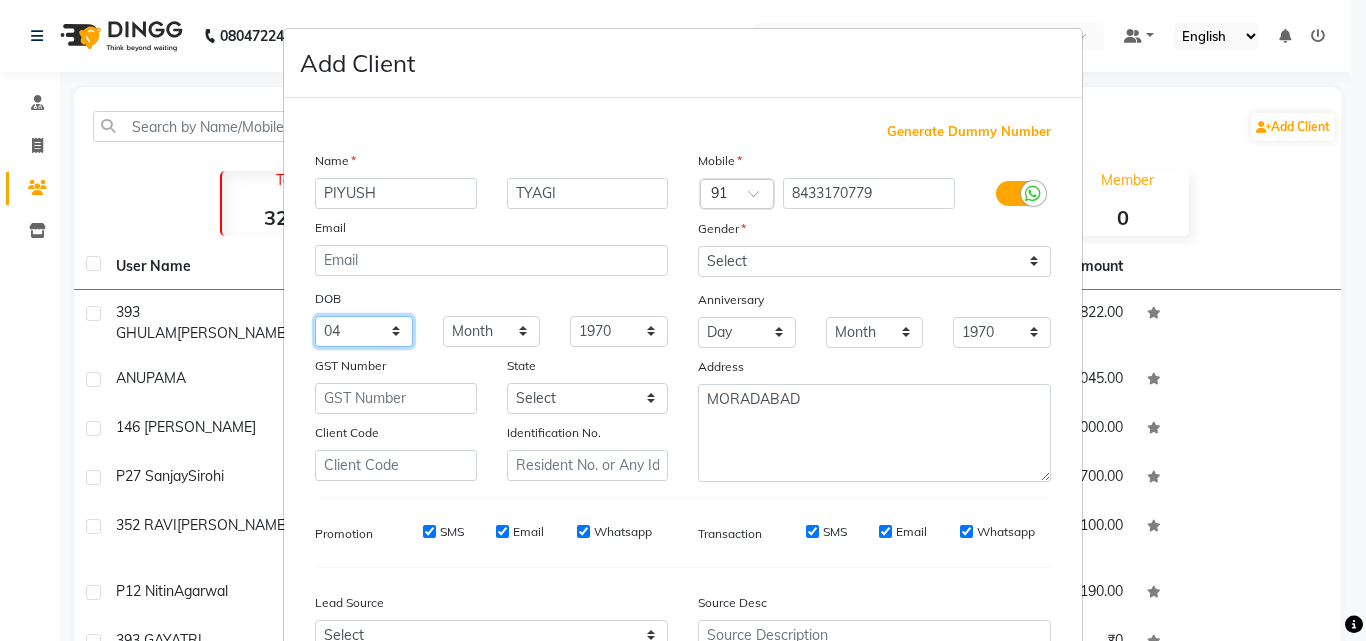 click on "Day 01 02 03 04 05 06 07 08 09 10 11 12 13 14 15 16 17 18 19 20 21 22 23 24 25 26 27 28 29 30 31" at bounding box center (364, 331) 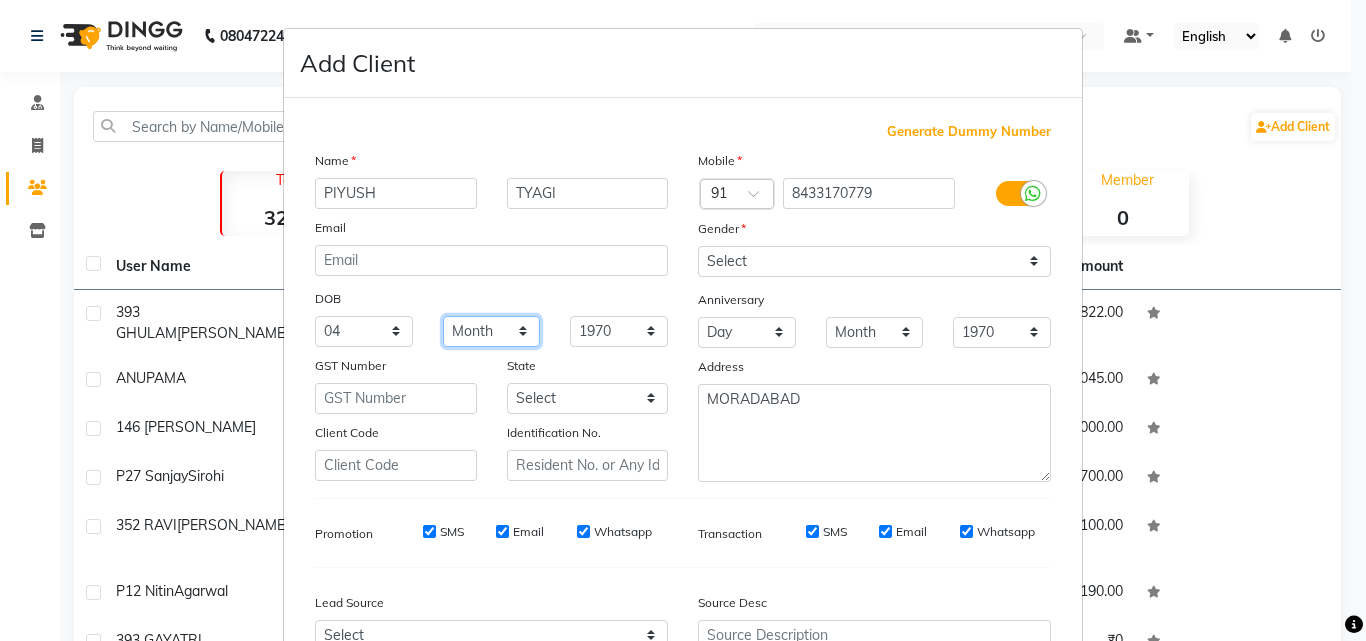 click on "Month January February March April May June July August September October November December" at bounding box center (492, 331) 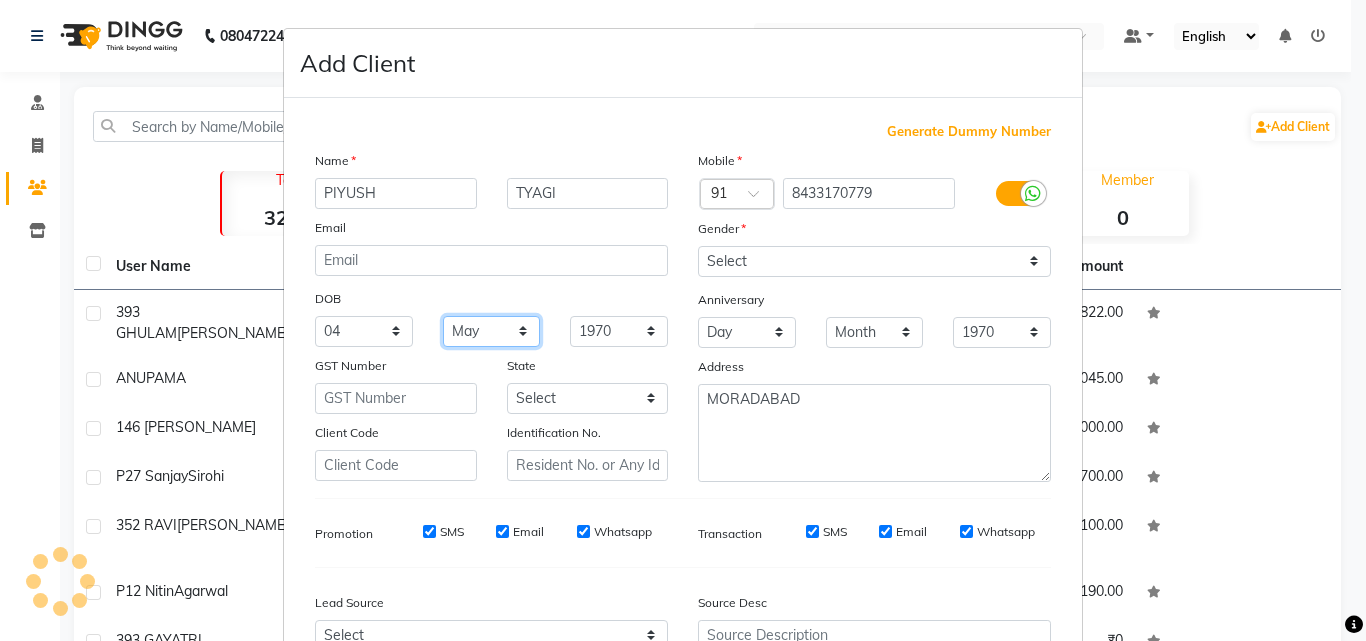 click on "Month January February March April May June July August September October November December" at bounding box center (492, 331) 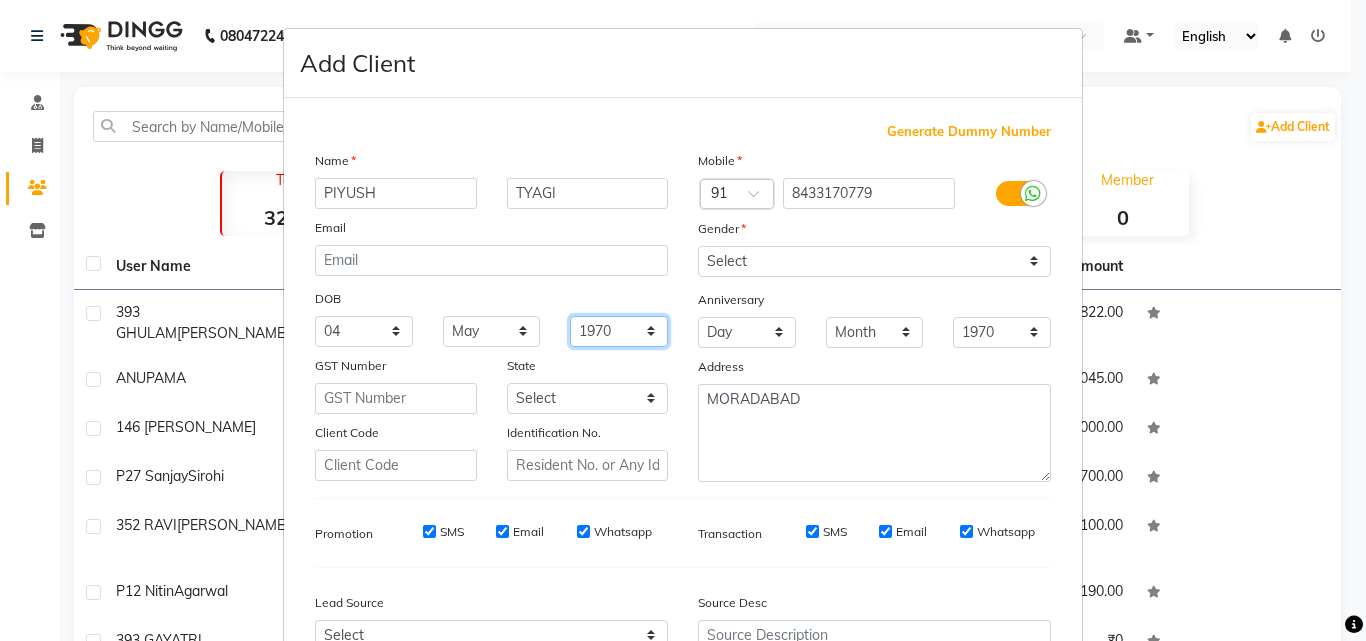 click on "1940 1941 1942 1943 1944 1945 1946 1947 1948 1949 1950 1951 1952 1953 1954 1955 1956 1957 1958 1959 1960 1961 1962 1963 1964 1965 1966 1967 1968 1969 1970 1971 1972 1973 1974 1975 1976 1977 1978 1979 1980 1981 1982 1983 1984 1985 1986 1987 1988 1989 1990 1991 1992 1993 1994 1995 1996 1997 1998 1999 2000 2001 2002 2003 2004 2005 2006 2007 2008 2009 2010 2011 2012 2013 2014 2015 2016 2017 2018 2019 2020 2021 2022 2023 2024" at bounding box center (619, 331) 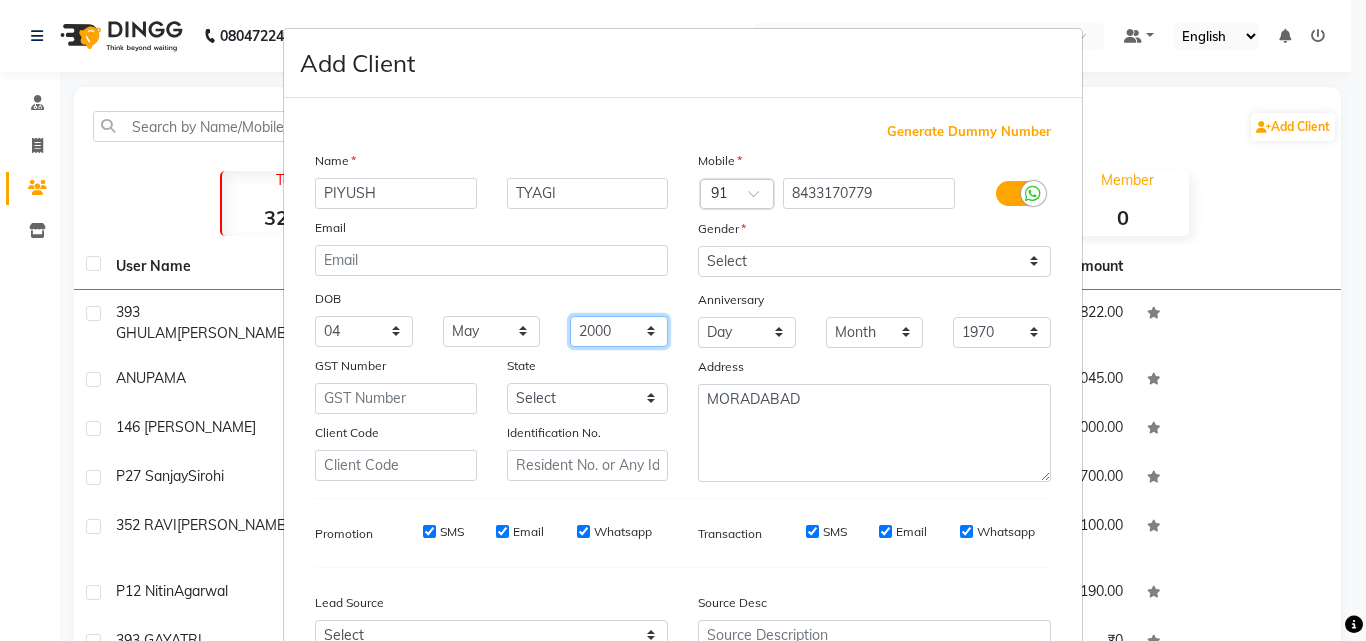 click on "1940 1941 1942 1943 1944 1945 1946 1947 1948 1949 1950 1951 1952 1953 1954 1955 1956 1957 1958 1959 1960 1961 1962 1963 1964 1965 1966 1967 1968 1969 1970 1971 1972 1973 1974 1975 1976 1977 1978 1979 1980 1981 1982 1983 1984 1985 1986 1987 1988 1989 1990 1991 1992 1993 1994 1995 1996 1997 1998 1999 2000 2001 2002 2003 2004 2005 2006 2007 2008 2009 2010 2011 2012 2013 2014 2015 2016 2017 2018 2019 2020 2021 2022 2023 2024" at bounding box center [619, 331] 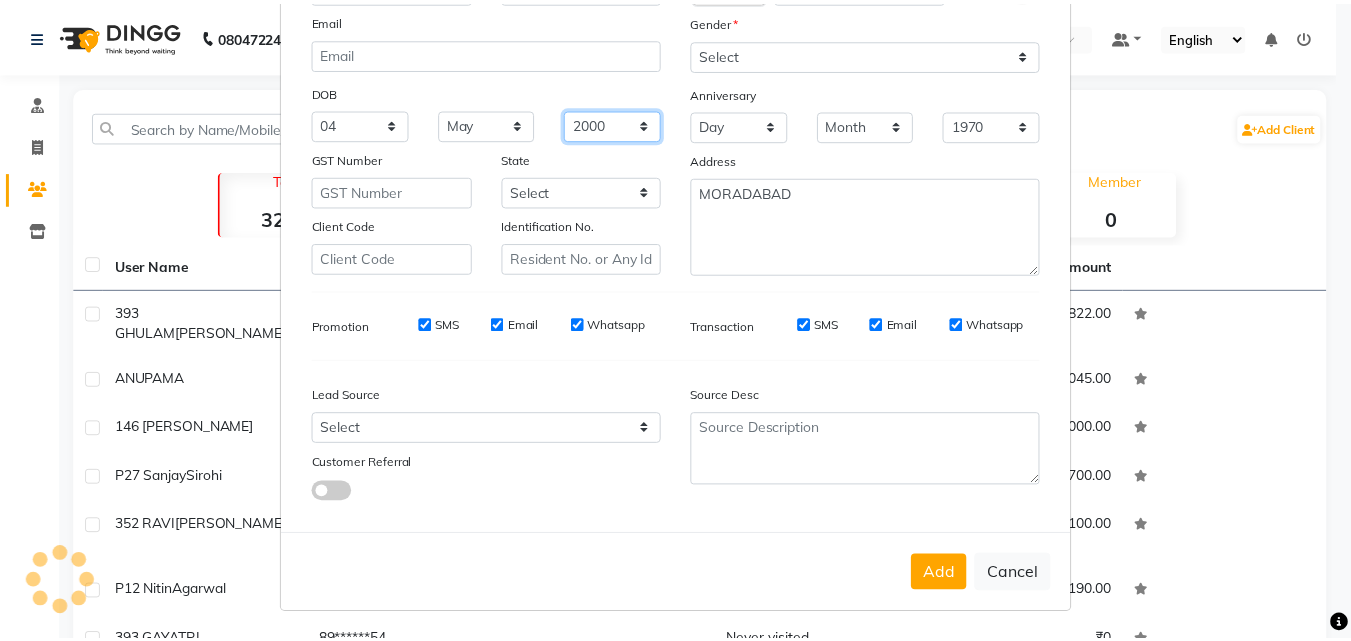 scroll, scrollTop: 208, scrollLeft: 0, axis: vertical 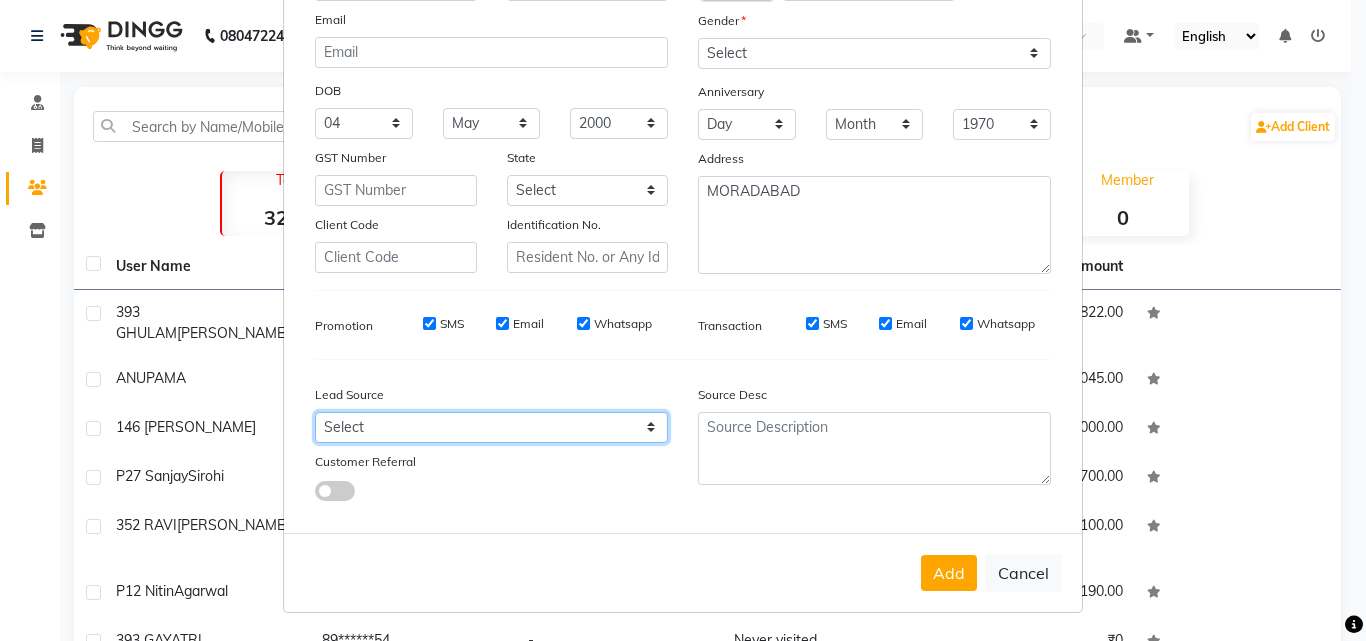 click on "Select Walk-in Referral Internet Friend Word of Mouth Advertisement Facebook JustDial Google Other Instagram  YouTube  WhatsApp" at bounding box center (491, 427) 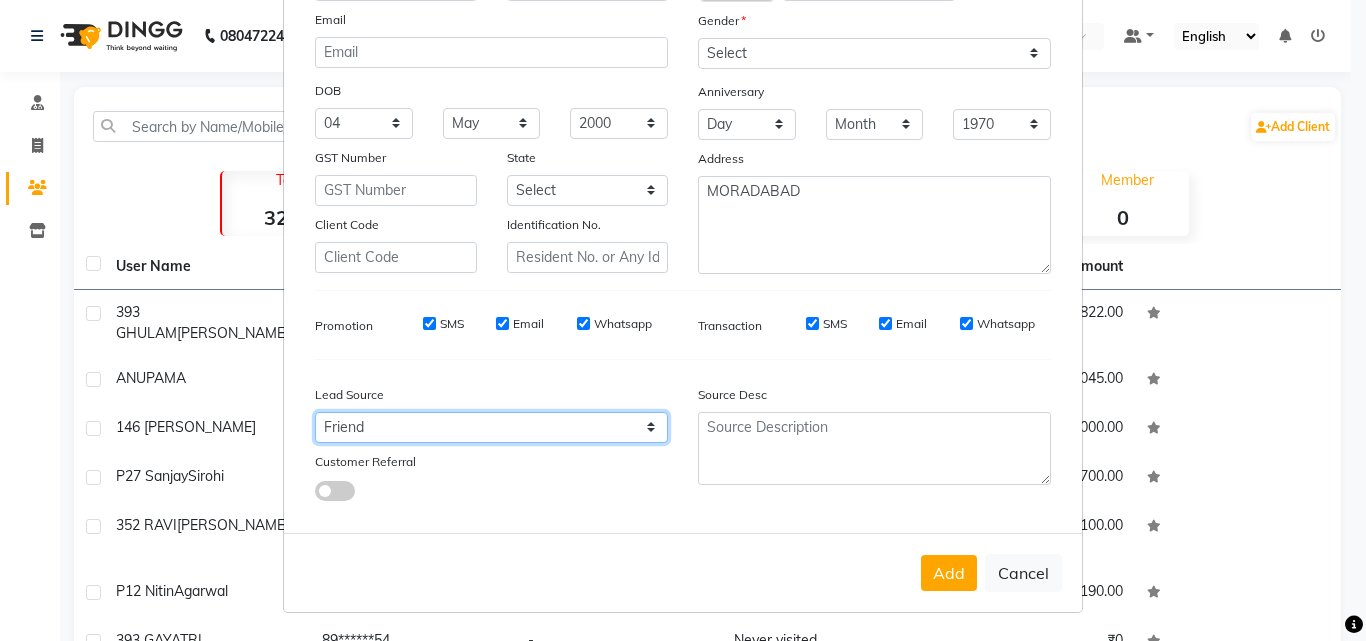 click on "Select Walk-in Referral Internet Friend Word of Mouth Advertisement Facebook JustDial Google Other Instagram  YouTube  WhatsApp" at bounding box center [491, 427] 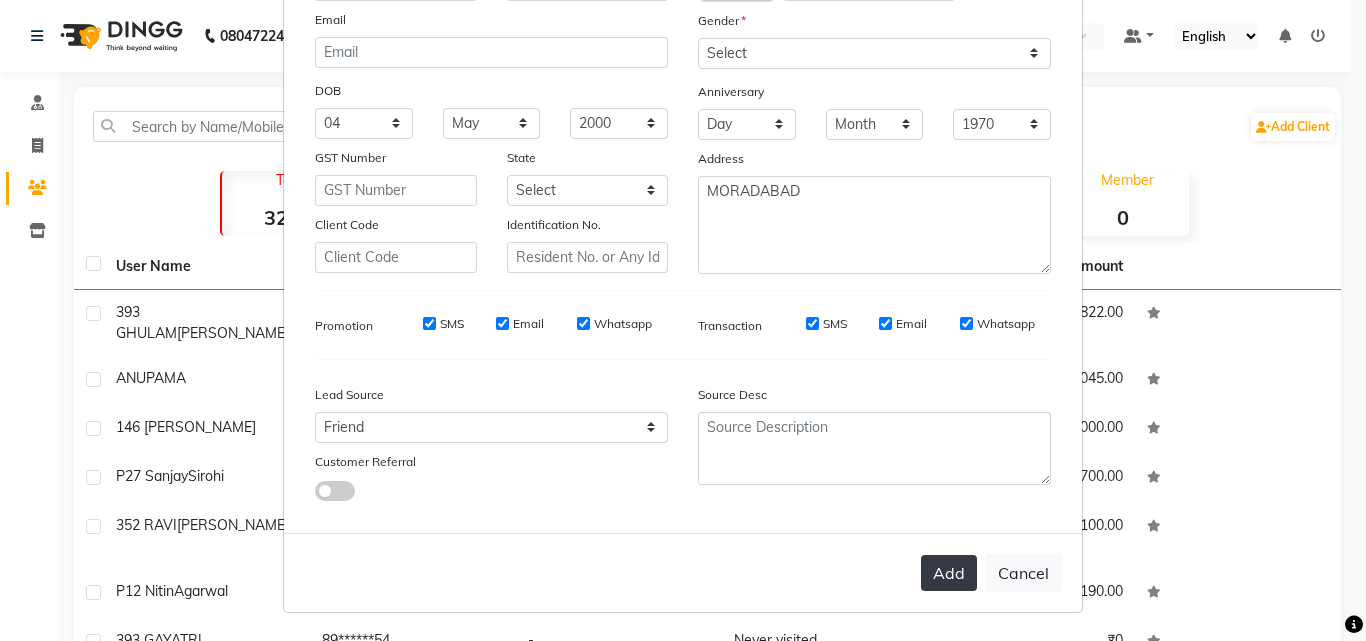 click on "Add" at bounding box center (949, 573) 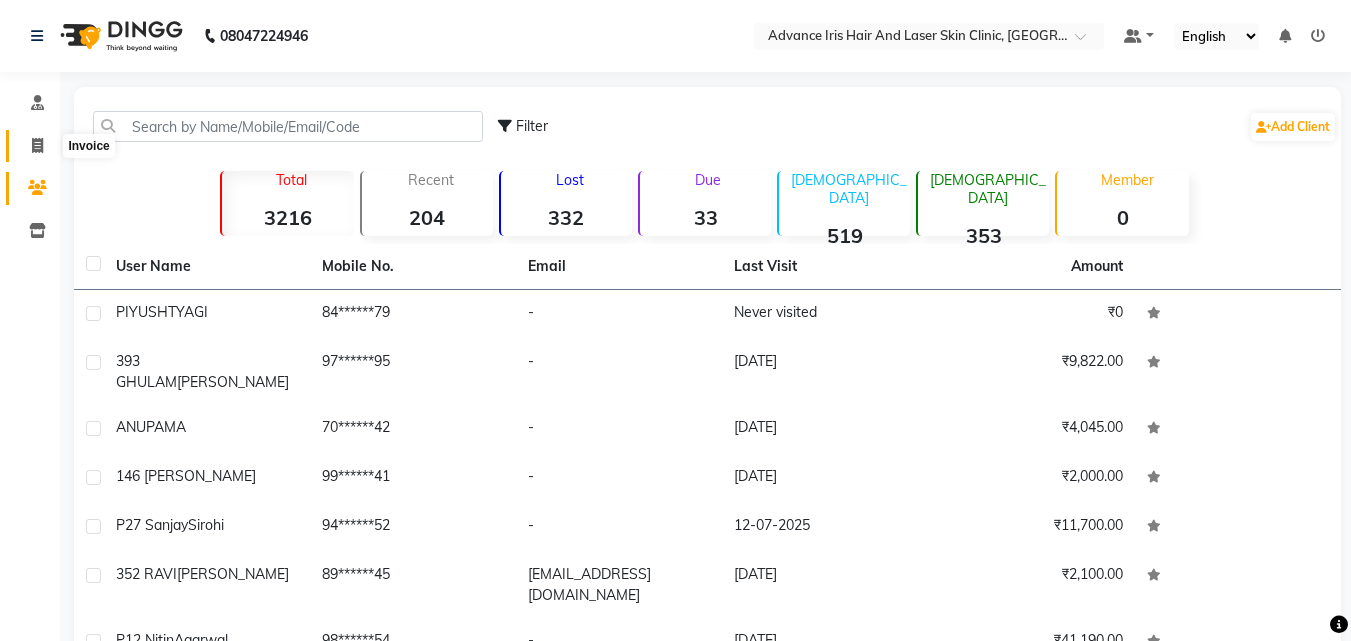 click 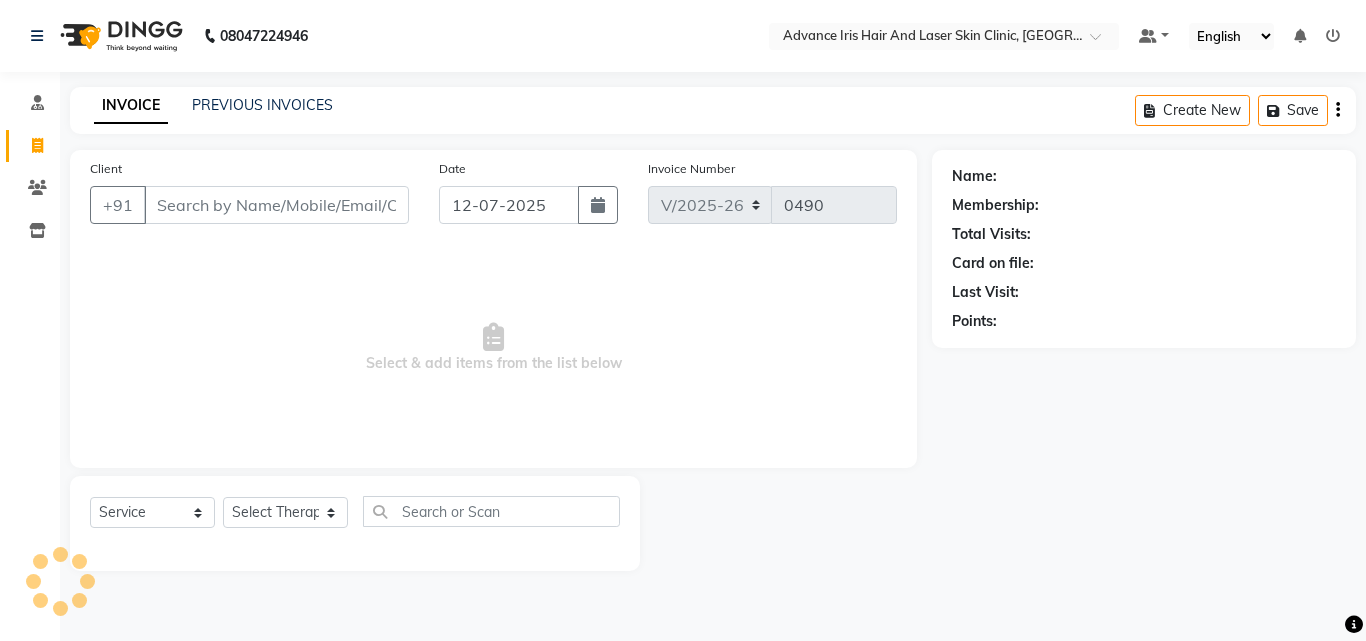 click on "Client" at bounding box center (276, 205) 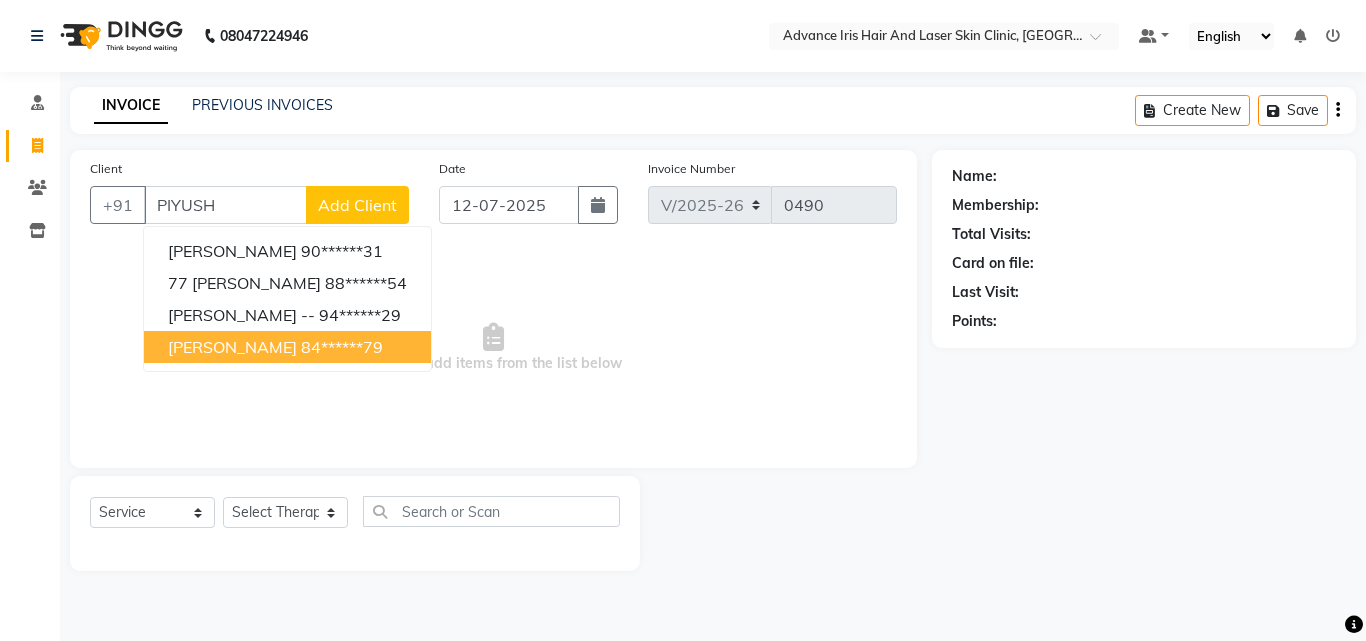 click on "[PERSON_NAME]  84******79" at bounding box center [287, 347] 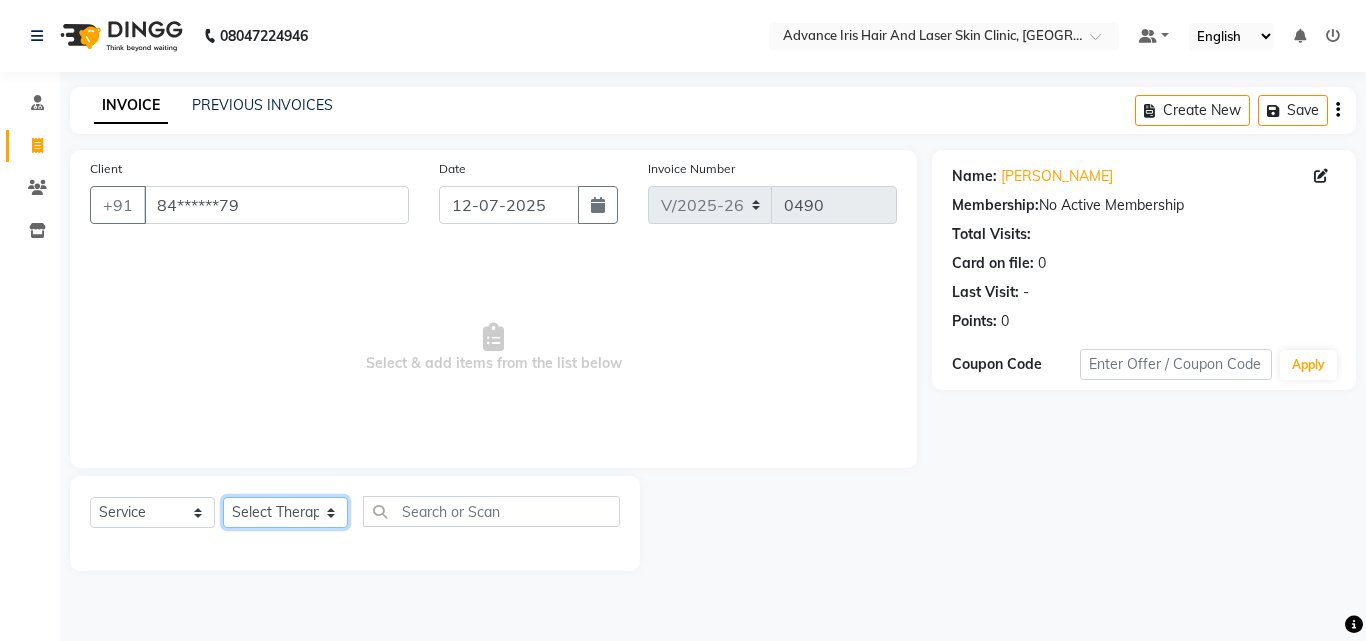 click on "Select Therapist Advance Iris Reception  [PERSON_NAME] [PERSON_NAME](Cosmetologist) [PERSON_NAME] Isra [PERSON_NAME]" 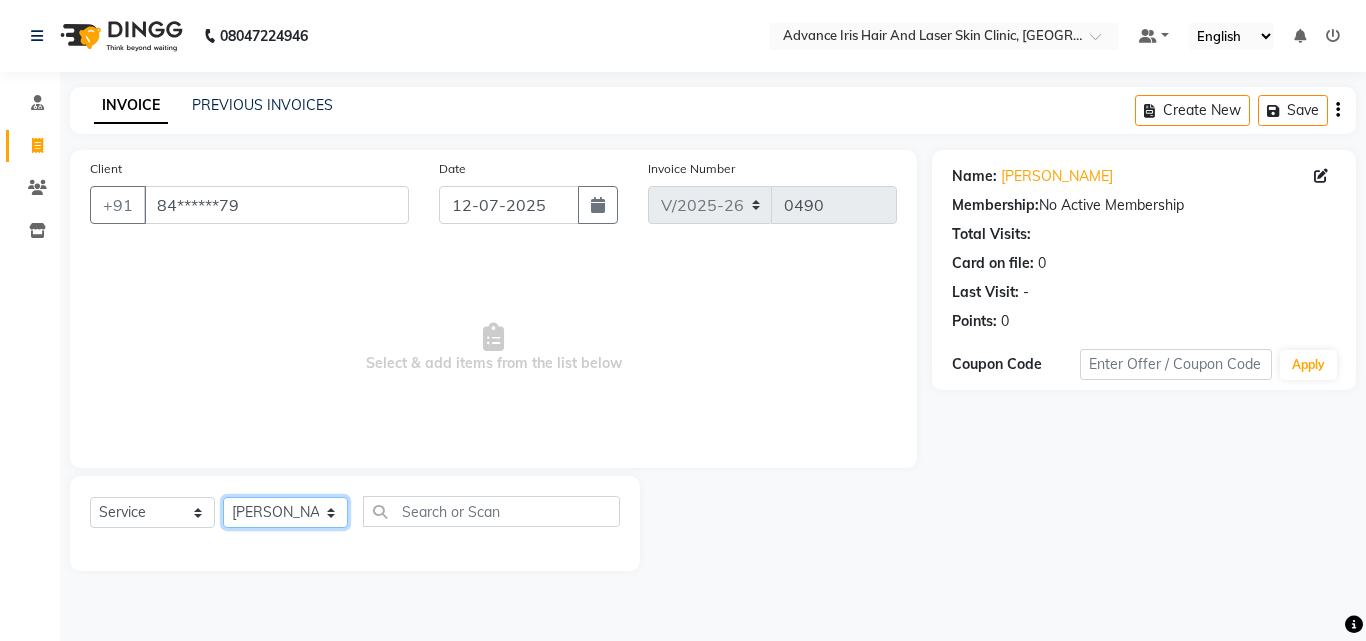 click on "Select Therapist Advance Iris Reception  [PERSON_NAME] [PERSON_NAME](Cosmetologist) [PERSON_NAME] Isra [PERSON_NAME]" 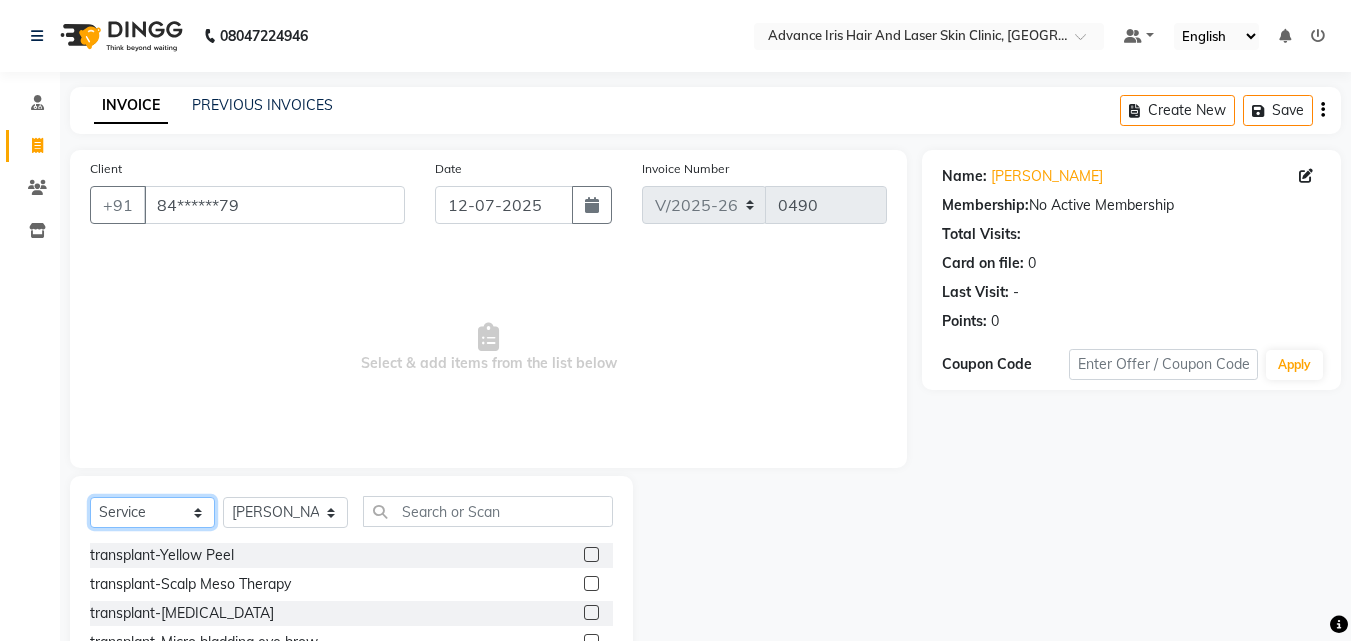 click on "Select  Service  Product  Membership  Package Voucher Prepaid Gift Card" 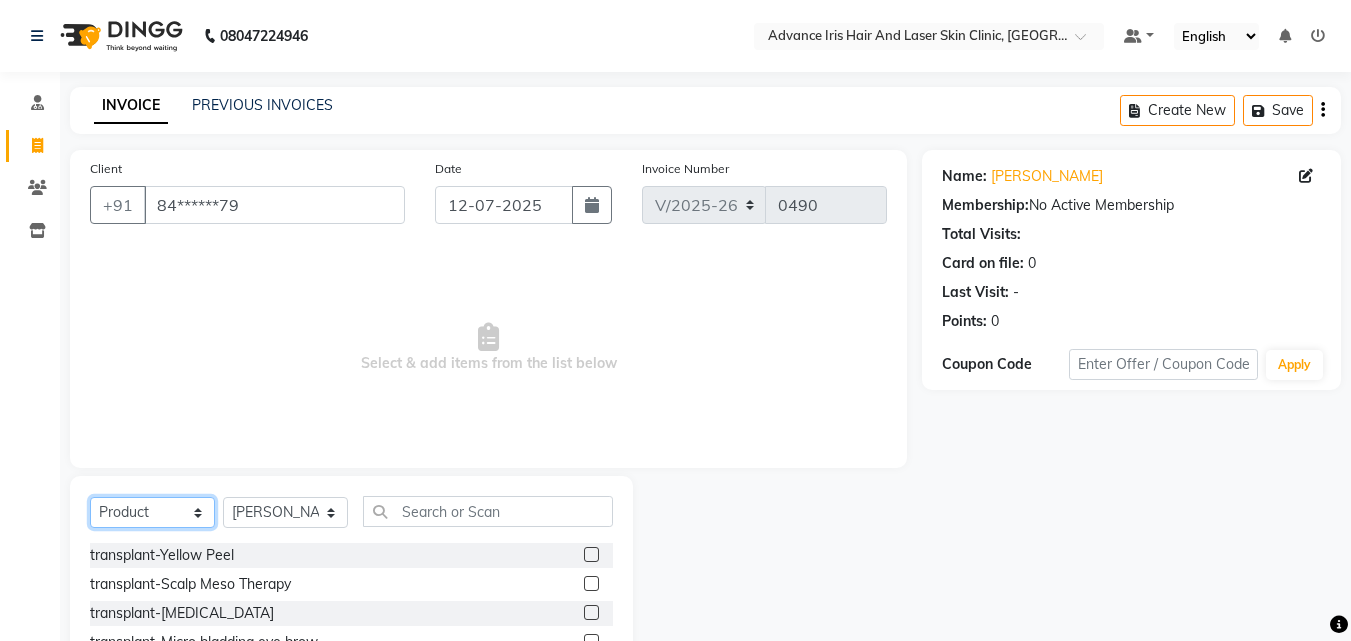 click on "Select  Service  Product  Membership  Package Voucher Prepaid Gift Card" 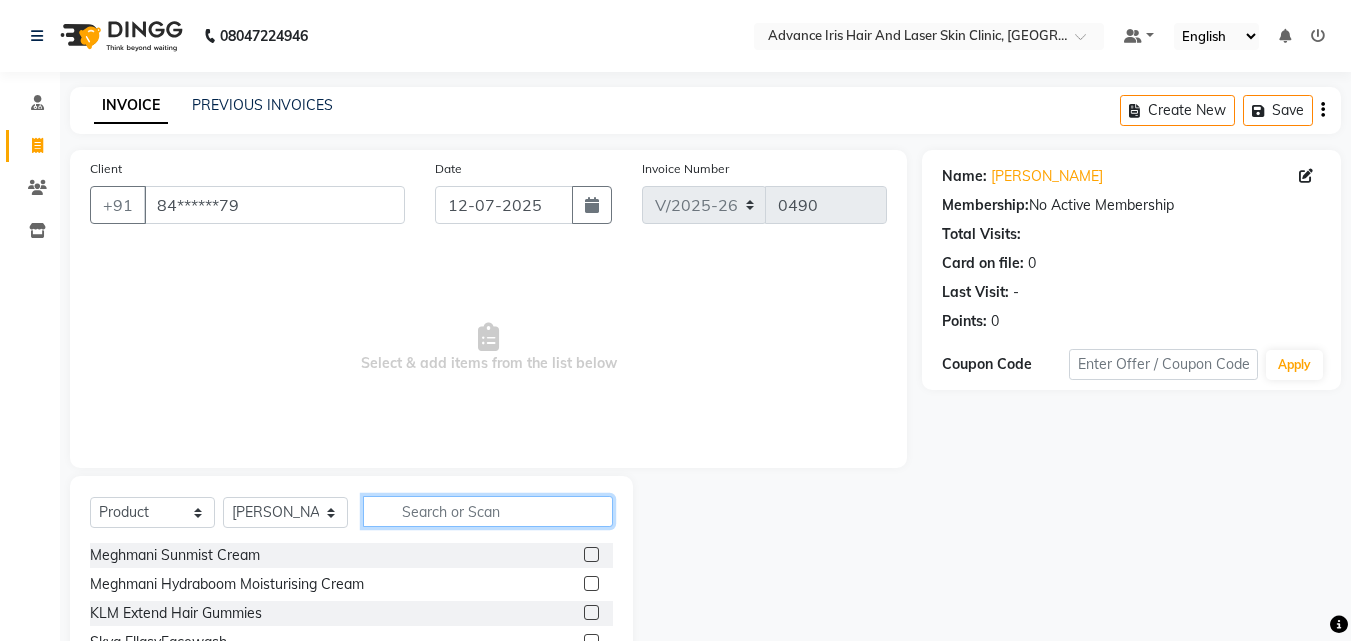 click 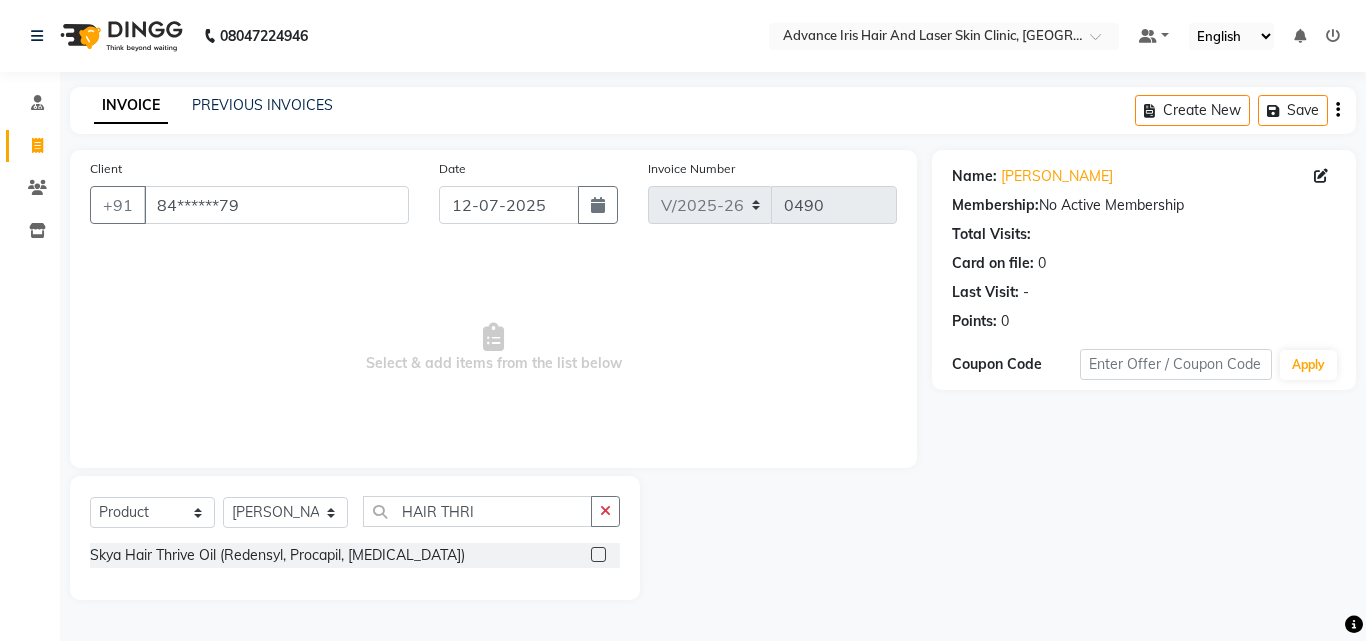click 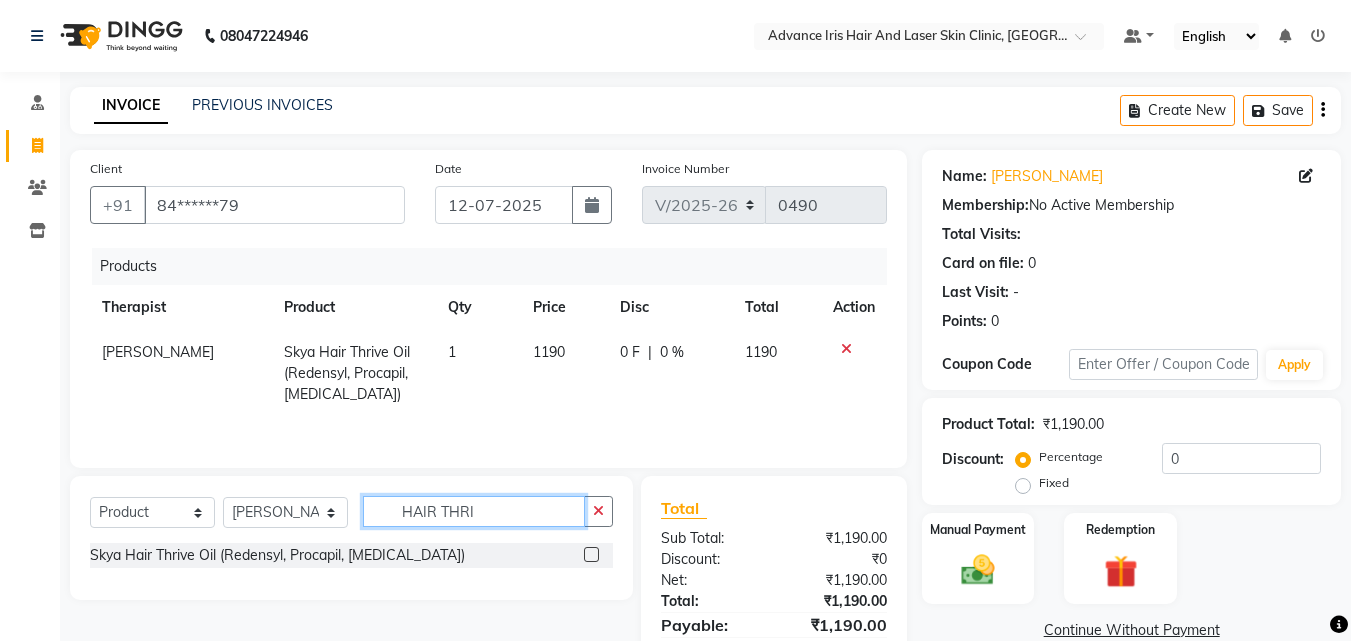 drag, startPoint x: 537, startPoint y: 511, endPoint x: 547, endPoint y: 514, distance: 10.440307 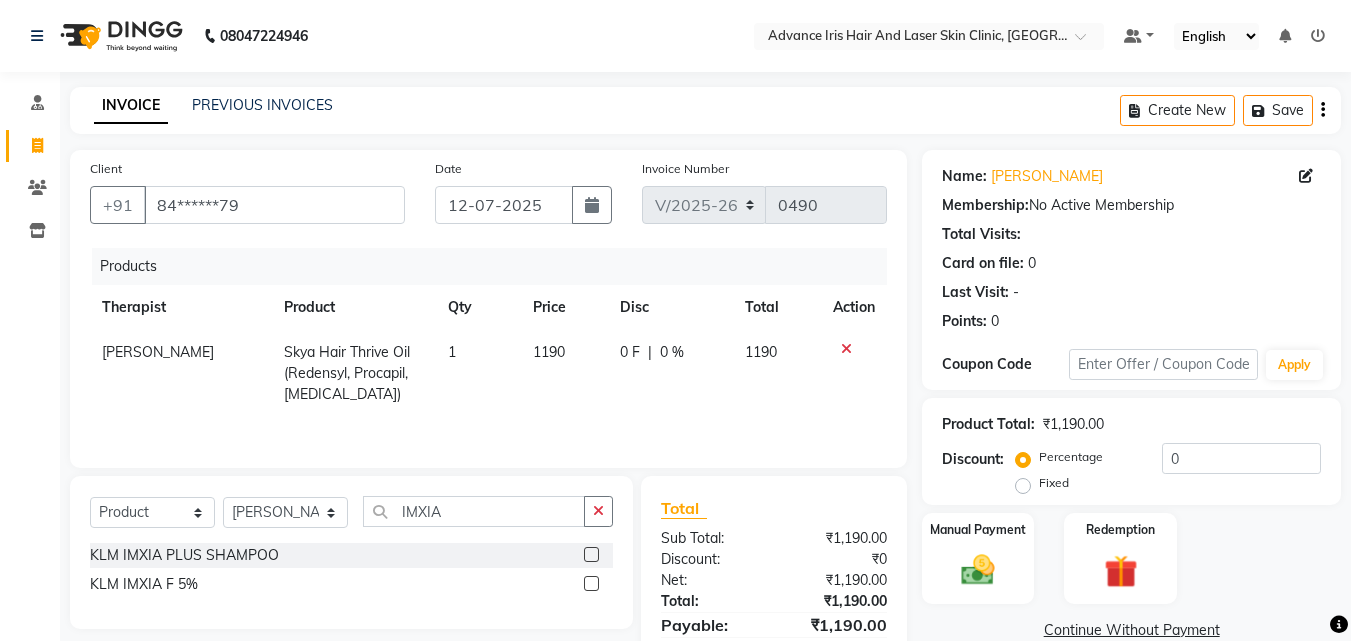 click 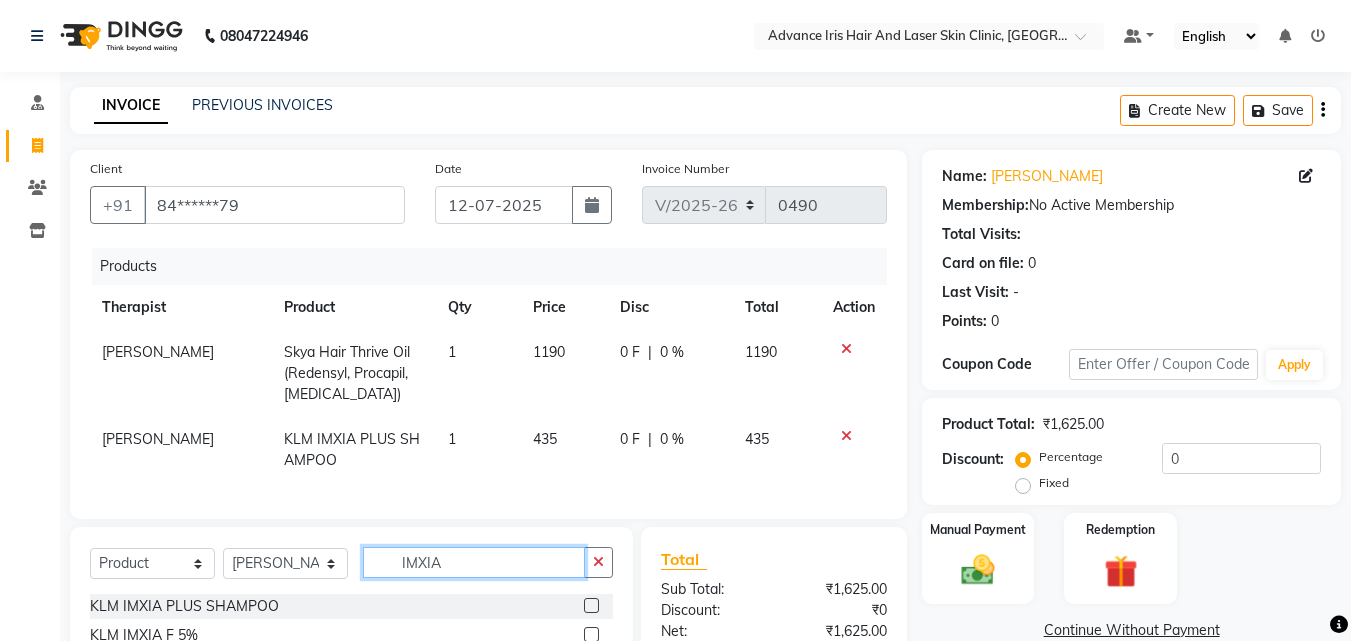 click on "IMXIA" 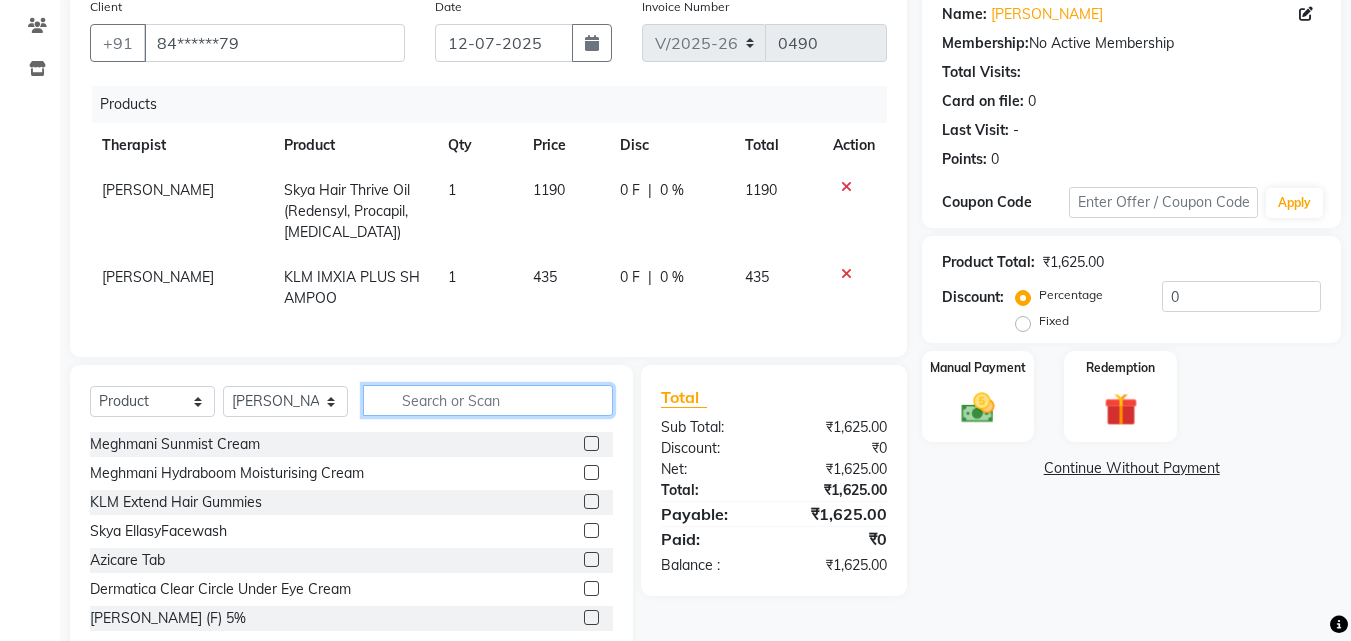 scroll, scrollTop: 200, scrollLeft: 0, axis: vertical 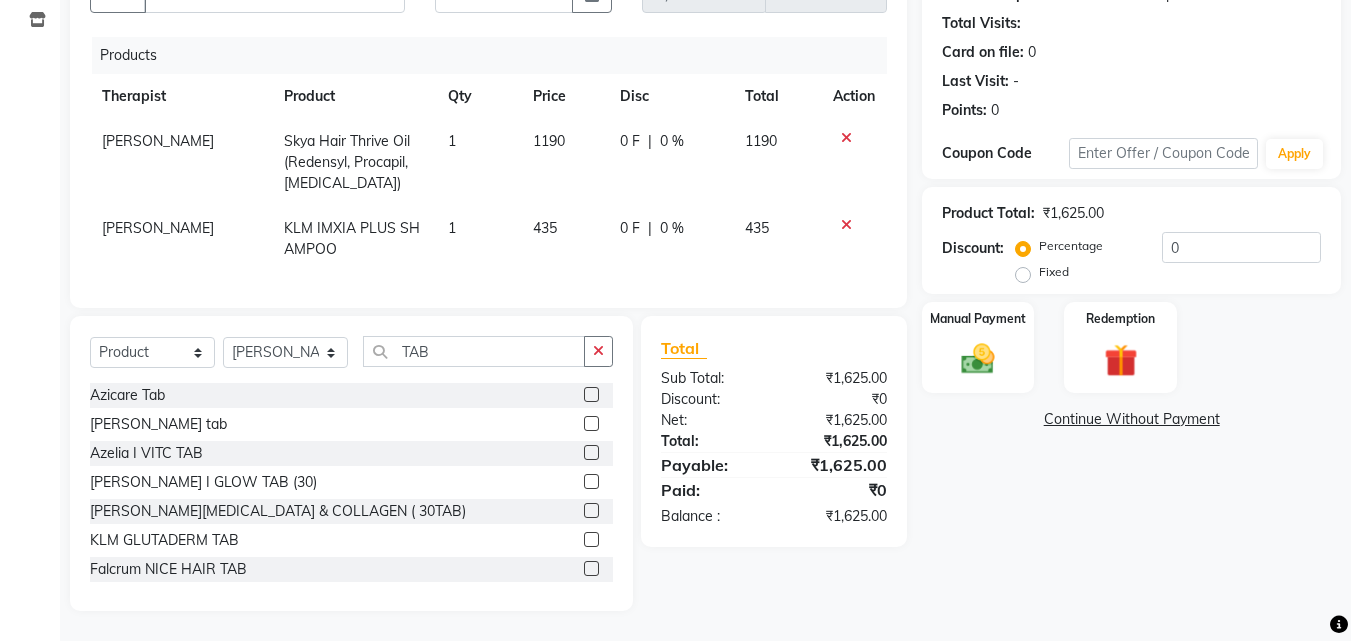 click 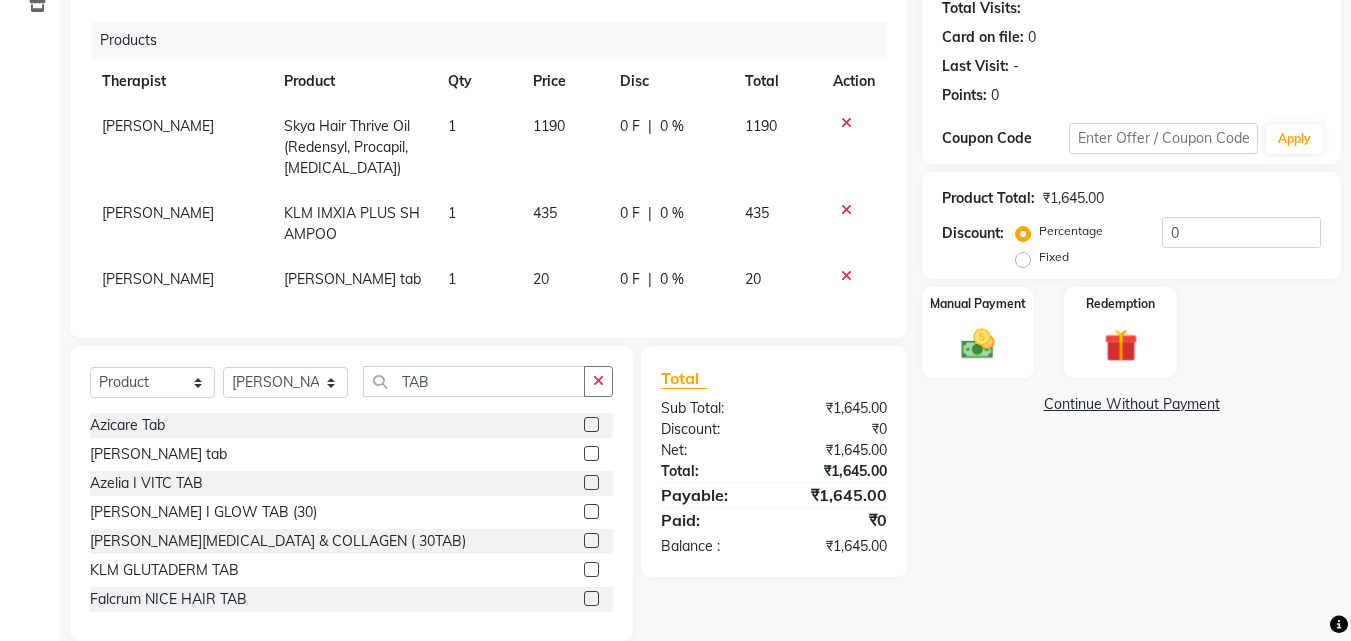click on "1" 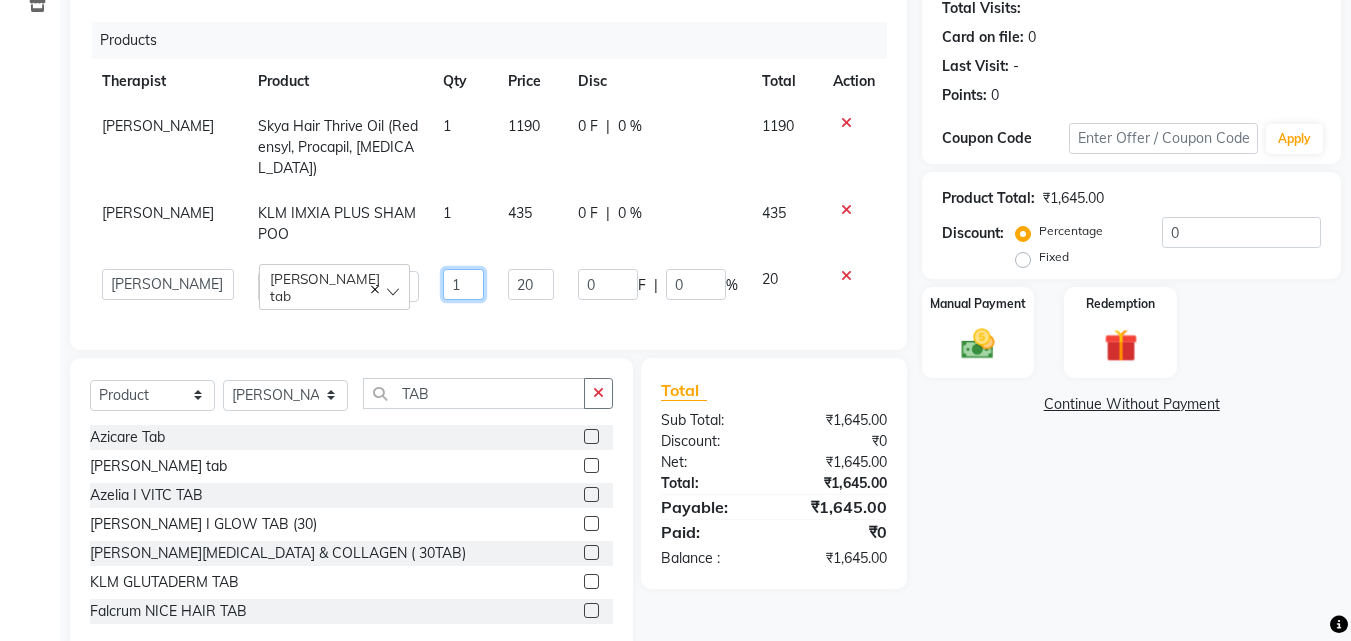 click on "1" 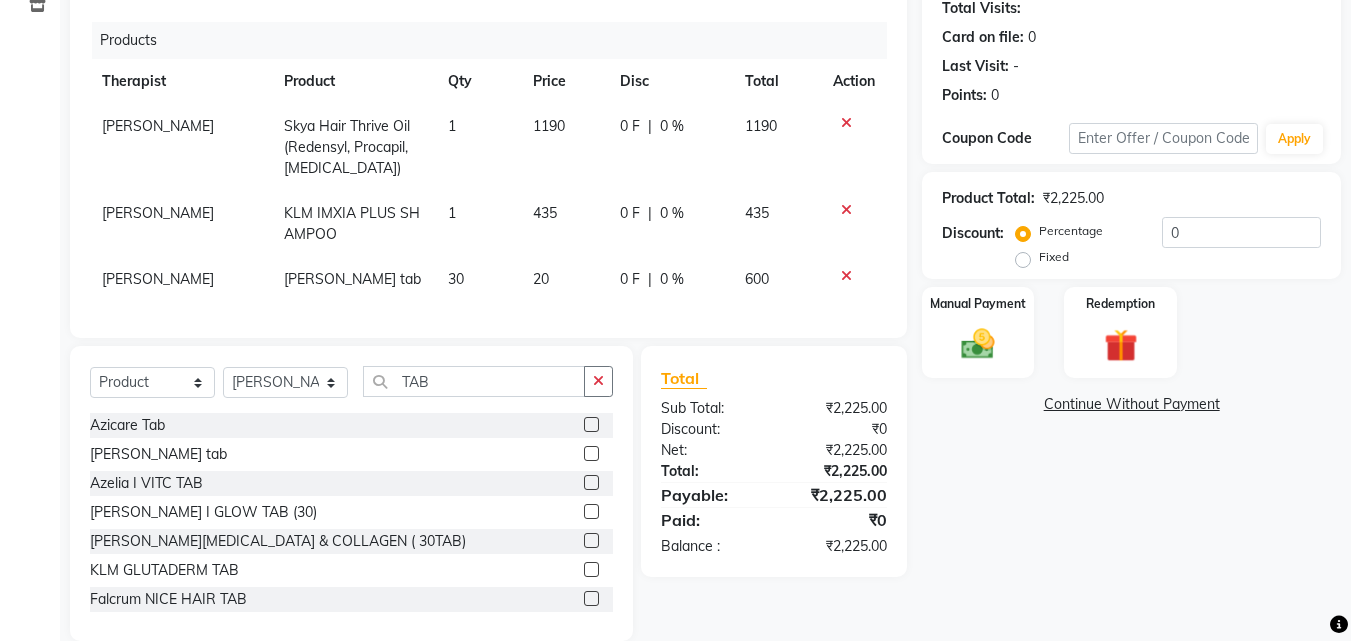 click on "Products Therapist Product Qty Price Disc Total Action [PERSON_NAME] Skya Hair Thrive Oil (Redensyl, Procapil, [MEDICAL_DATA]) 1 1190 0 F | 0 % 1190 [PERSON_NAME] KLM IMXIA PLUS SHAMPOO 1 435 0 F | 0 % 435 [PERSON_NAME] Meghmani Haleboost tab 30 20 0 F | 0 % 600" 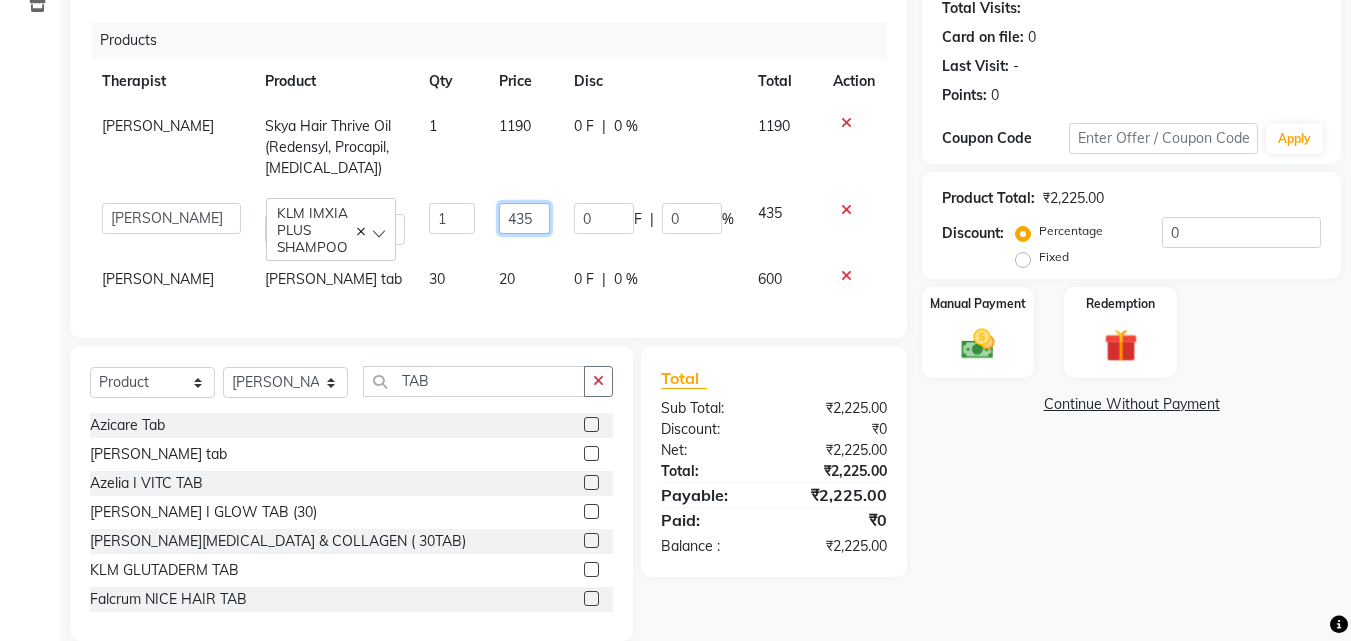 click on "435" 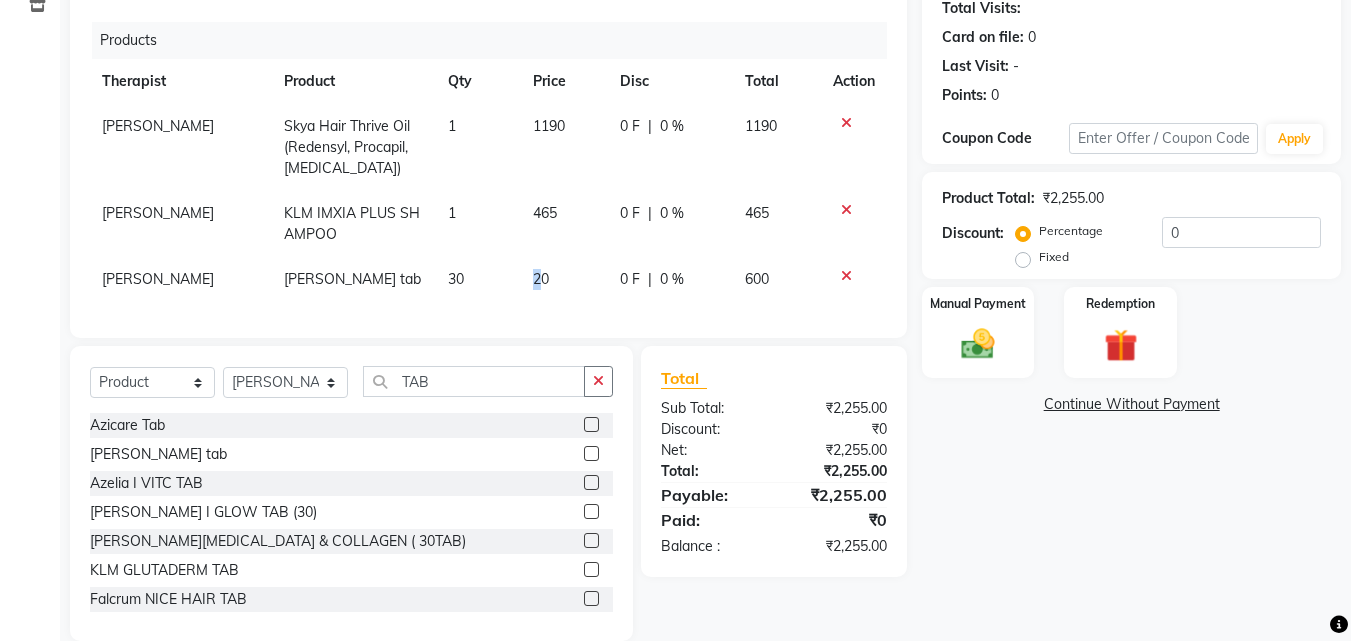 click on "20" 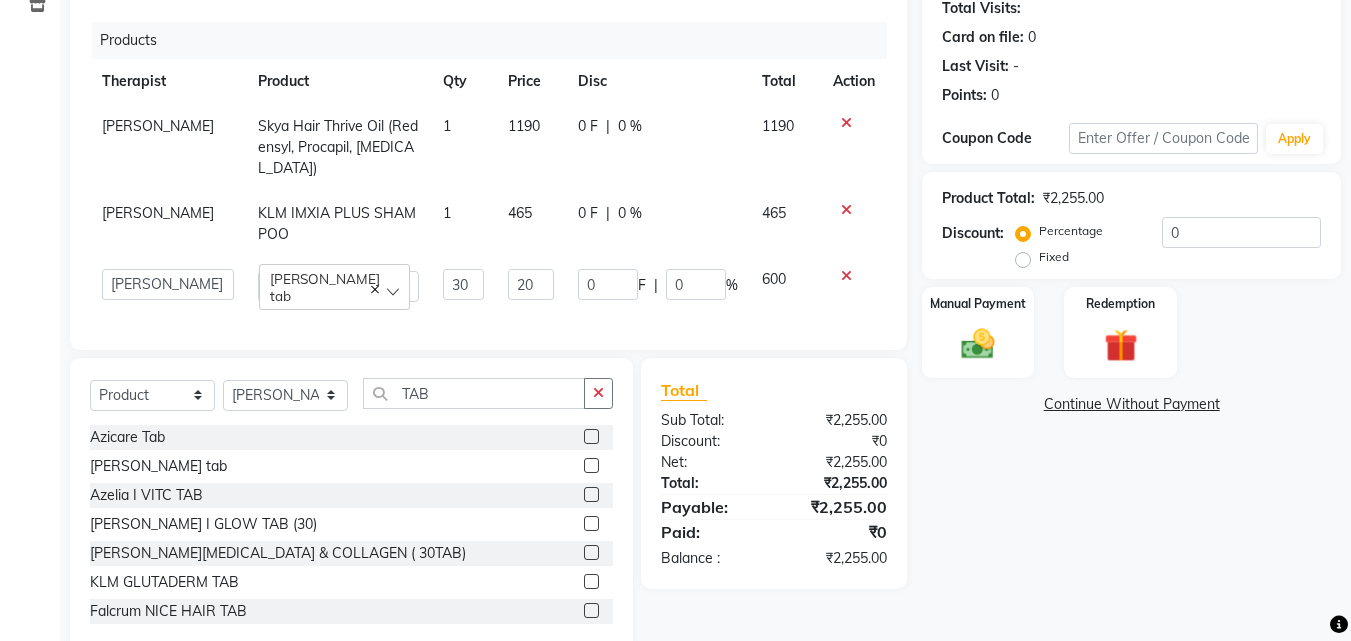 click on "465" 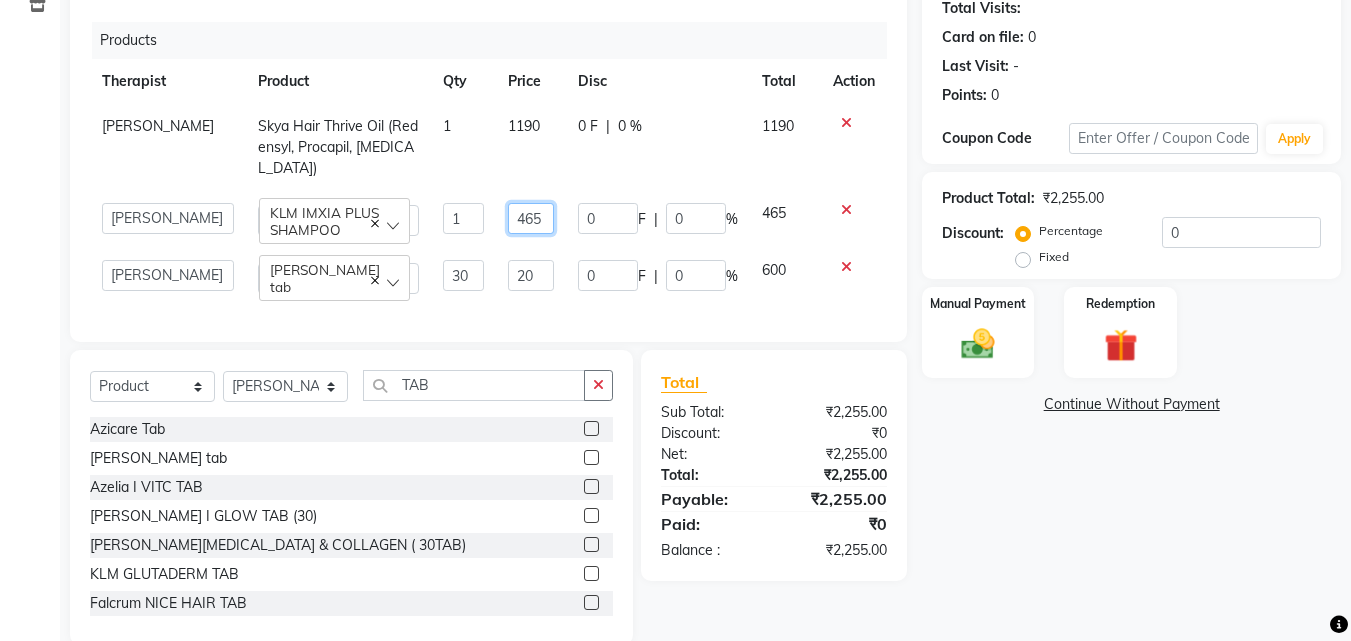 click on "465" 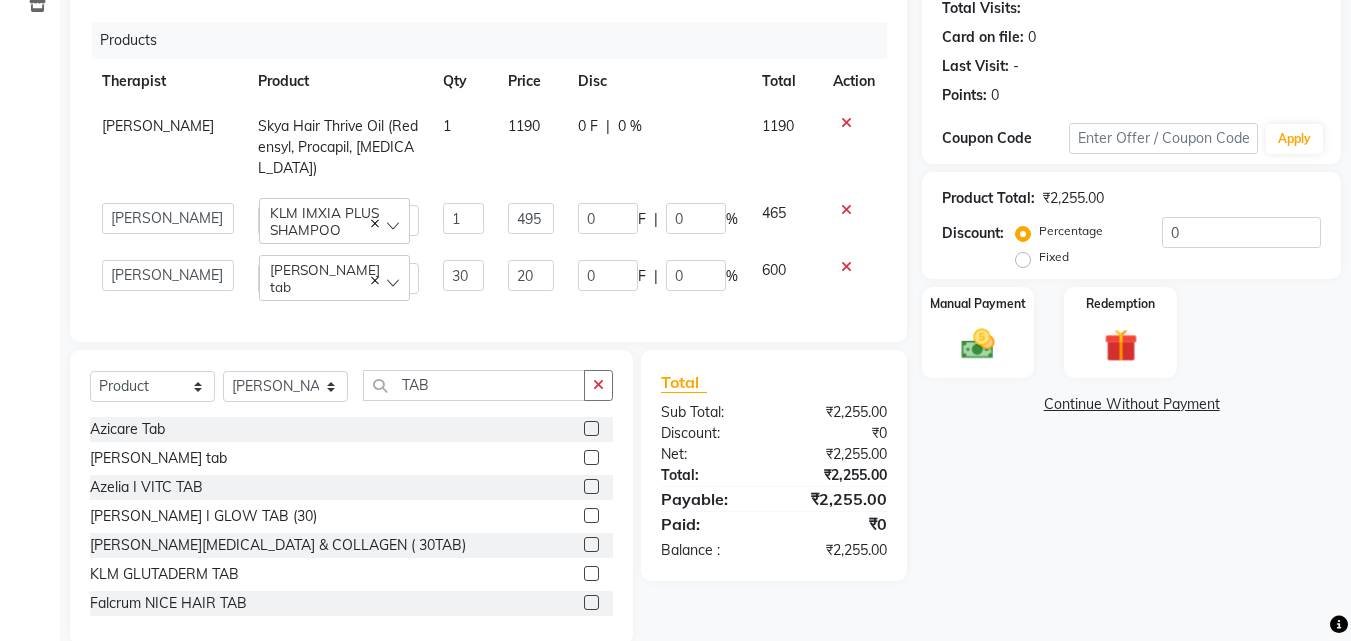 click on "495" 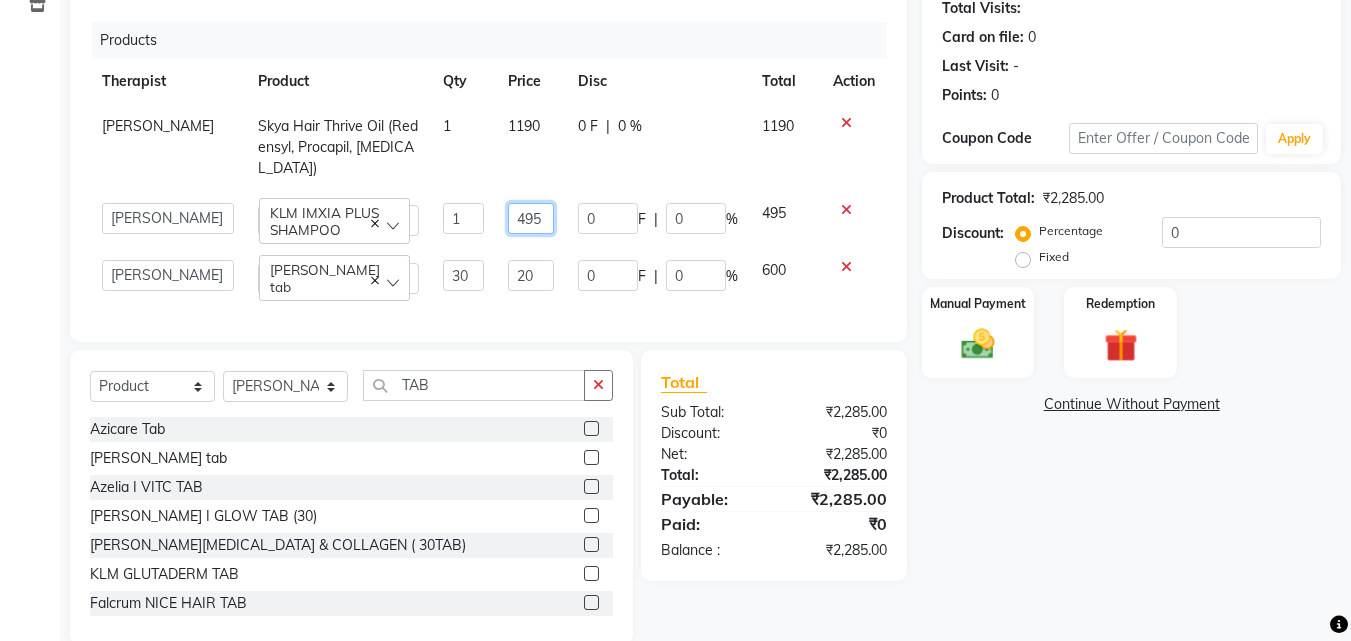 click on "495" 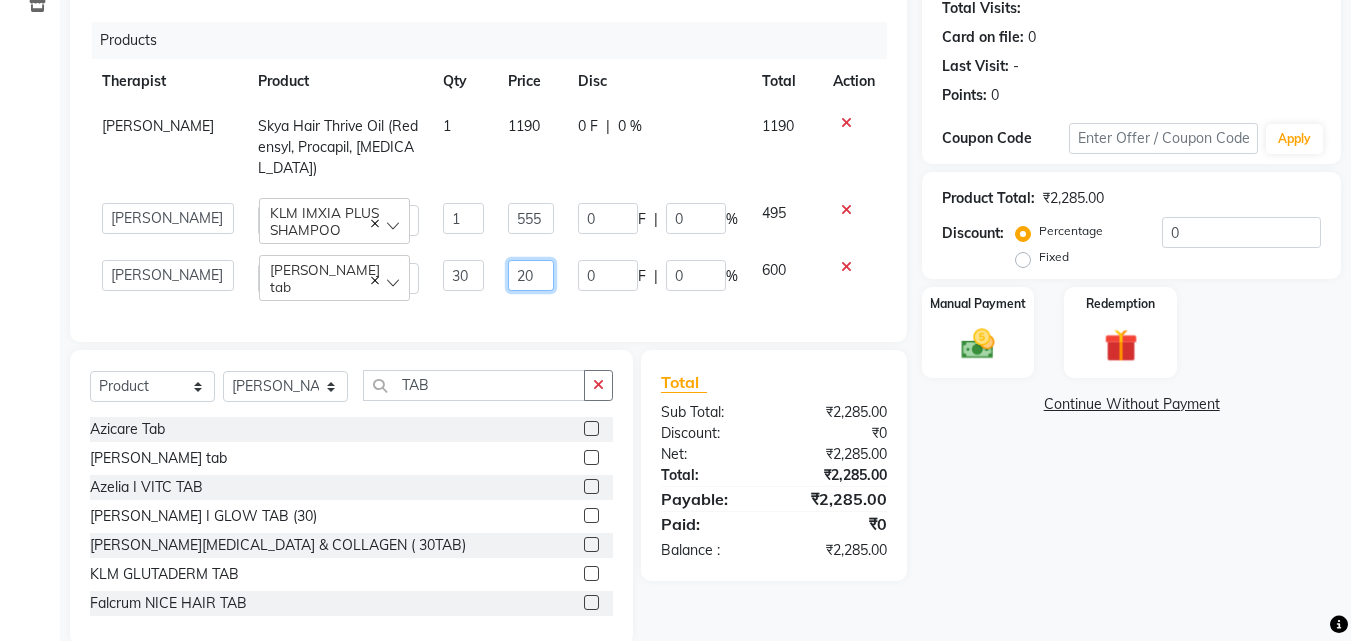 click on "[PERSON_NAME] Skya Hair Thrive Oil (Redensyl, Procapil, [MEDICAL_DATA]) 1 1190 0 F | 0 % 1190  Advance Iris Reception    [PERSON_NAME]   [PERSON_NAME](Cosmetologist)   [PERSON_NAME]   Isra   [PERSON_NAME]   KLM IMXIA PLUS SHAMPOO  1 555 0 F | 0 % 495  Advance Iris Reception    [PERSON_NAME]   [PERSON_NAME](Cosmetologist)   [PERSON_NAME]   Isra   [PERSON_NAME]   Meghmani Haleboost tab  30 20 0 F | 0 % 600" 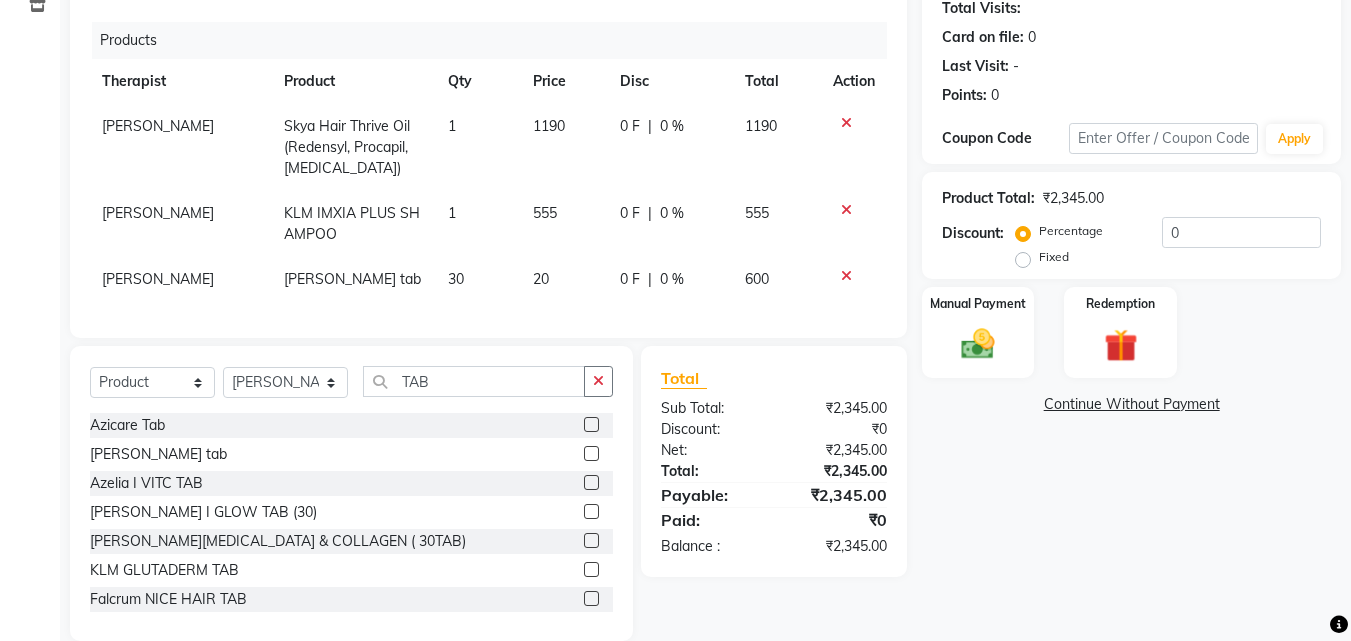 click on "555" 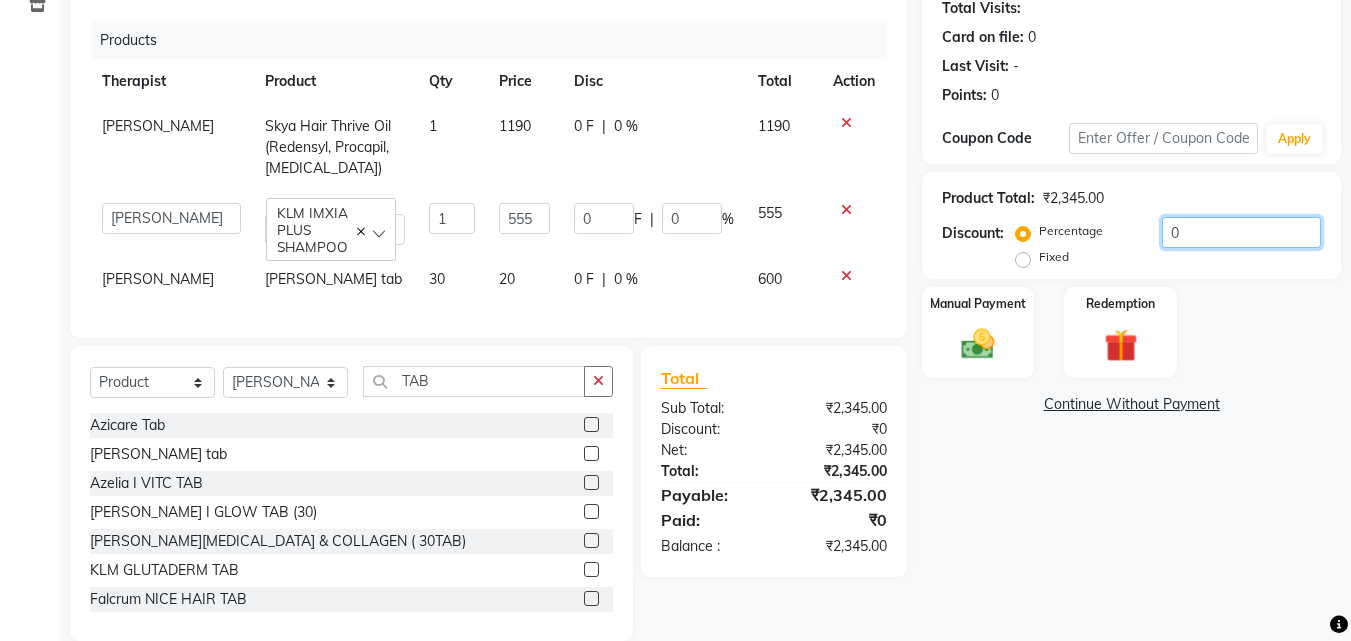 click on "0" 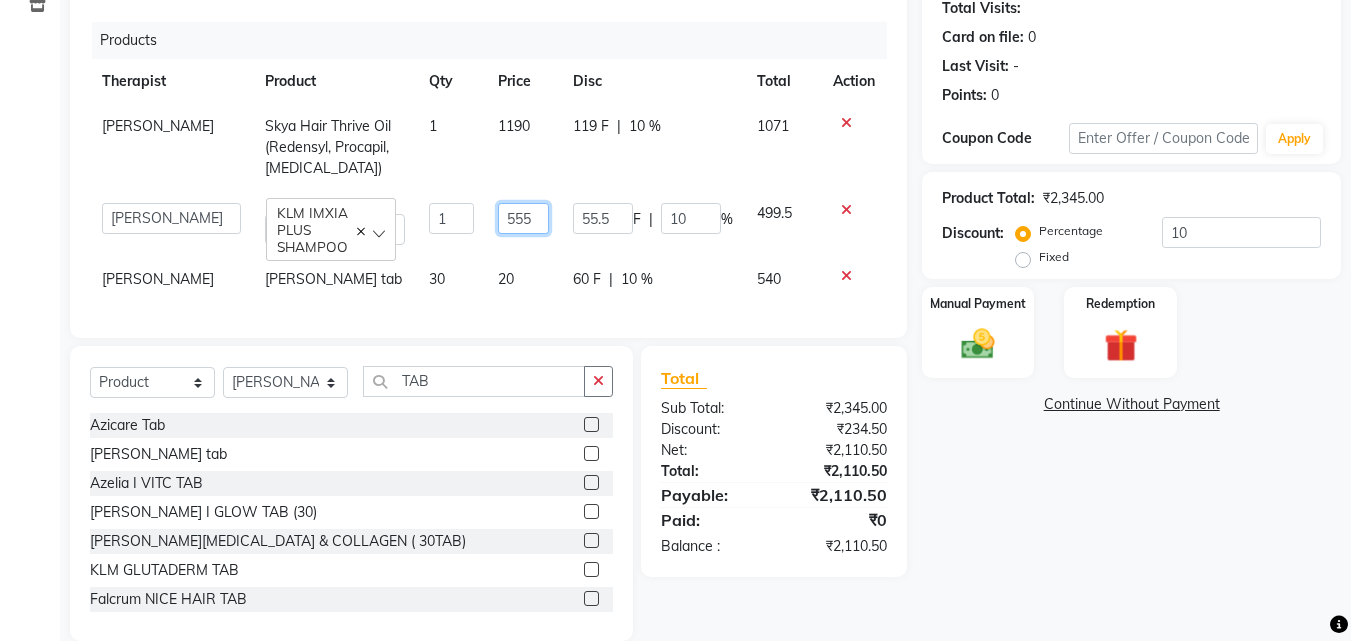 click on "555" 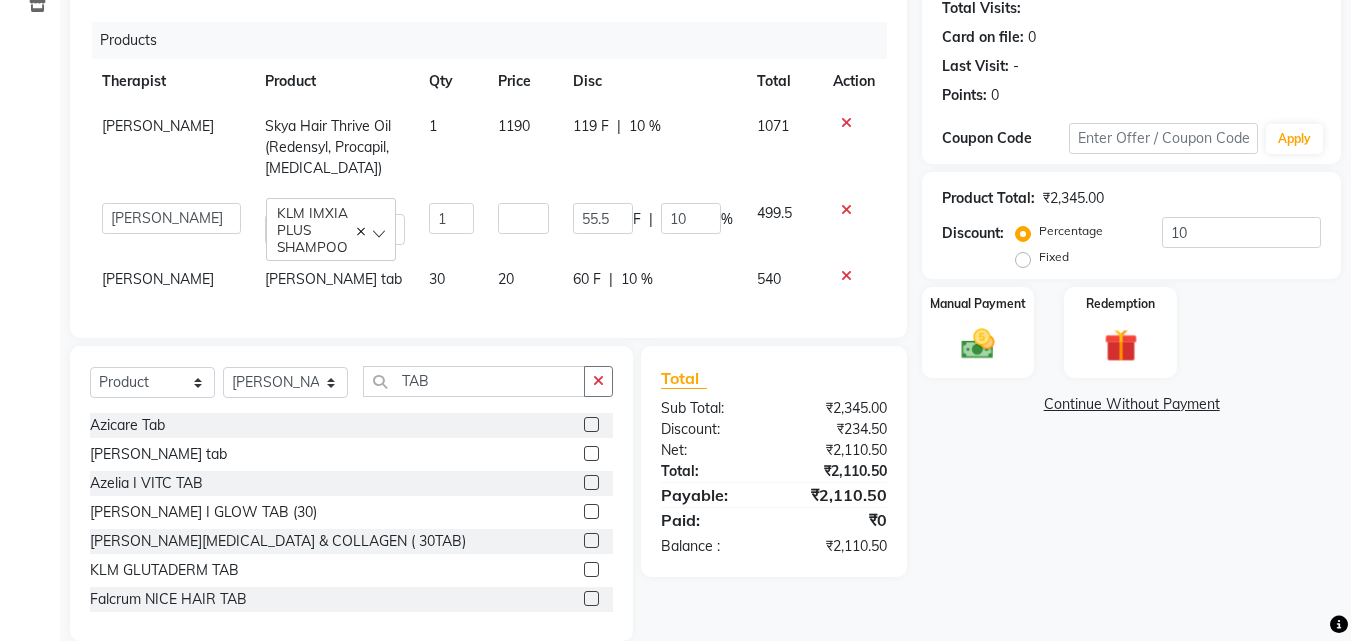 click on "[PERSON_NAME] Skya Hair Thrive Oil (Redensyl, Procapil, [MEDICAL_DATA]) 1 1190 119 F | 10 % 1071  Advance Iris Reception    [PERSON_NAME]   [PERSON_NAME](Cosmetologist)   [PERSON_NAME]   Isra   [PERSON_NAME]   KLM IMXIA PLUS SHAMPOO  1 55.5 F | 10 % 499.5 [PERSON_NAME] Meghmani Haleboost tab 30 20 60 F | 10 % 540" 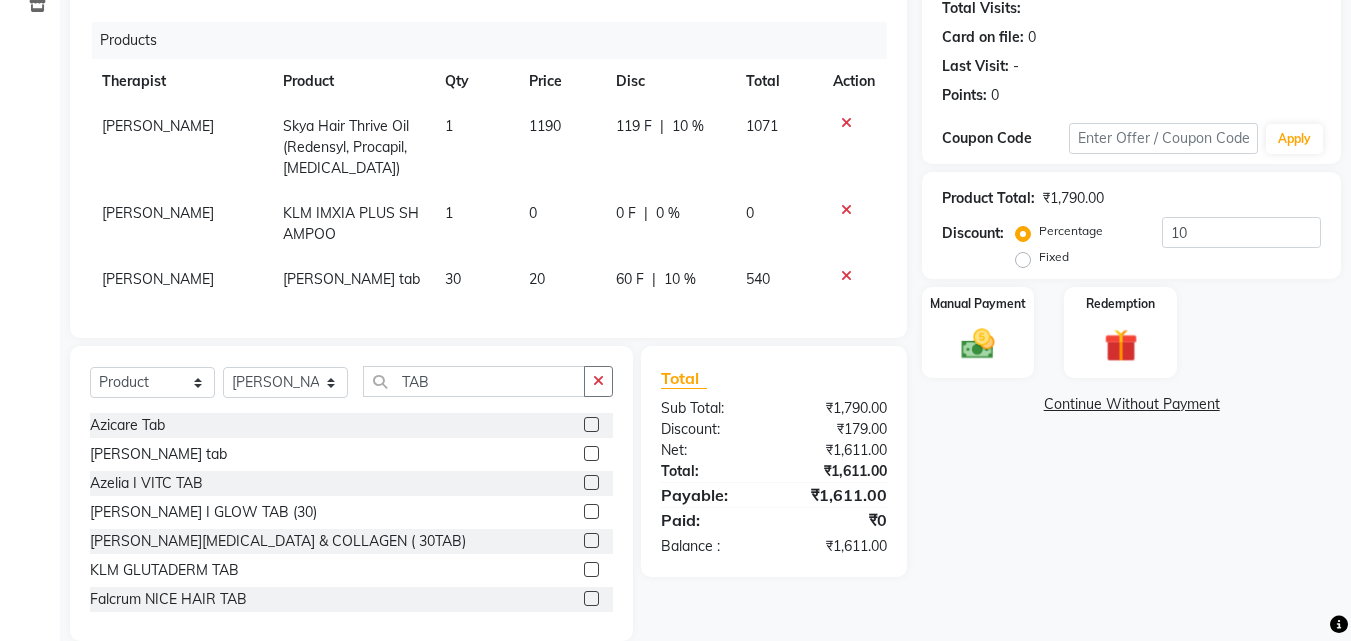 click on "20" 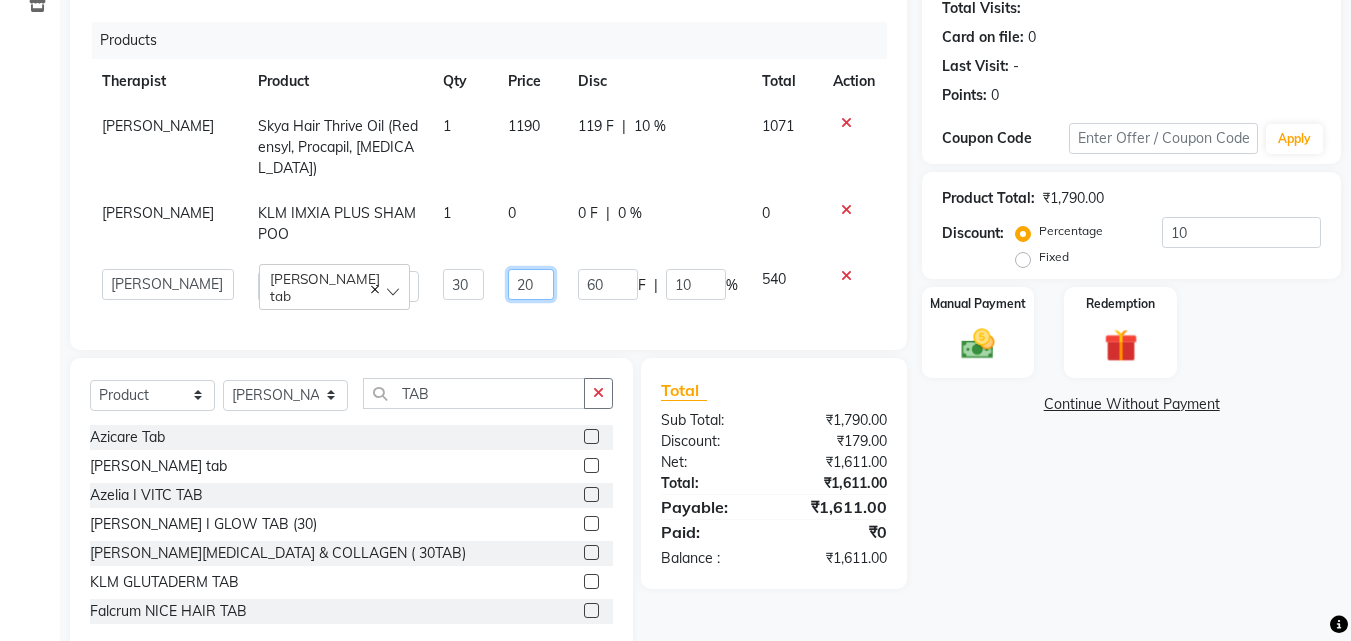 click on "20" 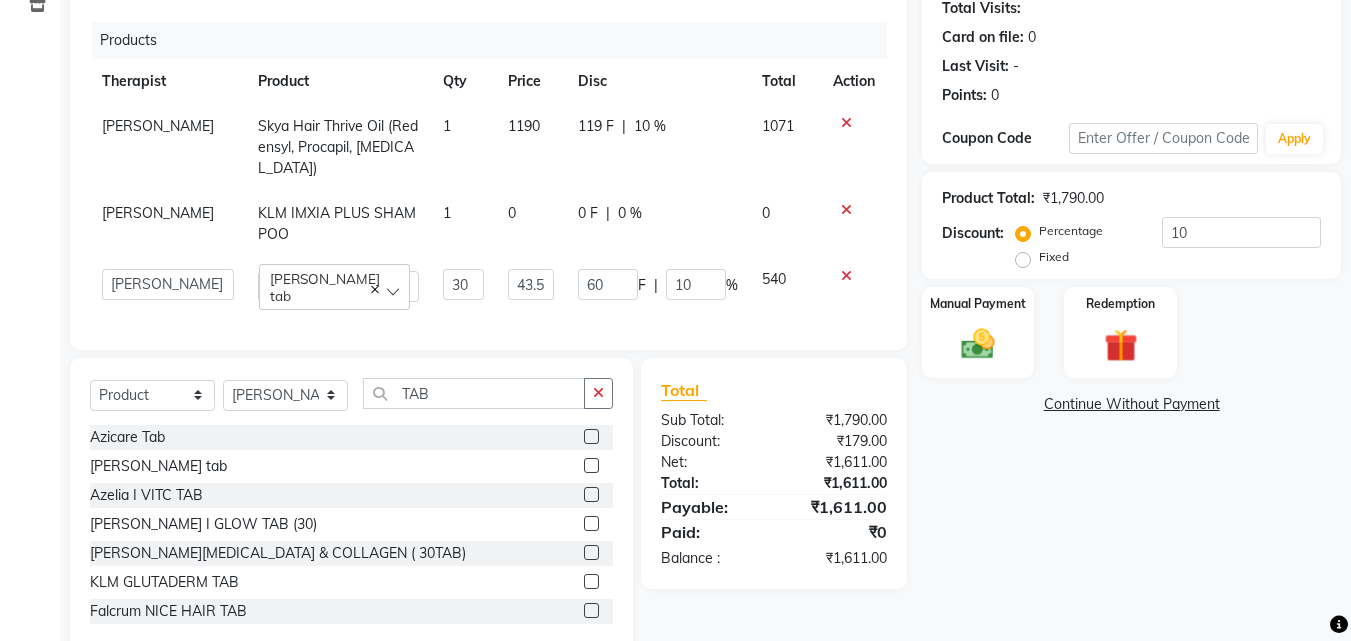 click on "Products Therapist Product Qty Price Disc Total Action [PERSON_NAME] Skya Hair Thrive Oil (Redensyl, Procapil, [MEDICAL_DATA]) 1 1190 119 F | 10 % 1071 [PERSON_NAME] KLM IMXIA PLUS SHAMPOO 1 0 0 F | 0 % 0  Advance Iris Reception    [PERSON_NAME]   [PERSON_NAME](Cosmetologist)   [PERSON_NAME]   Isra   [PERSON_NAME]   [PERSON_NAME] tab  30 43.5 60 F | 10 % 540" 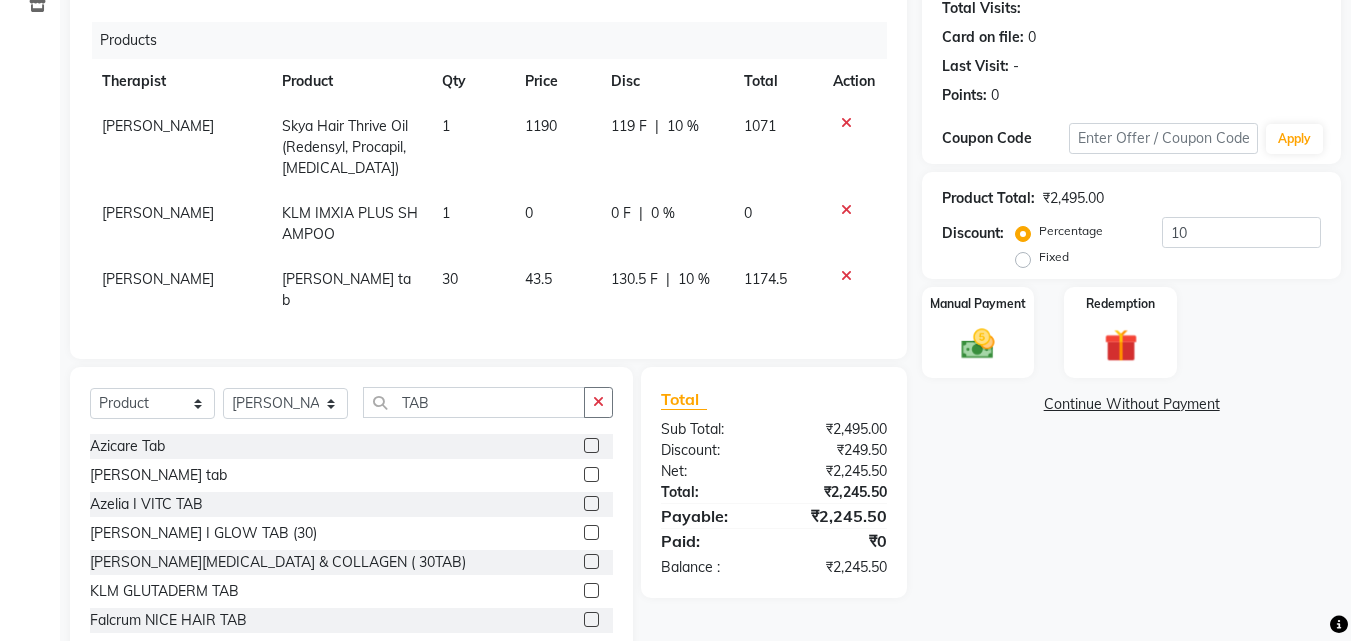click on "0" 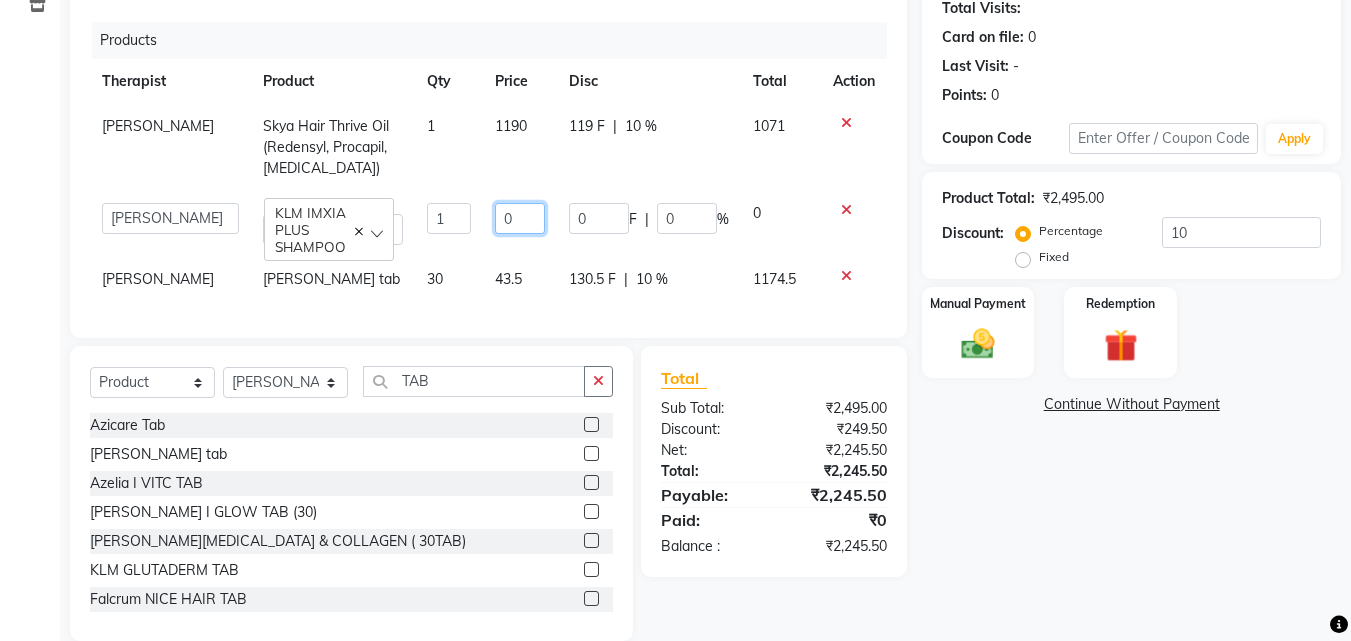 click on "0" 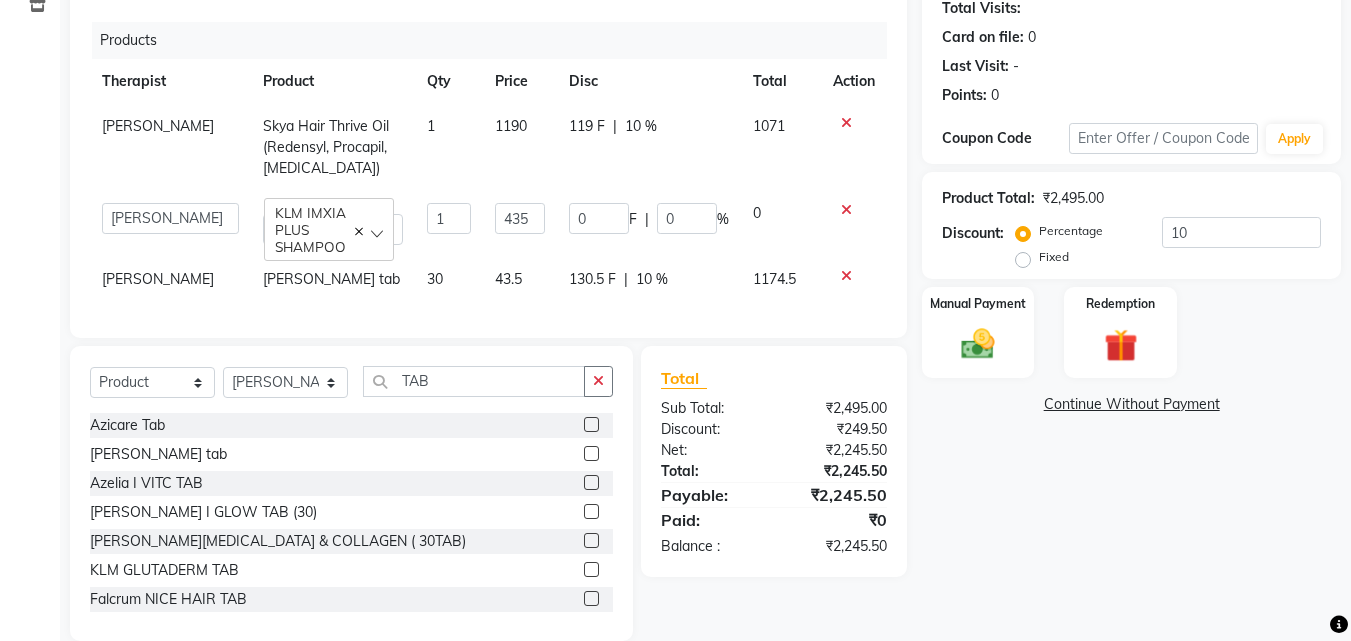click on "130.5 F | 10 %" 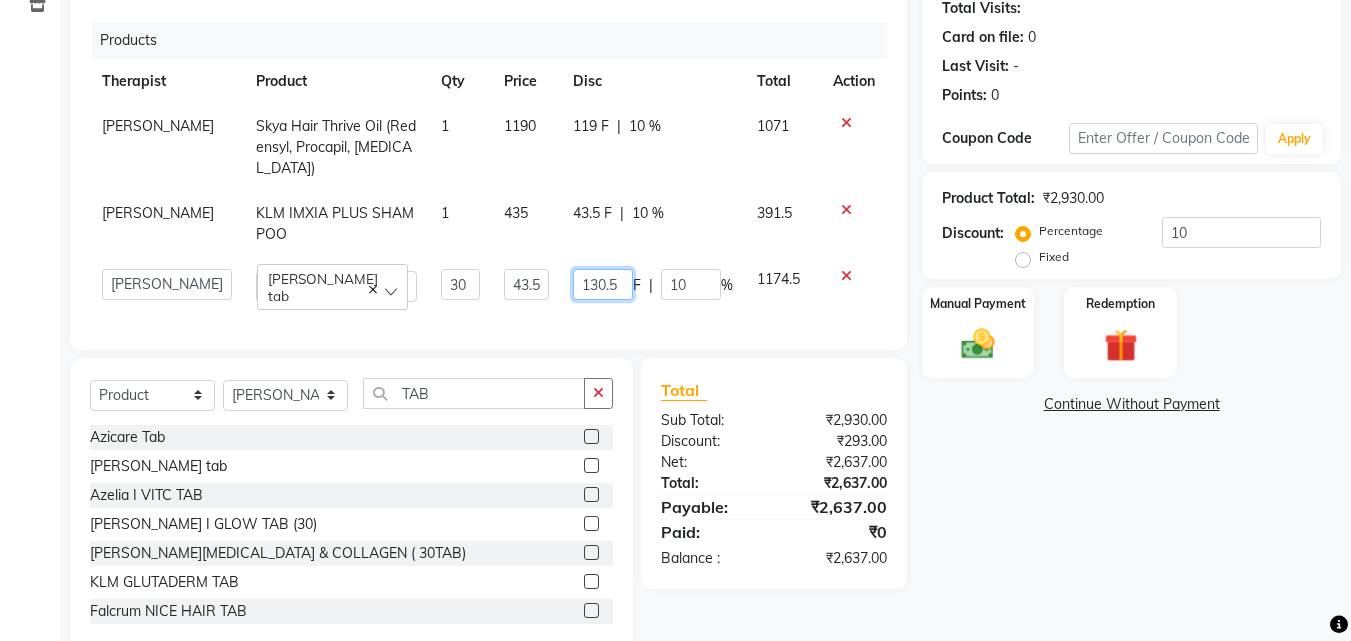 click on "130.5" 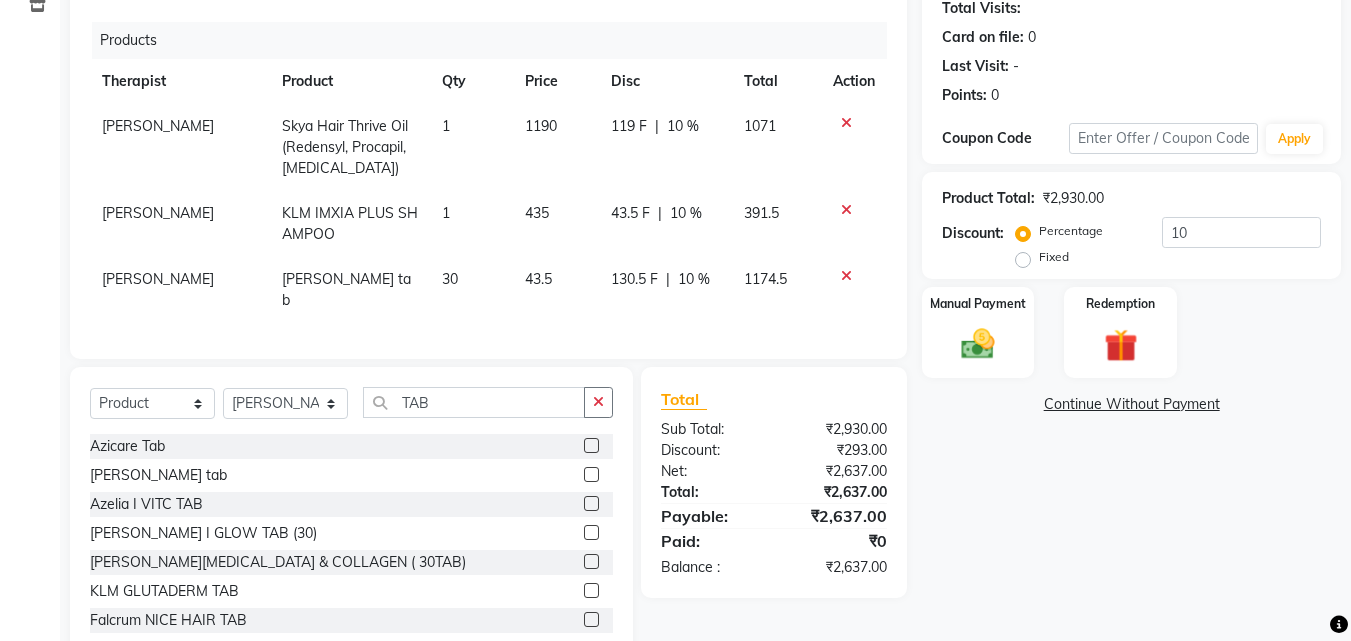 click on "43.5" 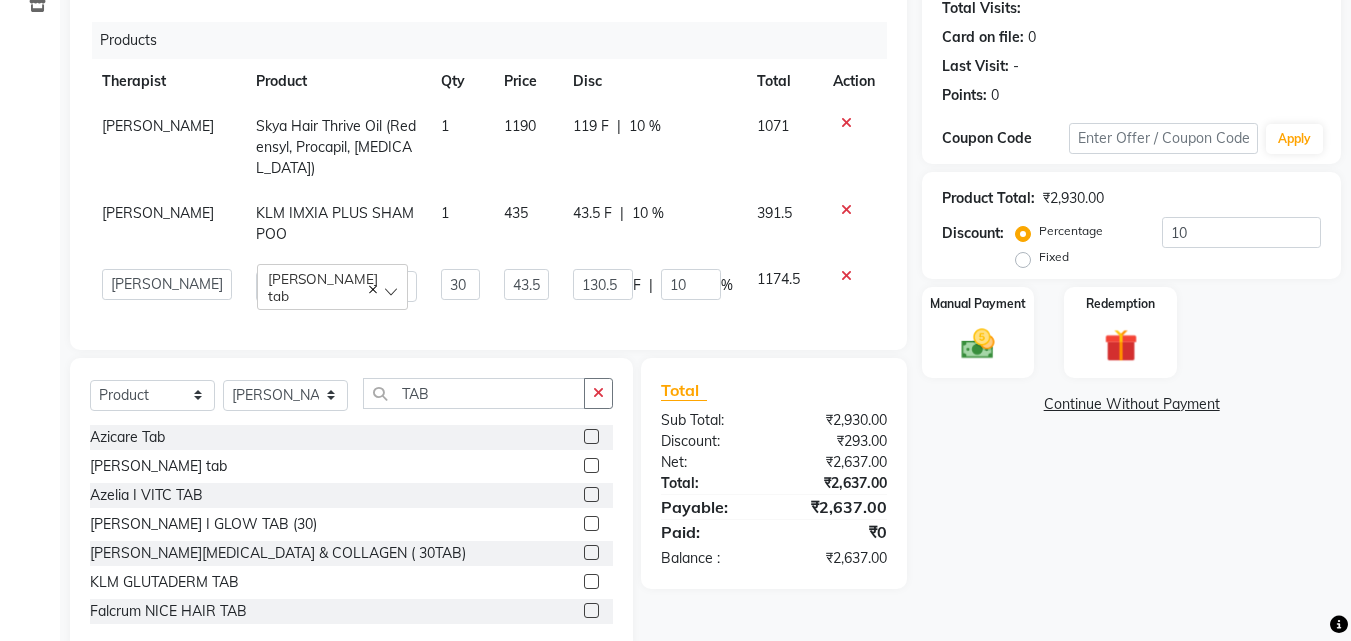 click on "43.5" 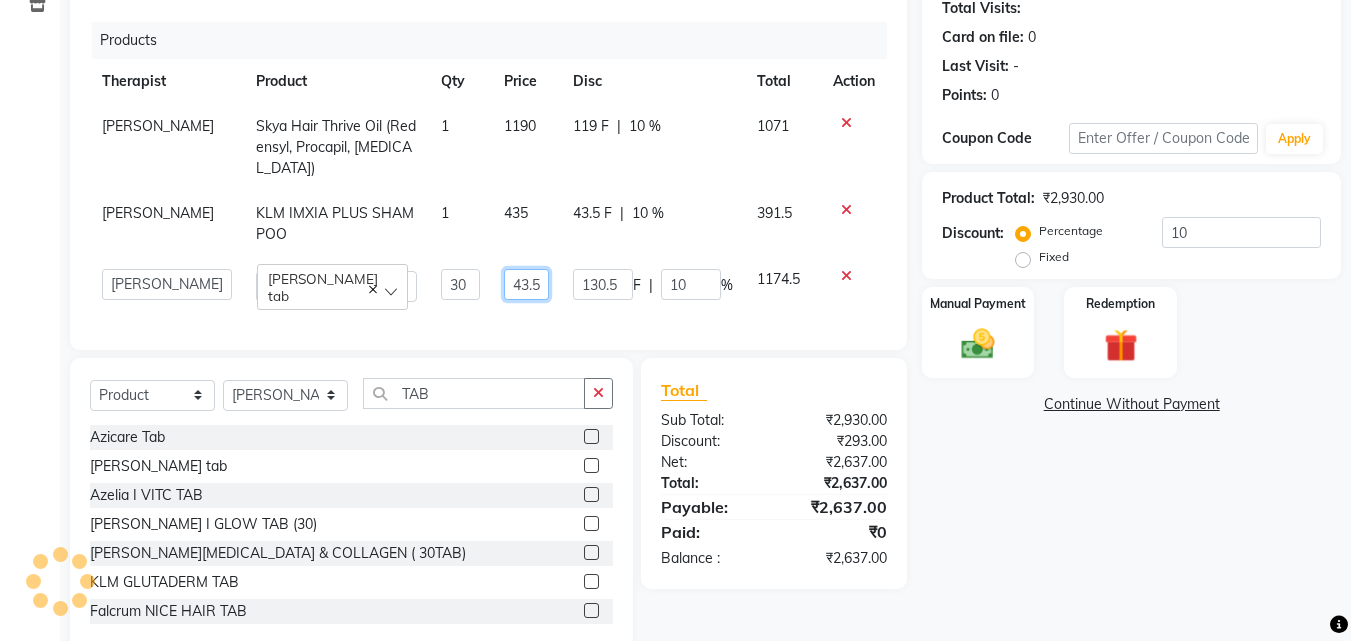 click on "43.5" 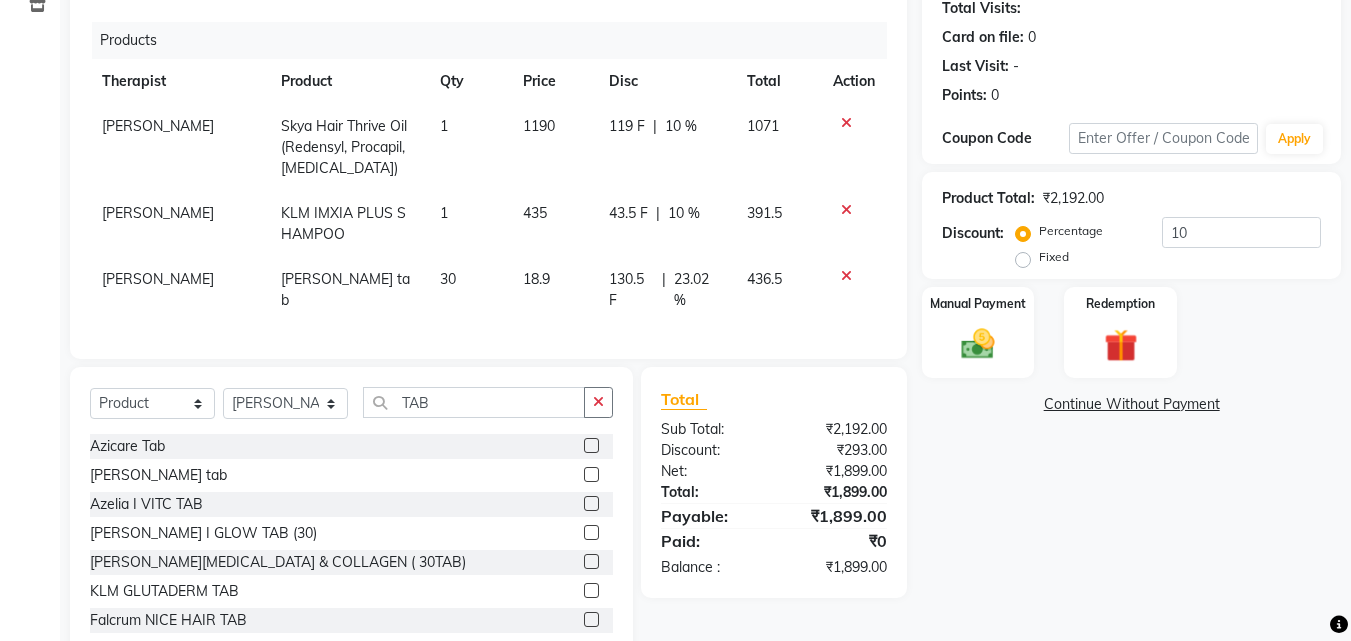 click on "Products Therapist Product Qty Price Disc Total Action [PERSON_NAME] Skya Hair Thrive Oil (Redensyl, Procapil, [MEDICAL_DATA]) 1 1190 119 F | 10 % 1071 [PERSON_NAME] KLM IMXIA PLUS SHAMPOO 1 435 43.5 F | 10 % 391.5 [PERSON_NAME] Meghmani Haleboost tab 30 18.9 130.5 F | 23.02 % 436.5" 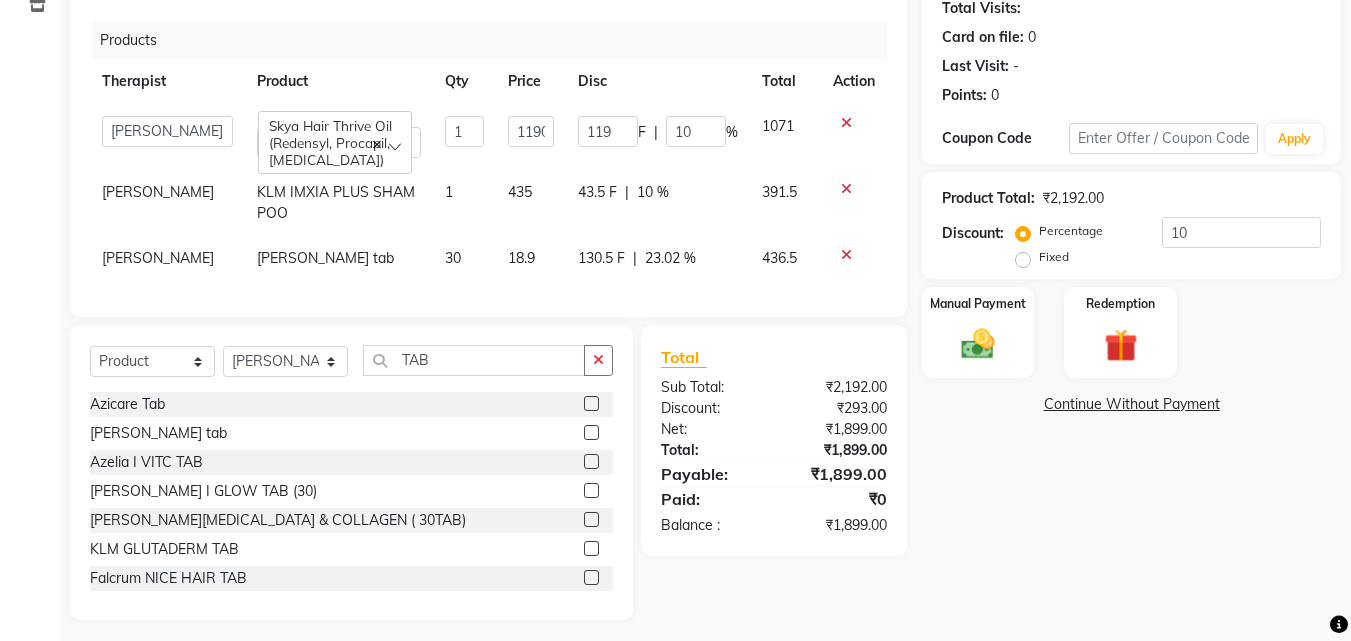 click on "1190" 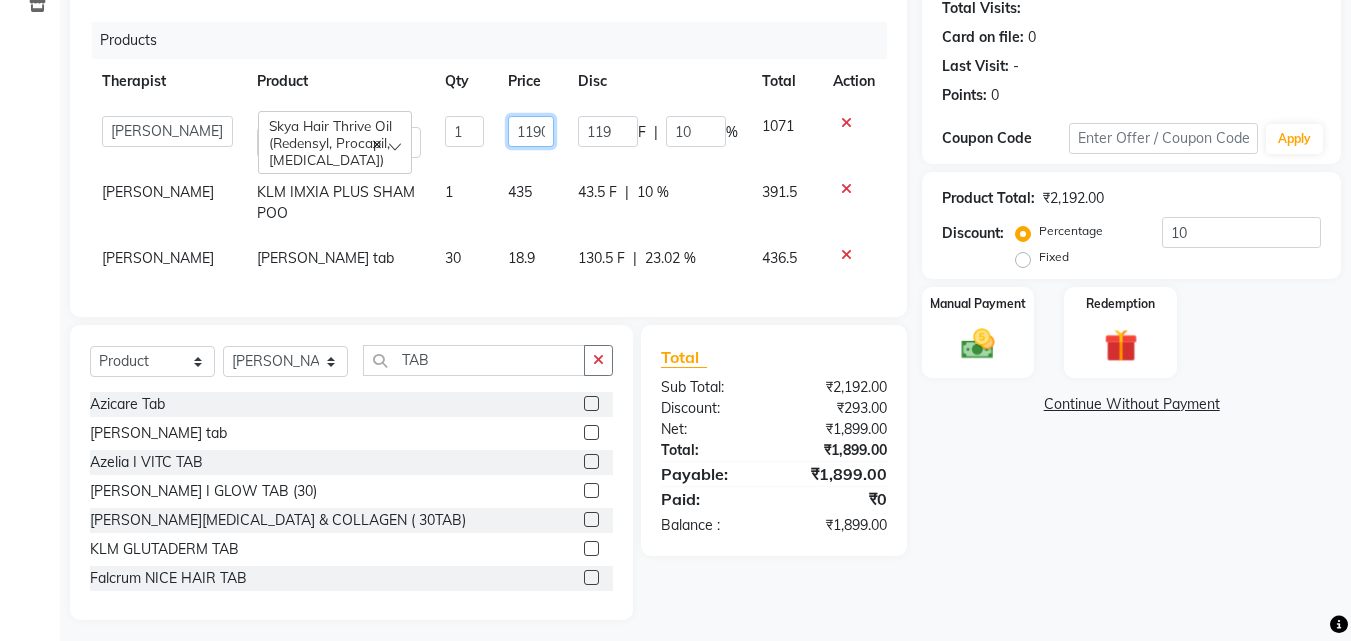 click on "1190" 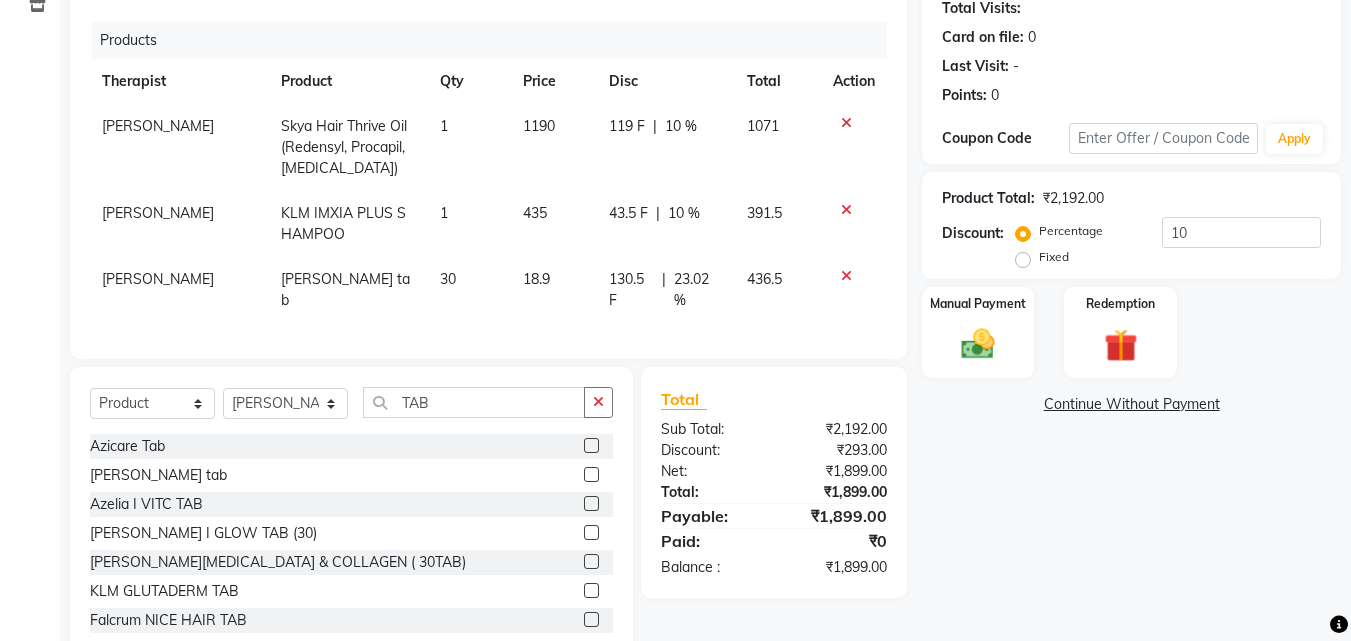 click on "1190" 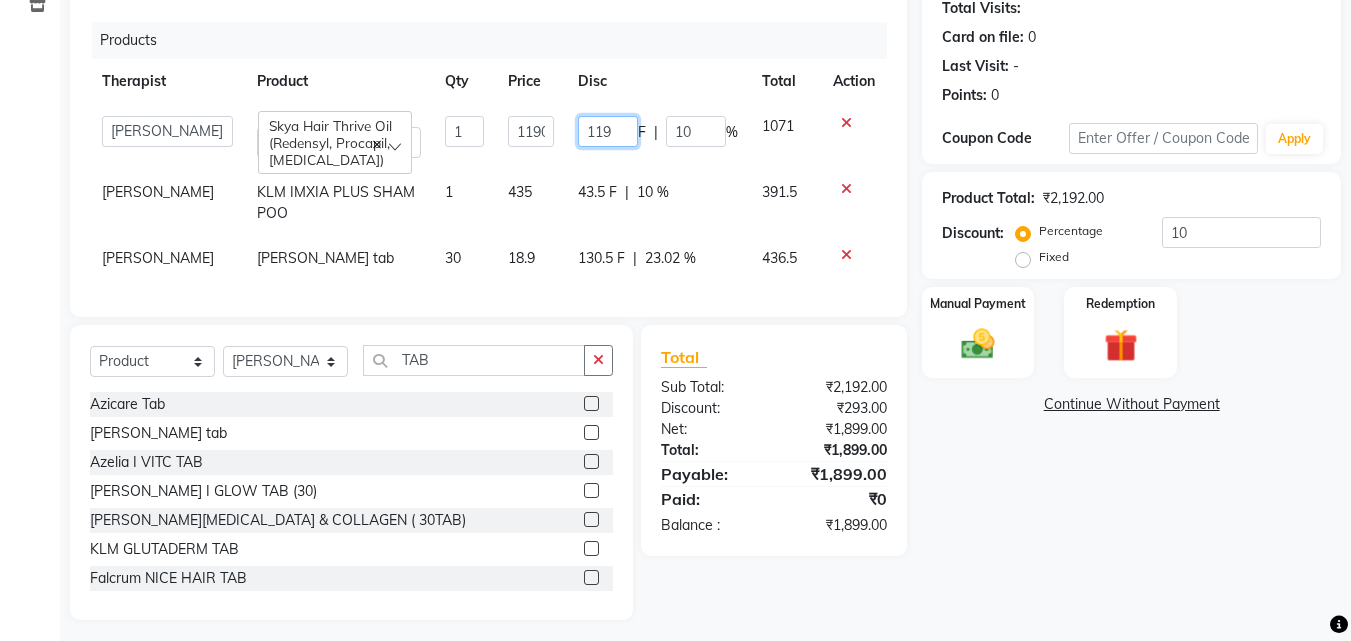 click on "119" 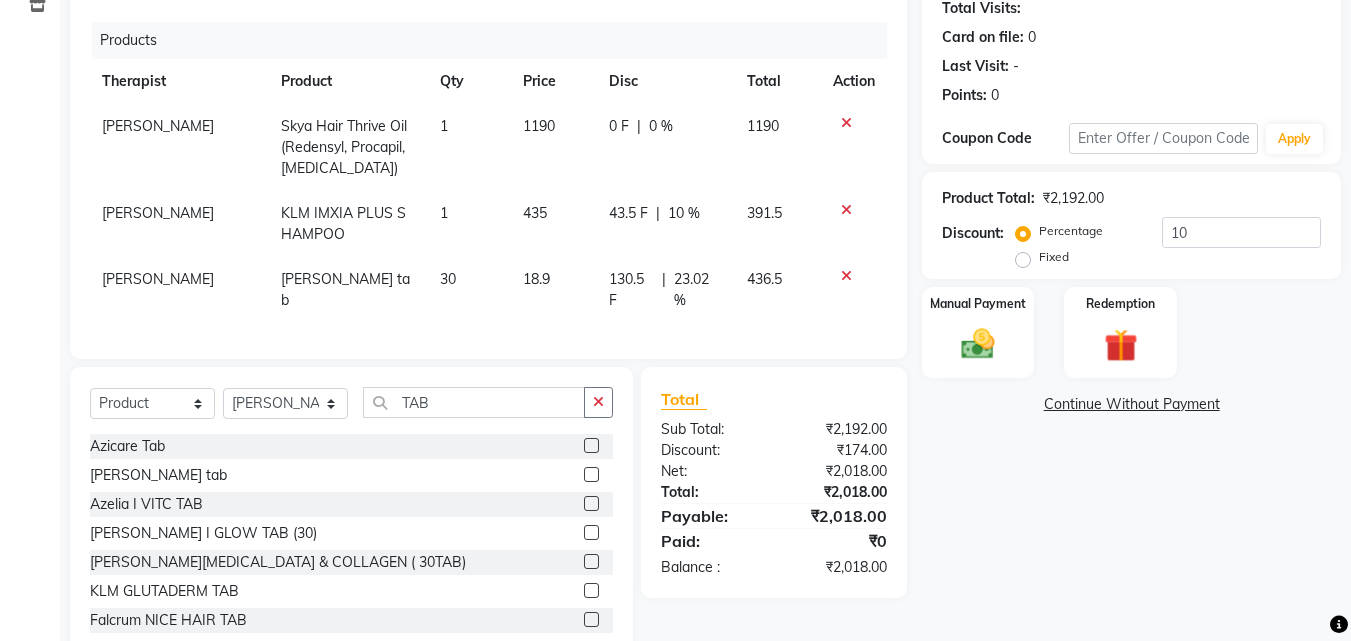 click on "[PERSON_NAME] Skya Hair Thrive Oil (Redensyl, Procapil, [MEDICAL_DATA]) 1 1190 0 F | 0 % 1190 [PERSON_NAME] KLM IMXIA PLUS SHAMPOO 1 435 43.5 F | 10 % 391.5 [PERSON_NAME] Meghmani Haleboost tab 30 18.9 130.5 F | 23.02 % 436.5" 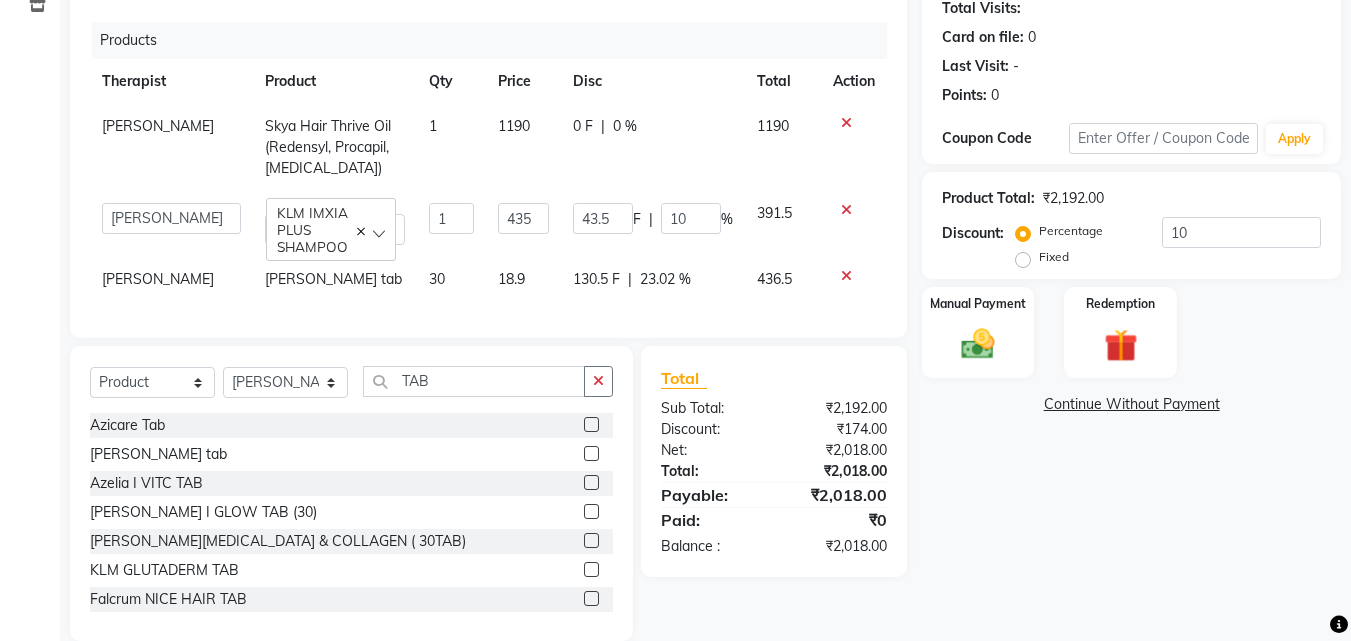 click on "18.9" 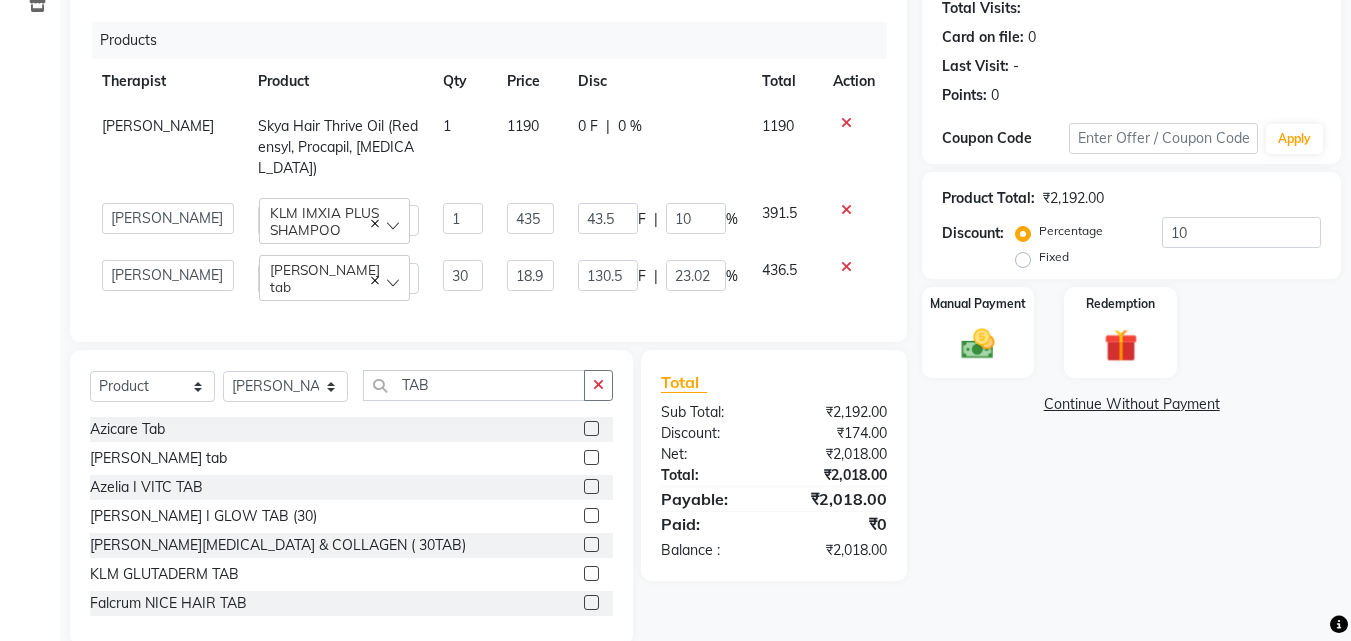 click on "18.9" 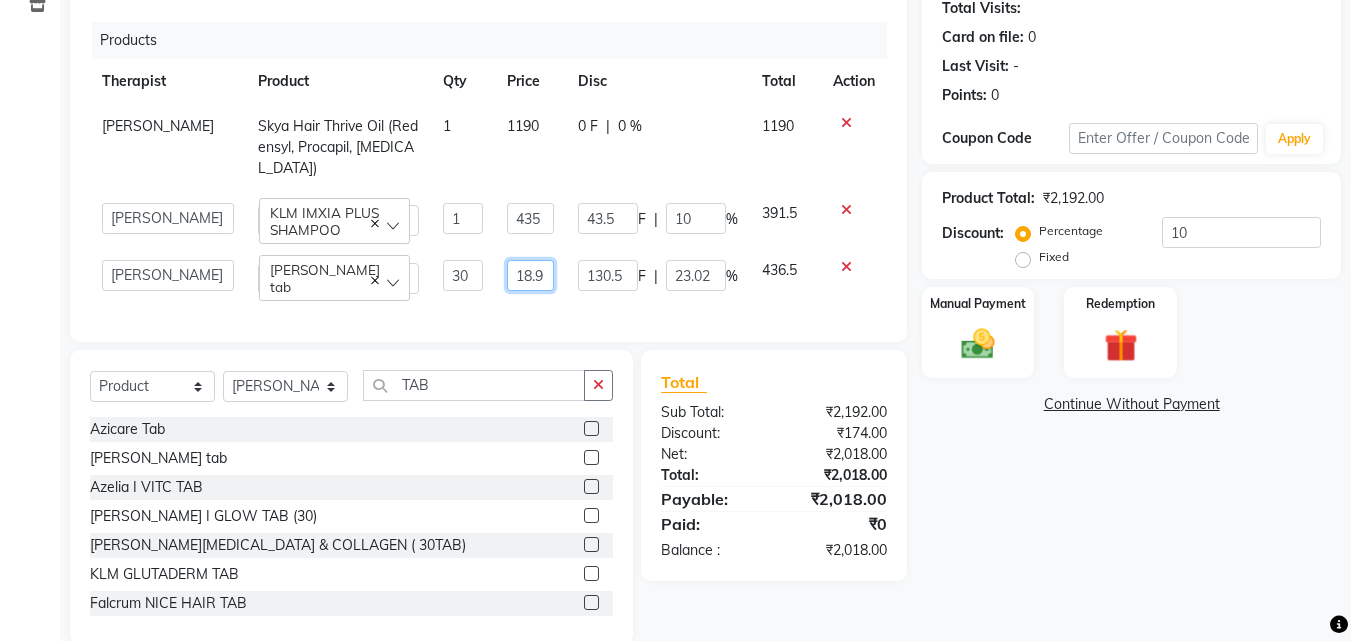 click on "18.9" 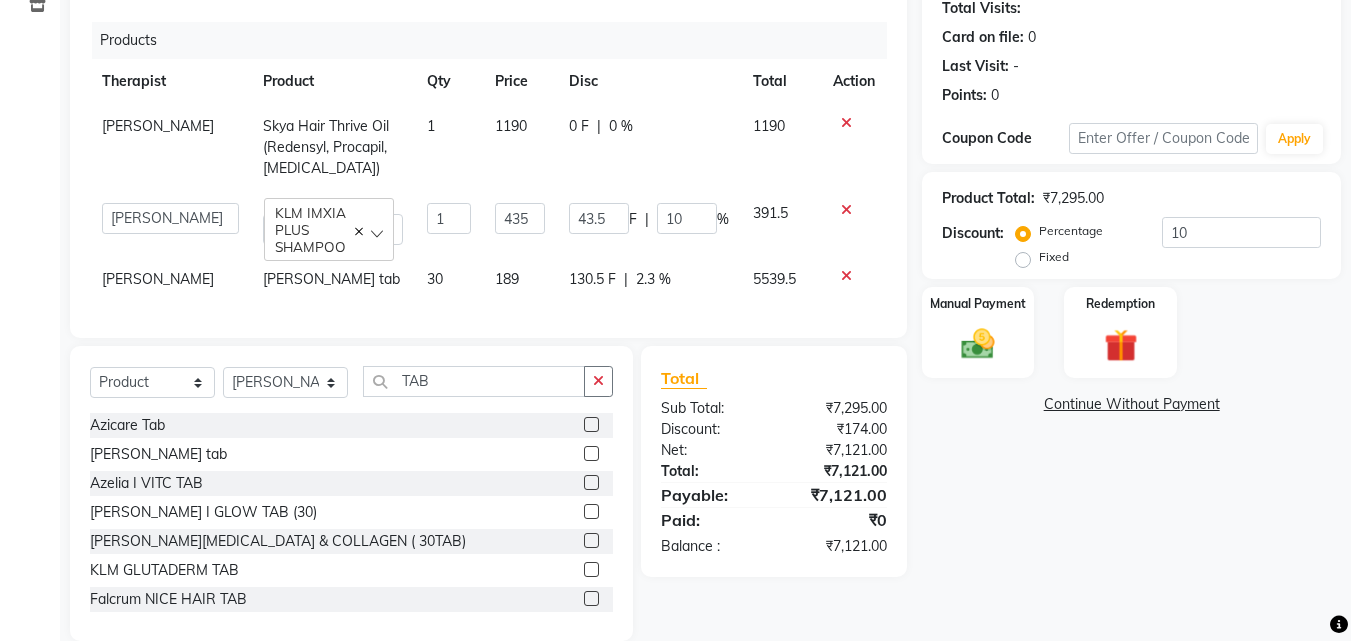 click on "30" 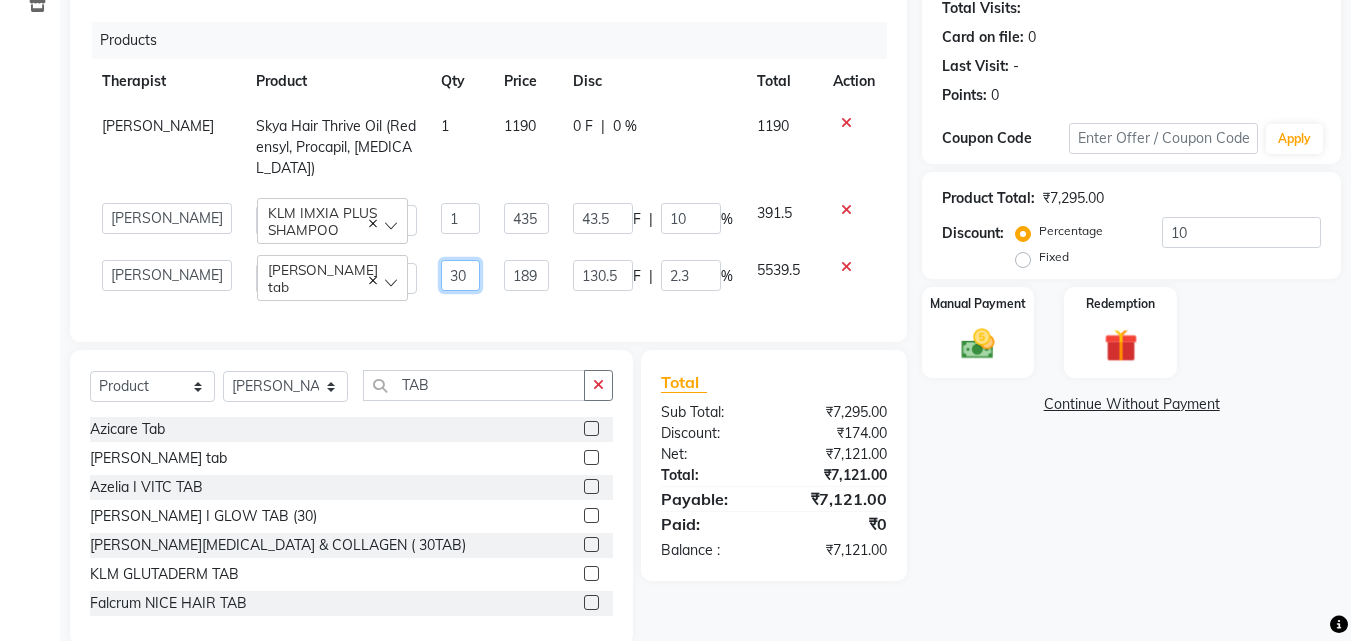 click on "30" 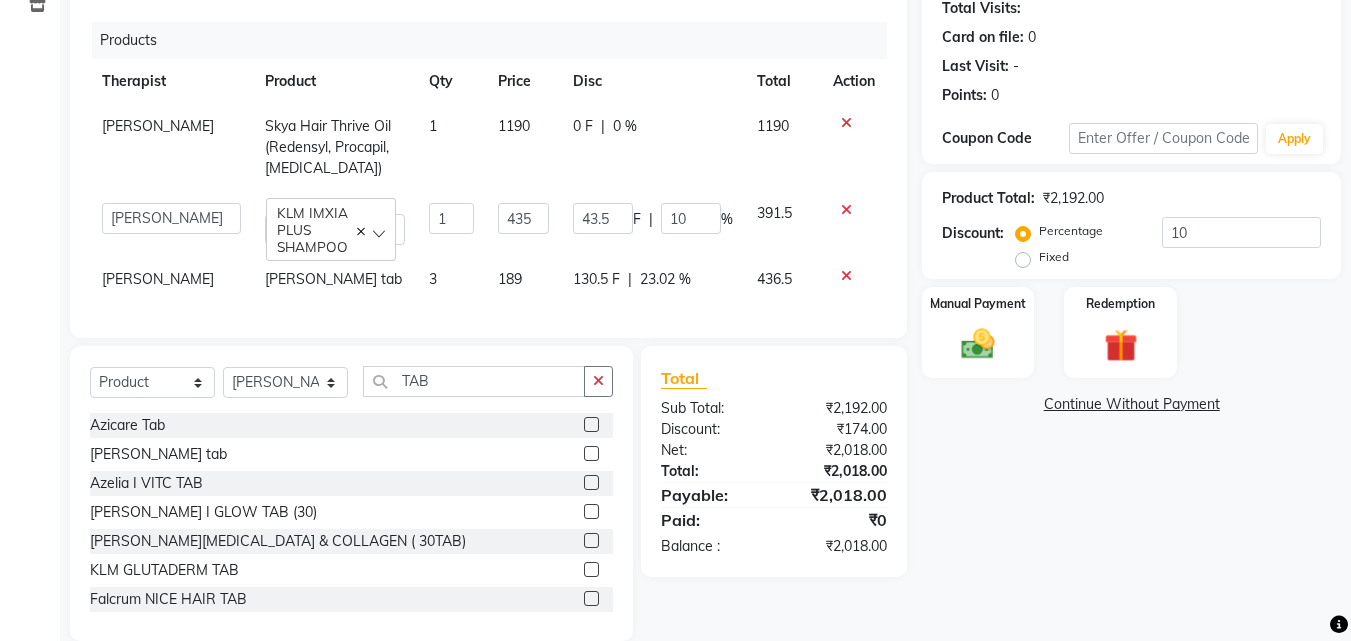 click on "3" 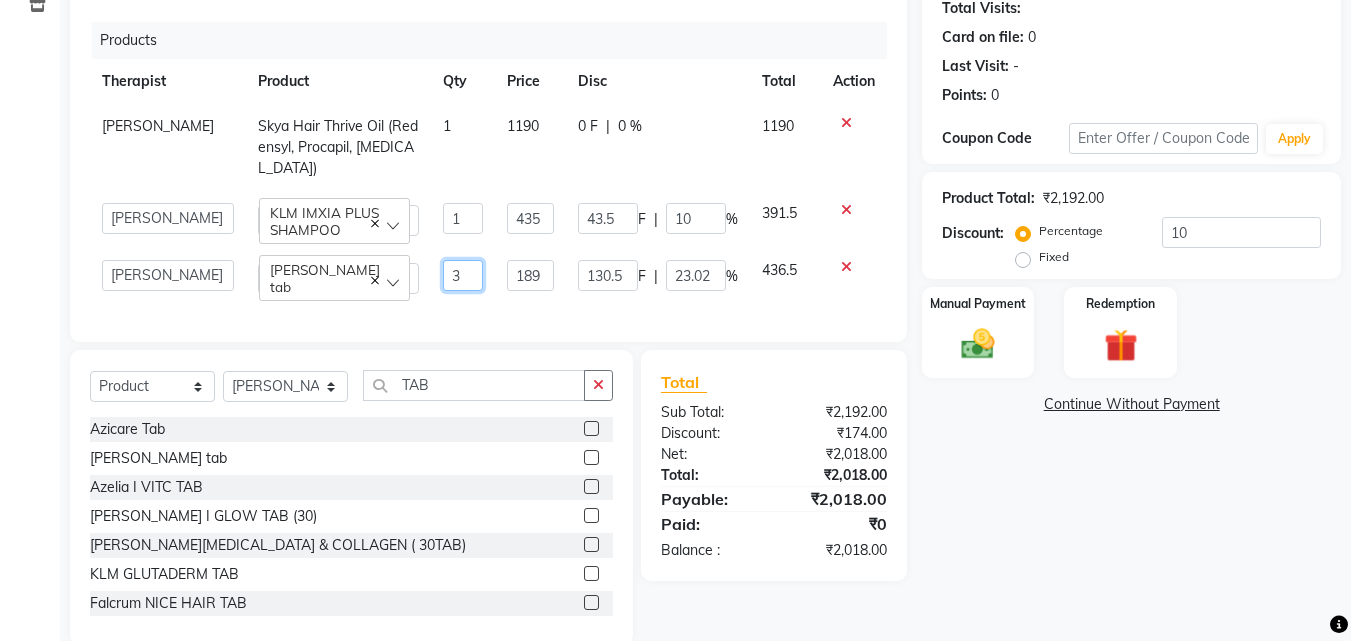 click on "3" 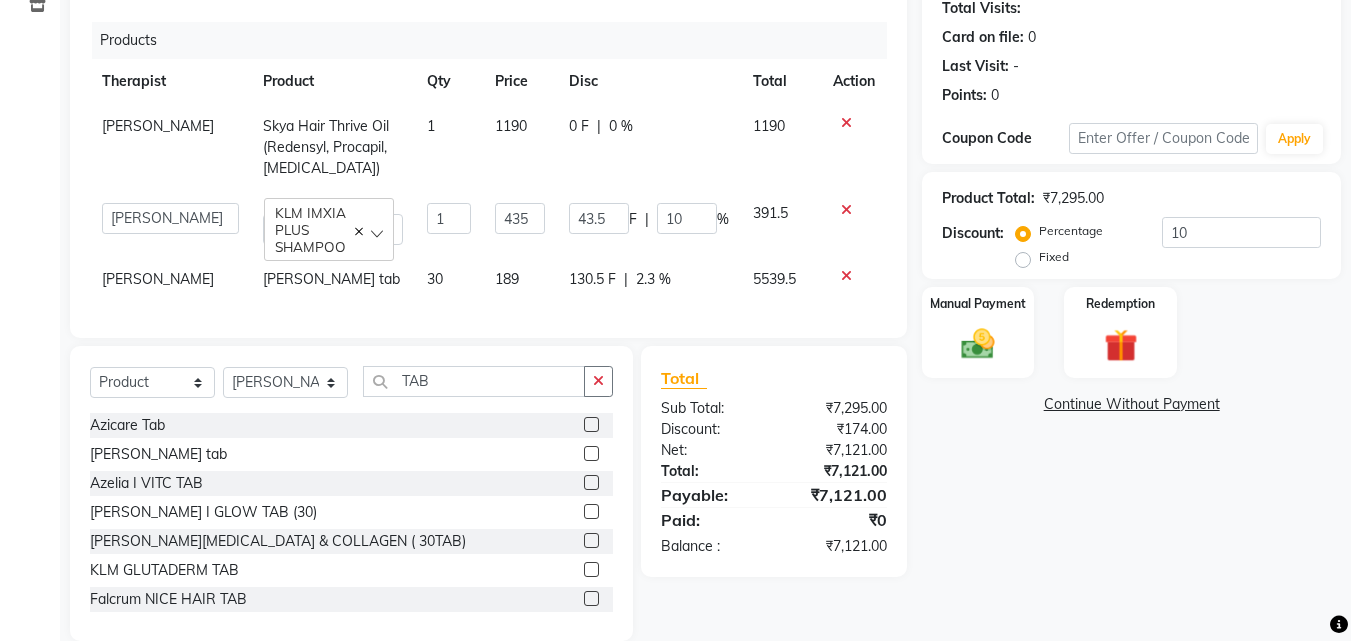 click on "189" 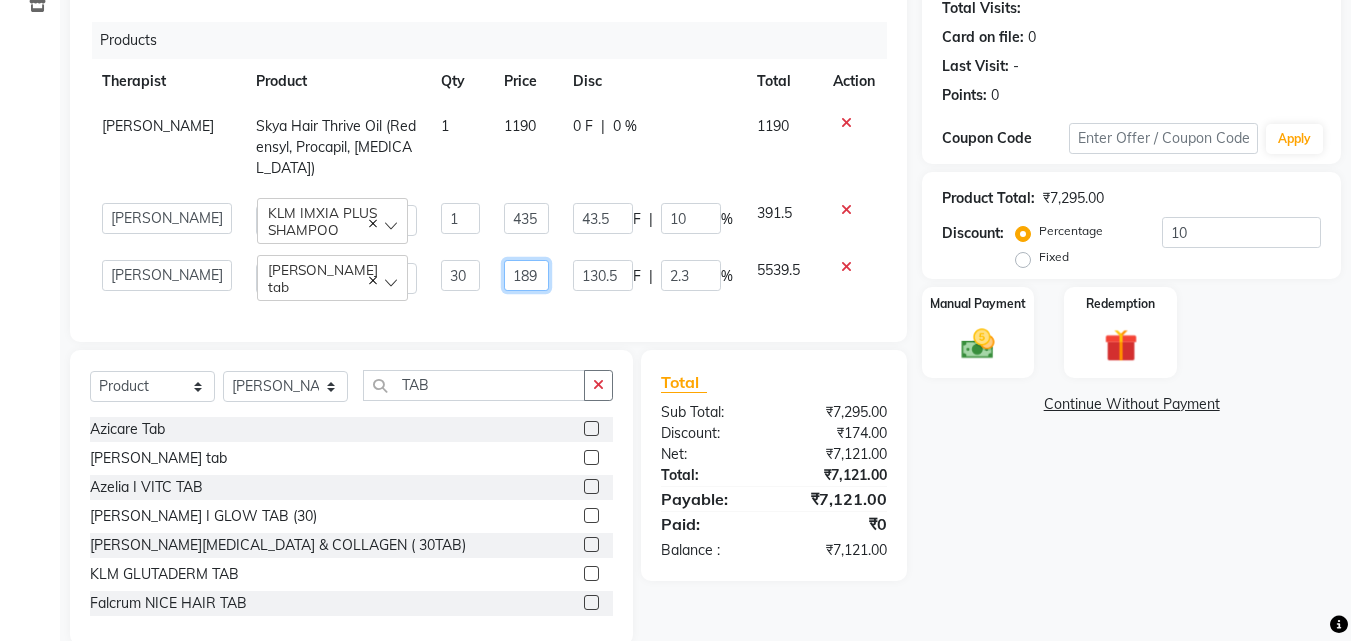 click on "189" 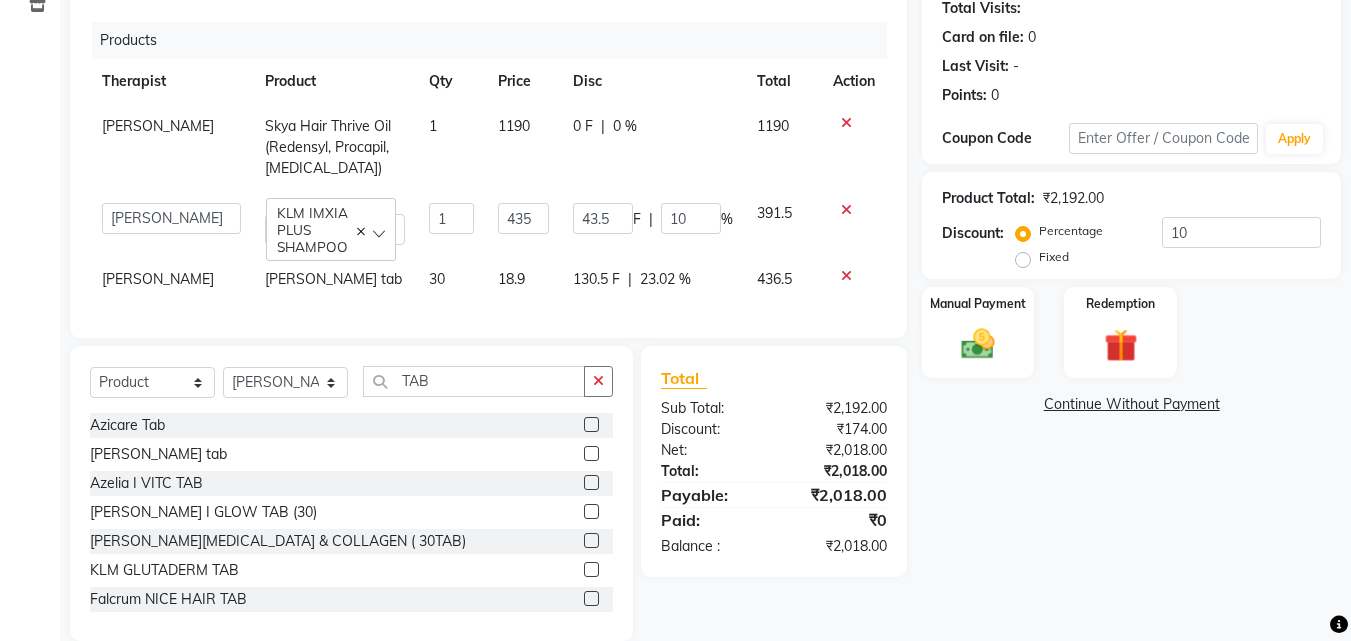 click on "Products Therapist Product Qty Price Disc Total Action [PERSON_NAME] Skya Hair Thrive Oil (Redensyl, Procapil, [MEDICAL_DATA]) 1 1190 0 F | 0 % 1190  Advance Iris Reception    [PERSON_NAME]   [PERSON_NAME](Cosmetologist)   [PERSON_NAME]   Isra   [PERSON_NAME]   KLM IMXIA PLUS SHAMPOO  1 435 43.5 F | 10 % 391.5 [PERSON_NAME] [PERSON_NAME] tab 30 18.9 130.5 F | 23.02 % 436.5" 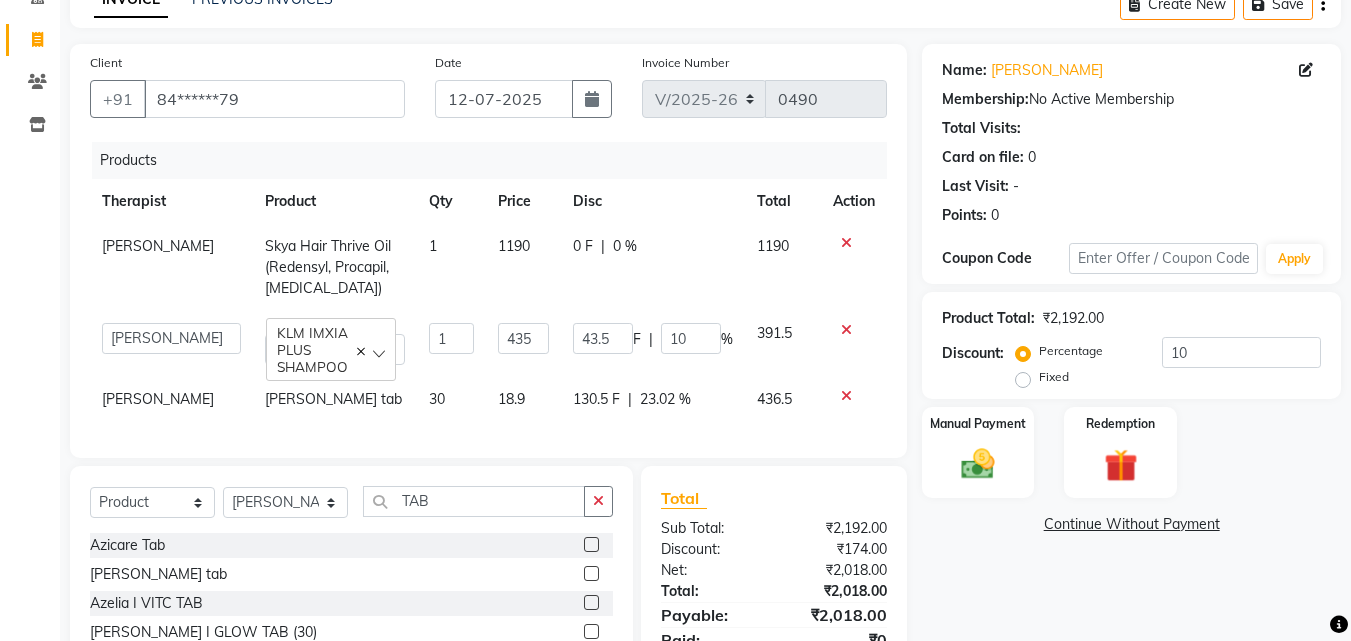 scroll, scrollTop: 83, scrollLeft: 0, axis: vertical 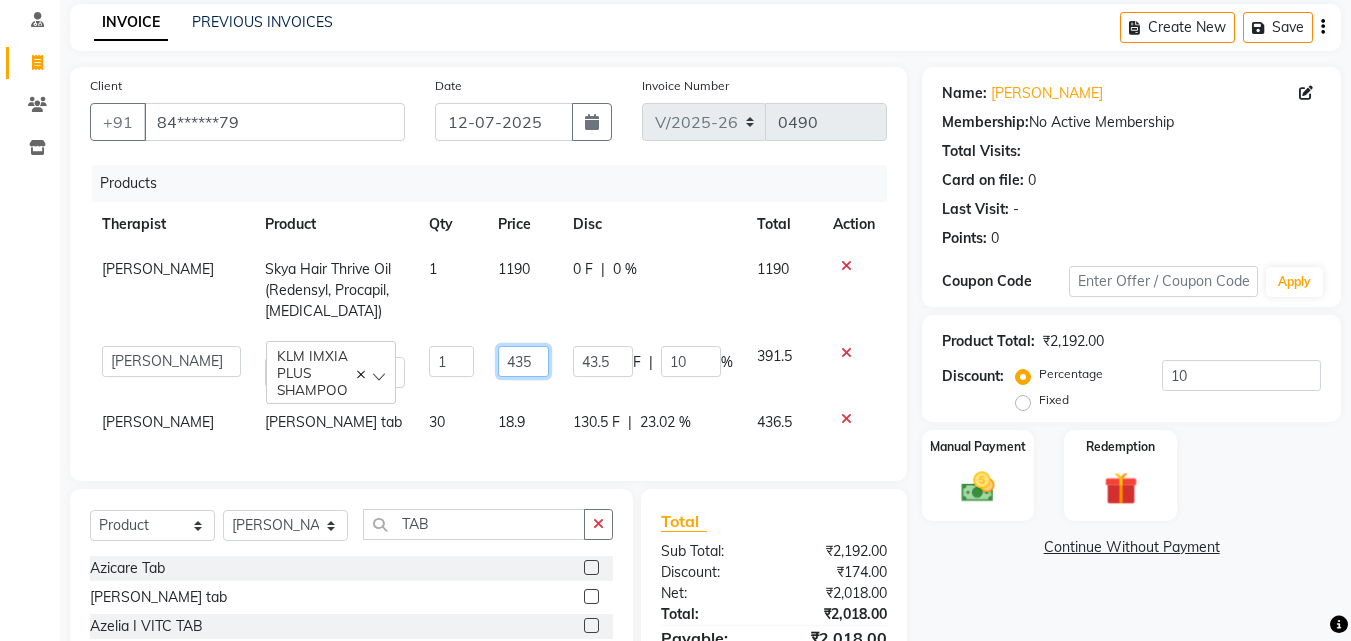 click on "435" 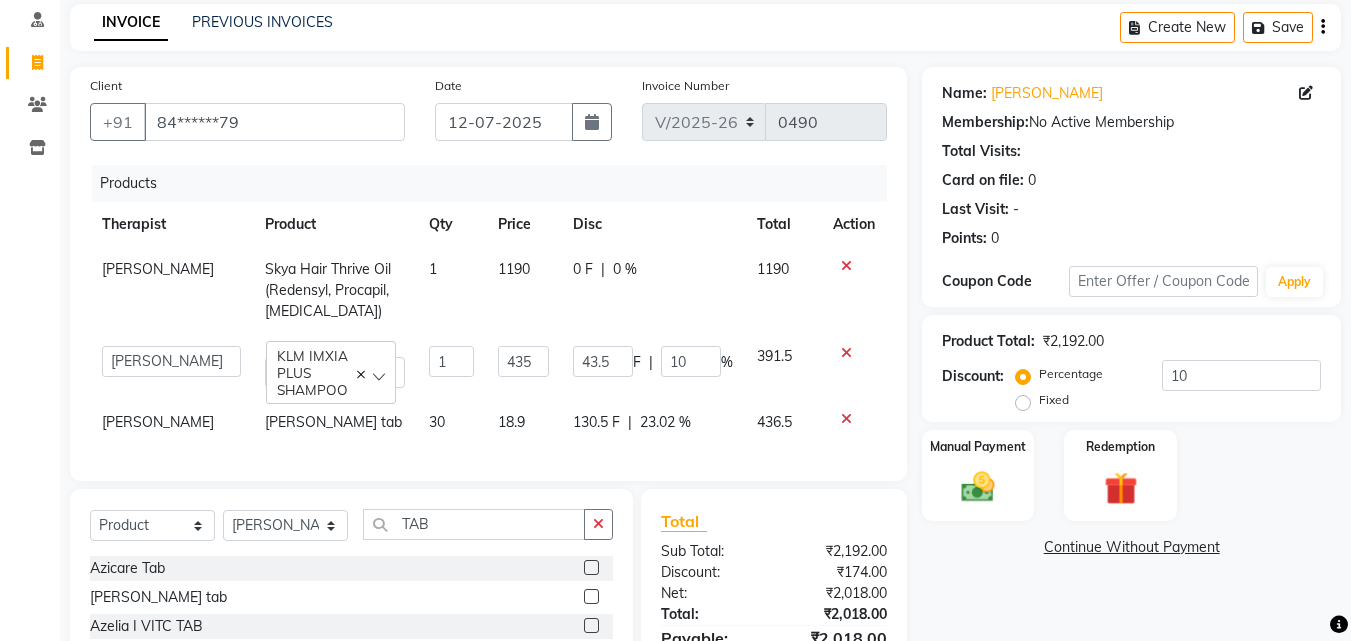 click on "18.9" 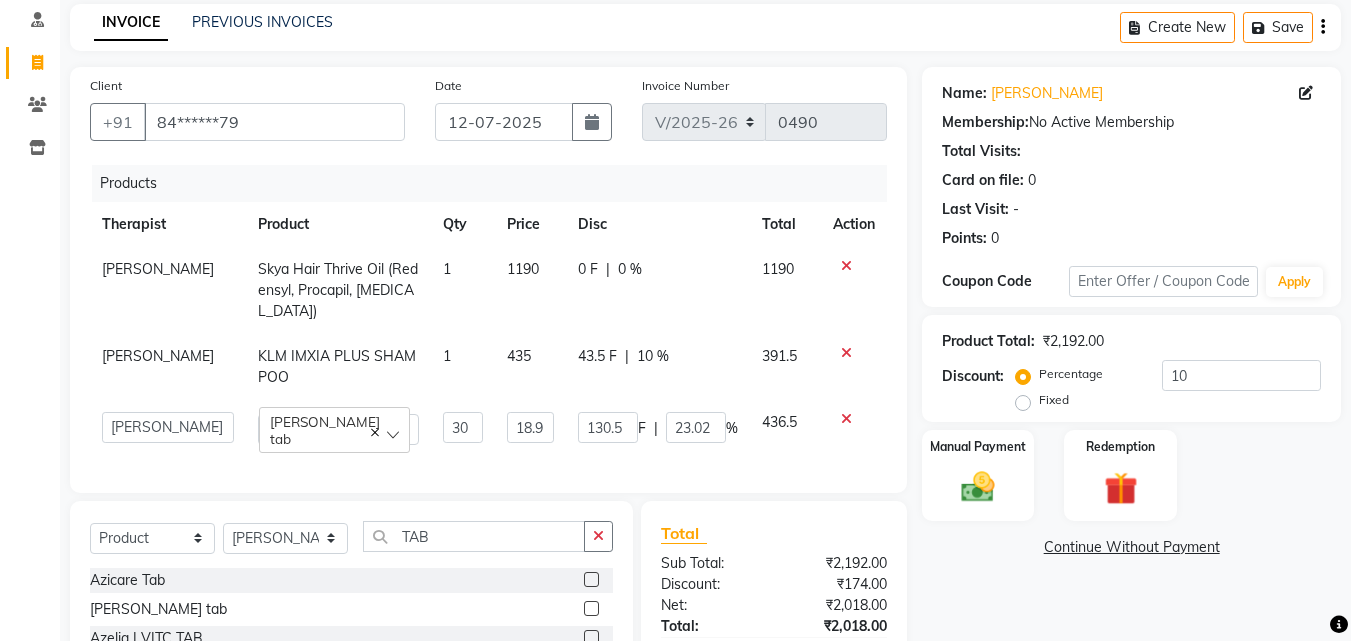 click on "18.9" 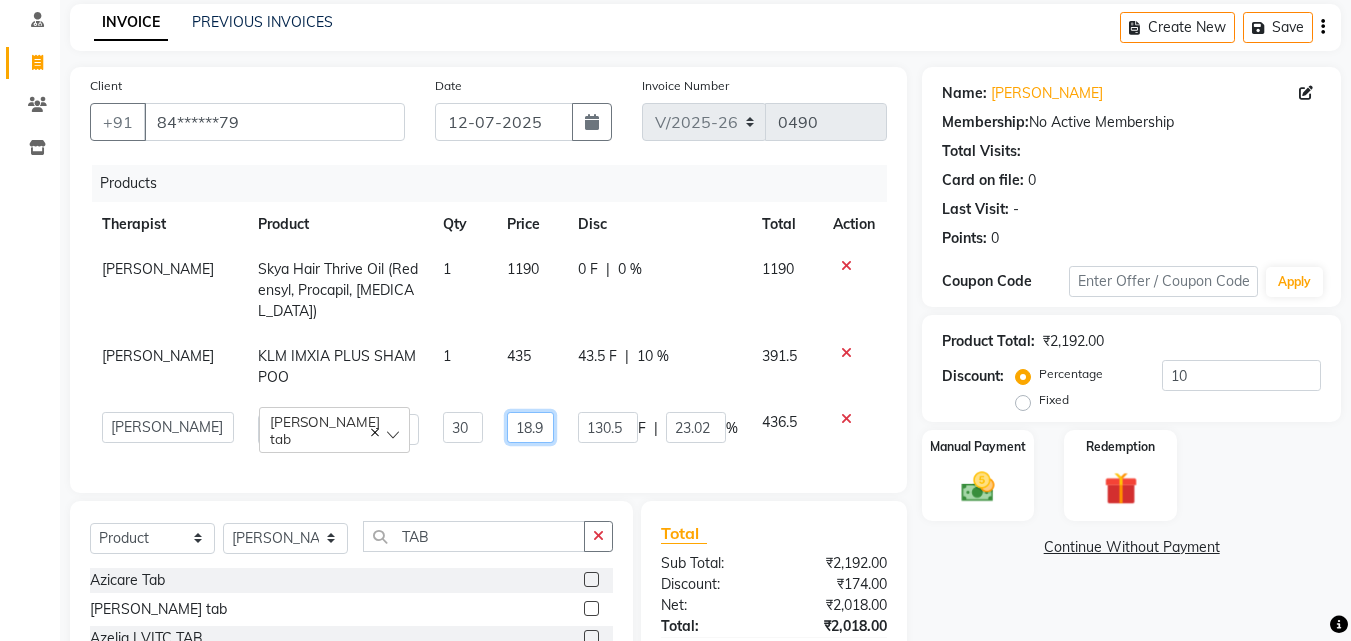 click on "18.9" 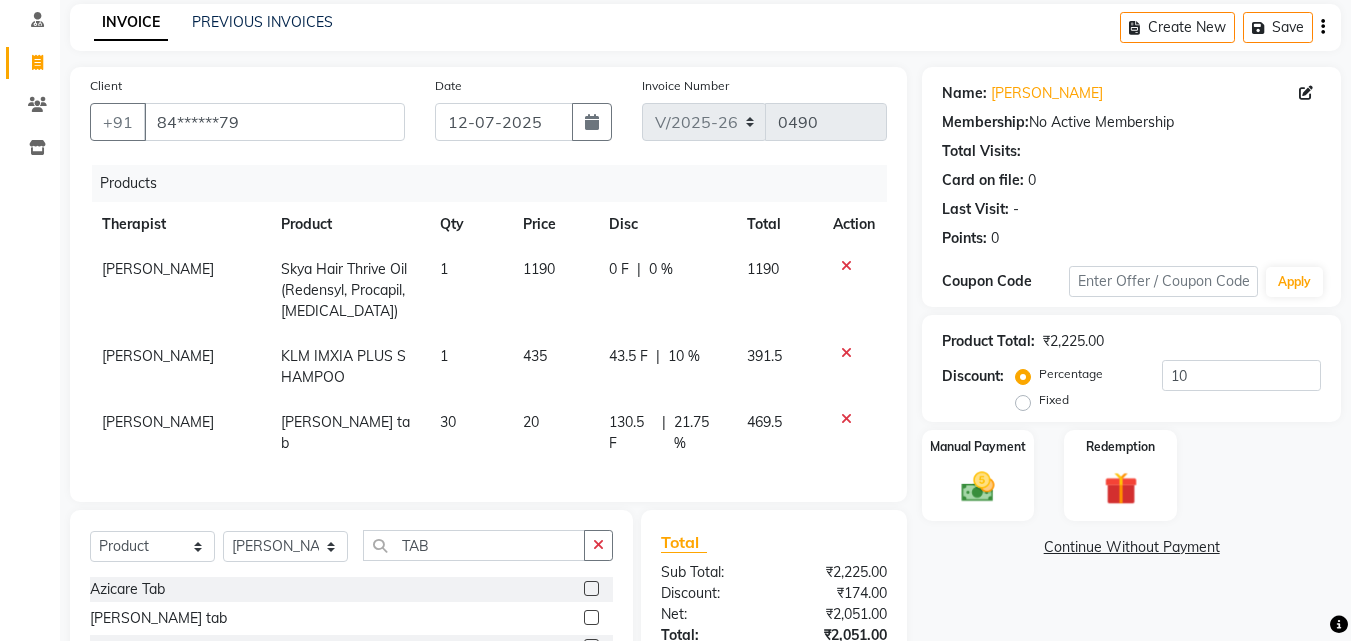 click on "[PERSON_NAME] Meghmani Haleboost tab 30 20 130.5 F | 21.75 % 469.5" 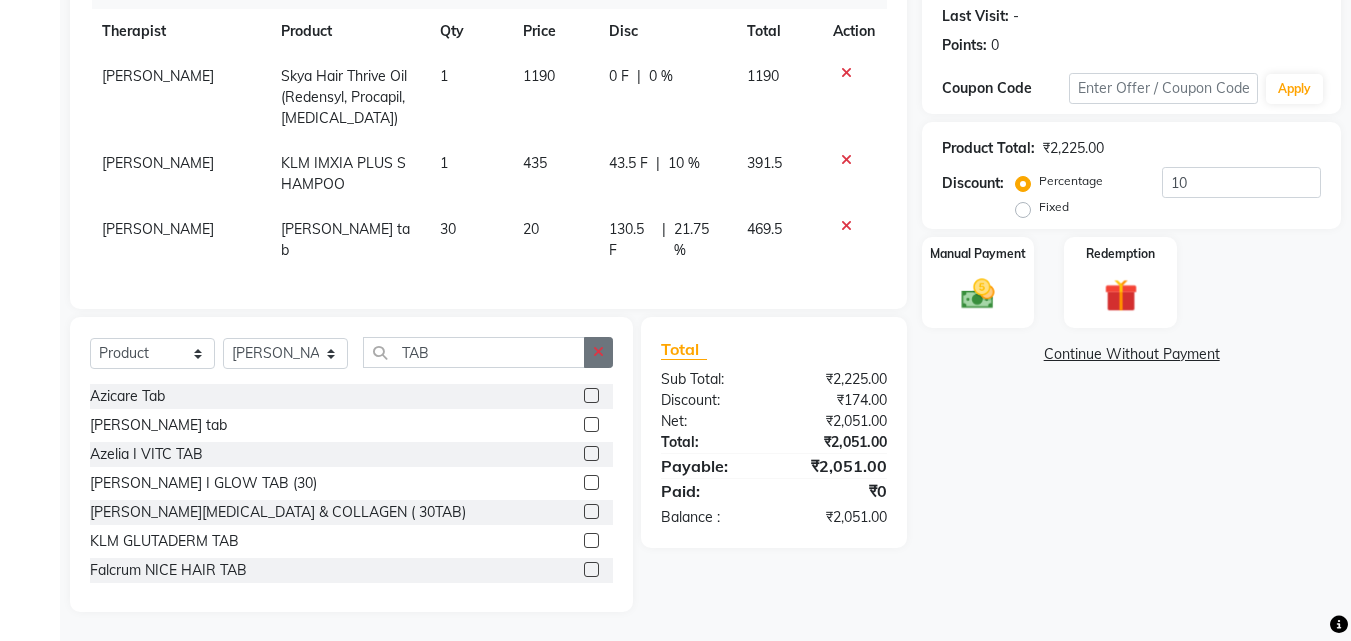 scroll, scrollTop: 292, scrollLeft: 0, axis: vertical 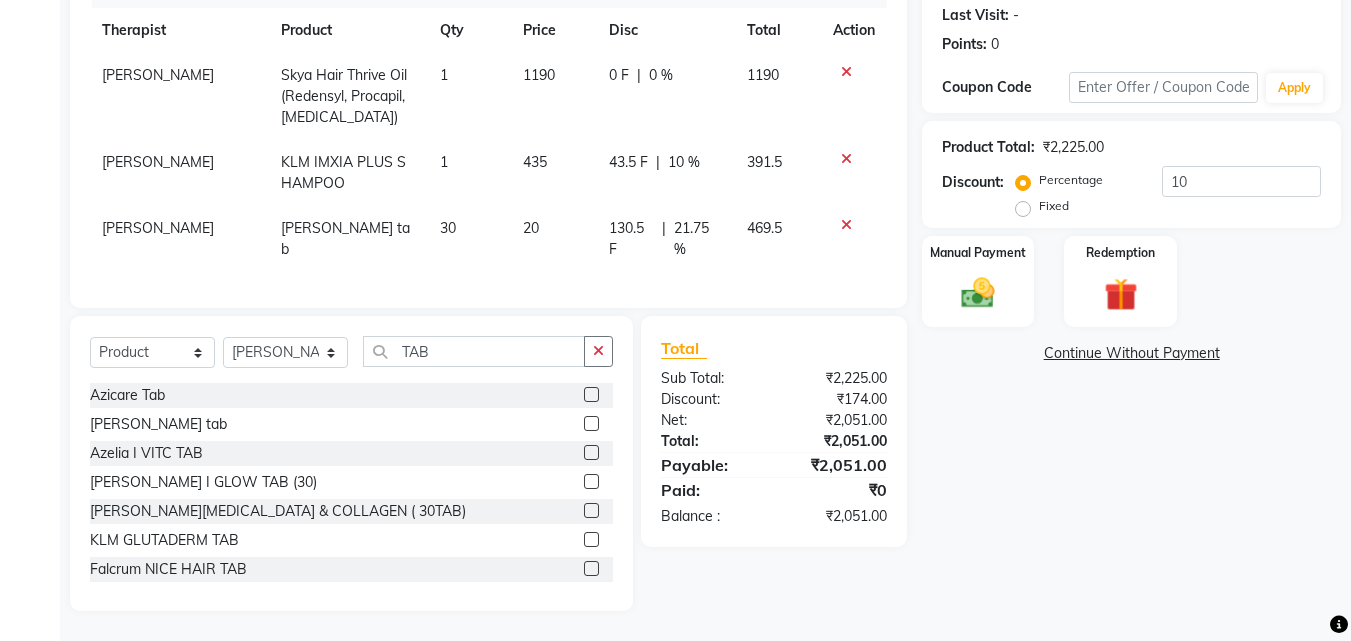 click on "20" 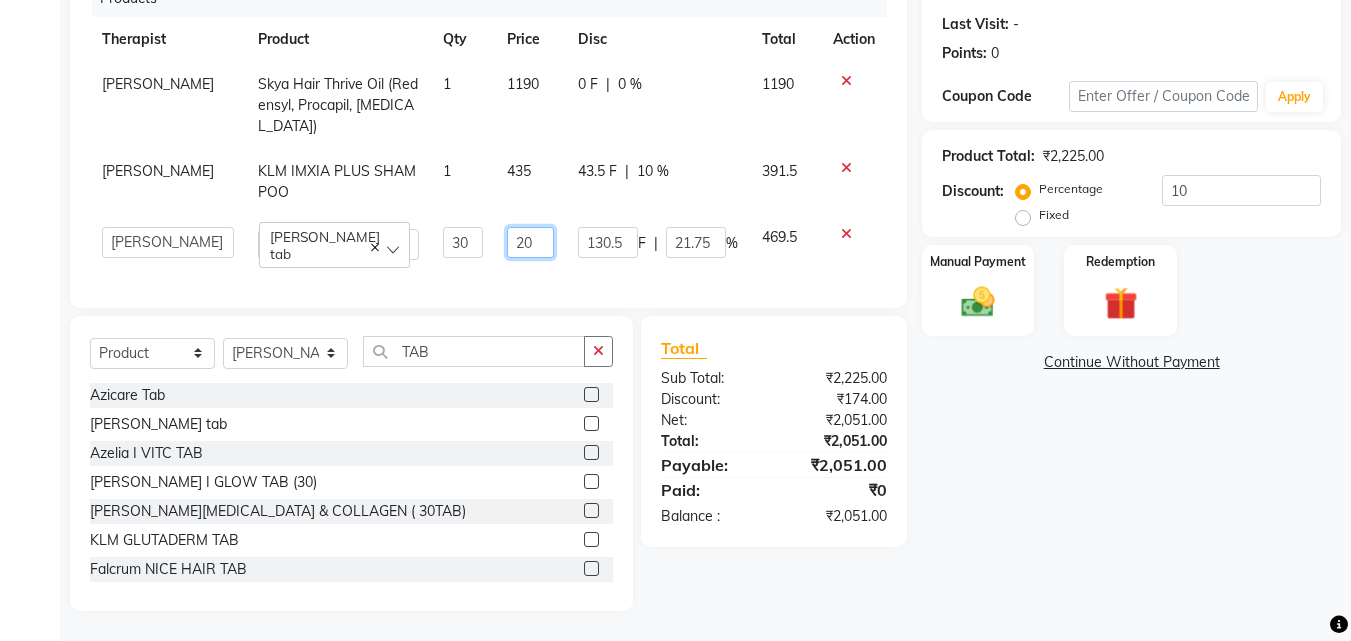 click on "20" 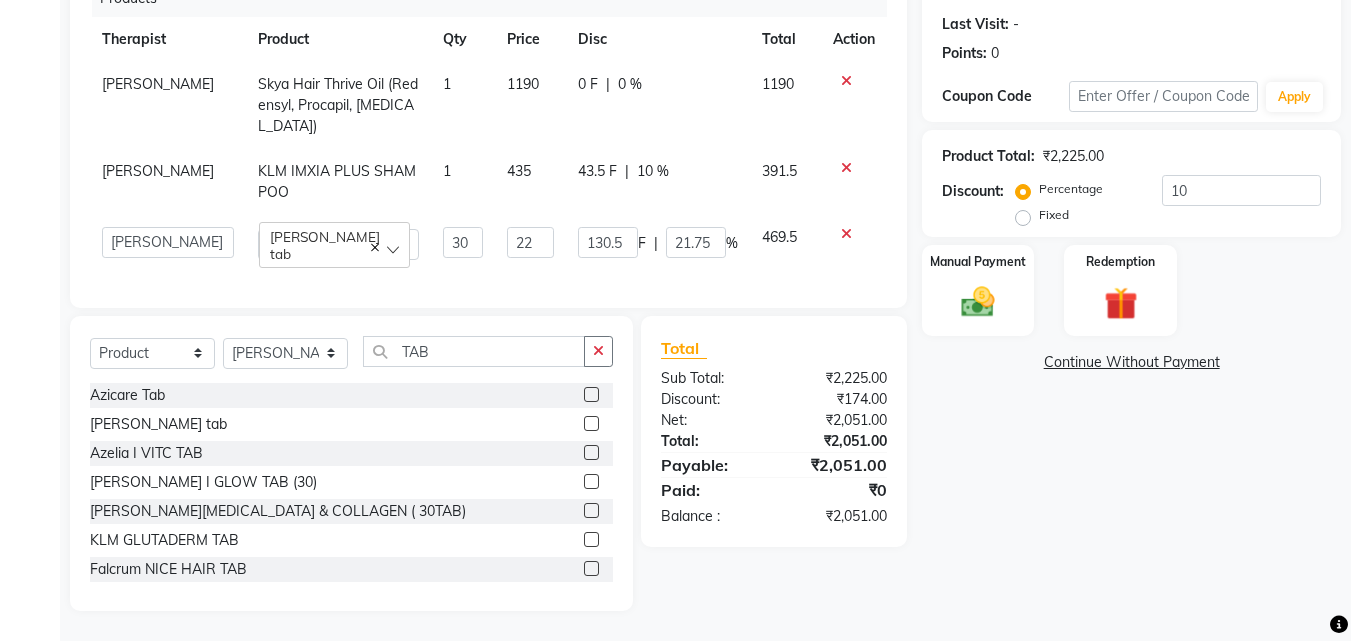 click on "Products Therapist Product Qty Price Disc Total Action [PERSON_NAME] Skya Hair Thrive Oil (Redensyl, Procapil, [MEDICAL_DATA]) 1 1190 0 F | 0 % 1190 [PERSON_NAME] KLM IMXIA PLUS SHAMPOO 1 435 43.5 F | 10 % 391.5  Advance Iris Reception    [PERSON_NAME]   [PERSON_NAME](Cosmetologist)   Imran   Isra   [PERSON_NAME]   Meghmani Haleboost tab  30 22 130.5 F | 21.75 % 469.5" 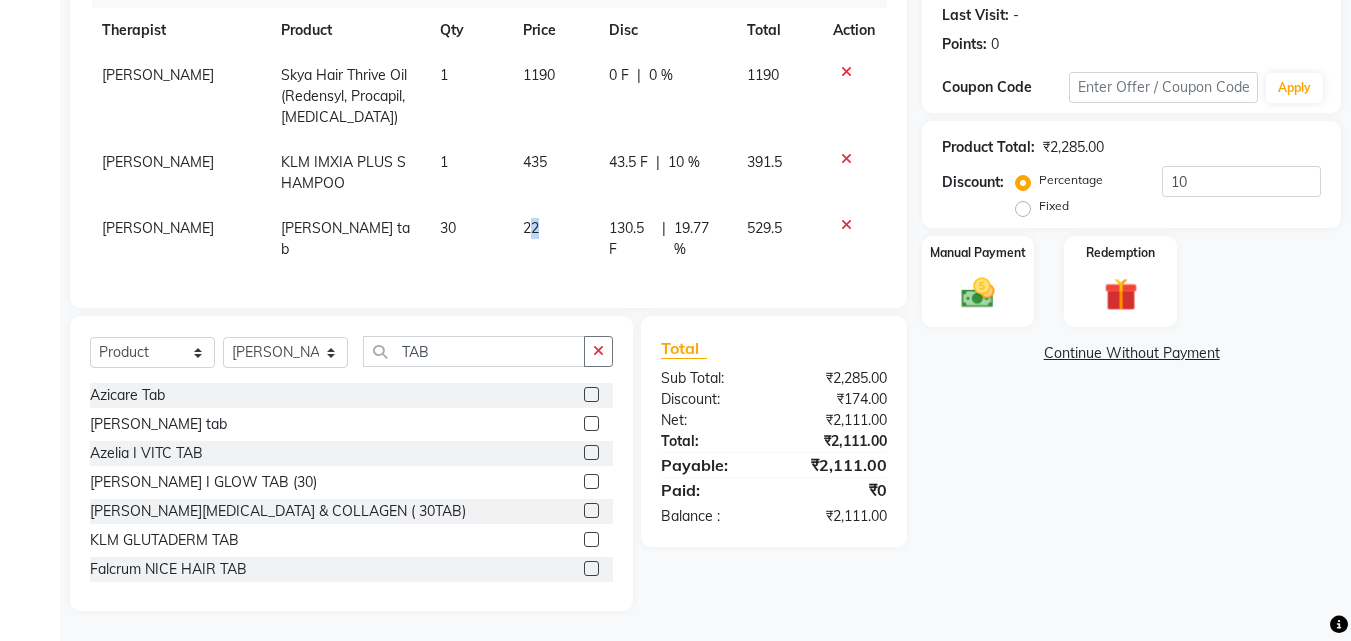 click on "22" 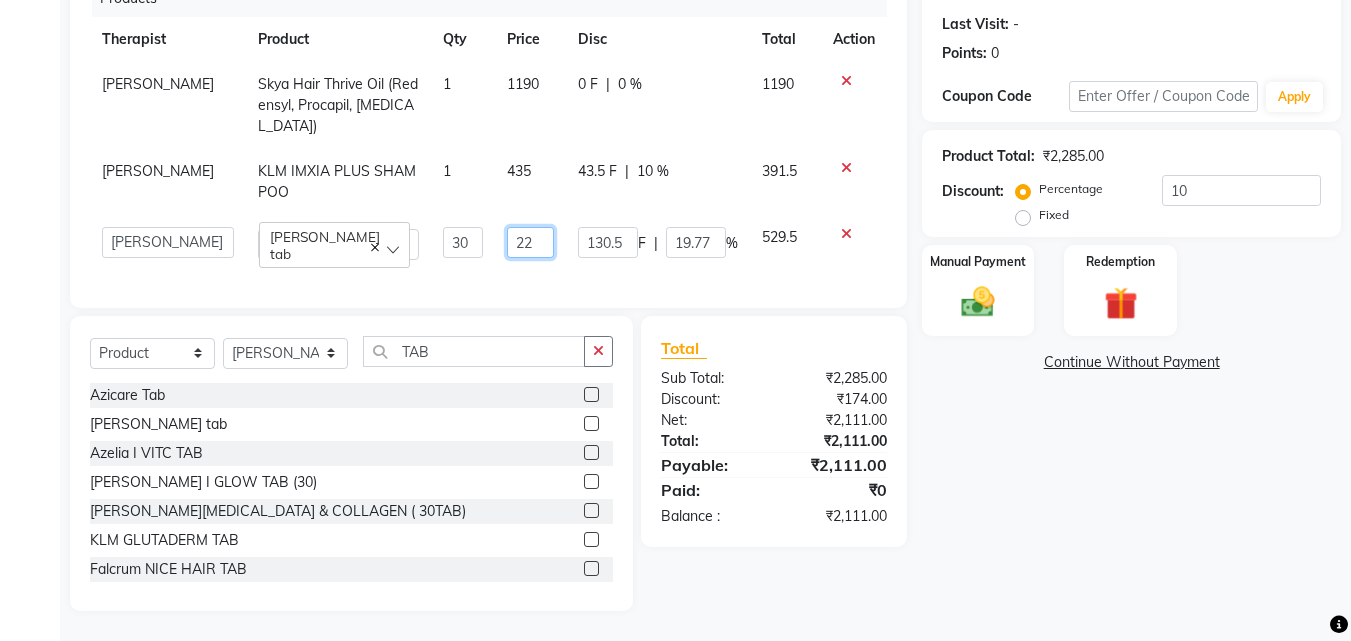 click on "22" 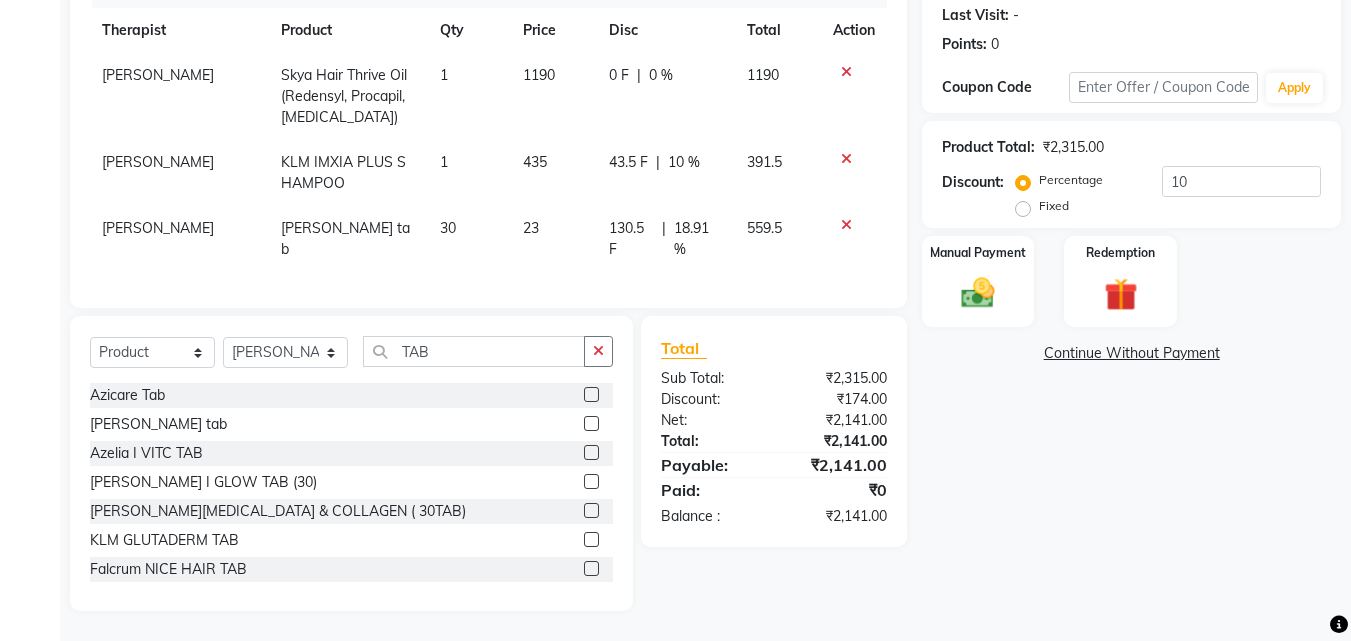 click on "Products Therapist Product Qty Price Disc Total Action [PERSON_NAME] Skya Hair Thrive Oil (Redensyl, Procapil, [MEDICAL_DATA]) 1 1190 0 F | 0 % 1190 [PERSON_NAME] KLM IMXIA PLUS SHAMPOO 1 435 43.5 F | 10 % 391.5 [PERSON_NAME] Meghmani Haleboost tab 30 23 130.5 F | 18.91 % 559.5" 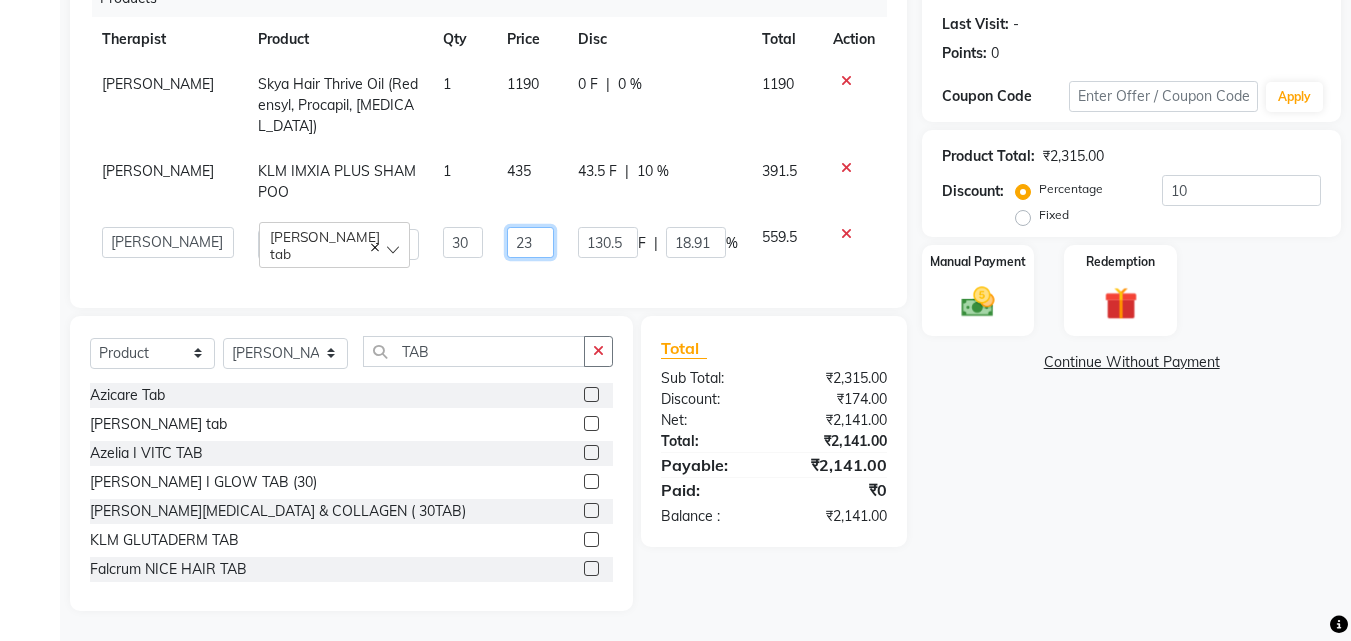 click on "23" 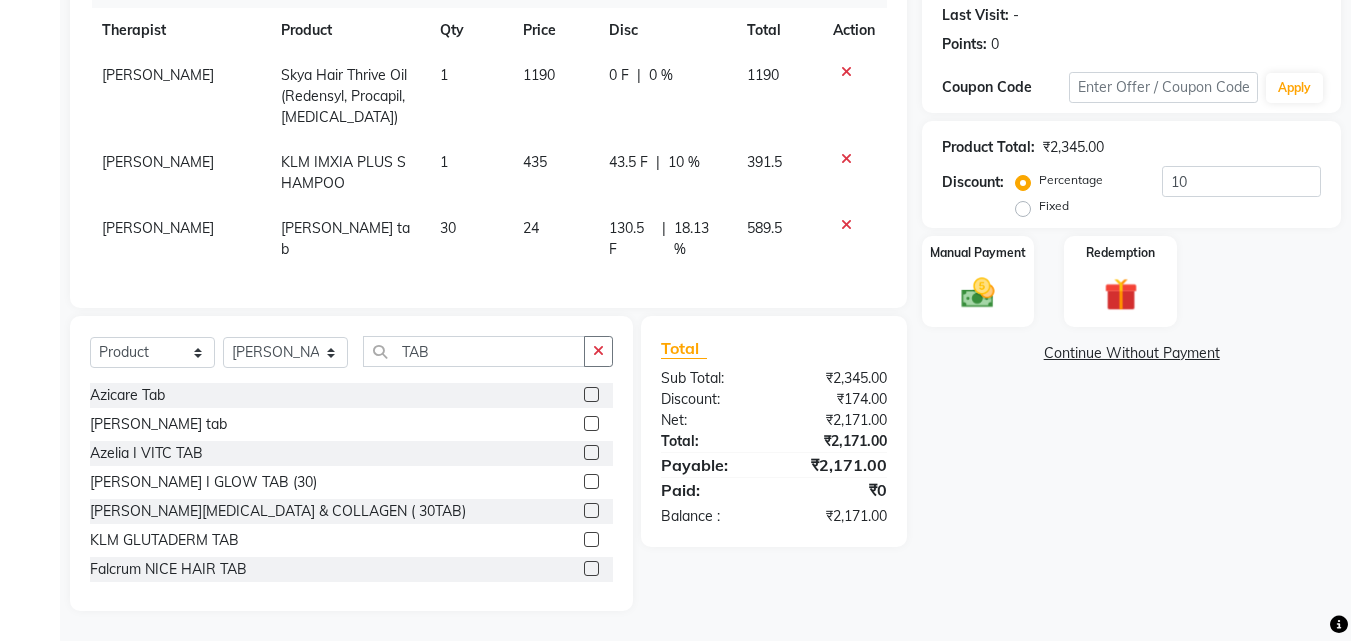 click on "Products Therapist Product Qty Price Disc Total Action [PERSON_NAME] Skya Hair Thrive Oil (Redensyl, Procapil, [MEDICAL_DATA]) 1 1190 0 F | 0 % 1190 [PERSON_NAME] KLM IMXIA PLUS SHAMPOO 1 435 43.5 F | 10 % 391.5 [PERSON_NAME] Meghmani Haleboost tab 30 24 130.5 F | 18.13 % 589.5" 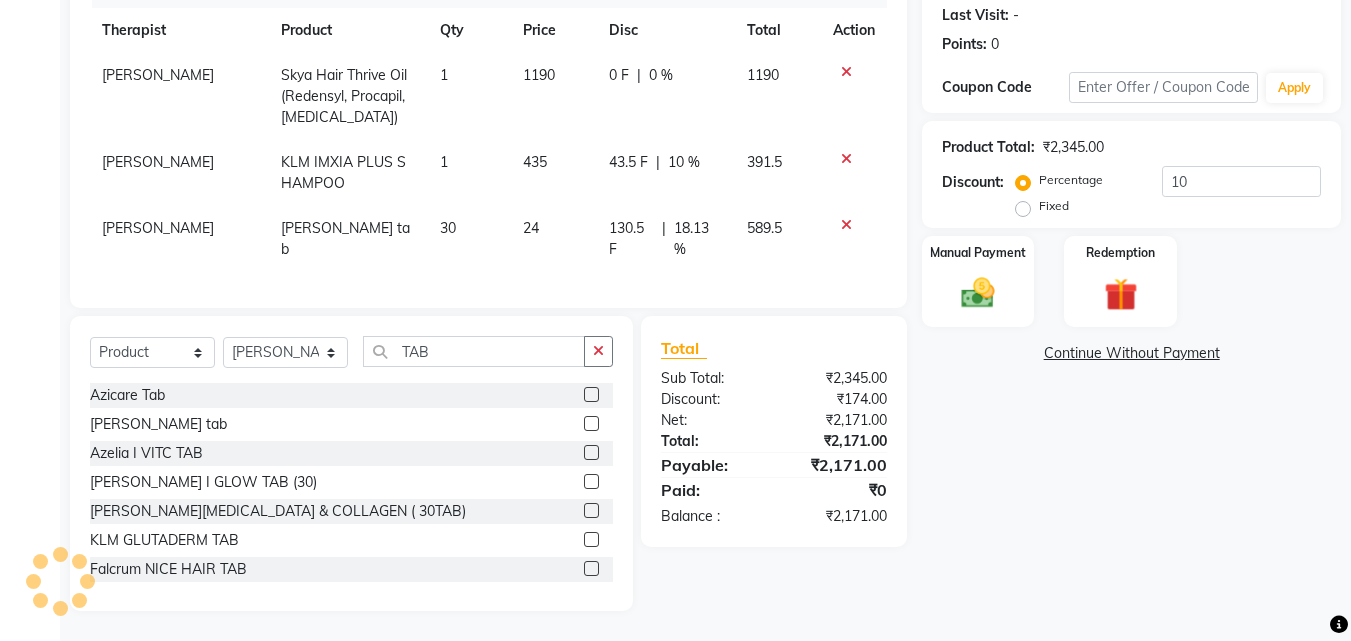 click on "24" 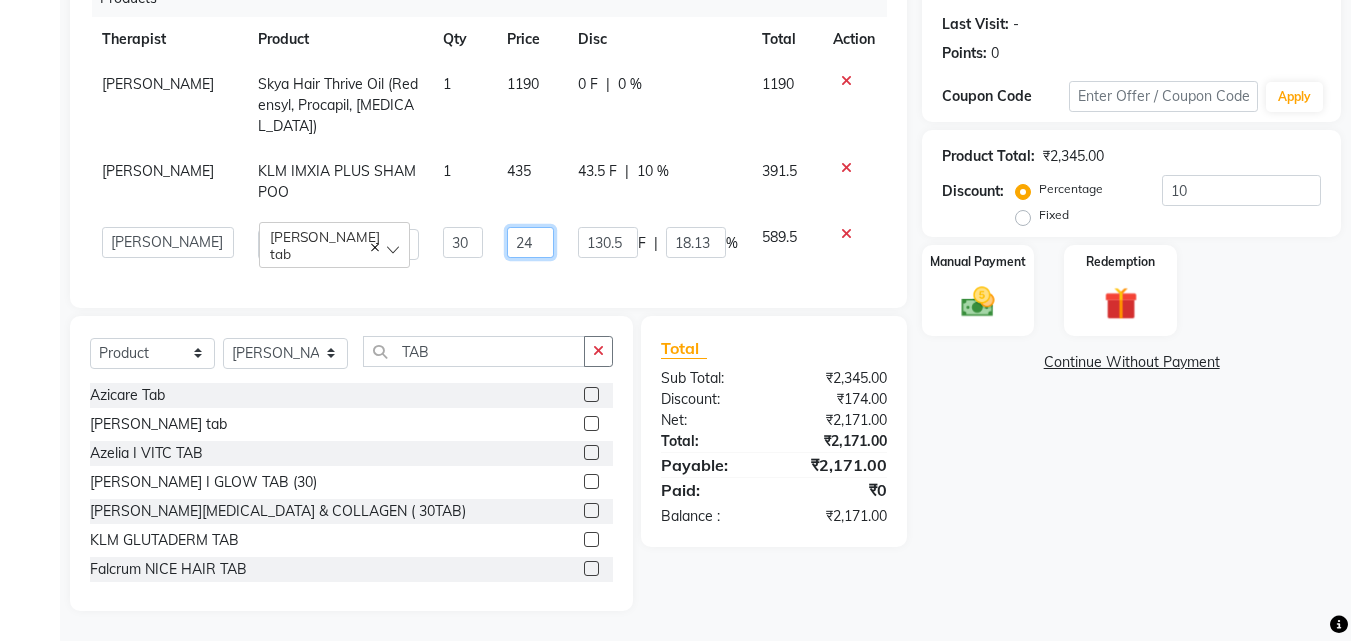 click on "24" 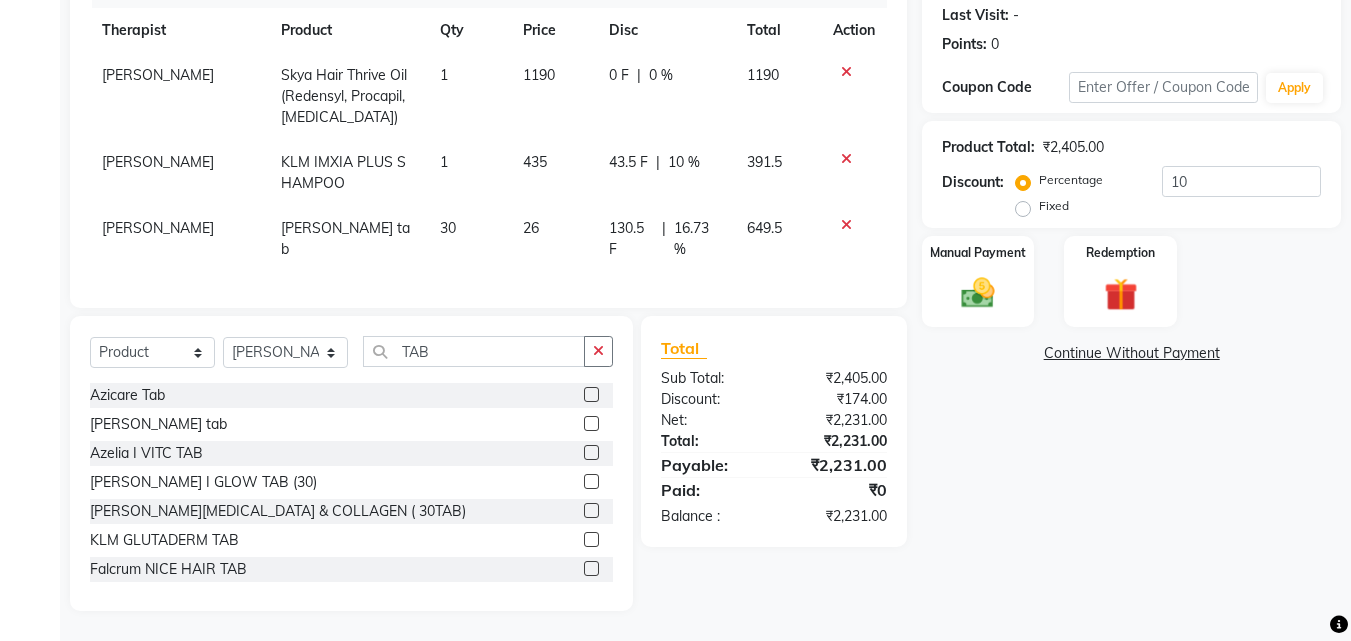 click on "Products Therapist Product Qty Price Disc Total Action [PERSON_NAME] Skya Hair Thrive Oil (Redensyl, Procapil, [MEDICAL_DATA]) 1 1190 0 F | 0 % 1190 [PERSON_NAME] KLM IMXIA PLUS SHAMPOO 1 435 43.5 F | 10 % 391.5 [PERSON_NAME] Meghmani Haleboost tab 30 26 130.5 F | 16.73 % 649.5" 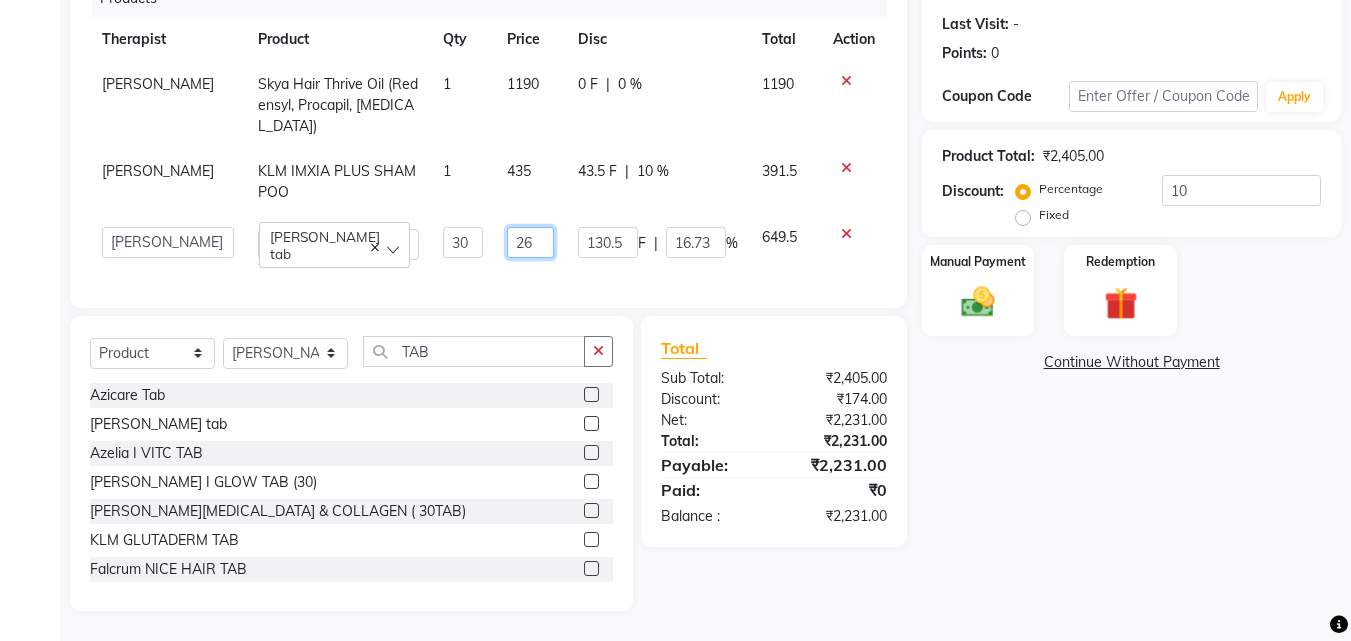 click on "26" 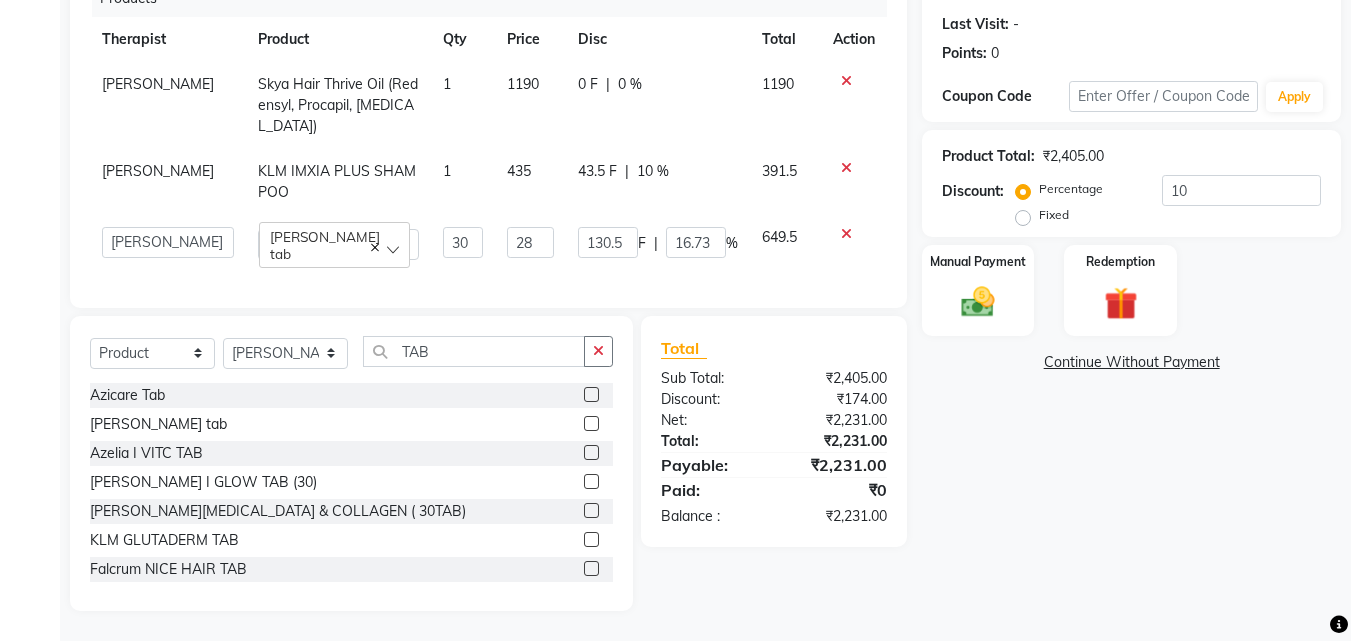 click on "28" 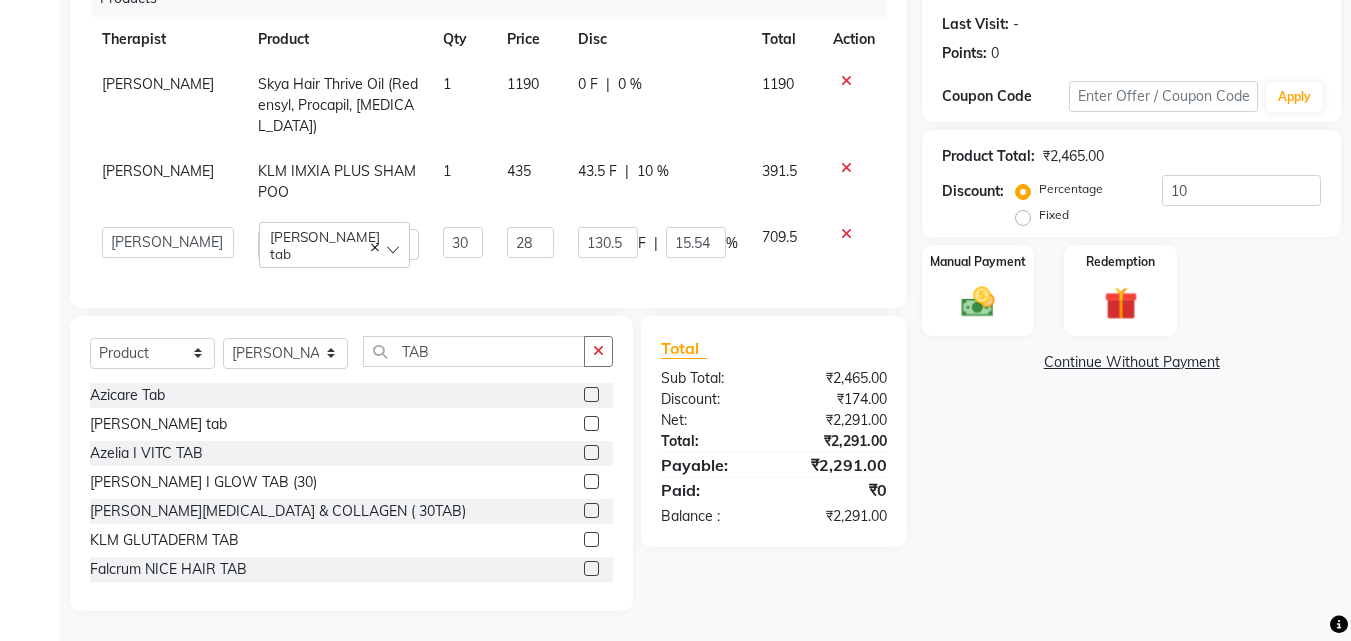 click on "Fixed" 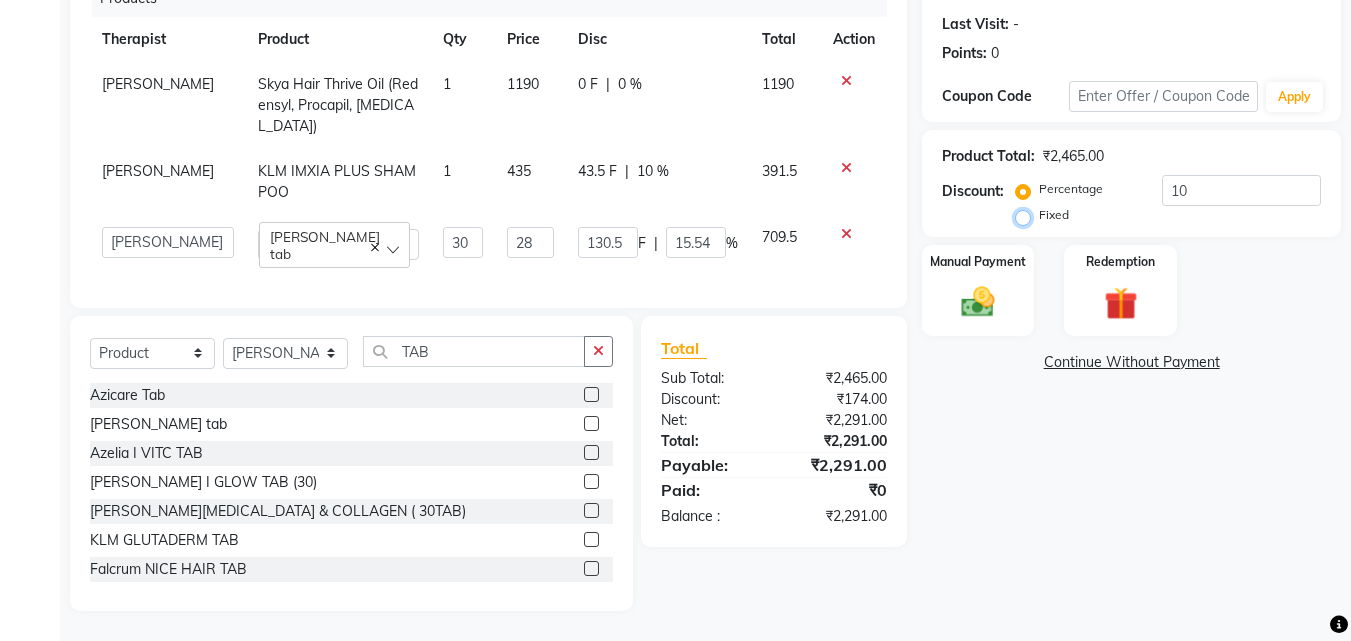 click on "Fixed" at bounding box center [1027, 215] 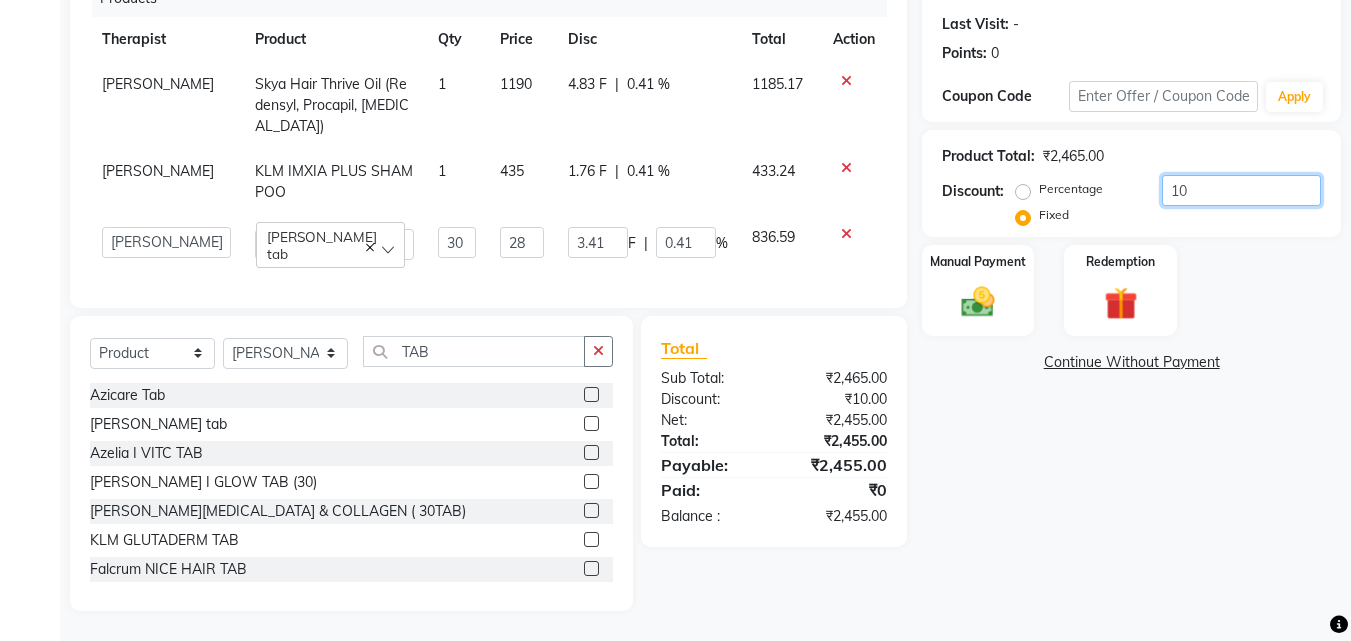 click on "10" 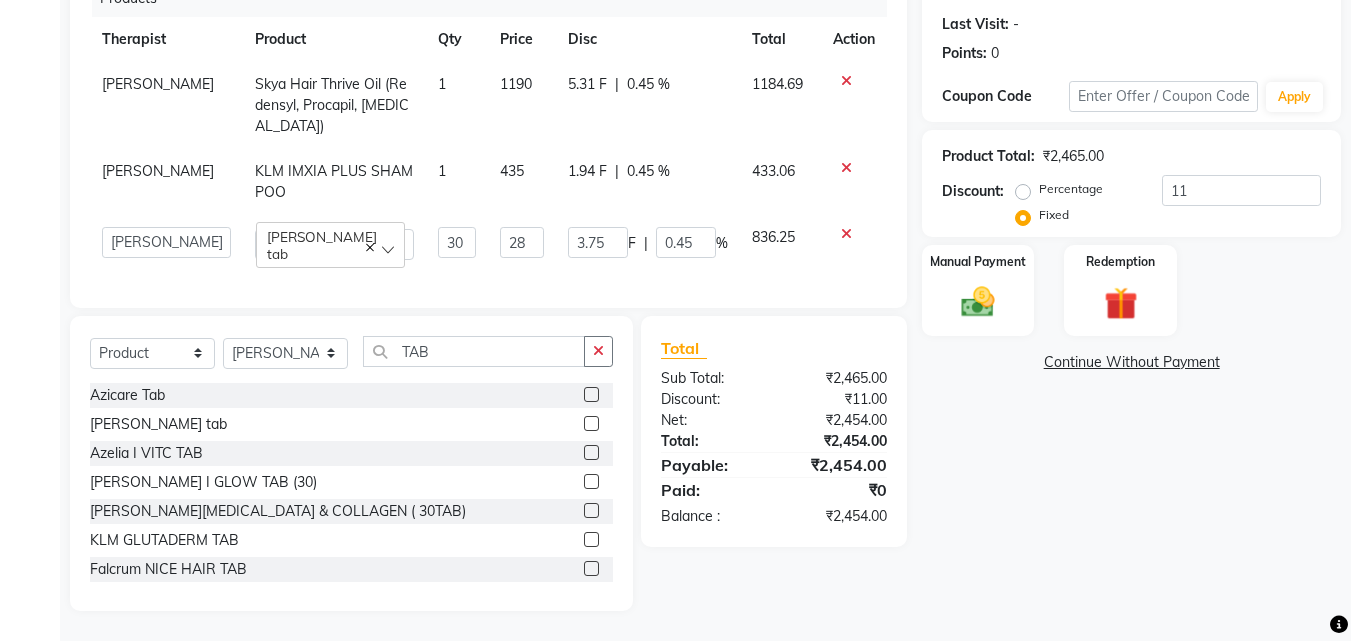 click on "Product Total:  ₹2,465.00  Discount:  Percentage   Fixed  11" 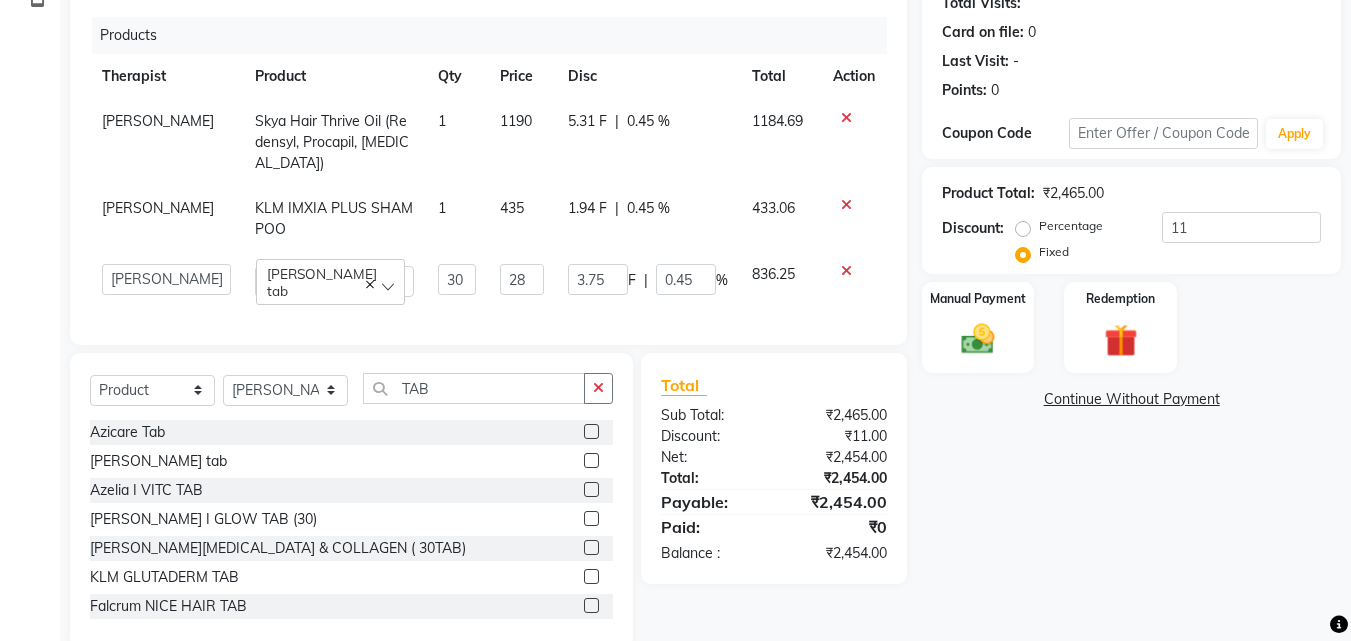 scroll, scrollTop: 183, scrollLeft: 0, axis: vertical 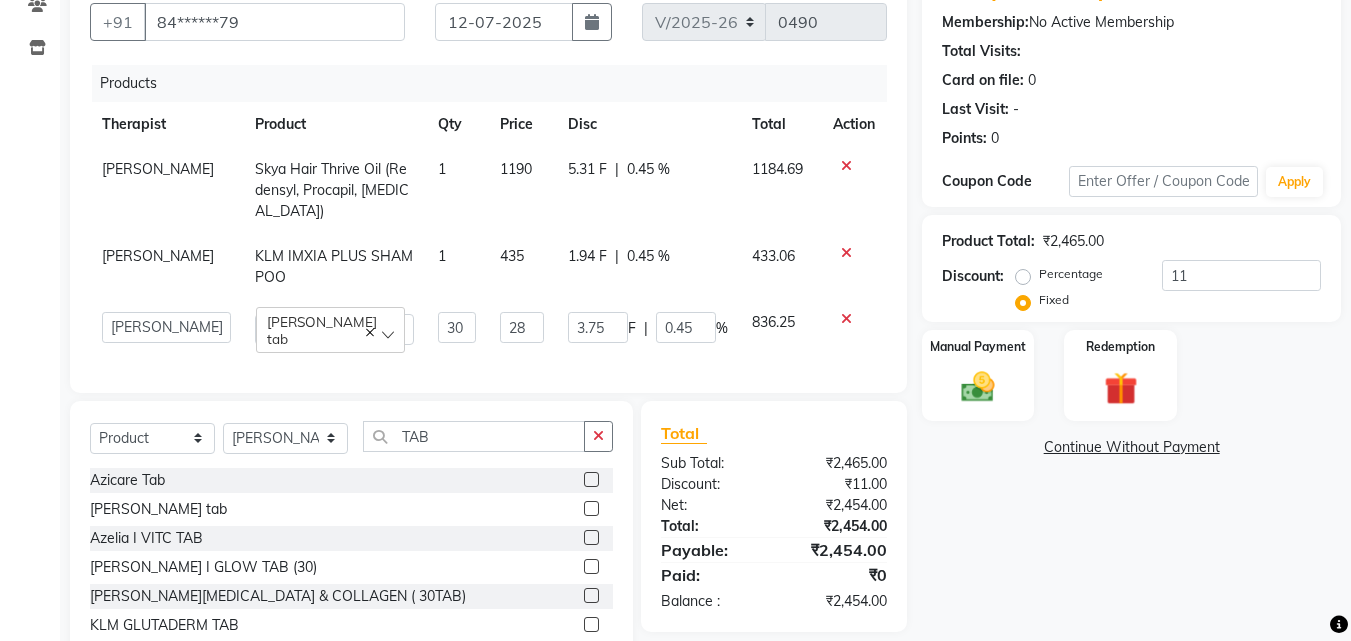 click 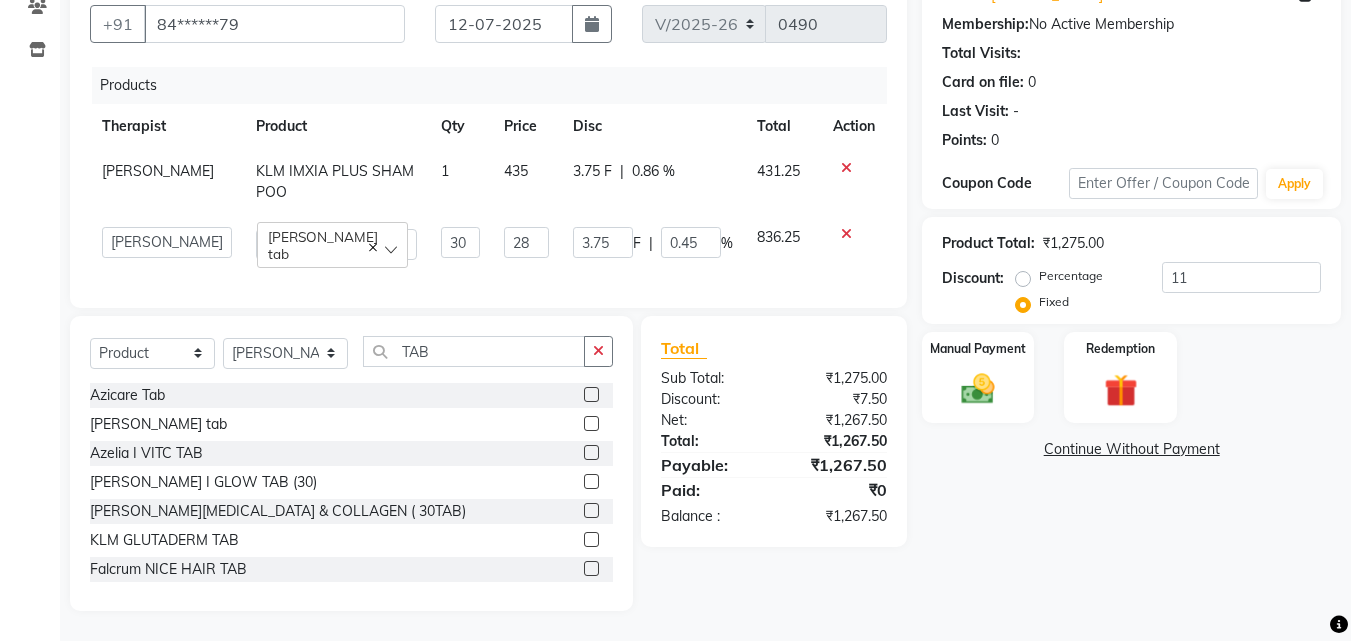 click 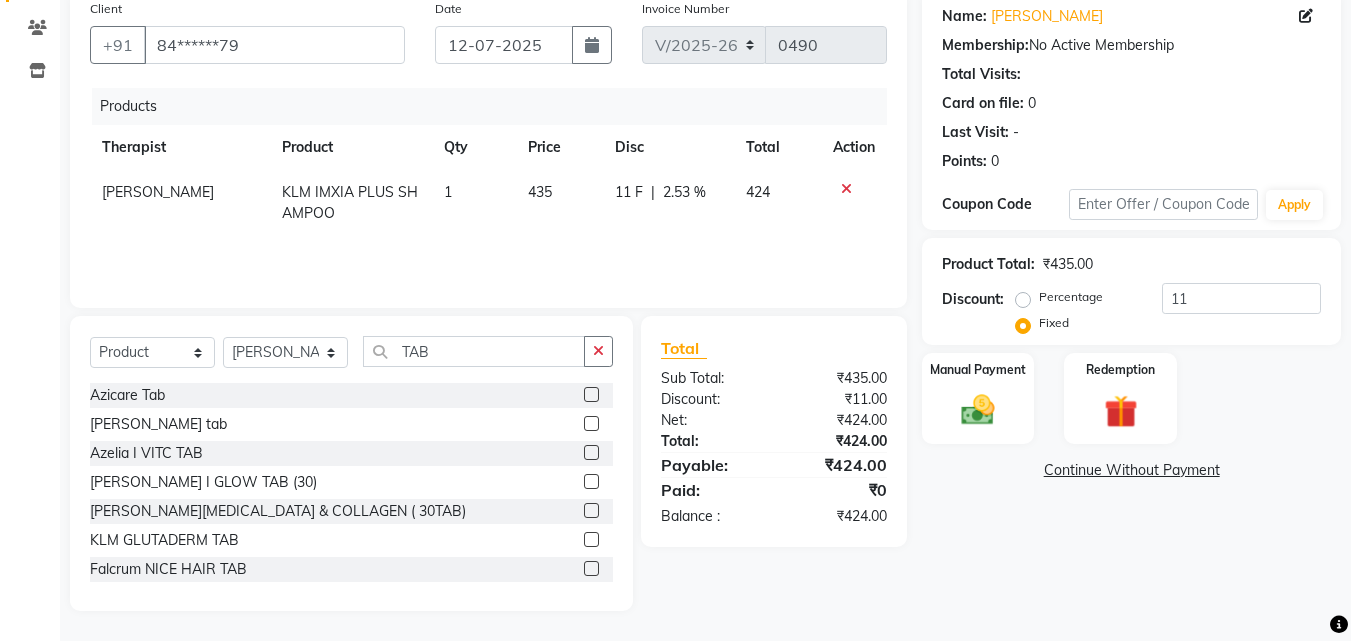 click 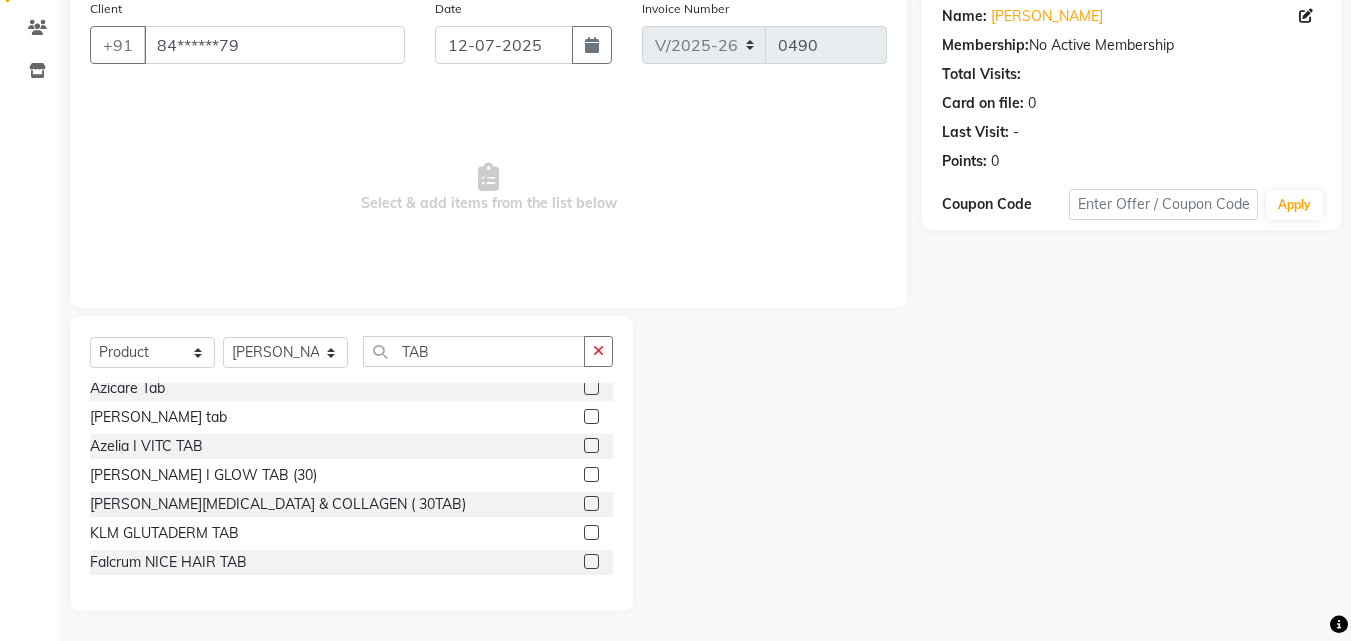 scroll, scrollTop: 0, scrollLeft: 0, axis: both 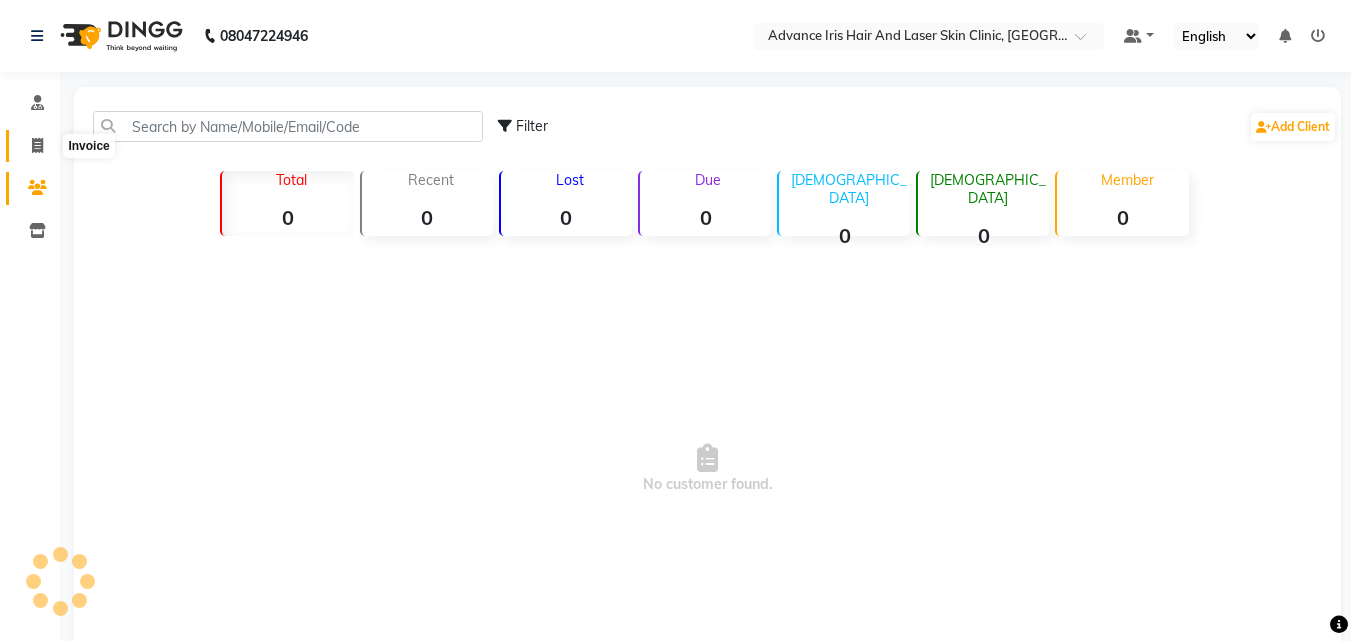 click 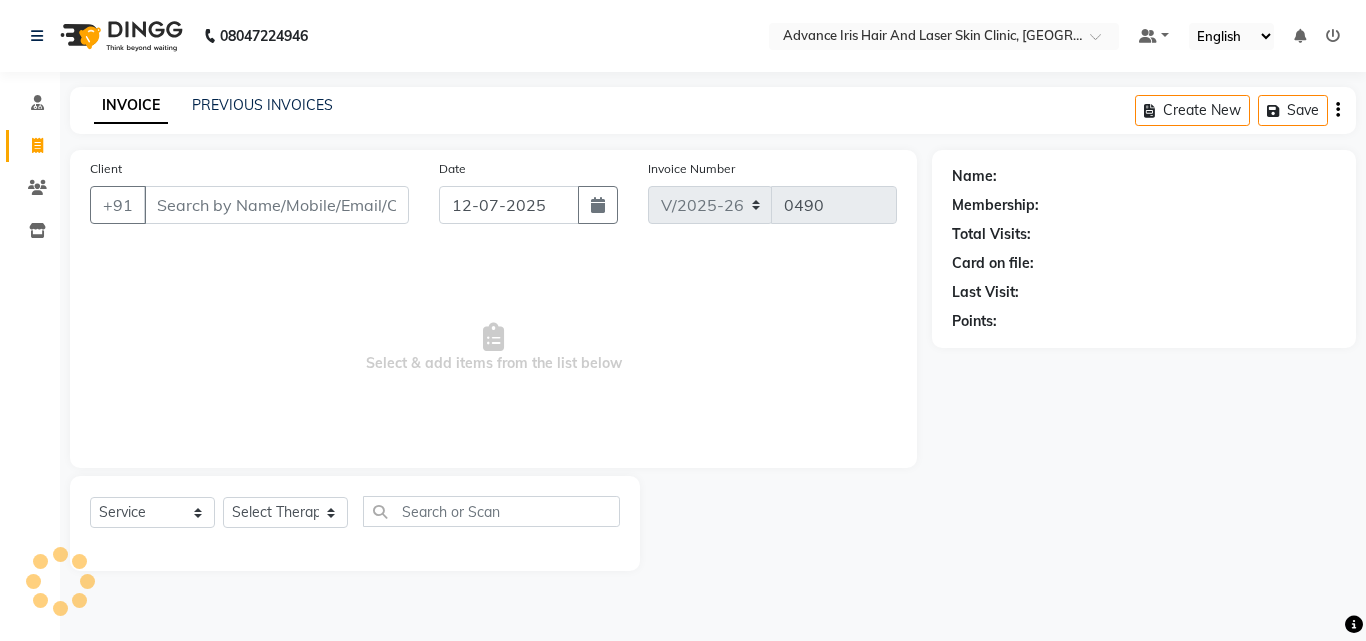 click on "Client" at bounding box center (276, 205) 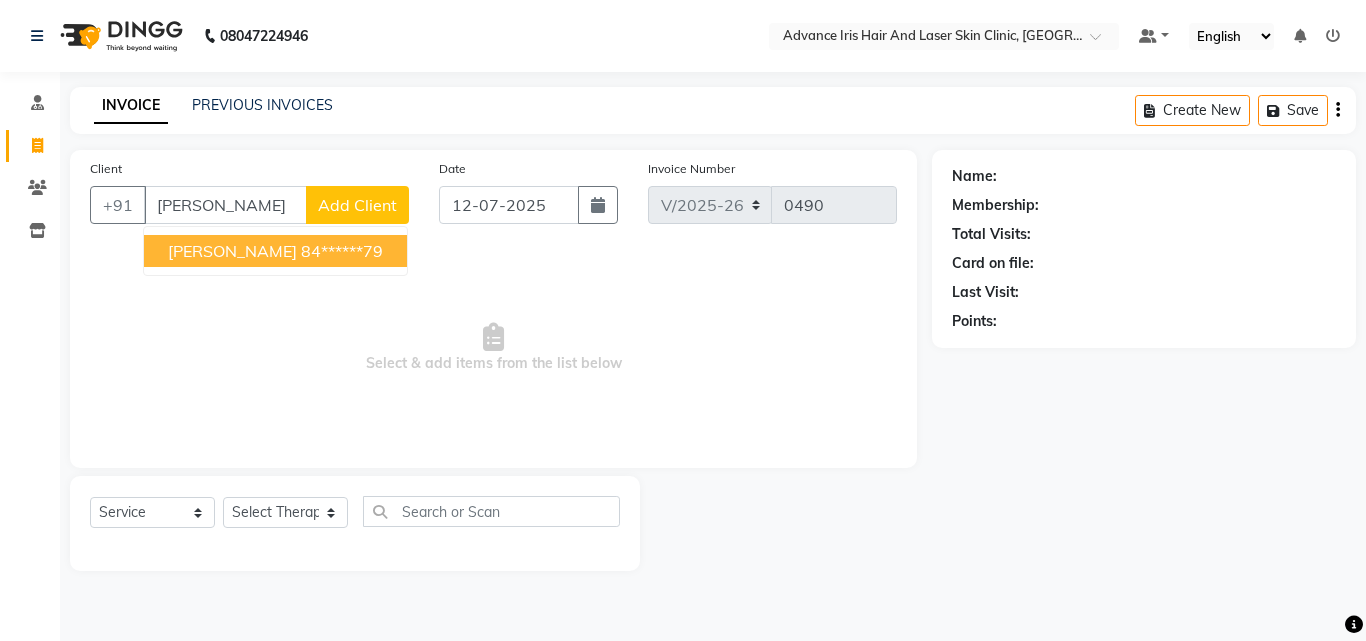 click on "[PERSON_NAME]" at bounding box center (232, 251) 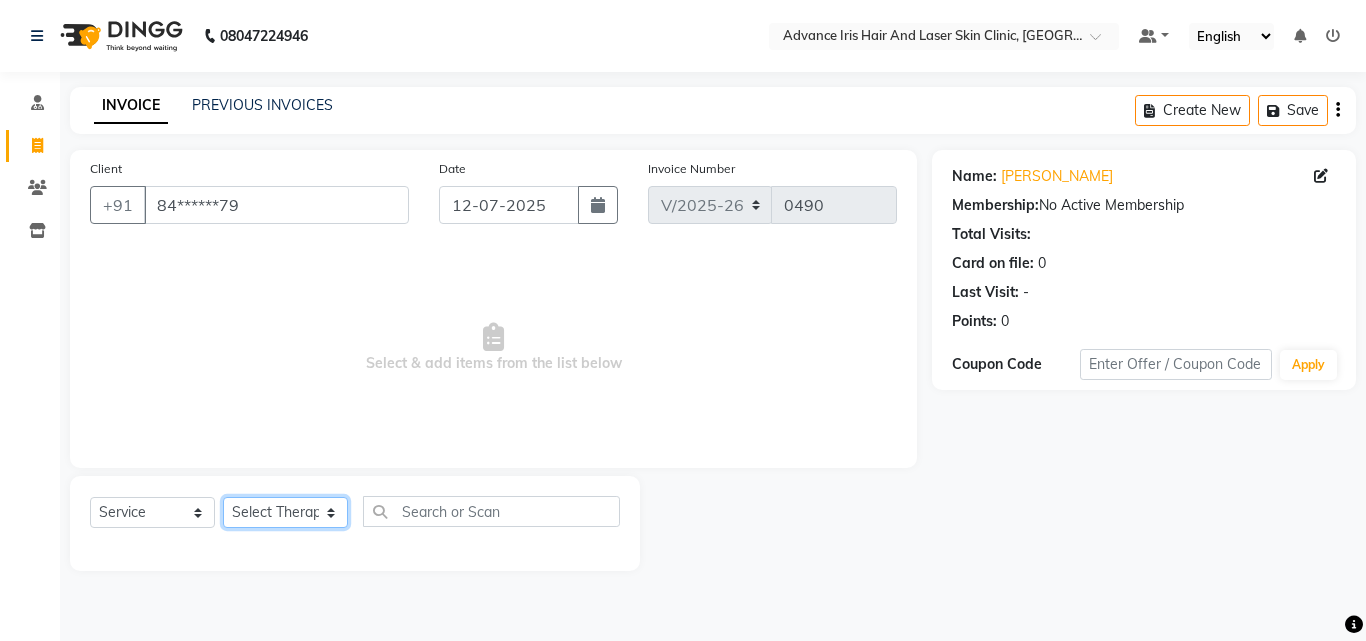 click on "Select Therapist Advance Iris Reception  [PERSON_NAME] [PERSON_NAME](Cosmetologist) [PERSON_NAME] Isra [PERSON_NAME]" 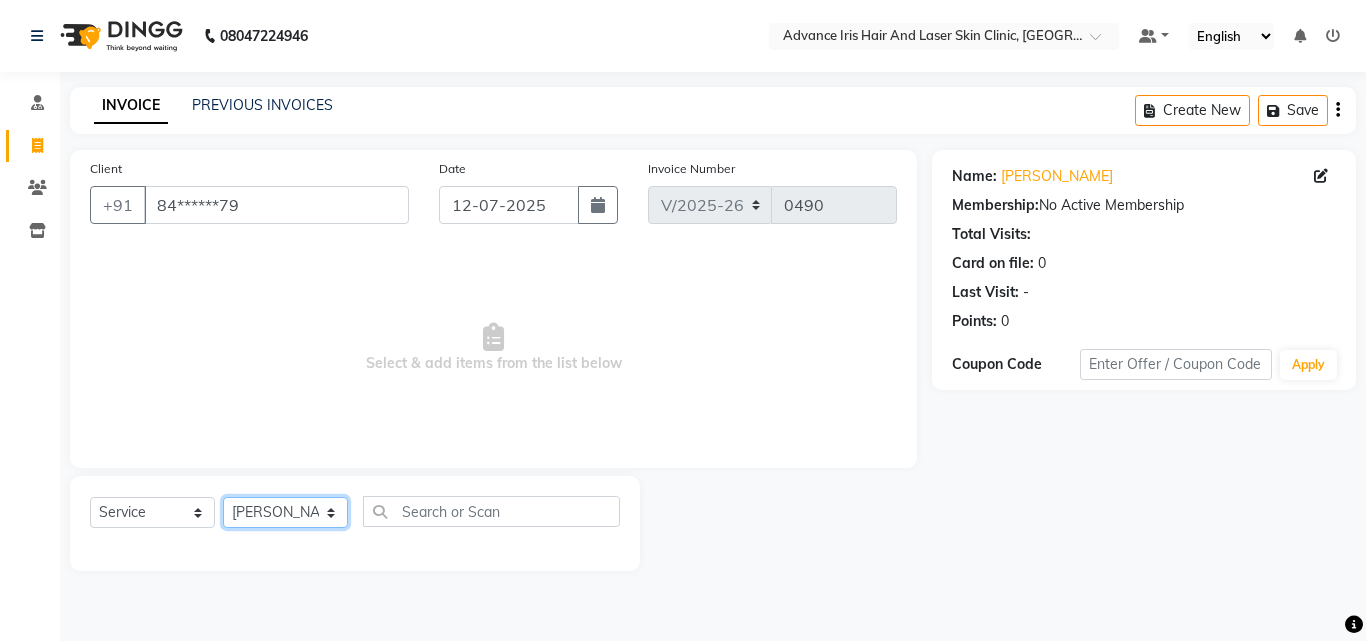 click on "Select Therapist Advance Iris Reception  [PERSON_NAME] [PERSON_NAME](Cosmetologist) [PERSON_NAME] Isra [PERSON_NAME]" 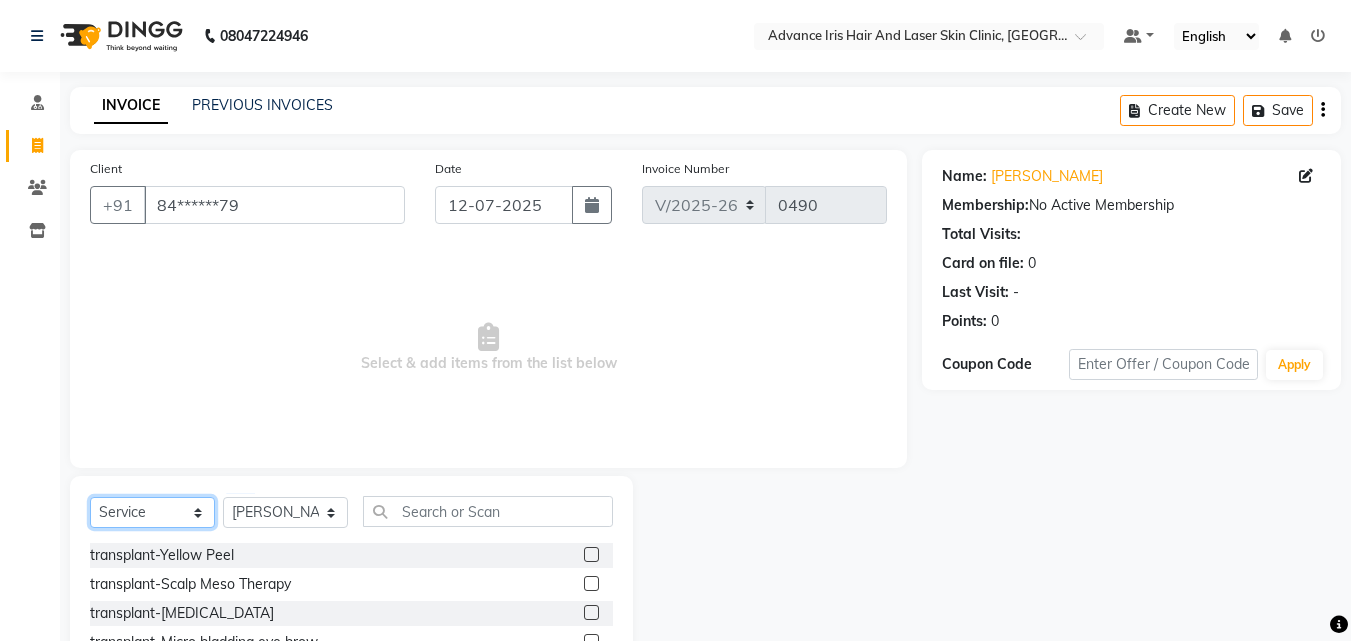 click on "Select  Service  Product  Membership  Package Voucher Prepaid Gift Card" 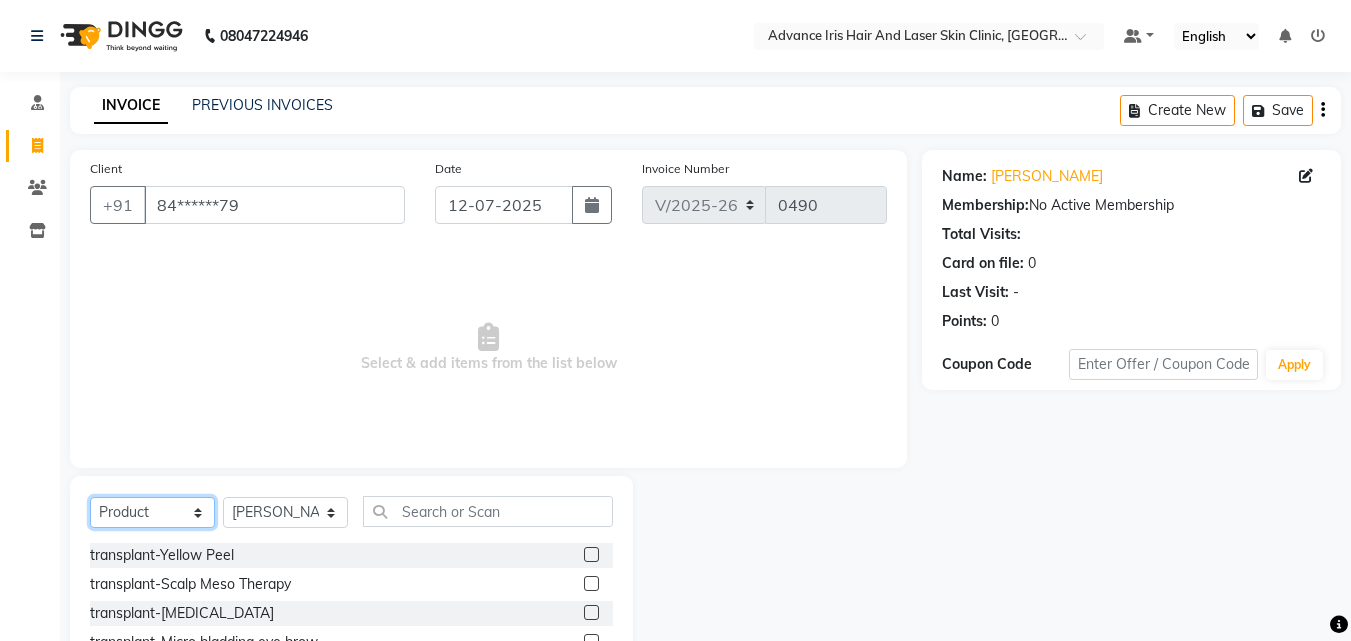 click on "Select  Service  Product  Membership  Package Voucher Prepaid Gift Card" 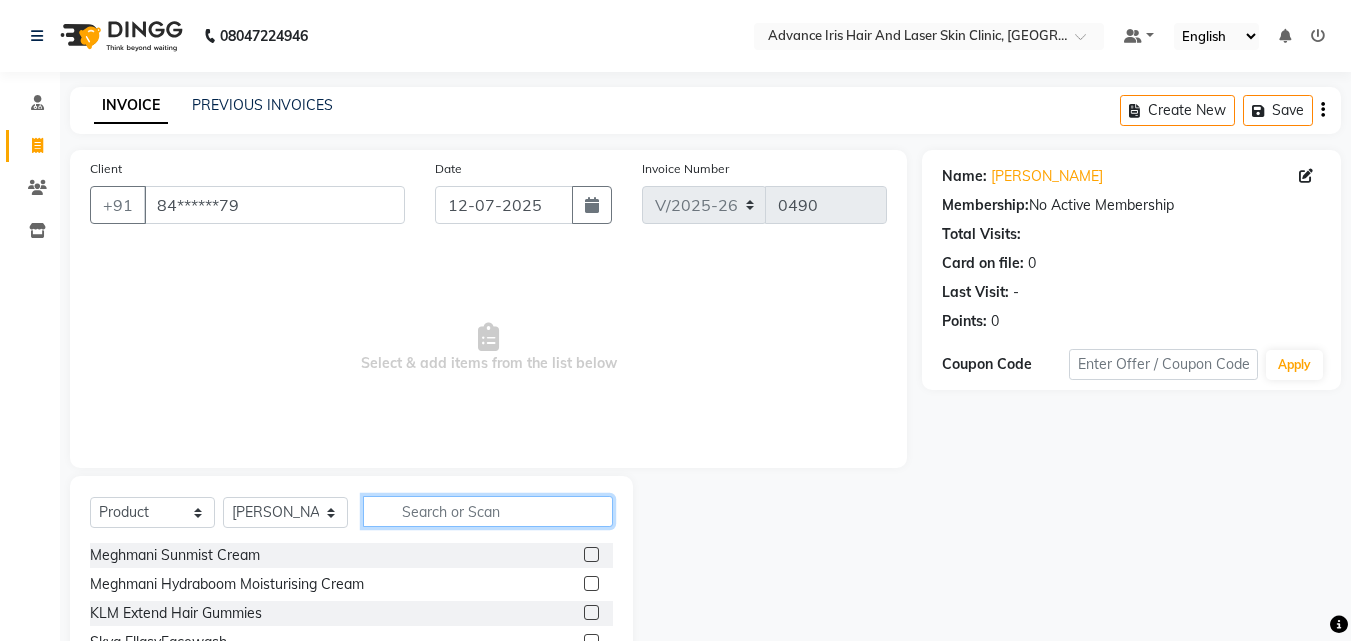 click 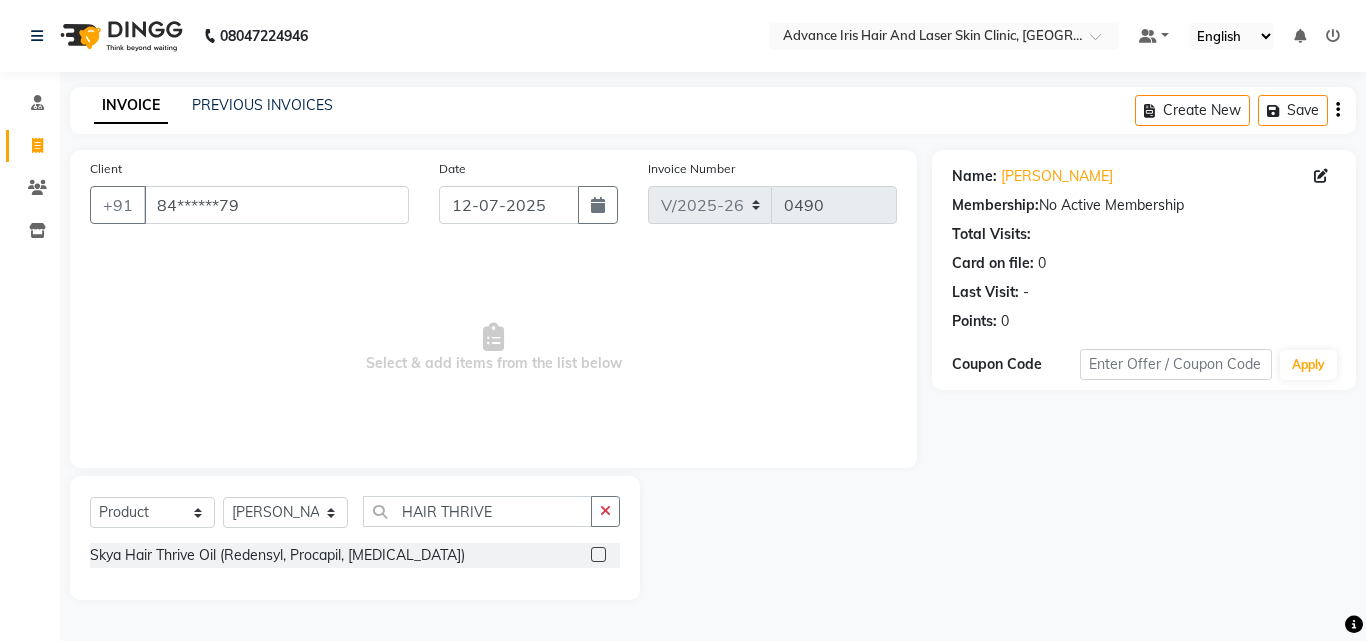 click 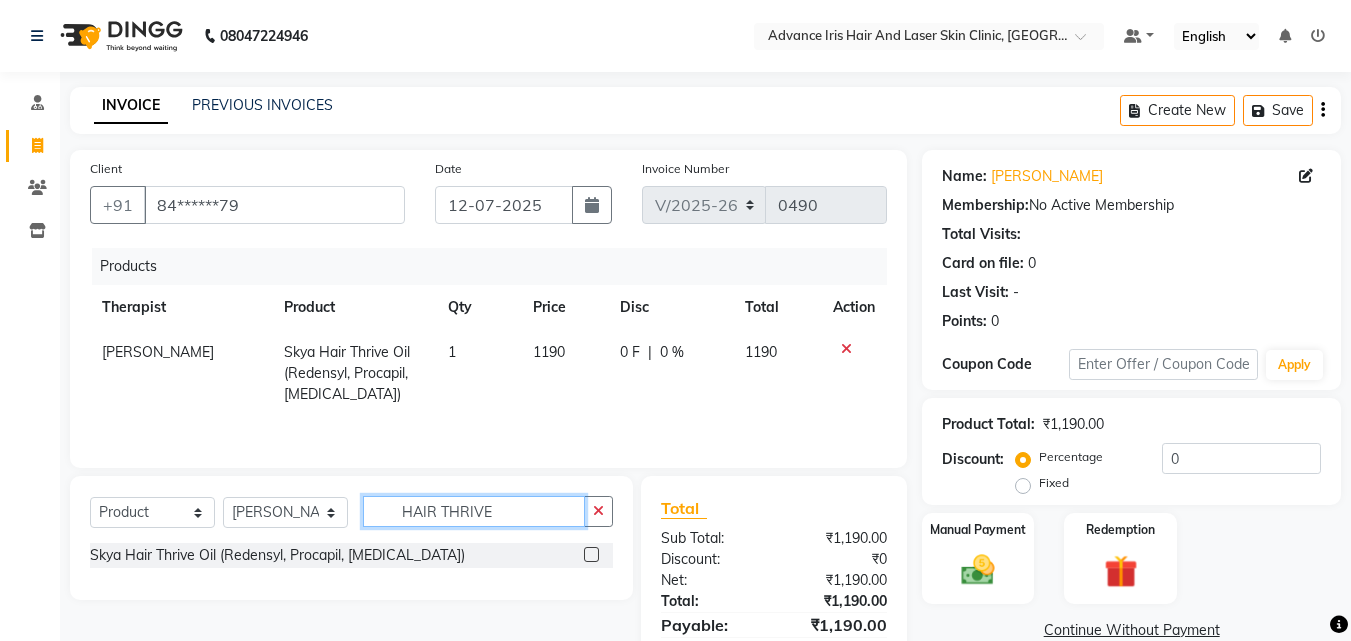 click on "HAIR THRIVE" 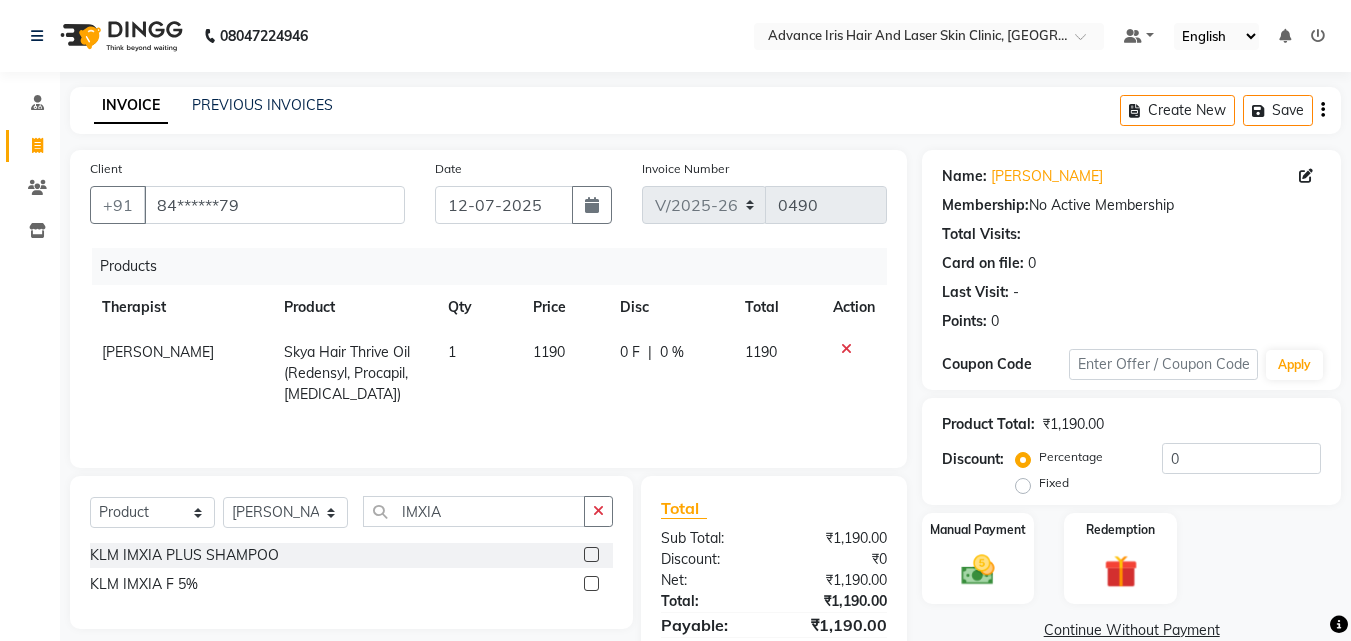click 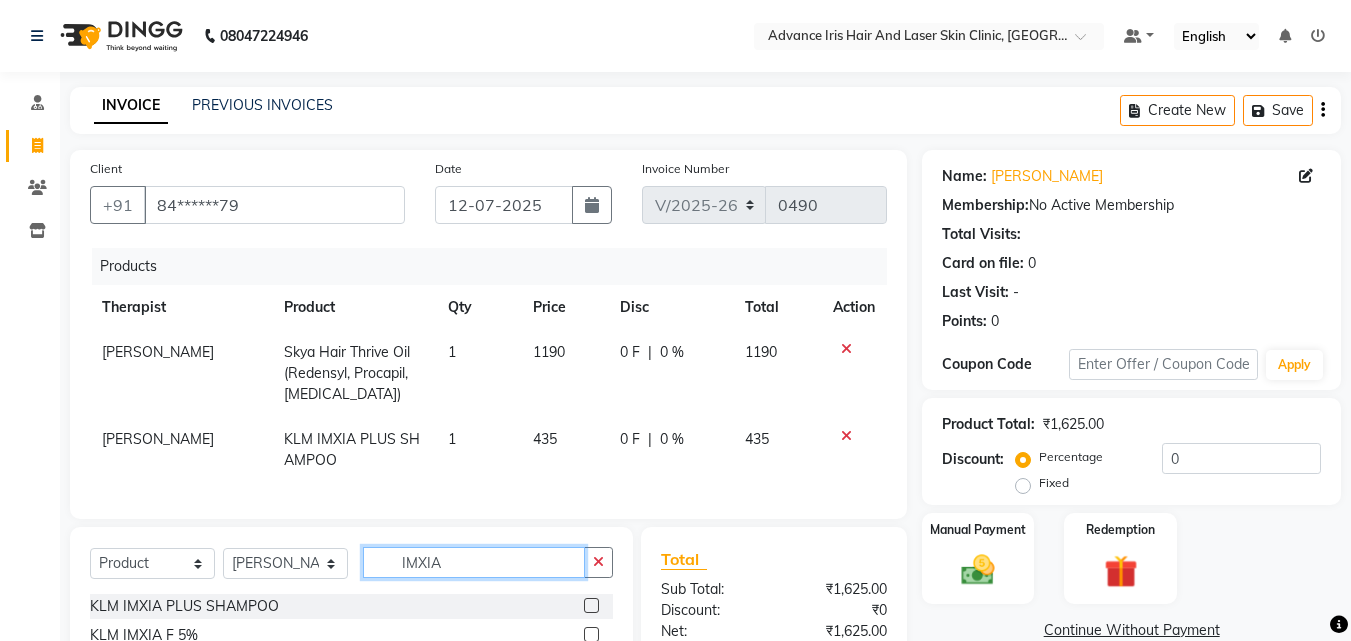 drag, startPoint x: 492, startPoint y: 576, endPoint x: 531, endPoint y: 598, distance: 44.777225 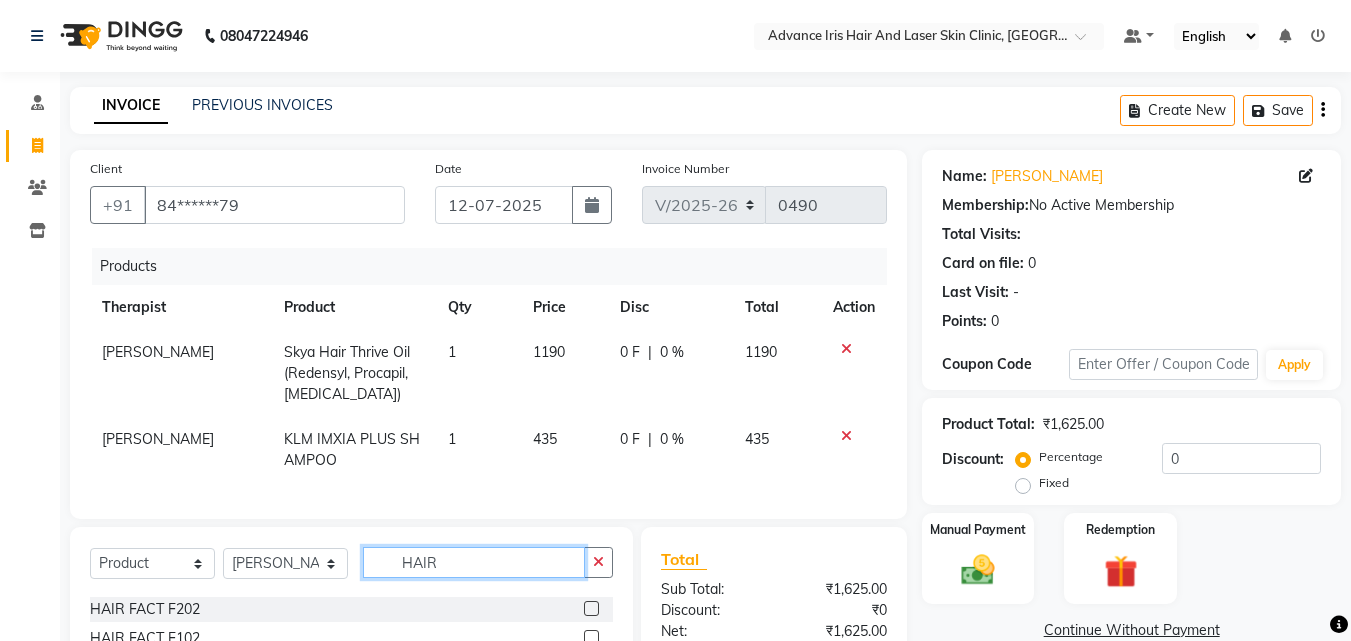 scroll, scrollTop: 293, scrollLeft: 0, axis: vertical 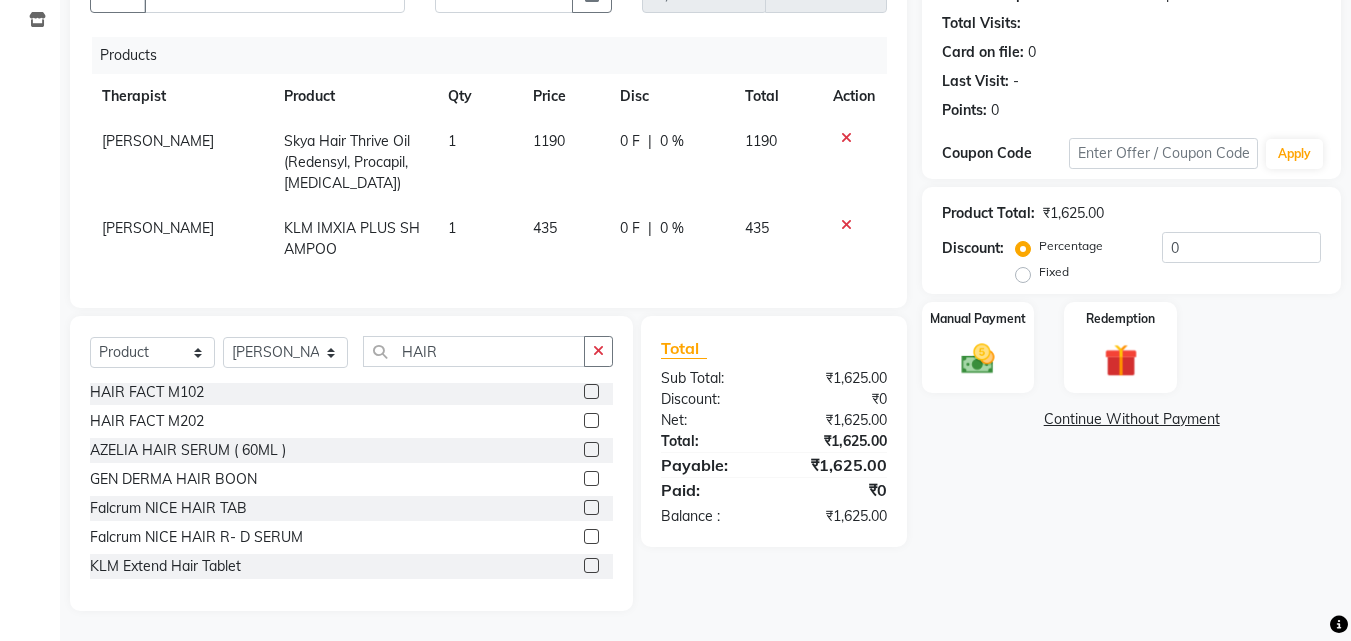 click 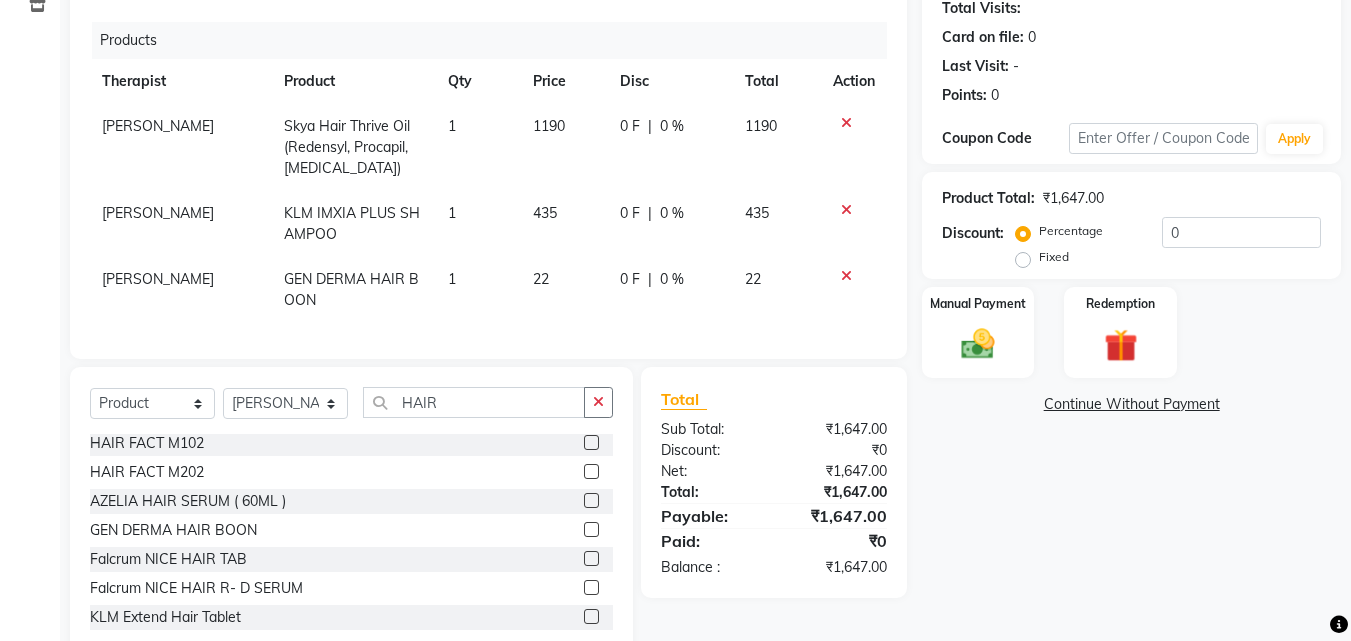 click on "1" 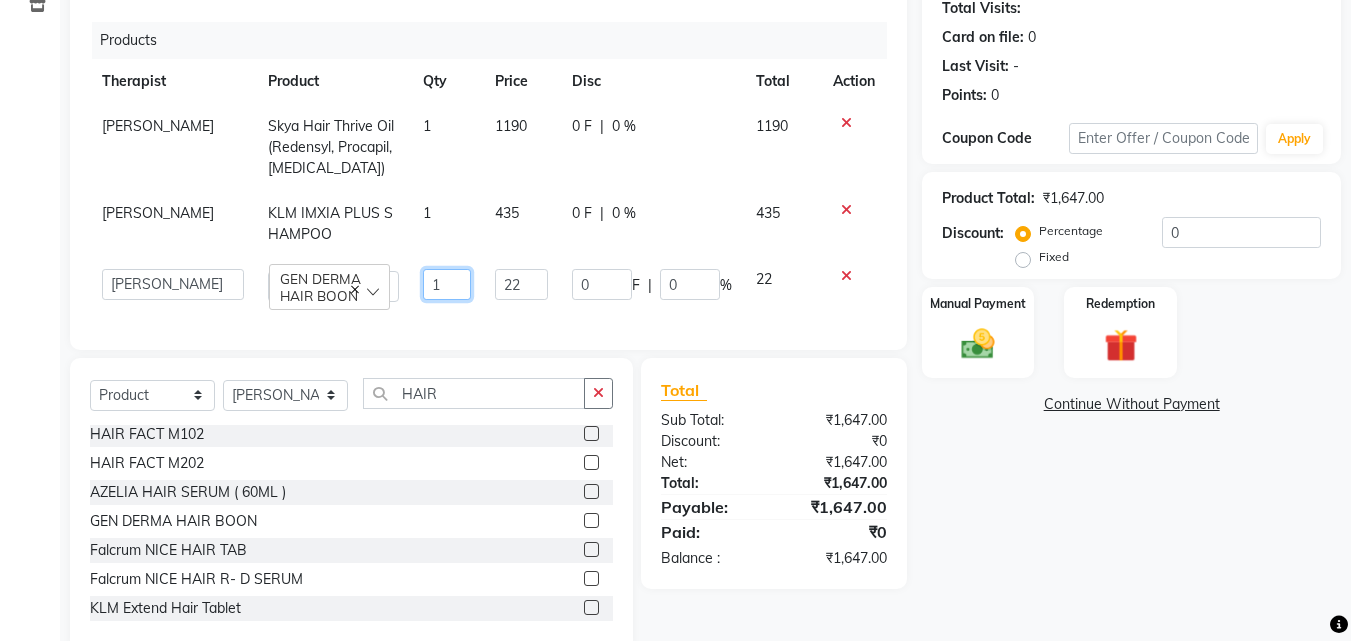 click on "1" 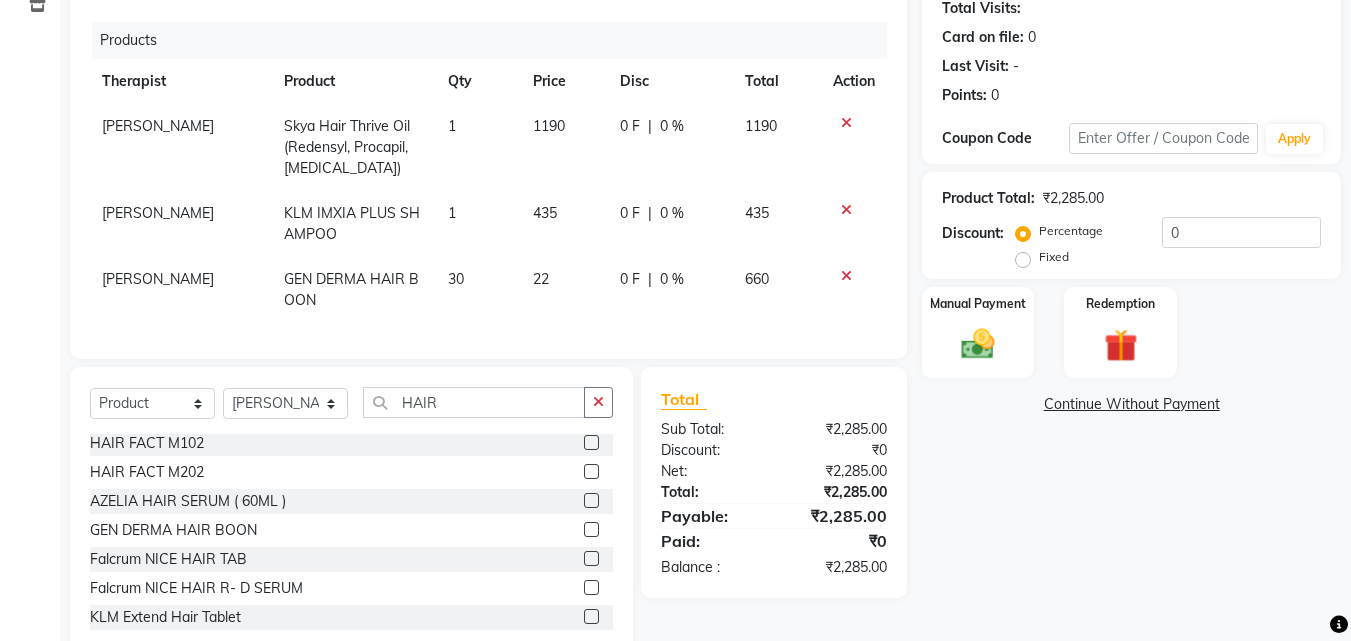 click on "22" 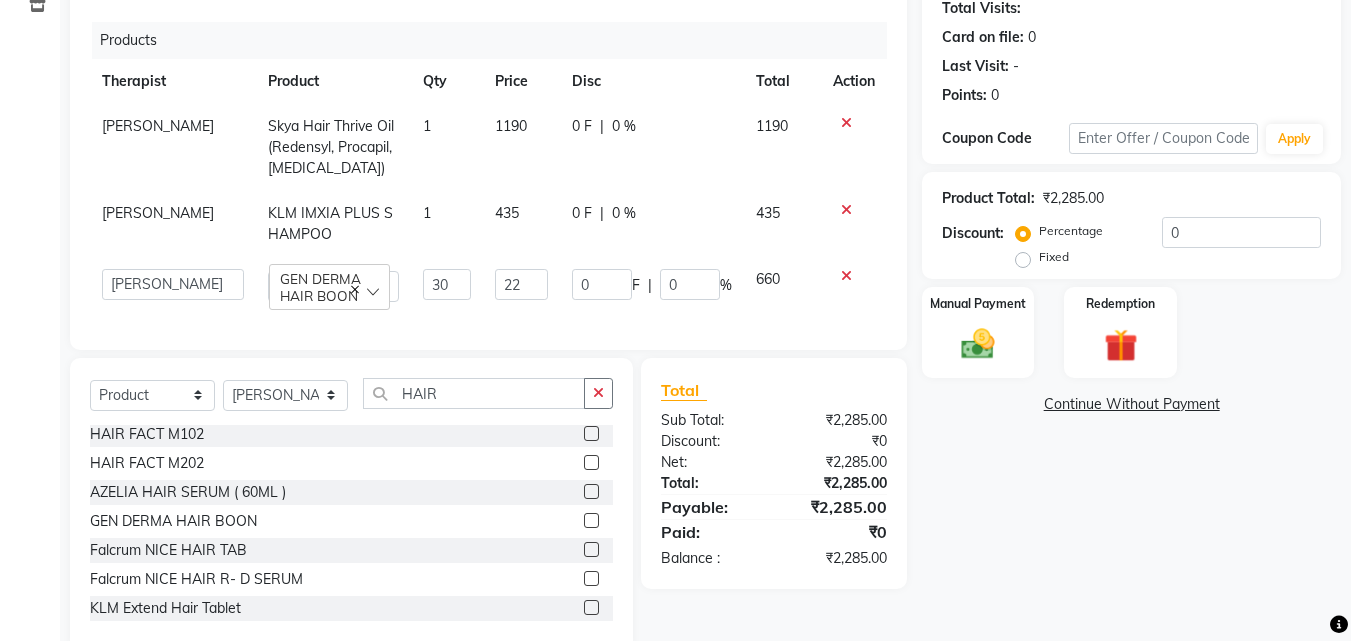 click on "Fixed" 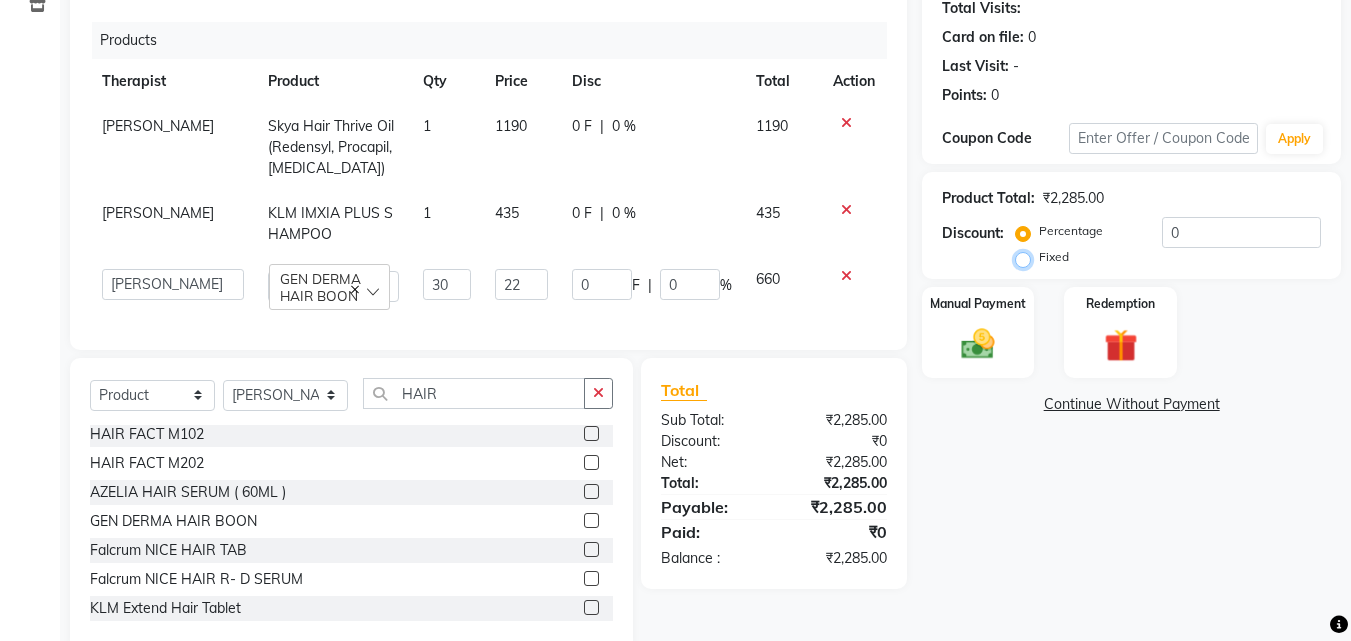 click on "Fixed" at bounding box center [1027, 257] 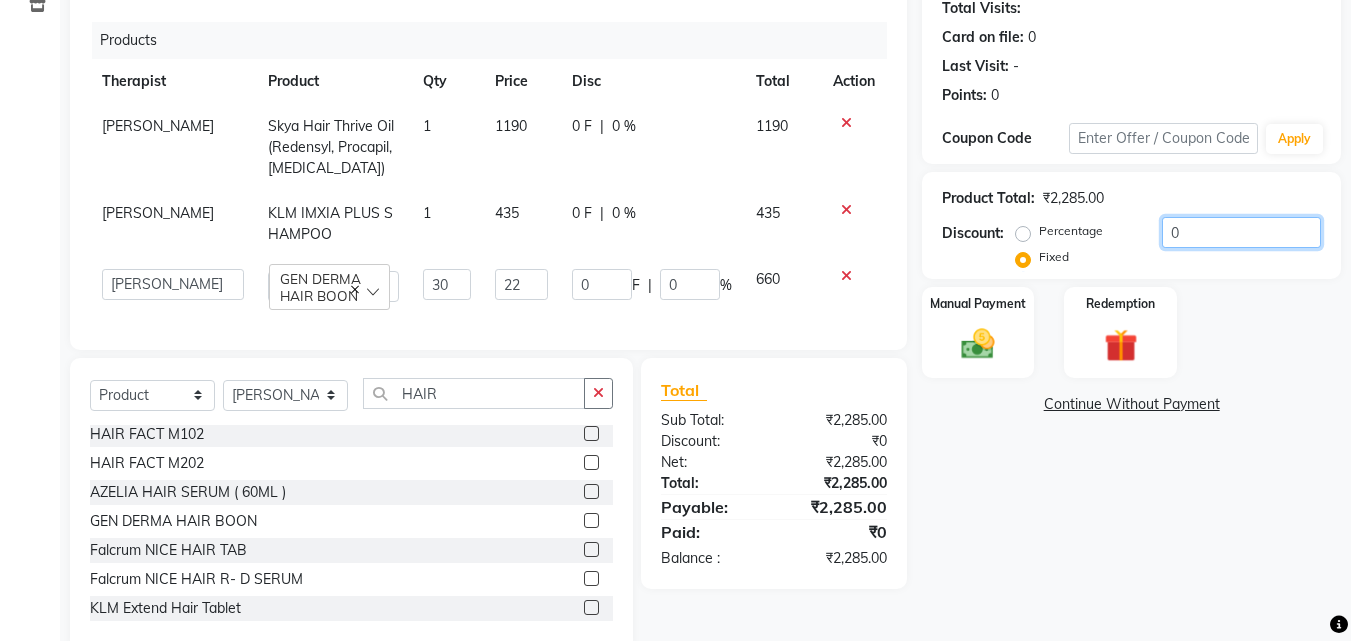 click on "0" 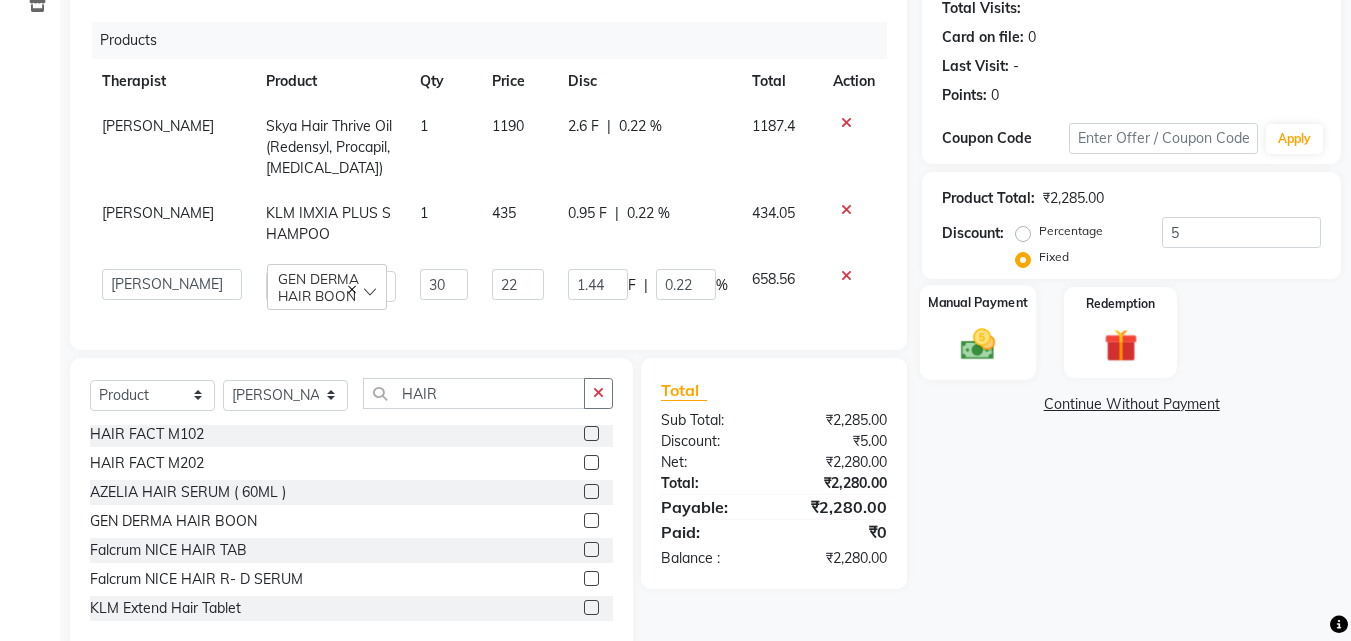 click 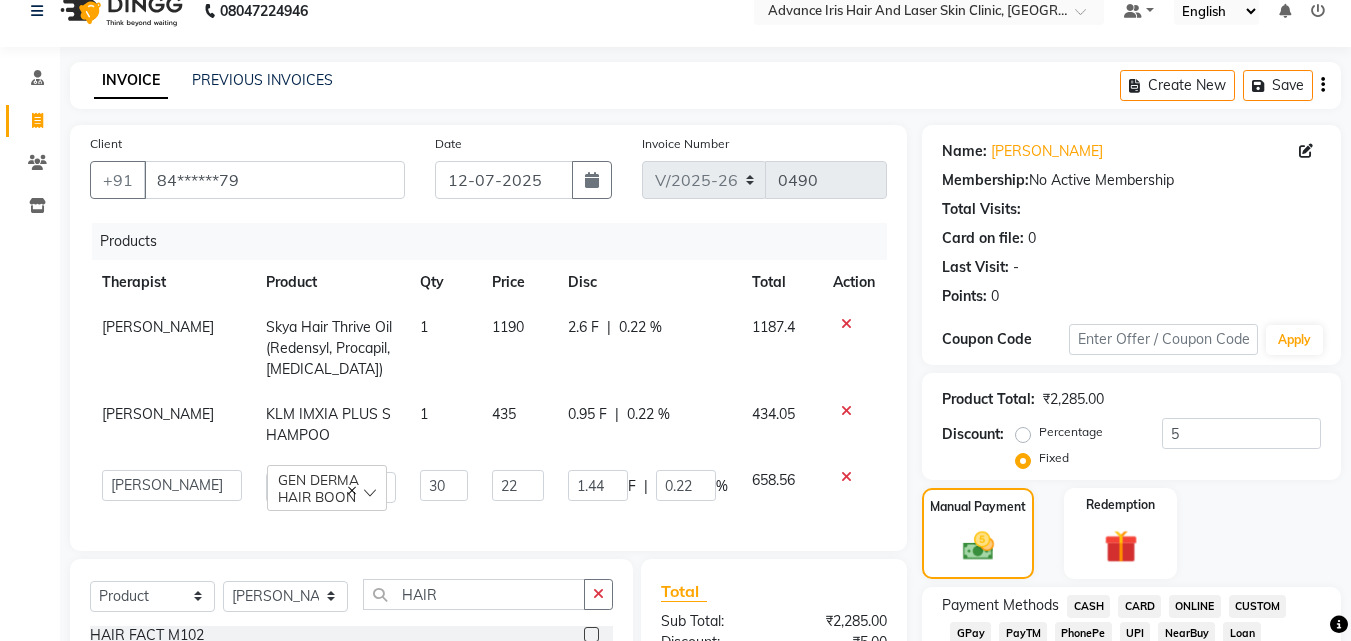 scroll, scrollTop: 0, scrollLeft: 0, axis: both 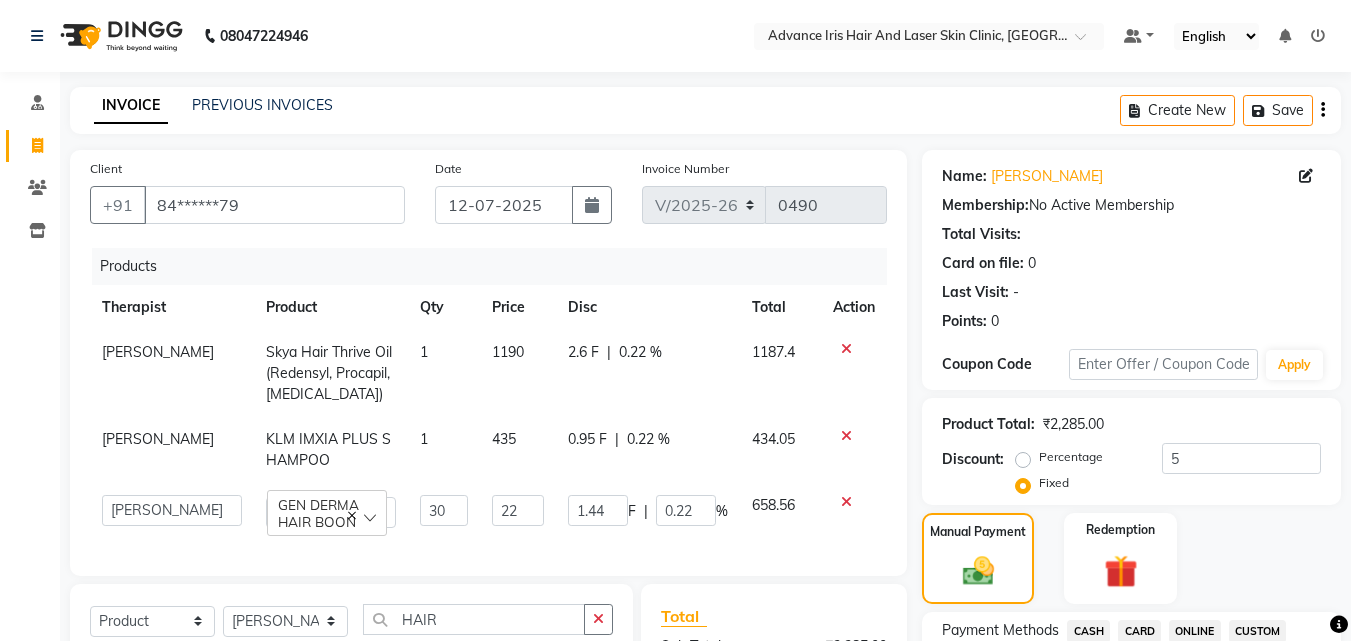 drag, startPoint x: 589, startPoint y: 195, endPoint x: 566, endPoint y: 224, distance: 37.01351 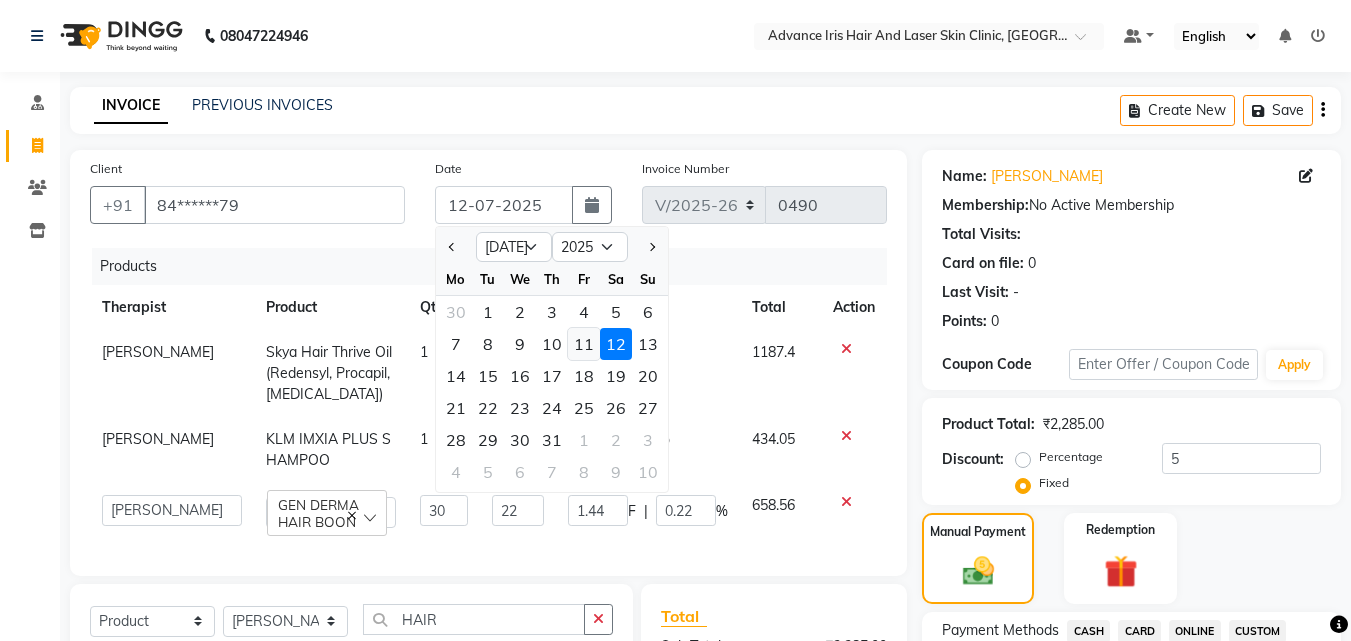 click on "11" 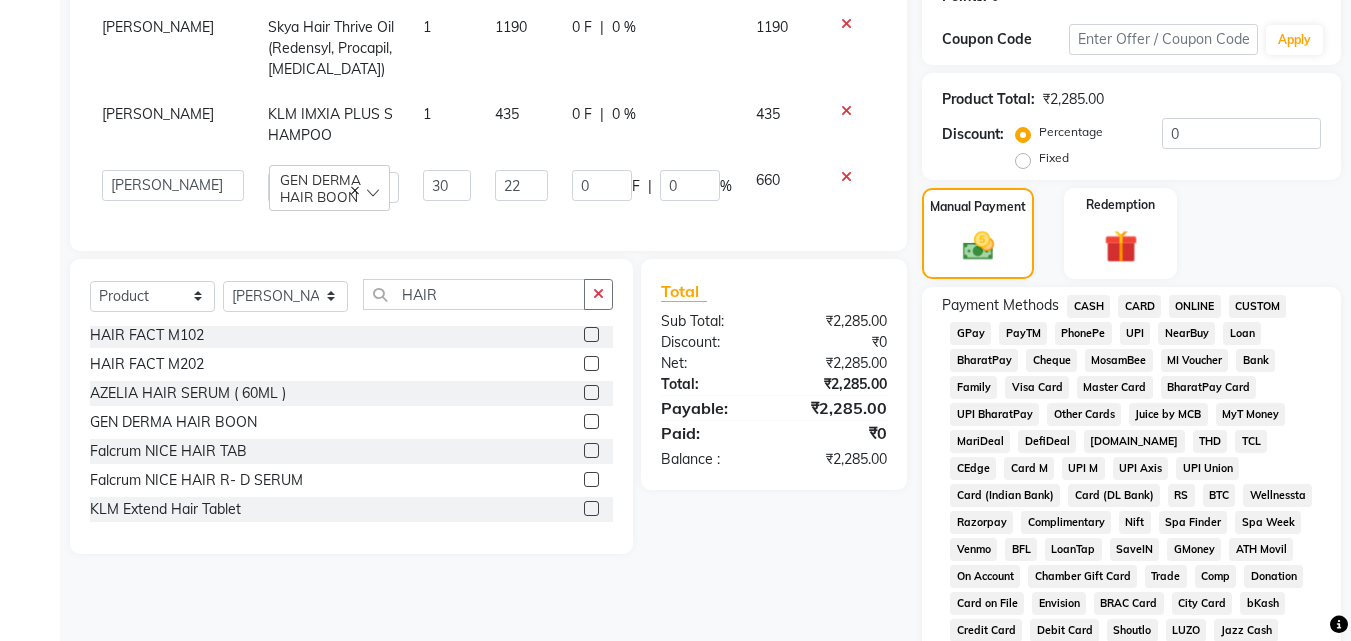 scroll, scrollTop: 279, scrollLeft: 0, axis: vertical 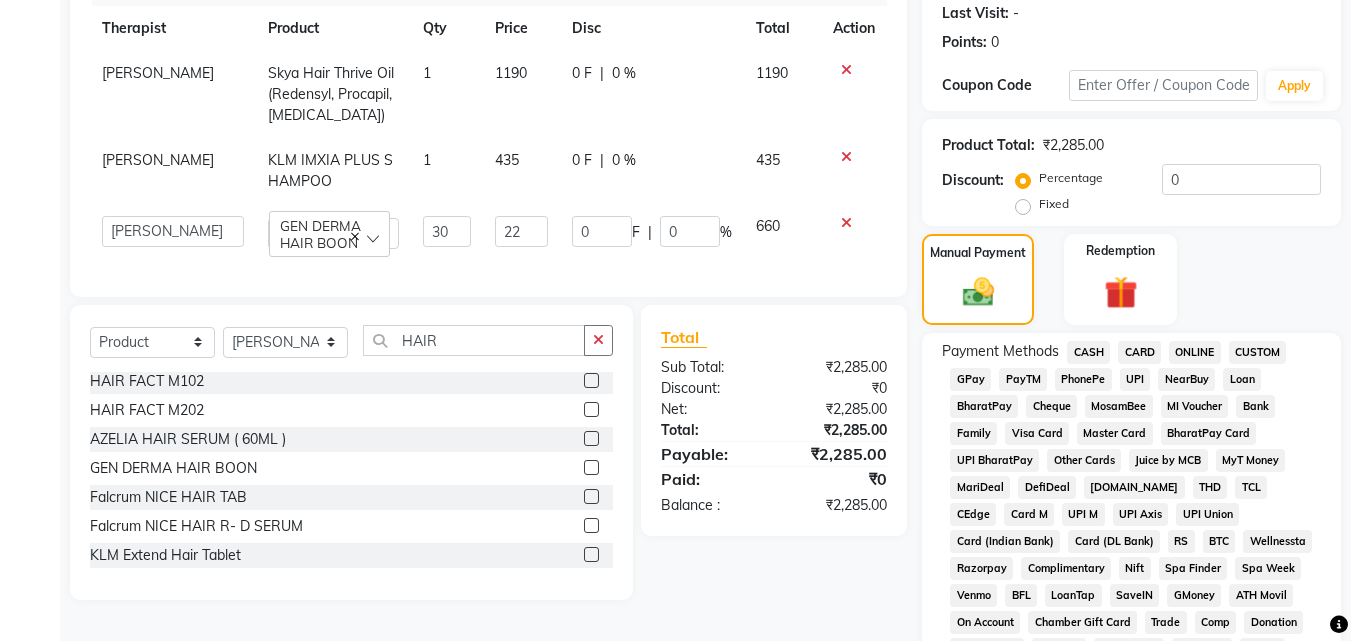 click on "Fixed" 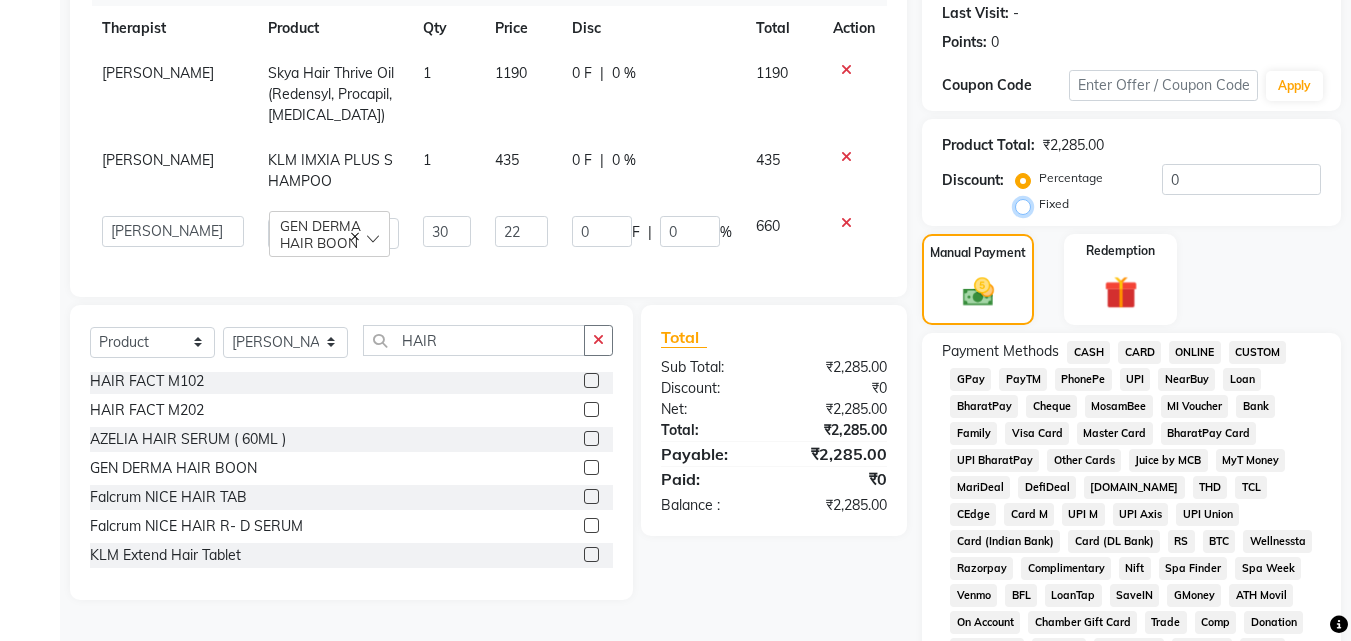 click on "Fixed" at bounding box center [1027, 204] 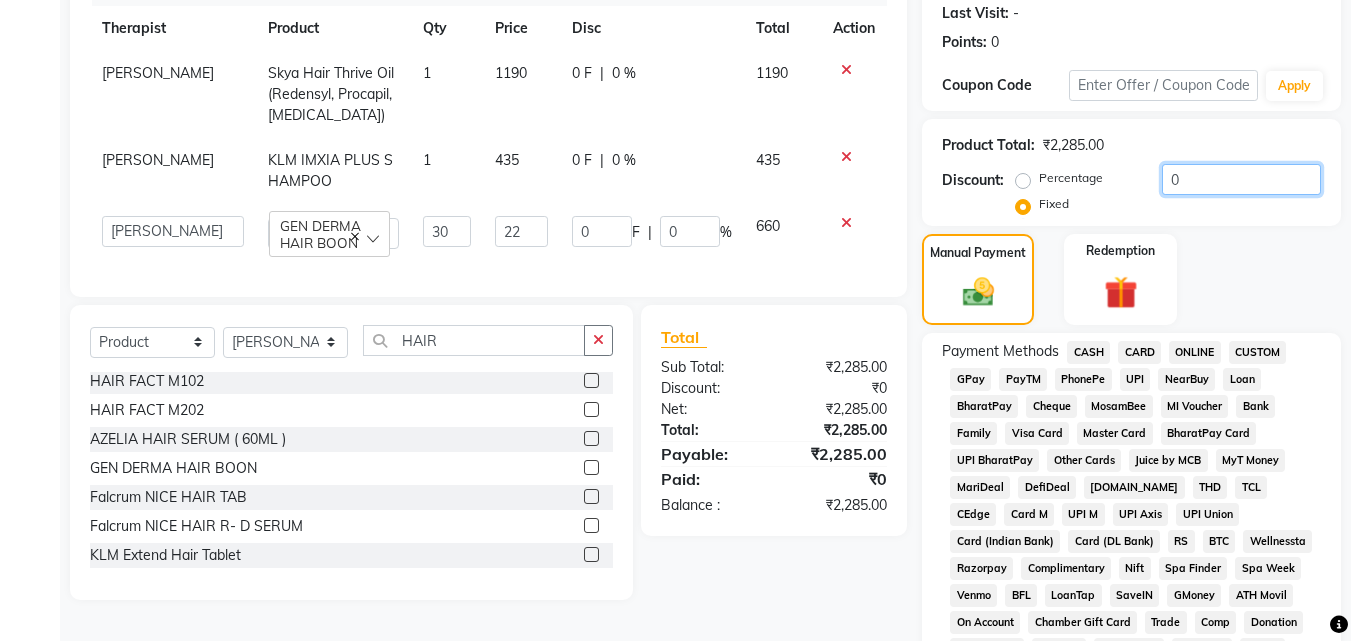 drag, startPoint x: 1223, startPoint y: 188, endPoint x: 1163, endPoint y: 160, distance: 66.211784 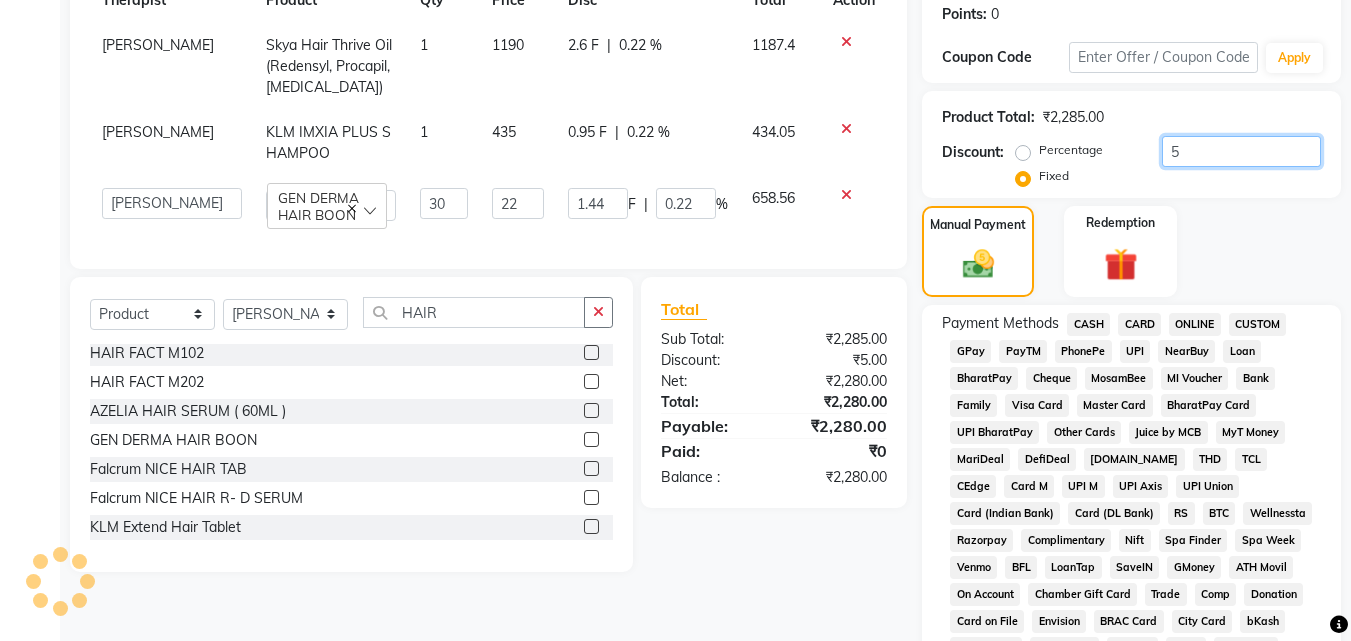scroll, scrollTop: 279, scrollLeft: 0, axis: vertical 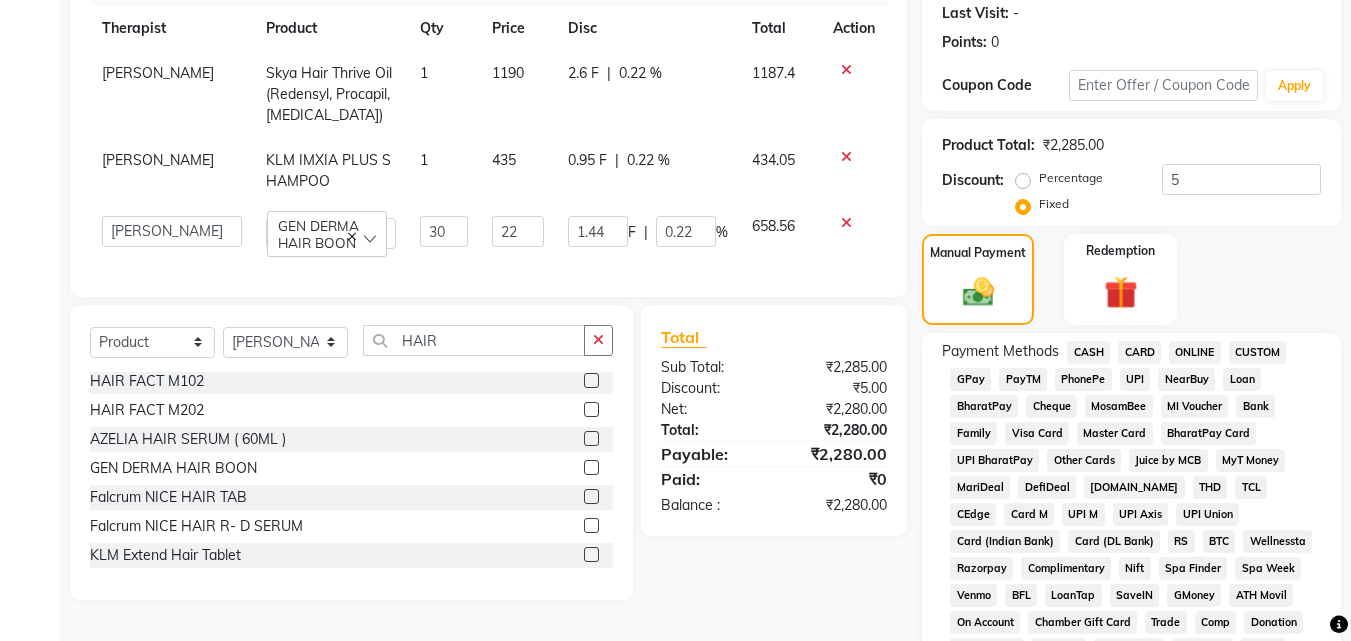 click on "CASH" 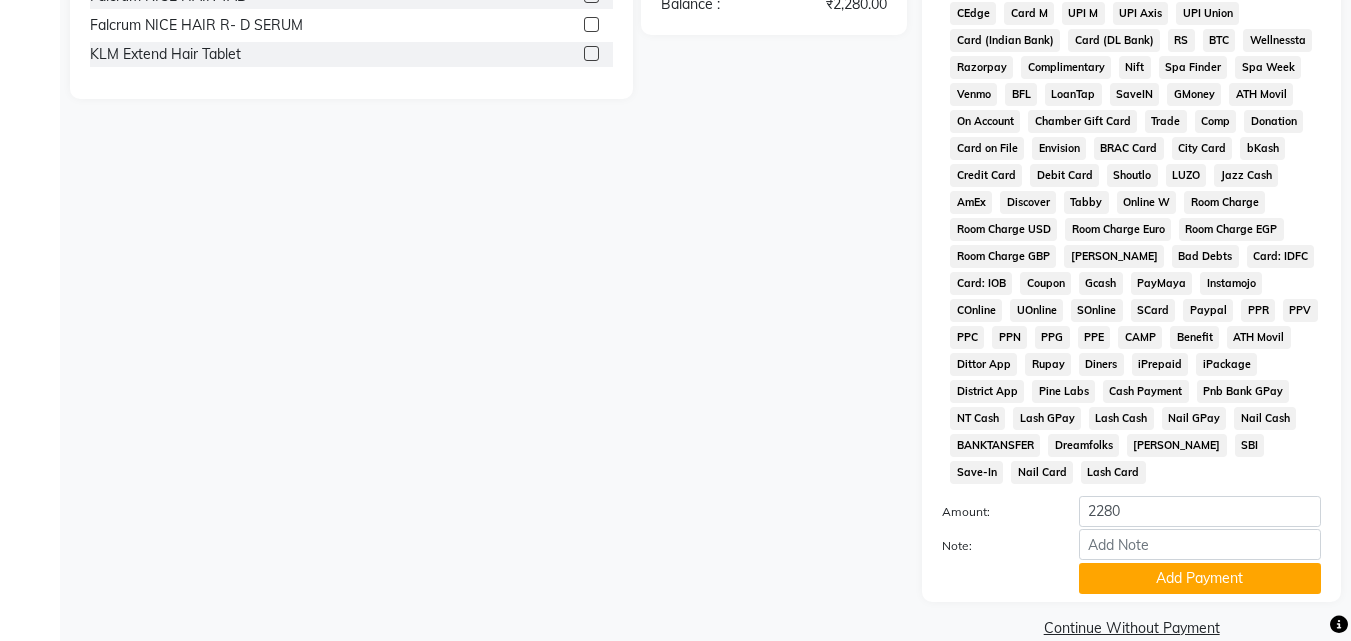 scroll, scrollTop: 785, scrollLeft: 0, axis: vertical 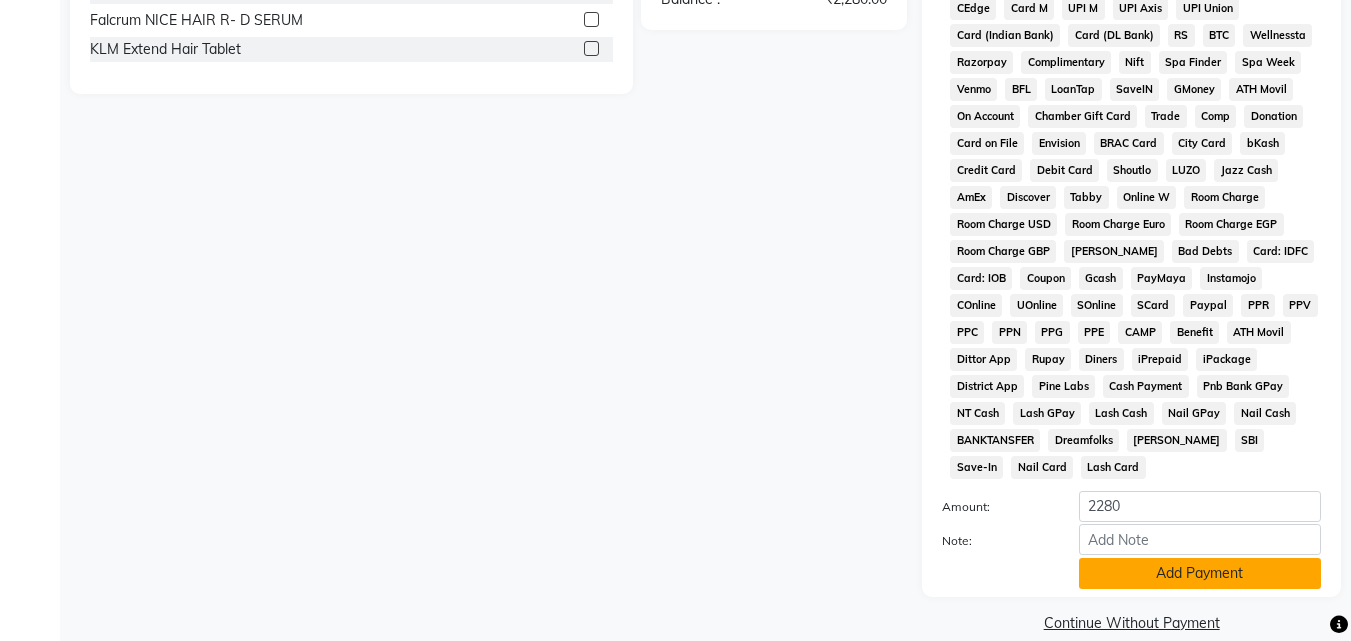 click on "Add Payment" 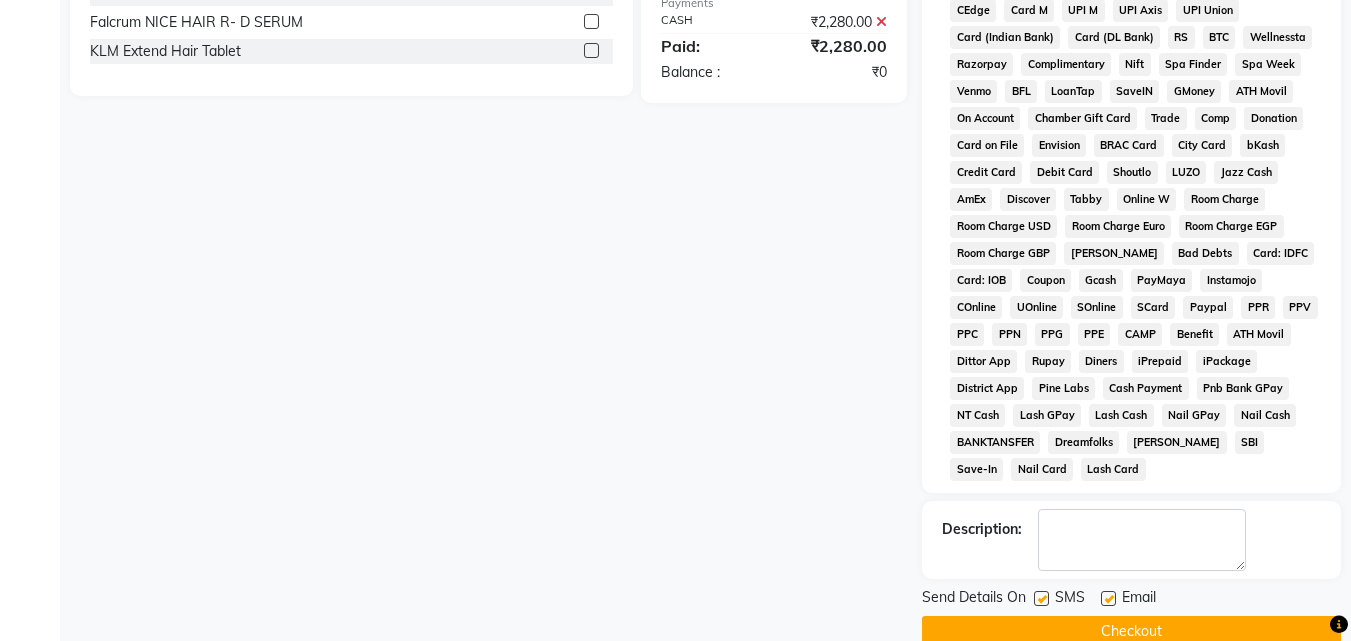 scroll, scrollTop: 792, scrollLeft: 0, axis: vertical 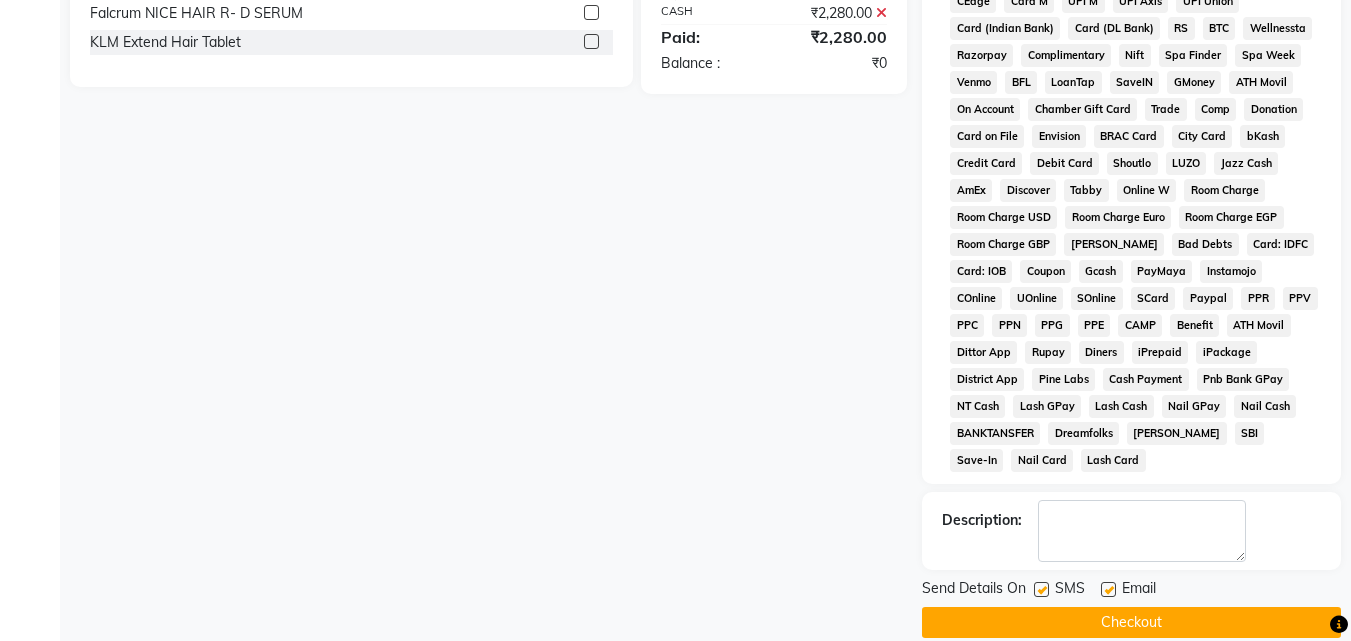 click on "Checkout" 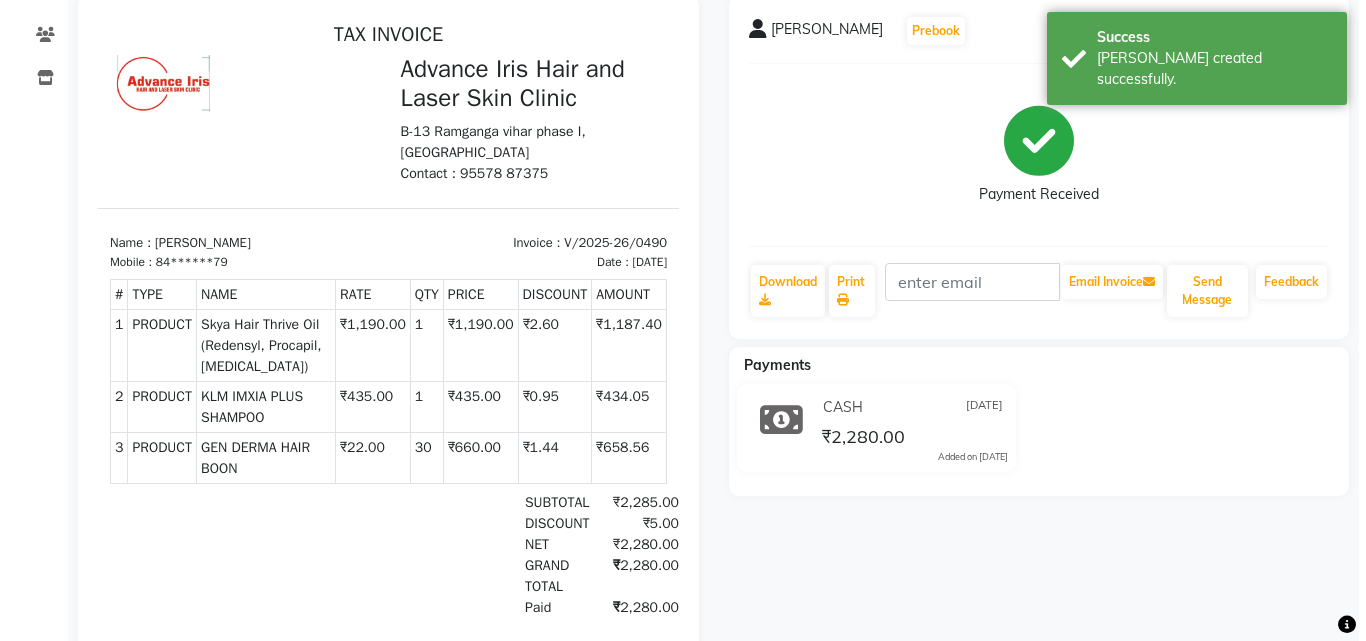 scroll, scrollTop: 0, scrollLeft: 0, axis: both 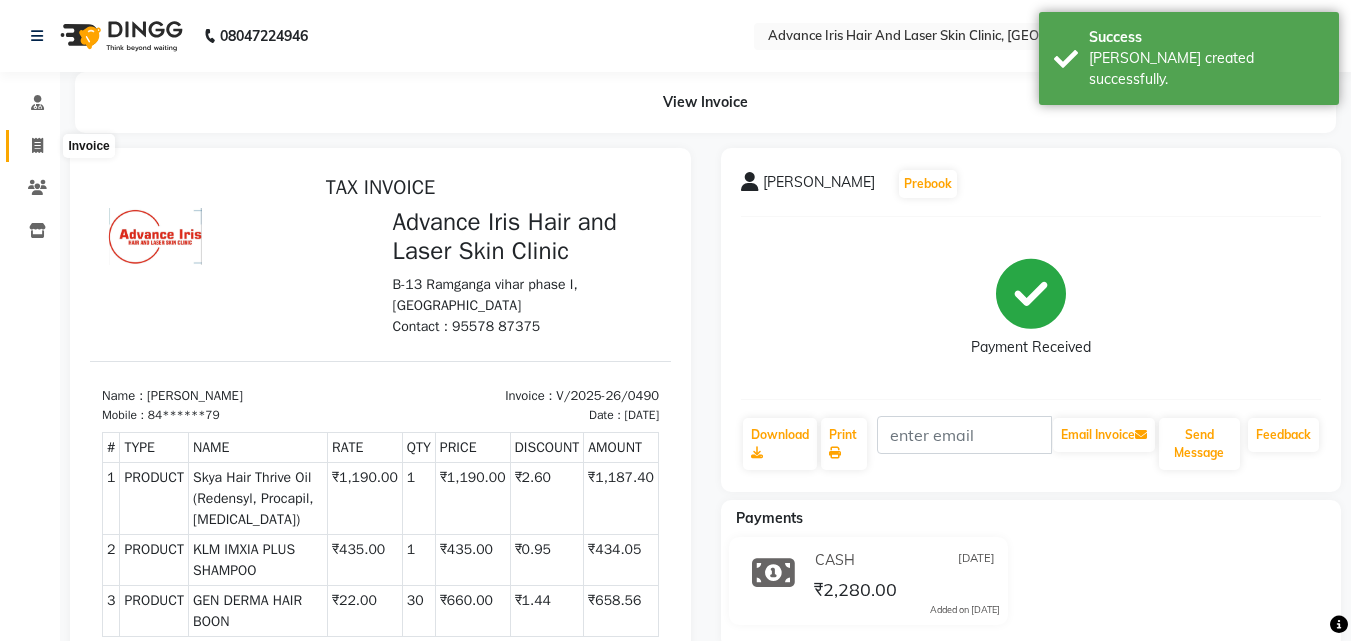 click 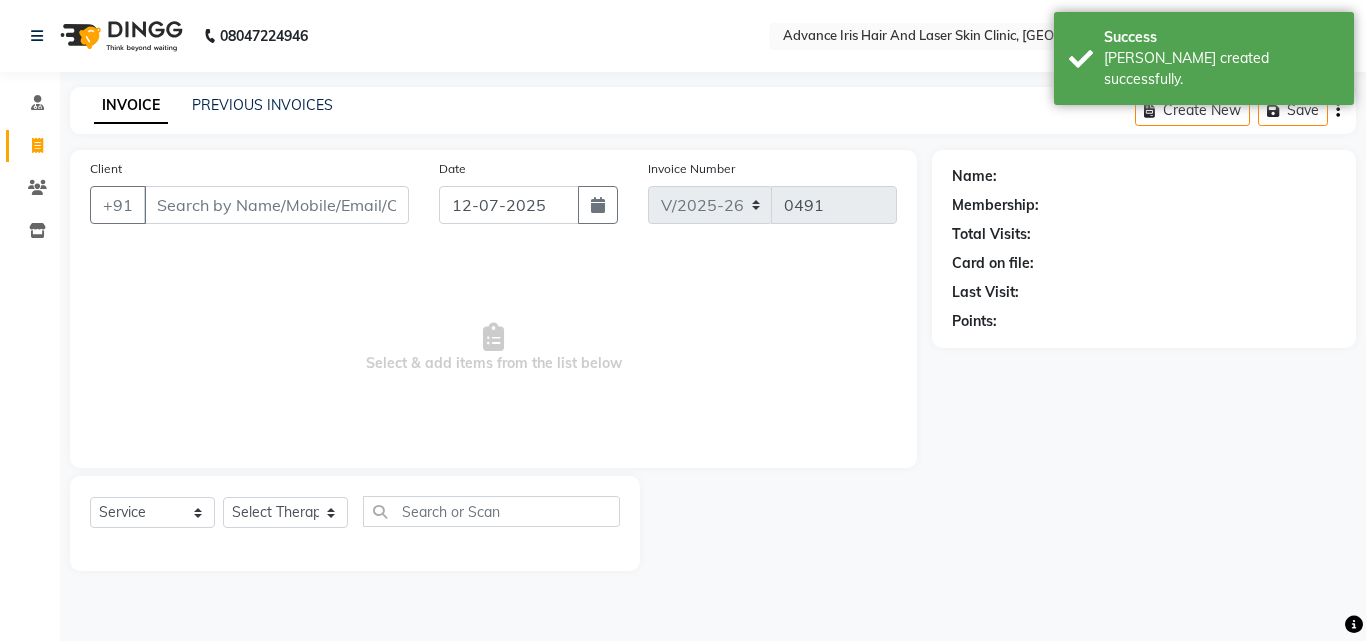 click on "Client" at bounding box center [276, 205] 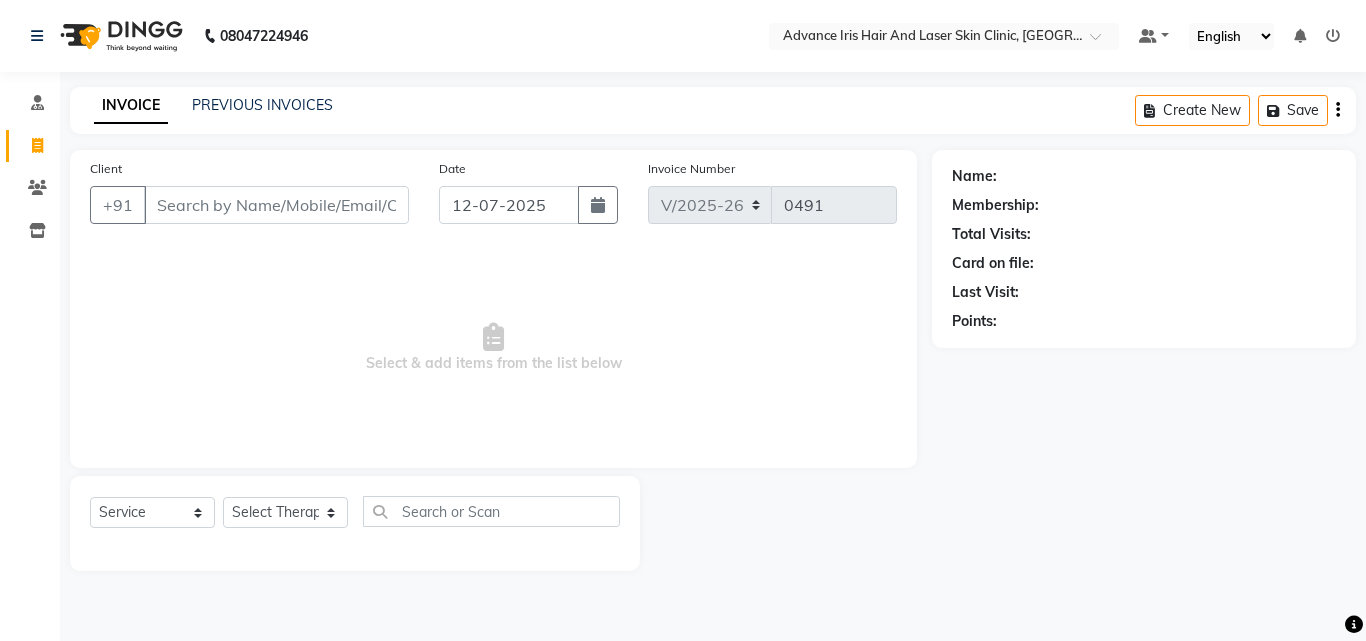 click on "Client" at bounding box center [276, 205] 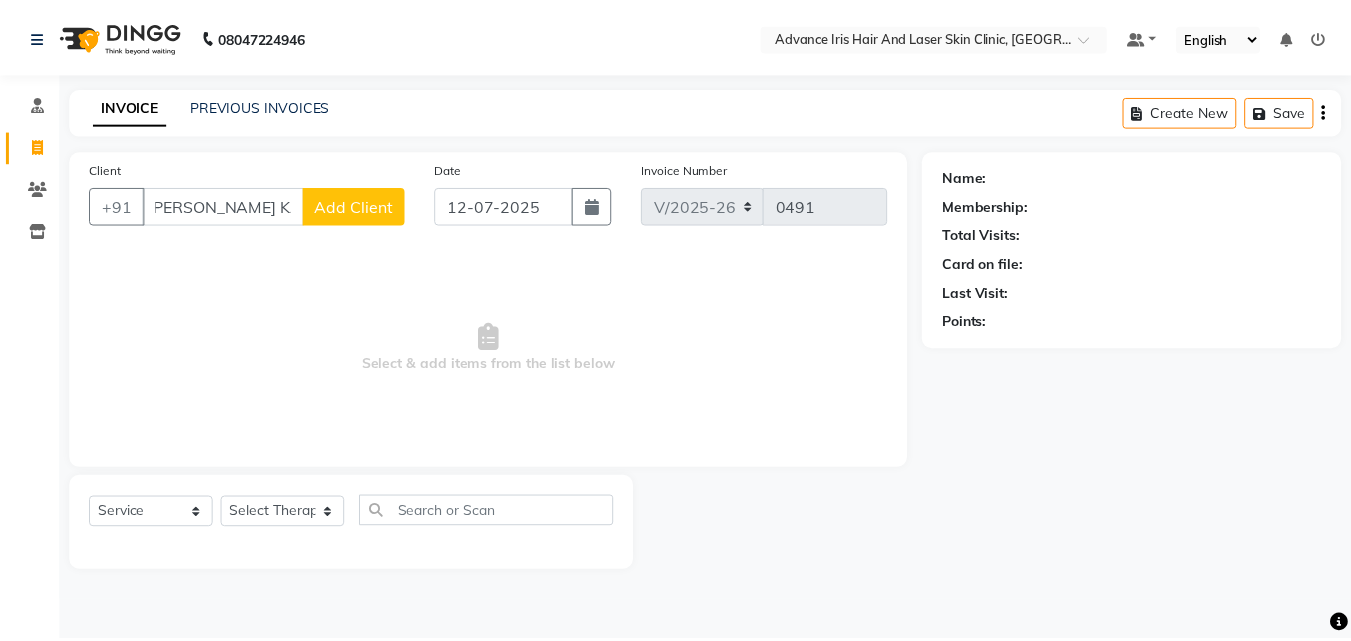 scroll, scrollTop: 0, scrollLeft: 0, axis: both 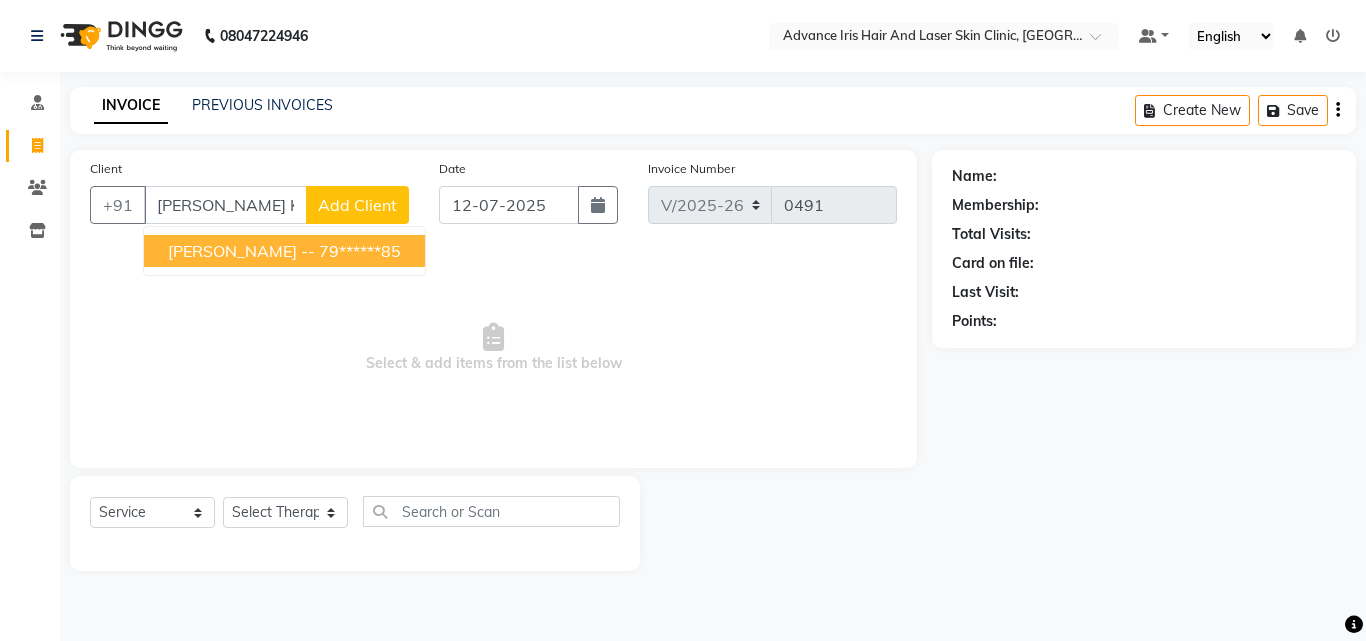 click on "[PERSON_NAME]  --  79******85" at bounding box center (284, 251) 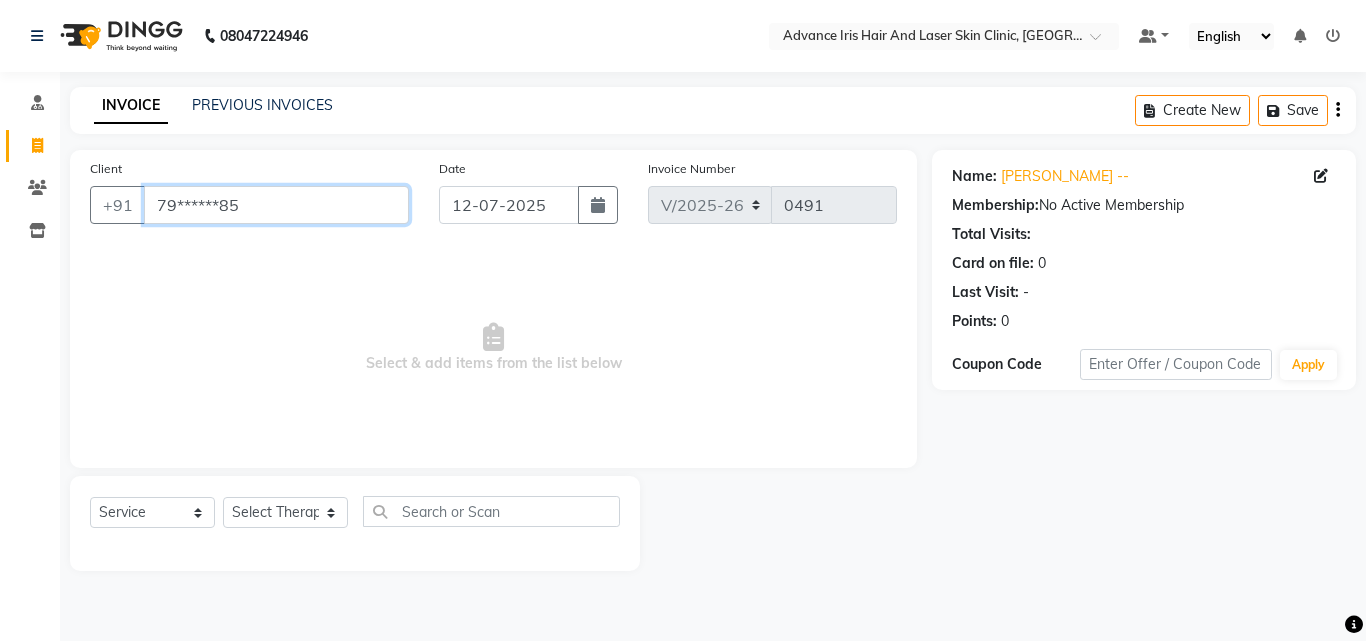 click on "79******85" at bounding box center [276, 205] 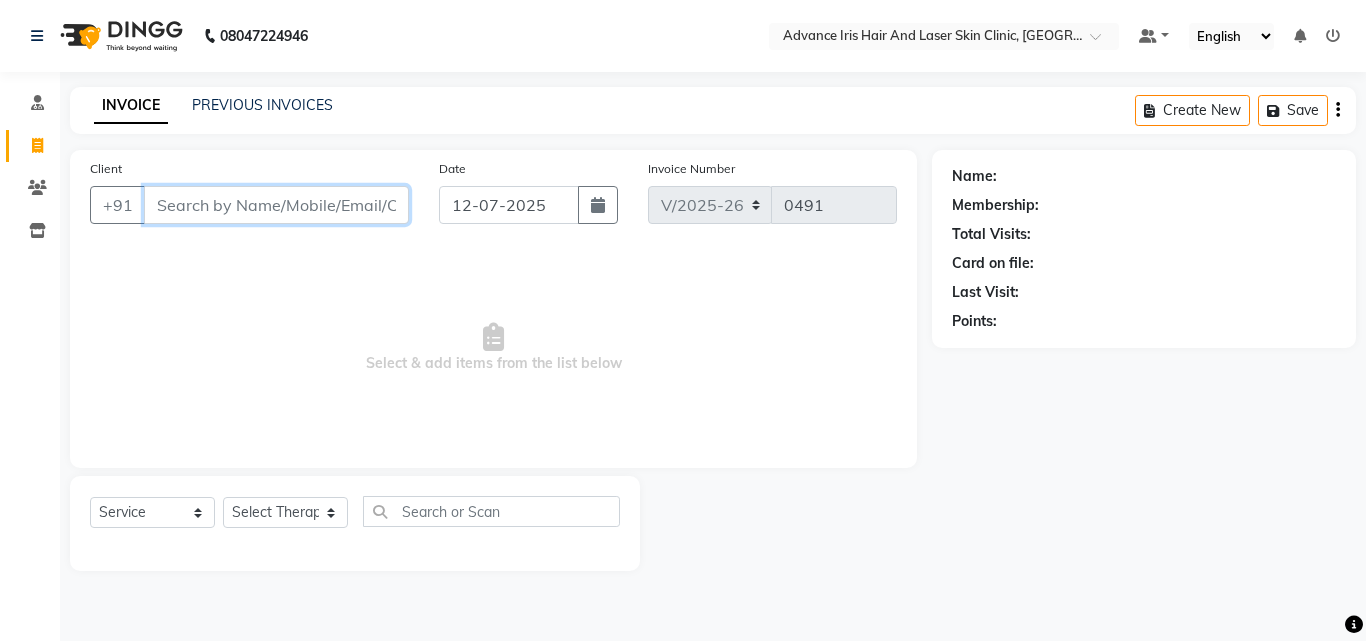 click on "Client" at bounding box center (276, 205) 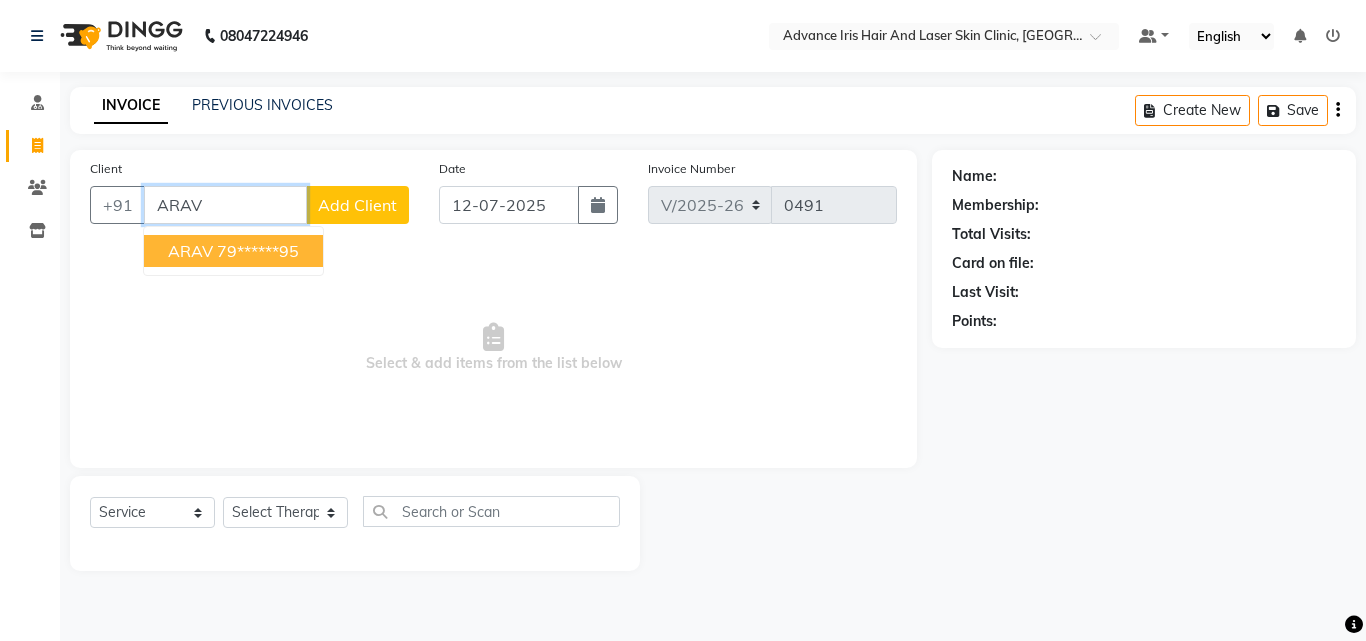 click on "ARAV  79******95" at bounding box center (233, 251) 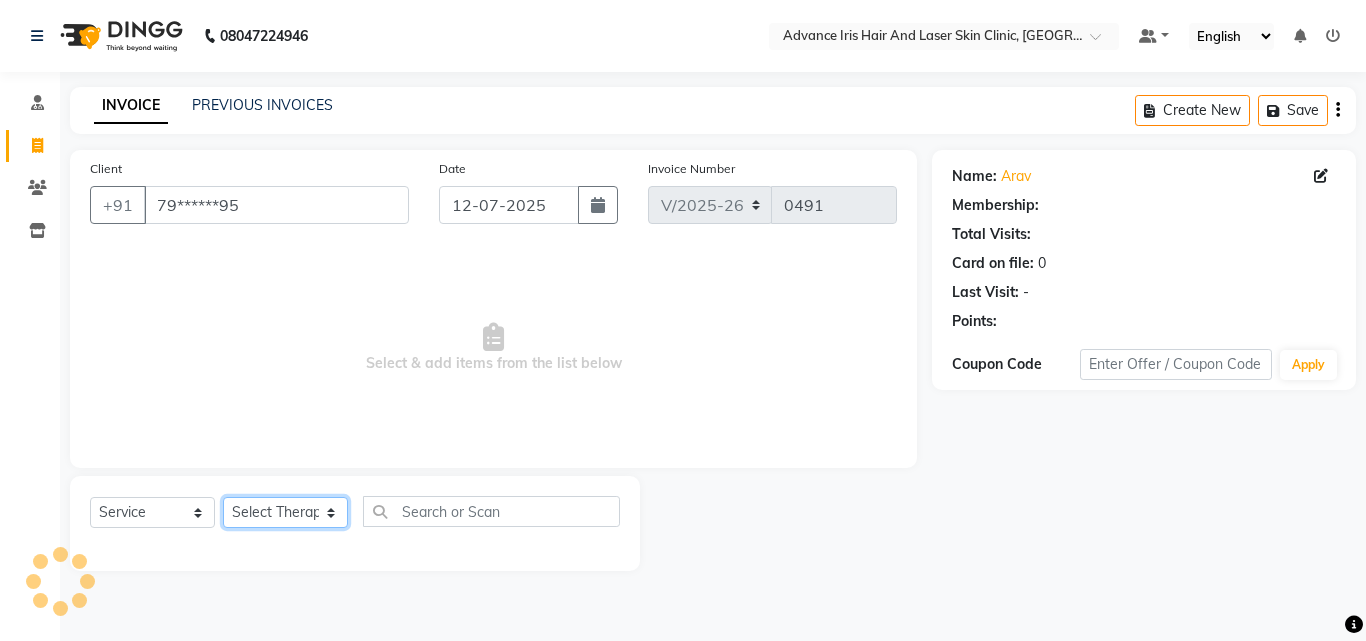 click on "Select Therapist Advance Iris Reception  [PERSON_NAME] [PERSON_NAME](Cosmetologist) [PERSON_NAME] Isra [PERSON_NAME]" 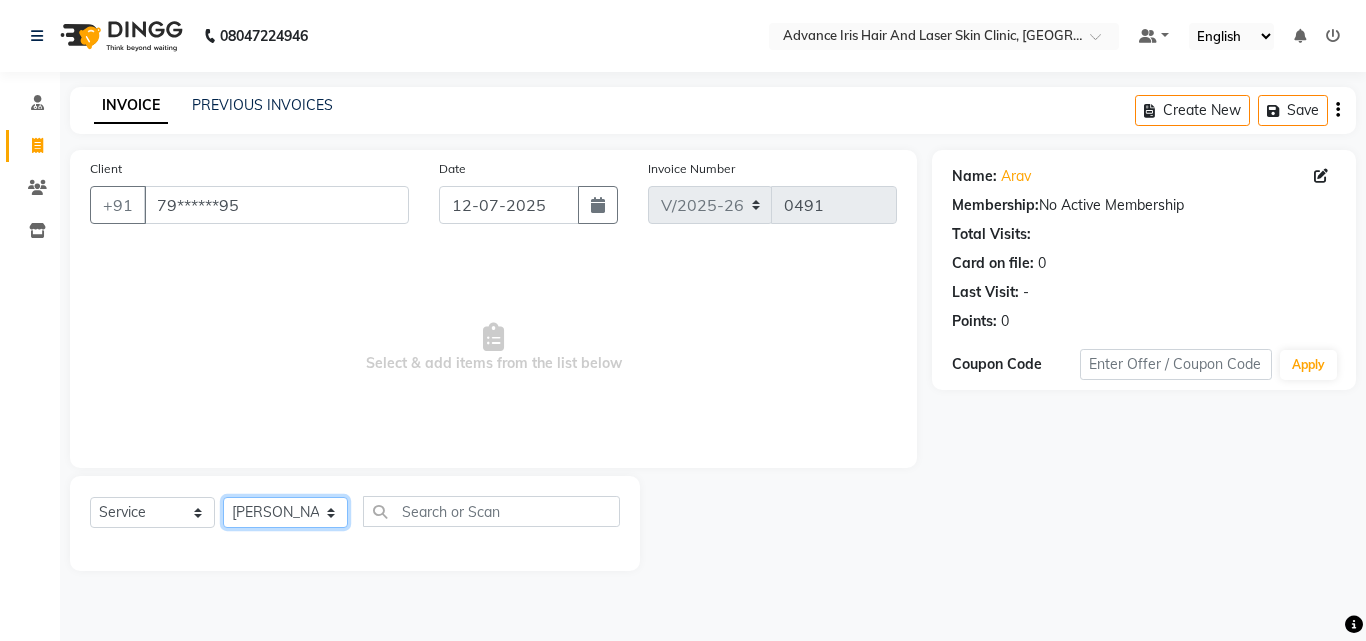 click on "Select Therapist Advance Iris Reception  [PERSON_NAME] [PERSON_NAME](Cosmetologist) [PERSON_NAME] Isra [PERSON_NAME]" 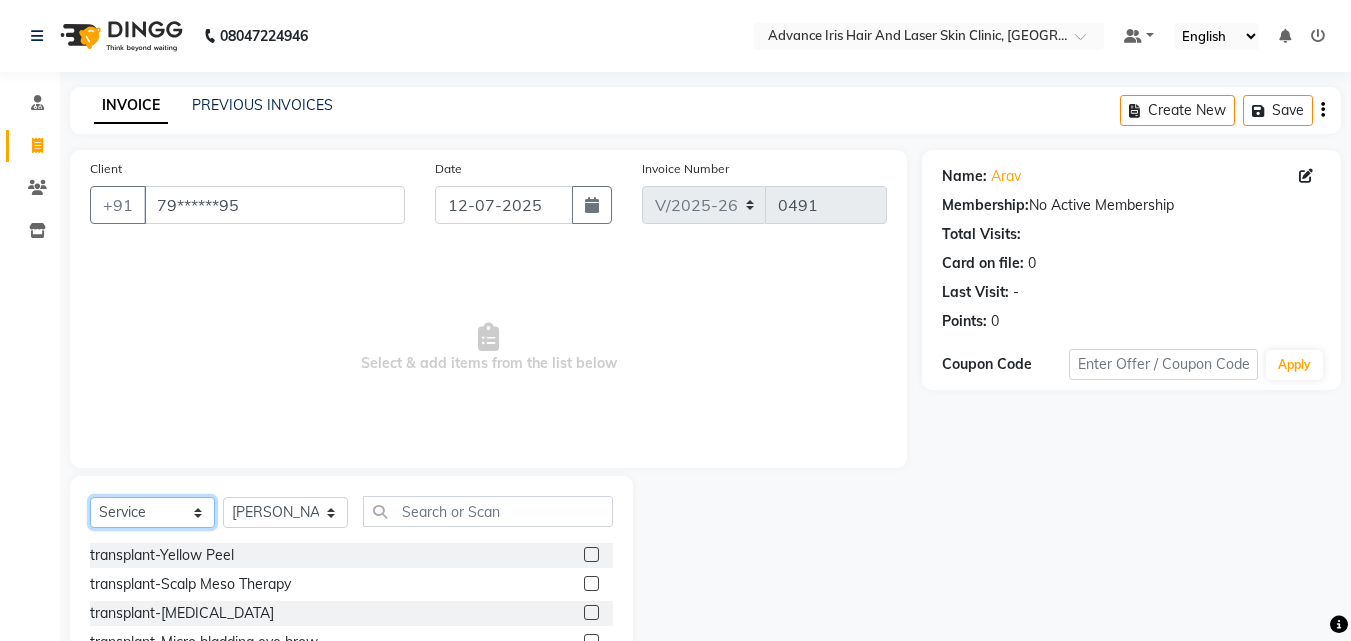 click on "Select  Service  Product  Membership  Package Voucher Prepaid Gift Card" 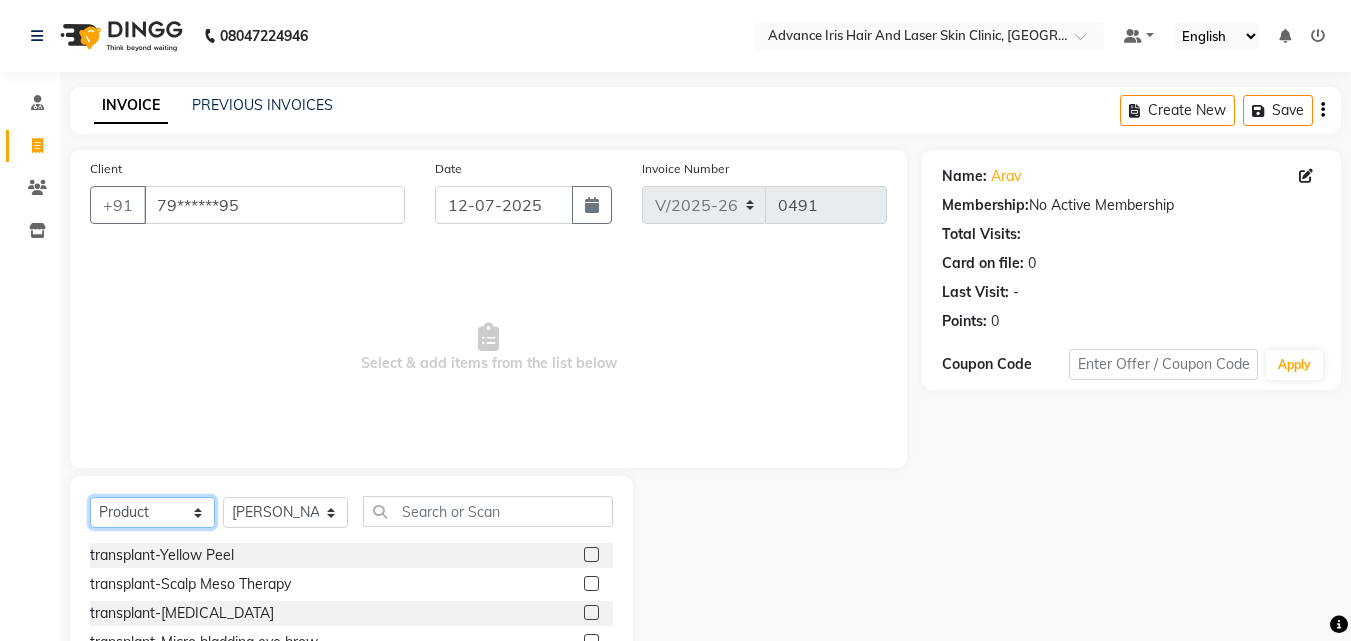 click on "Select  Service  Product  Membership  Package Voucher Prepaid Gift Card" 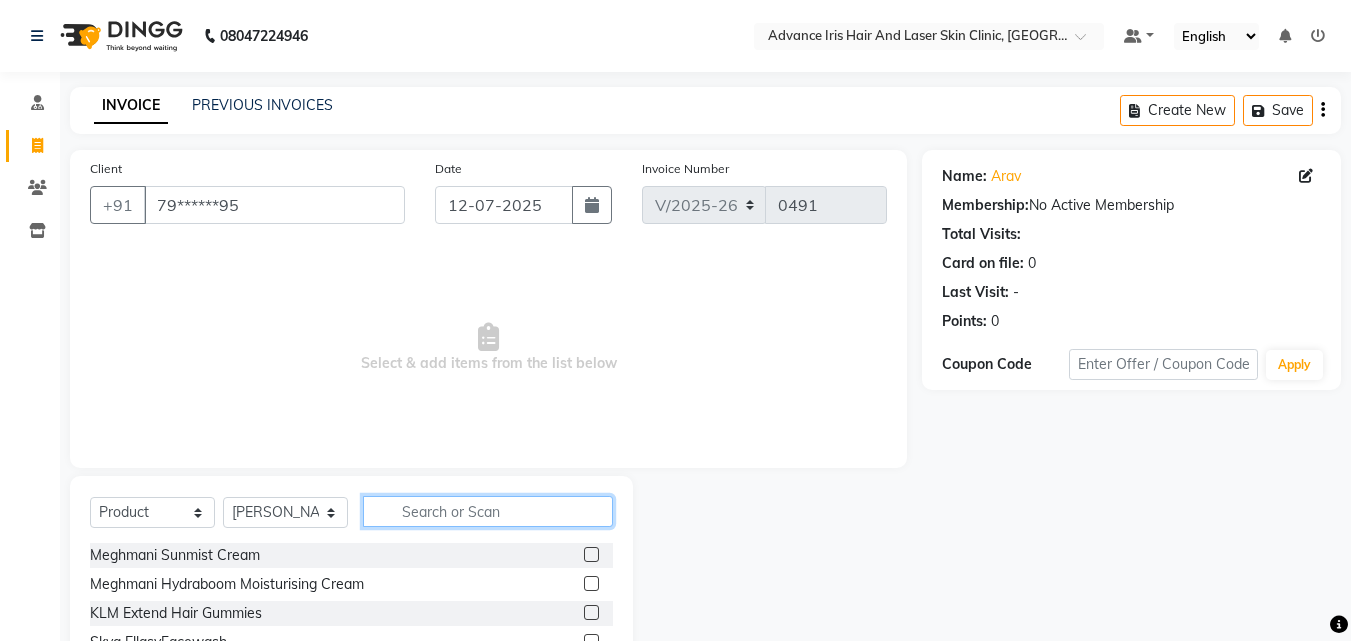 click 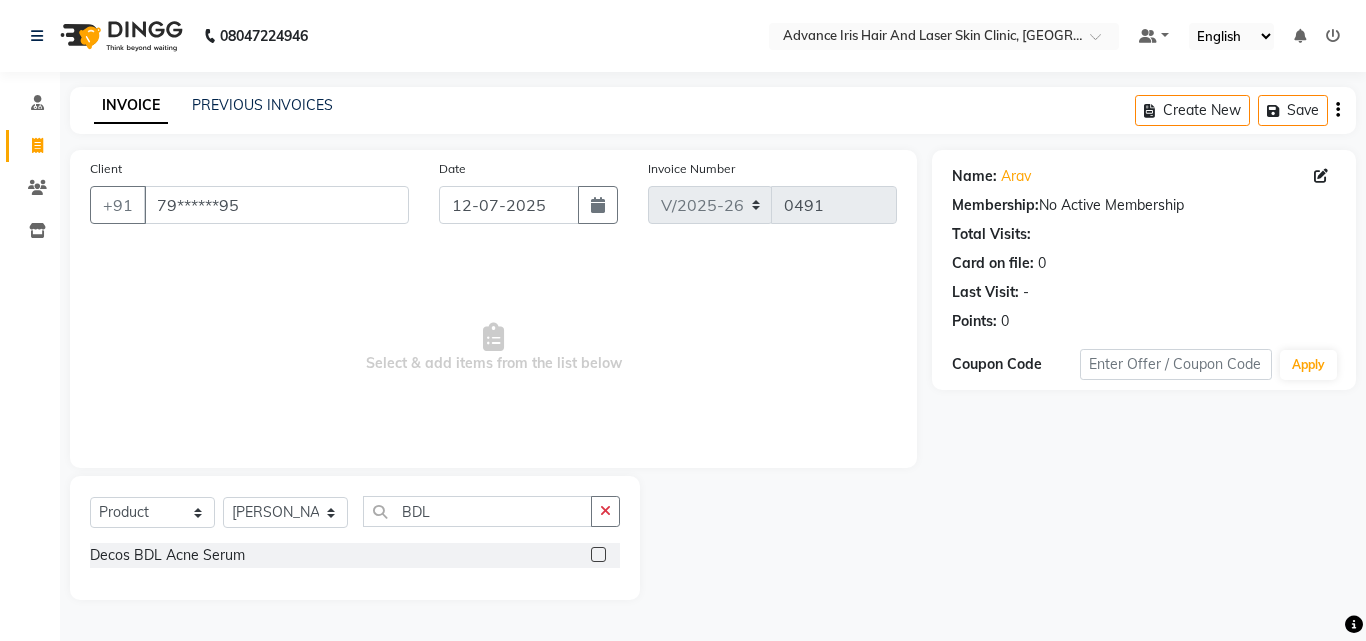 click 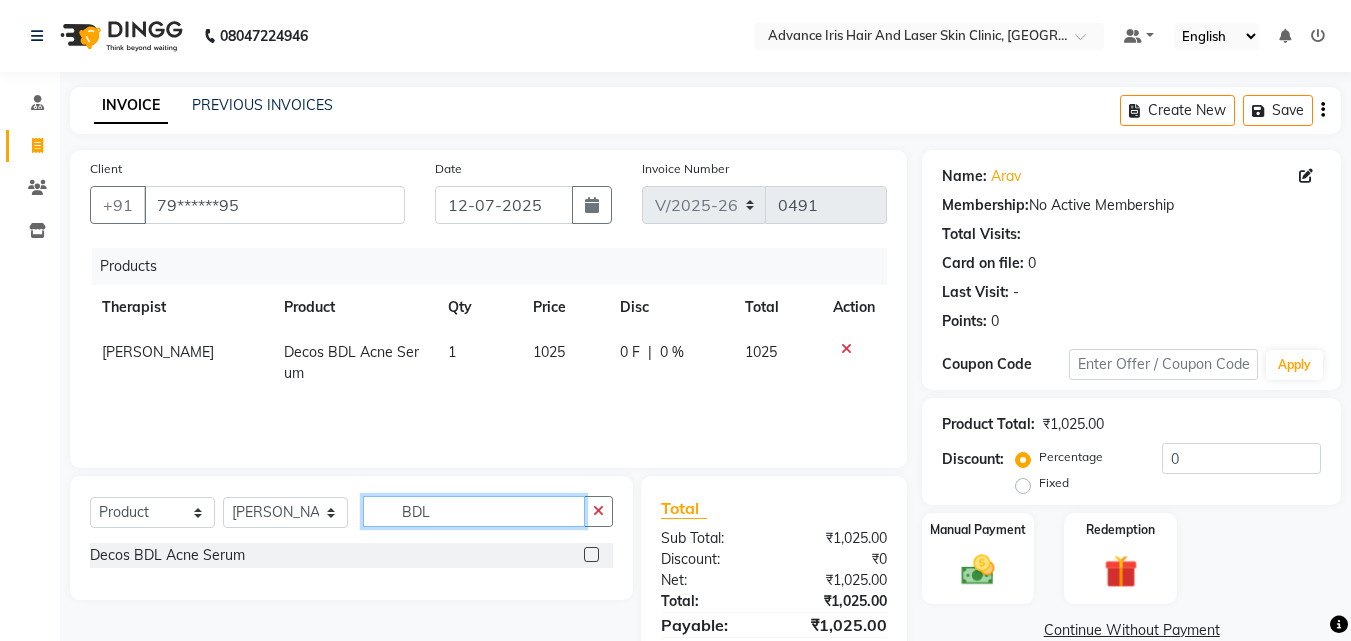 click on "BDL" 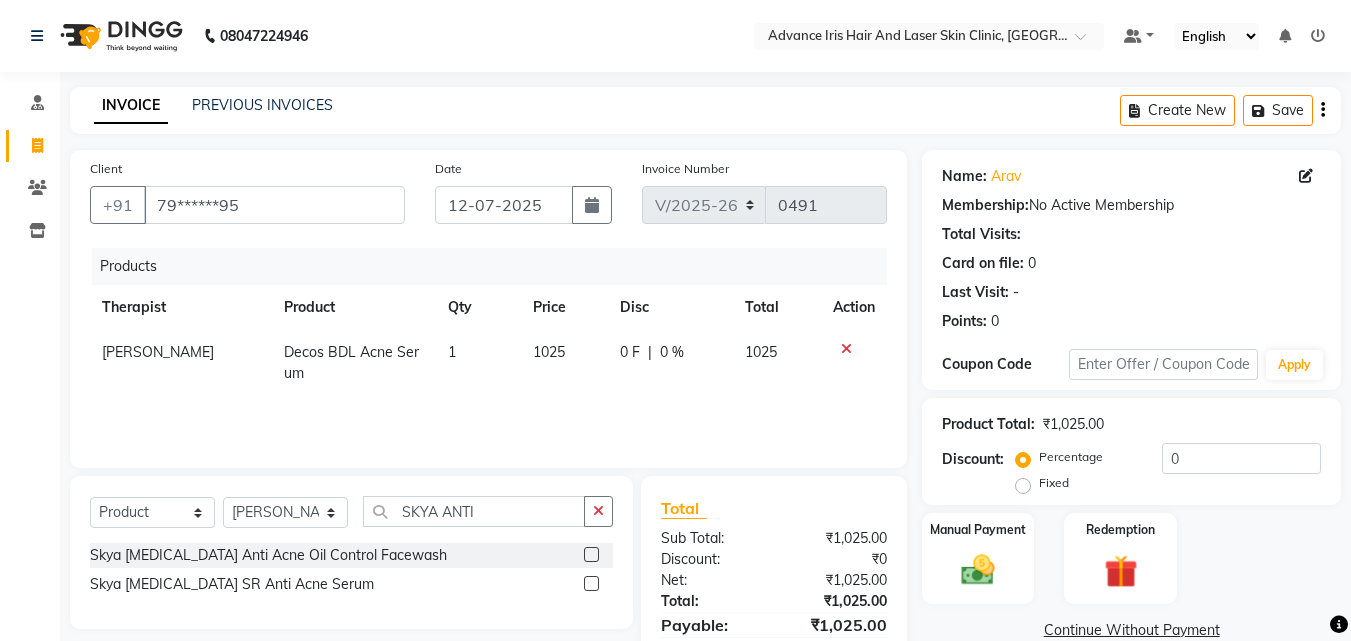 click 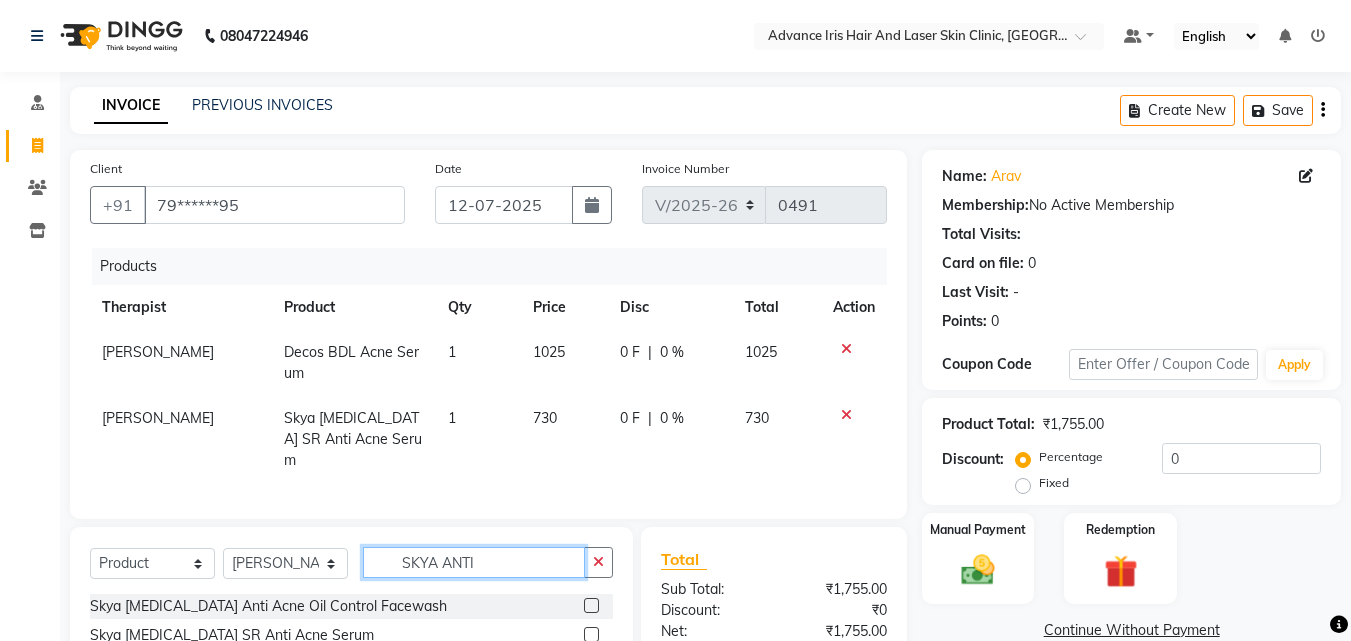 click on "SKYA ANTI" 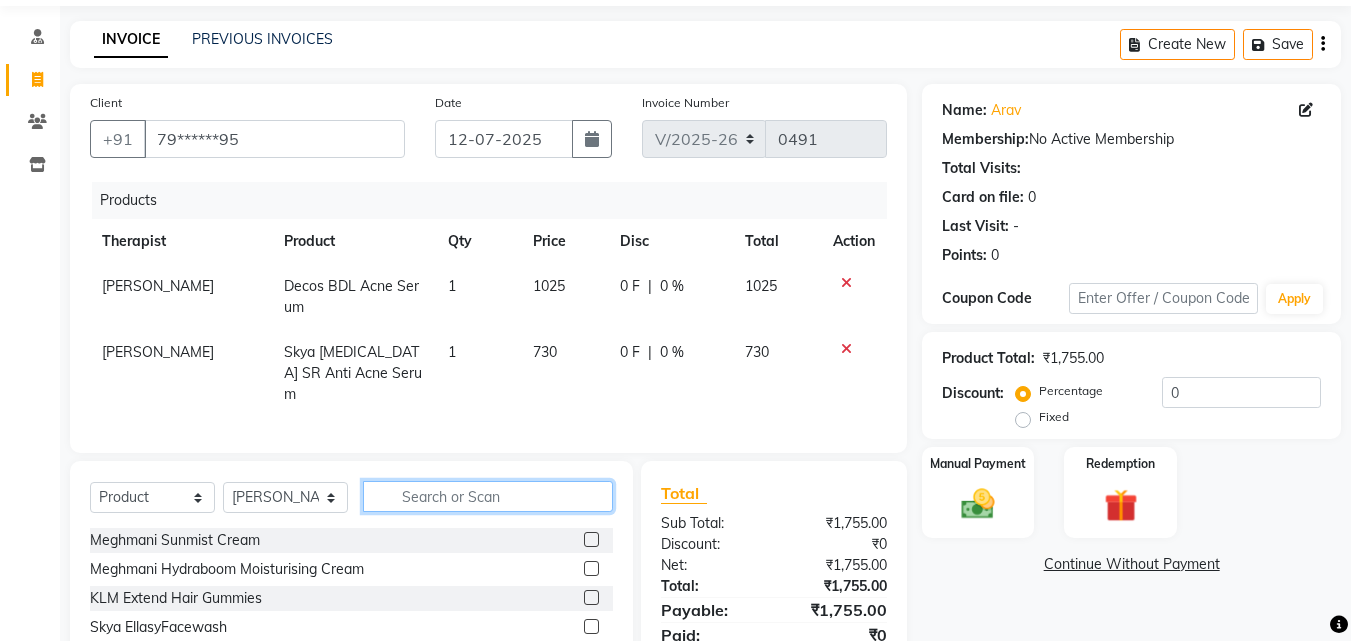 scroll, scrollTop: 100, scrollLeft: 0, axis: vertical 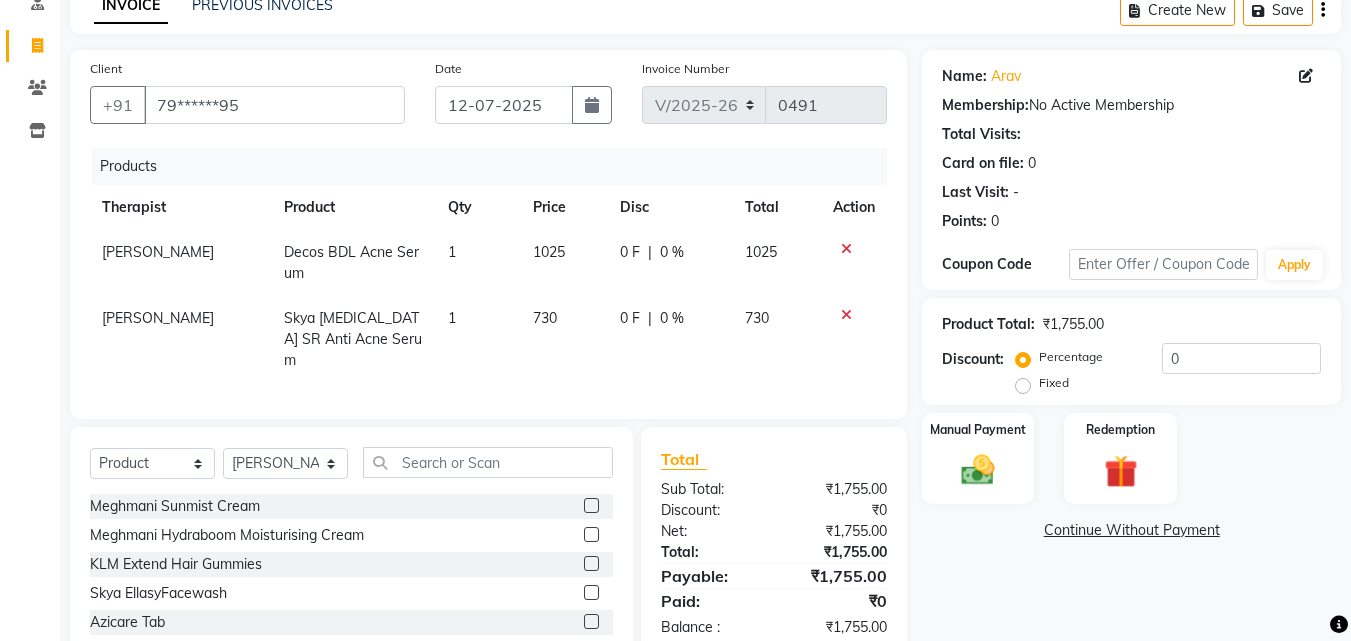 click 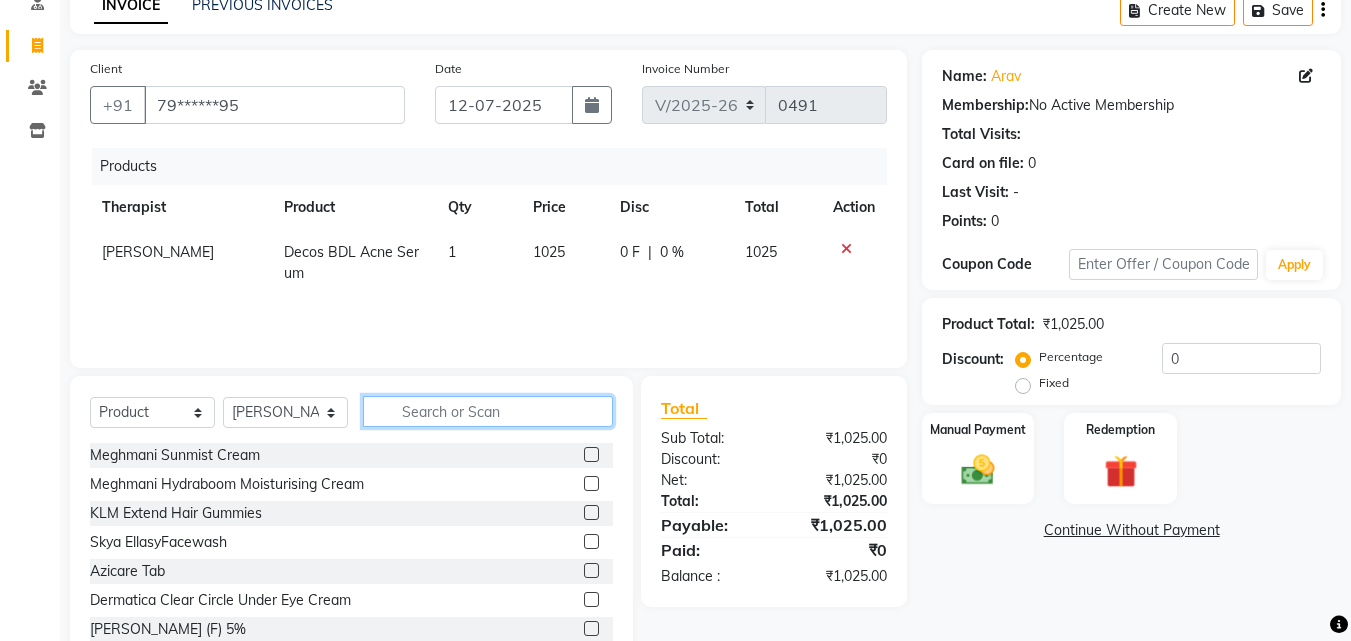 click 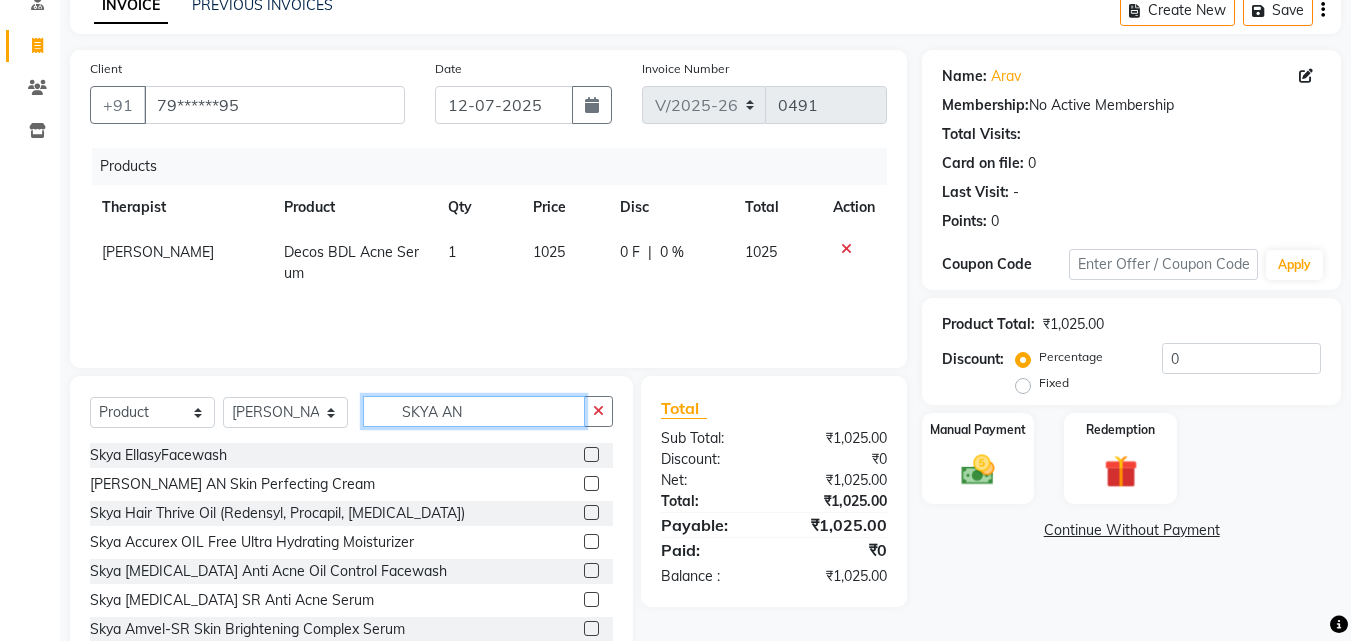 scroll, scrollTop: 96, scrollLeft: 0, axis: vertical 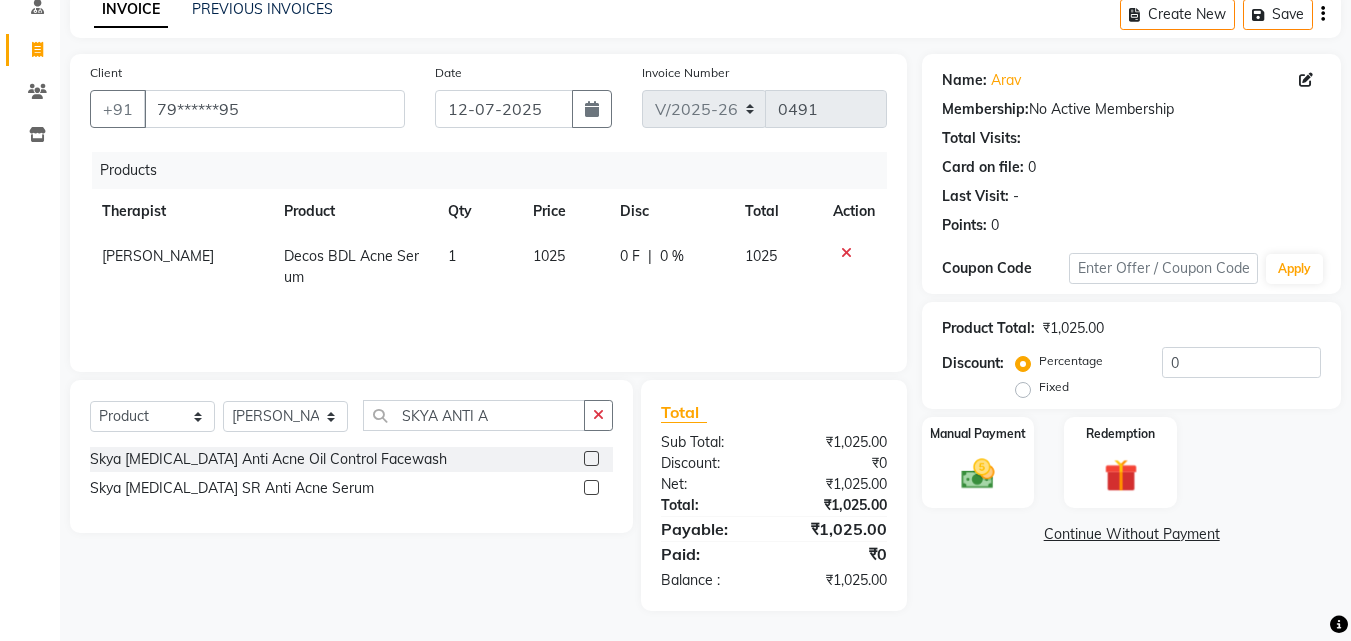 click 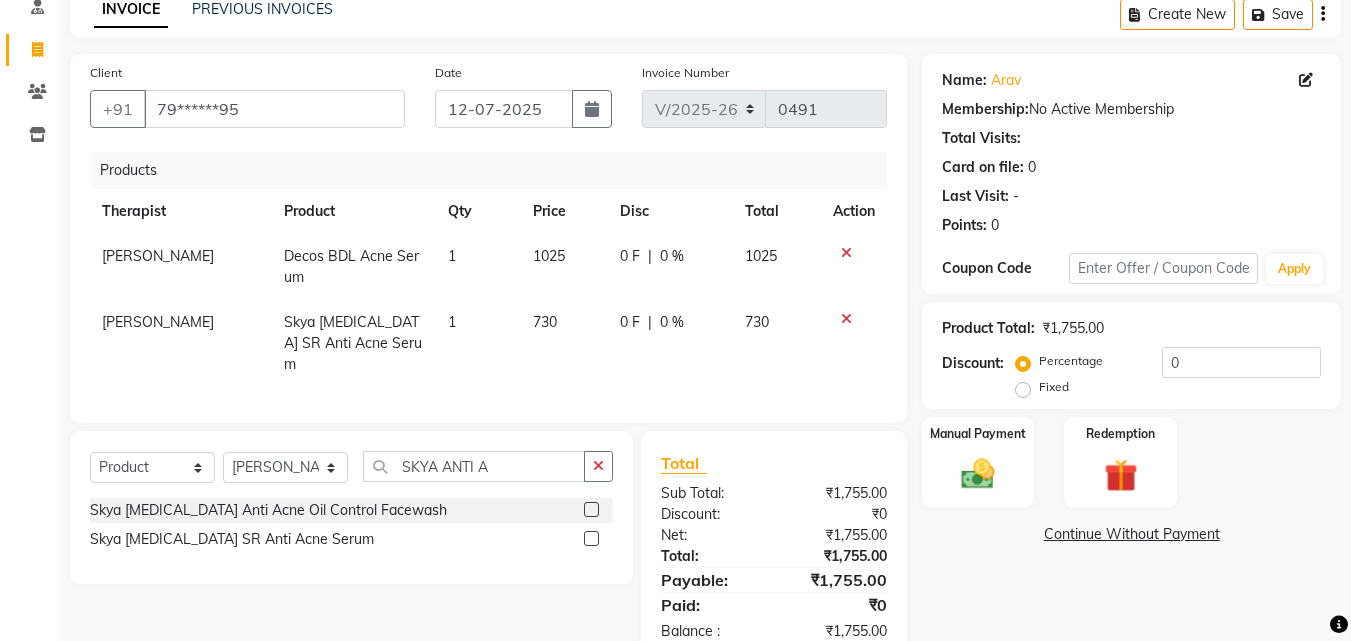click 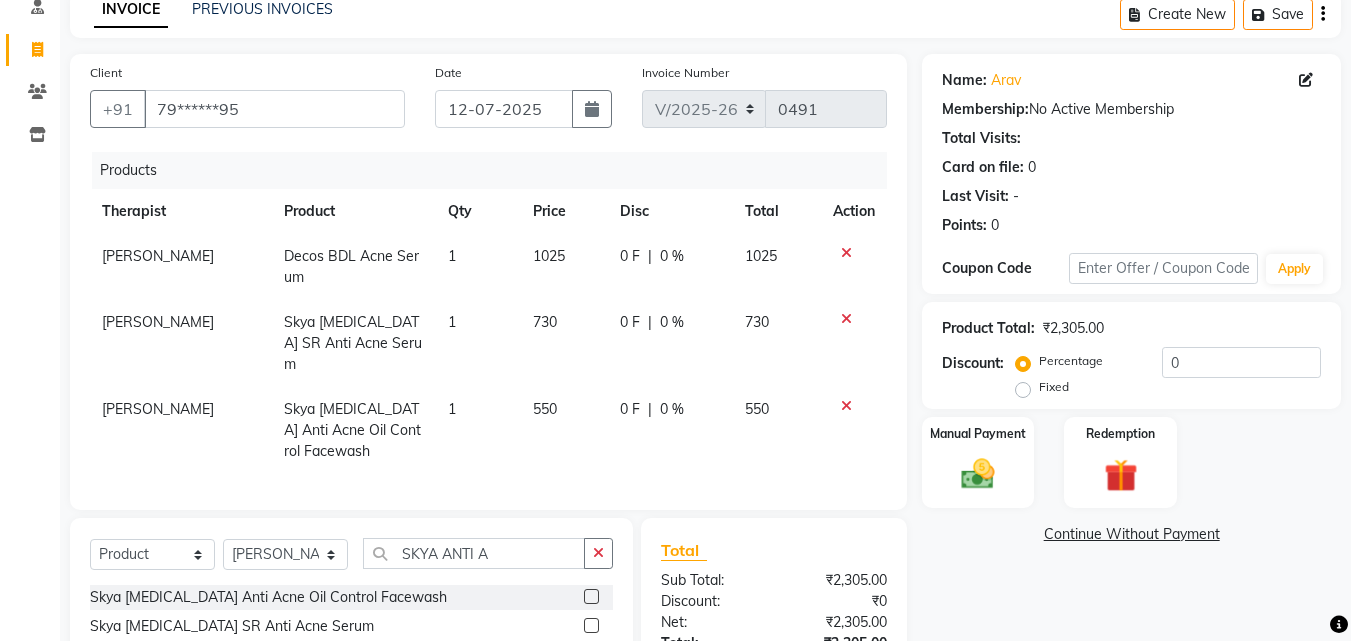 click 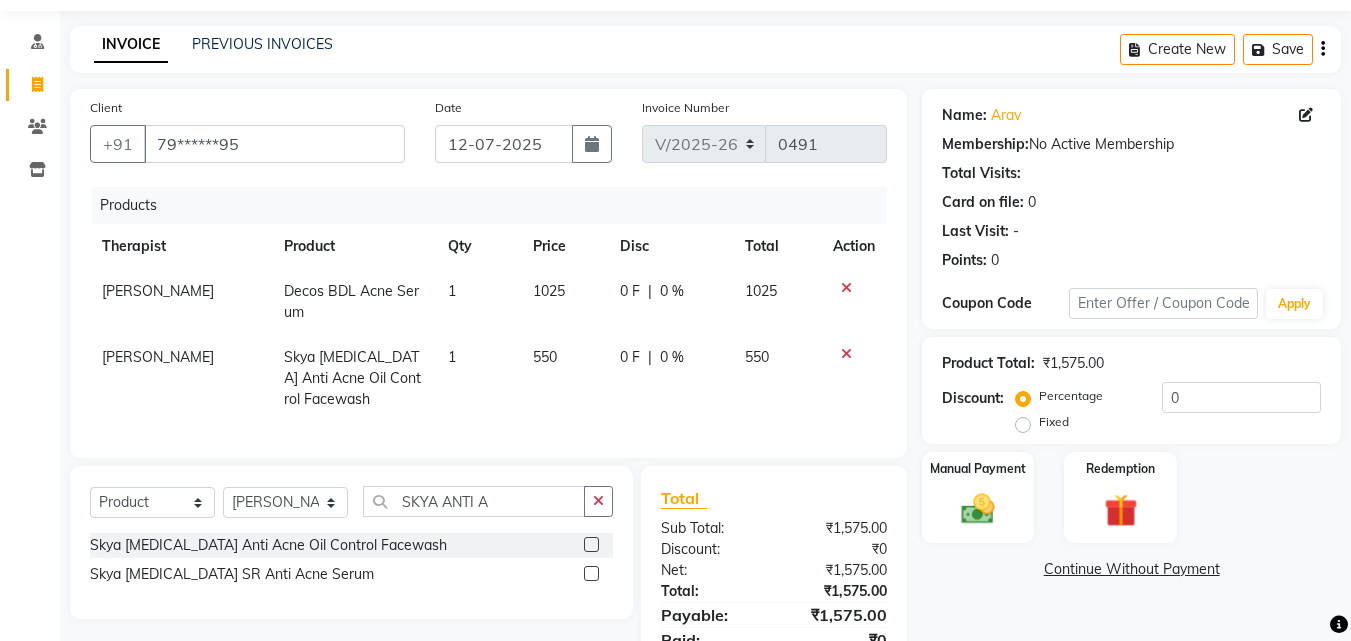 scroll, scrollTop: 0, scrollLeft: 0, axis: both 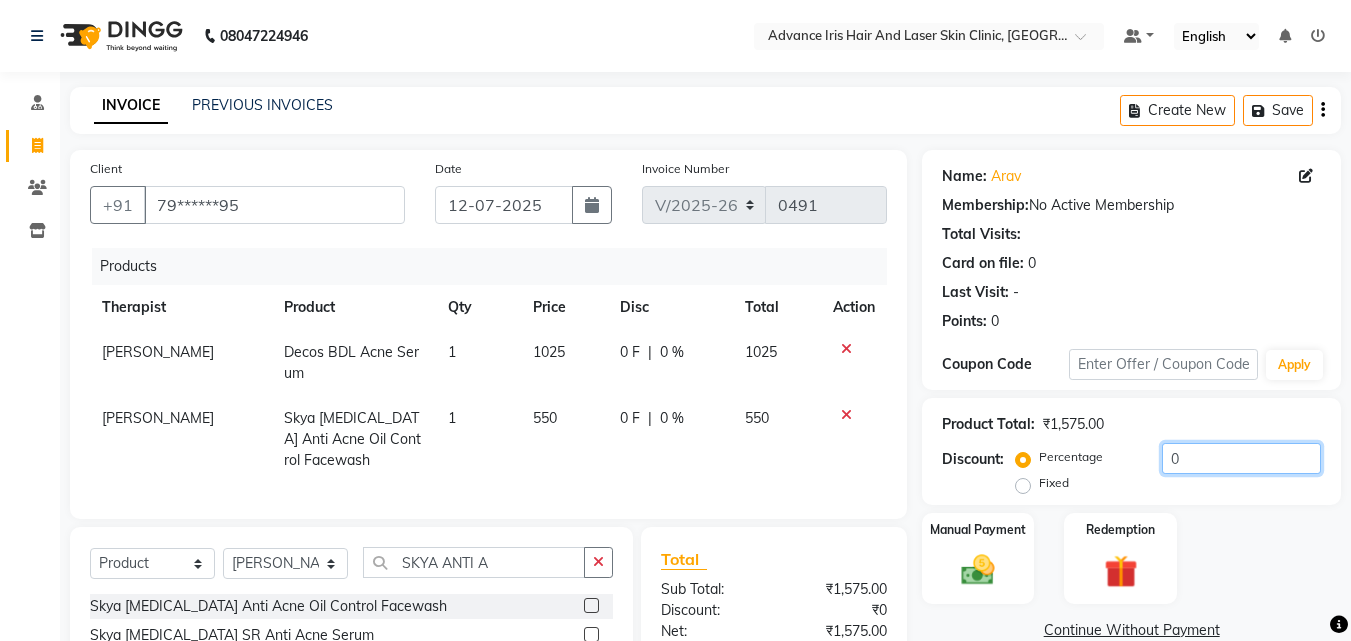 click on "0" 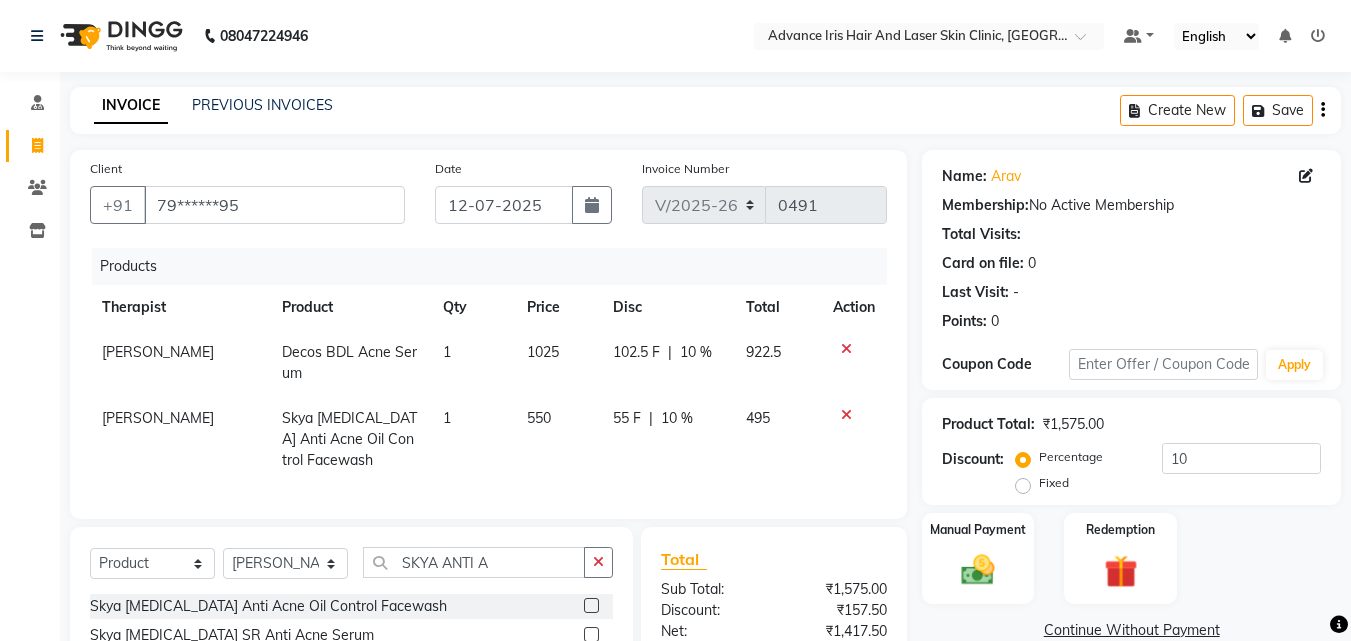 click on "Manual Payment Redemption" 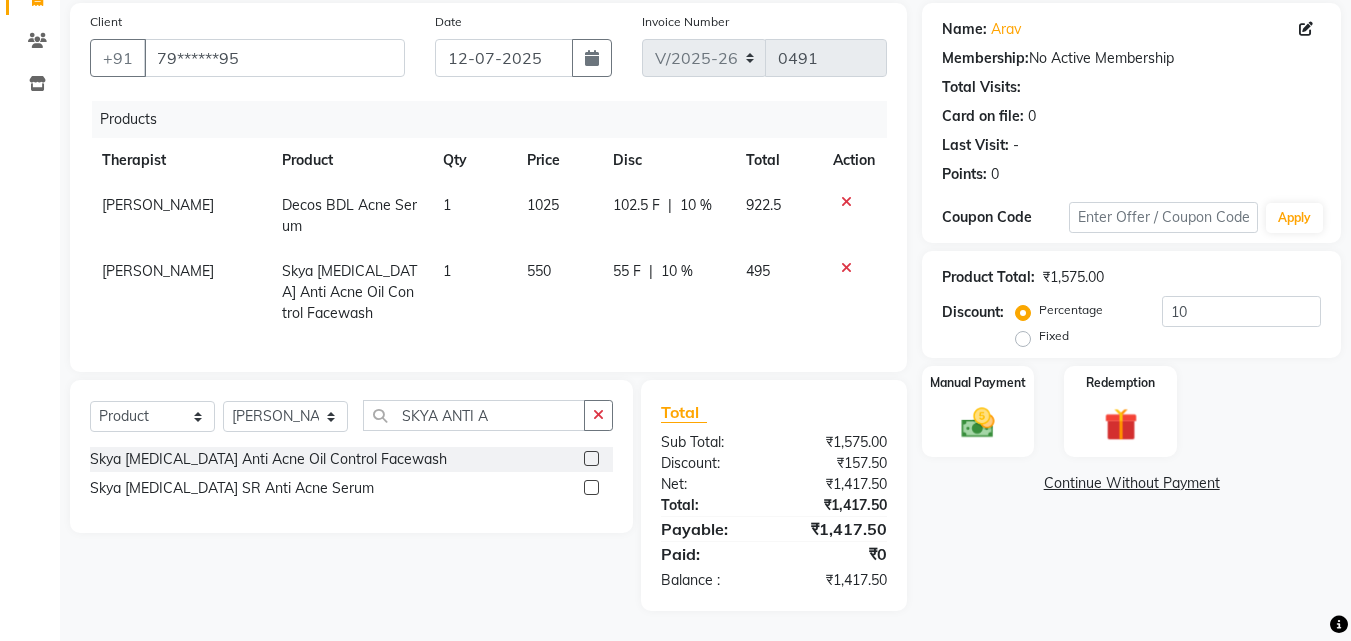 scroll, scrollTop: 162, scrollLeft: 0, axis: vertical 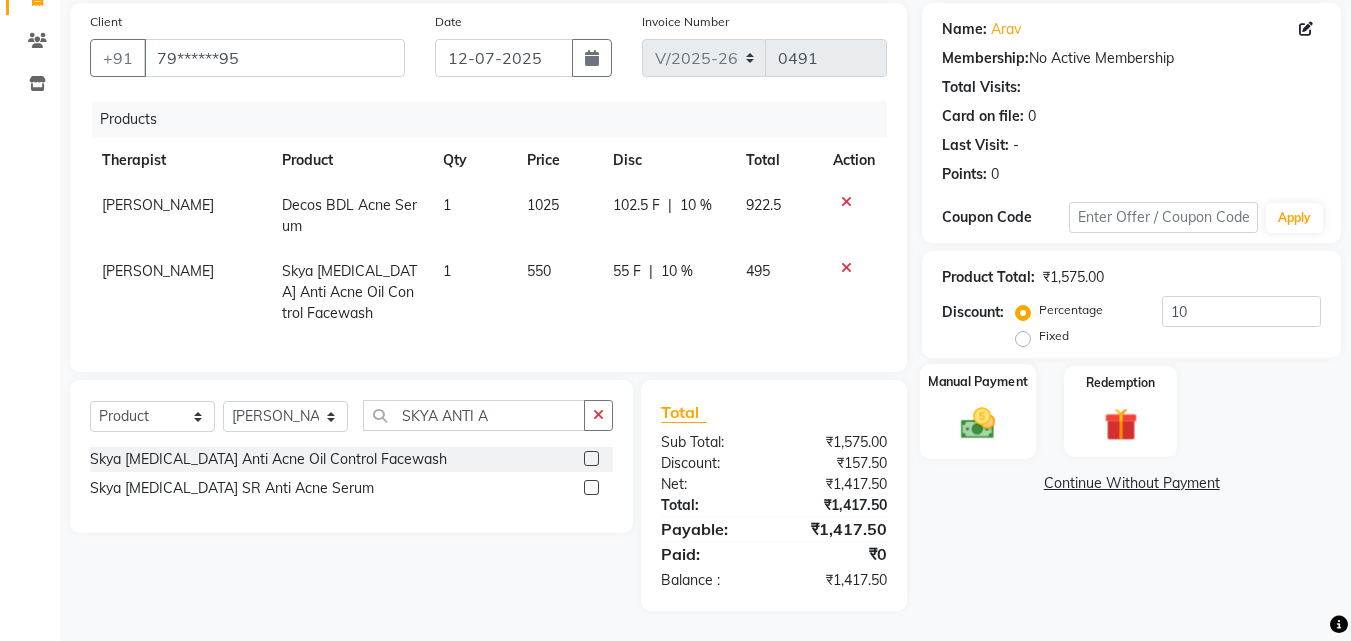 click 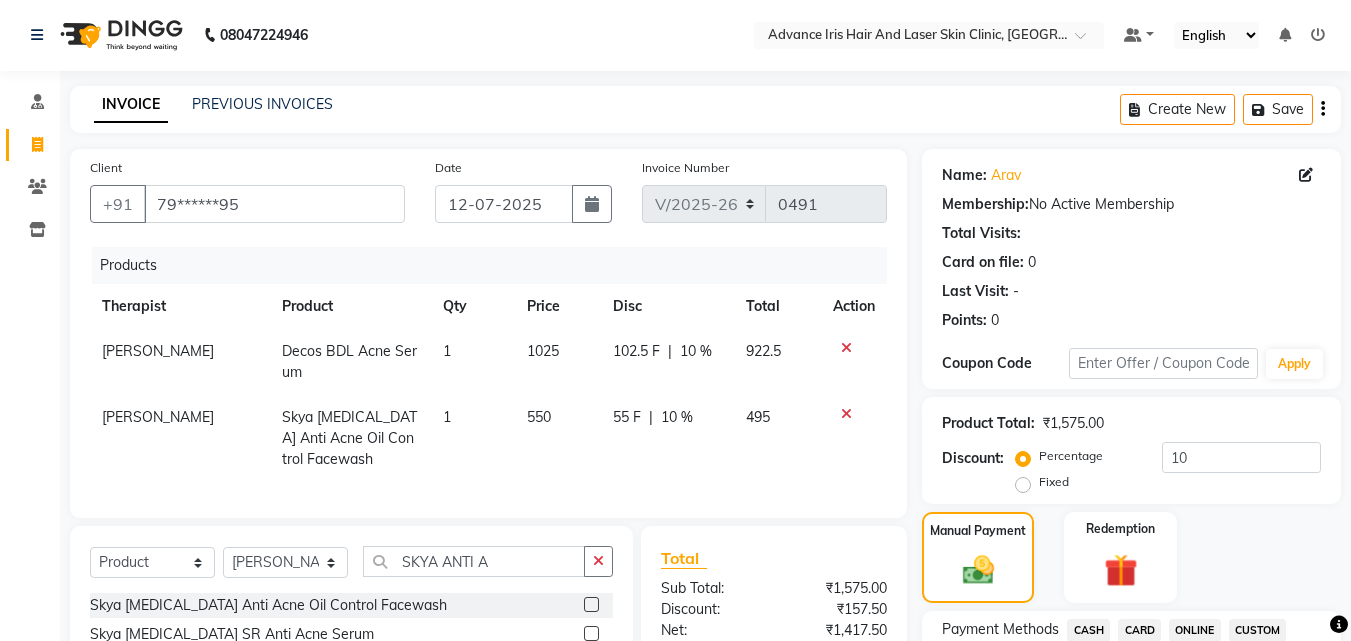 scroll, scrollTop: 0, scrollLeft: 0, axis: both 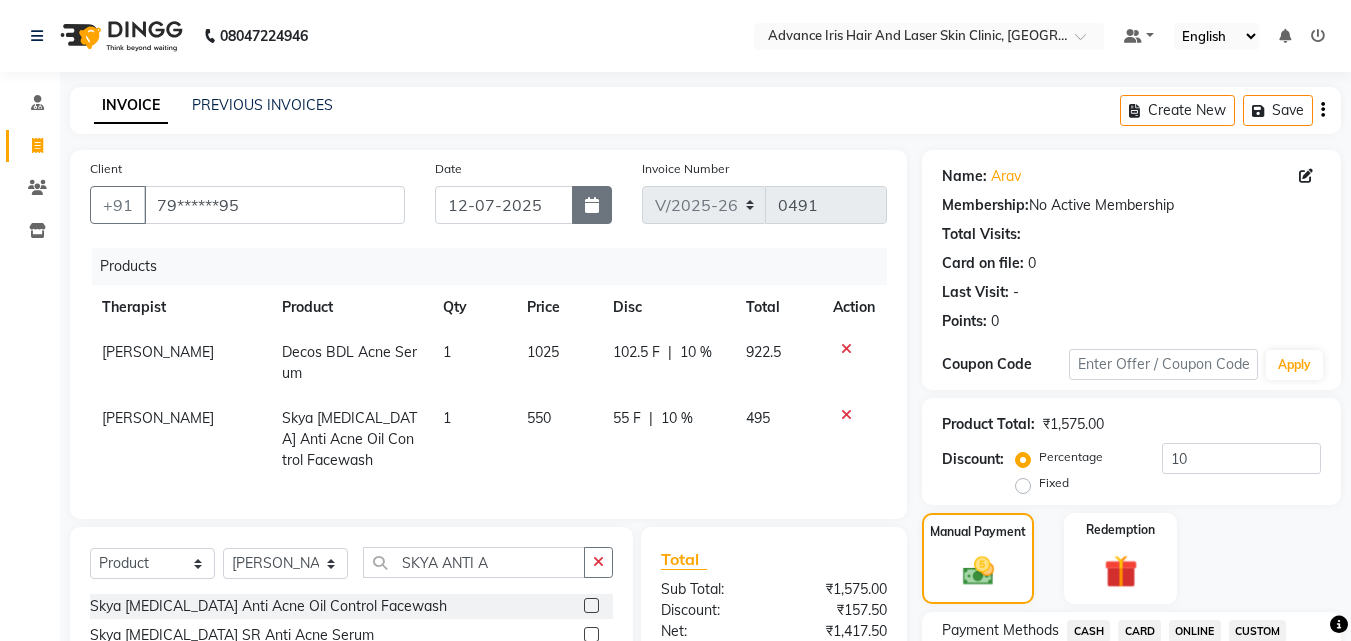 click 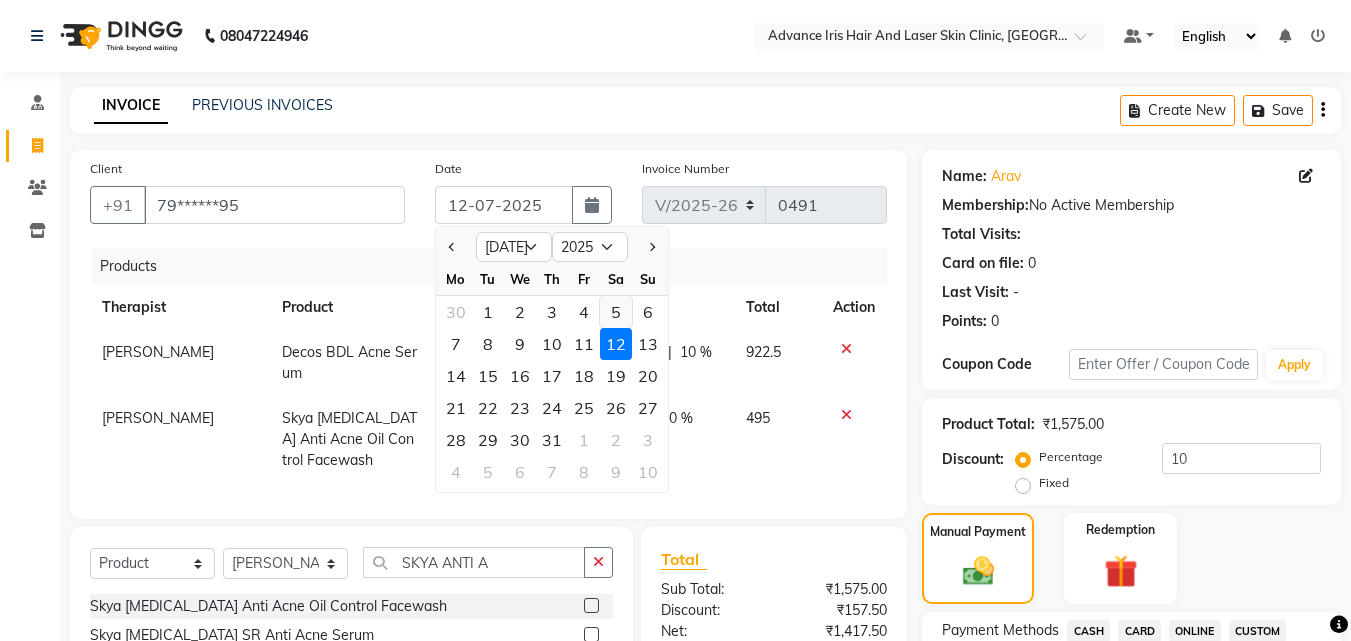 click on "5" 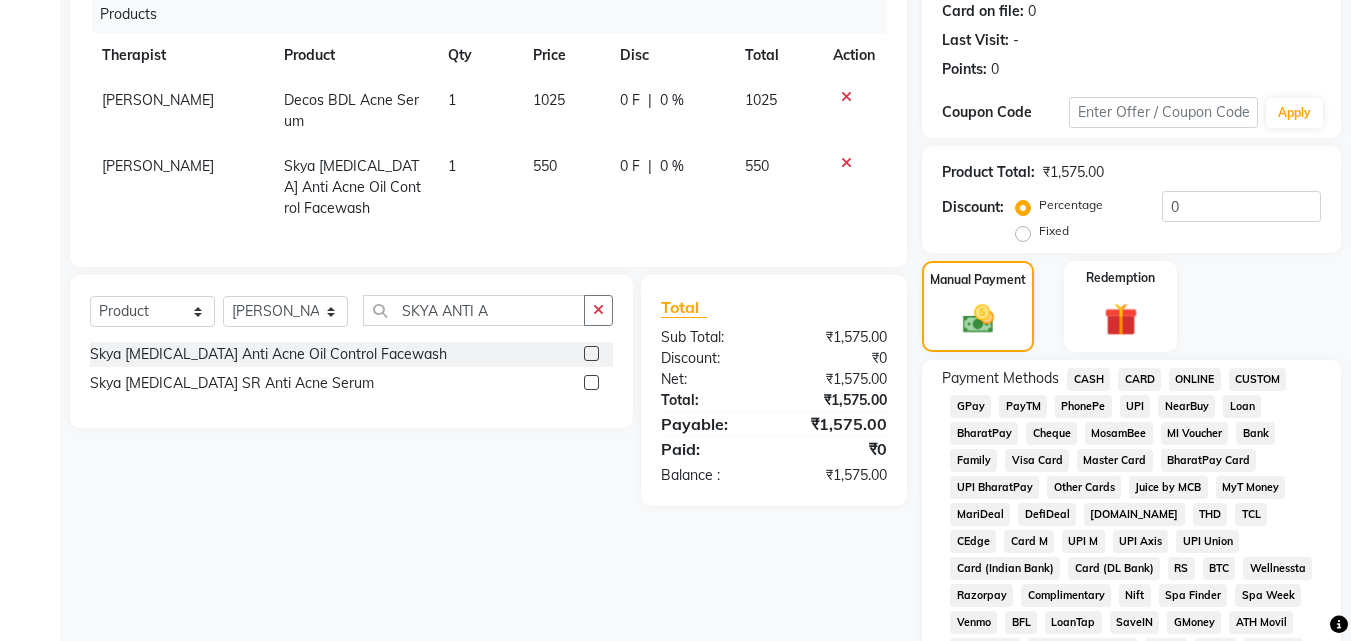 scroll, scrollTop: 100, scrollLeft: 0, axis: vertical 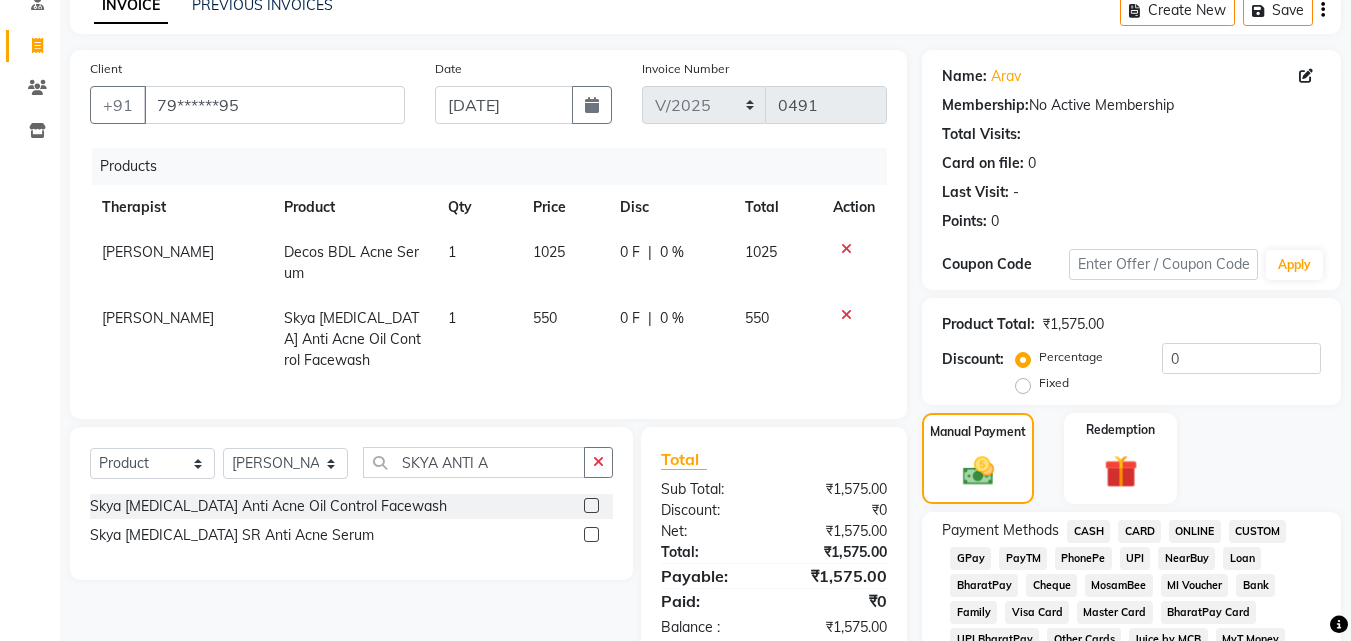 click on "Fixed" 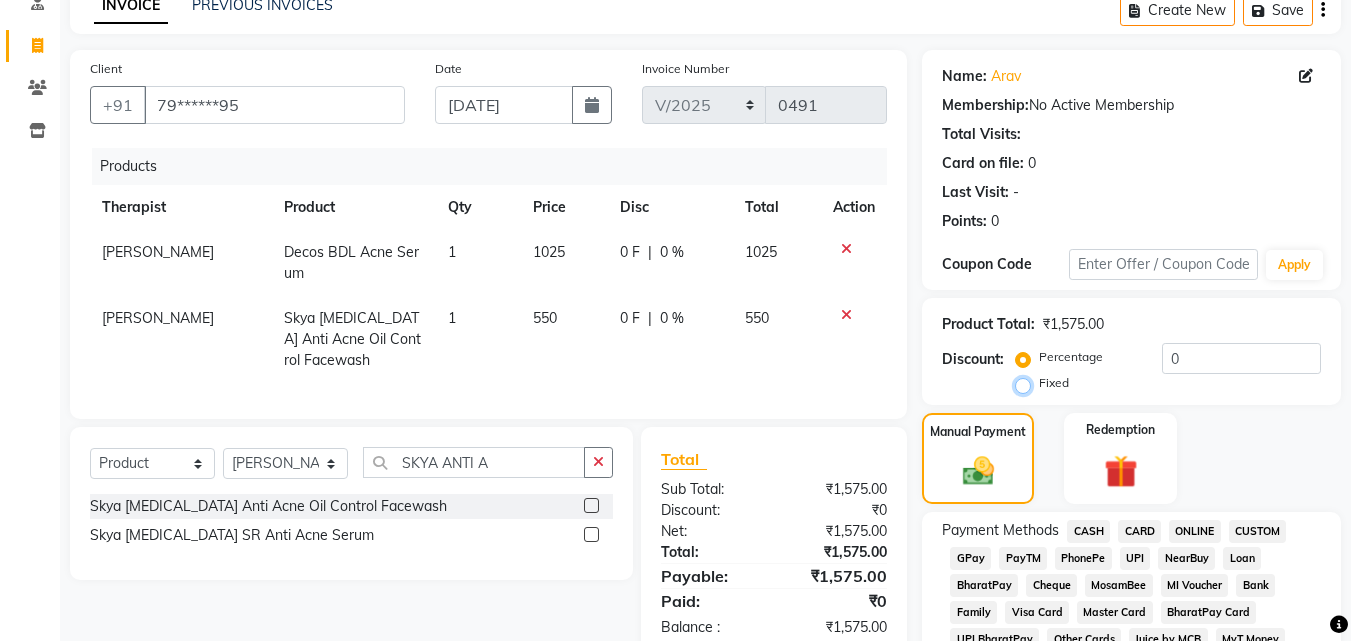 click on "Fixed" at bounding box center (1027, 383) 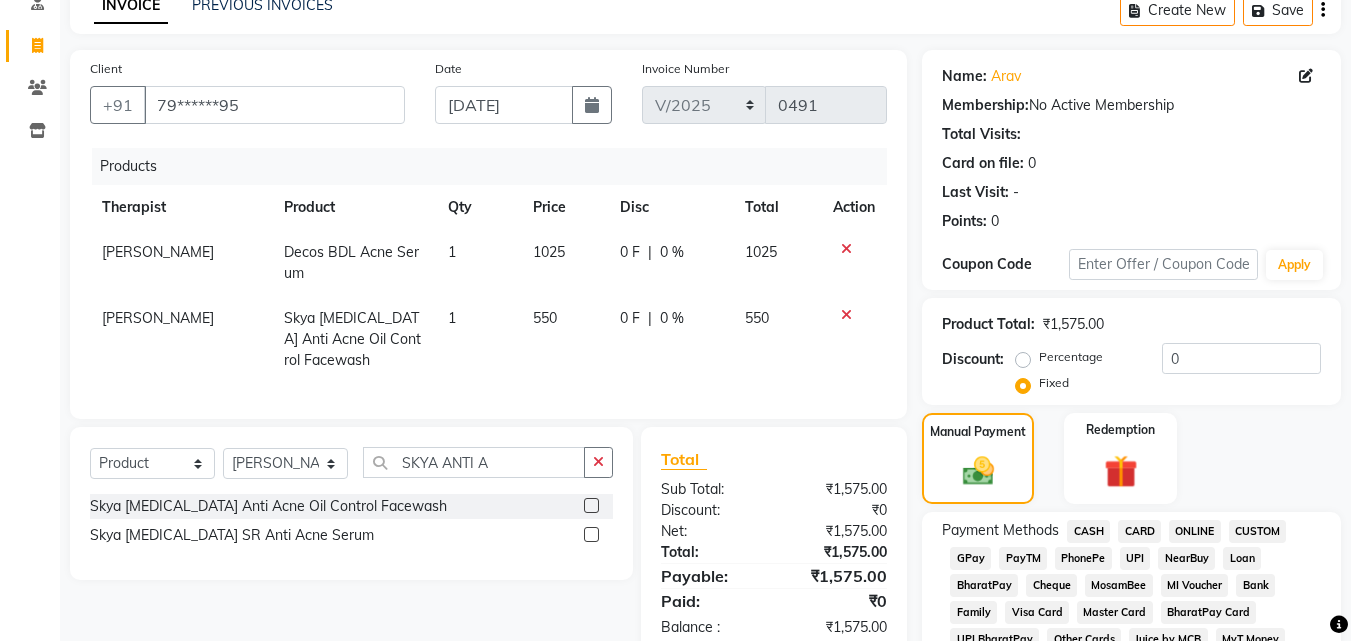 click on "Percentage" 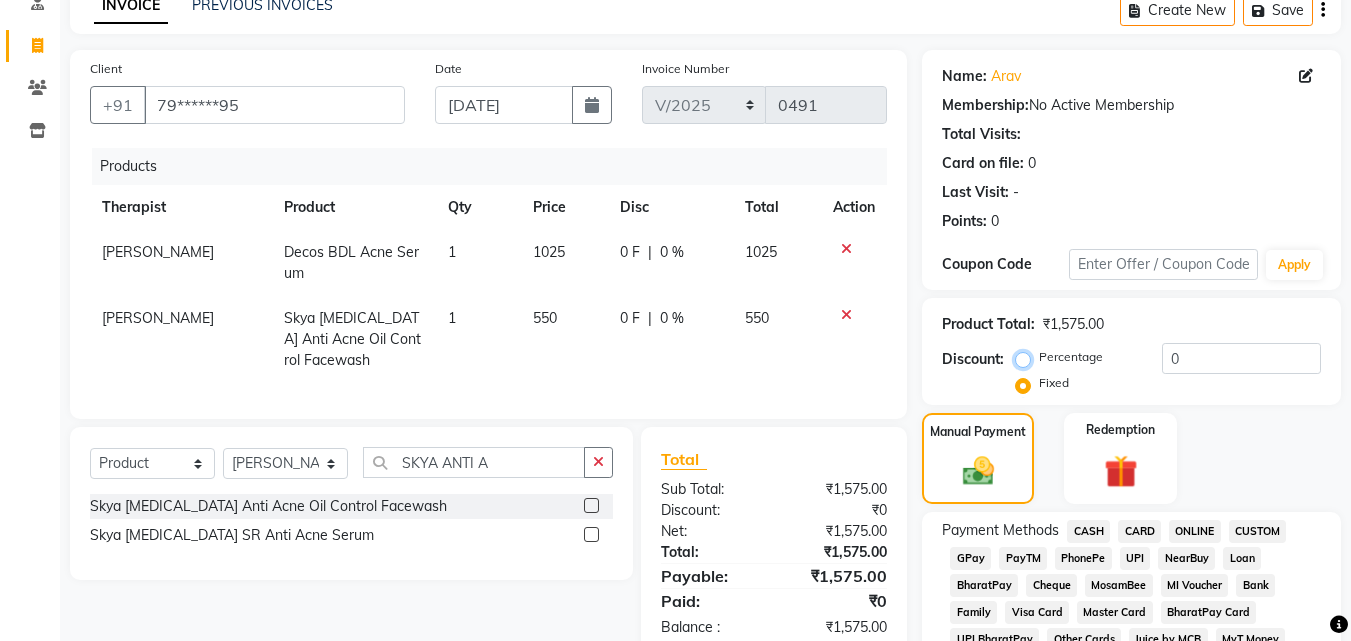 click on "Percentage" at bounding box center (1027, 357) 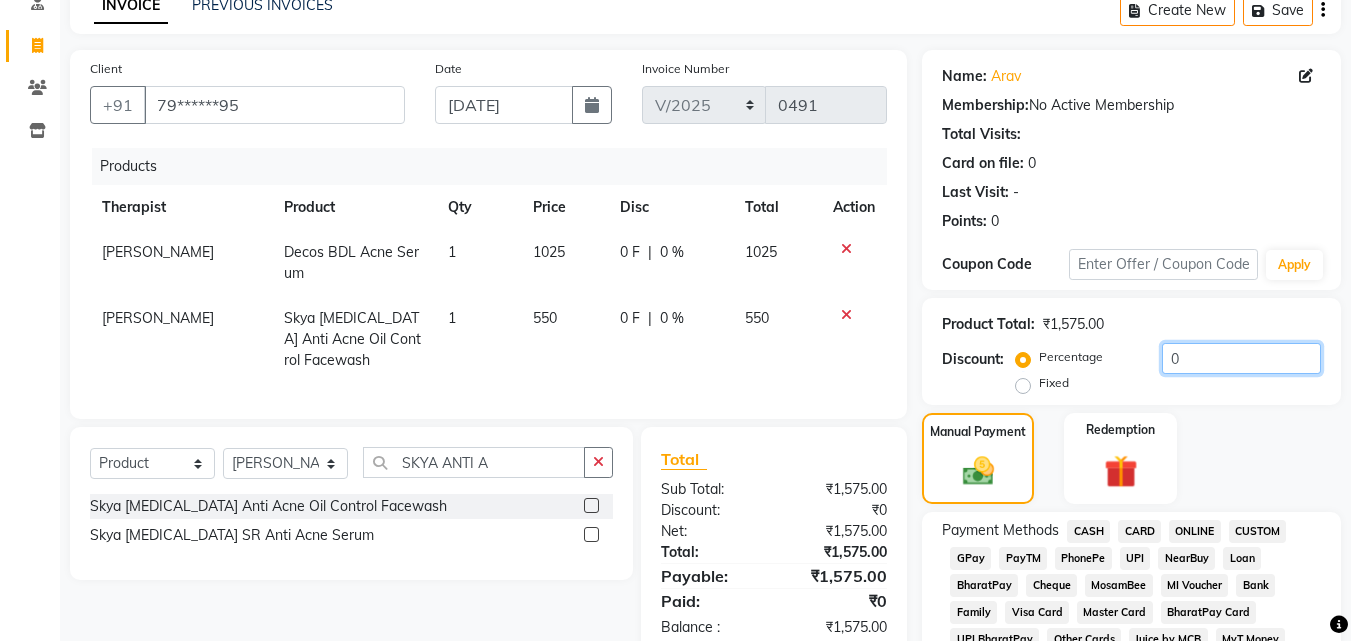 click on "0" 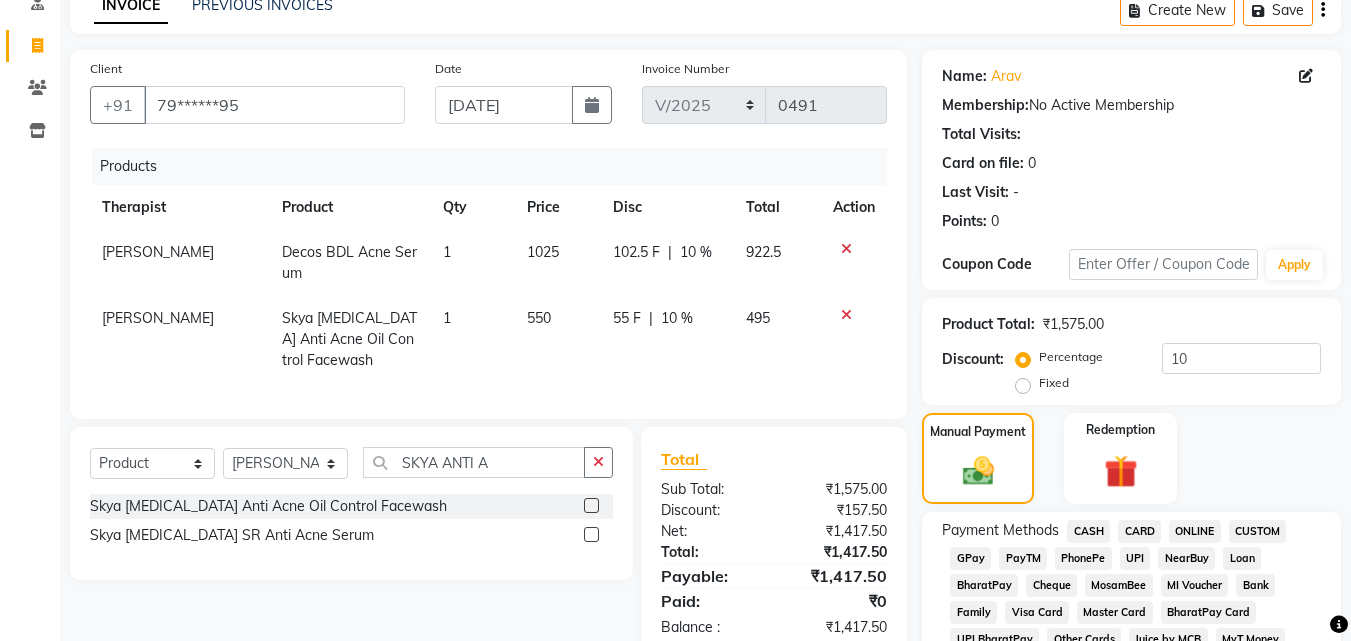 click on "GPay" 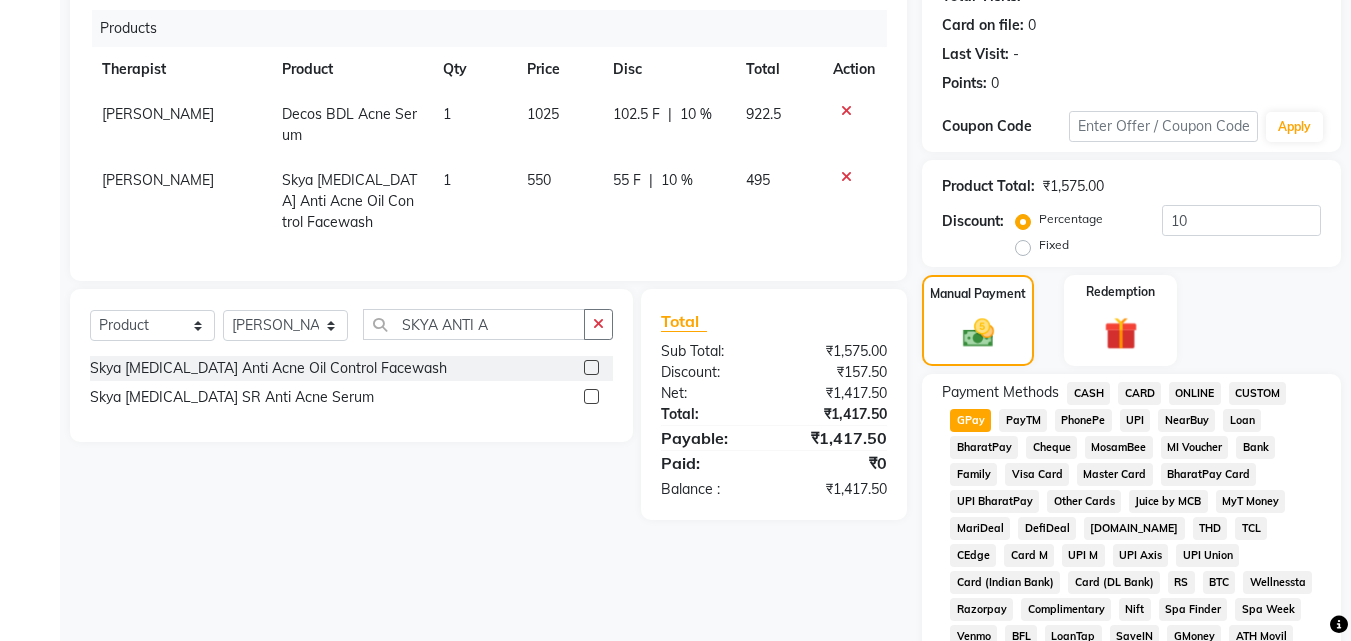 scroll, scrollTop: 785, scrollLeft: 0, axis: vertical 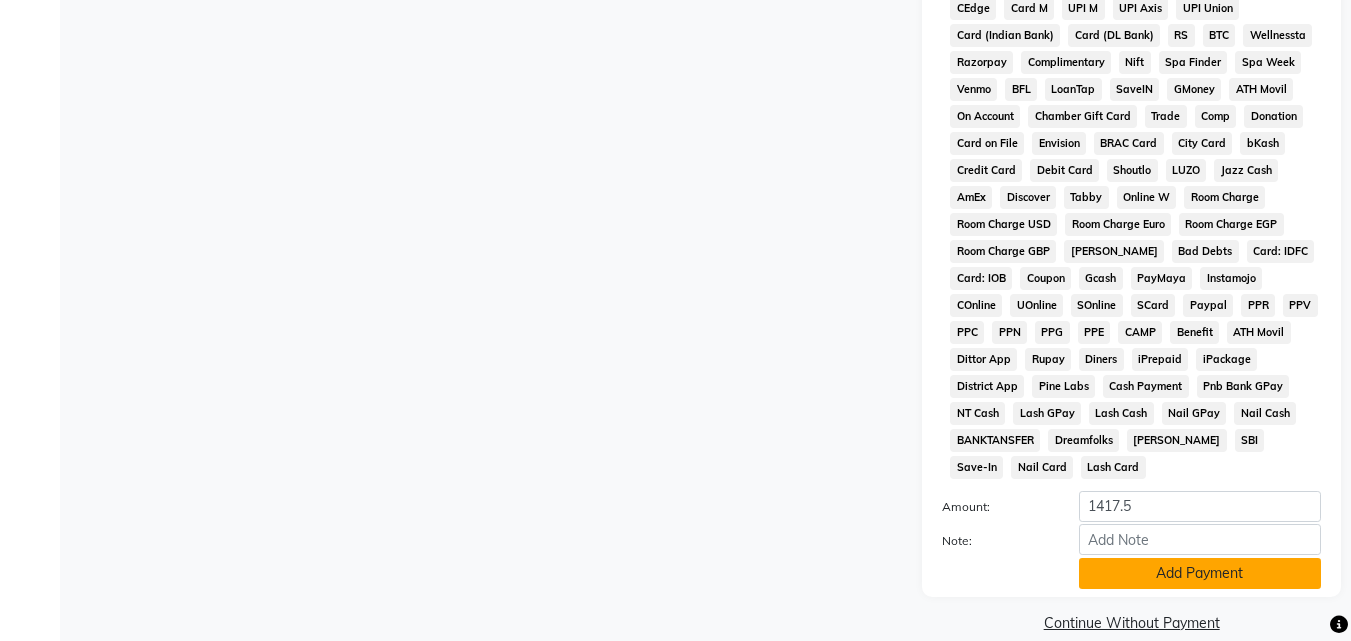 click on "Add Payment" 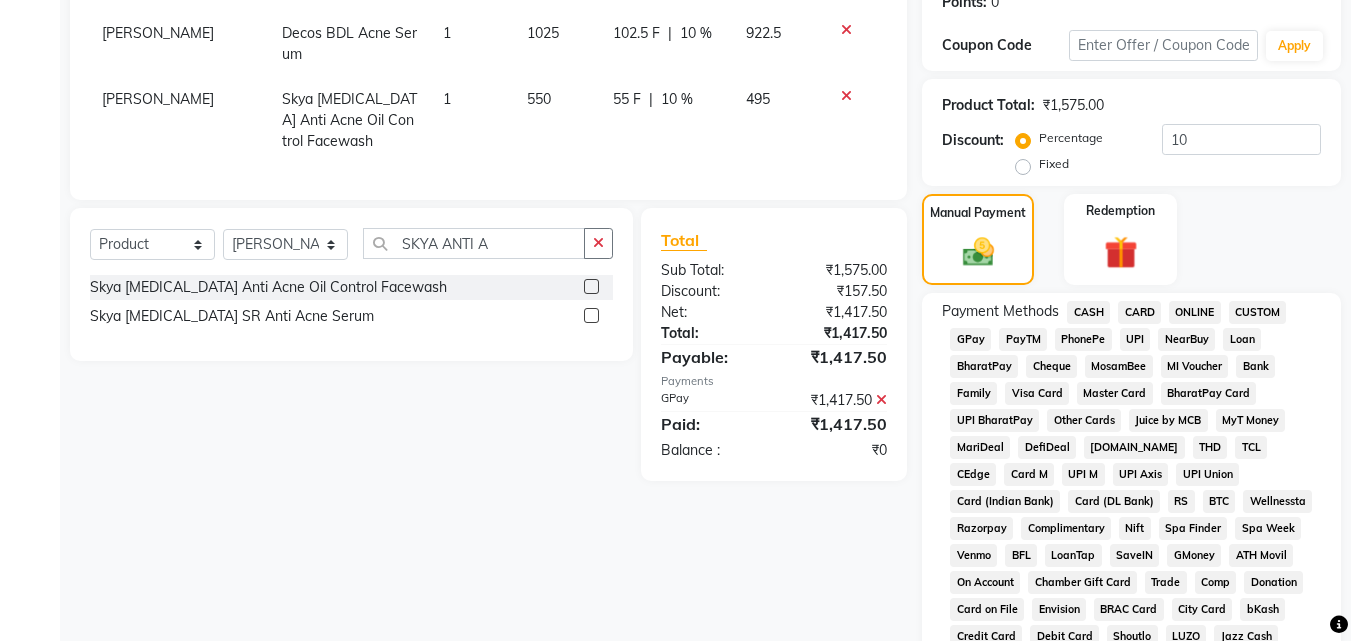 scroll, scrollTop: 185, scrollLeft: 0, axis: vertical 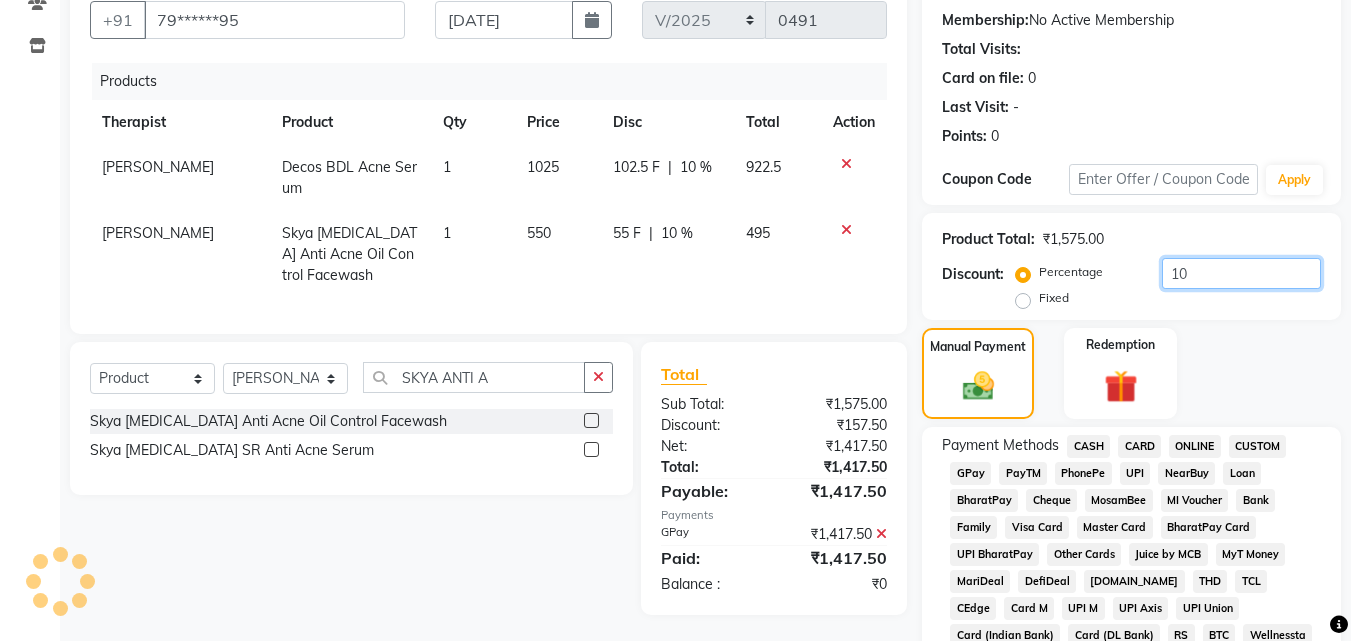 click on "10" 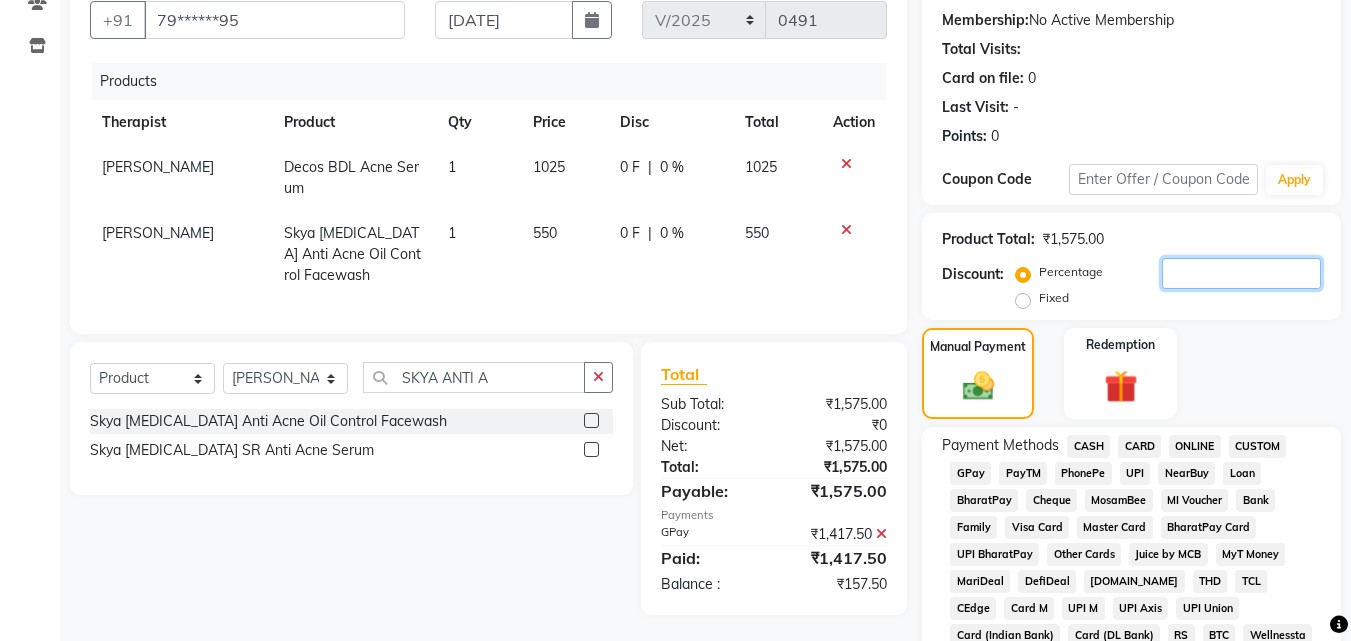 click 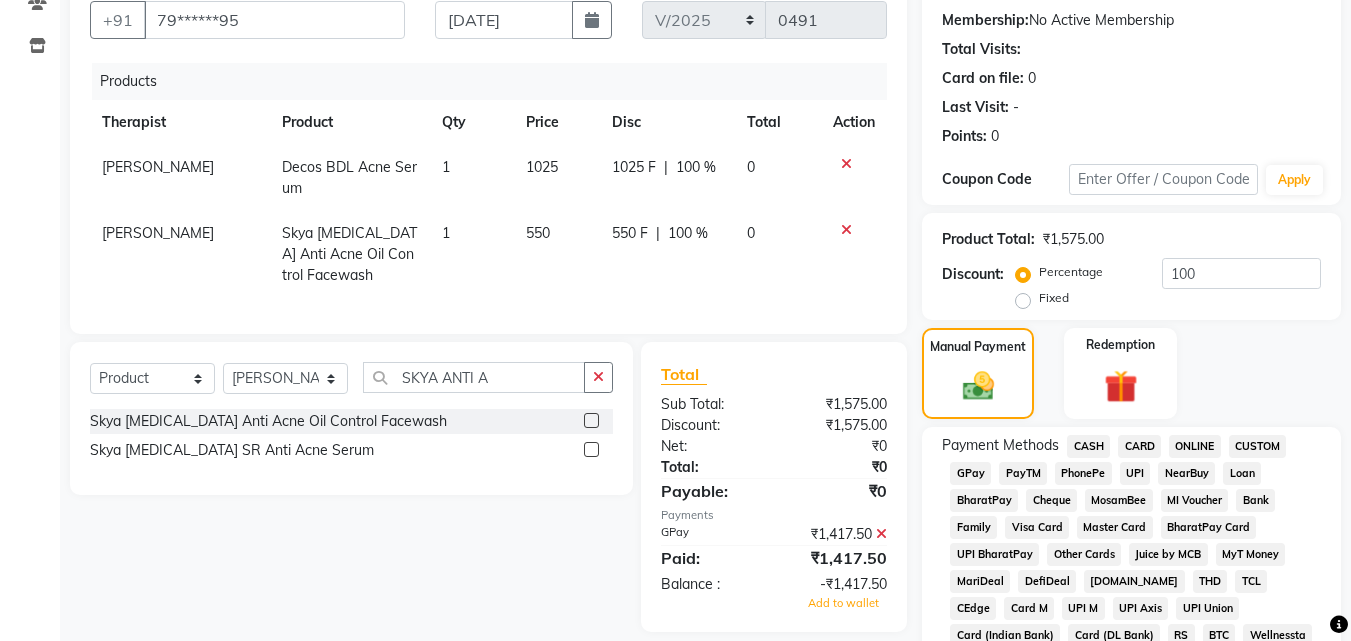 click on "GPay" 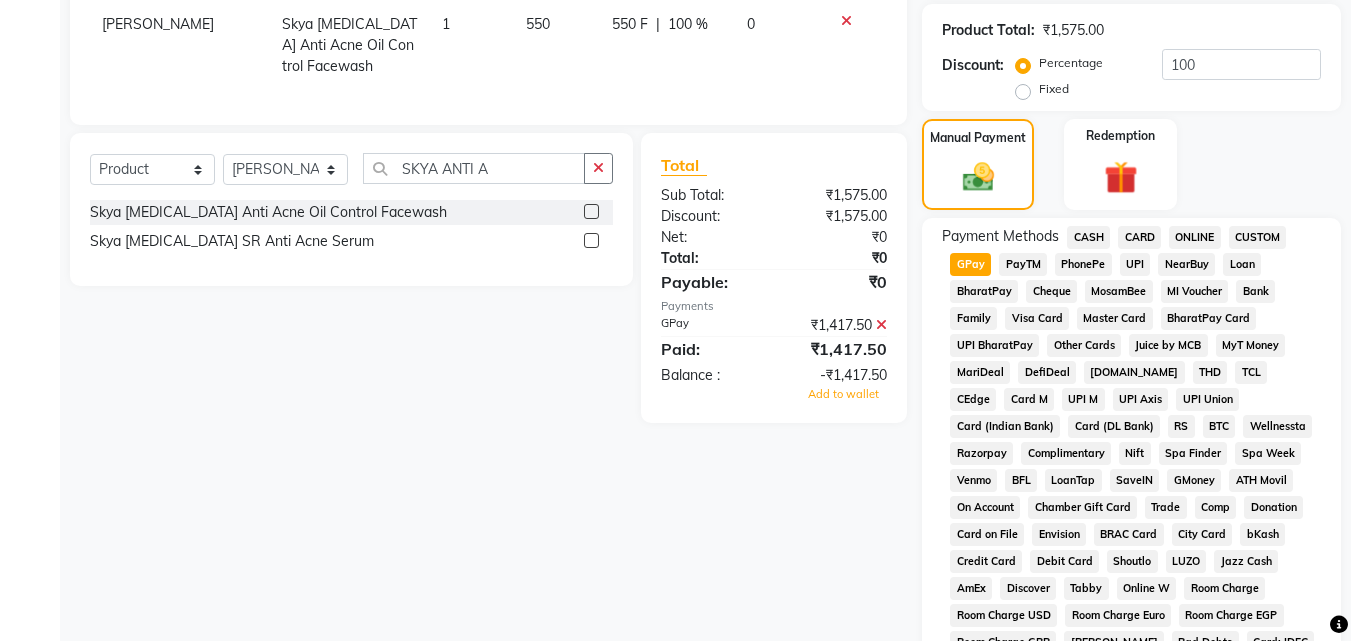 scroll, scrollTop: 898, scrollLeft: 0, axis: vertical 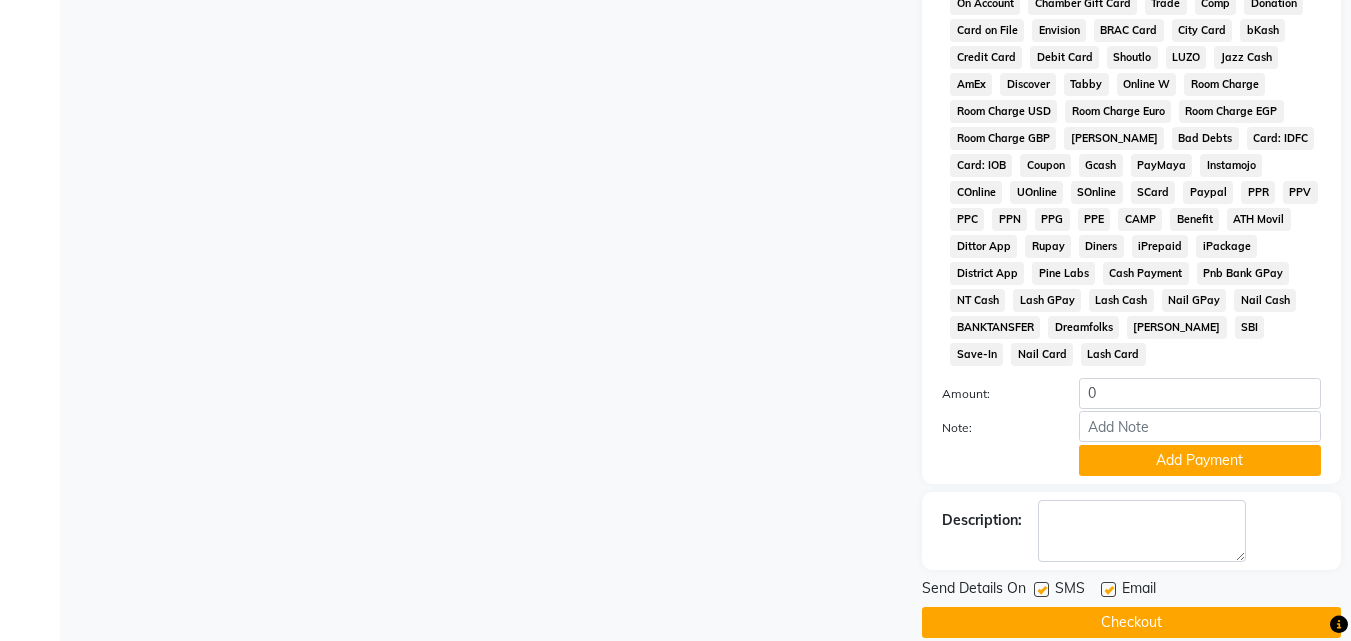 click on "Add Payment" 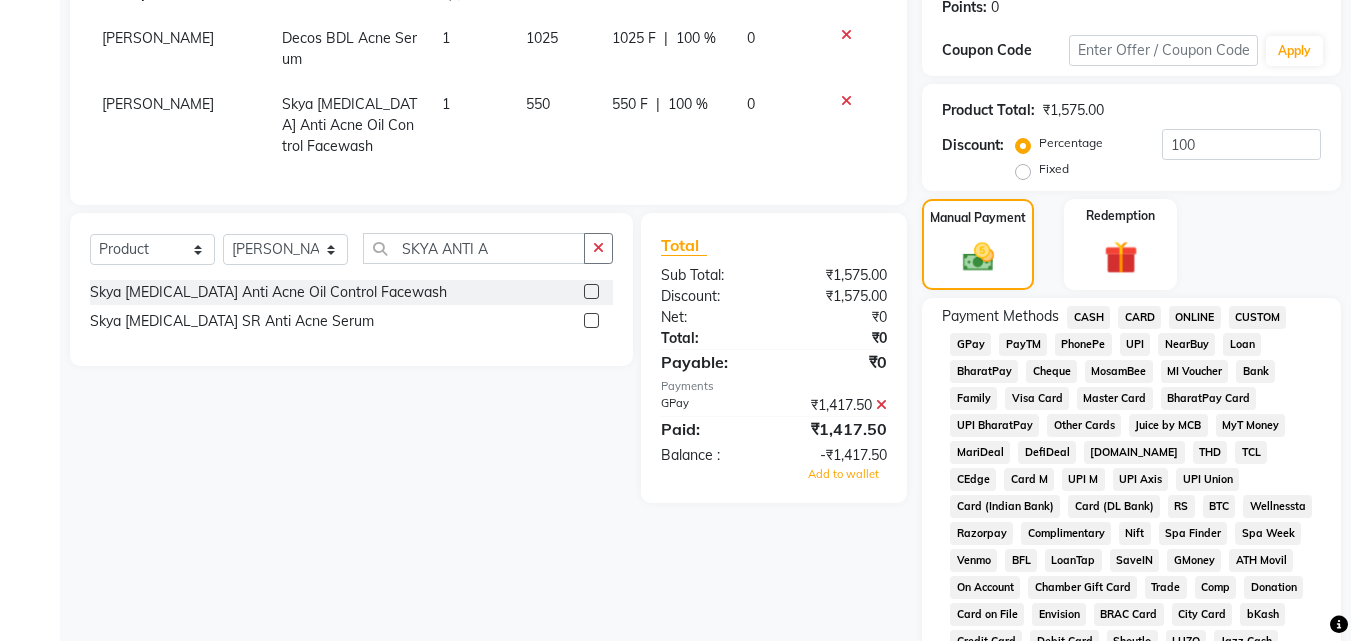 scroll, scrollTop: 292, scrollLeft: 0, axis: vertical 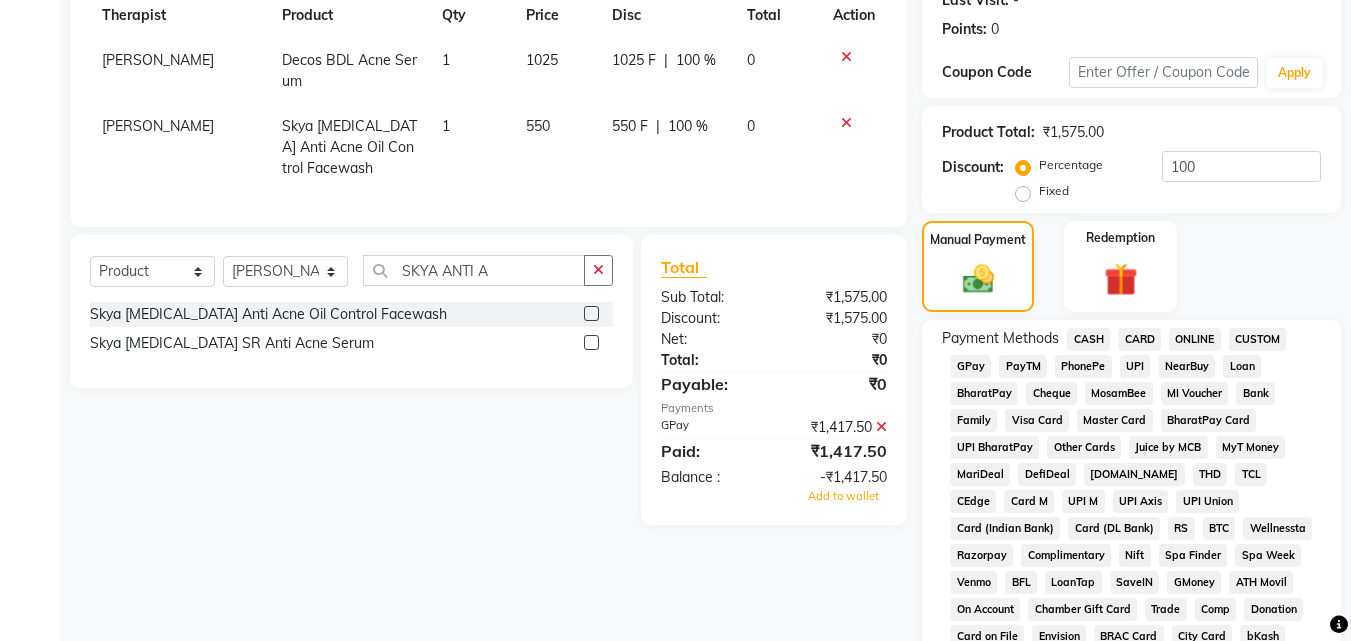 click 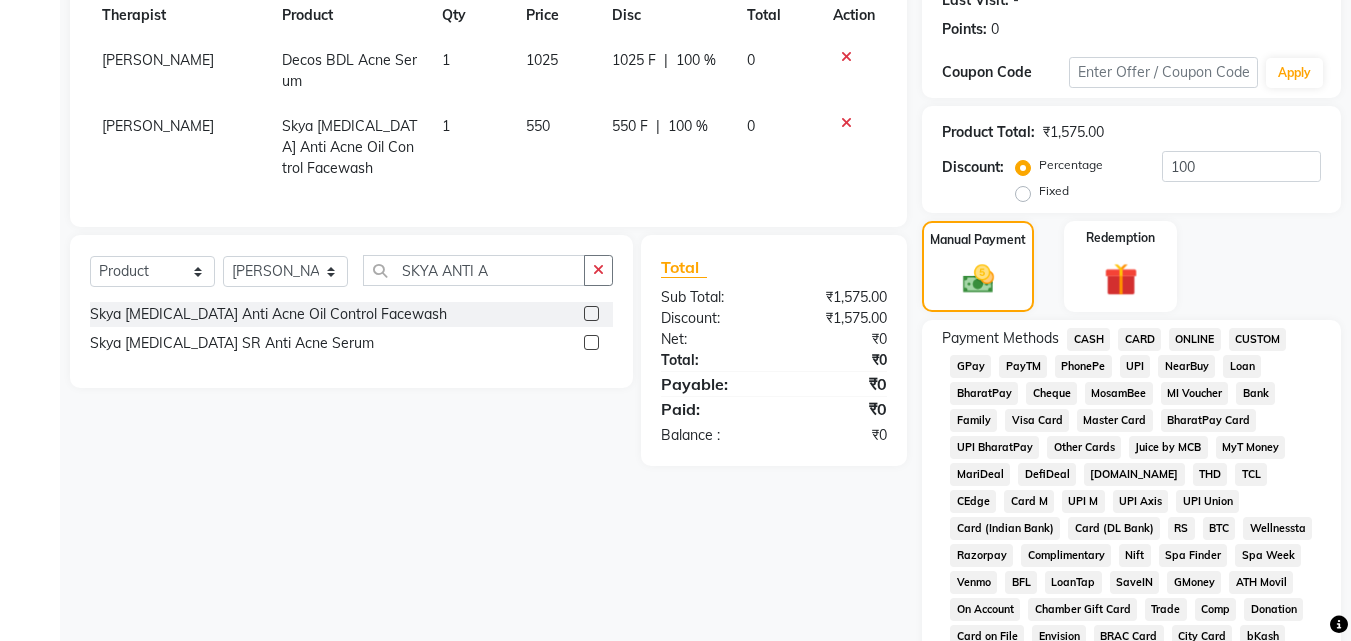 click on "GPay" 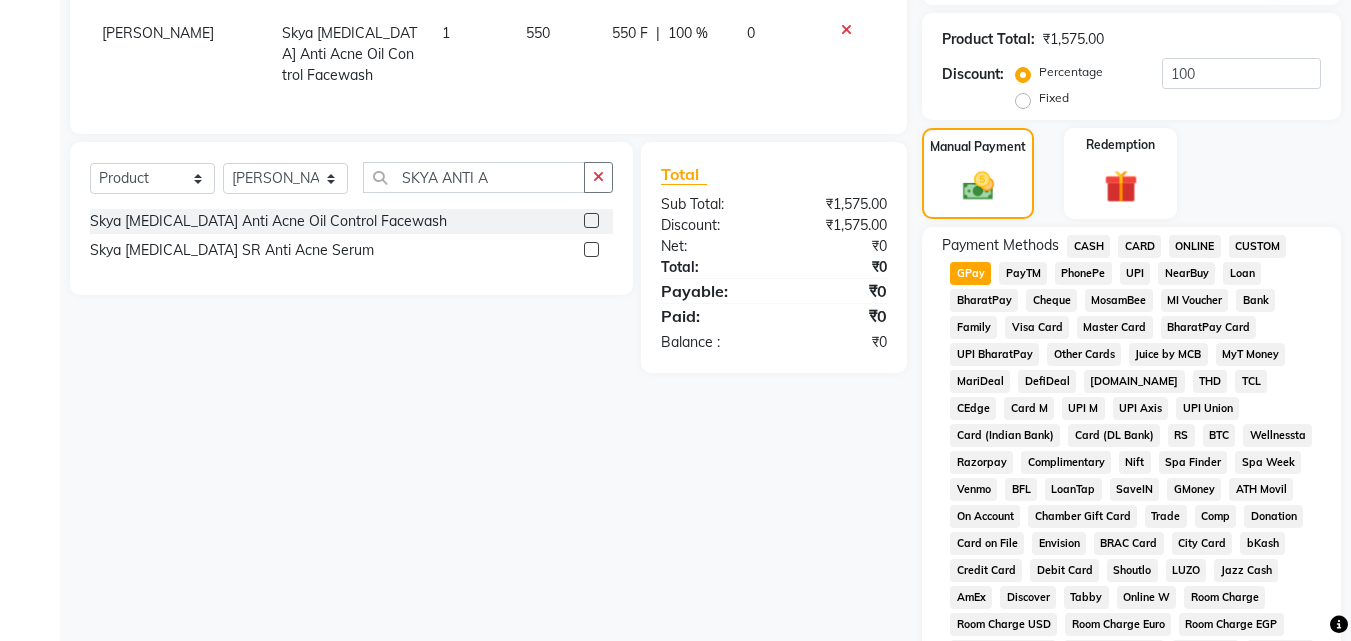scroll, scrollTop: 785, scrollLeft: 0, axis: vertical 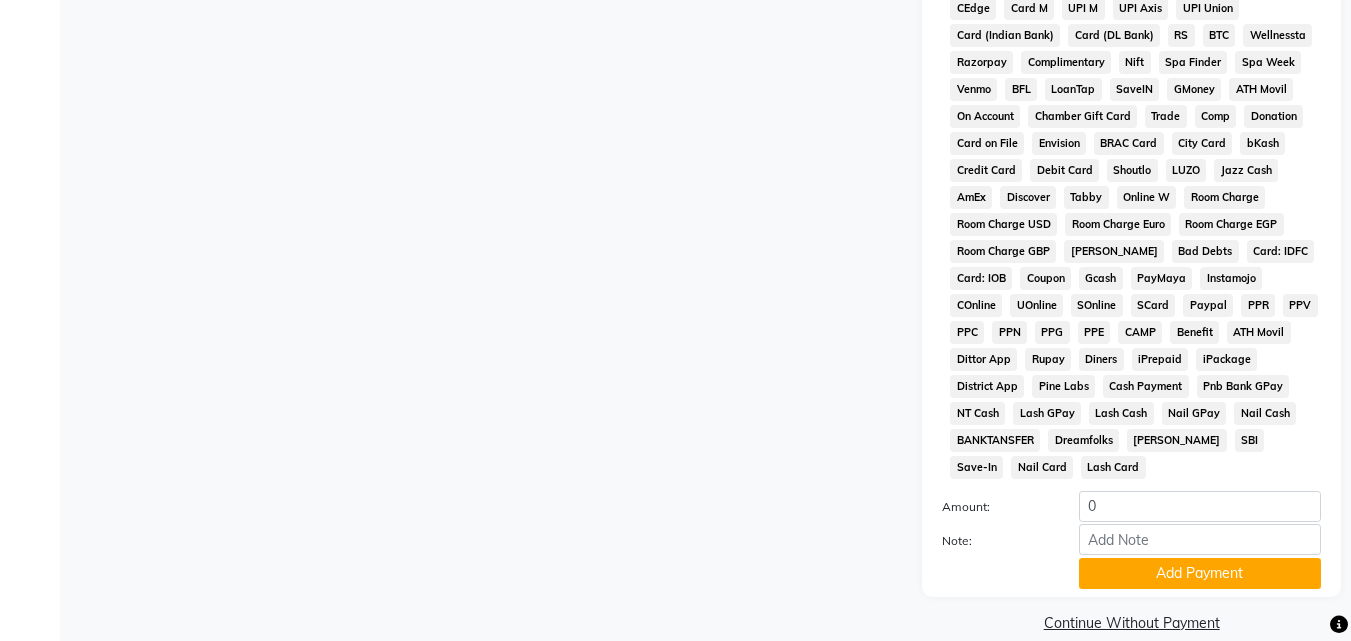 click on "Payment Methods  CASH   CARD   ONLINE   CUSTOM   GPay   PayTM   PhonePe   UPI   NearBuy   Loan   BharatPay   Cheque   MosamBee   MI Voucher   Bank   Family   Visa Card   Master Card   BharatPay Card   UPI BharatPay   Other Cards   Juice by MCB   MyT Money   MariDeal   DefiDeal   [DOMAIN_NAME]   THD   TCL   CEdge   Card M   UPI M   UPI Axis   UPI Union   Card (Indian Bank)   Card (DL Bank)   RS   BTC   Wellnessta   Razorpay   Complimentary   Nift   Spa Finder   Spa Week   Venmo   BFL   LoanTap   SaveIN   GMoney   ATH Movil   On Account   Chamber Gift Card   Trade   Comp   Donation   Card on File   Envision   BRAC Card   City Card   bKash   Credit Card   Debit Card   Shoutlo   LUZO   Jazz Cash   AmEx   Discover   Tabby   Online W   Room Charge   Room Charge USD   Room Charge Euro   Room Charge EGP   Room Charge GBP   Bajaj Finserv   Bad Debts   Card: IDFC   Card: IOB   Coupon   Gcash   PayMaya   Instamojo   COnline   UOnline   SOnline   SCard   Paypal   PPR   PPV   PPC   PPN   PPG   PPE   CAMP   Benefit   ATH Movil" 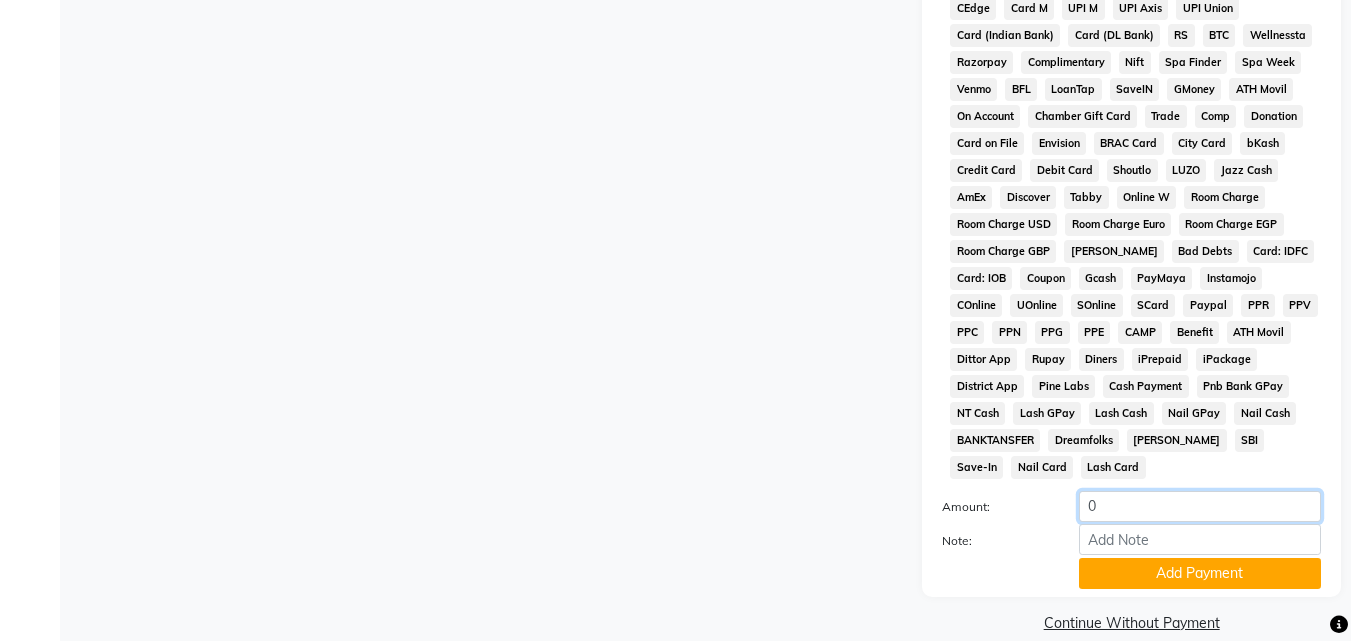 click on "0" 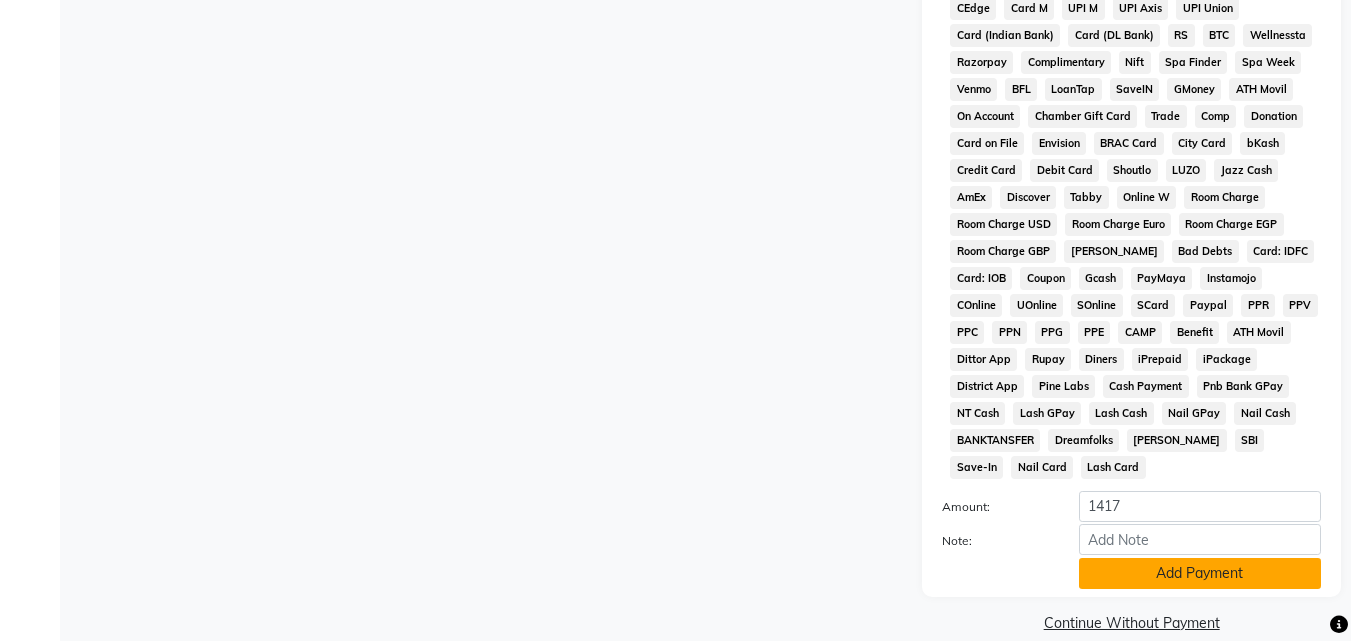 click on "Add Payment" 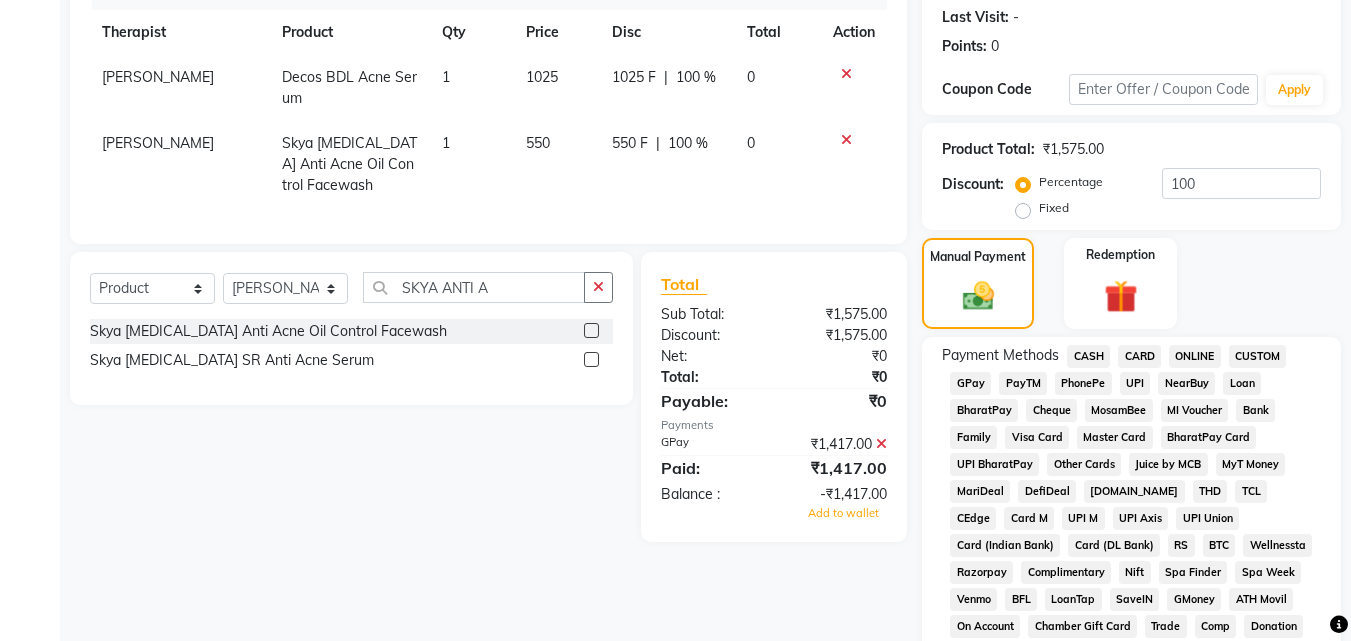 scroll, scrollTop: 185, scrollLeft: 0, axis: vertical 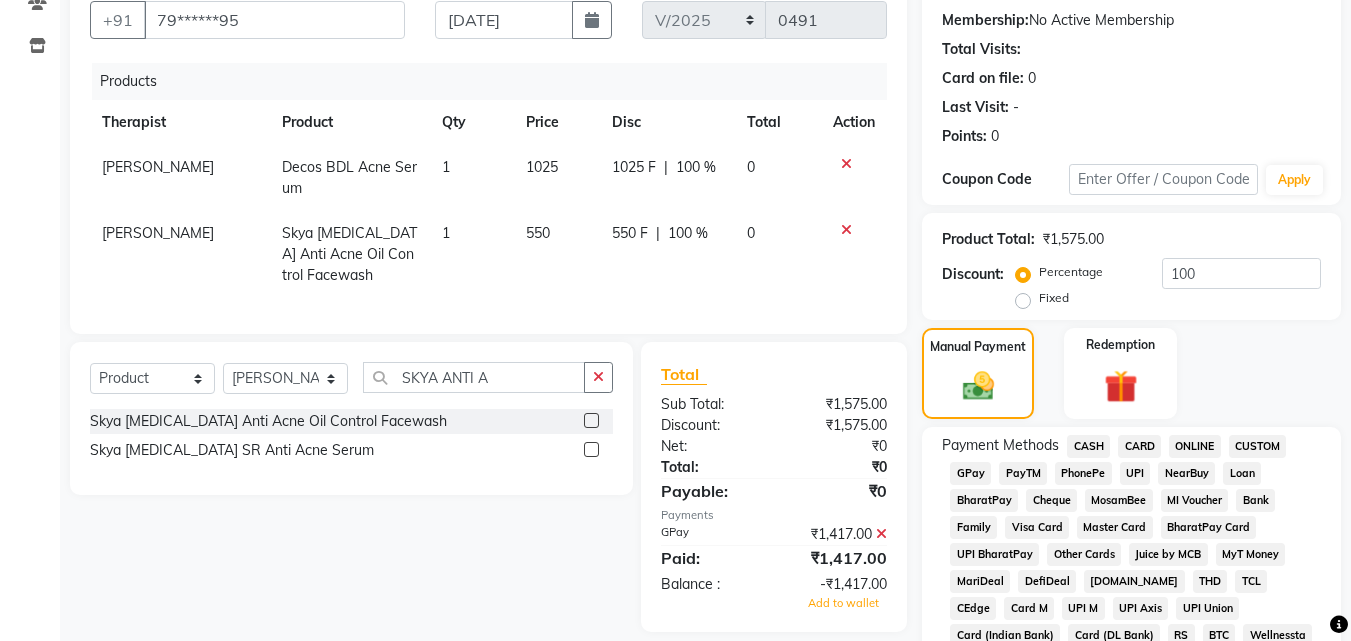 click on "₹1,417.00" 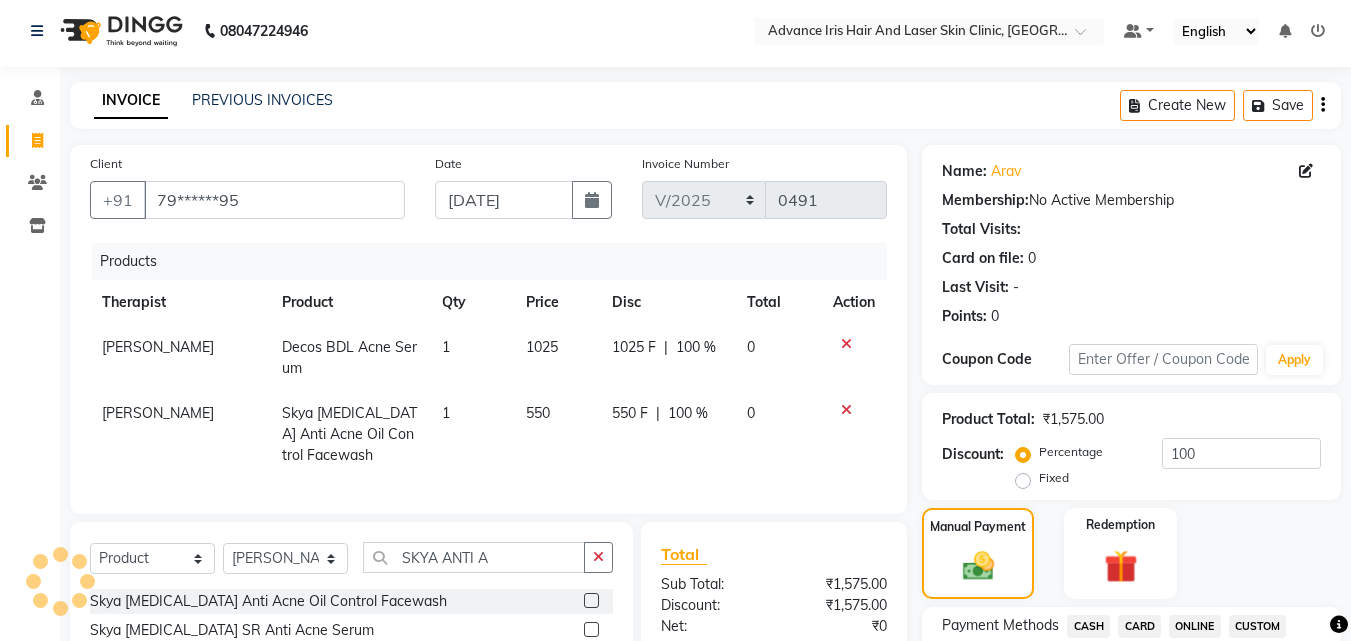 scroll, scrollTop: 0, scrollLeft: 0, axis: both 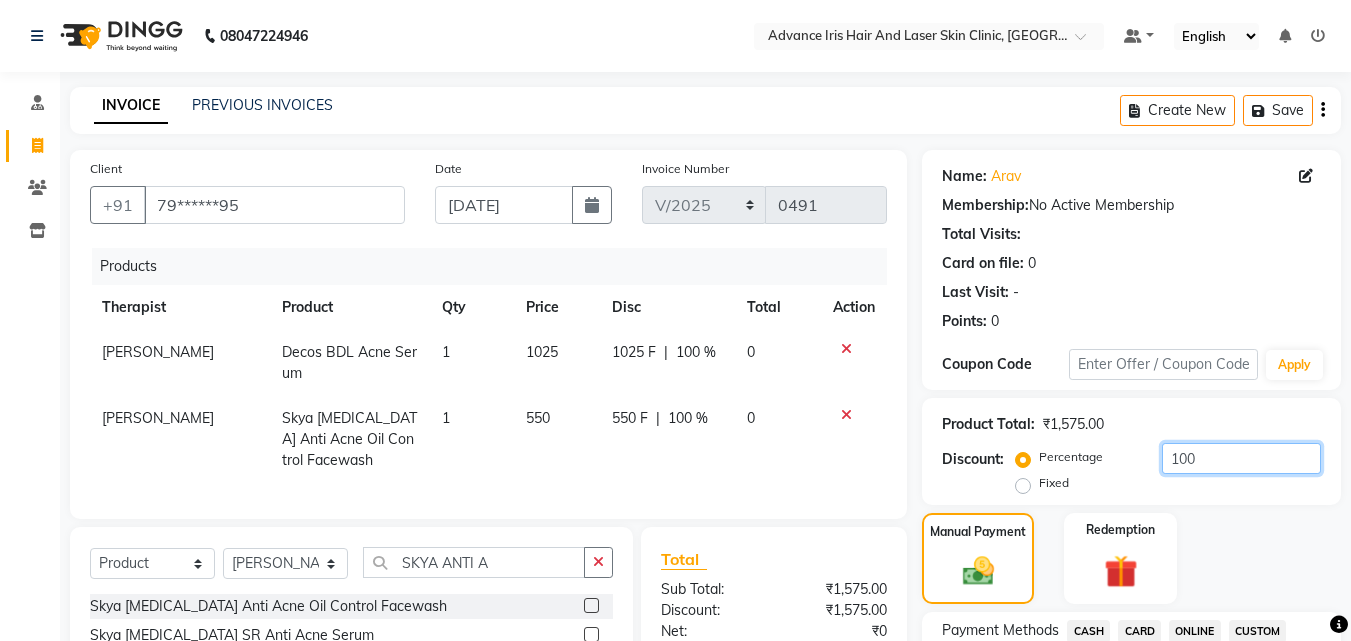 click on "100" 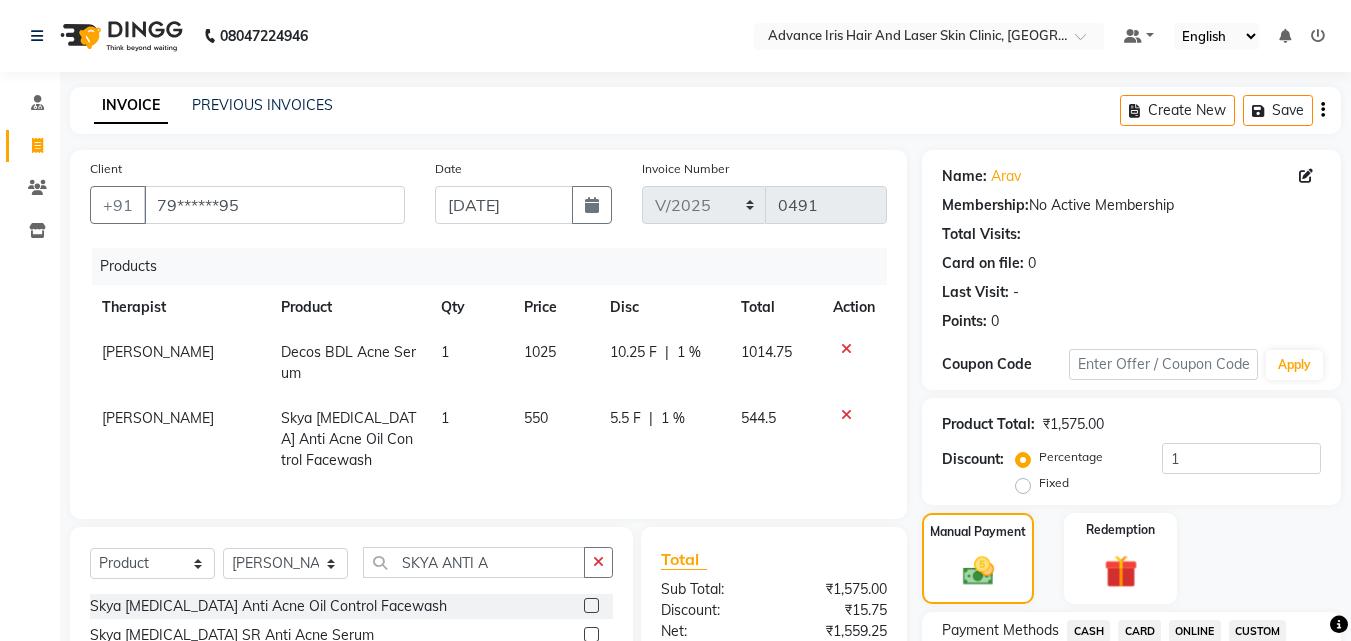 click on "Fixed" 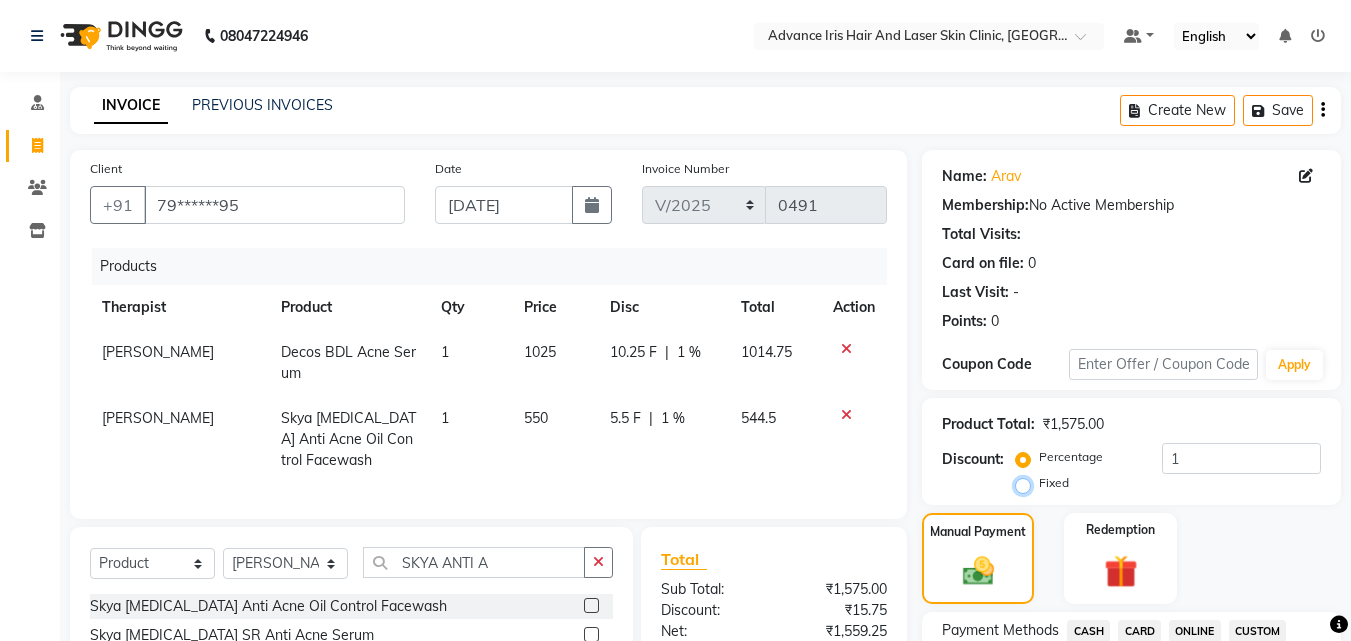 click on "Fixed" at bounding box center (1027, 483) 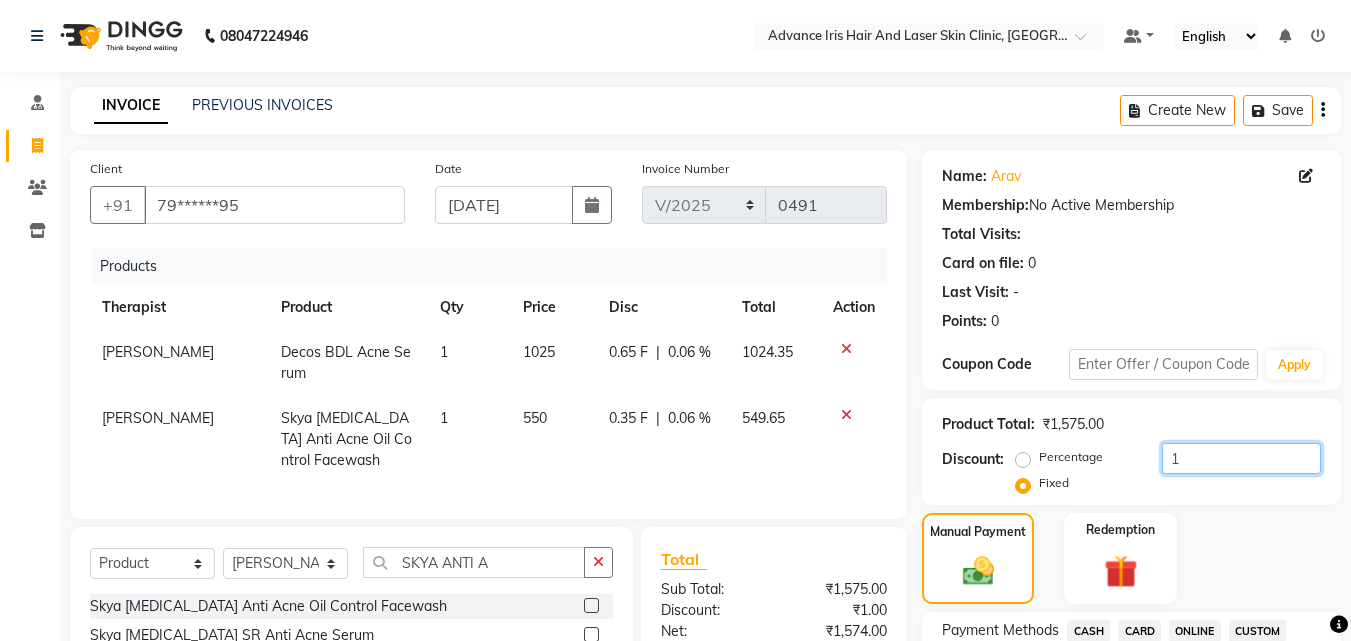 click on "1" 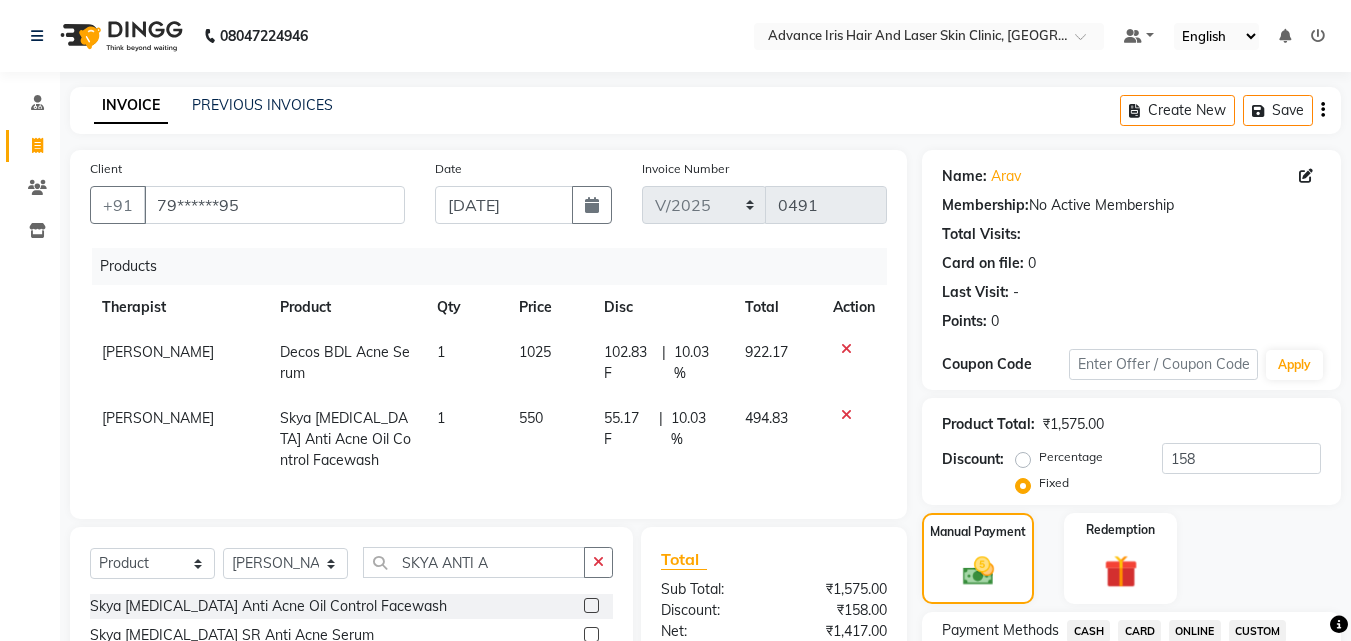 click on "Name: Arav  Membership:  No Active Membership  Total Visits:   Card on file:  0 Last Visit:   - Points:   0  Coupon Code Apply Product Total:  ₹1,575.00  Discount:  Percentage   Fixed  158 Manual Payment Redemption Payment Methods  CASH   CARD   ONLINE   CUSTOM   GPay   PayTM   PhonePe   UPI   NearBuy   Loan   BharatPay   Cheque   MosamBee   MI Voucher   Bank   Family   Visa Card   Master Card   BharatPay Card   UPI BharatPay   Other Cards   Juice by MCB   MyT Money   MariDeal   DefiDeal   [DOMAIN_NAME]   THD   TCL   CEdge   Card M   UPI M   UPI Axis   UPI Union   Card (Indian Bank)   Card (DL Bank)   RS   BTC   Wellnessta   Razorpay   Complimentary   Nift   Spa Finder   Spa Week   Venmo   BFL   LoanTap   SaveIN   GMoney   ATH Movil   On Account   Chamber Gift Card   Trade   Comp   Donation   Card on File   Envision   BRAC Card   City Card   bKash   Credit Card   Debit Card   Shoutlo   LUZO   Jazz Cash   AmEx   Discover   Tabby   Online W   Room Charge   Room Charge USD   Room Charge Euro   Room Charge EGP   PPR" 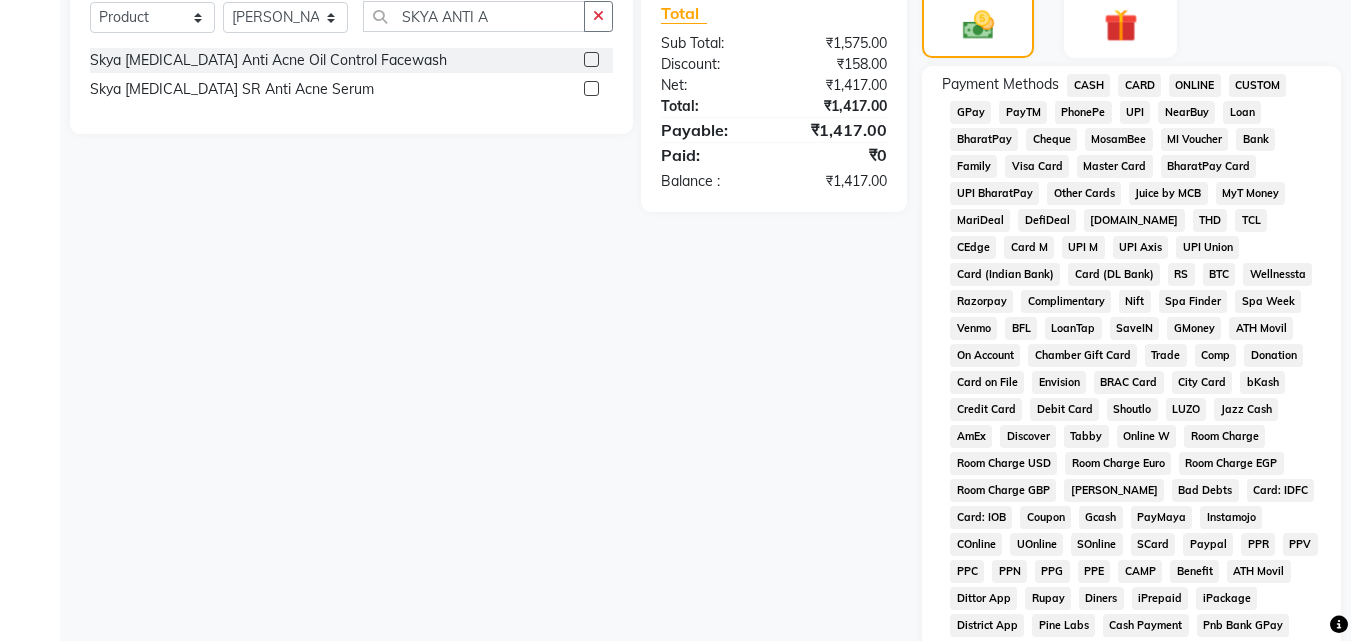 scroll, scrollTop: 379, scrollLeft: 0, axis: vertical 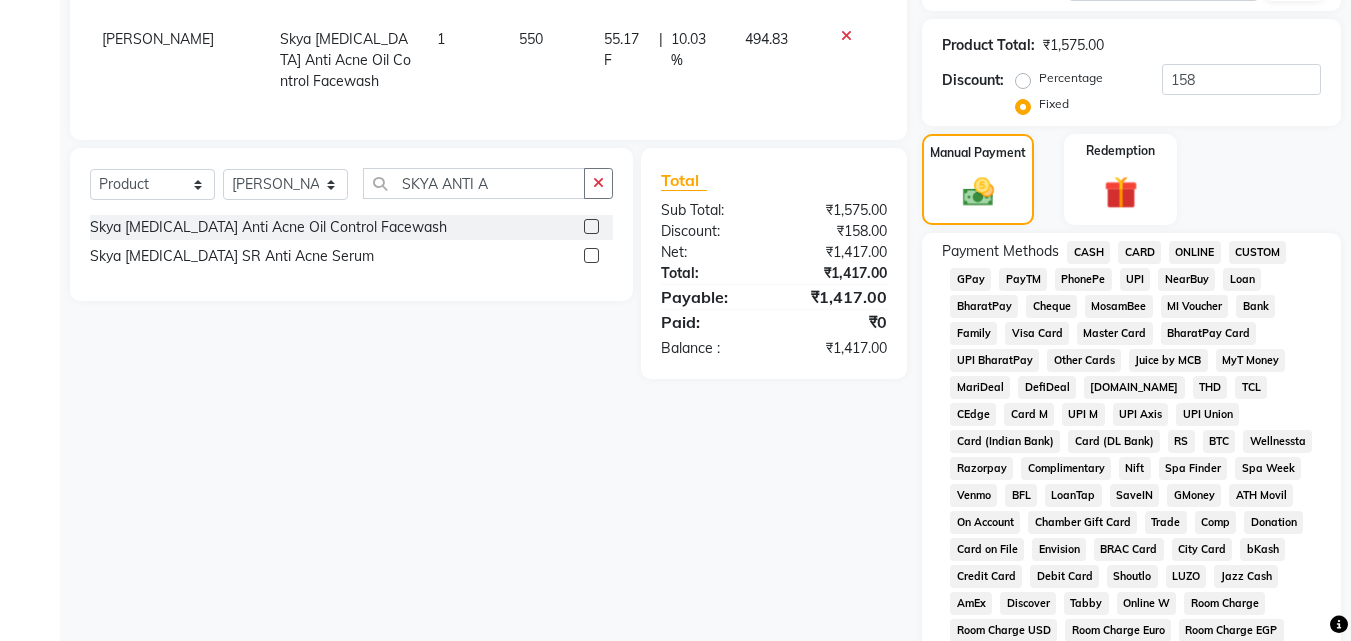 click on "GPay" 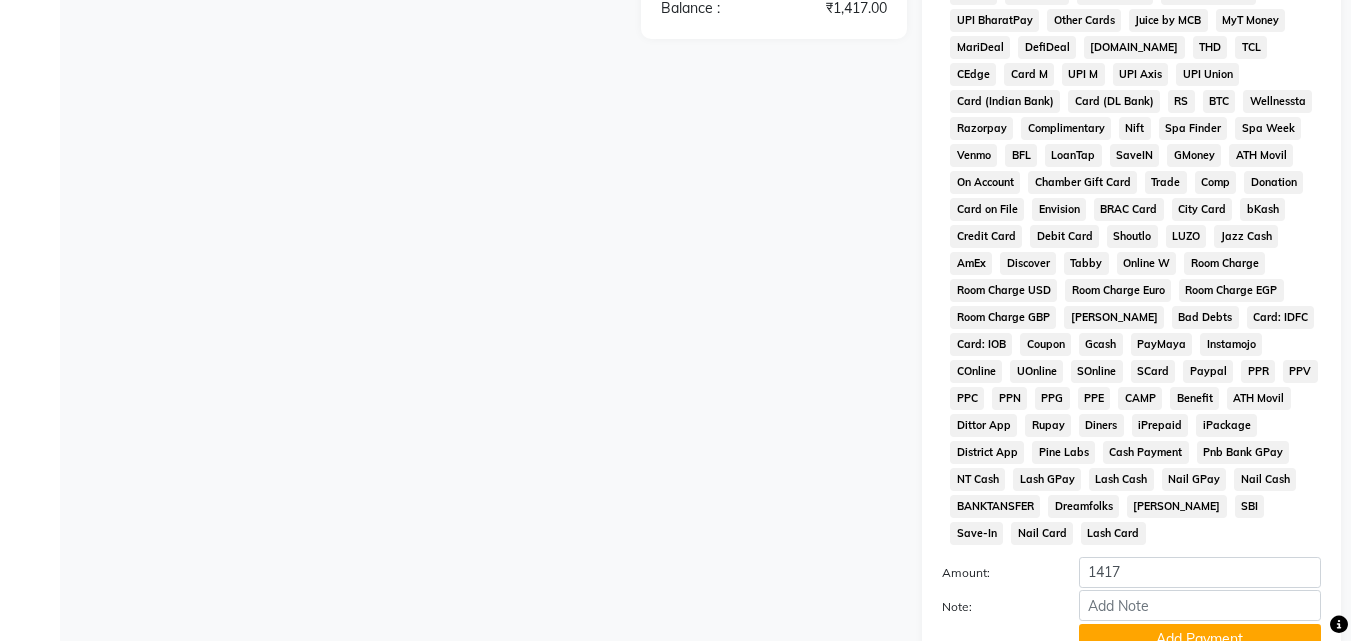 scroll, scrollTop: 785, scrollLeft: 0, axis: vertical 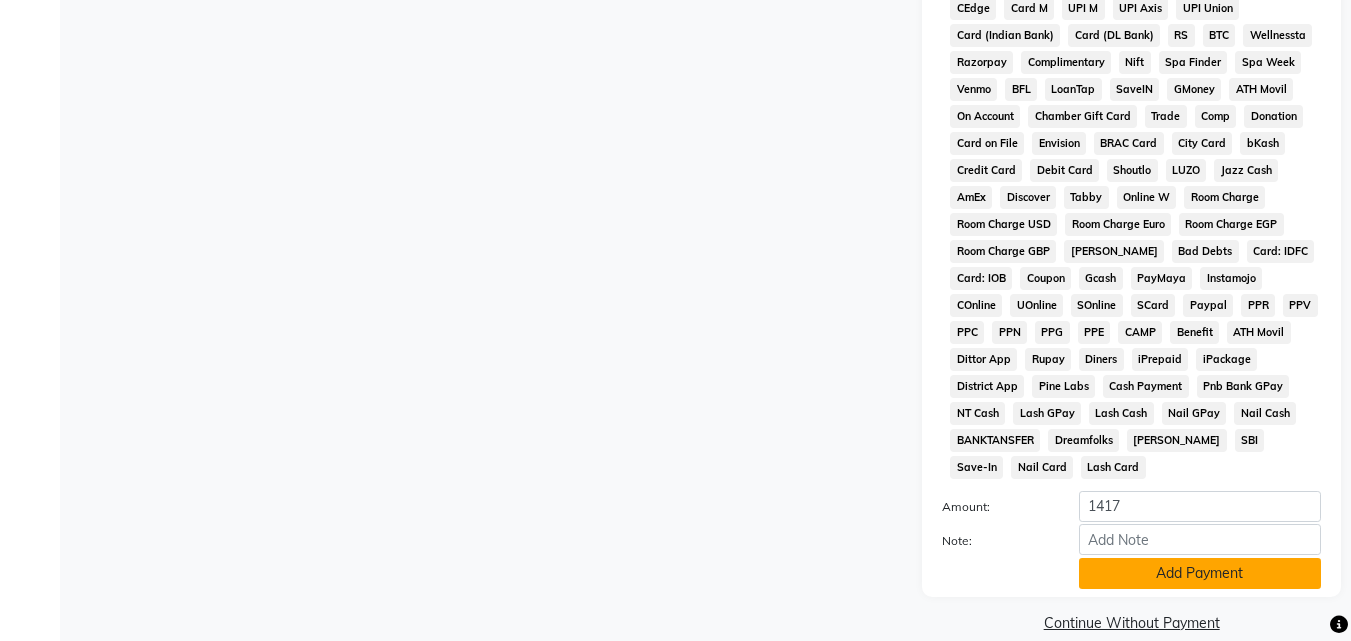 click on "Add Payment" 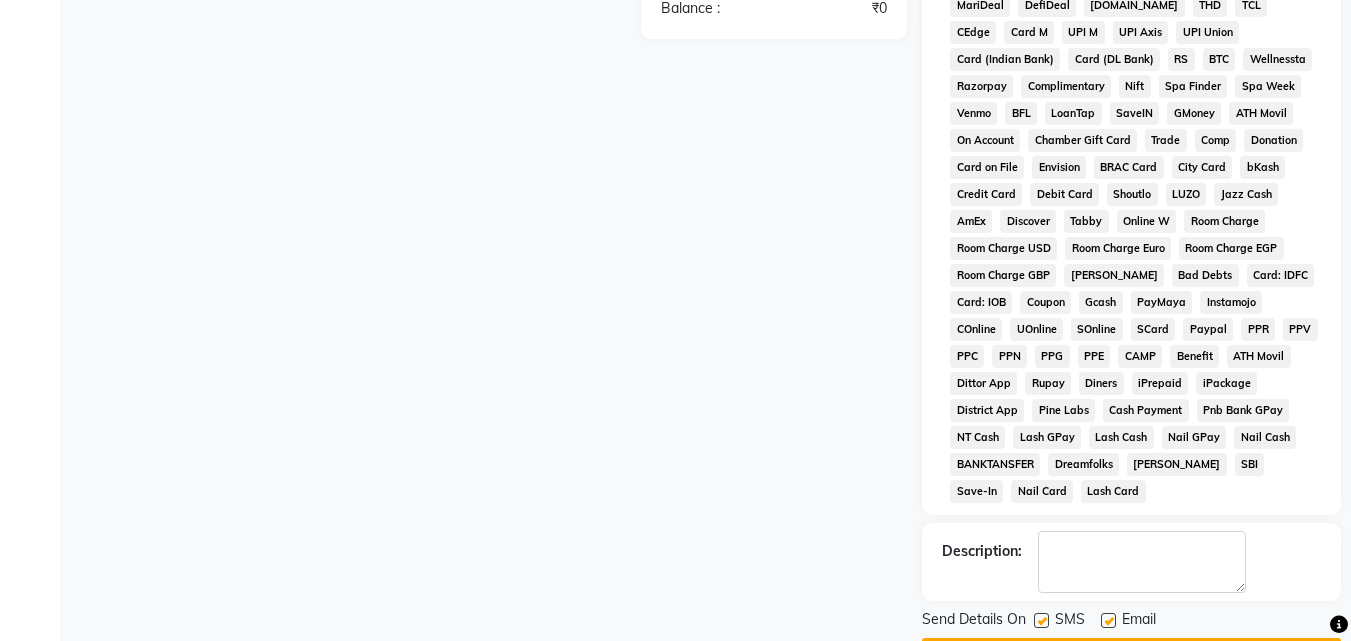 scroll, scrollTop: 792, scrollLeft: 0, axis: vertical 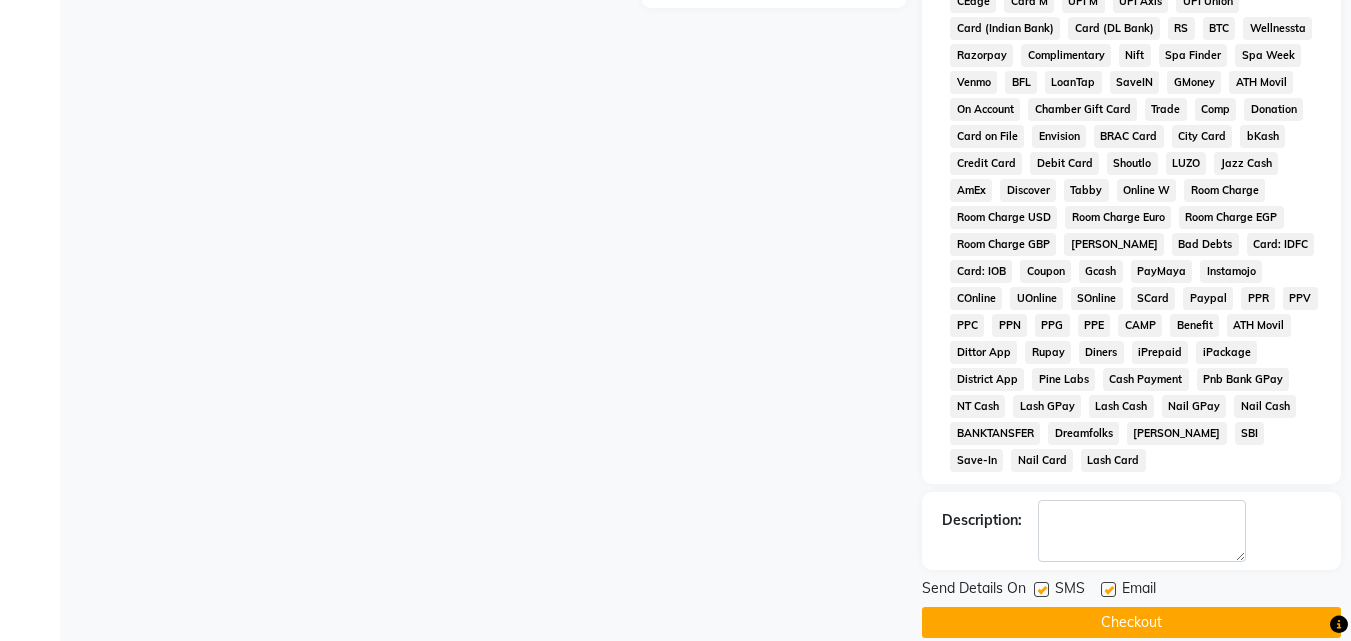 click on "Checkout" 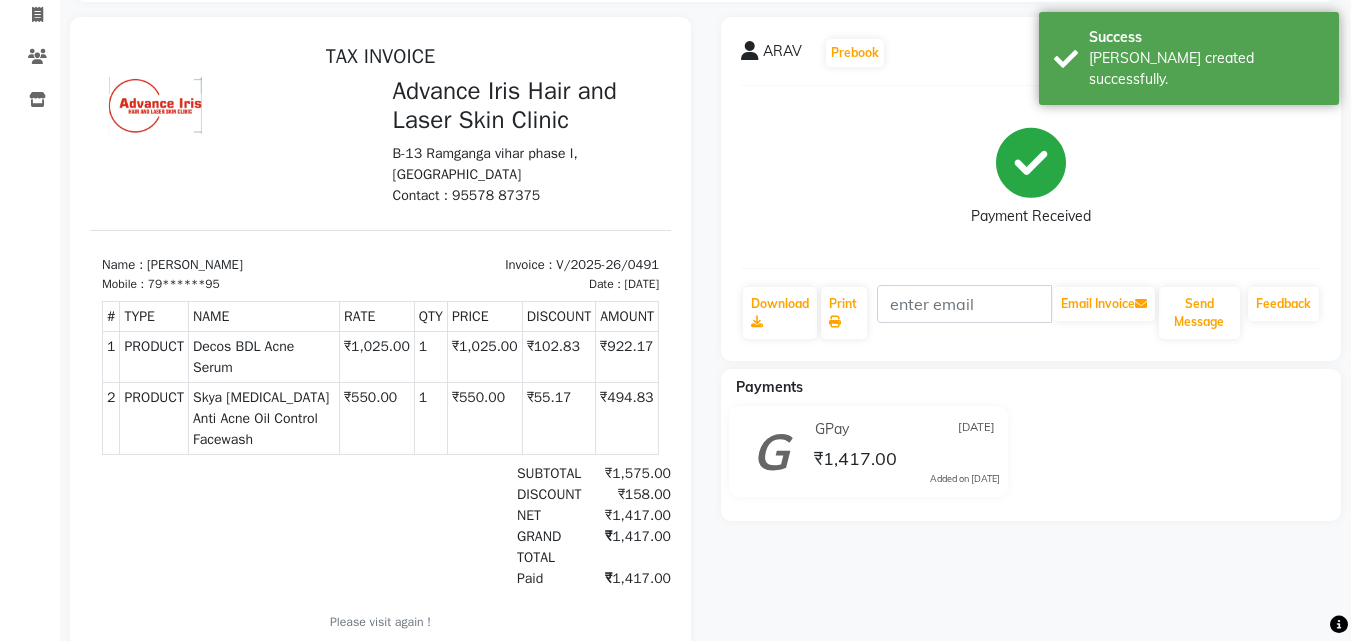 scroll, scrollTop: 0, scrollLeft: 0, axis: both 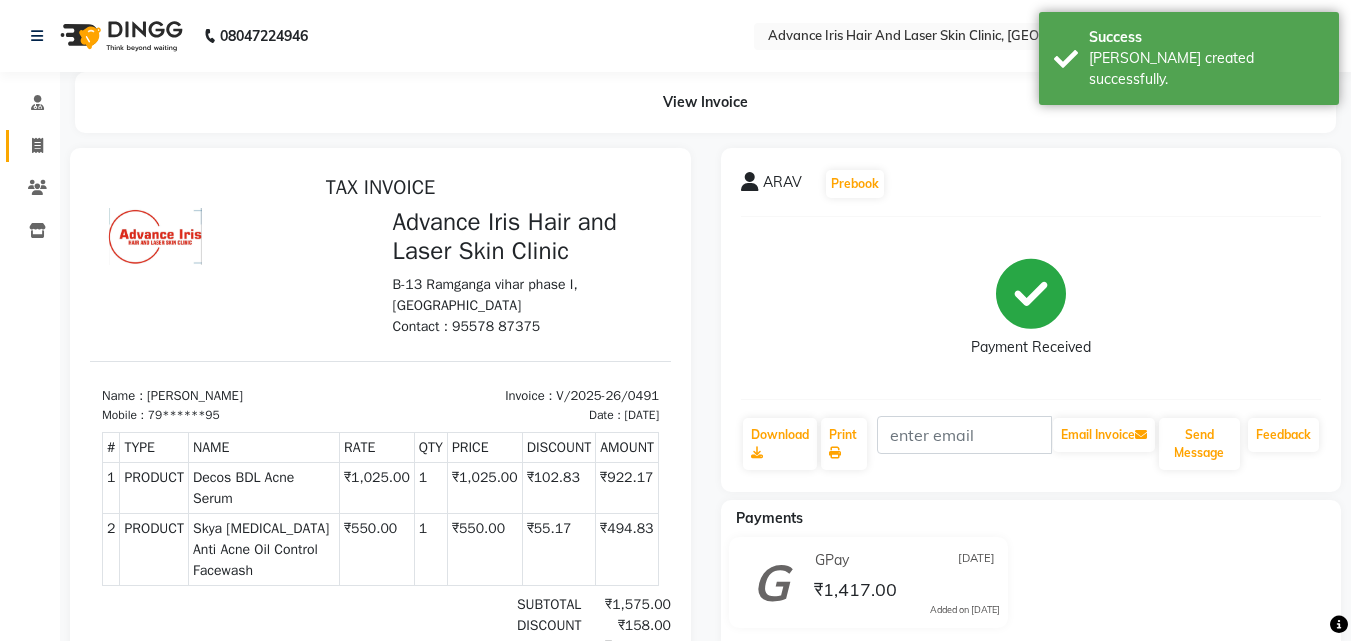 click on "Invoice" 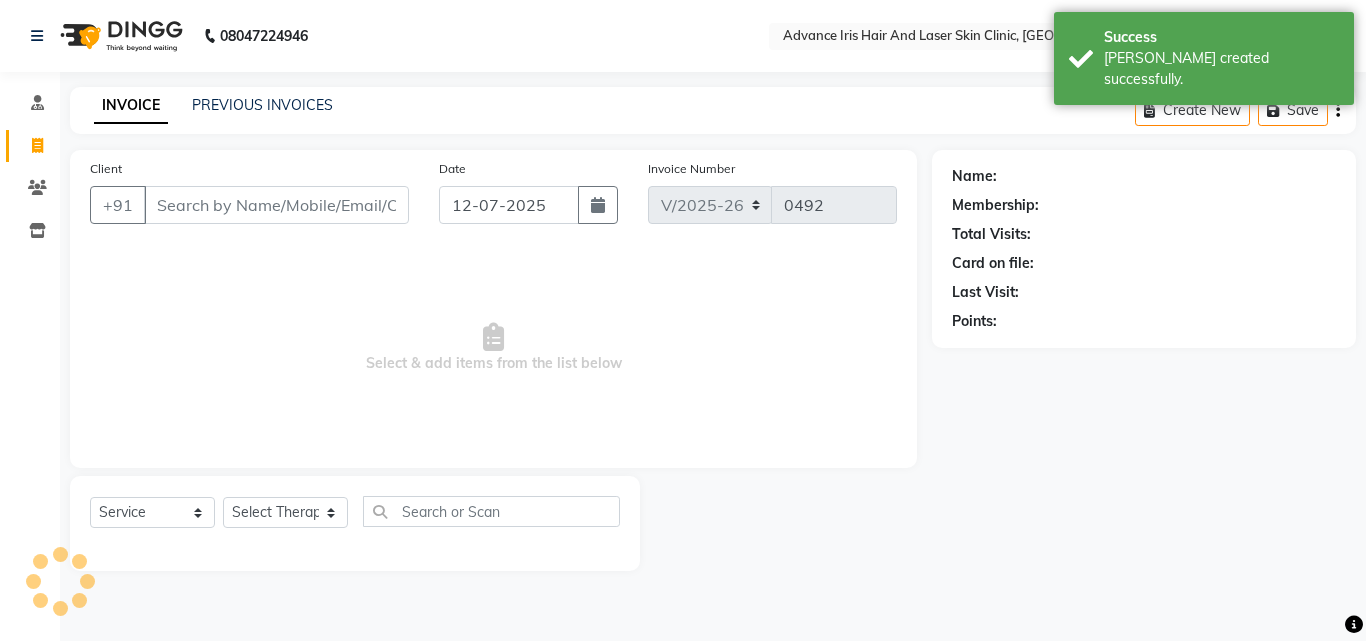 drag, startPoint x: 247, startPoint y: 226, endPoint x: 311, endPoint y: 213, distance: 65.30697 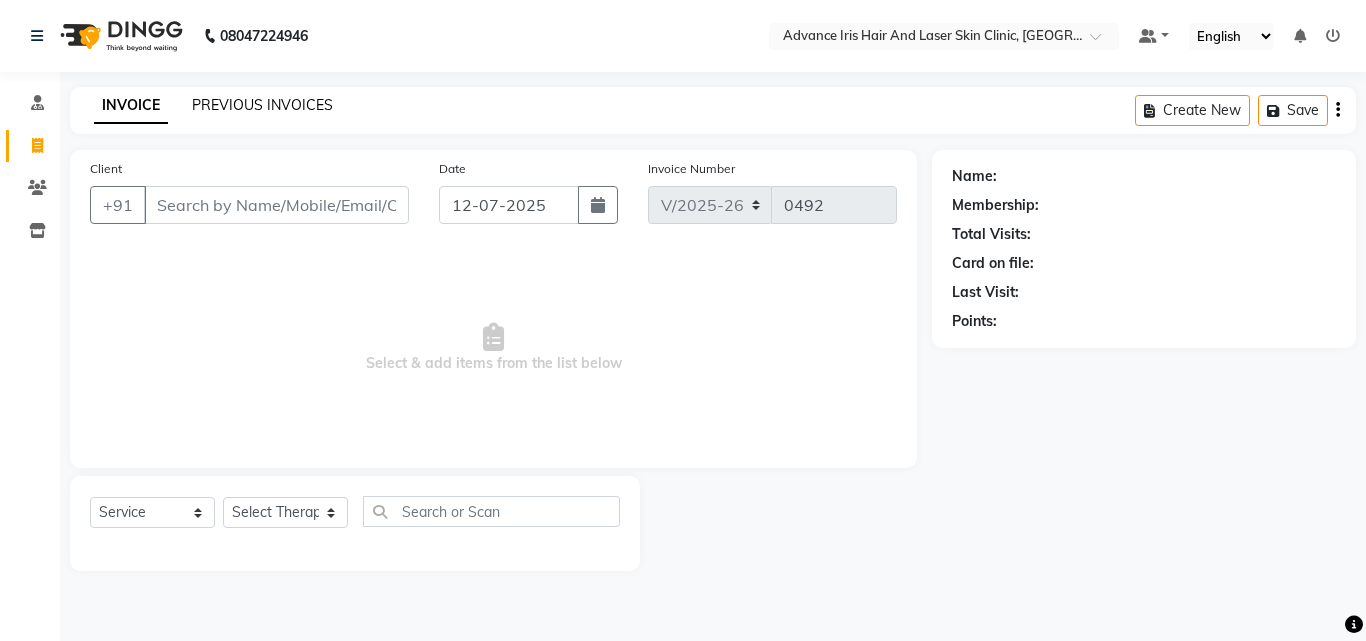 click on "PREVIOUS INVOICES" 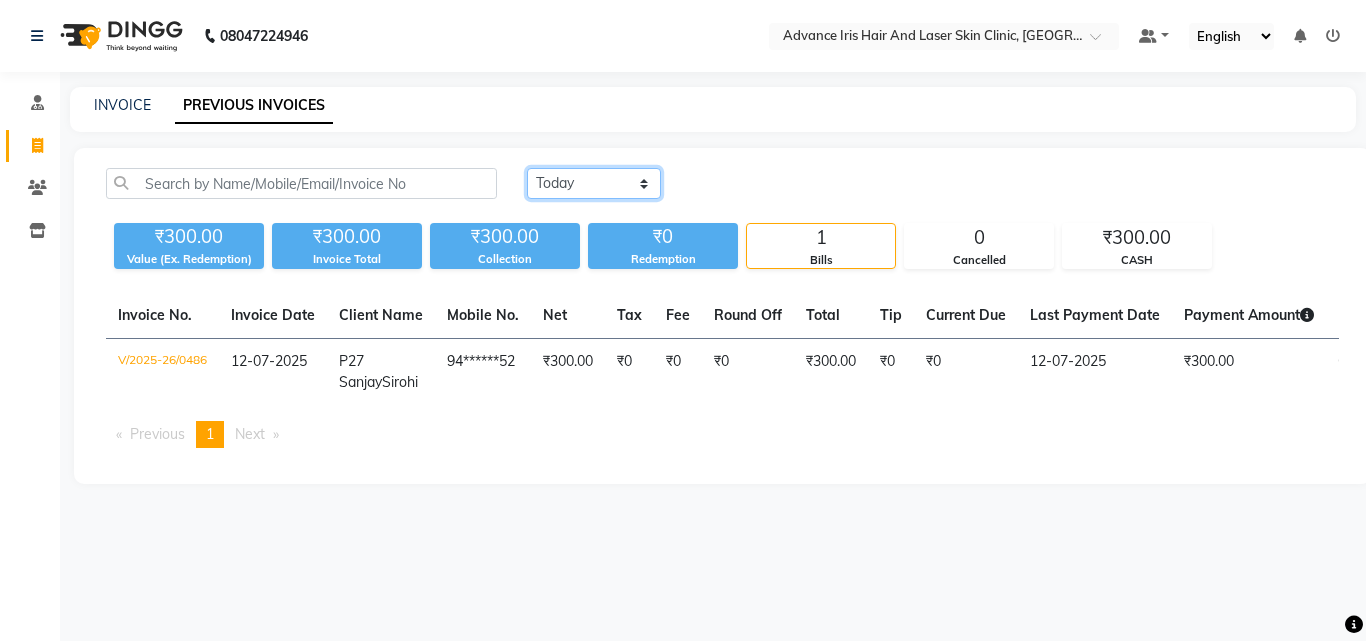 click on "[DATE] [DATE] Custom Range" 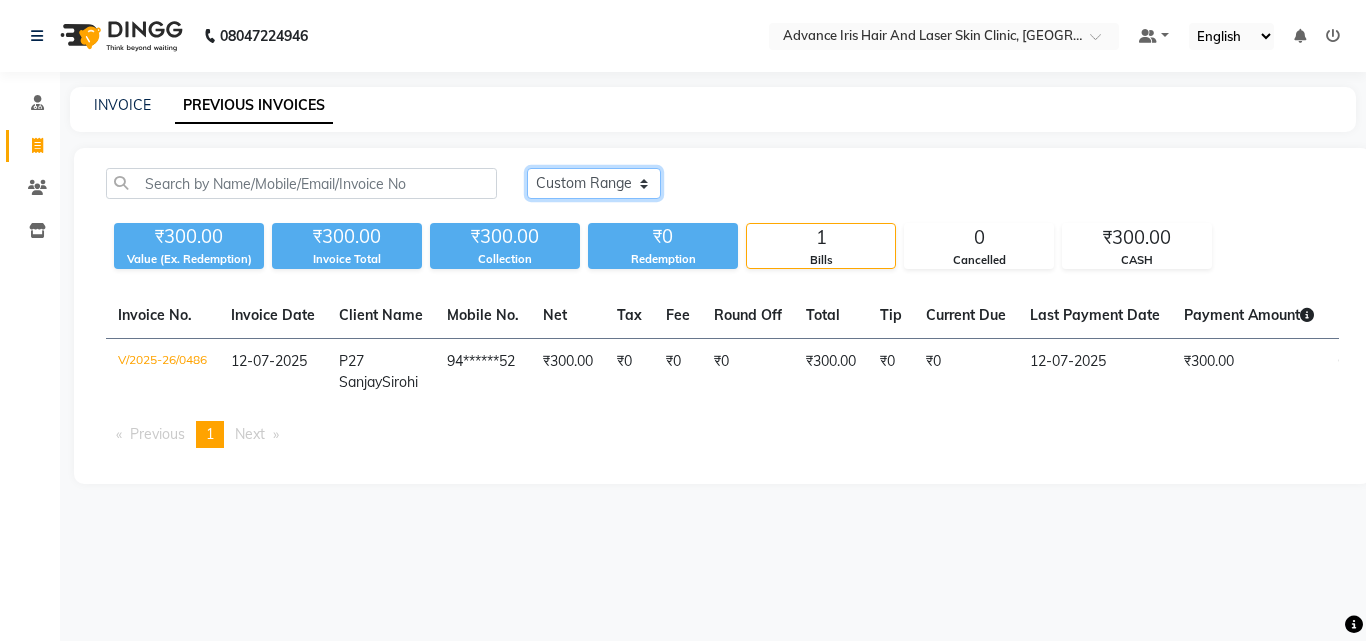 click on "[DATE] [DATE] Custom Range" 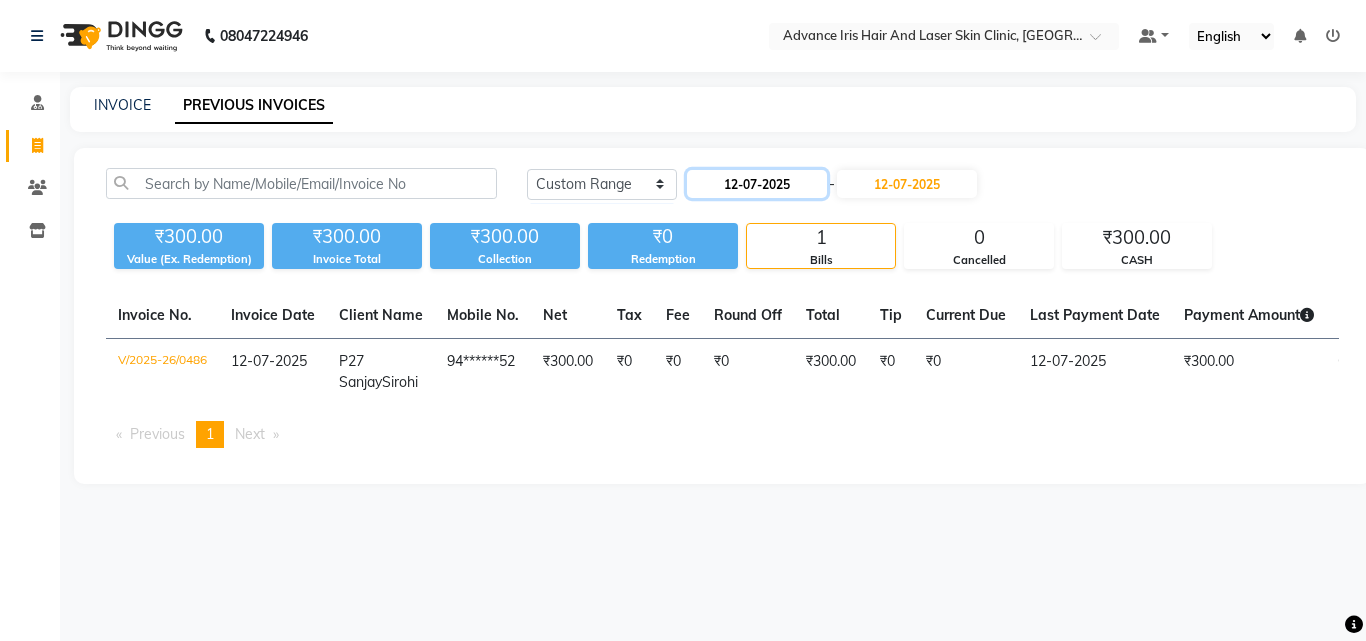 click on "12-07-2025" 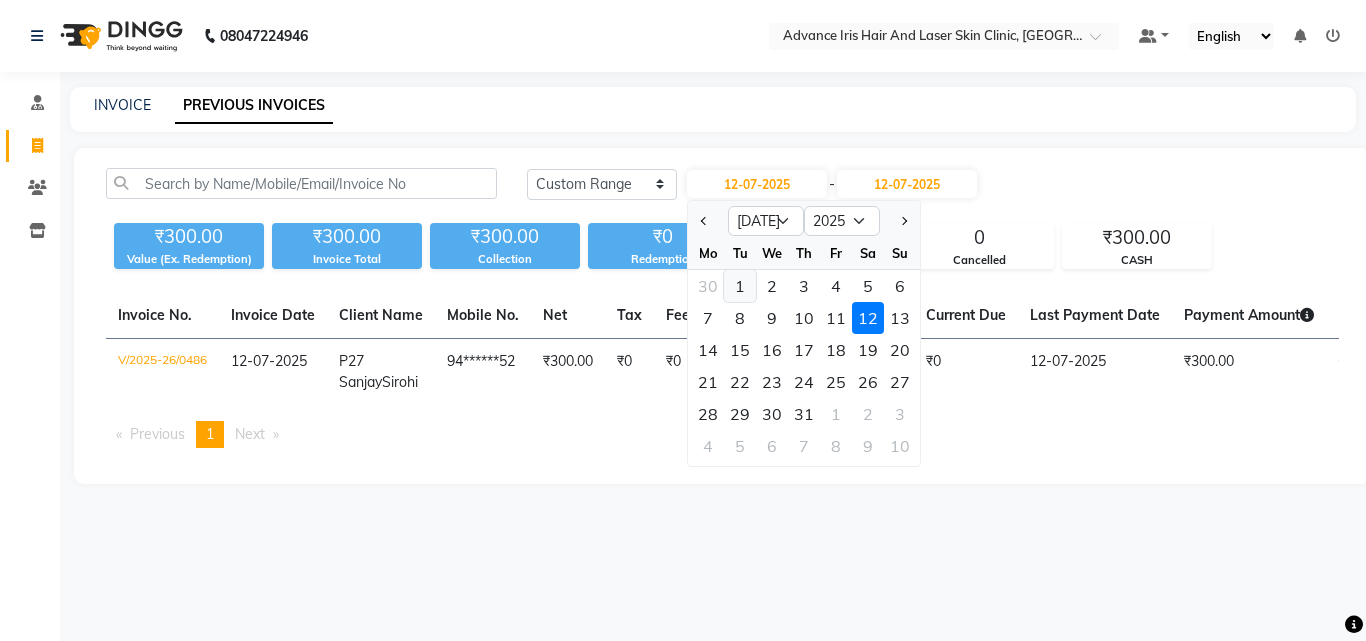 click on "1" 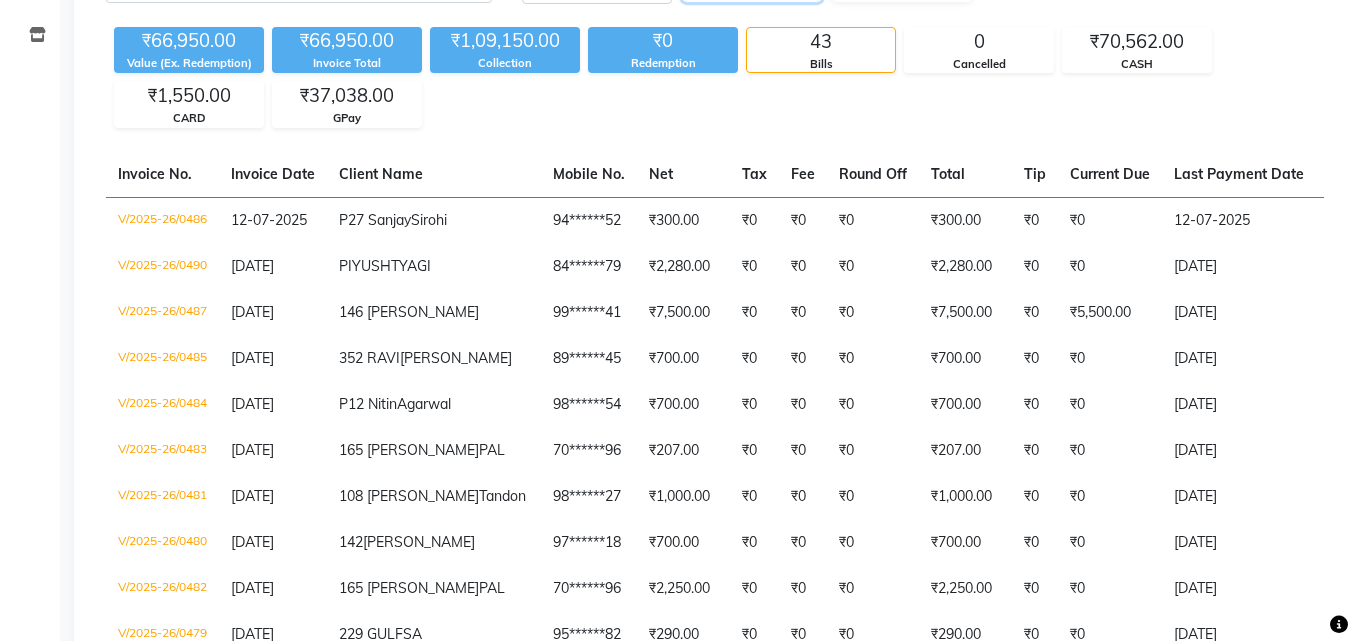 scroll, scrollTop: 182, scrollLeft: 0, axis: vertical 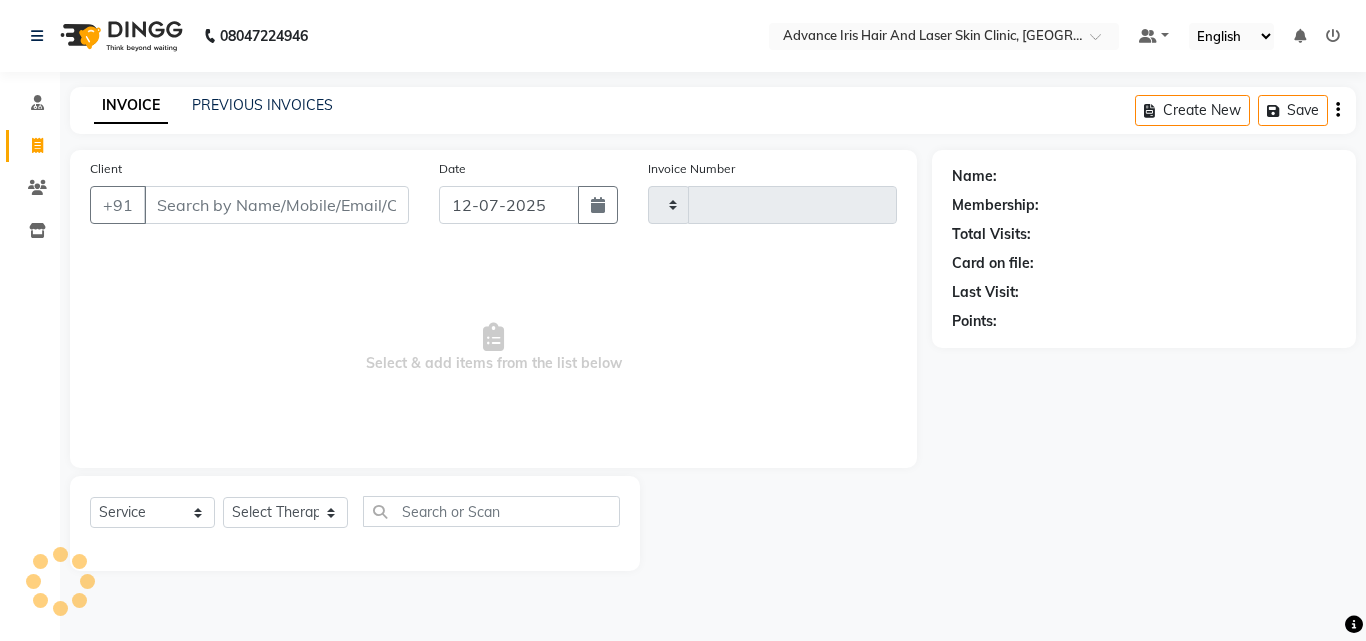 click on "Client" at bounding box center (276, 205) 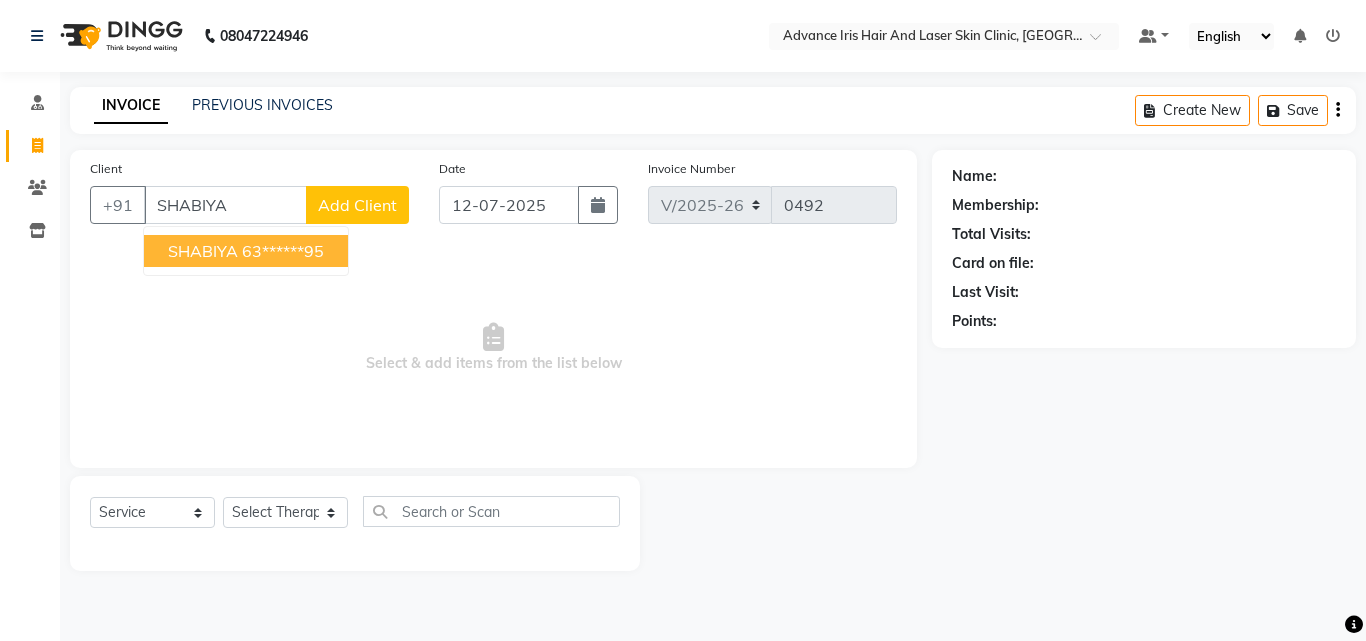 click on "63******95" at bounding box center (283, 251) 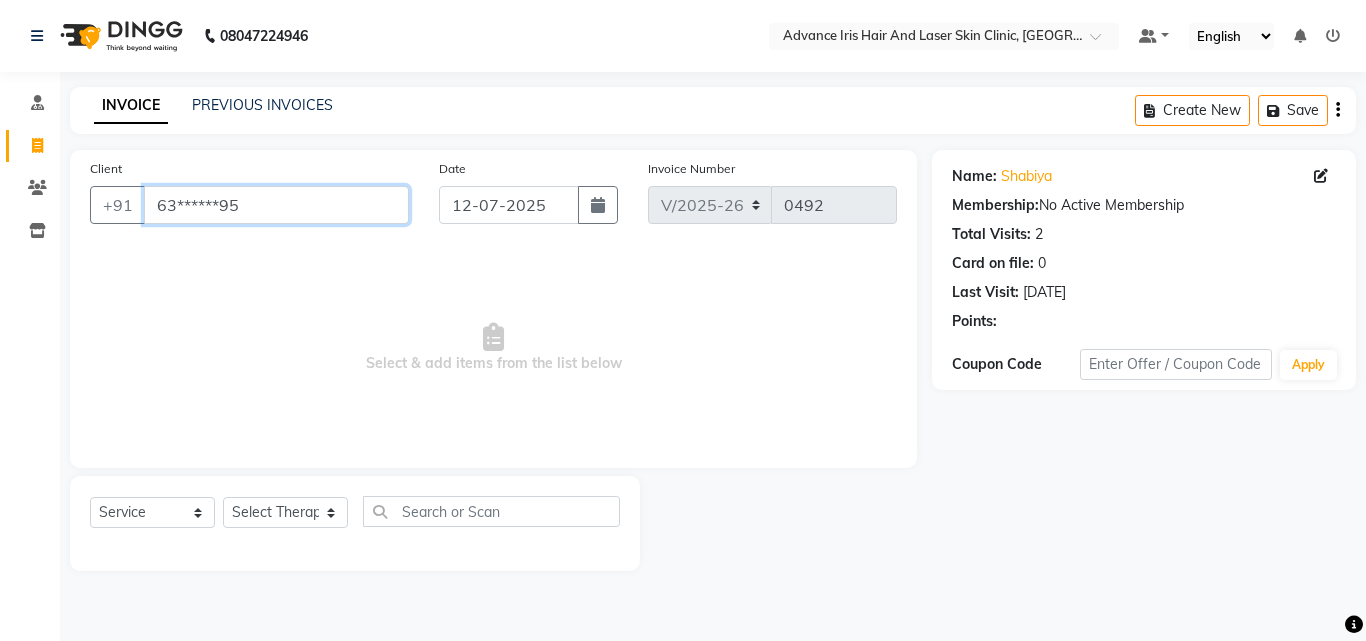drag, startPoint x: 301, startPoint y: 213, endPoint x: 291, endPoint y: 210, distance: 10.440307 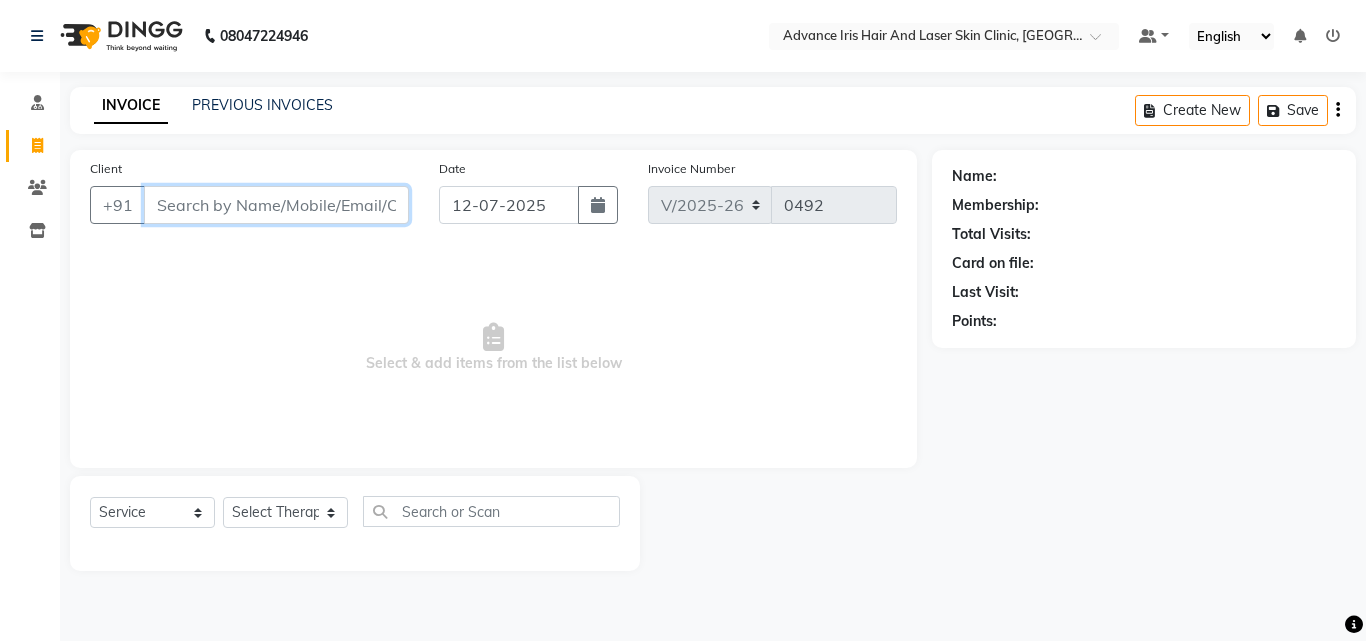 click on "Client" at bounding box center (276, 205) 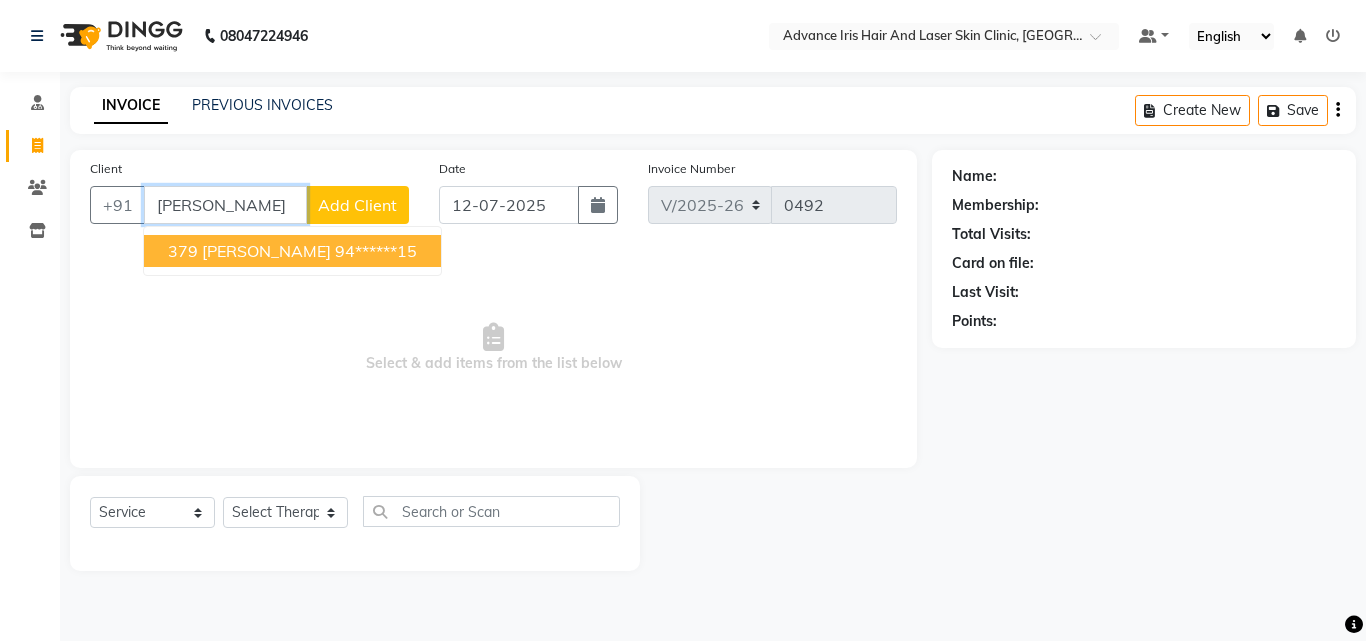 click on "379 [PERSON_NAME]" at bounding box center [249, 251] 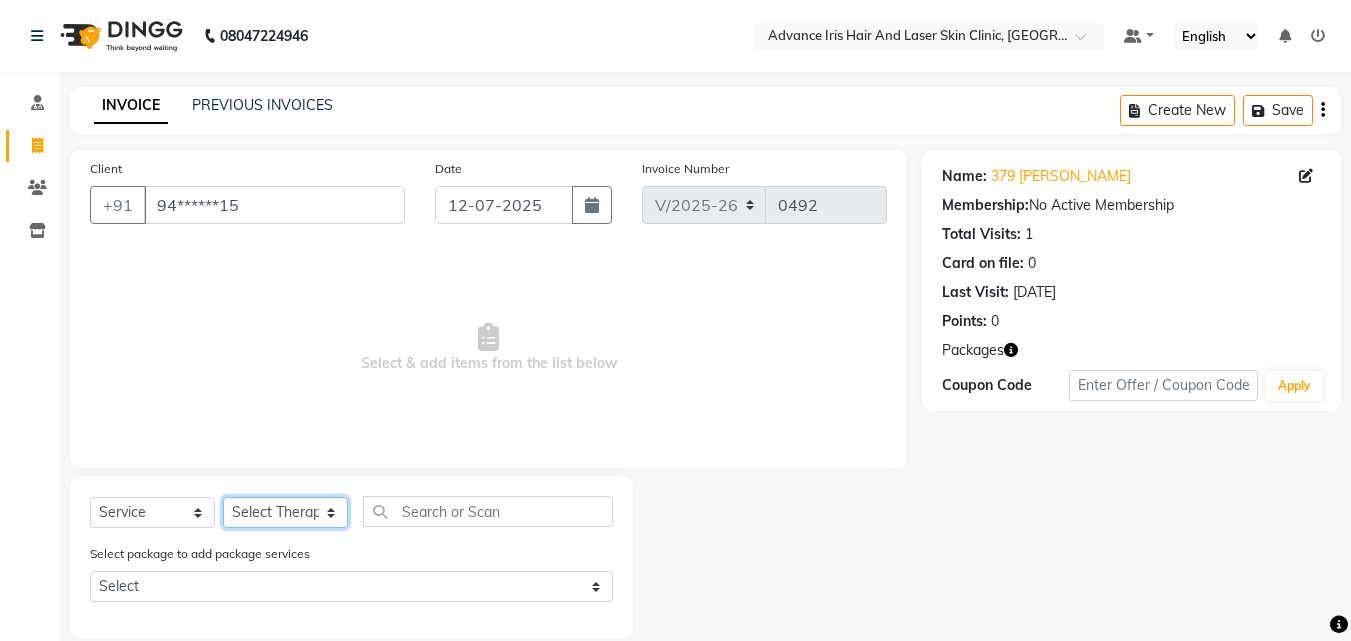 click on "Select Therapist Advance Iris Reception  [PERSON_NAME] [PERSON_NAME](Cosmetologist) [PERSON_NAME] Isra [PERSON_NAME]" 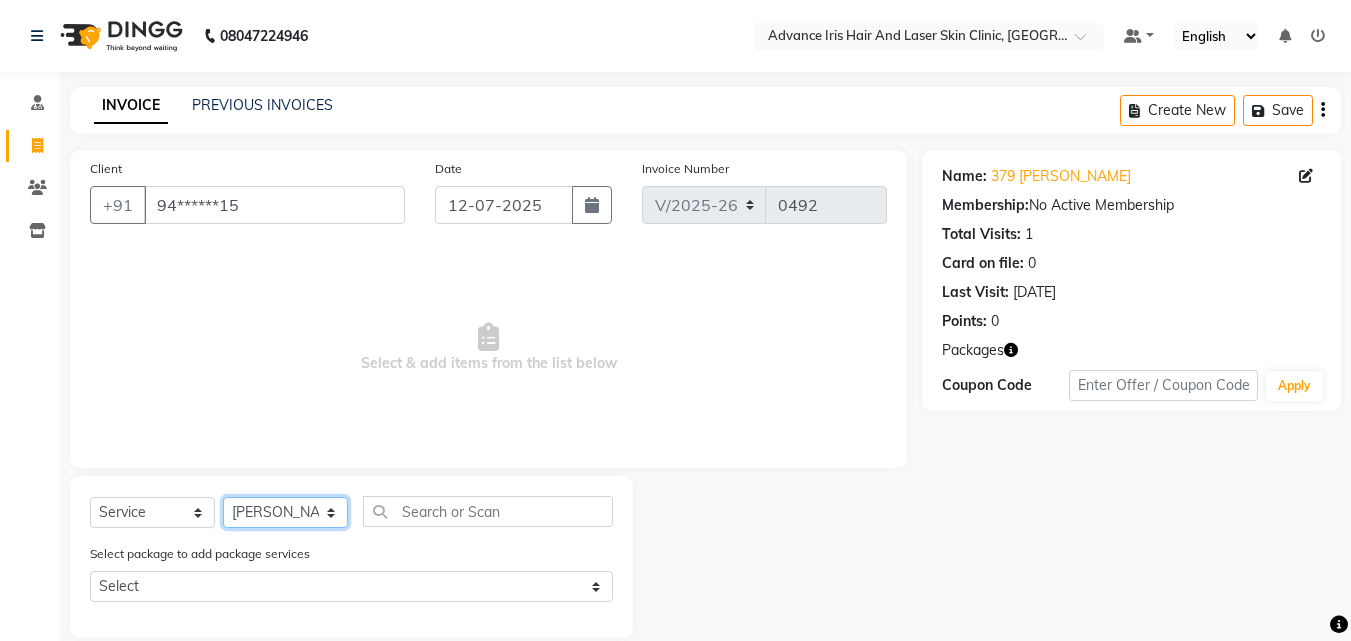 click on "Select Therapist Advance Iris Reception  [PERSON_NAME] [PERSON_NAME](Cosmetologist) [PERSON_NAME] Isra [PERSON_NAME]" 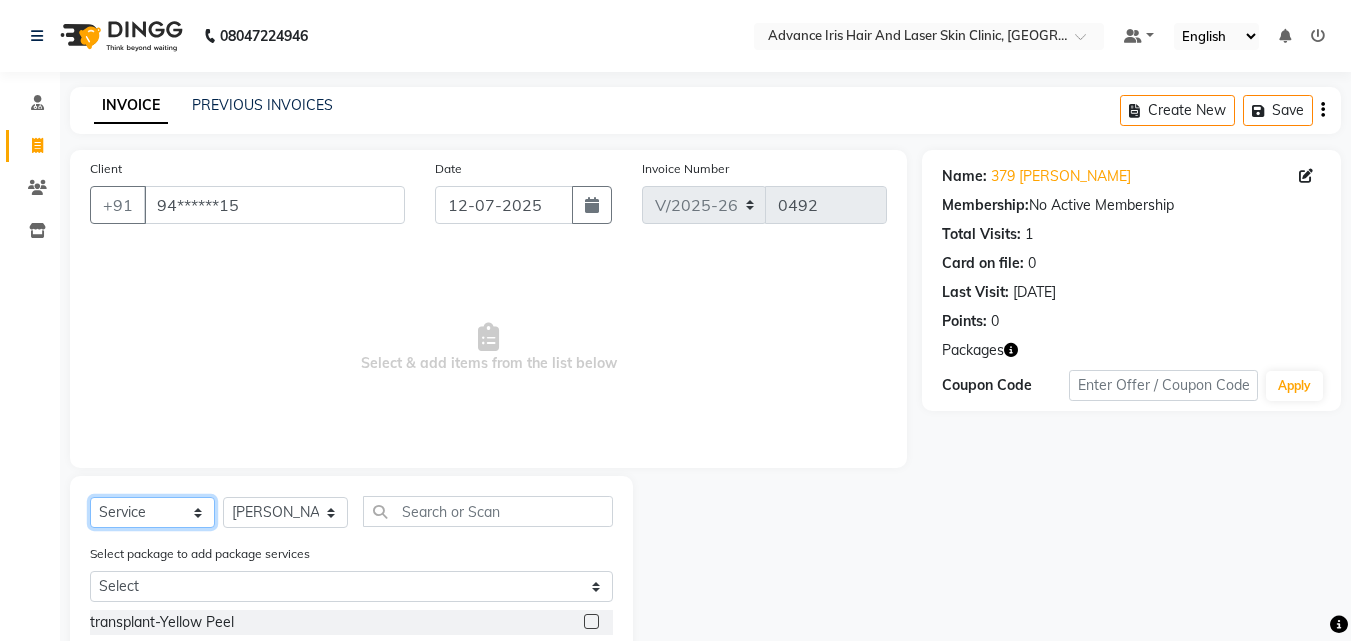 click on "Select  Service  Product  Membership  Package Voucher Prepaid Gift Card" 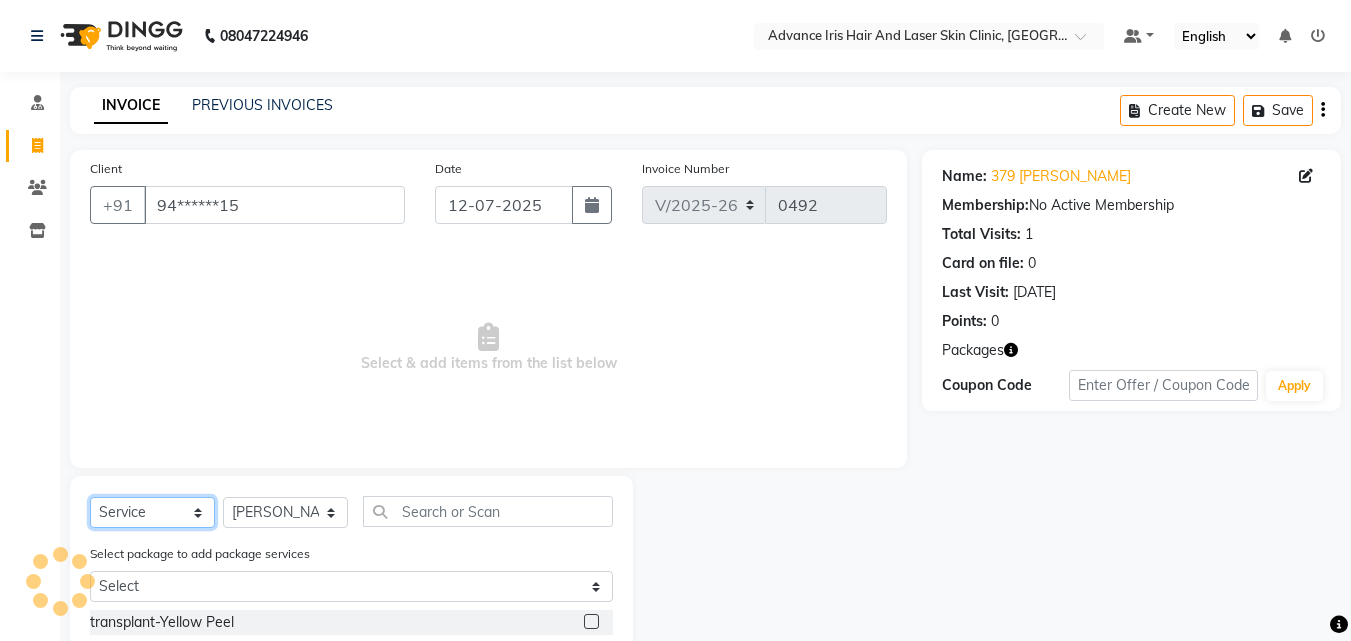 click on "Select  Service  Product  Membership  Package Voucher Prepaid Gift Card" 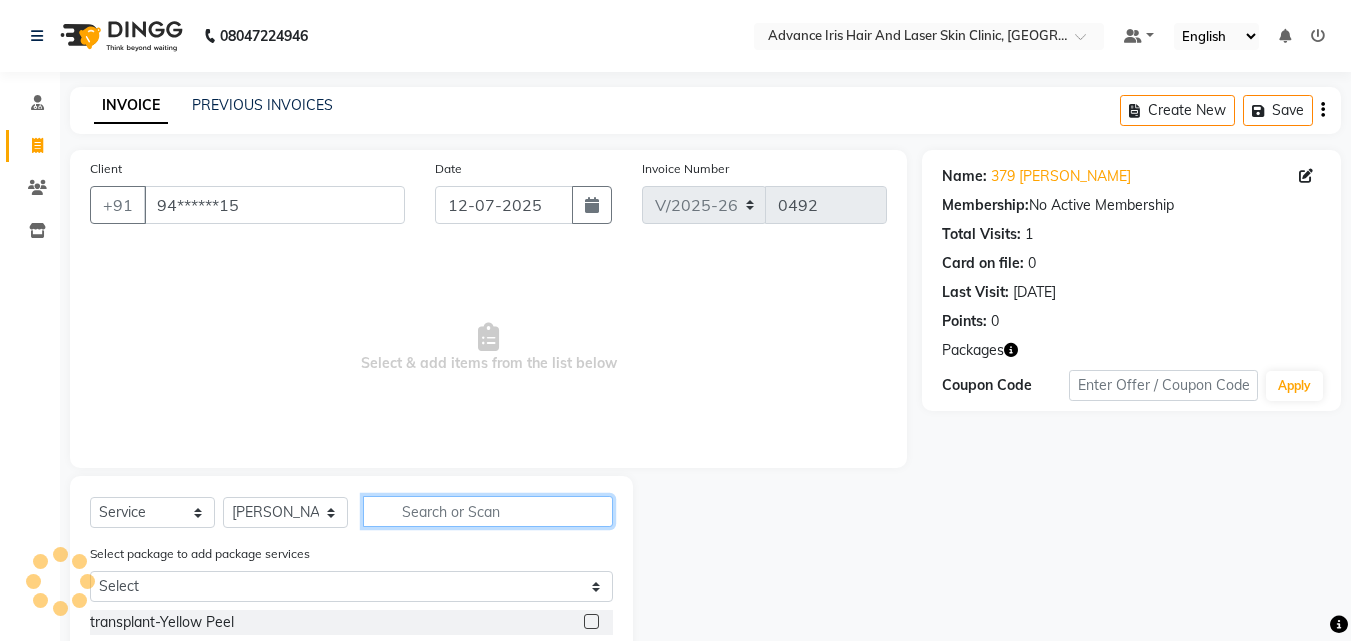 click 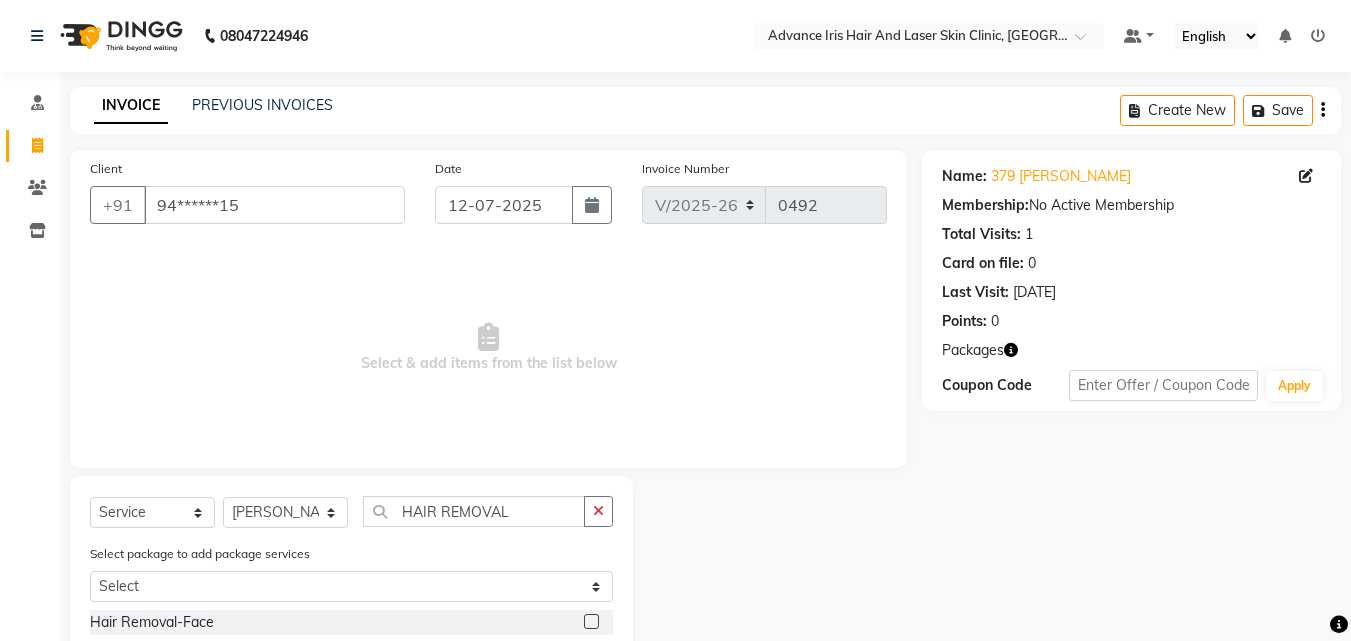 click 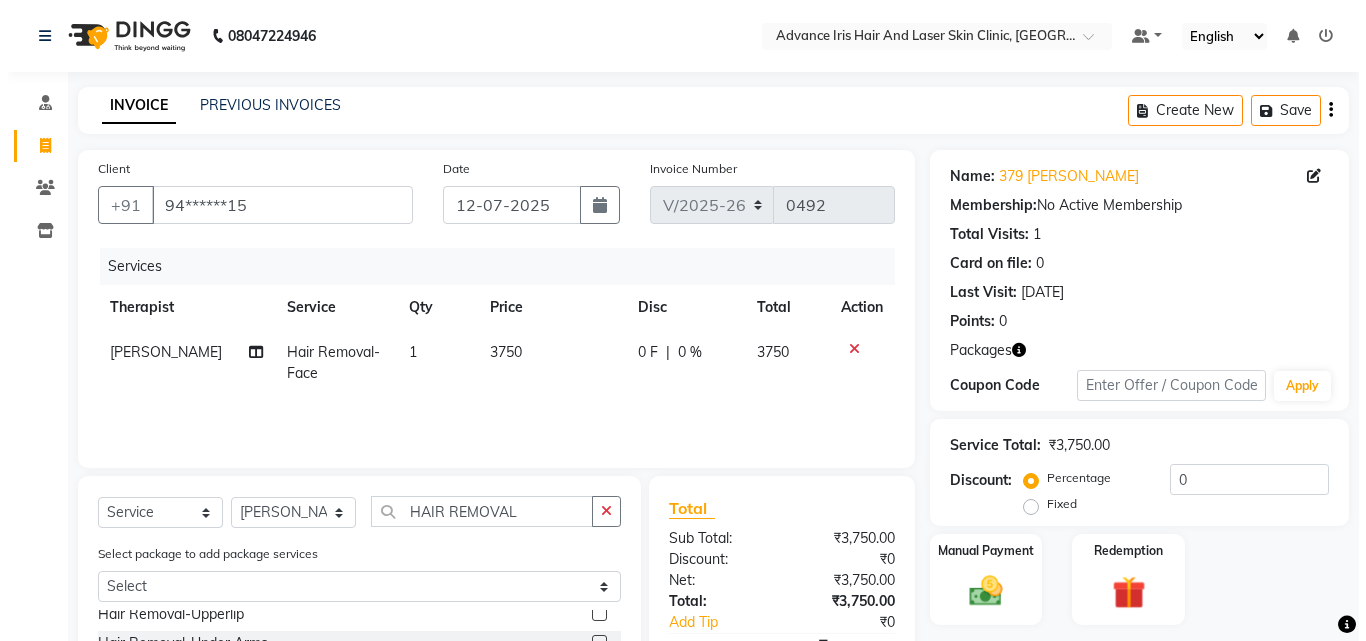 scroll, scrollTop: 100, scrollLeft: 0, axis: vertical 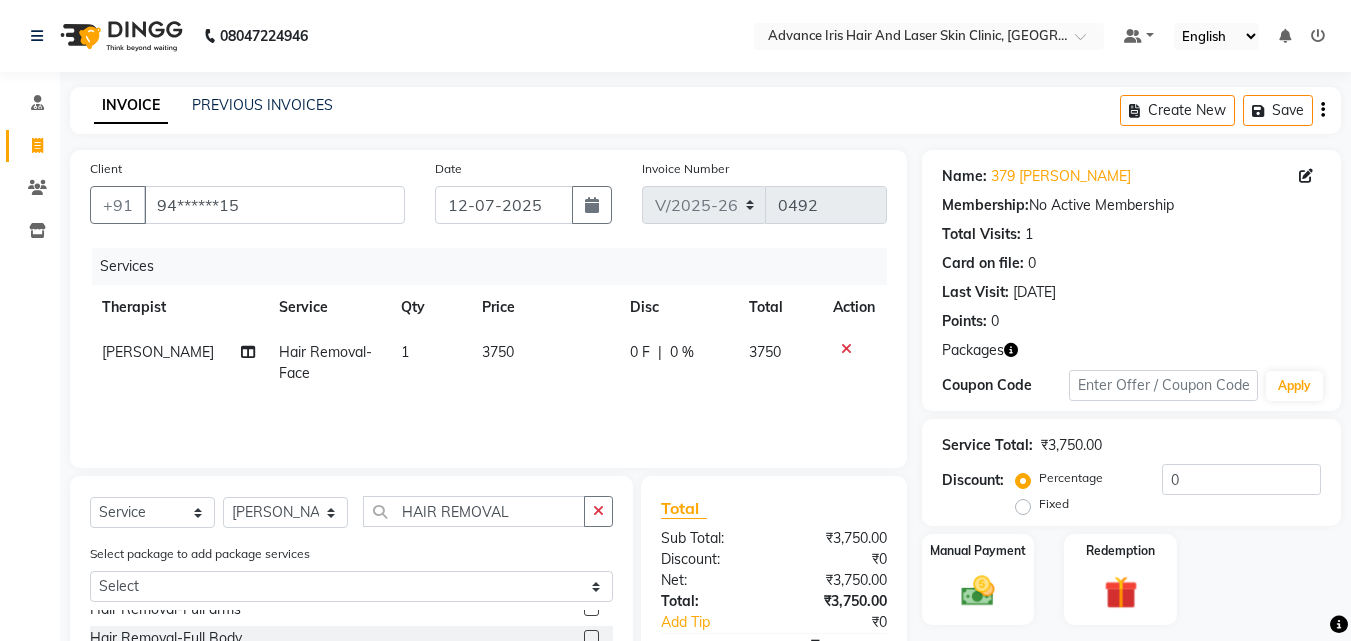 click on "3750" 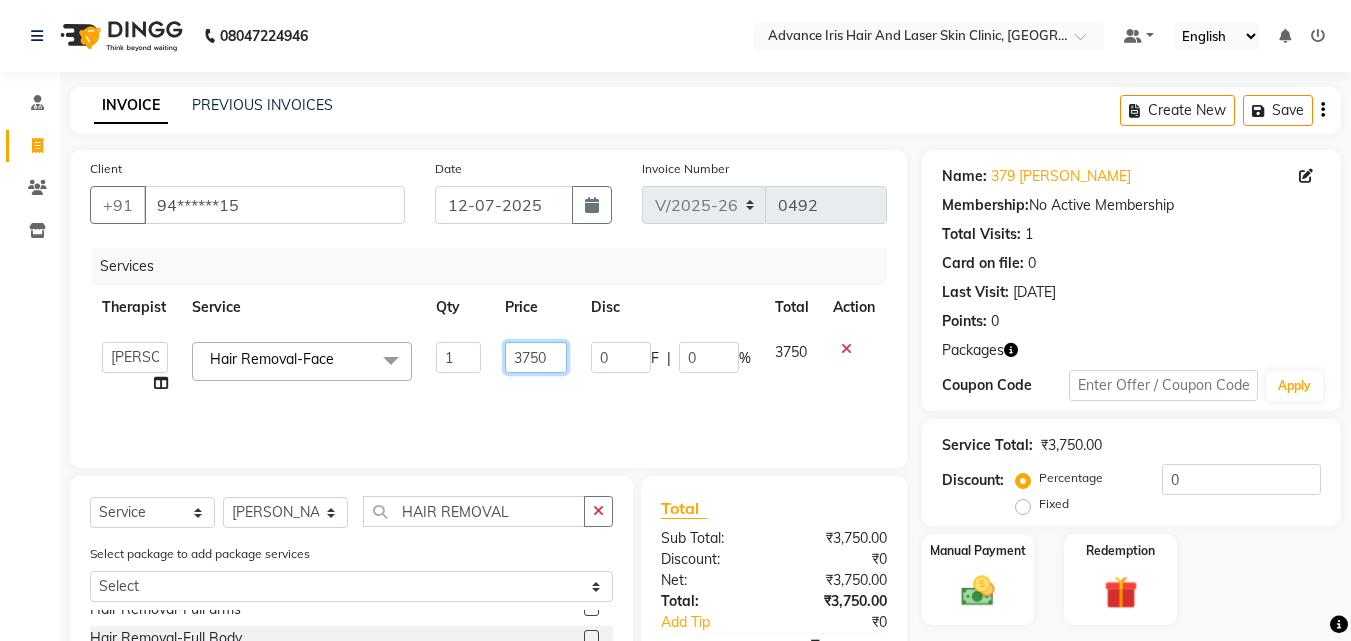click on "3750" 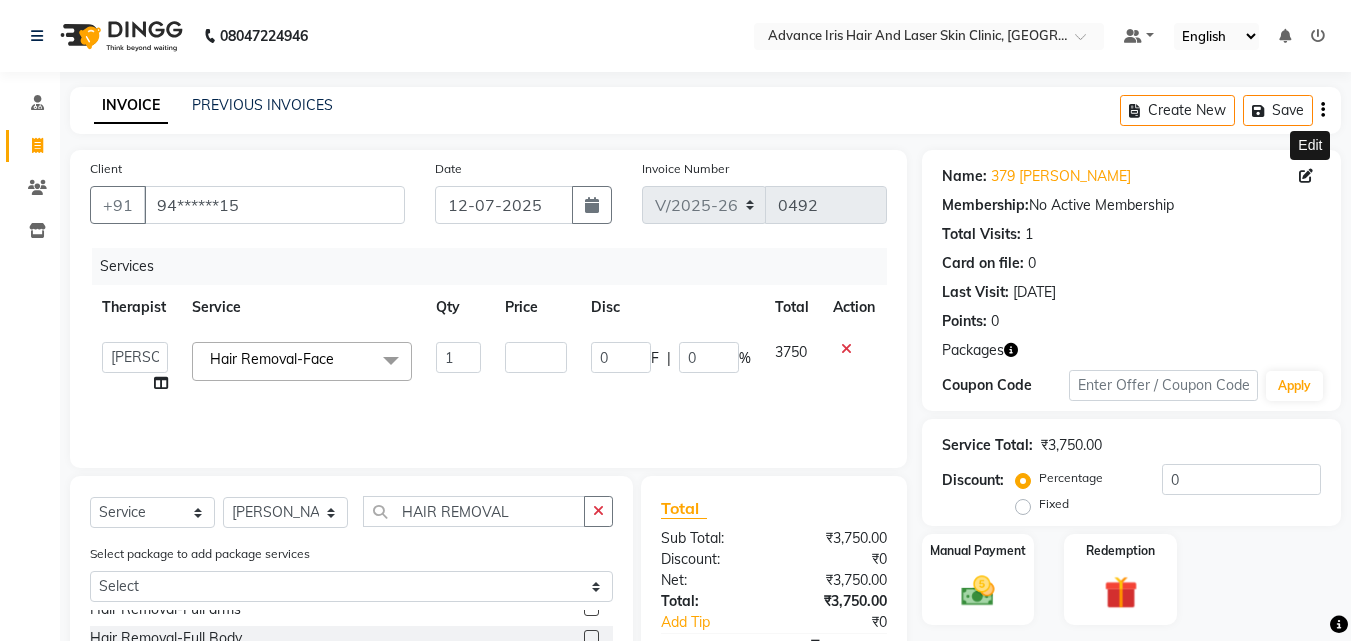 click 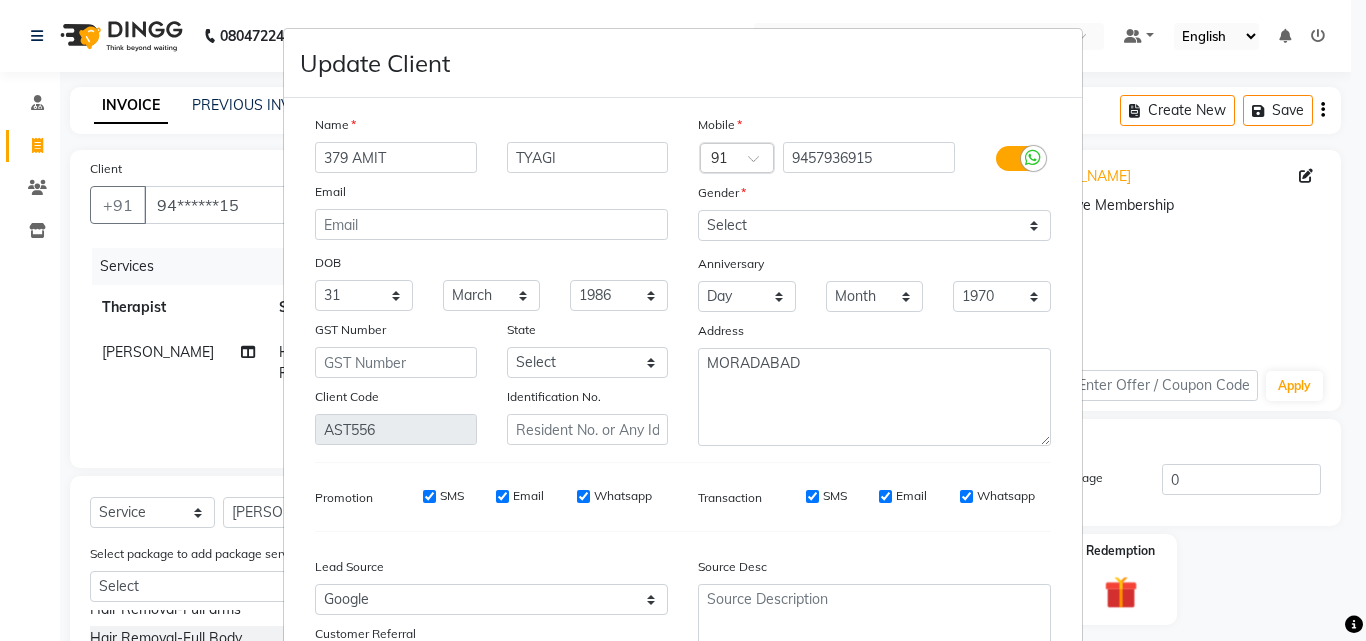 drag, startPoint x: 1208, startPoint y: 188, endPoint x: 1084, endPoint y: 187, distance: 124.004036 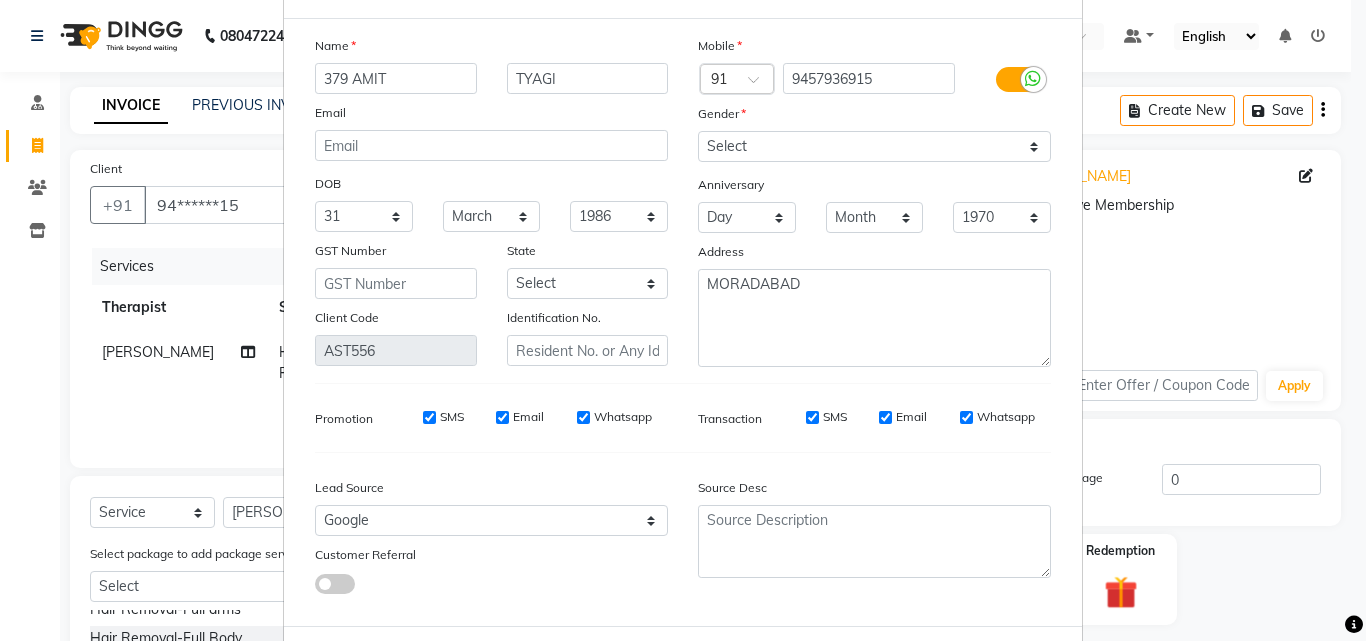 scroll, scrollTop: 172, scrollLeft: 0, axis: vertical 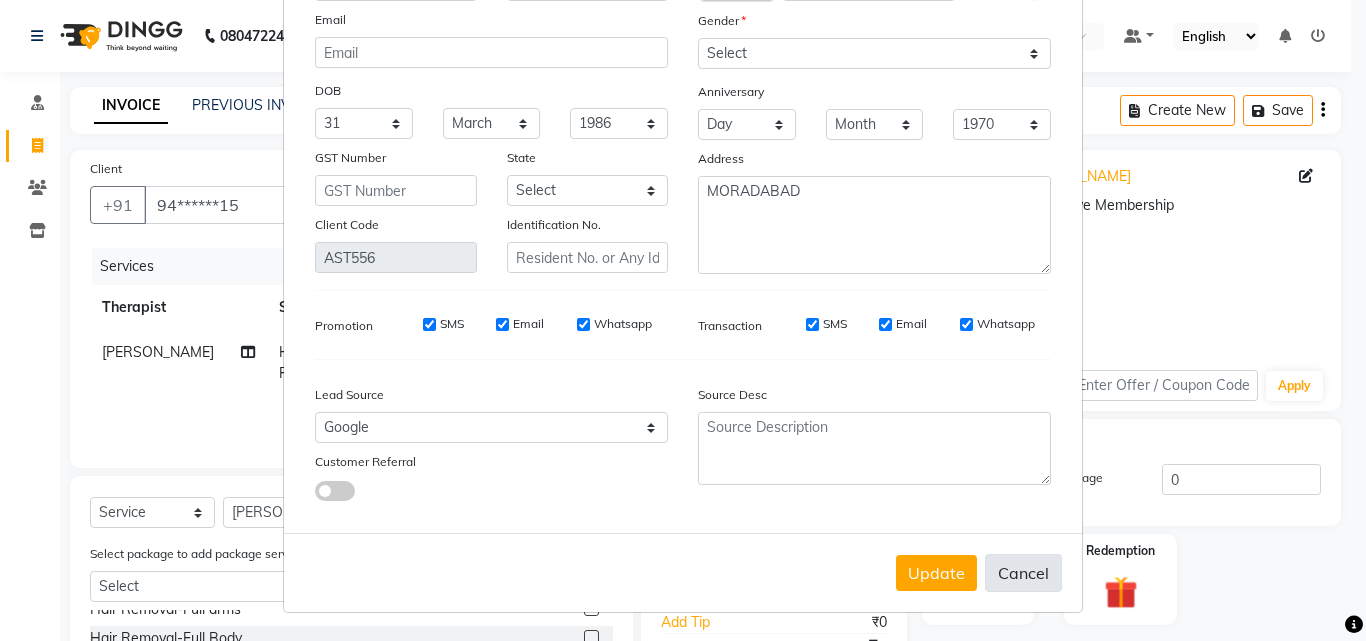 click on "Cancel" at bounding box center (1023, 573) 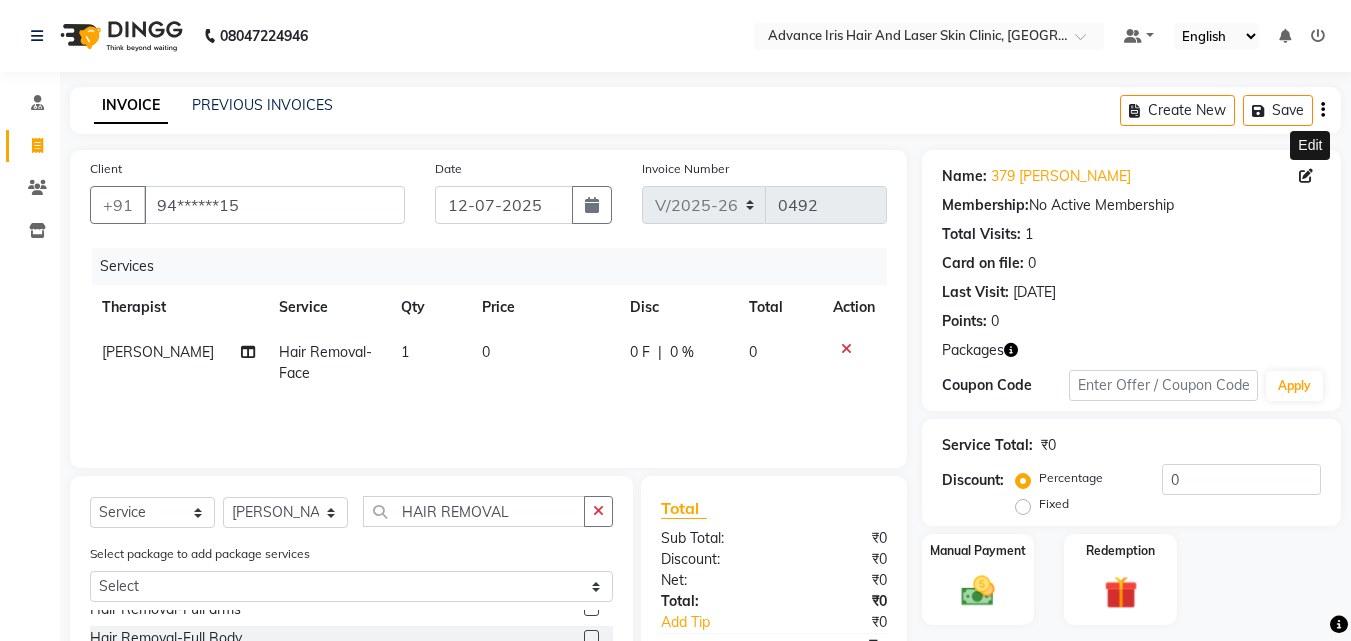 click on "Name: 379 [PERSON_NAME] Edit Membership:  No Active Membership  Total Visits:  1 Card on file:  0 Last Visit:   [DATE] Points:   0" 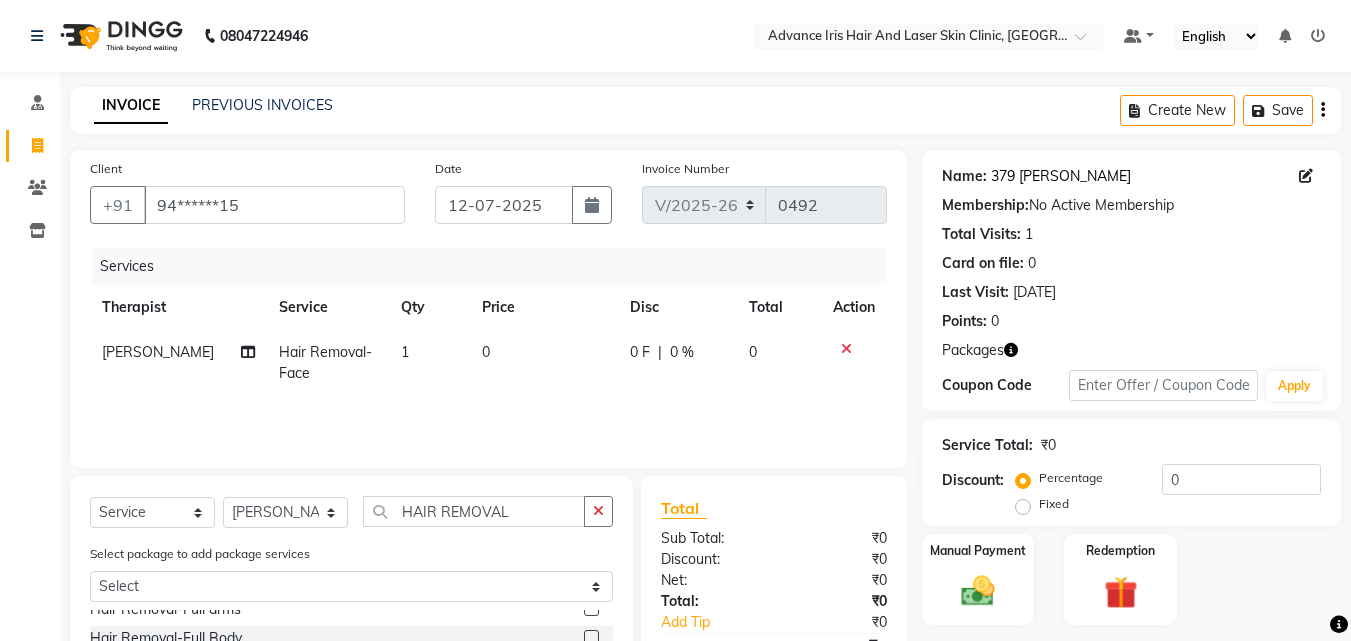 click on "379 [PERSON_NAME]" 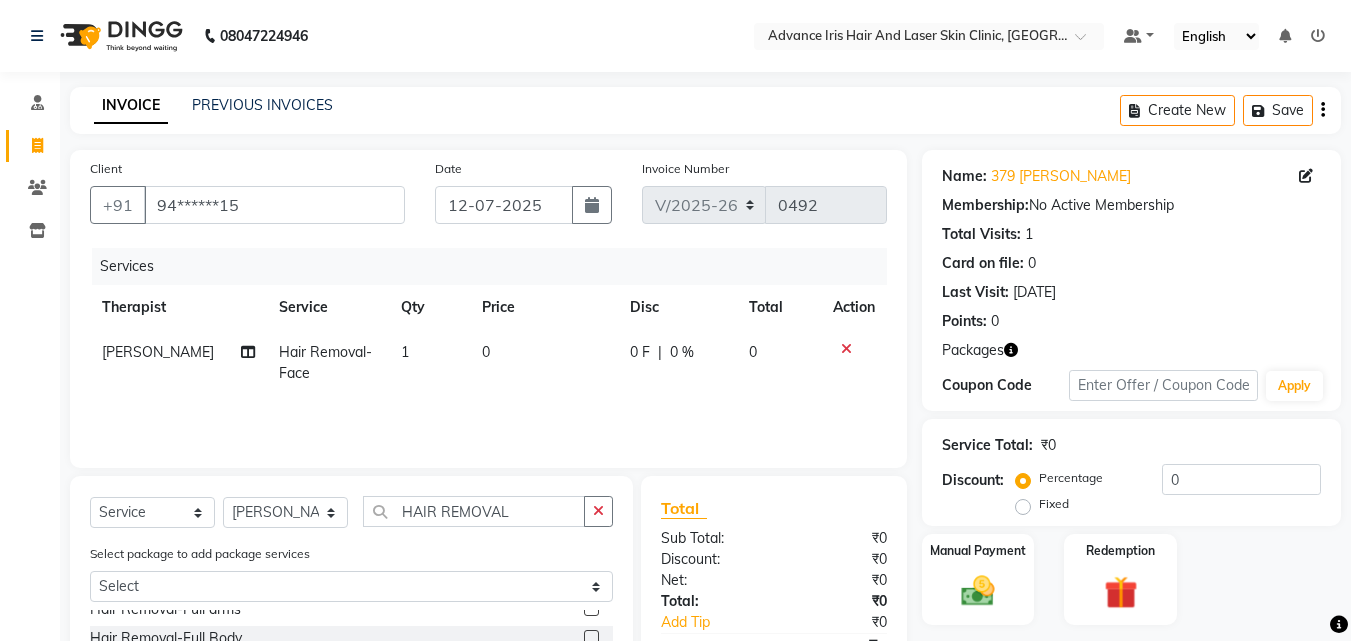 click on "INVOICE PREVIOUS INVOICES Create New   Save" 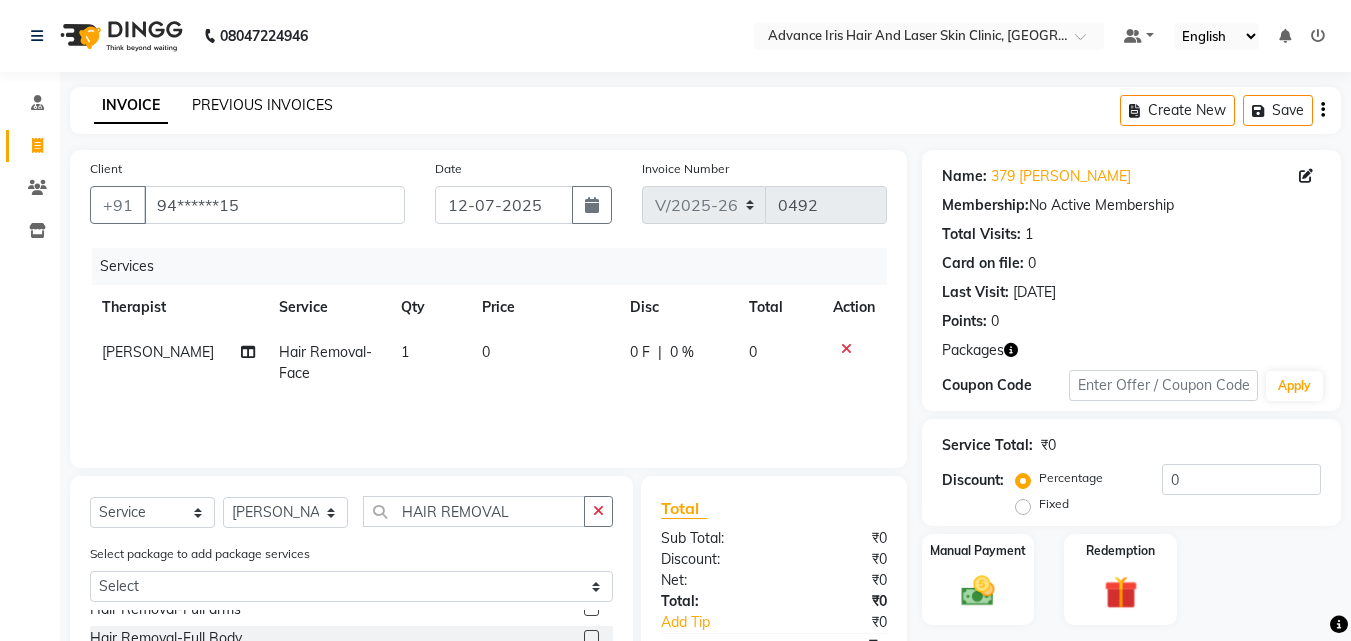 click on "PREVIOUS INVOICES" 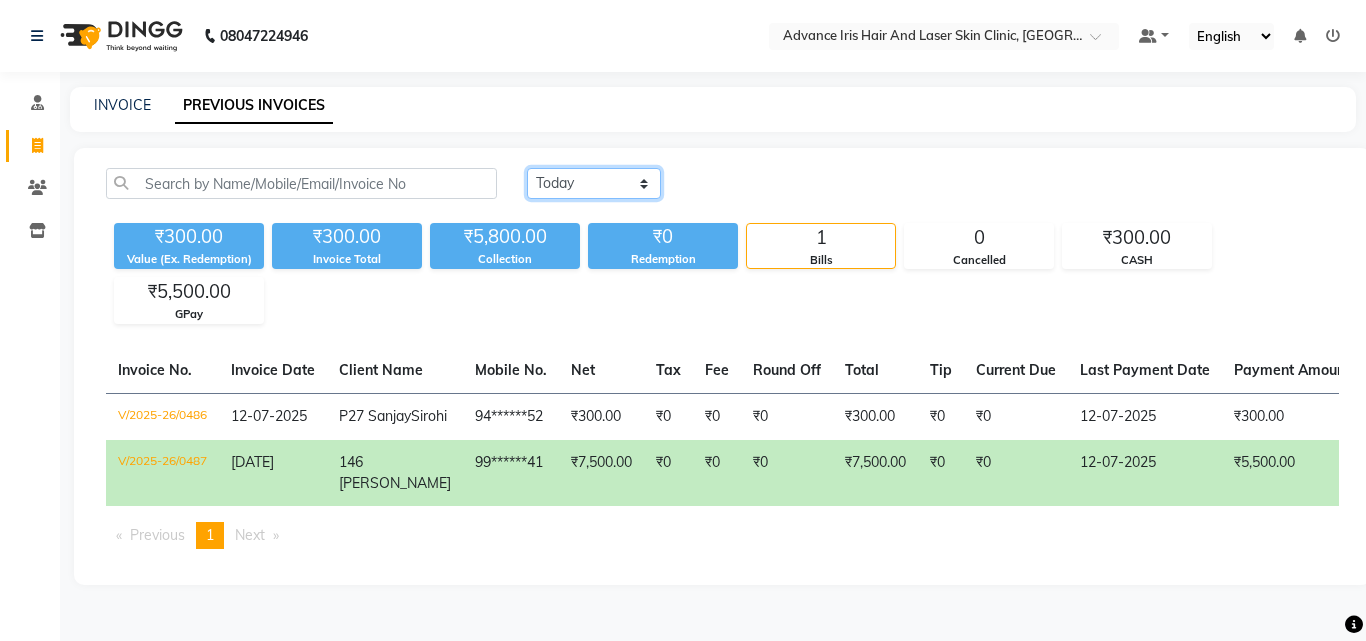 click on "[DATE] [DATE] Custom Range" 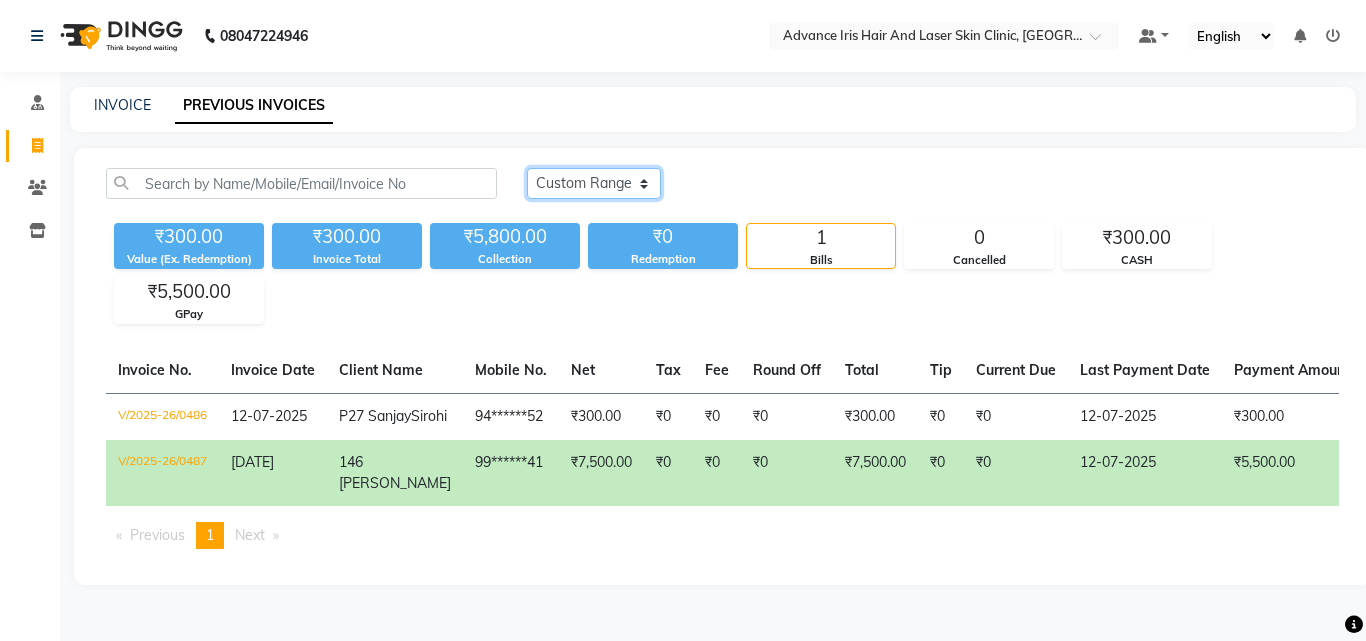 click on "[DATE] [DATE] Custom Range" 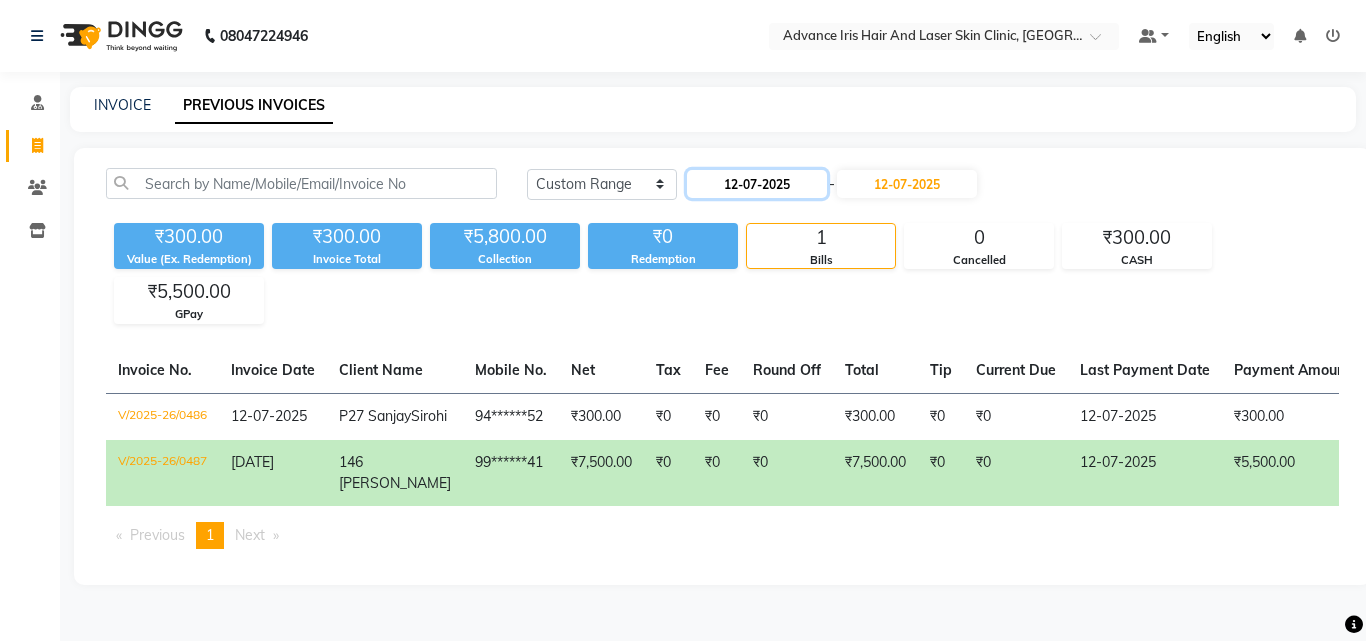 click on "12-07-2025" 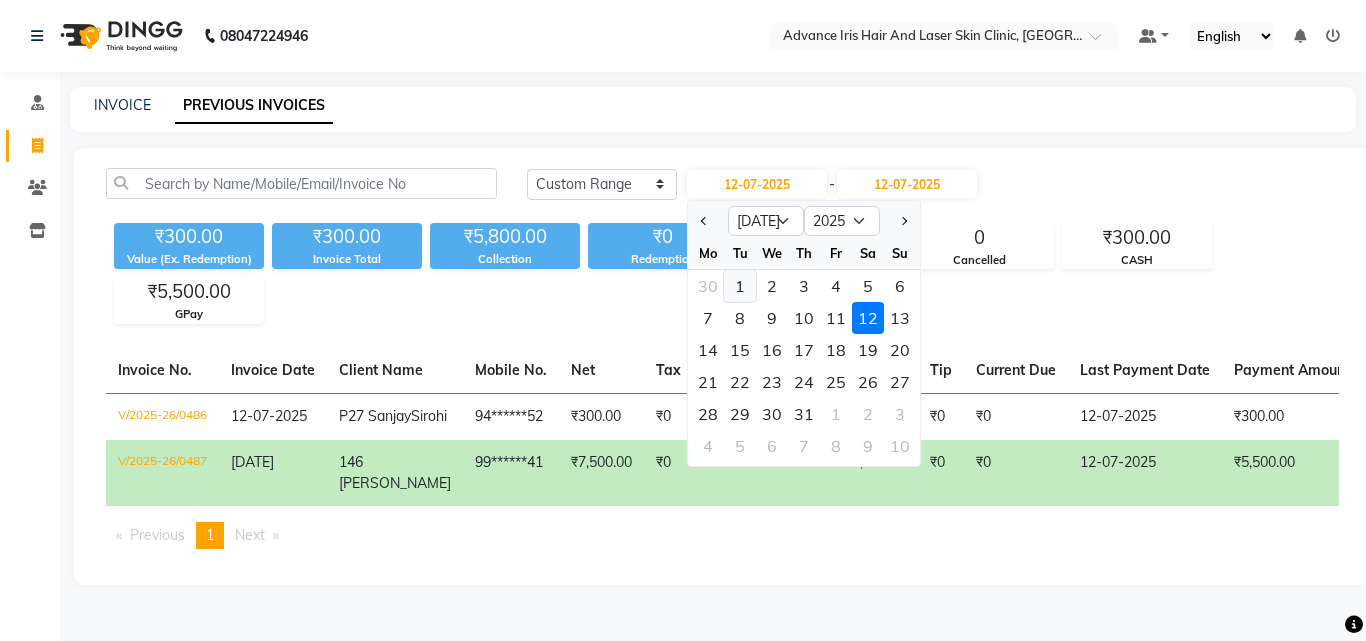 click on "1" 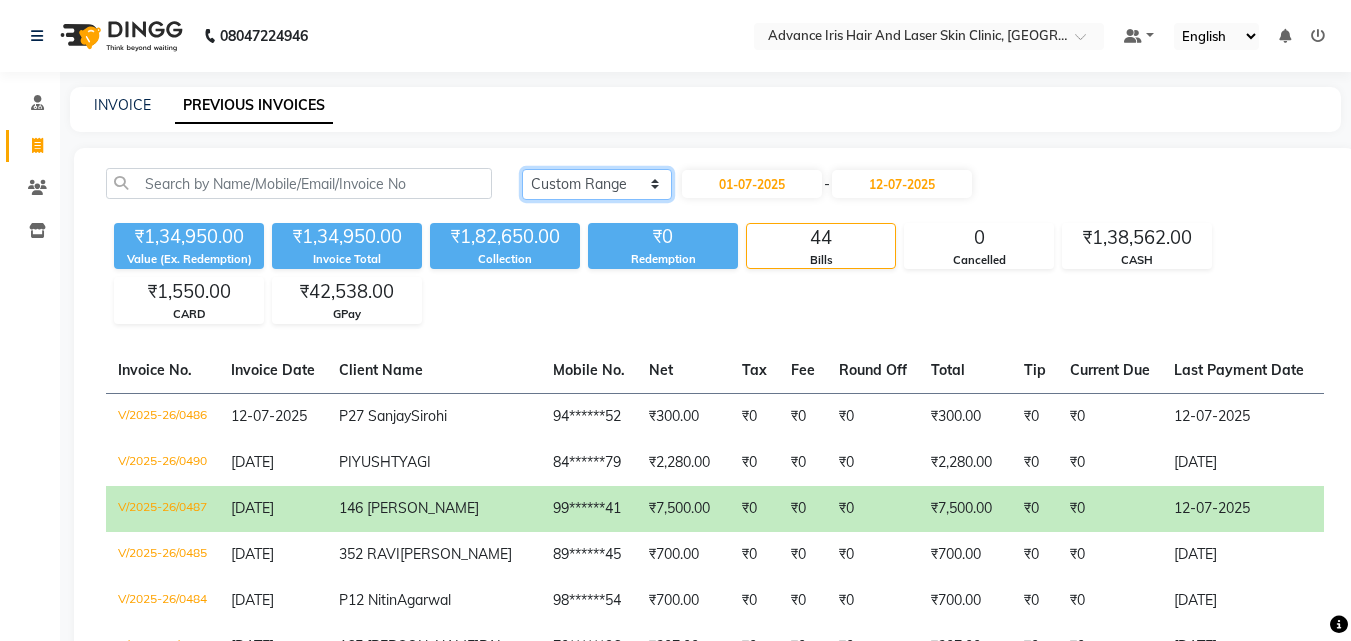 click on "[DATE] [DATE] Custom Range" 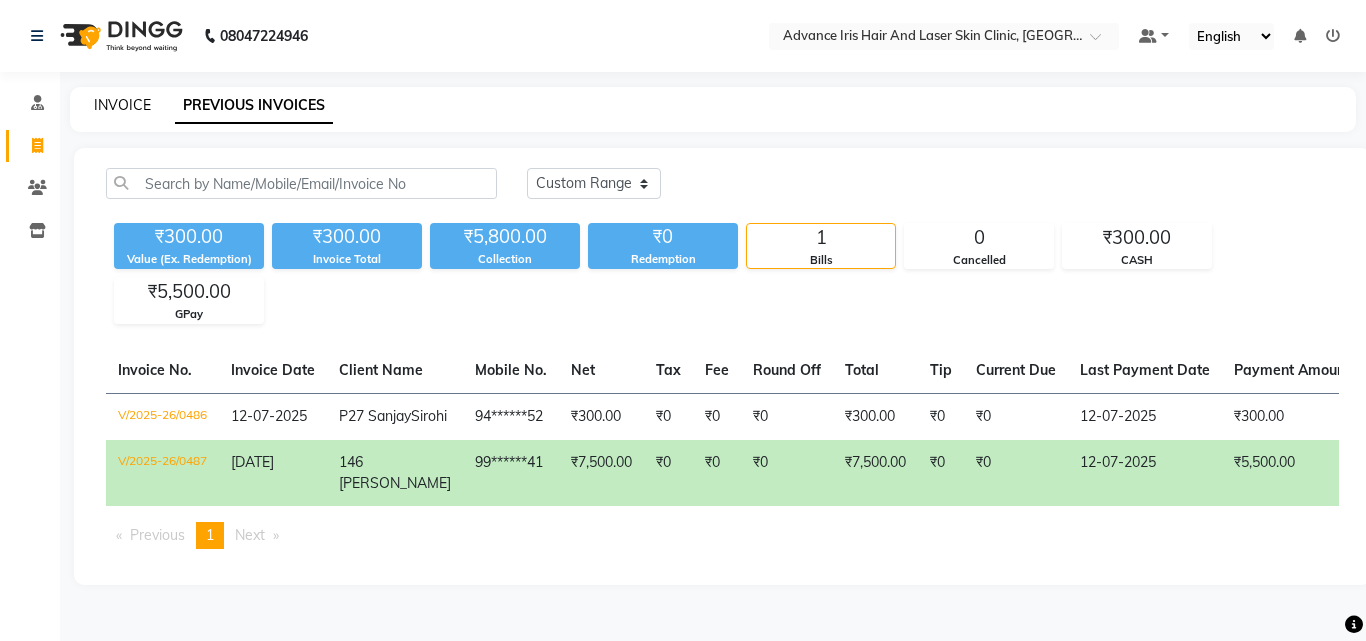 click on "INVOICE" 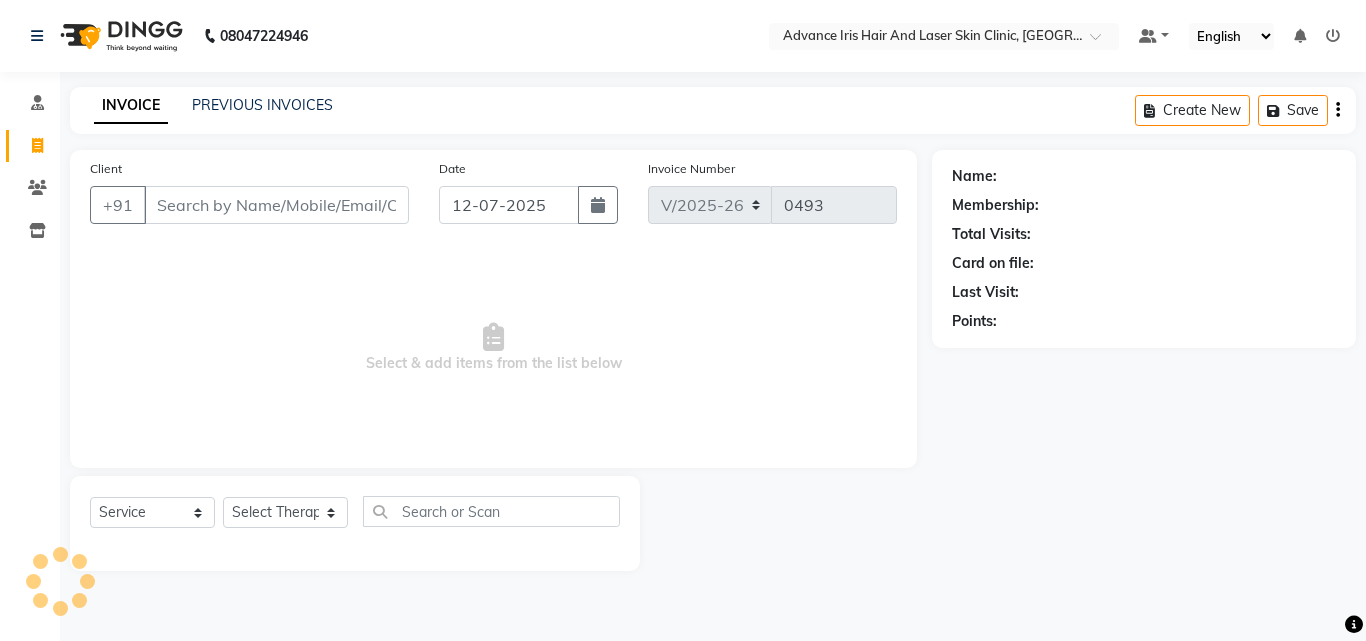 click on "Client" at bounding box center [276, 205] 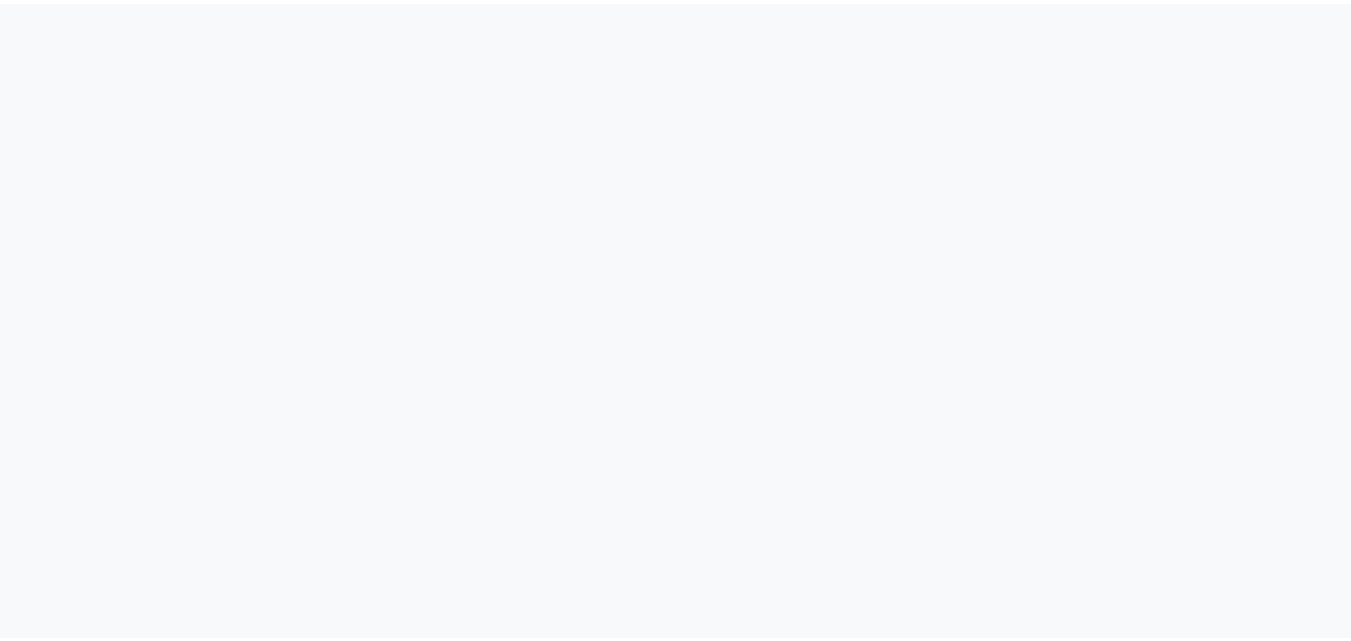 scroll, scrollTop: 0, scrollLeft: 0, axis: both 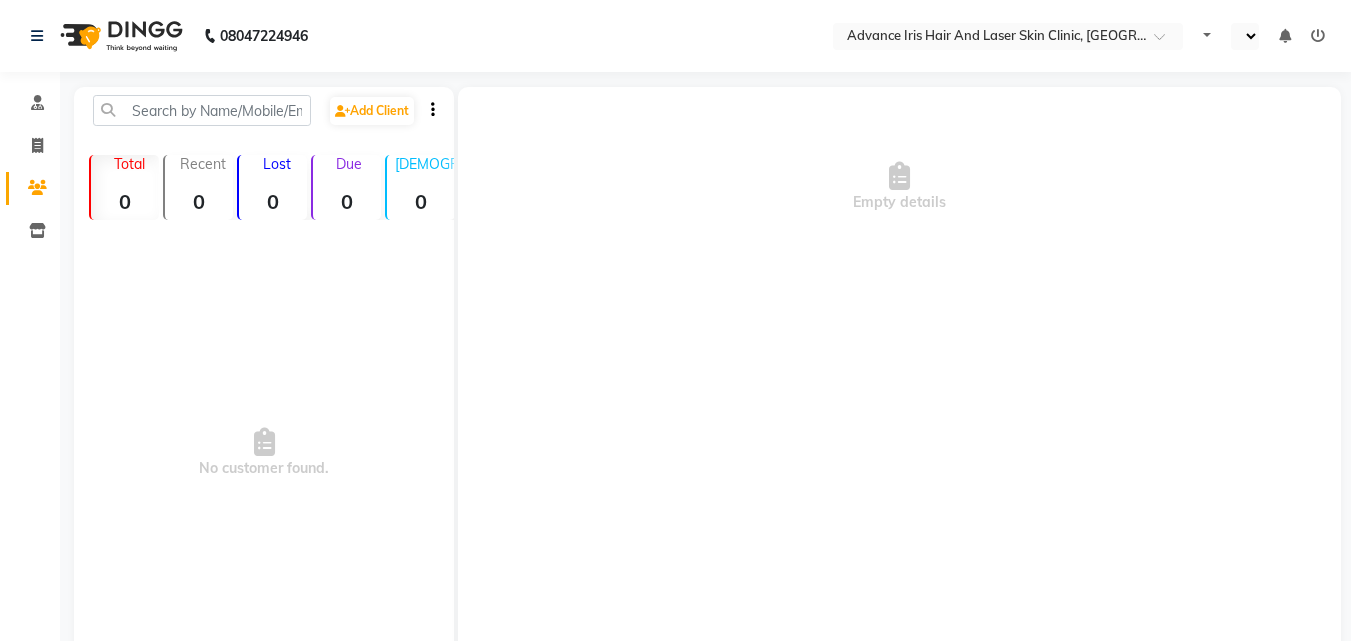 select on "en" 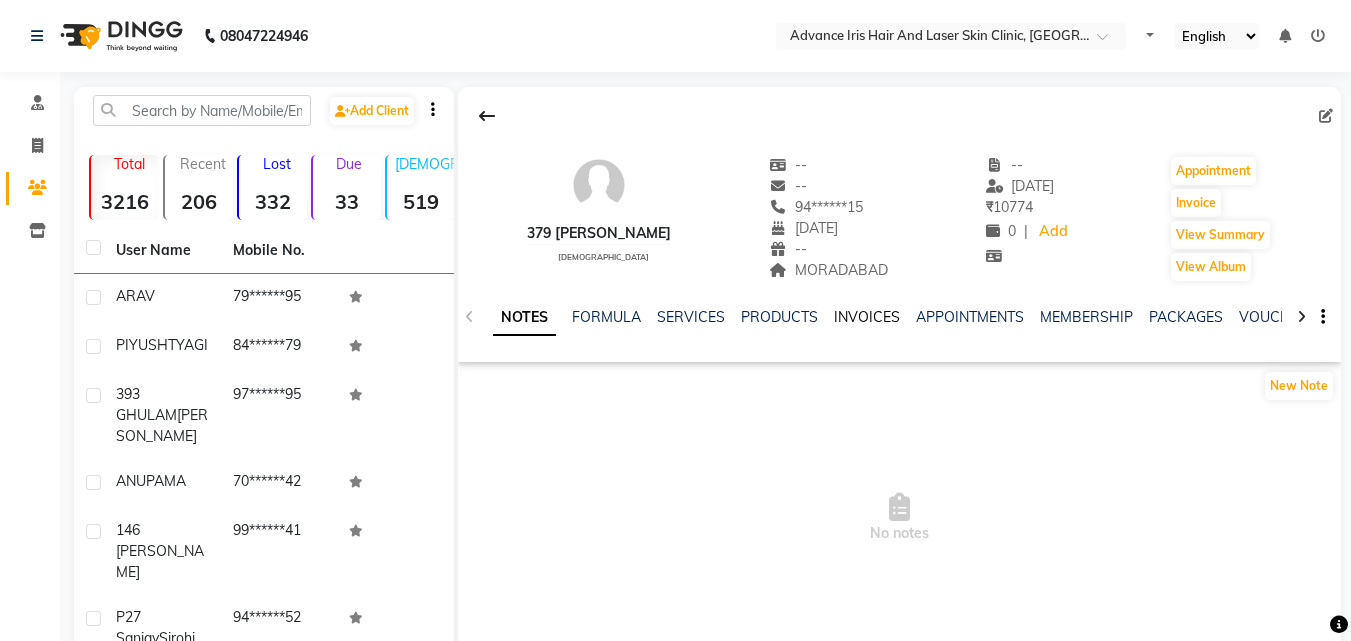 click on "INVOICES" 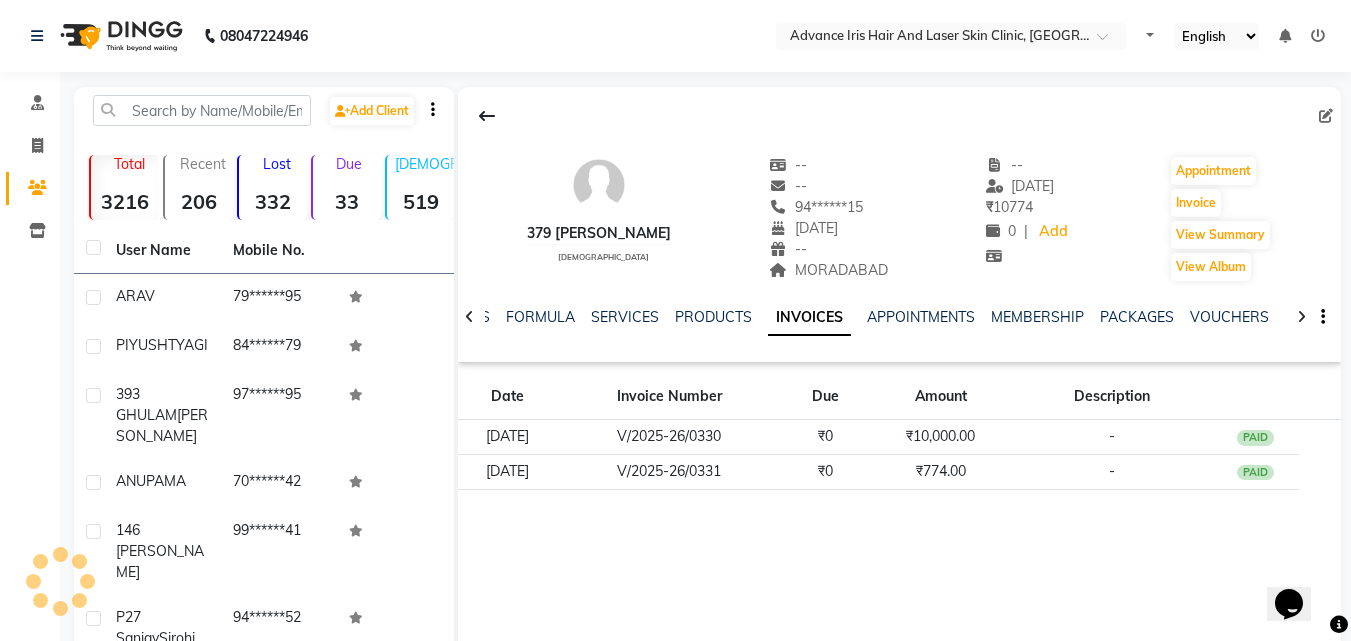 scroll, scrollTop: 0, scrollLeft: 0, axis: both 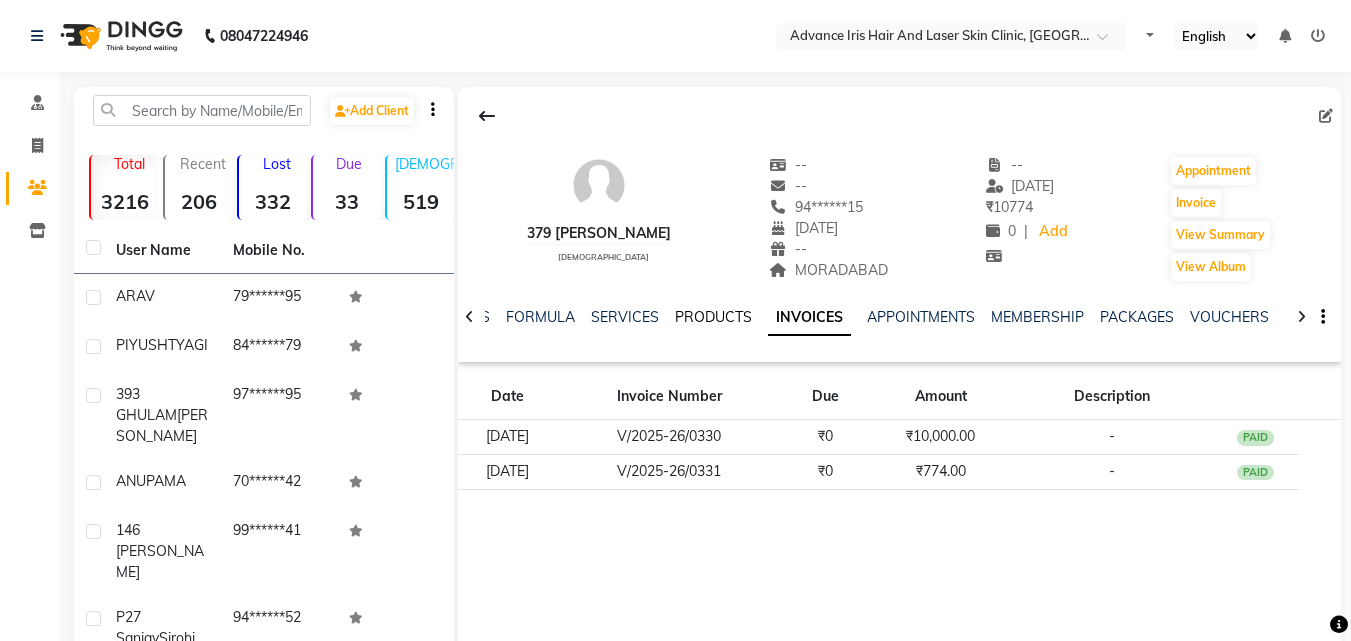 click on "PRODUCTS" 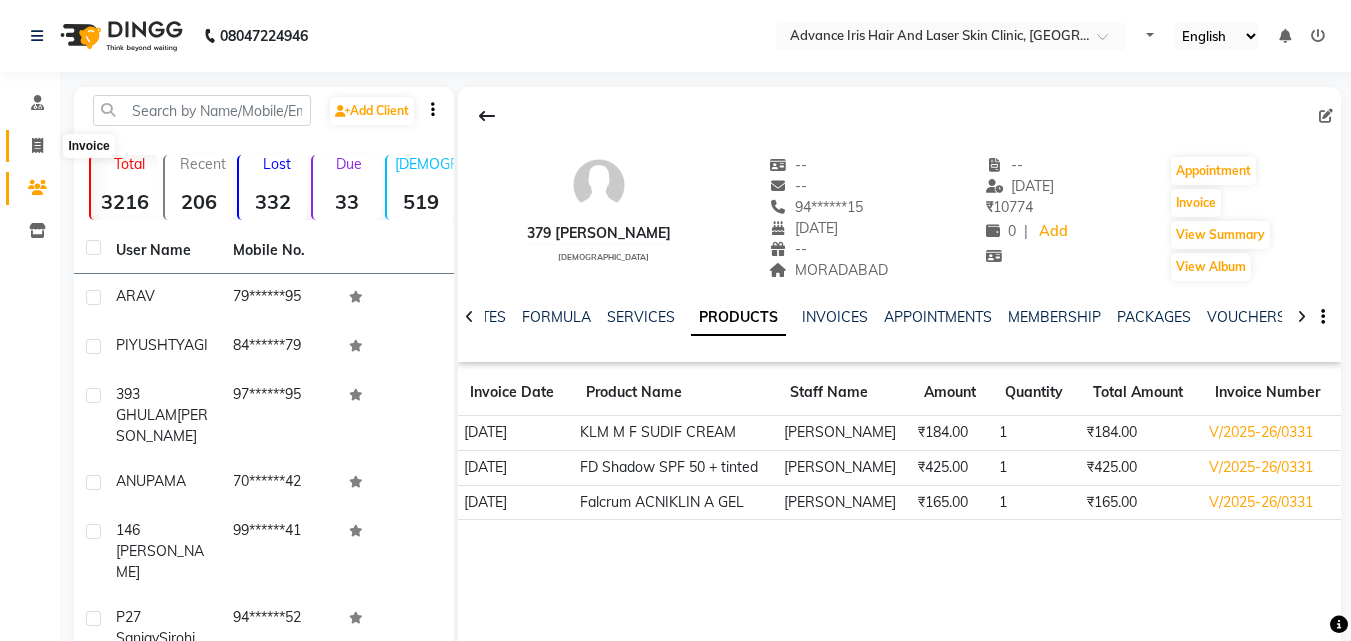 click 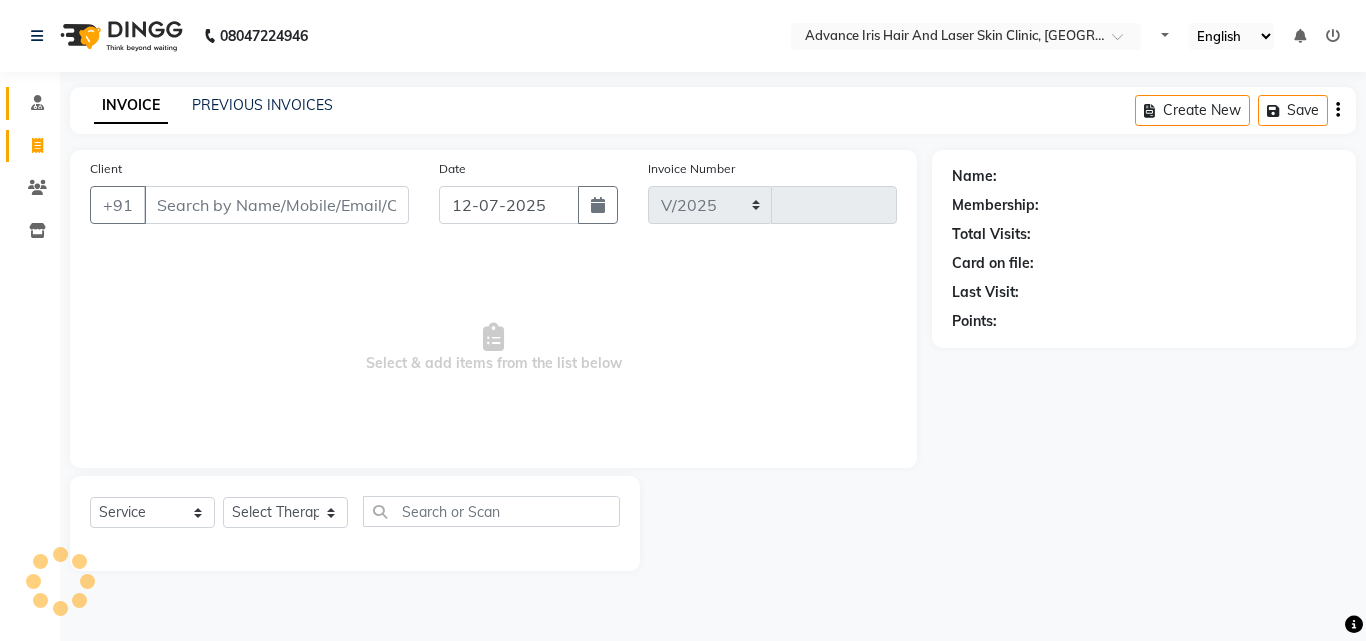 select on "5825" 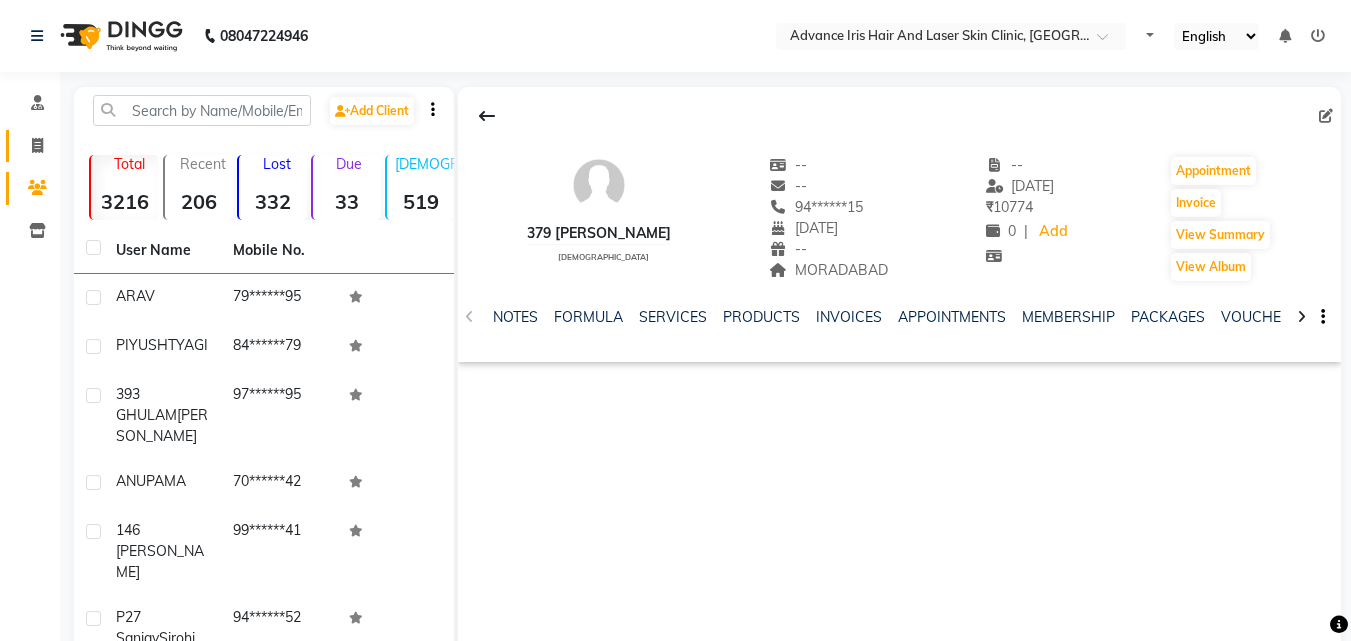 drag, startPoint x: 13, startPoint y: 144, endPoint x: 24, endPoint y: 144, distance: 11 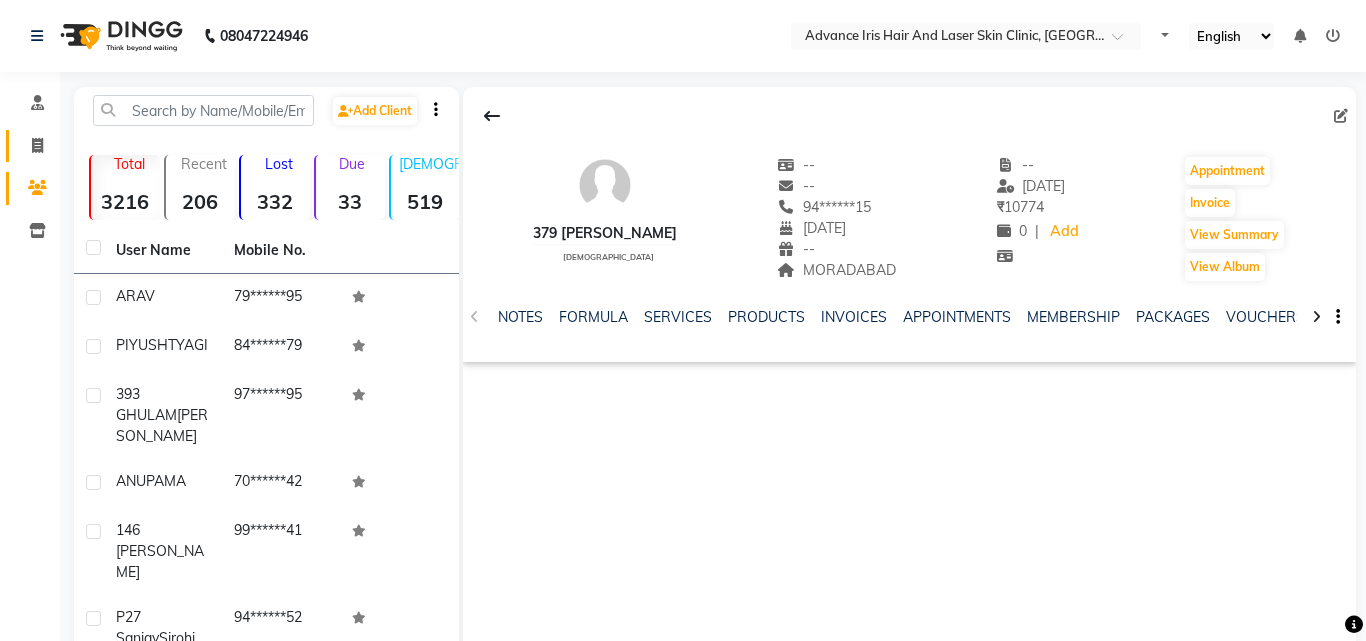 select on "service" 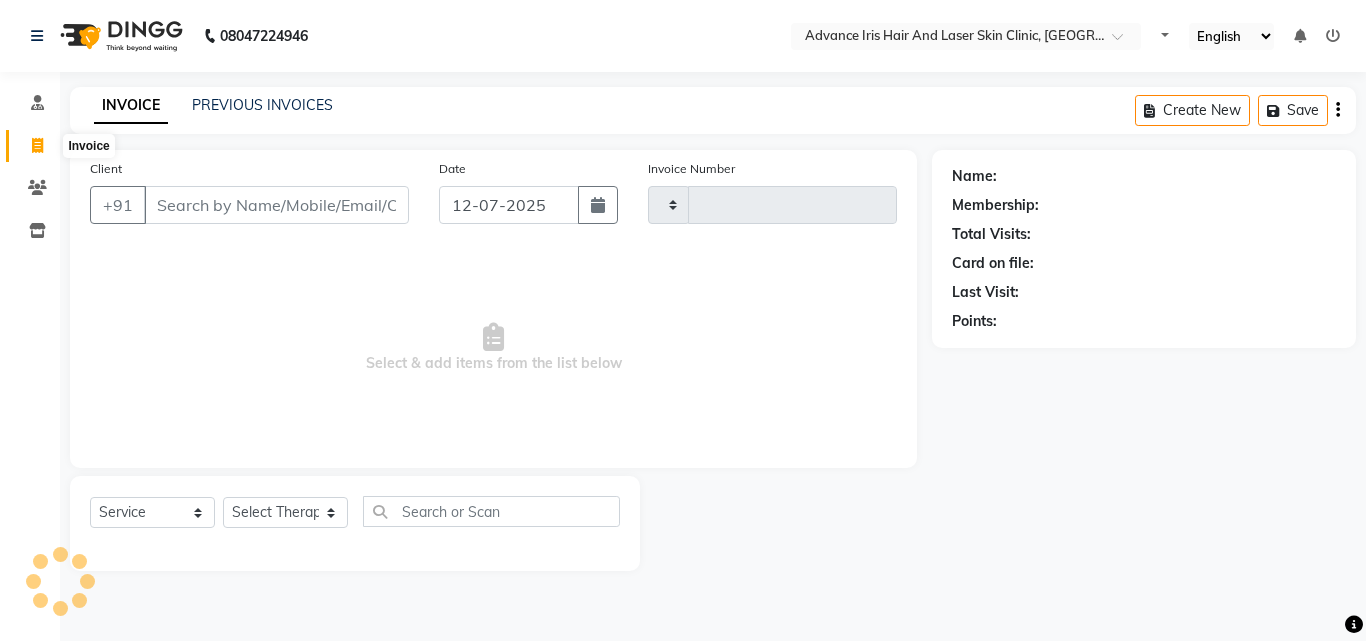 click 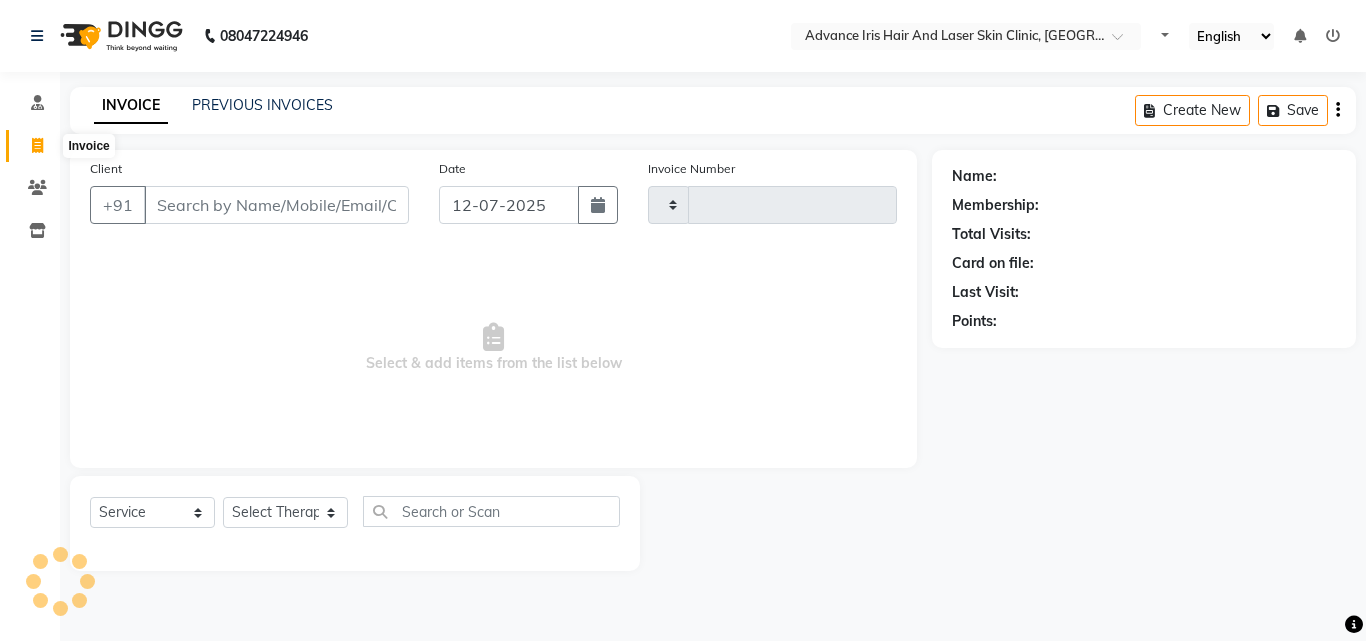 type on "0492" 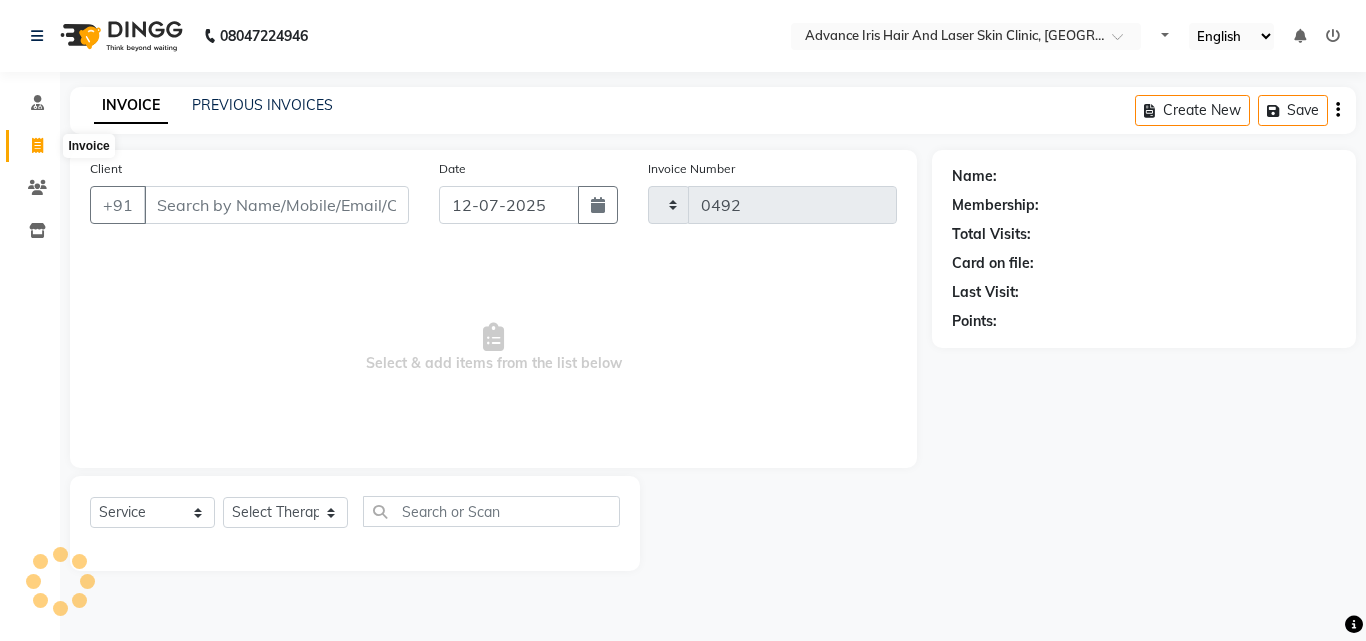 select on "5825" 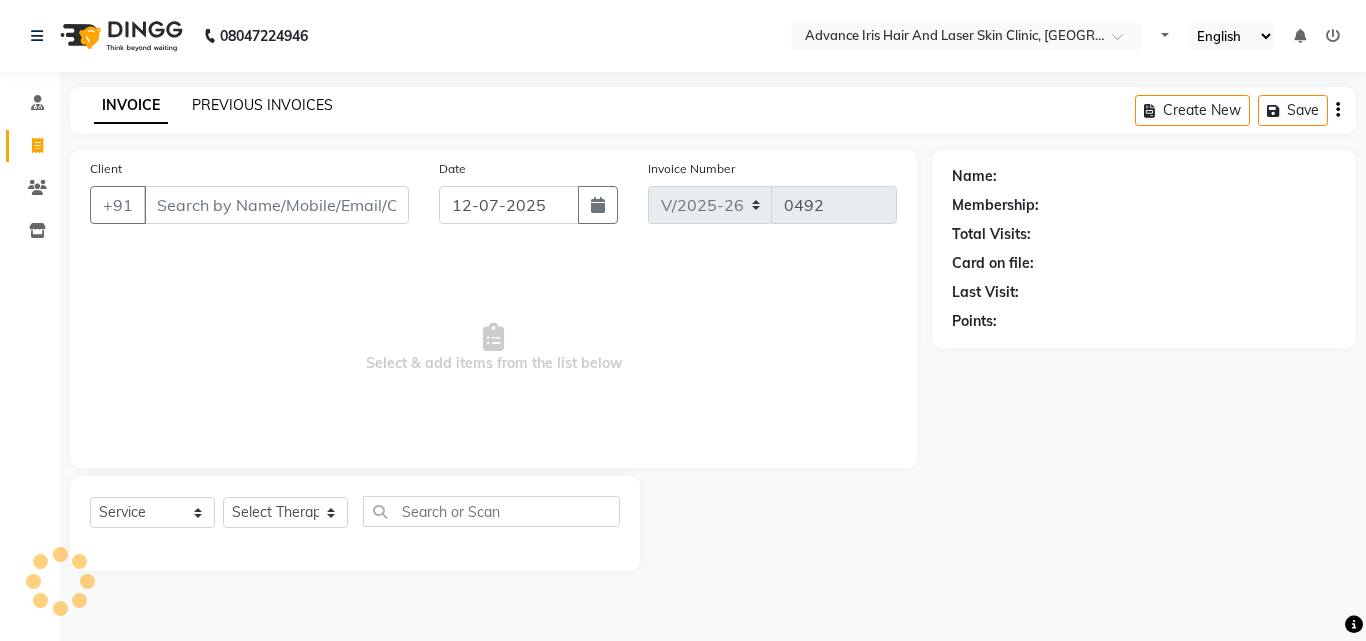 click on "PREVIOUS INVOICES" 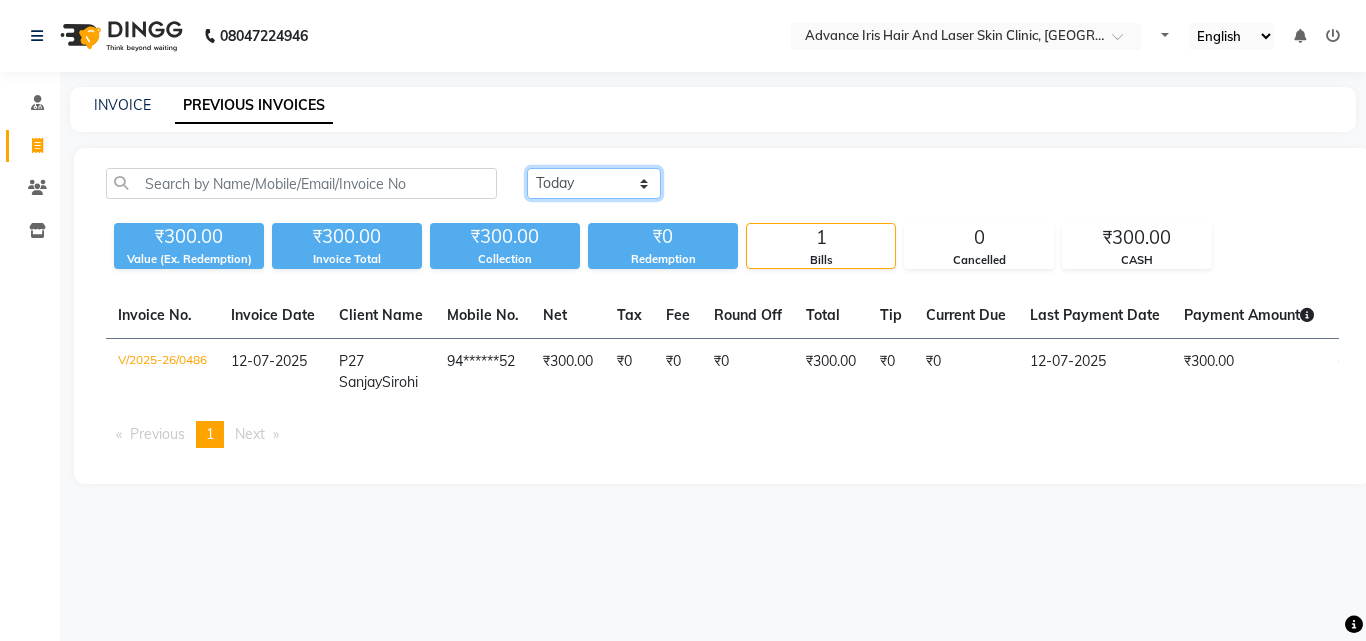 click on "[DATE] [DATE] Custom Range" 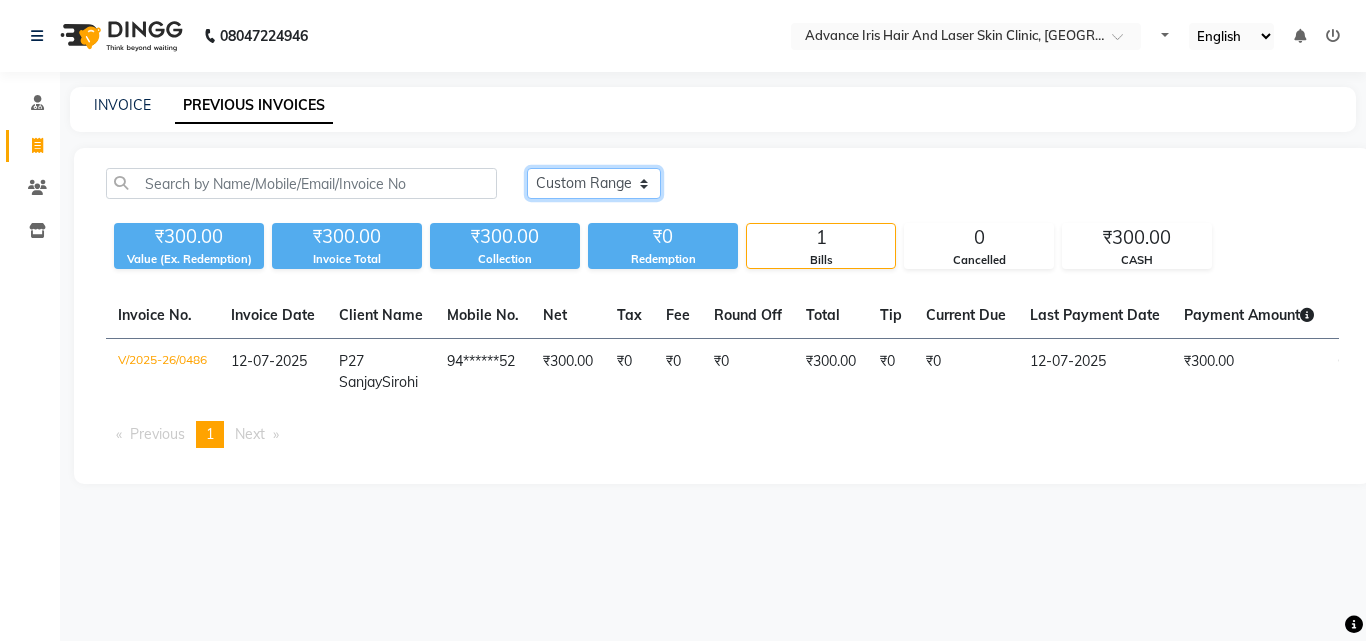 click on "[DATE] [DATE] Custom Range" 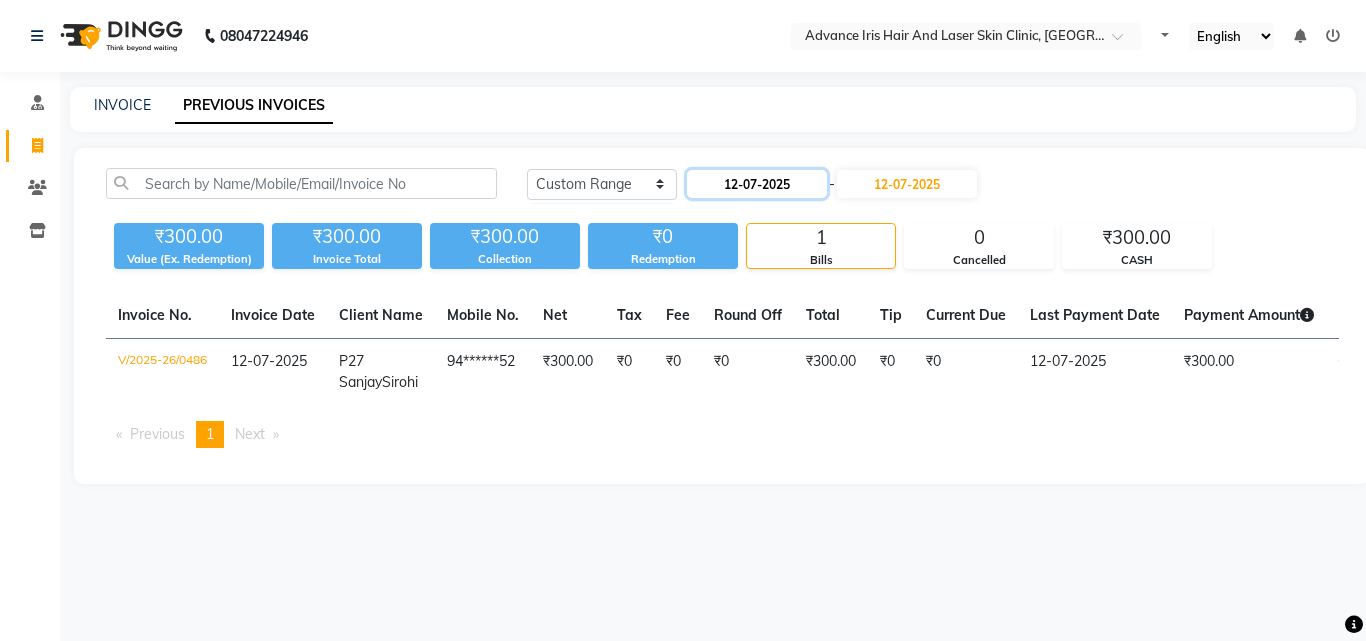 click on "12-07-2025" 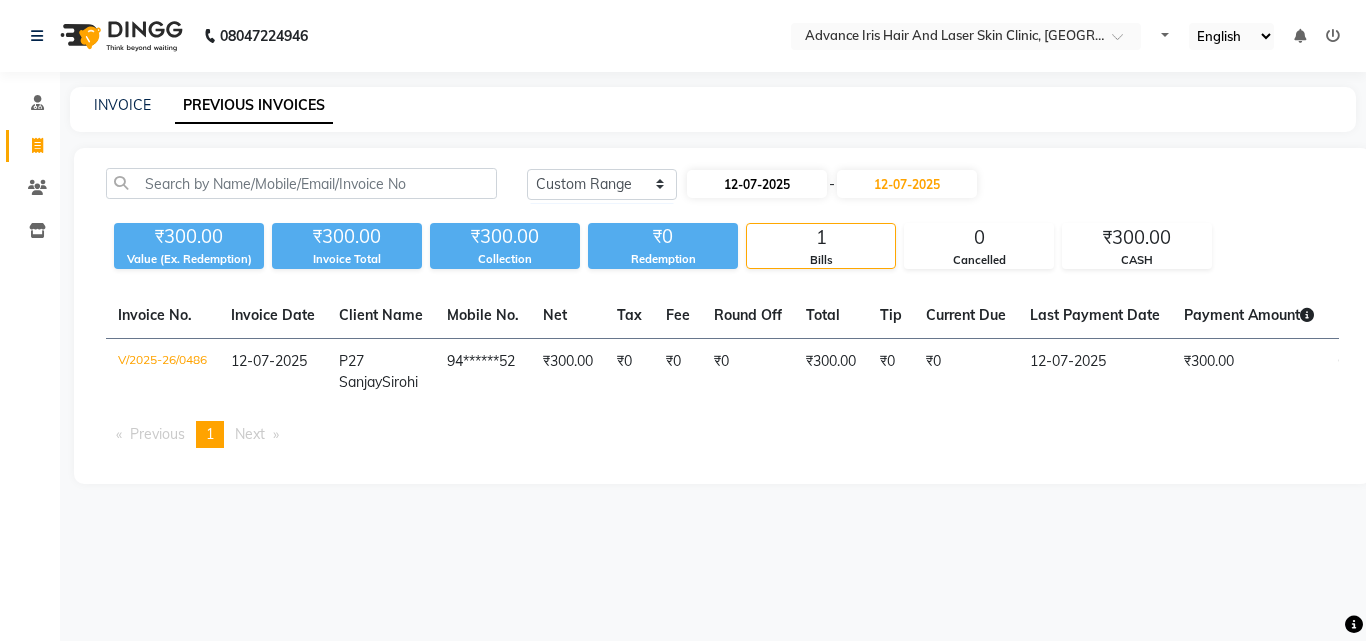 select on "7" 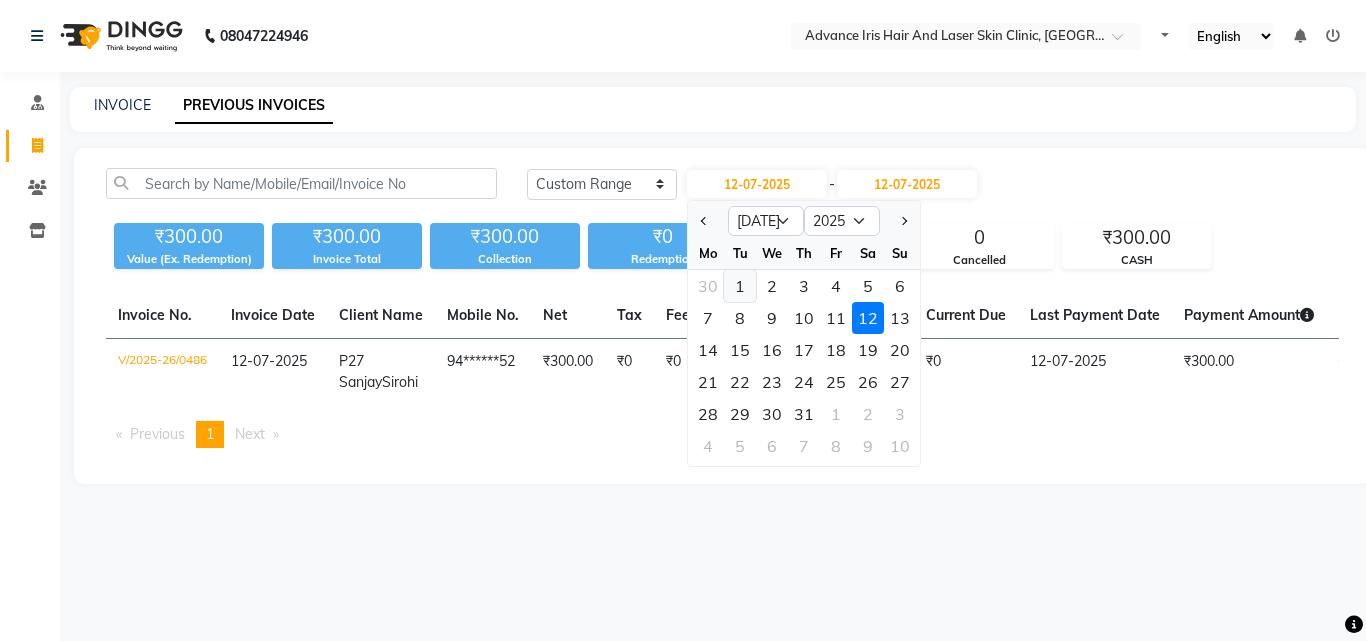 click on "1" 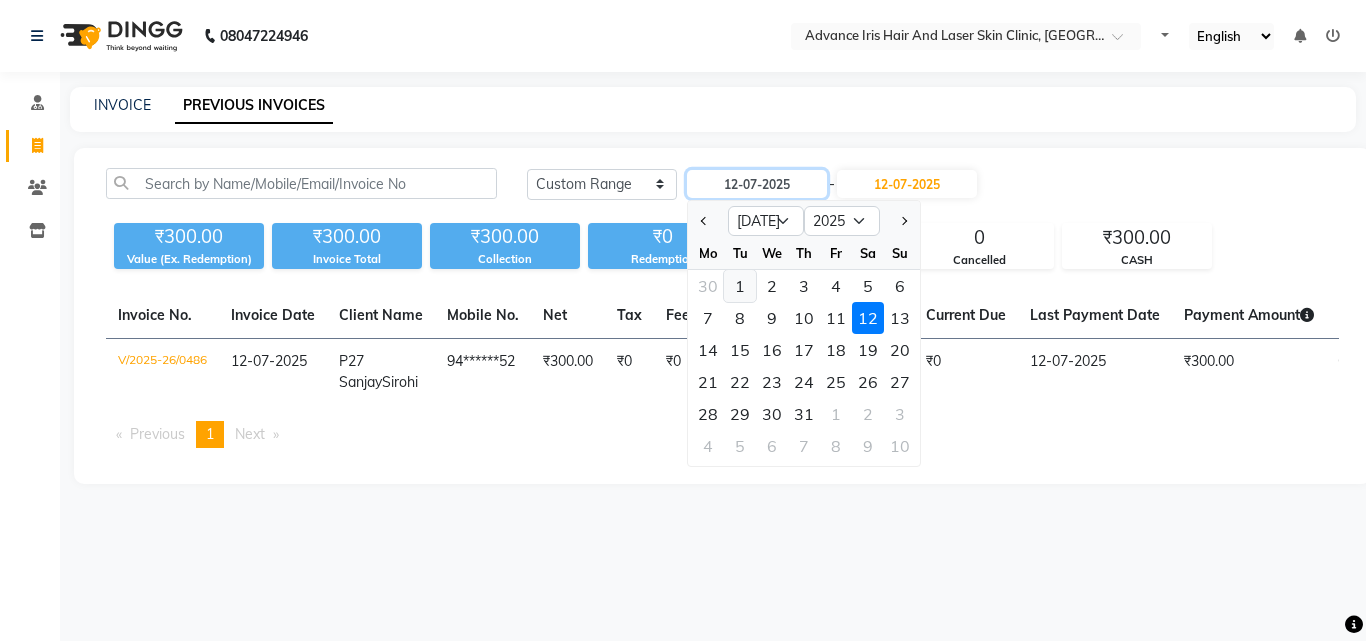 type on "01-07-2025" 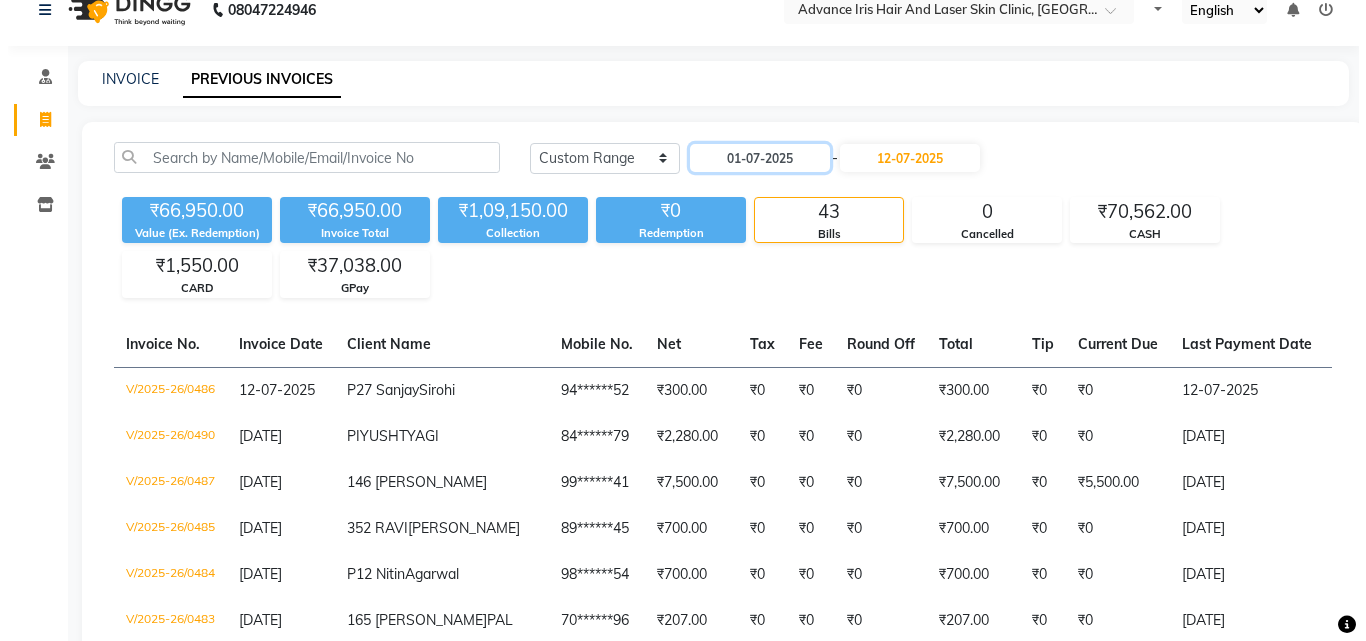 scroll, scrollTop: 0, scrollLeft: 0, axis: both 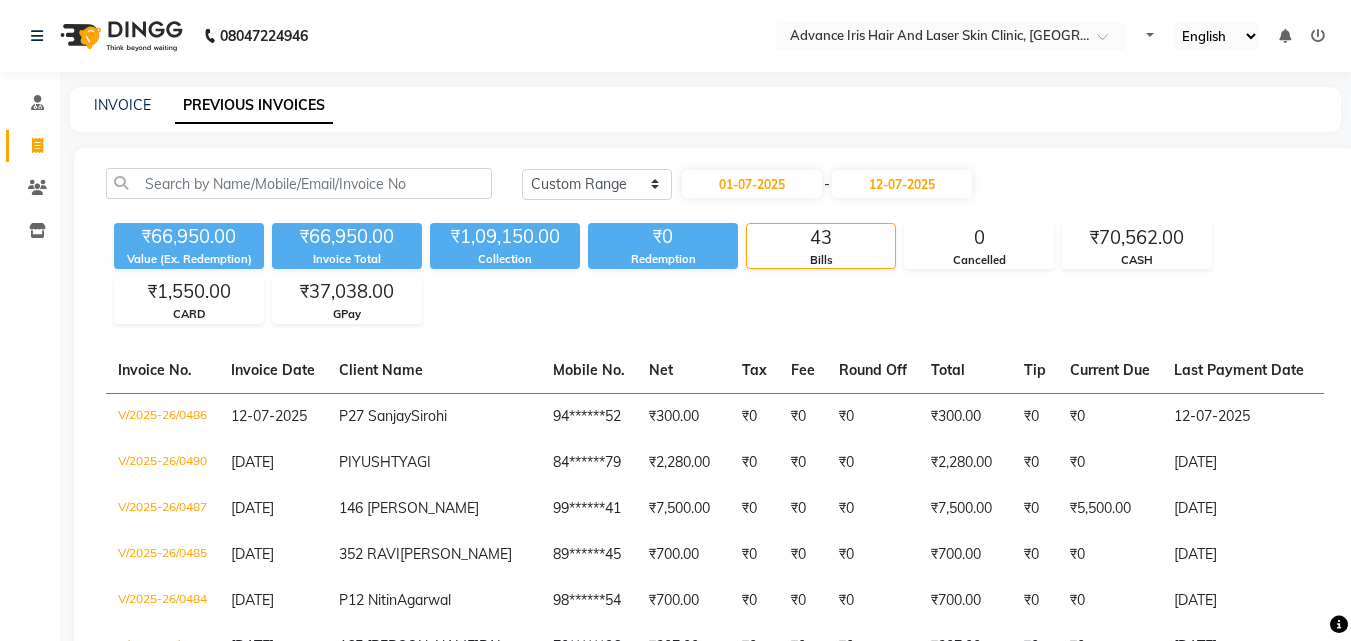 click on "INVOICE" 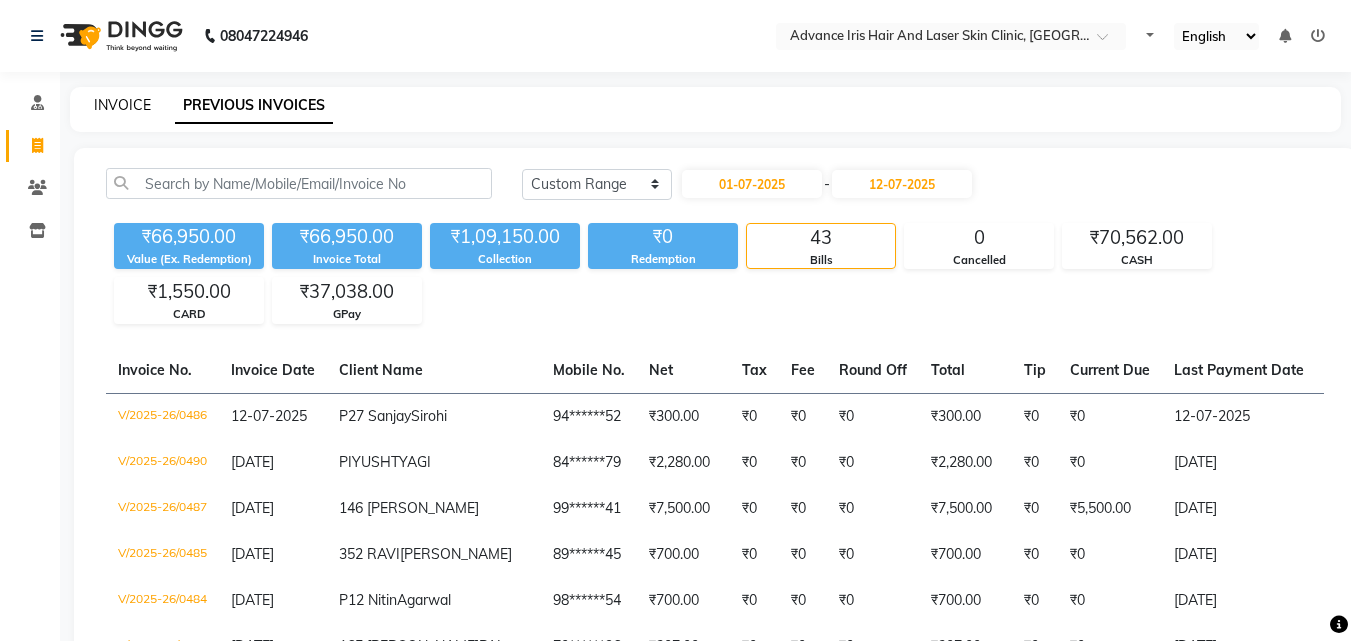 drag, startPoint x: 133, startPoint y: 91, endPoint x: 131, endPoint y: 110, distance: 19.104973 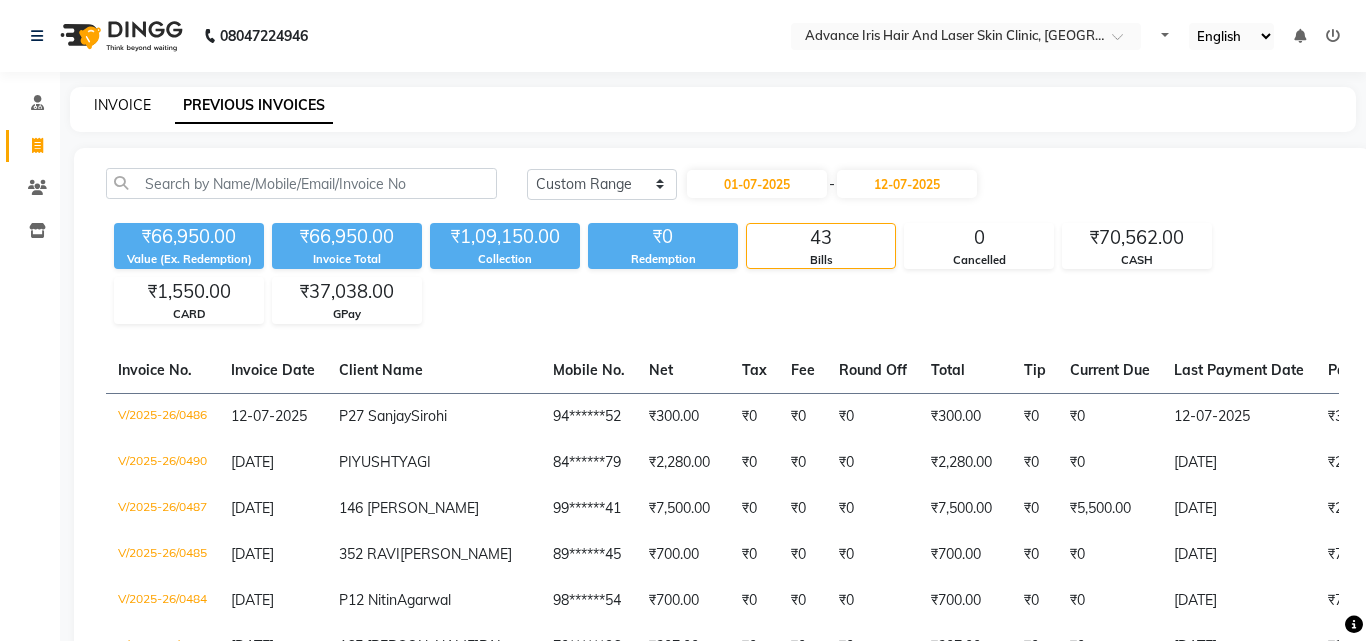 select on "service" 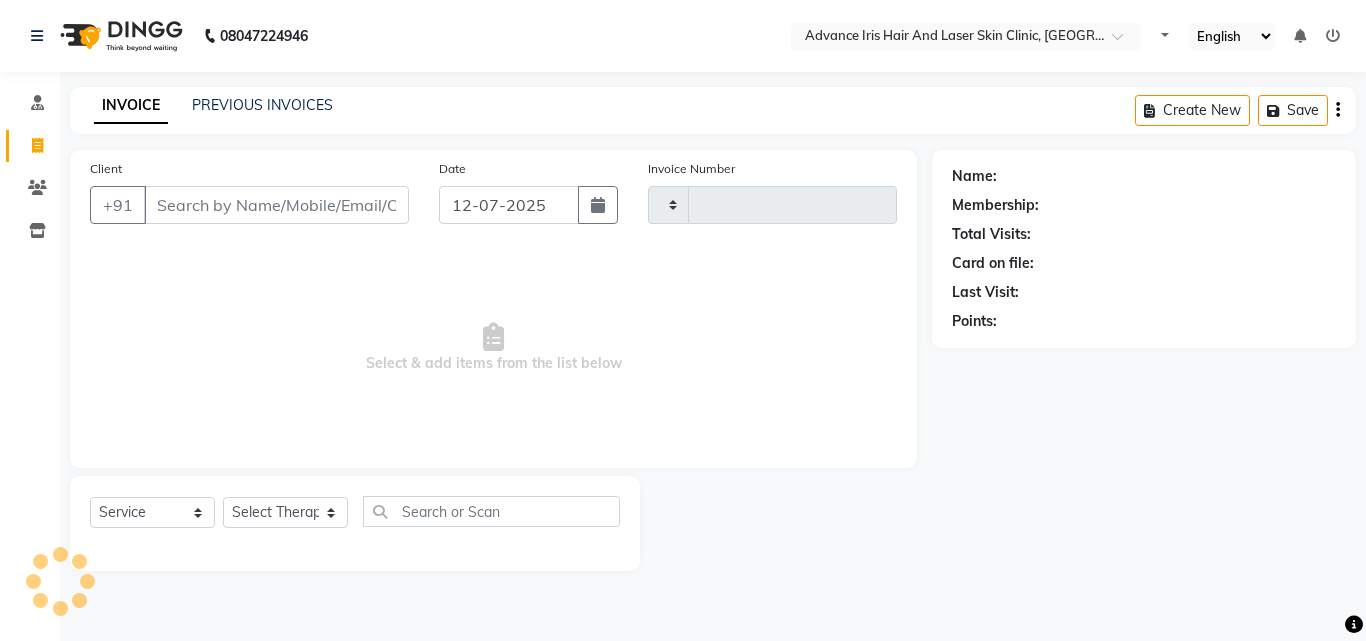 click on "Client" at bounding box center (276, 205) 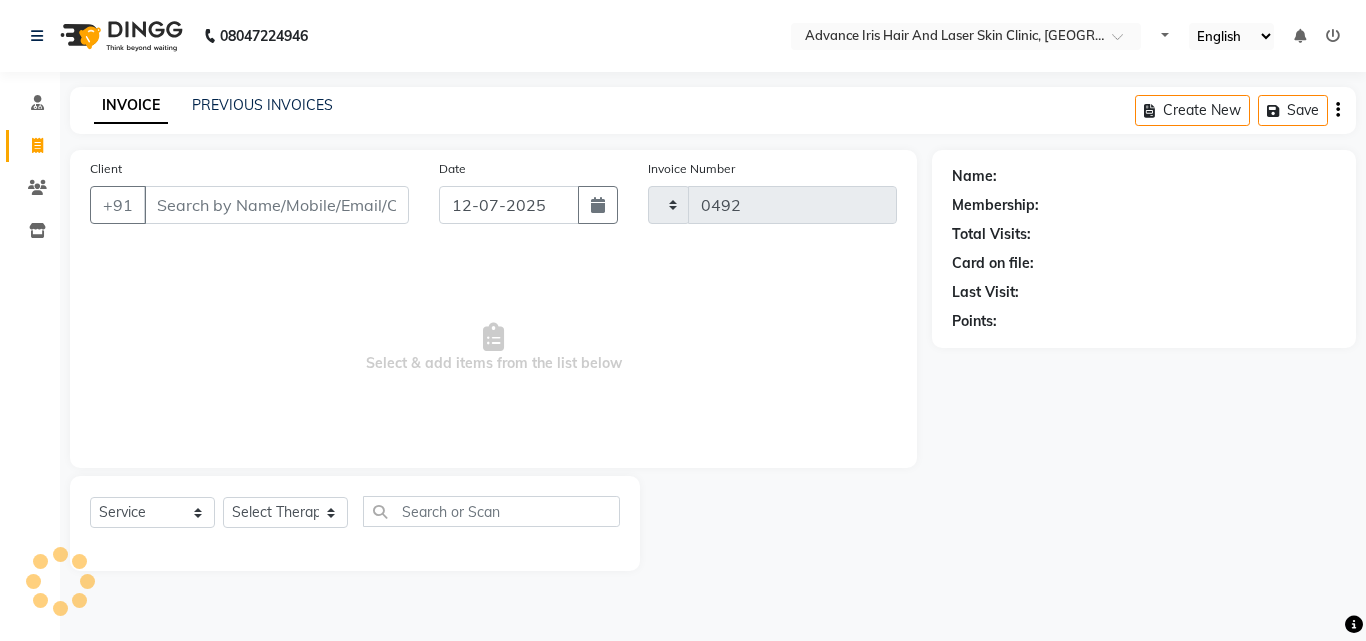select on "5825" 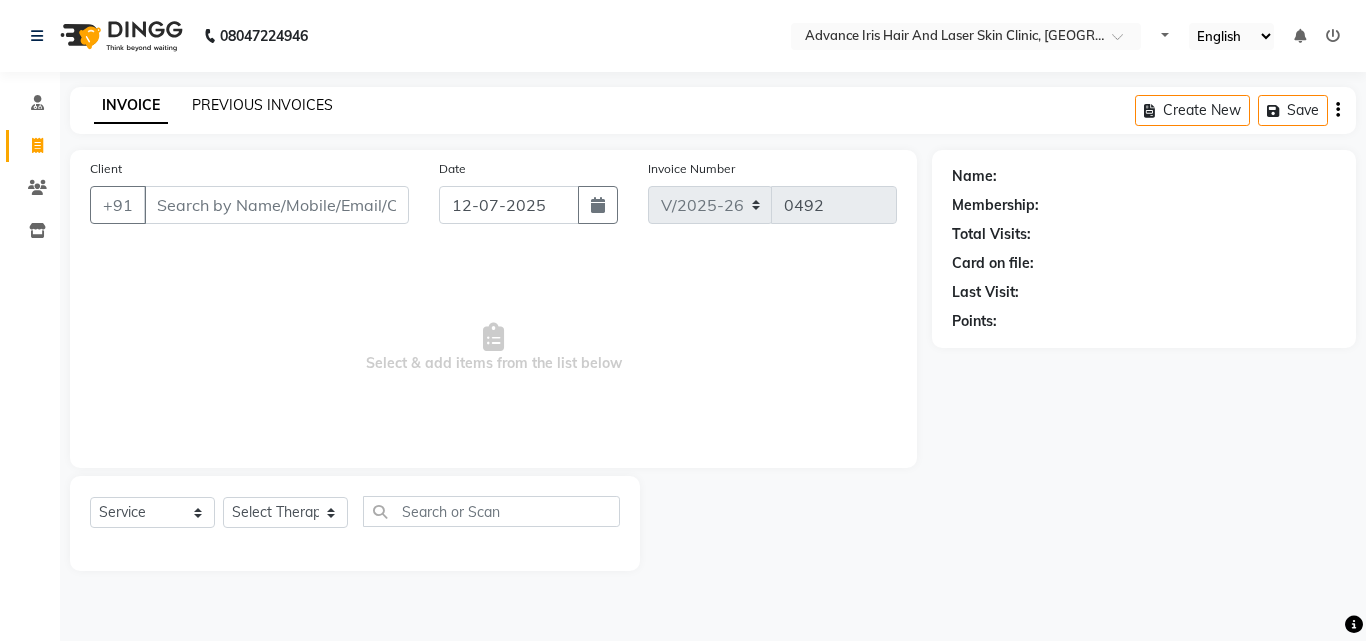 click on "PREVIOUS INVOICES" 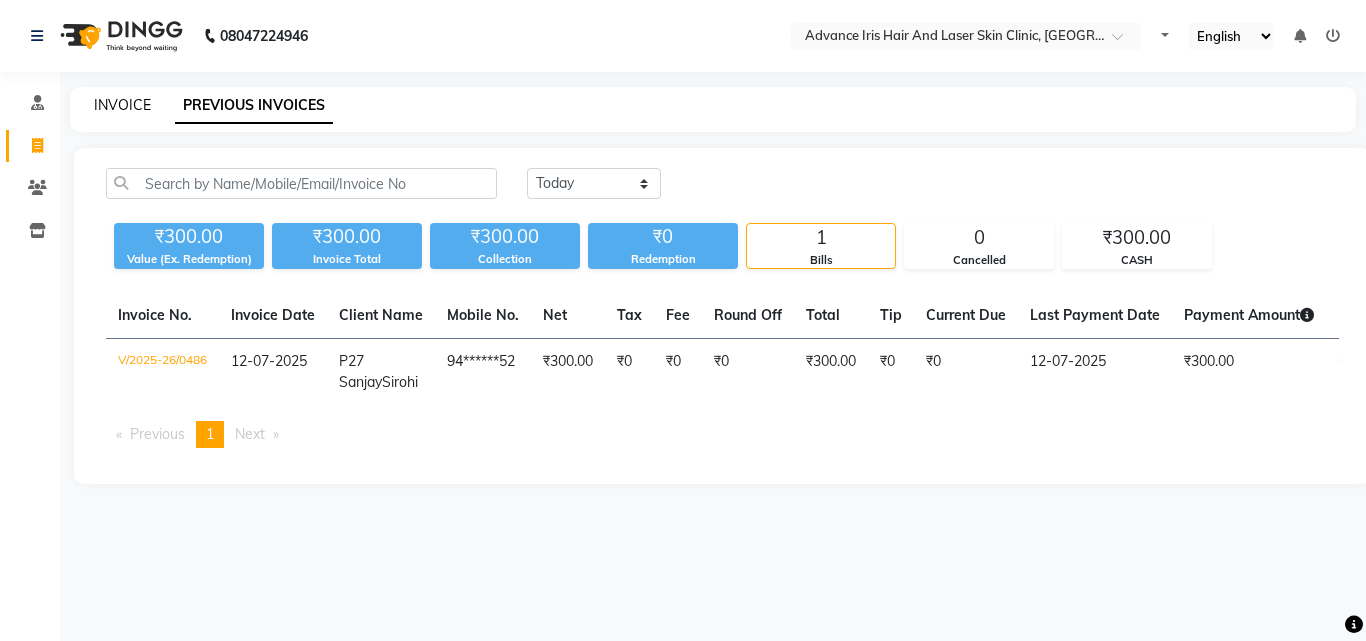 click on "INVOICE" 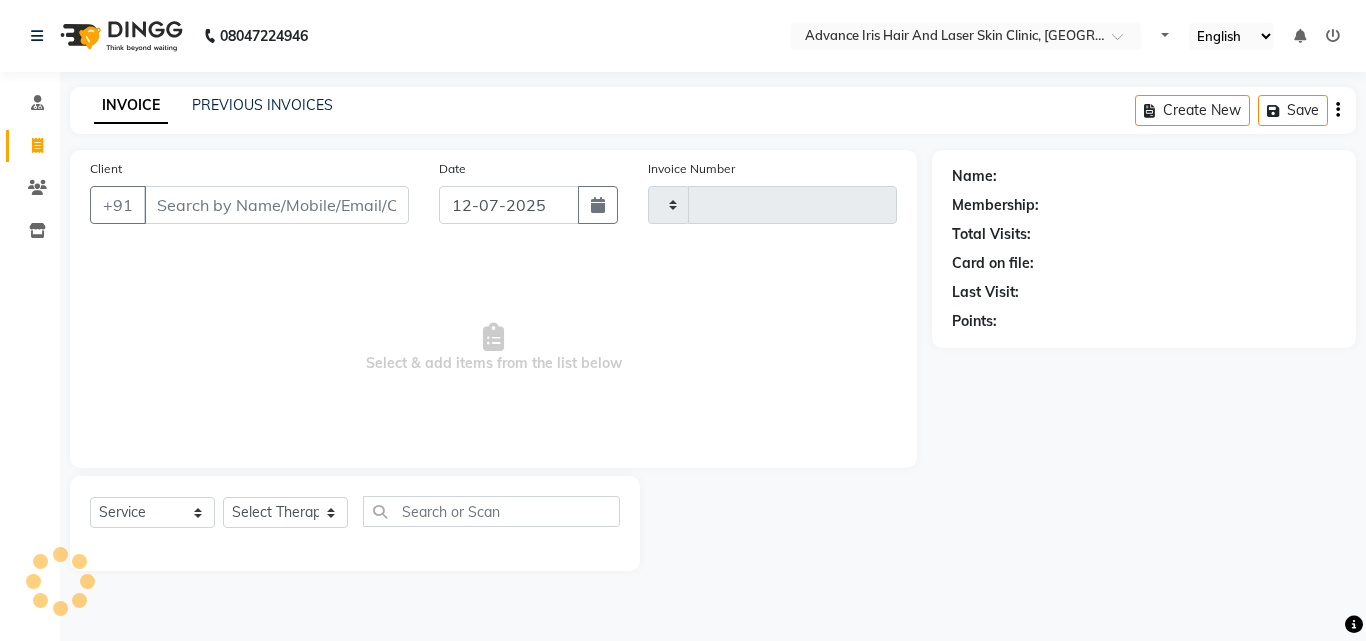 type on "0492" 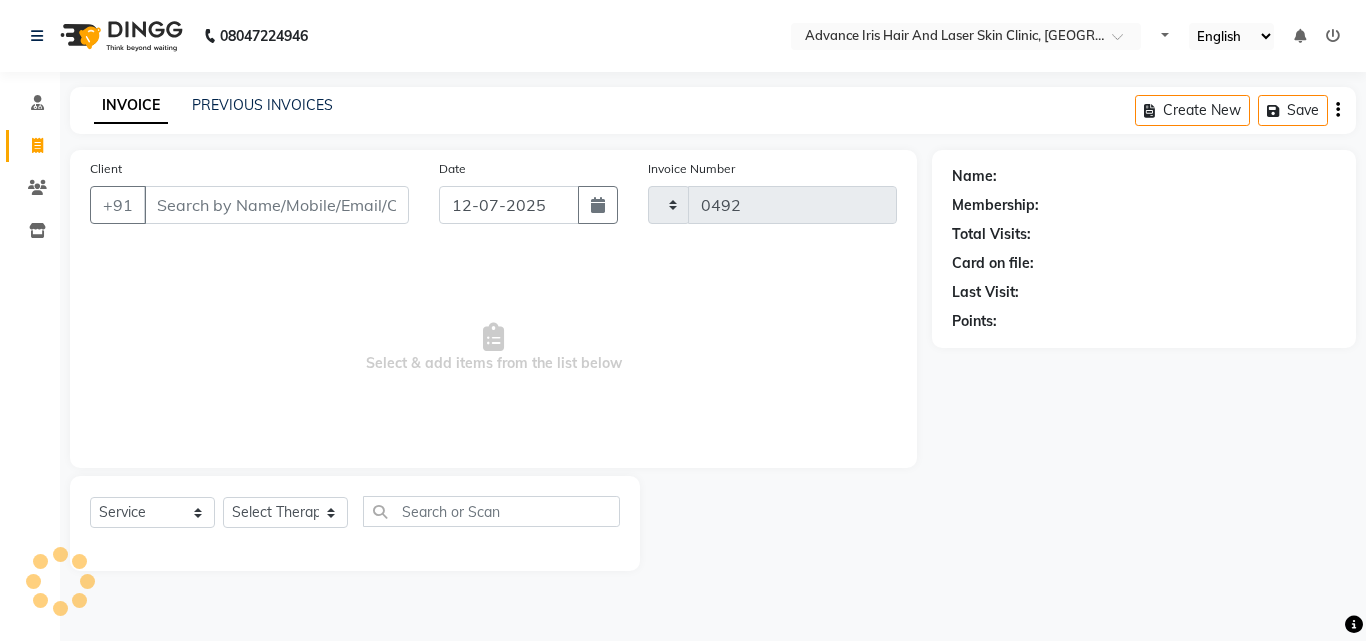select on "5825" 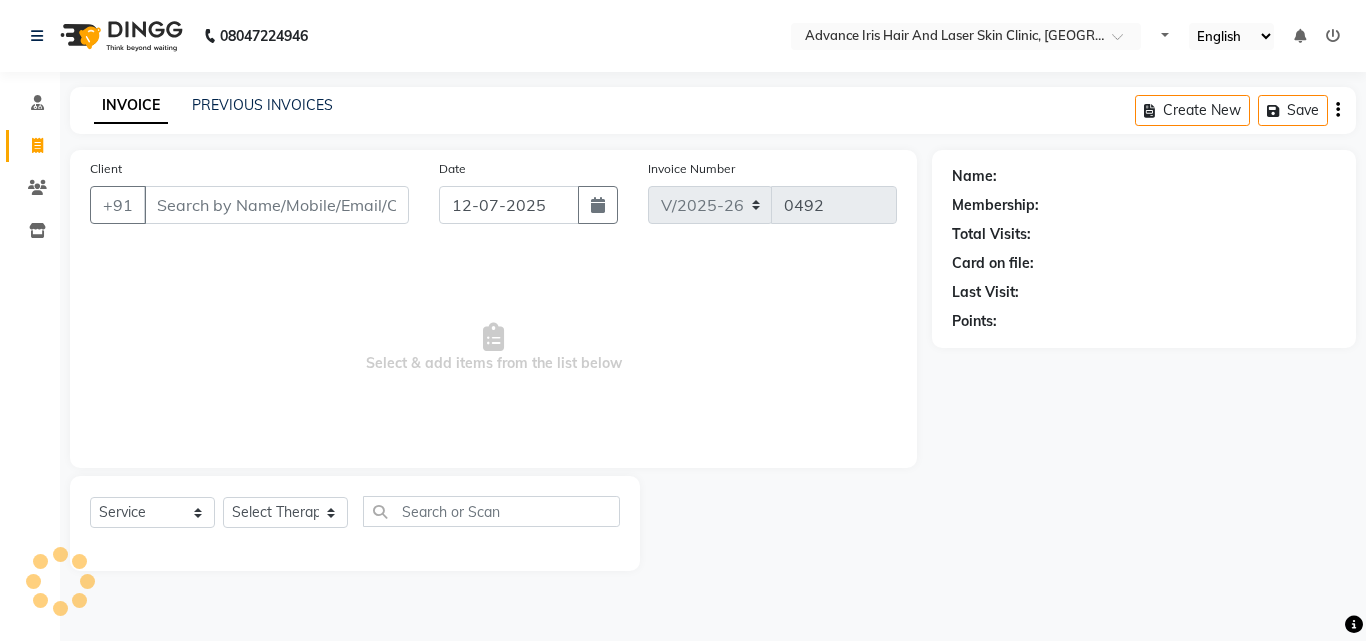 click on "Client" at bounding box center [276, 205] 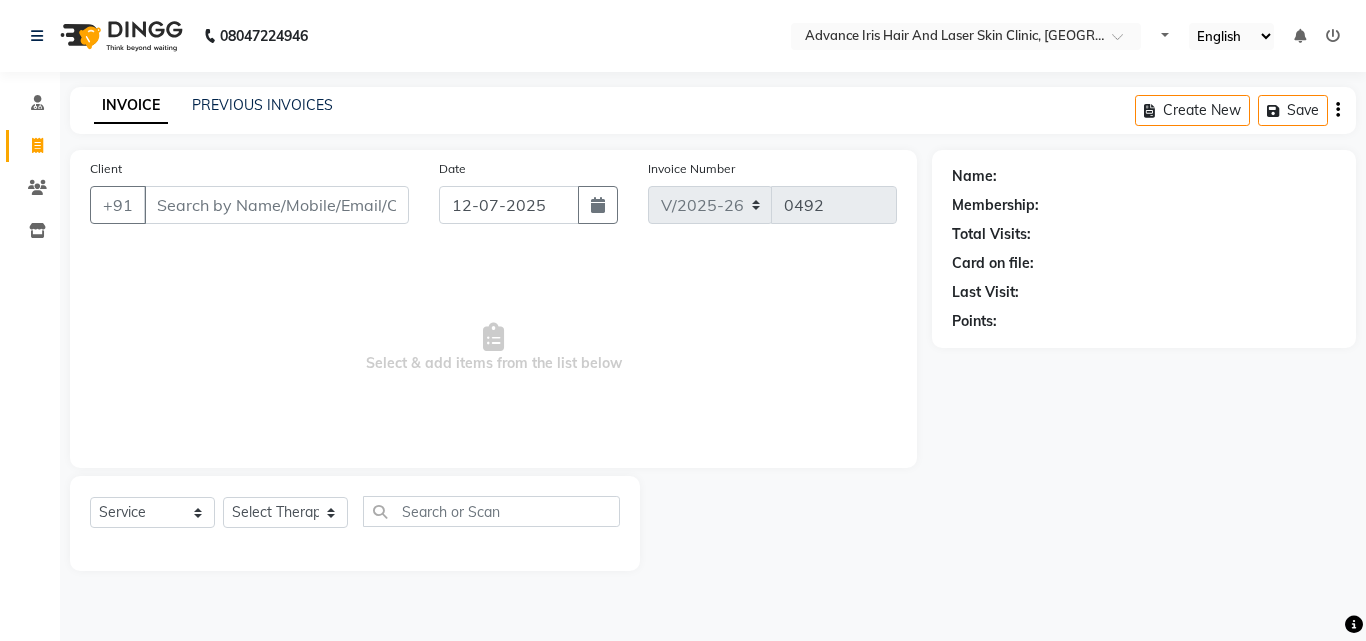 click on "Client" at bounding box center [276, 205] 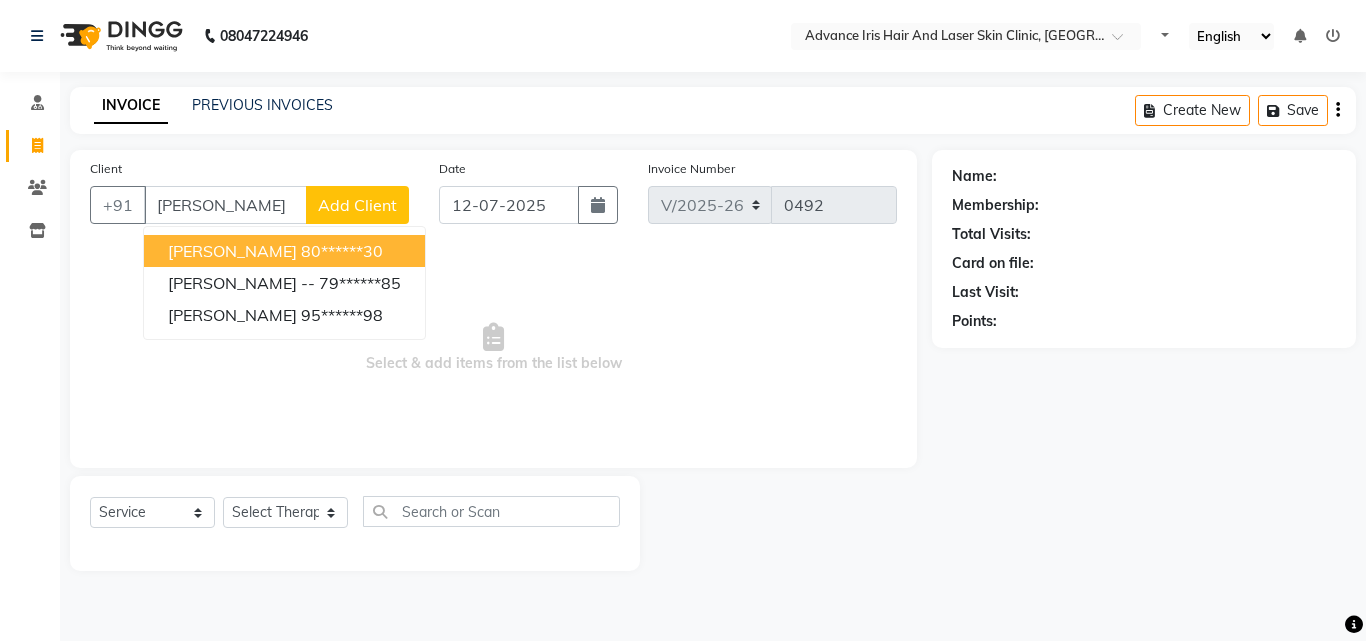 click on "[PERSON_NAME]" at bounding box center [225, 205] 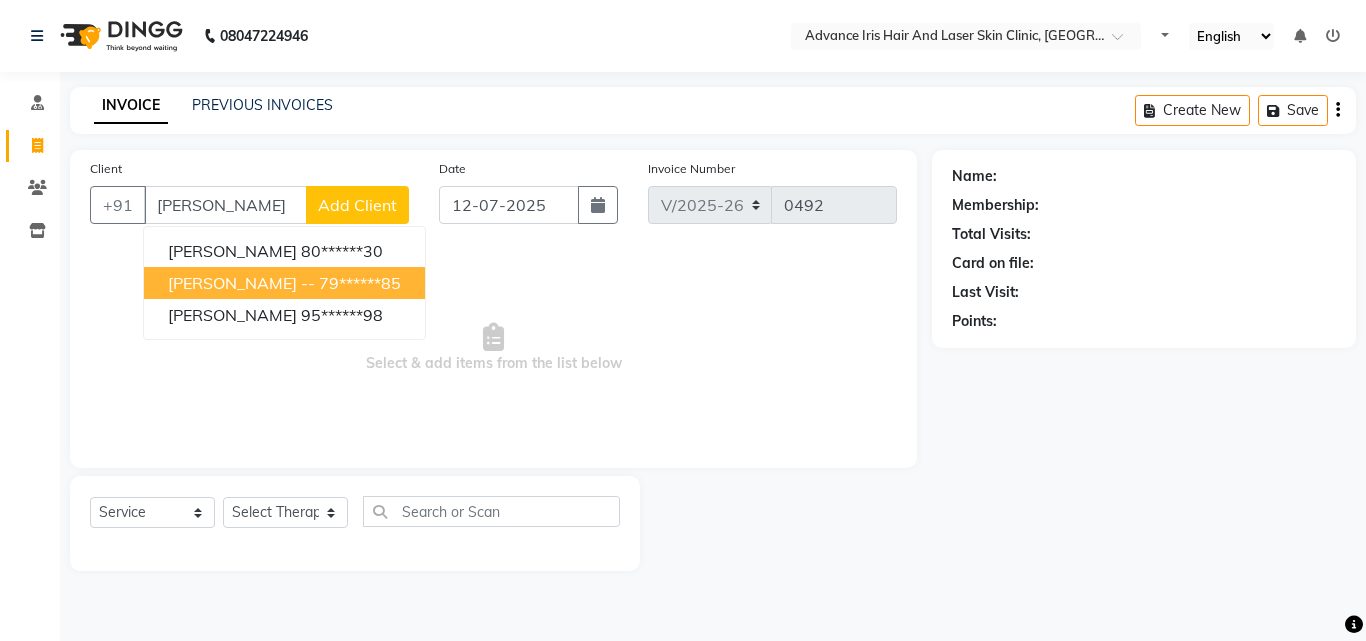 click on "[PERSON_NAME]  --" at bounding box center [241, 283] 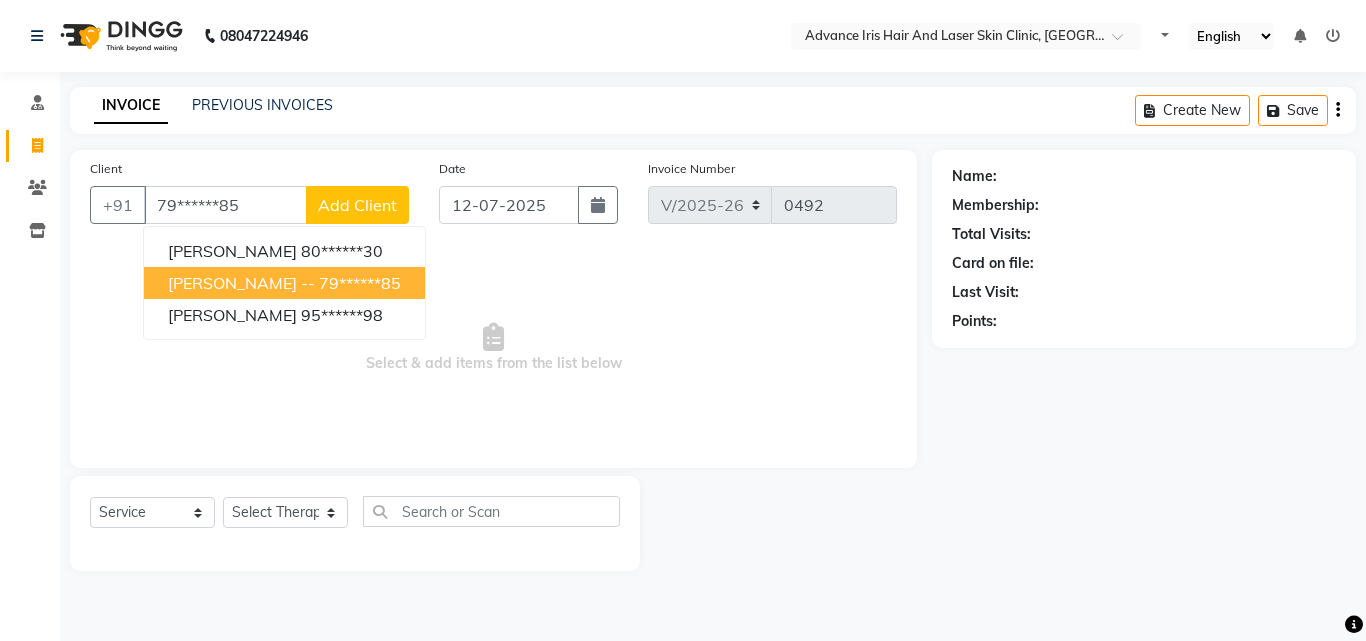 type on "79******85" 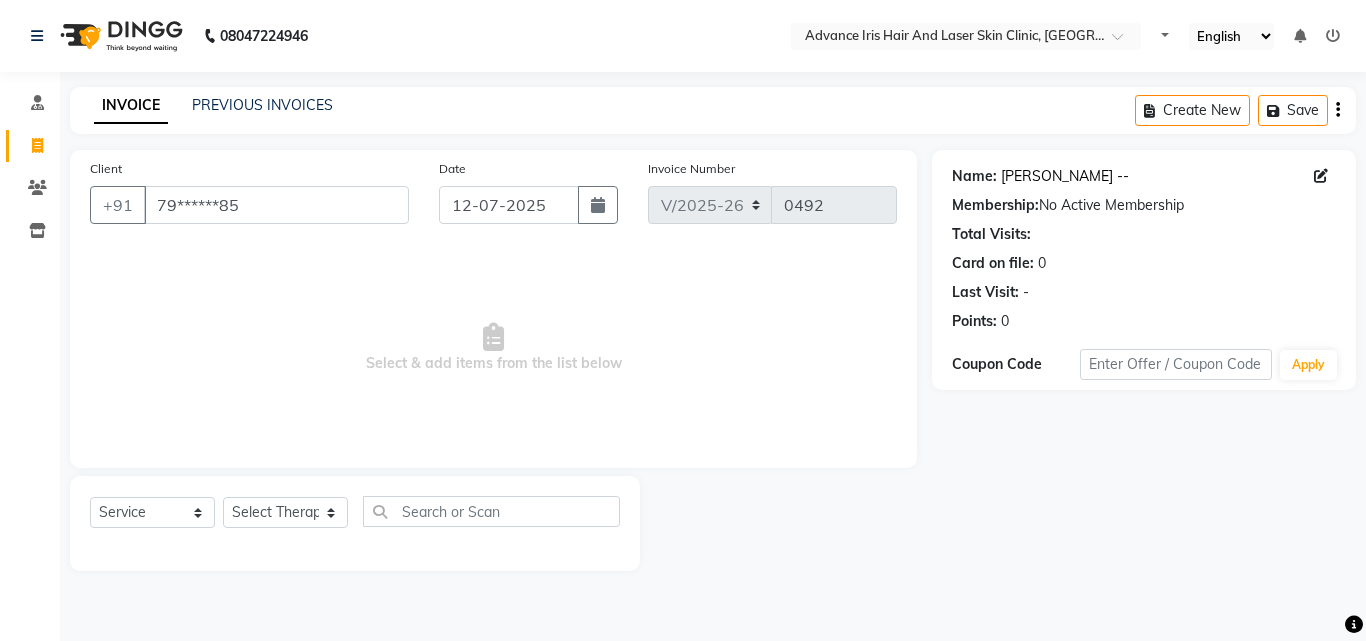 click on "[PERSON_NAME]  --" 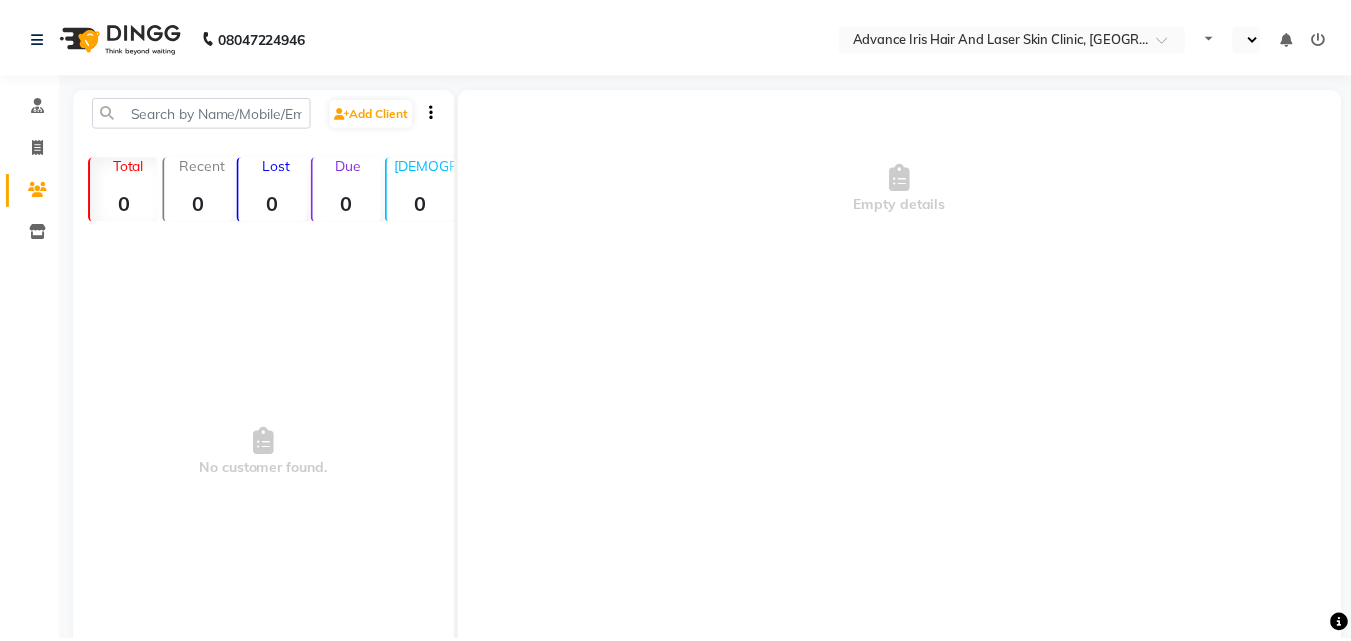 scroll, scrollTop: 0, scrollLeft: 0, axis: both 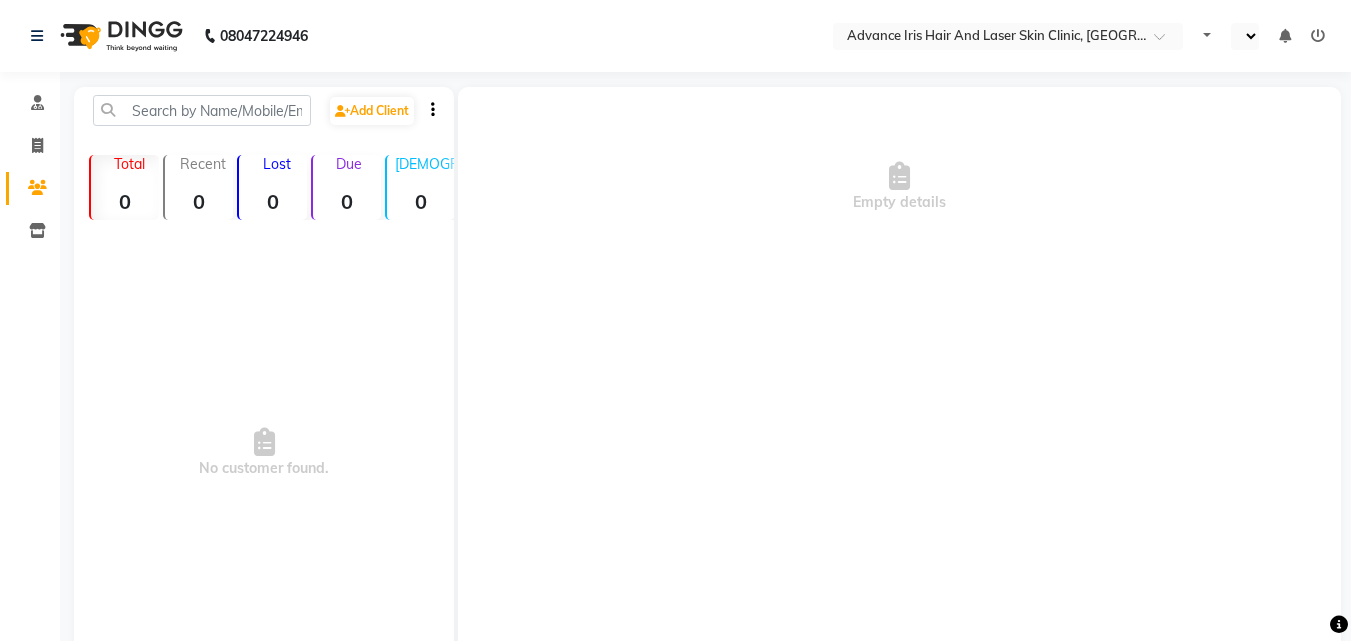 select on "en" 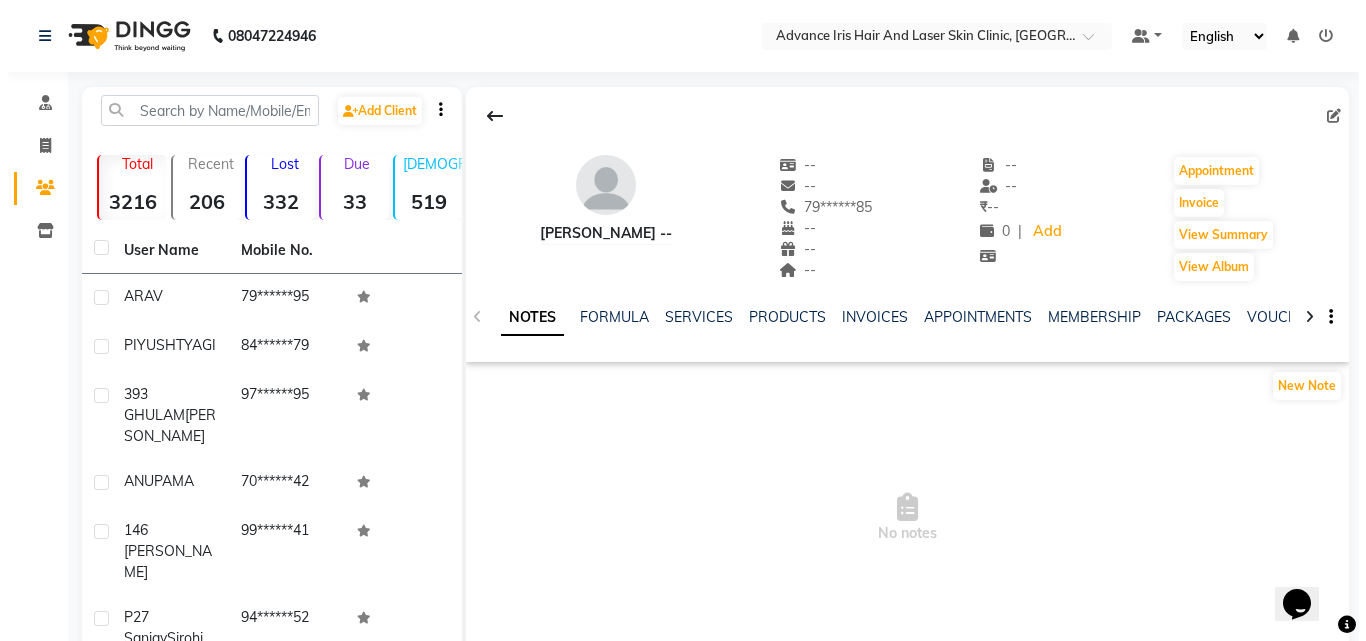 scroll, scrollTop: 0, scrollLeft: 0, axis: both 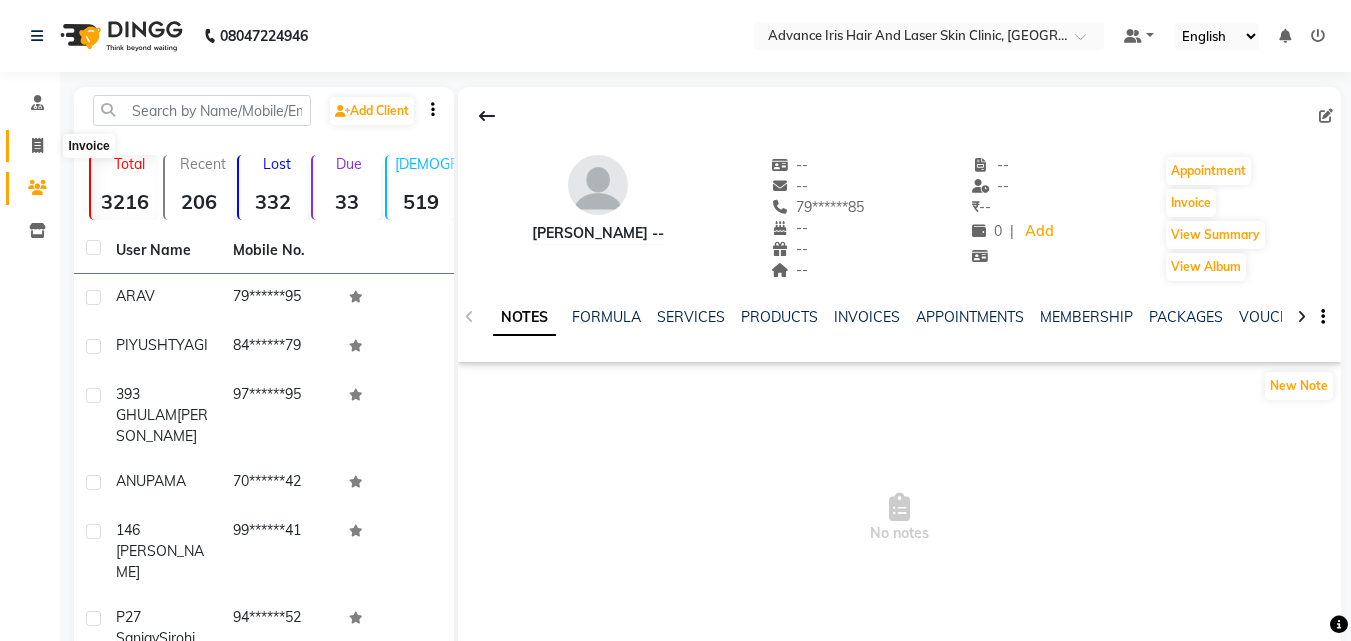 click 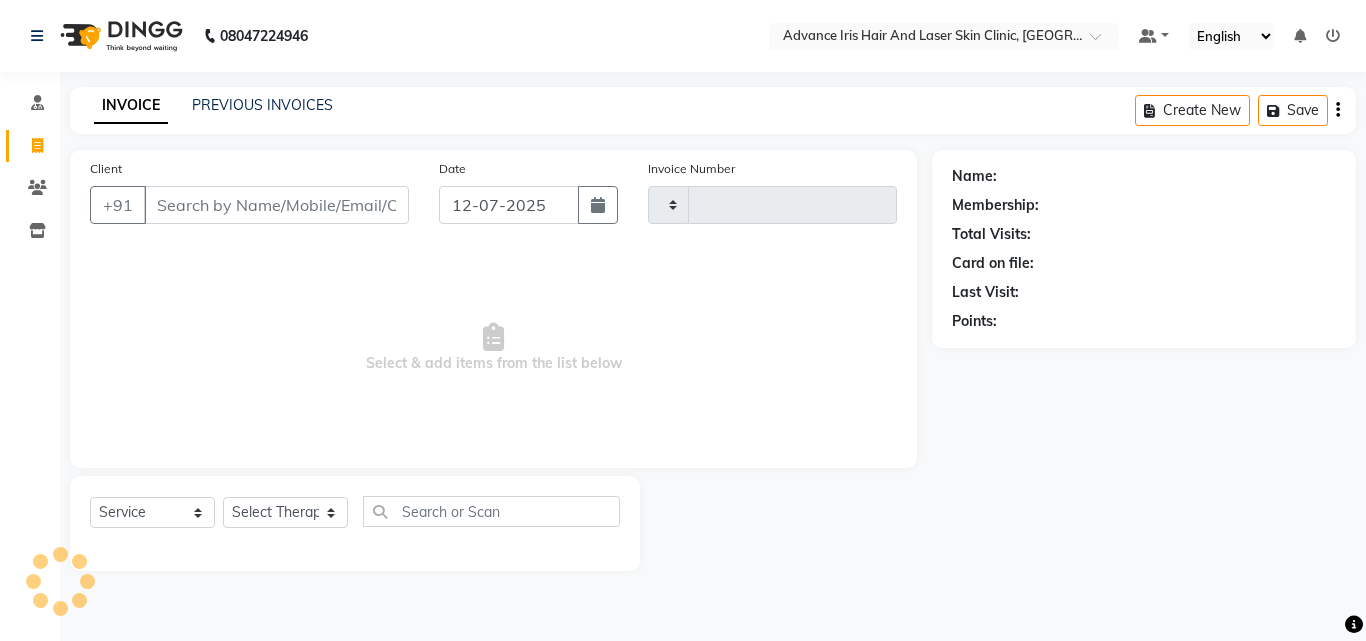 click on "Client" at bounding box center (276, 205) 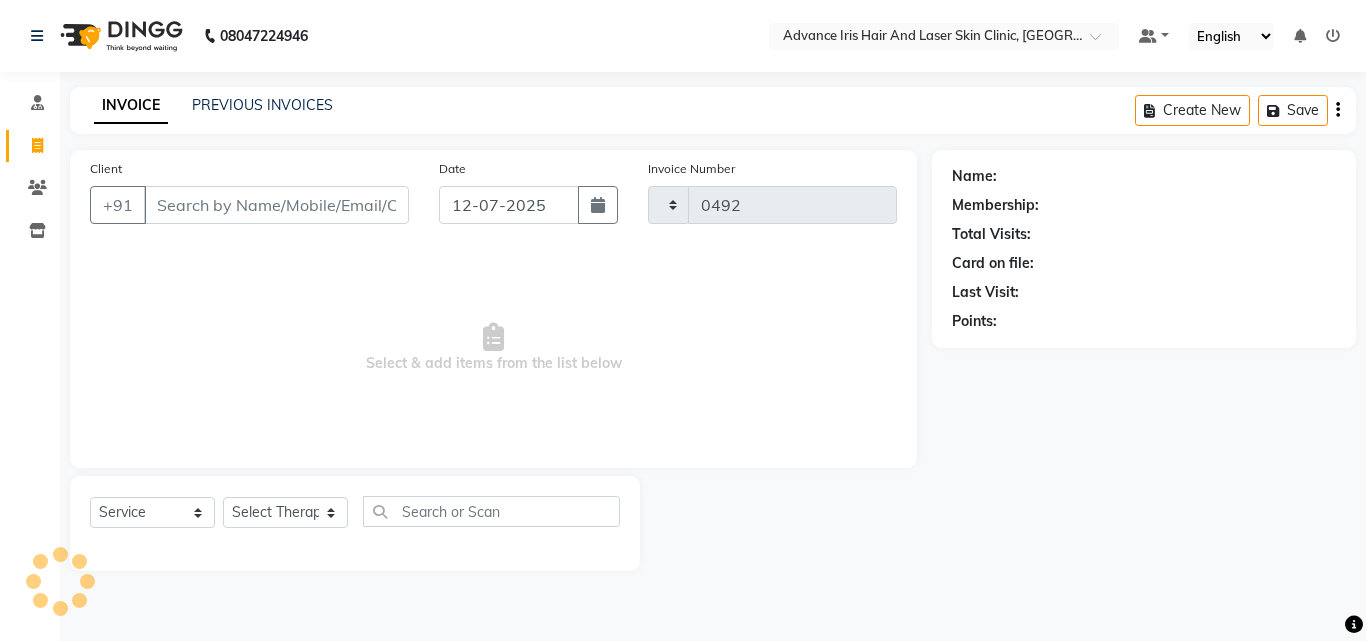 select on "5825" 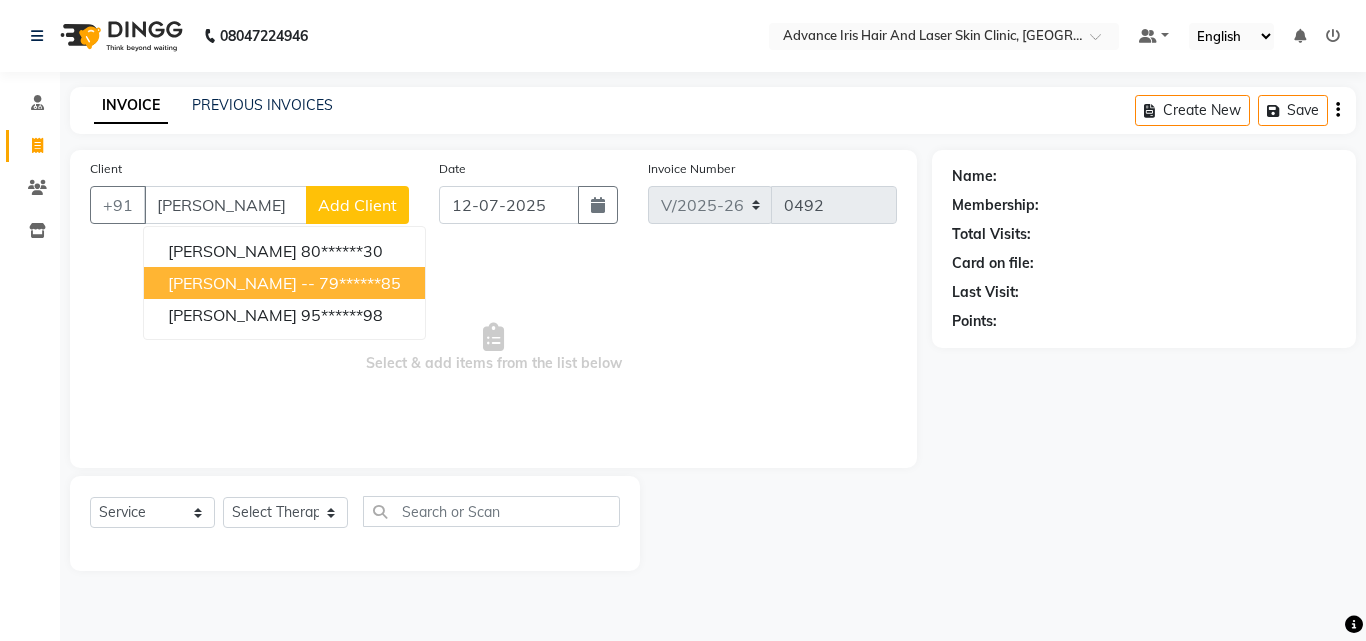 click on "[PERSON_NAME]  --" at bounding box center [241, 283] 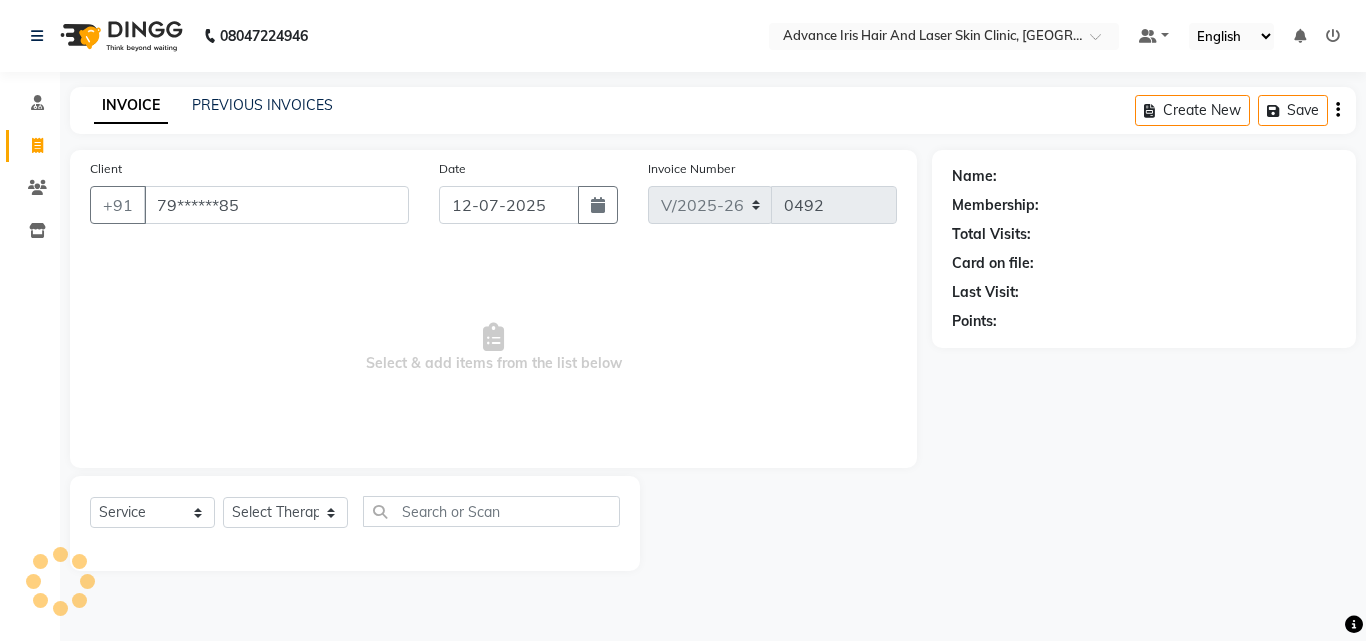 type on "79******85" 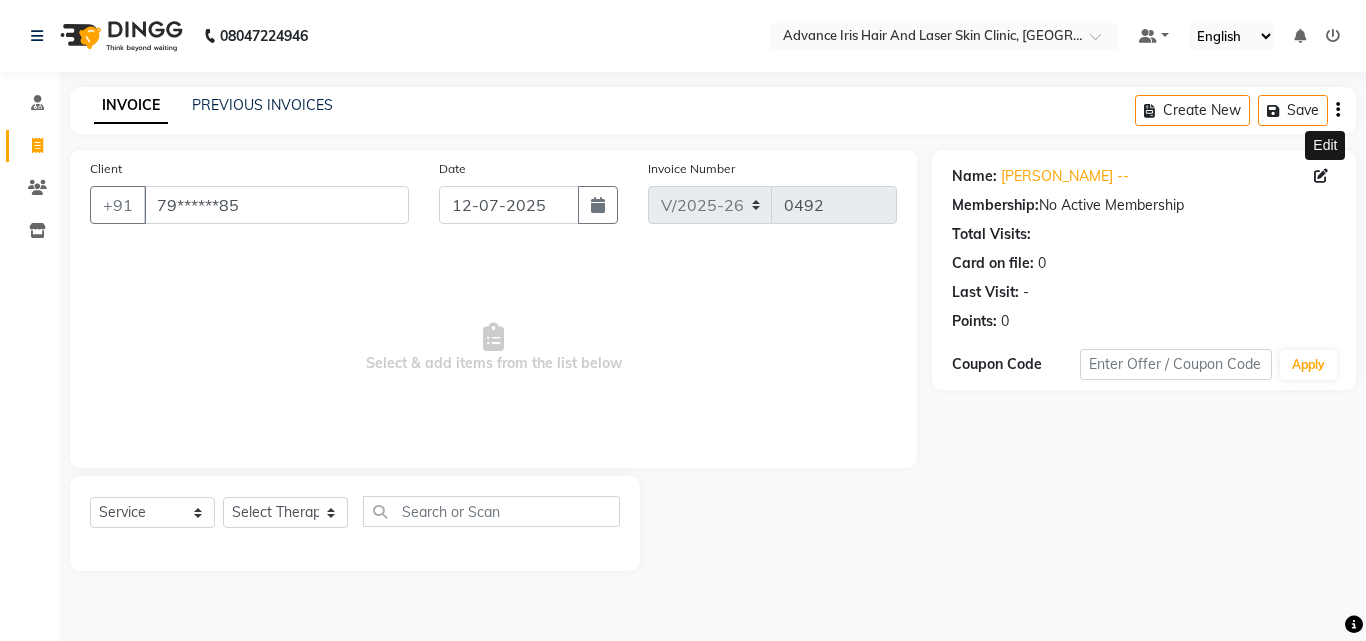 click 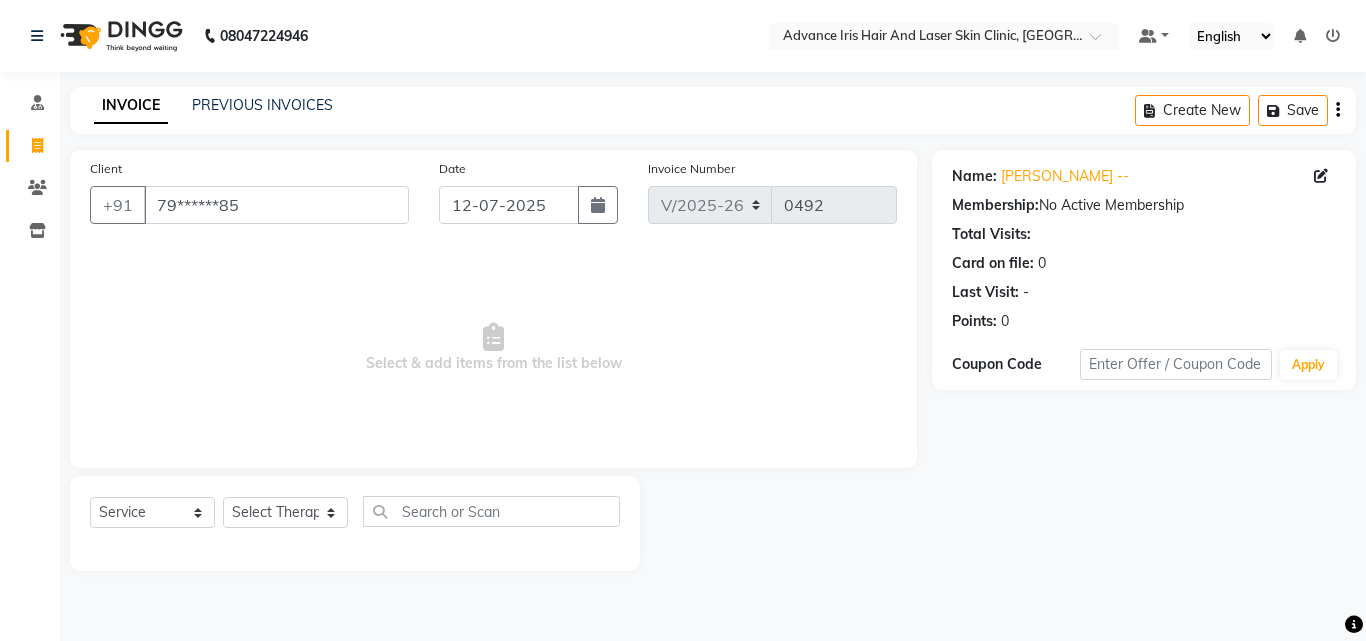 click on "Name: Shivangi Kapoor  --" 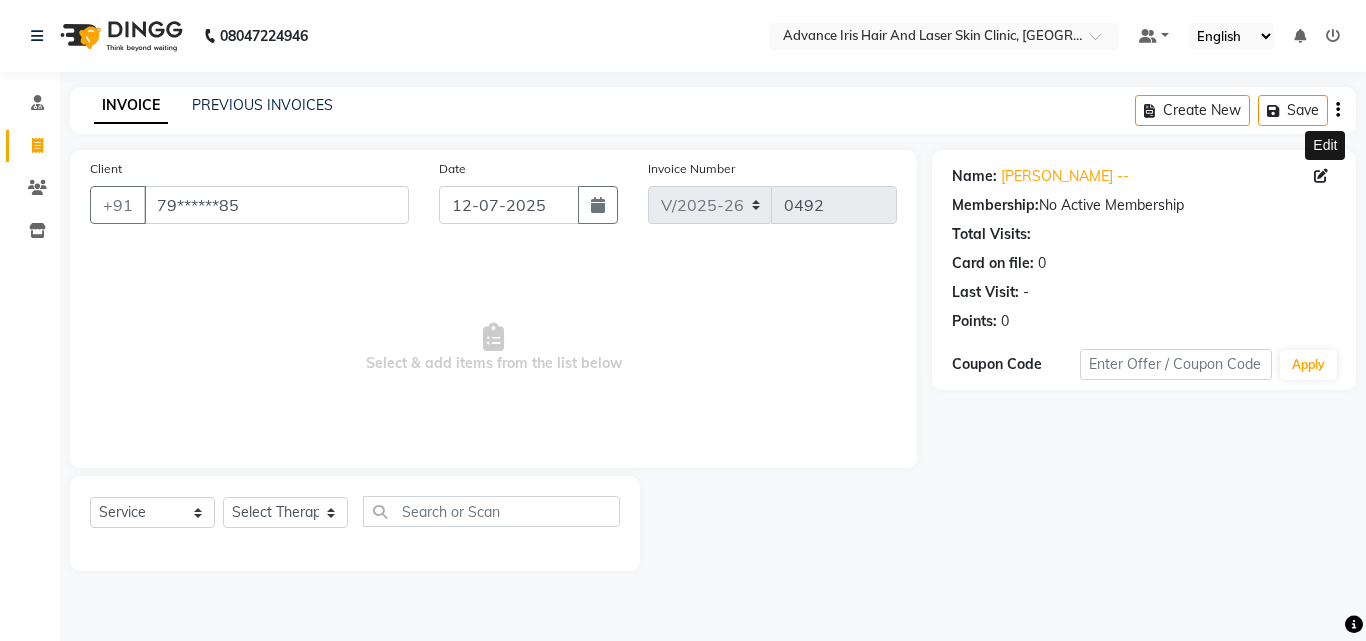 click 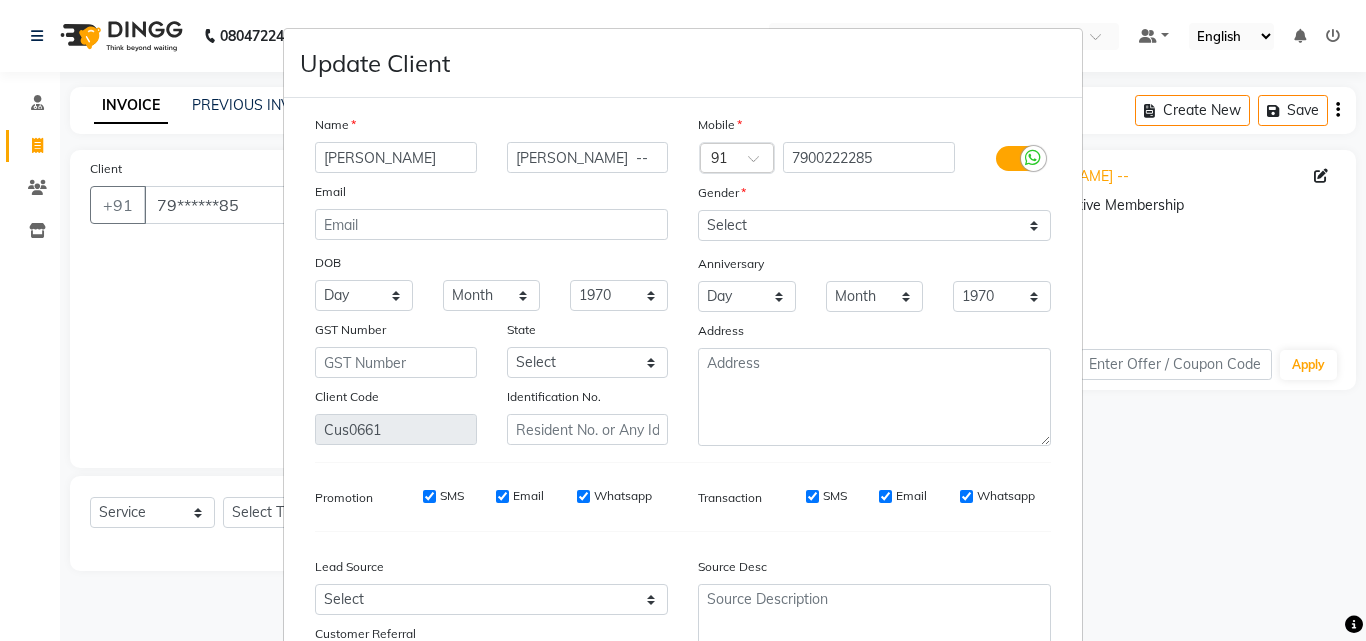 click on "Shivangi" at bounding box center (396, 157) 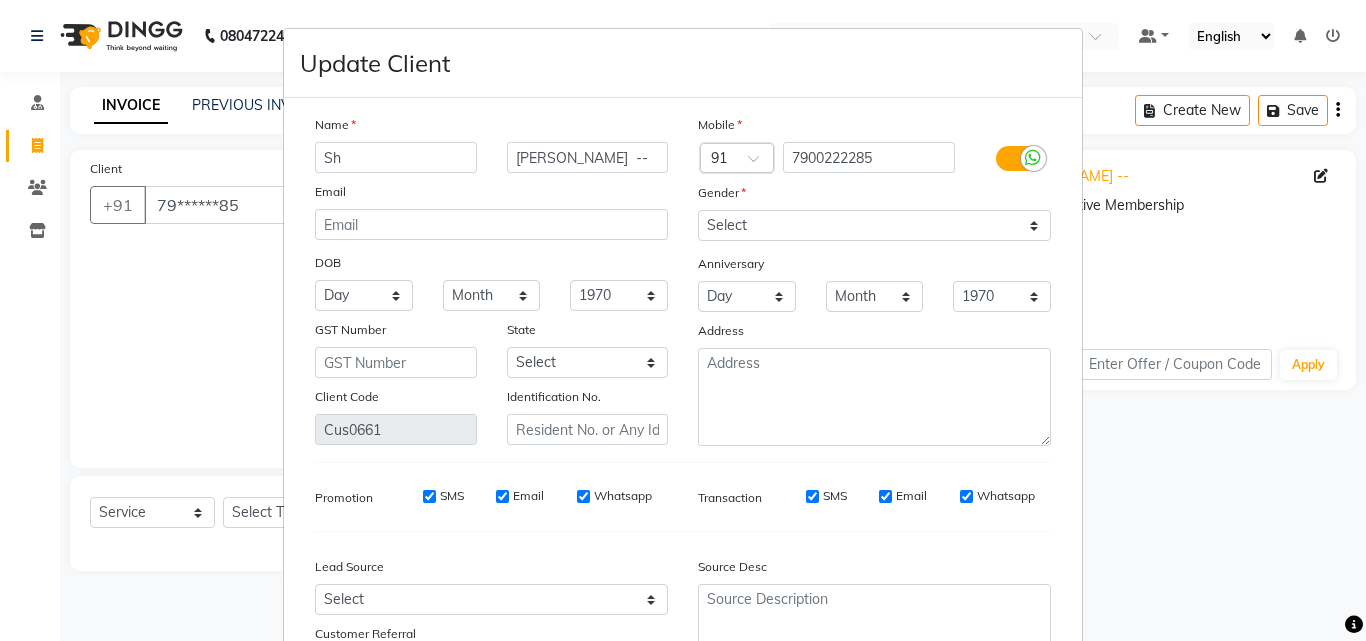 type on "S" 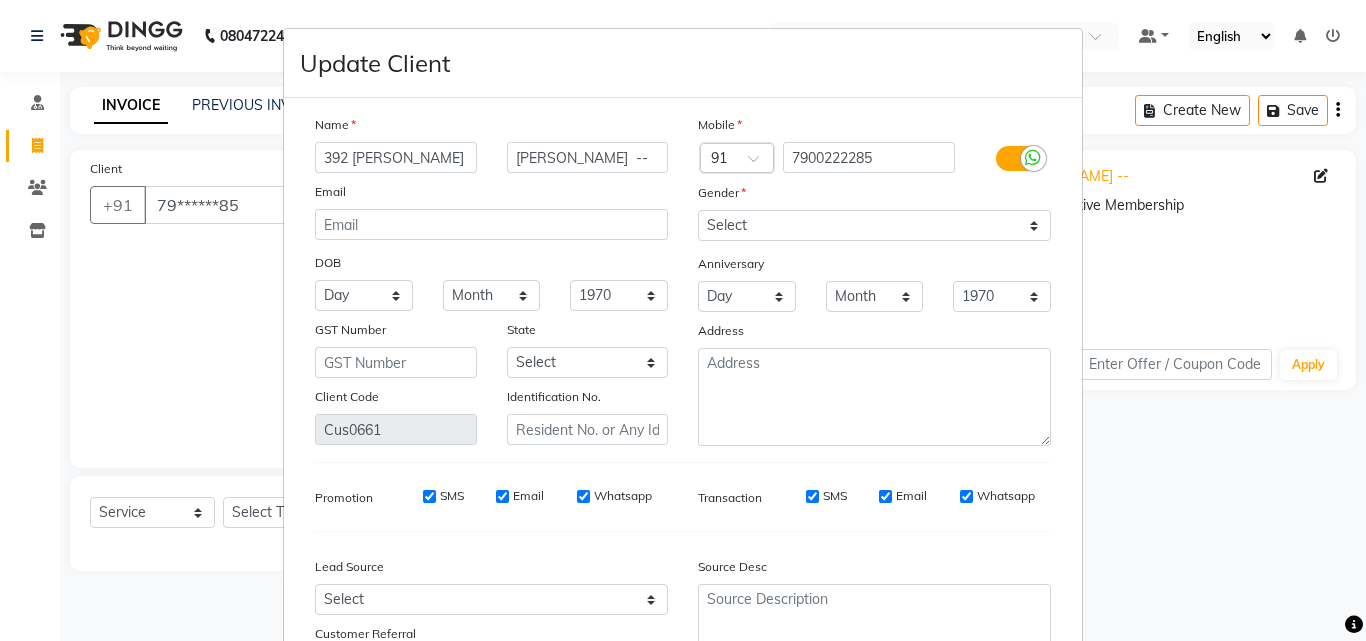 type on "392 [PERSON_NAME]" 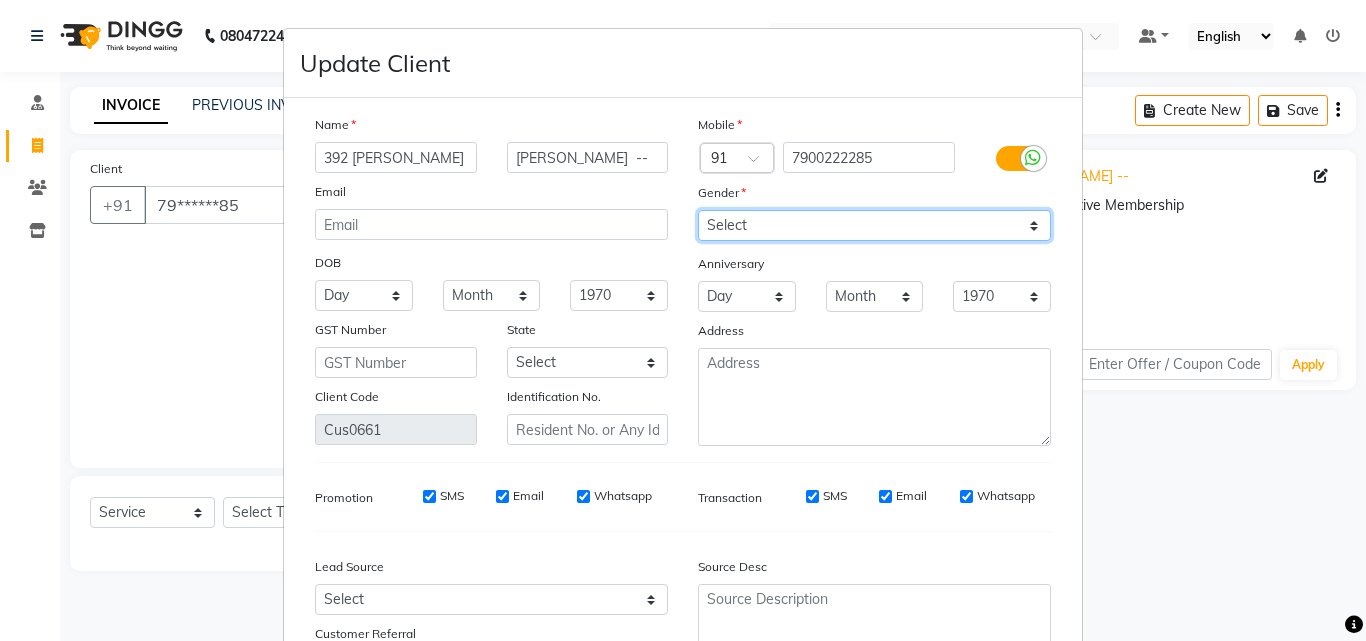 drag, startPoint x: 1026, startPoint y: 215, endPoint x: 1015, endPoint y: 240, distance: 27.313 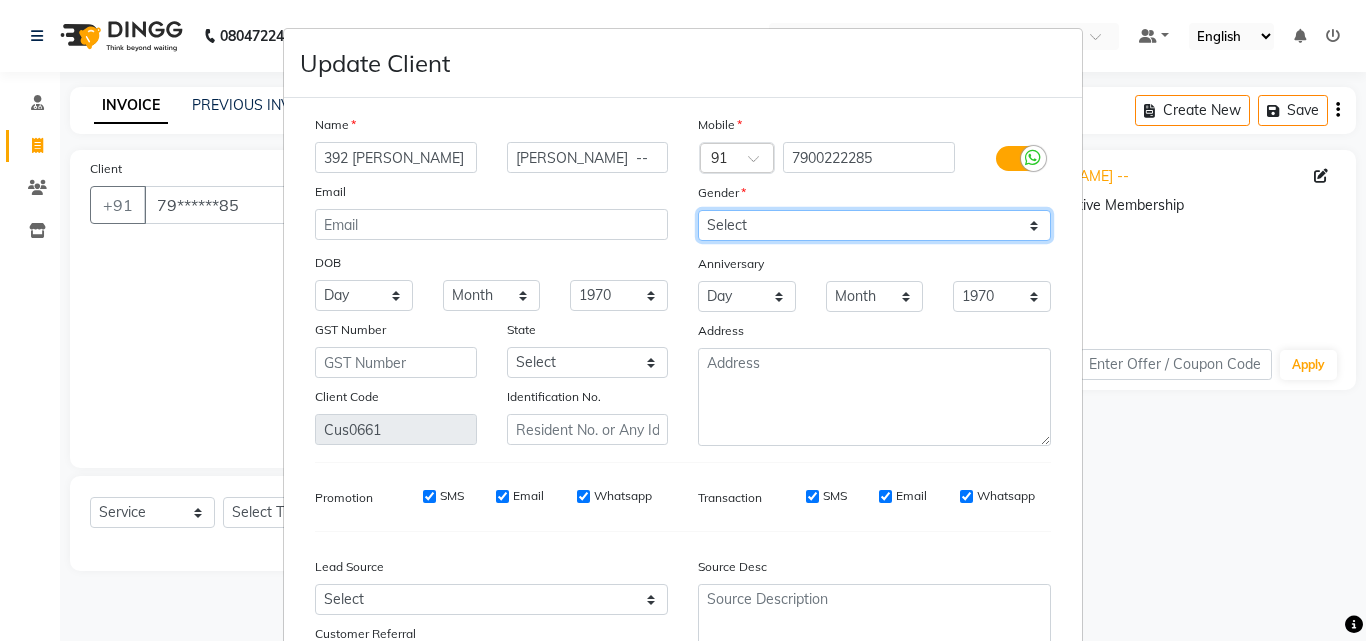 click on "Select [DEMOGRAPHIC_DATA] [DEMOGRAPHIC_DATA] Other Prefer Not To Say" at bounding box center [874, 225] 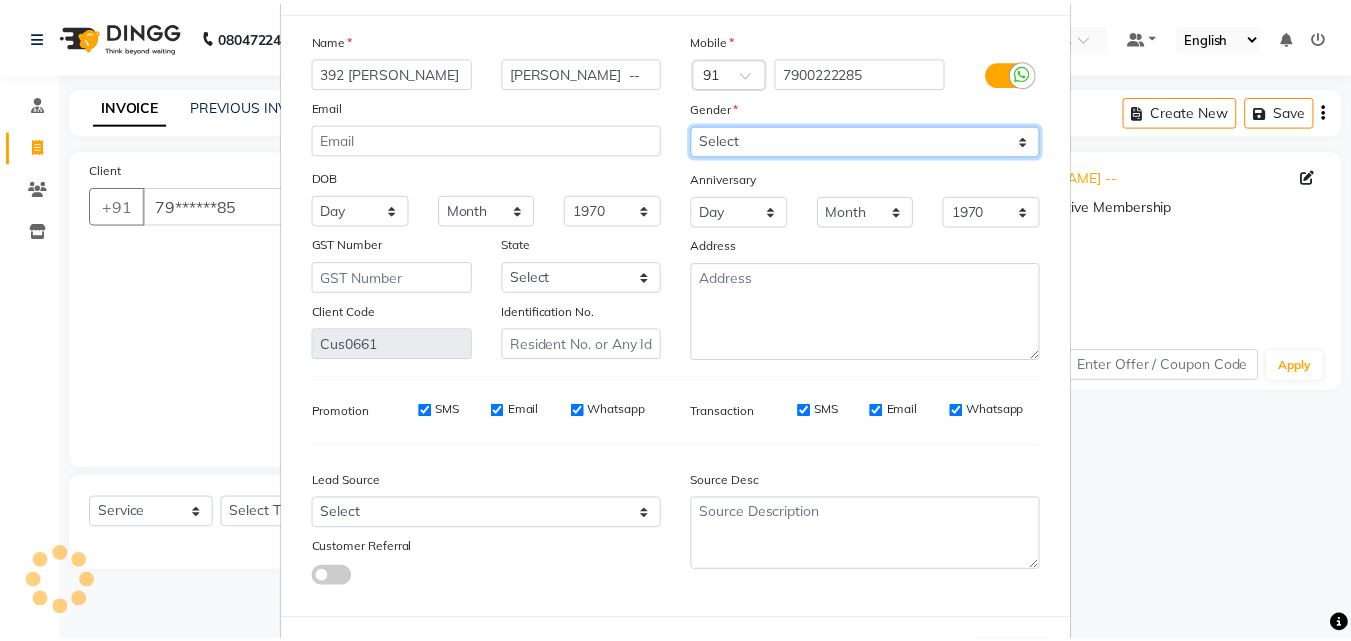 scroll, scrollTop: 172, scrollLeft: 0, axis: vertical 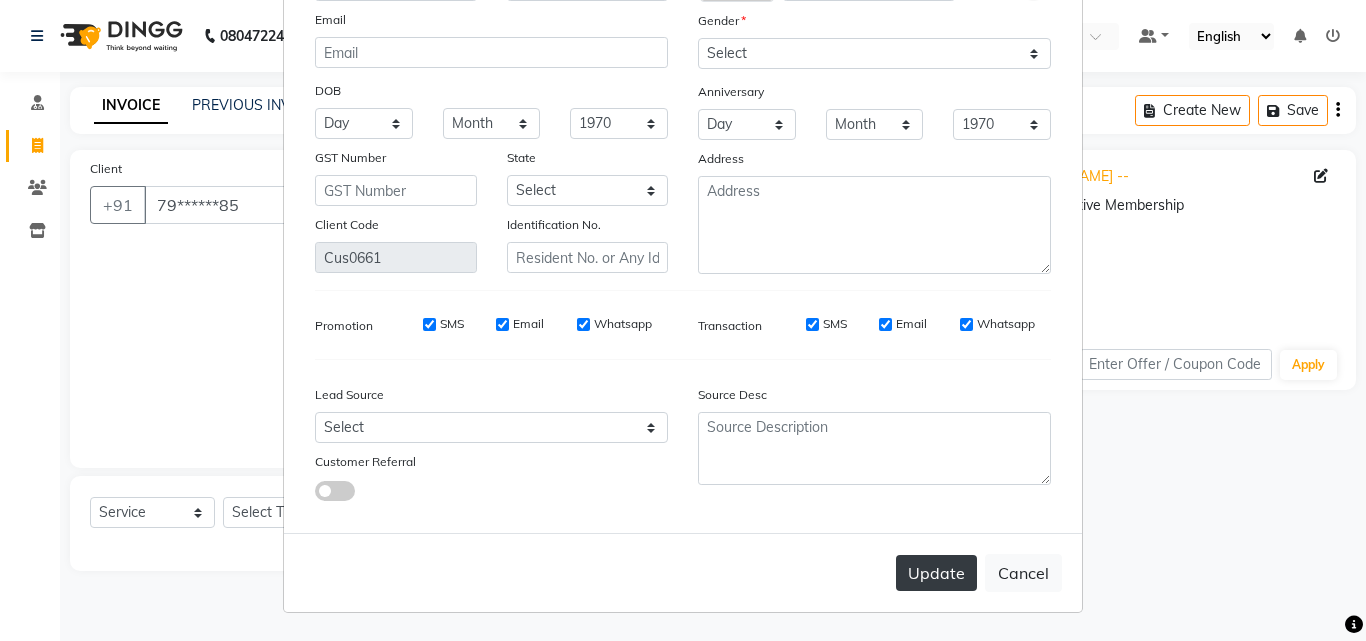 drag, startPoint x: 939, startPoint y: 587, endPoint x: 912, endPoint y: 563, distance: 36.124783 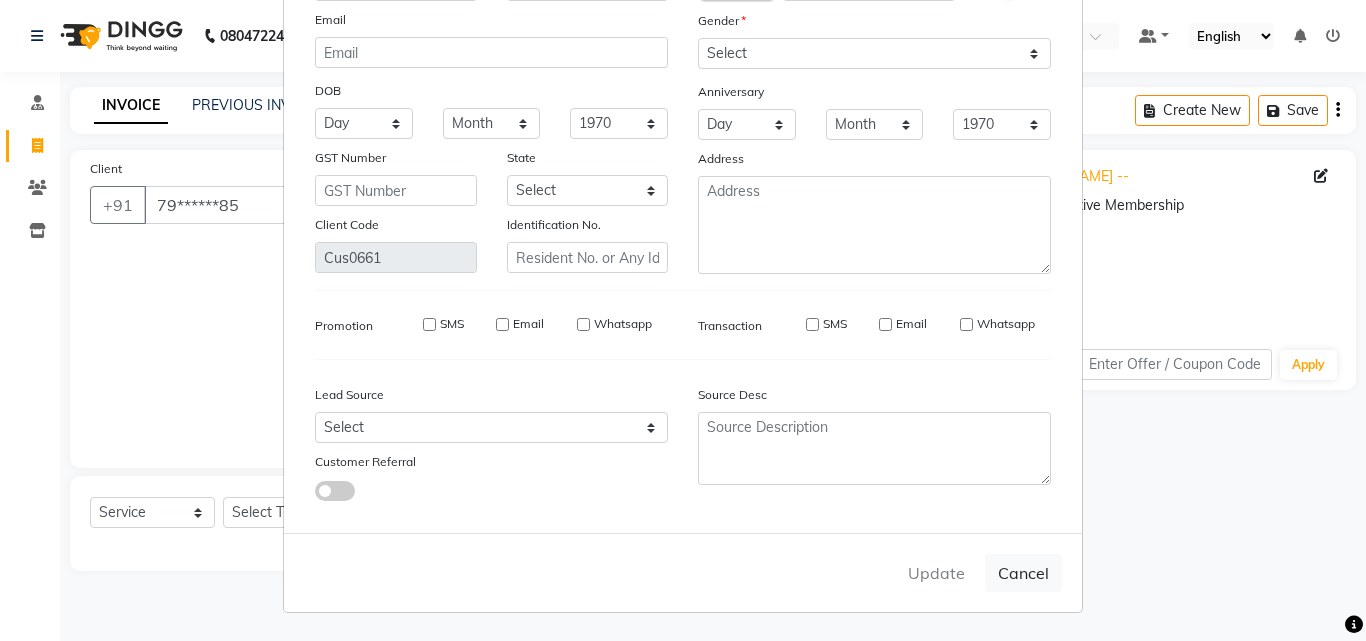 type 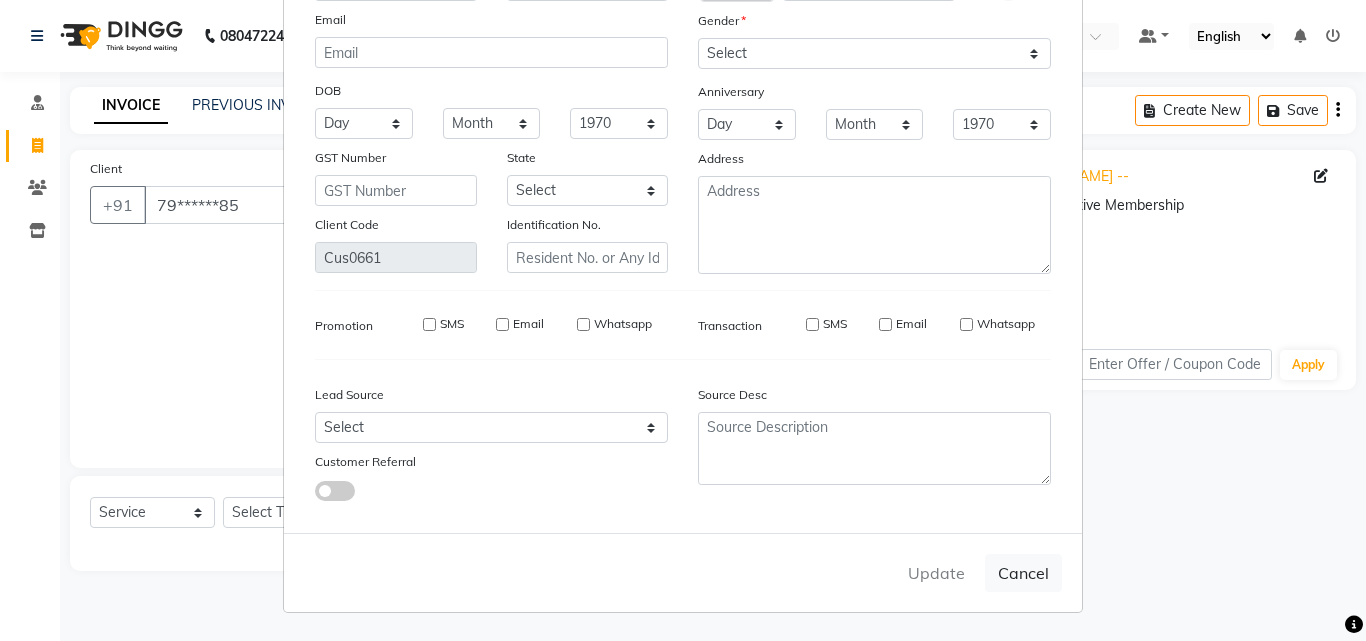 type 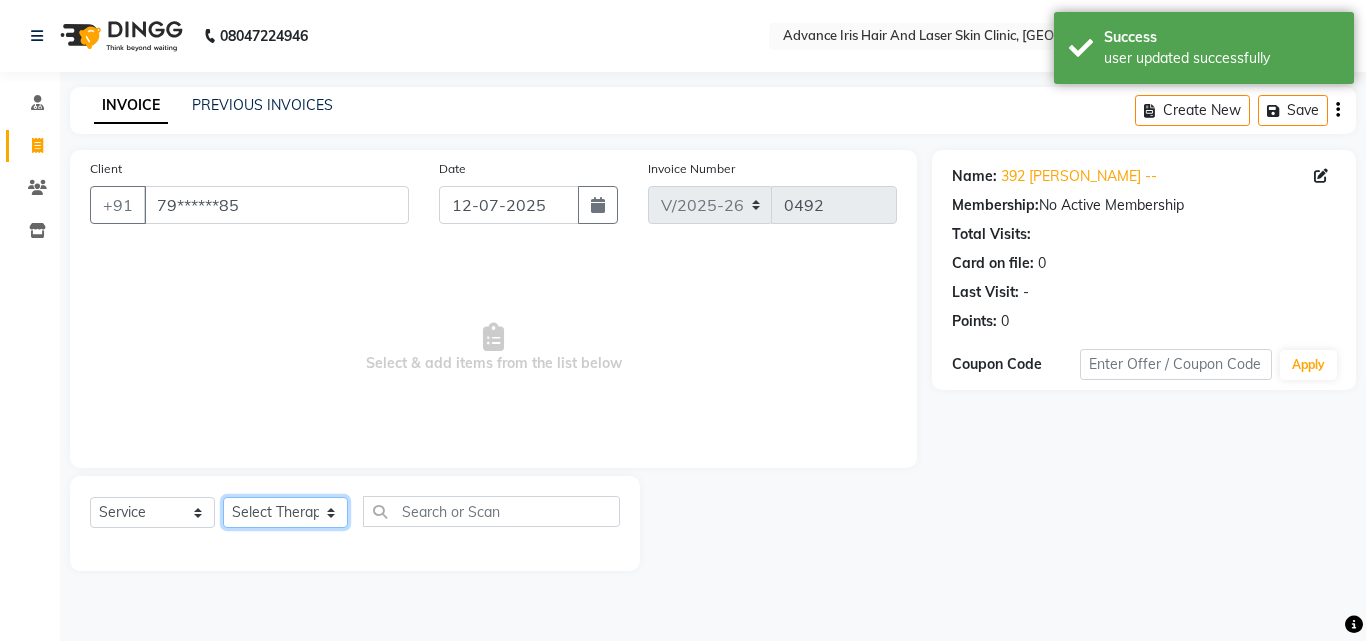 click on "Select Therapist Advance Iris Reception  [PERSON_NAME] [PERSON_NAME](Cosmetologist) [PERSON_NAME] Isra [PERSON_NAME]" 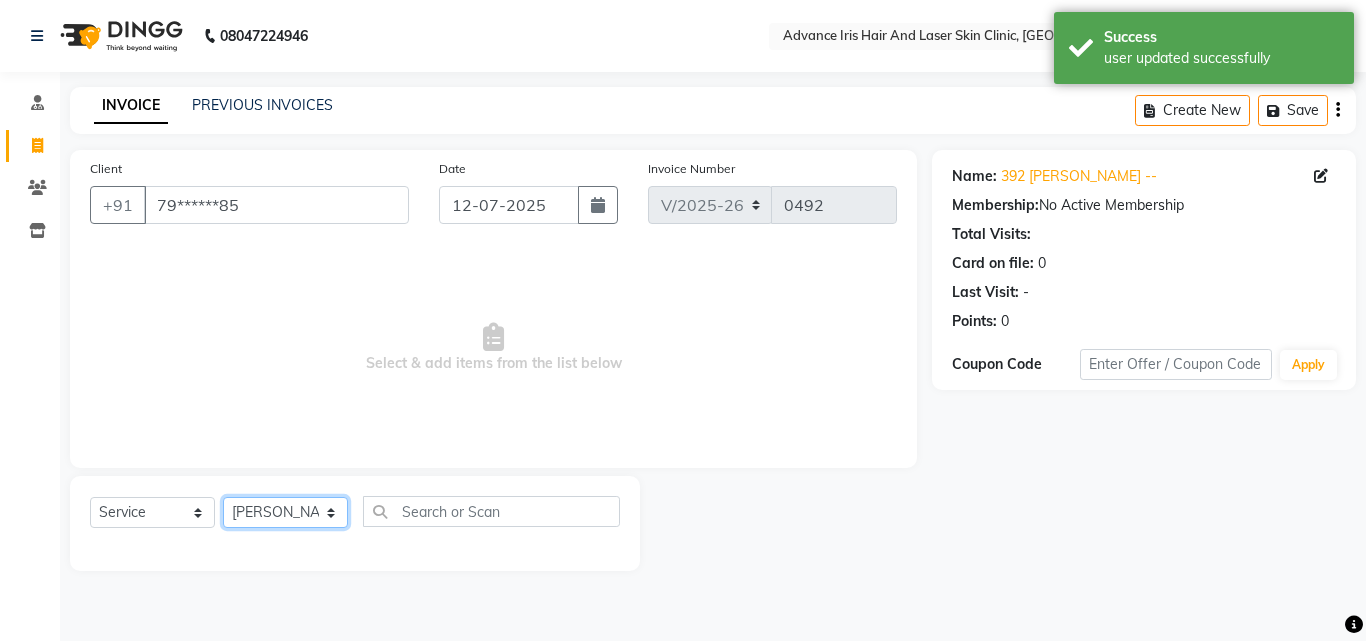 click on "Select Therapist Advance Iris Reception  [PERSON_NAME] [PERSON_NAME](Cosmetologist) [PERSON_NAME] Isra [PERSON_NAME]" 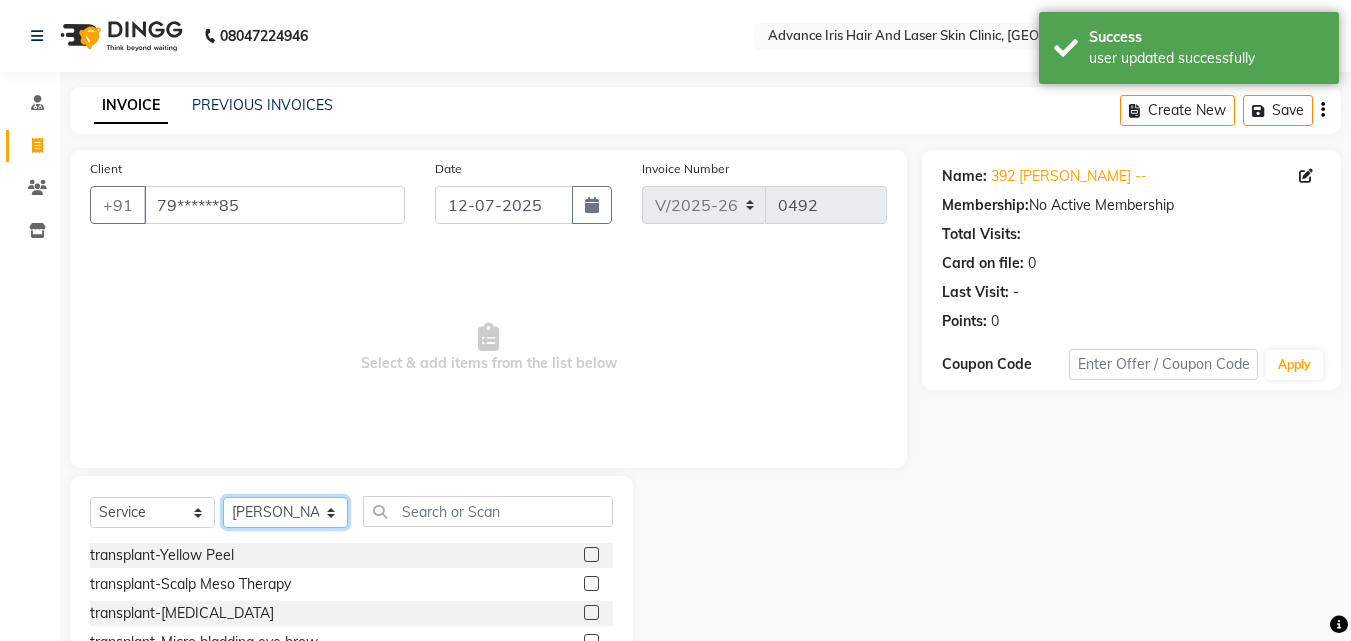 click on "Select Therapist Advance Iris Reception  [PERSON_NAME] [PERSON_NAME](Cosmetologist) [PERSON_NAME] Isra [PERSON_NAME]" 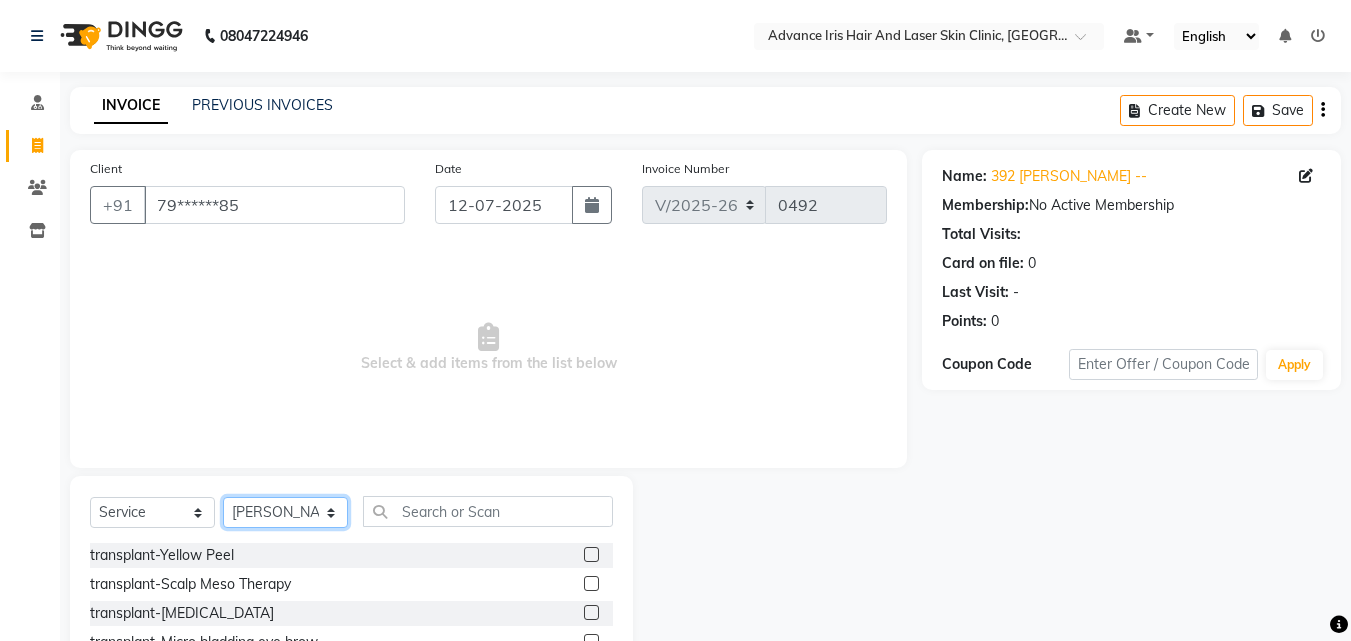 select on "40883" 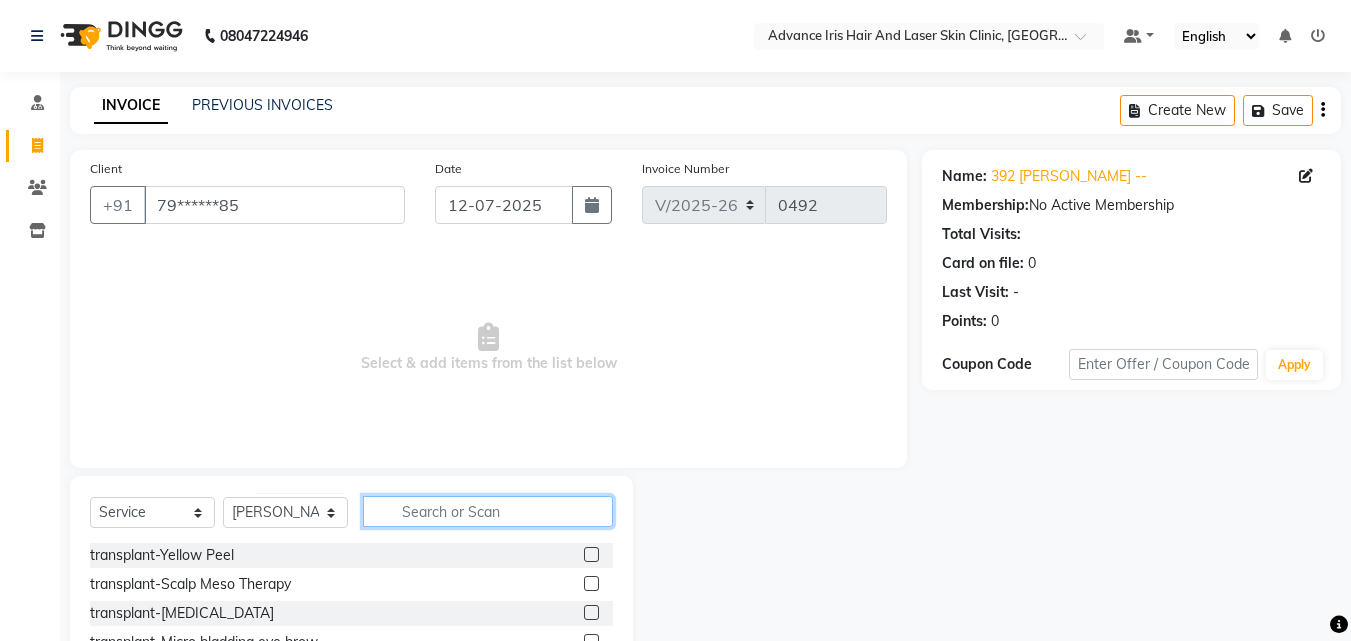 click 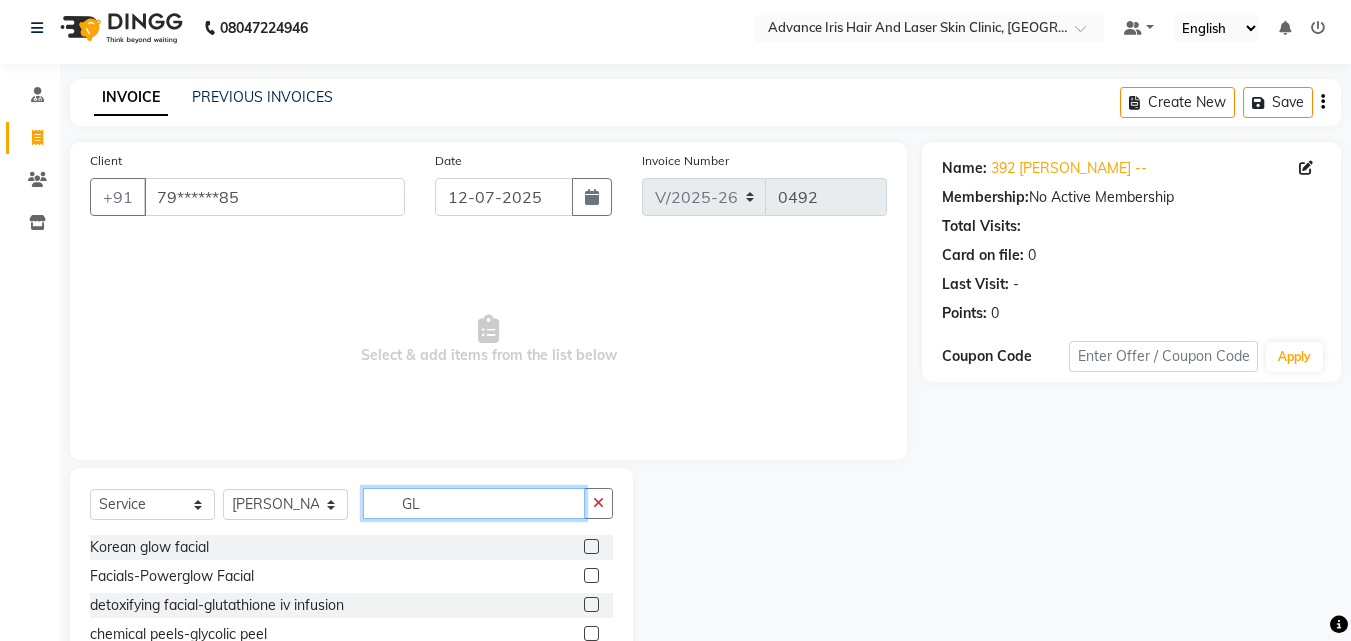 scroll, scrollTop: 0, scrollLeft: 0, axis: both 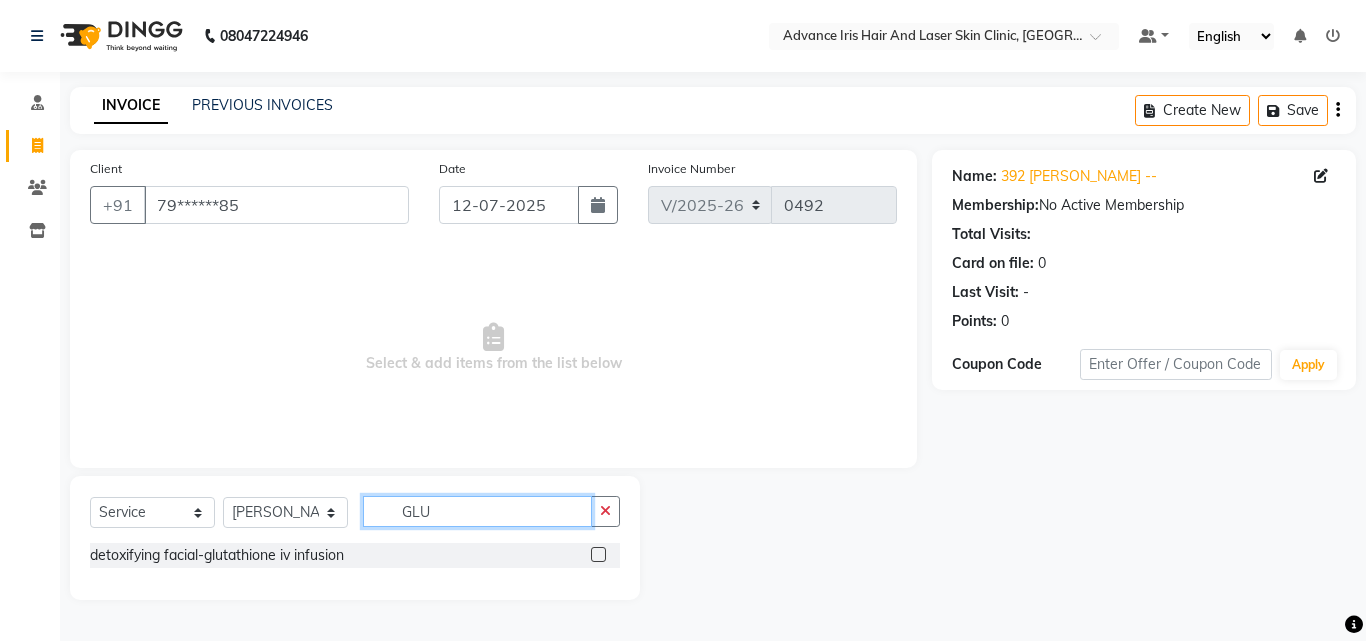 type on "GLU" 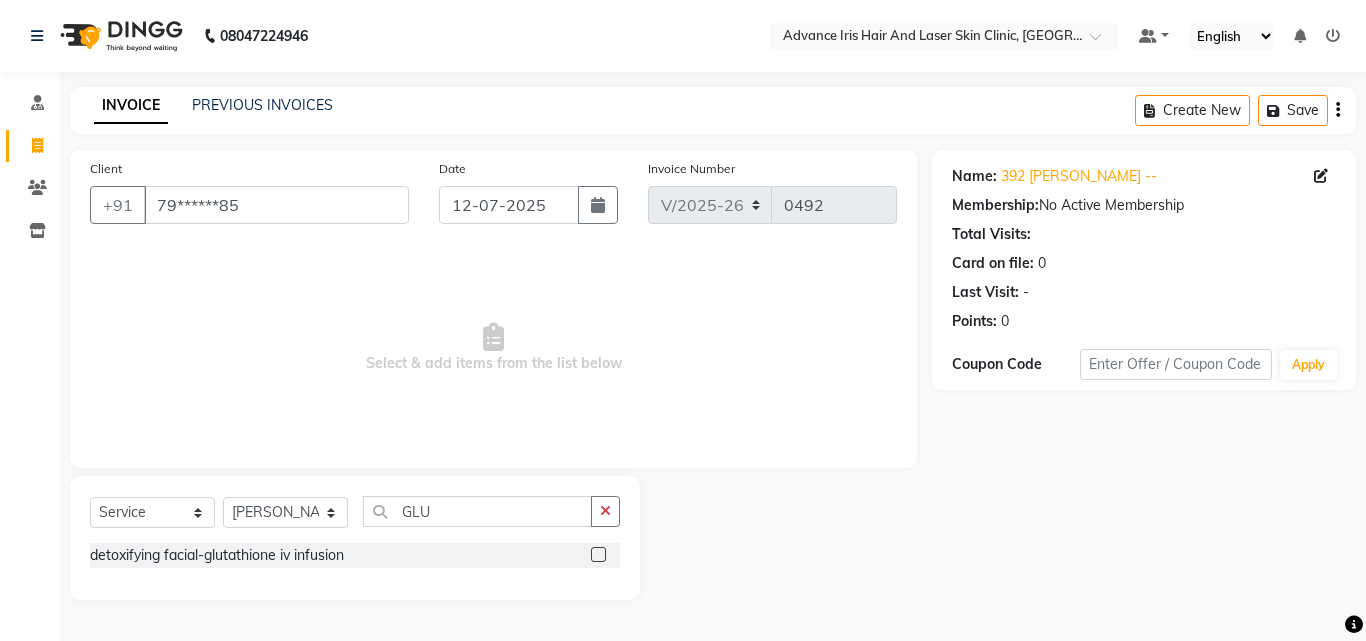 click 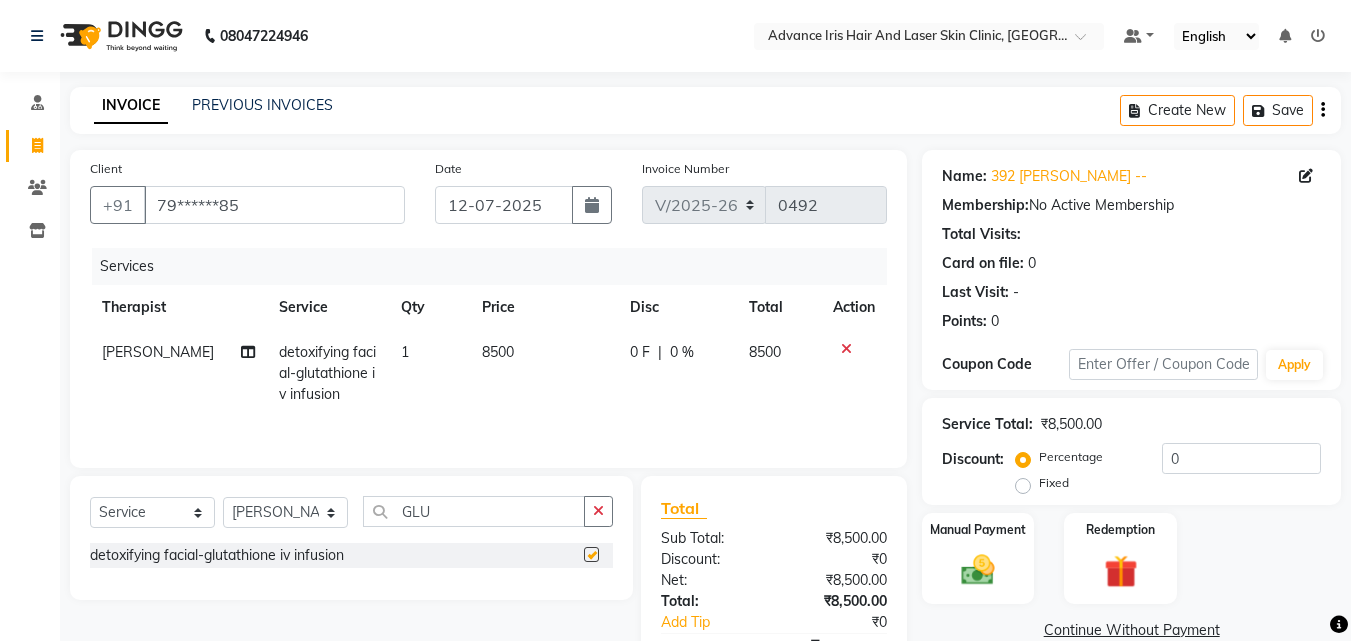 checkbox on "false" 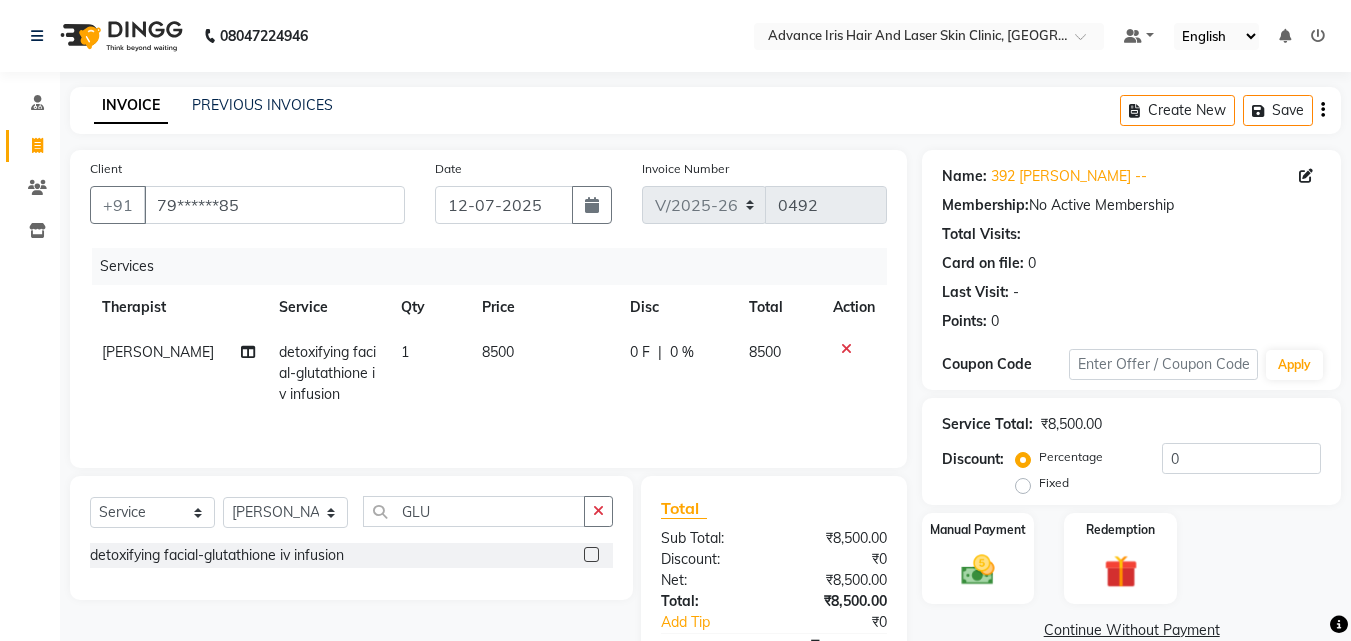 click on "8500" 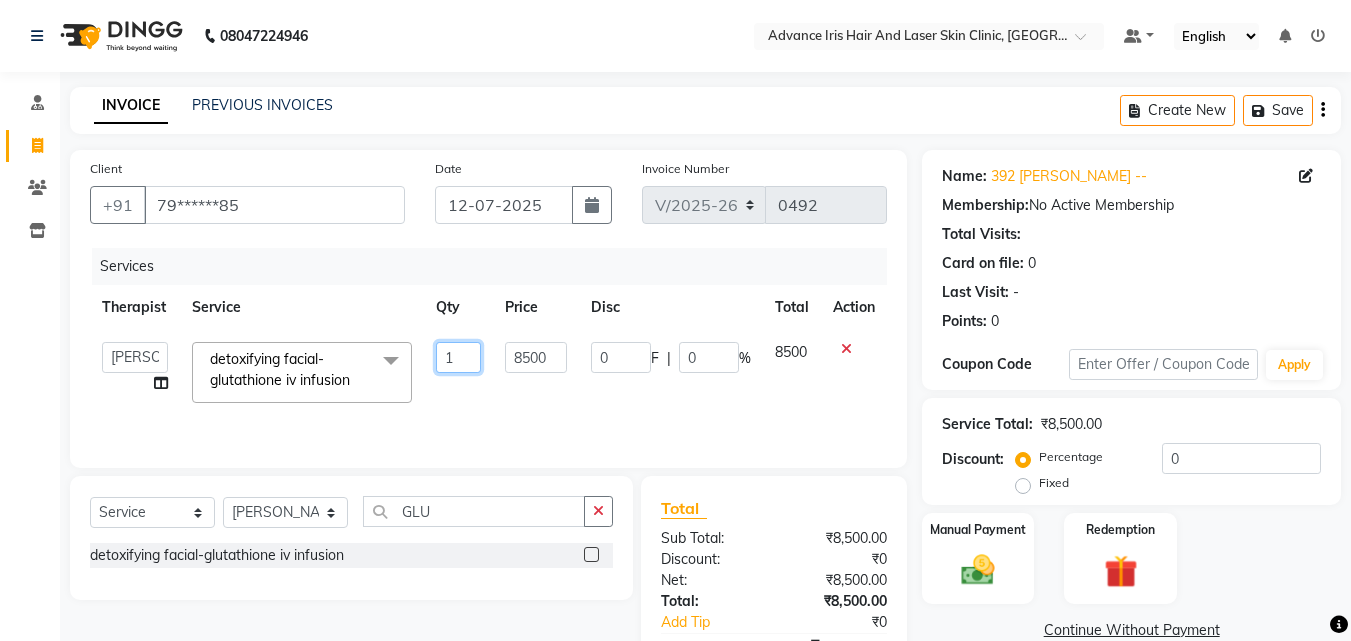 click on "1" 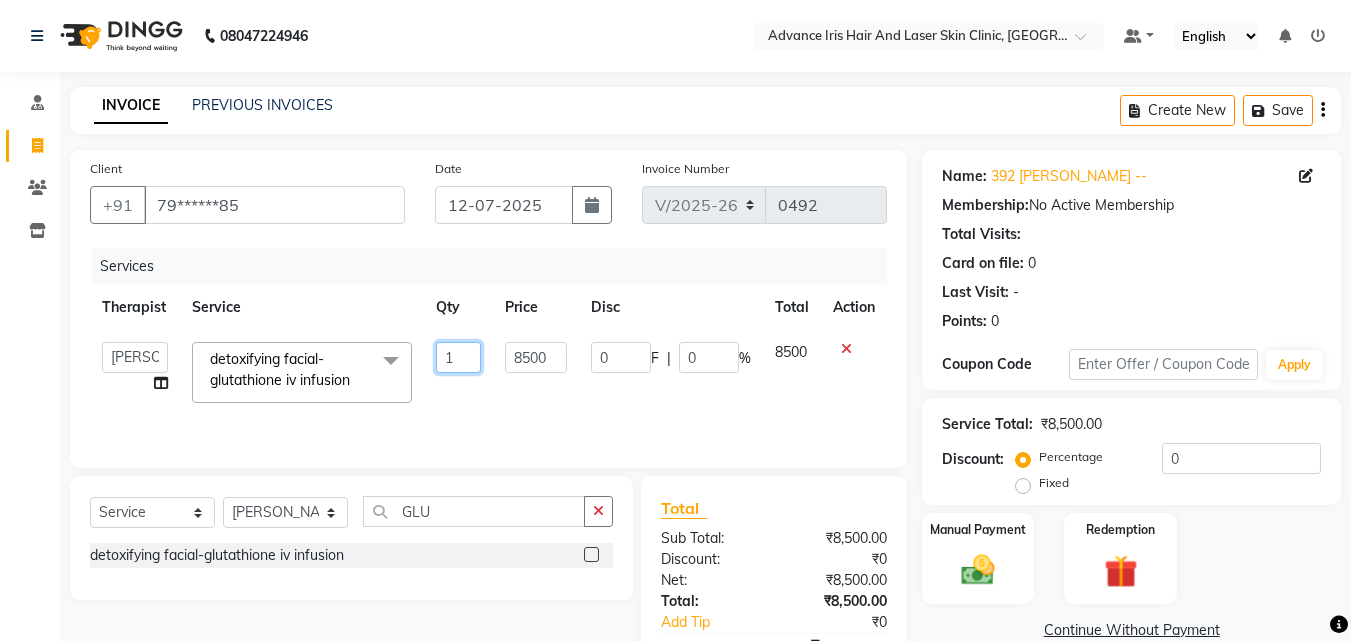 type on "12" 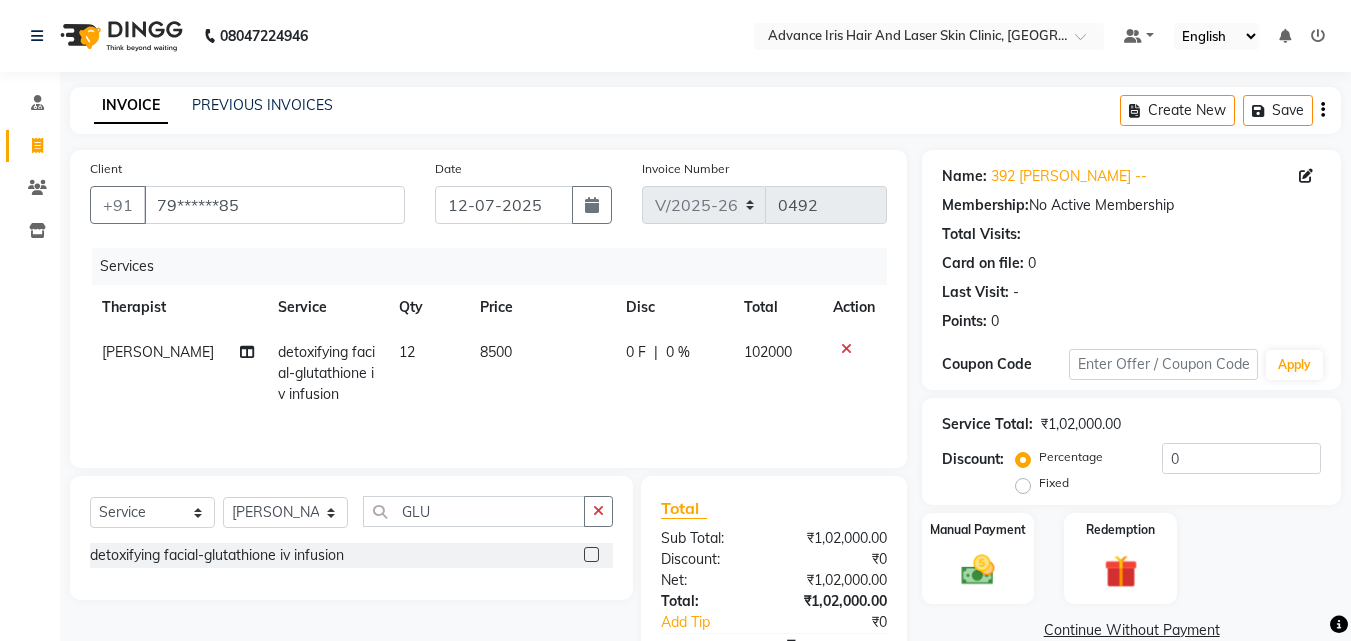 click on "0 F | 0 %" 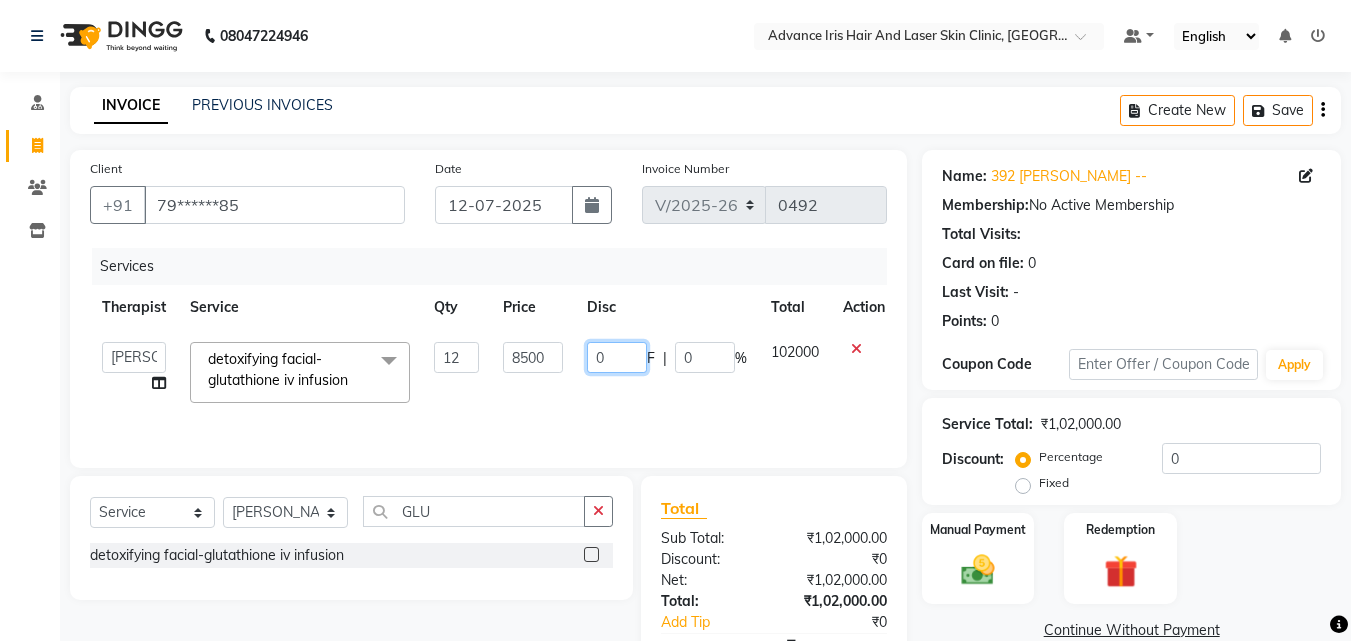 click on "0" 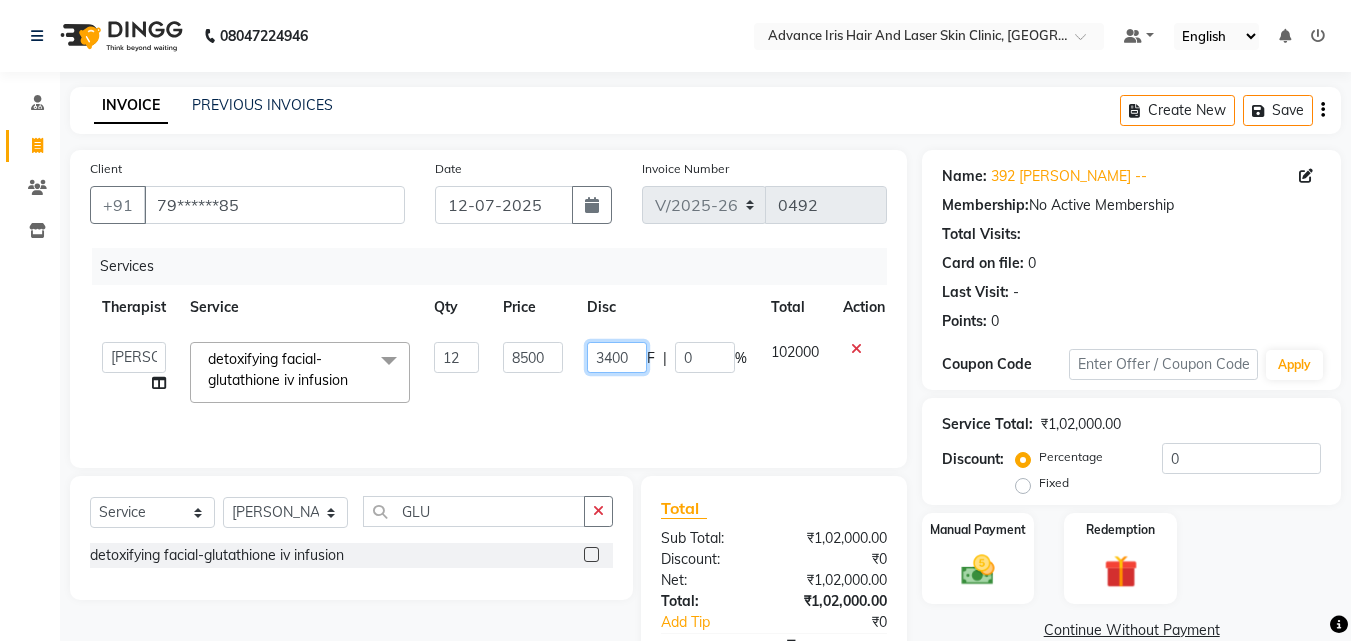 type on "34000" 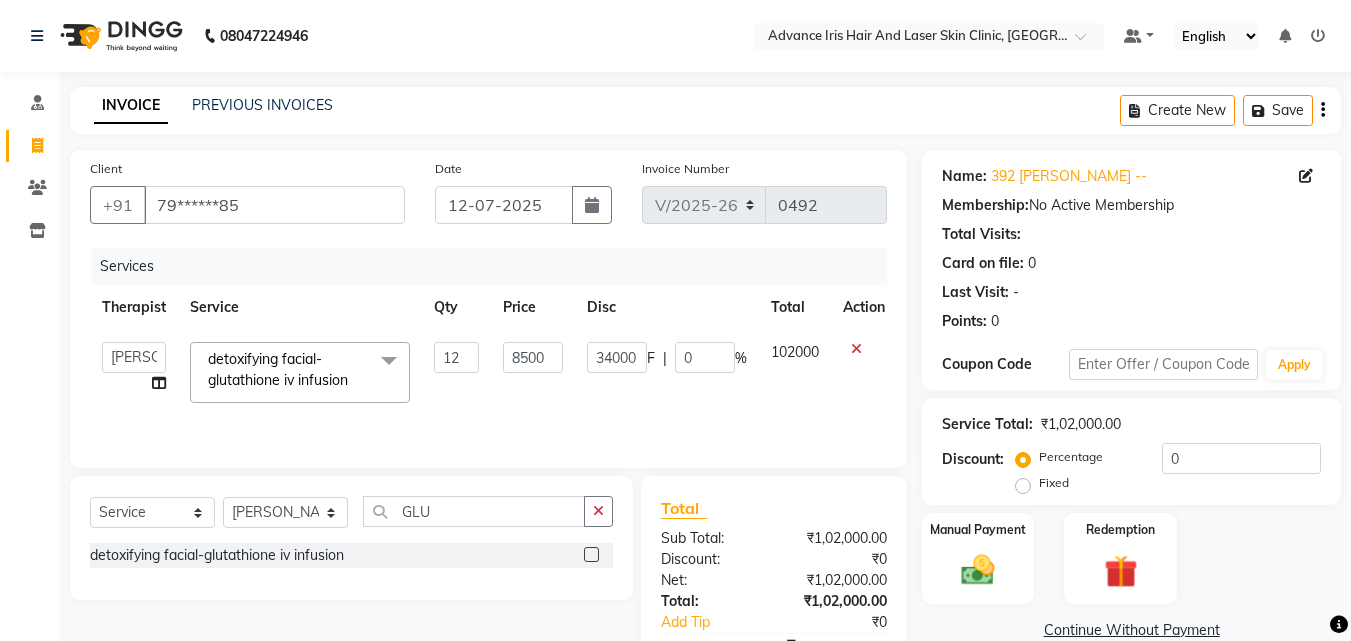 click on "Services Therapist Service Qty Price Disc Total Action  Advance Iris Reception    Anchal   Chandani   Dr Pratiksha Dwivedi(Cosmetologist)   Imran   Isra   Somya Agarwal  detoxifying facial-glutathione iv infusion  x transplant-Yellow Peel transplant-Scalp  Meso Therapy transplant-Hair transplant transplant-Micro bladding eye brow transplant-Alopecia Areata transplant-Anti Dandruff Headwash transplant-Hair-Transplant transplant-PRP + GFC kit transplant-Under eye bag surgery transplant-micro pigmentation transplant-Subscession + PRP Pro transplant-Meso Scalp Scalp Pigmentation Eye brow Pigmentation Korean glow facial  Hair Removal-Face Hair Removal-Upperlip Hair Removal-Under Arms Hair Removal-Full arms Hair Removal-Full Body Hair Removal-Full legs Hair Removal-Chest Hair Removal-Back Hair Removal-Any five parts Hair Removal-Chin + upperlip Hair Removal-White hair removal Hair Removal-BIKINI LHR Hair Removal-Hair regrow laser Hair Removal-Ears hair removal Hair Removal-Chin LHR Skin treatments-Face meso 12 F |" 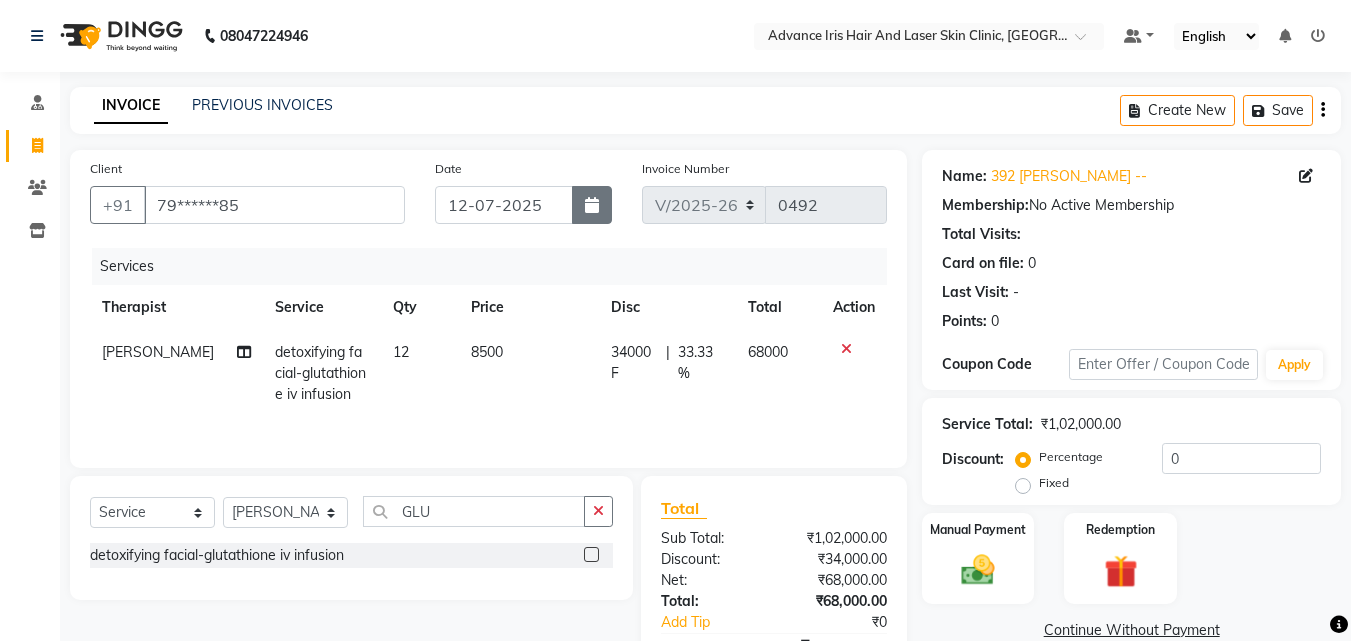 click 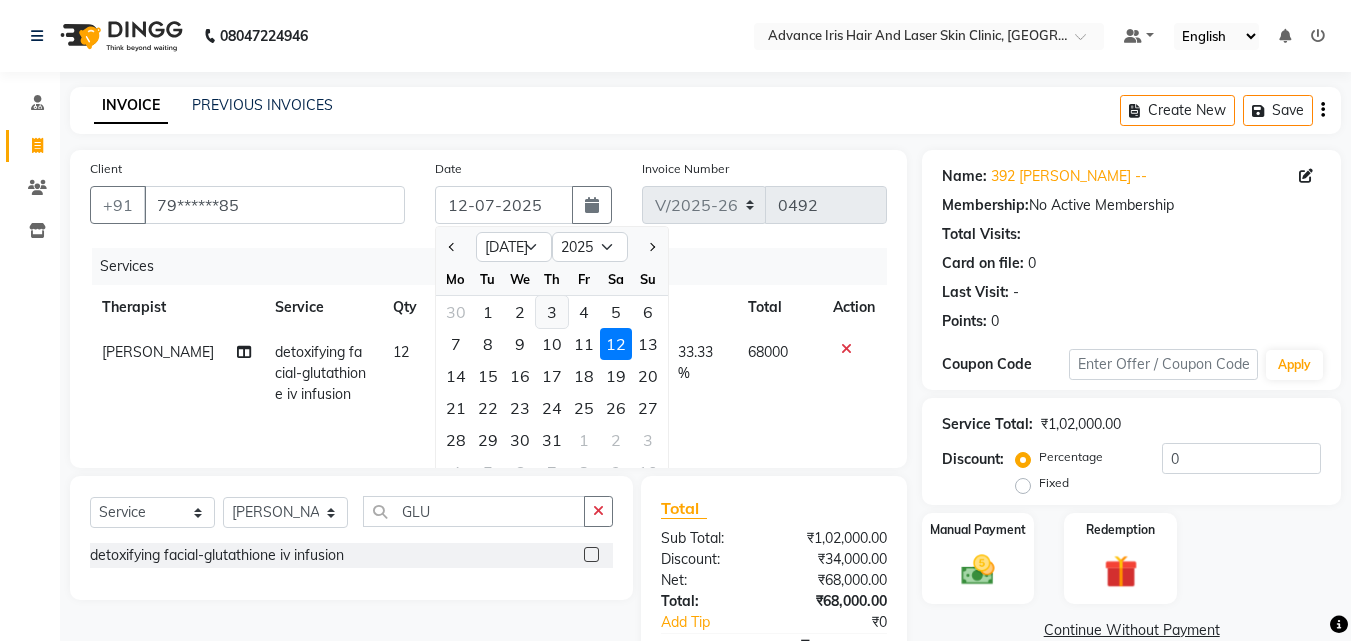 click on "3" 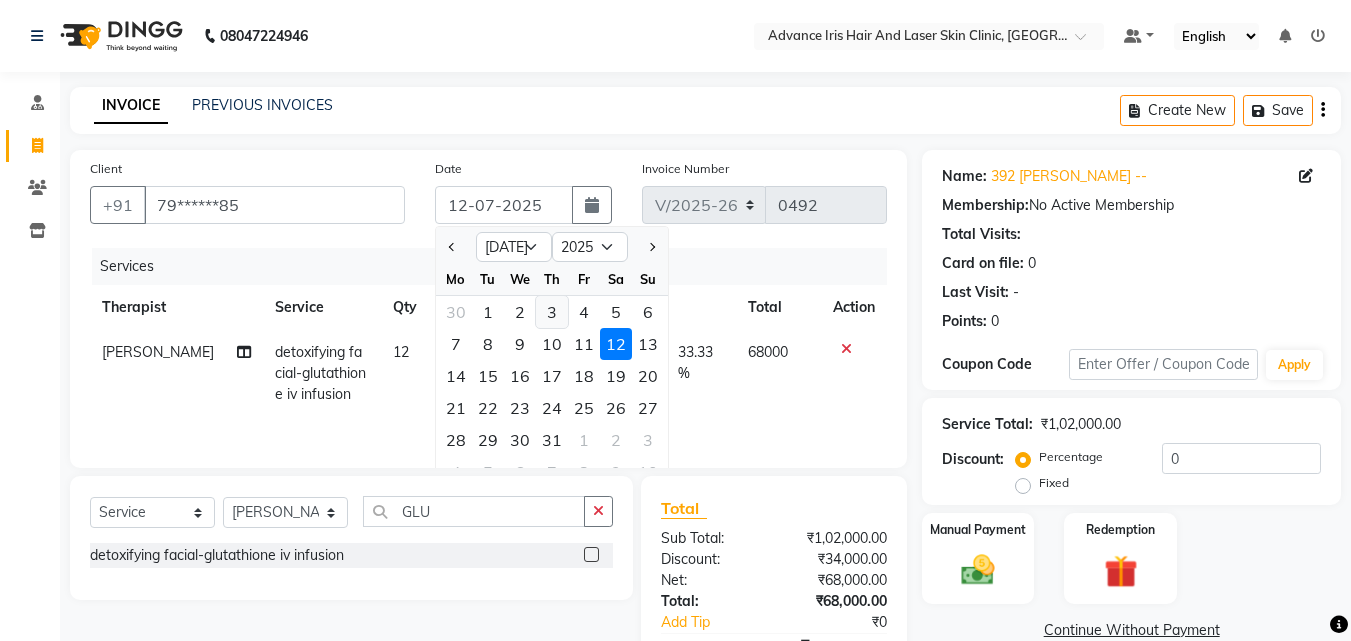 type on "[DATE]" 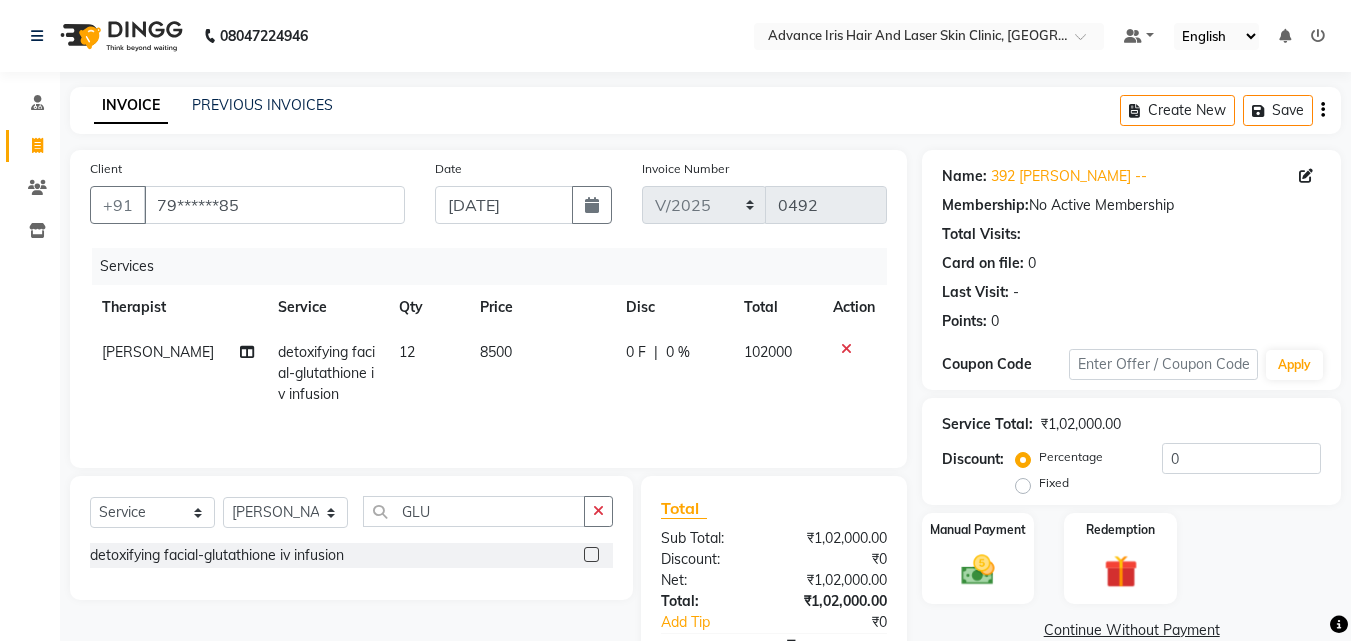 click on "0 F | 0 %" 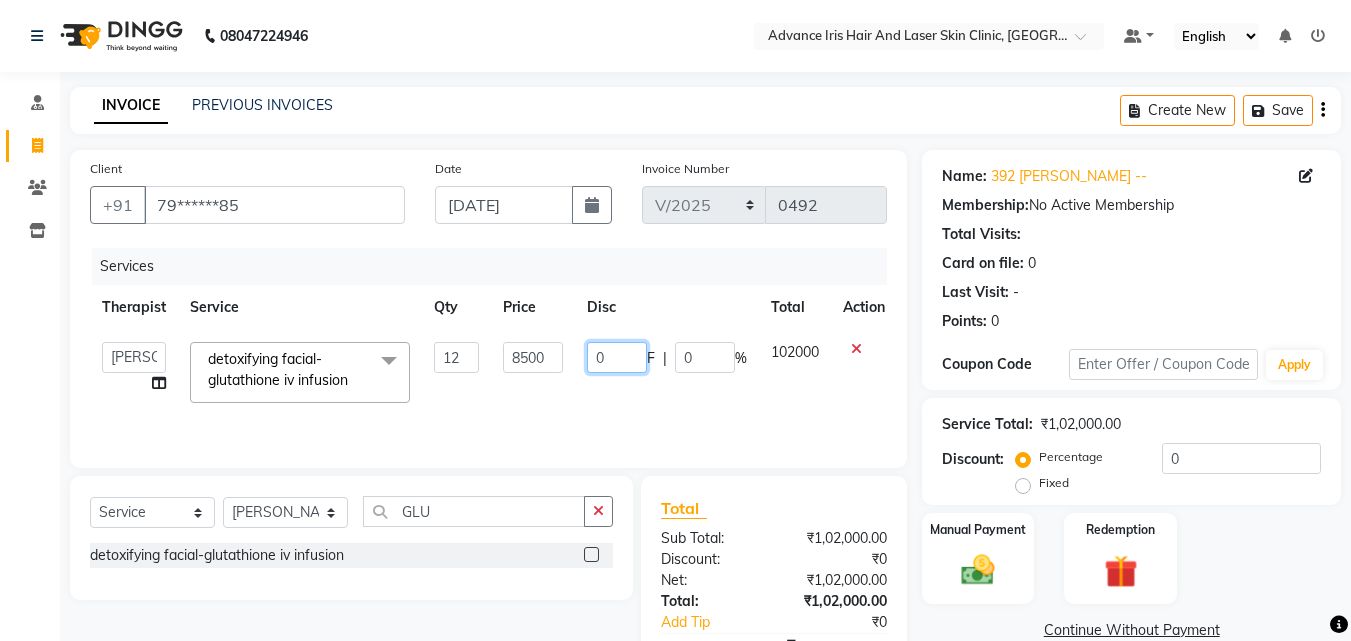 click on "0" 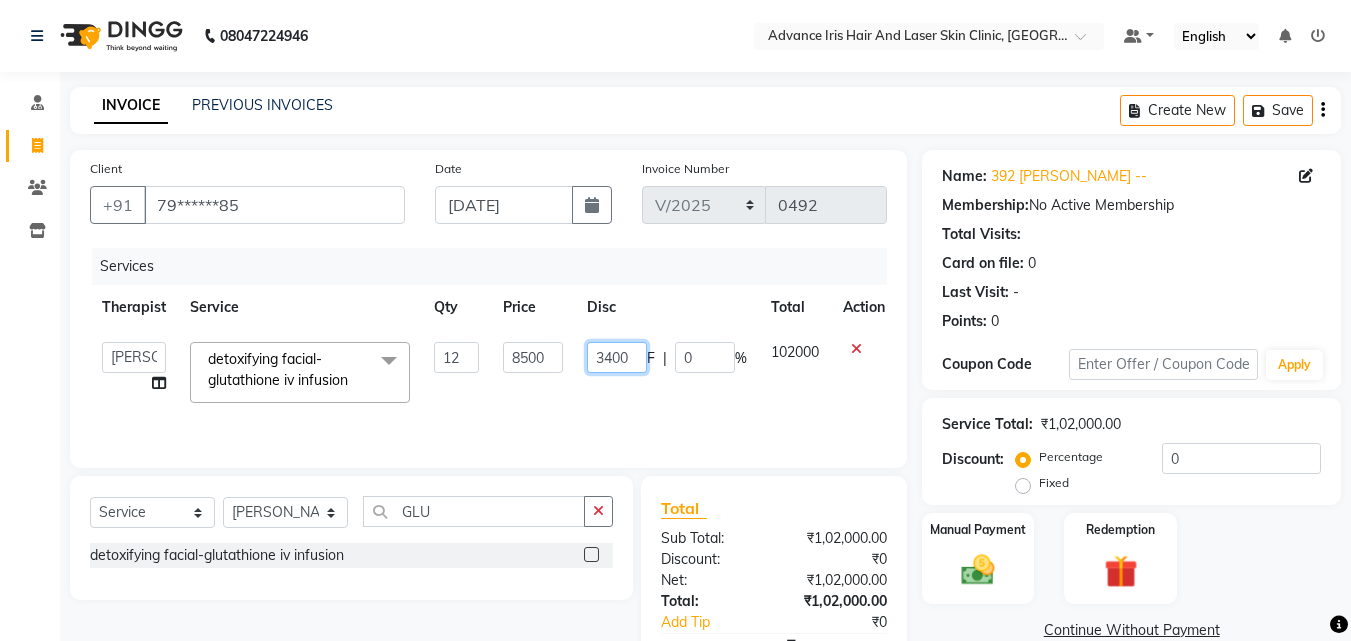 type on "34000" 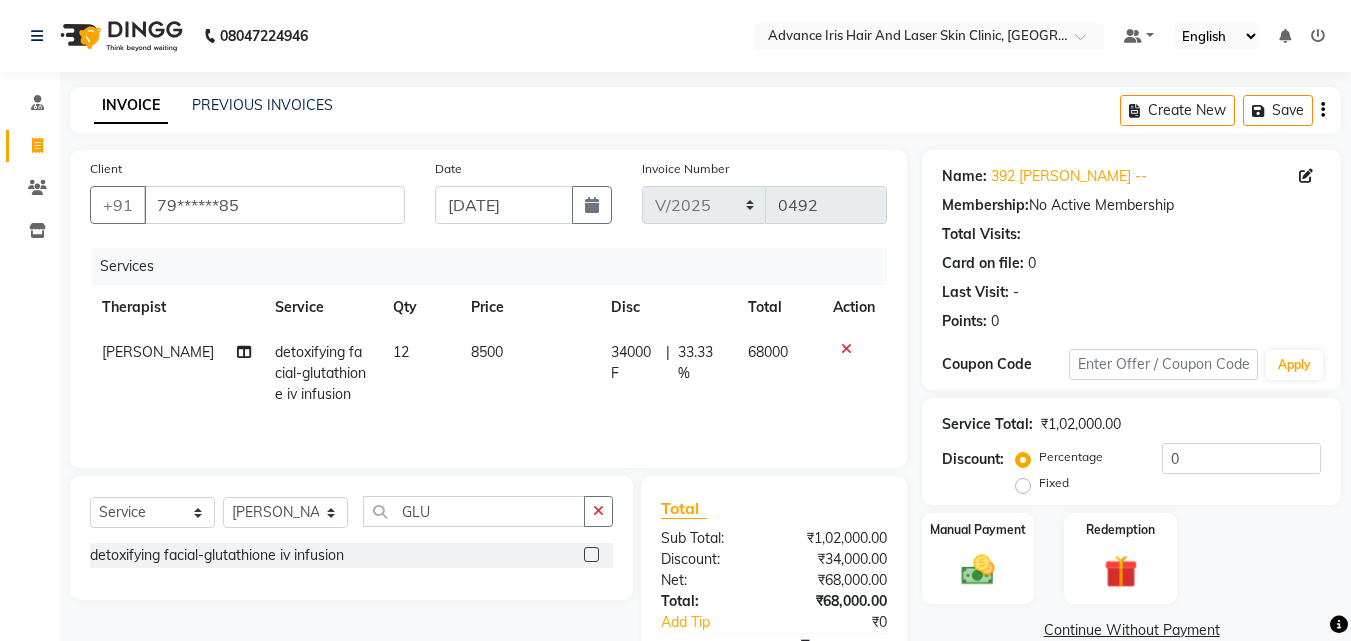 click on "34000 F | 33.33 %" 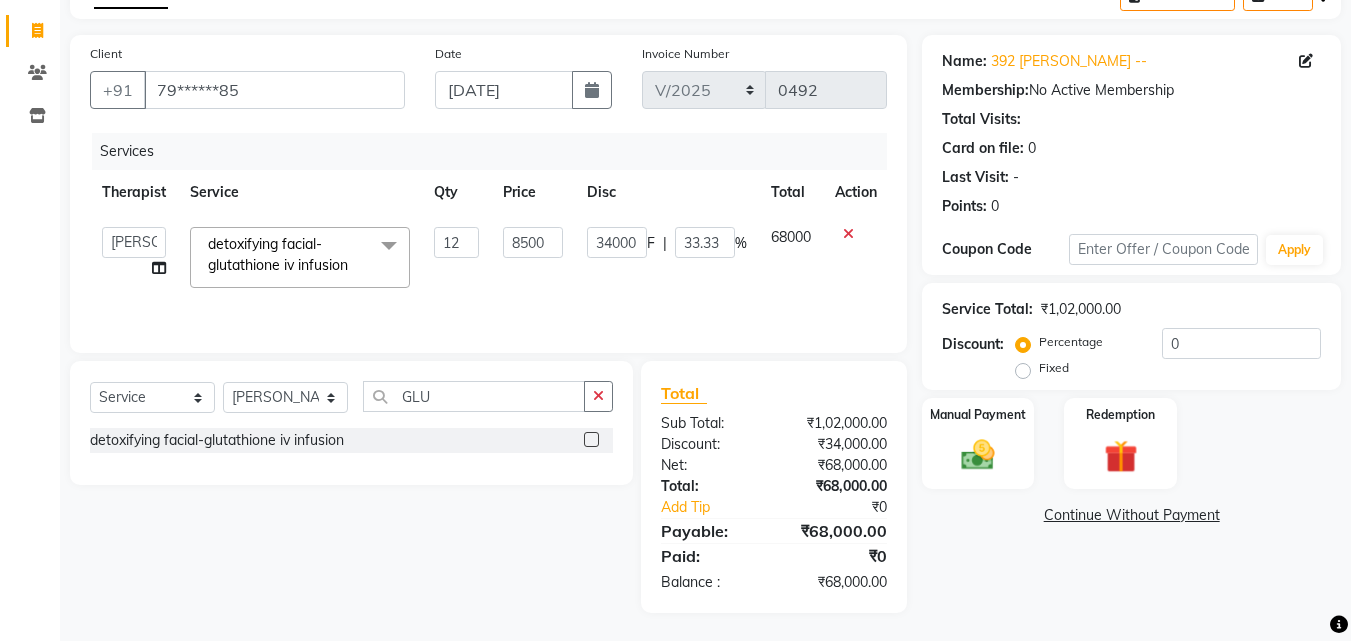 scroll, scrollTop: 117, scrollLeft: 0, axis: vertical 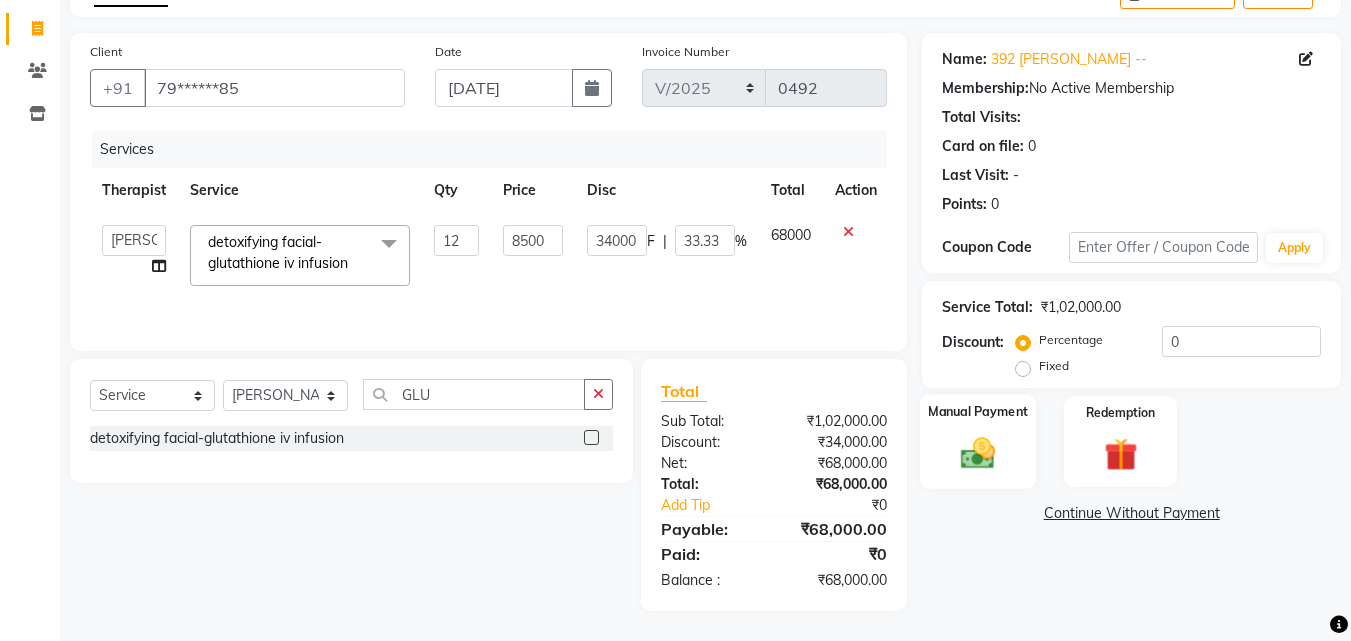 click 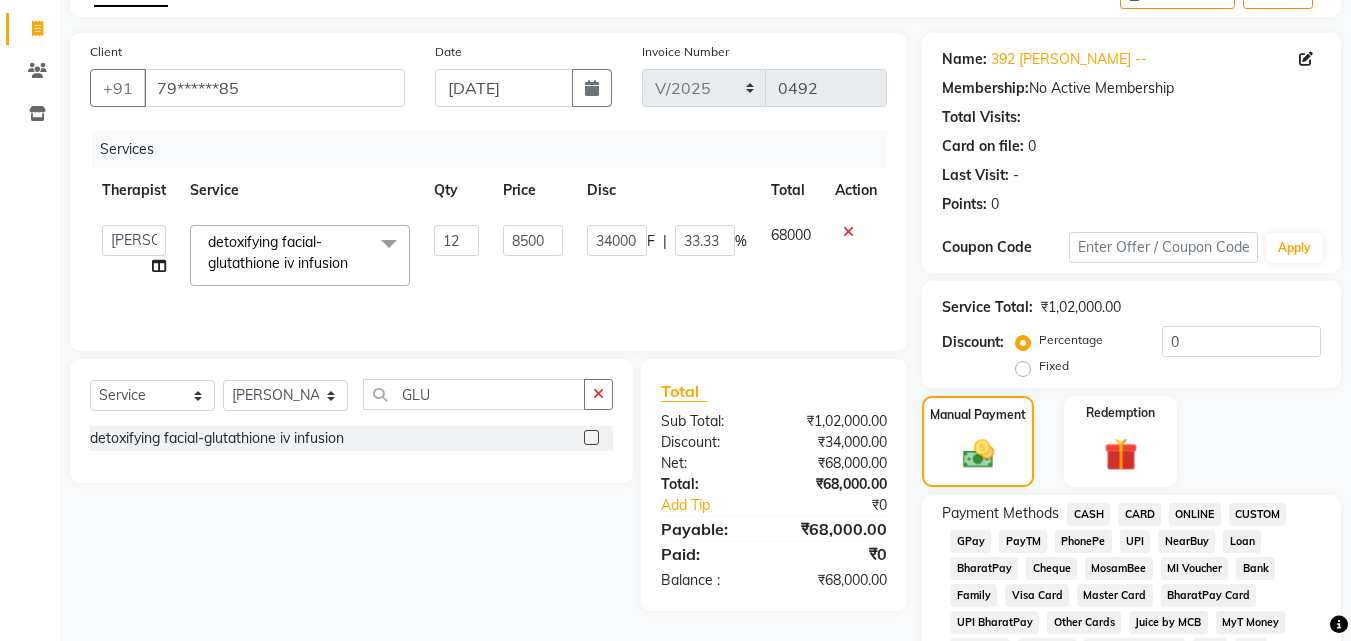 click on "CASH" 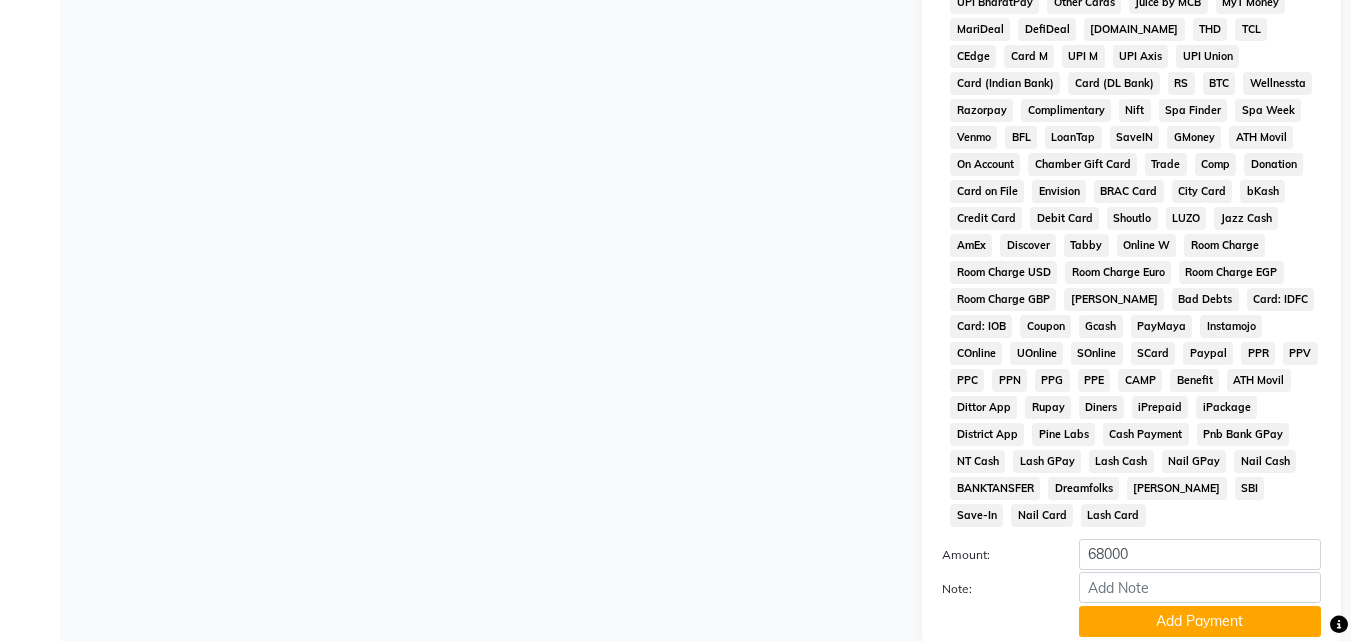 scroll, scrollTop: 785, scrollLeft: 0, axis: vertical 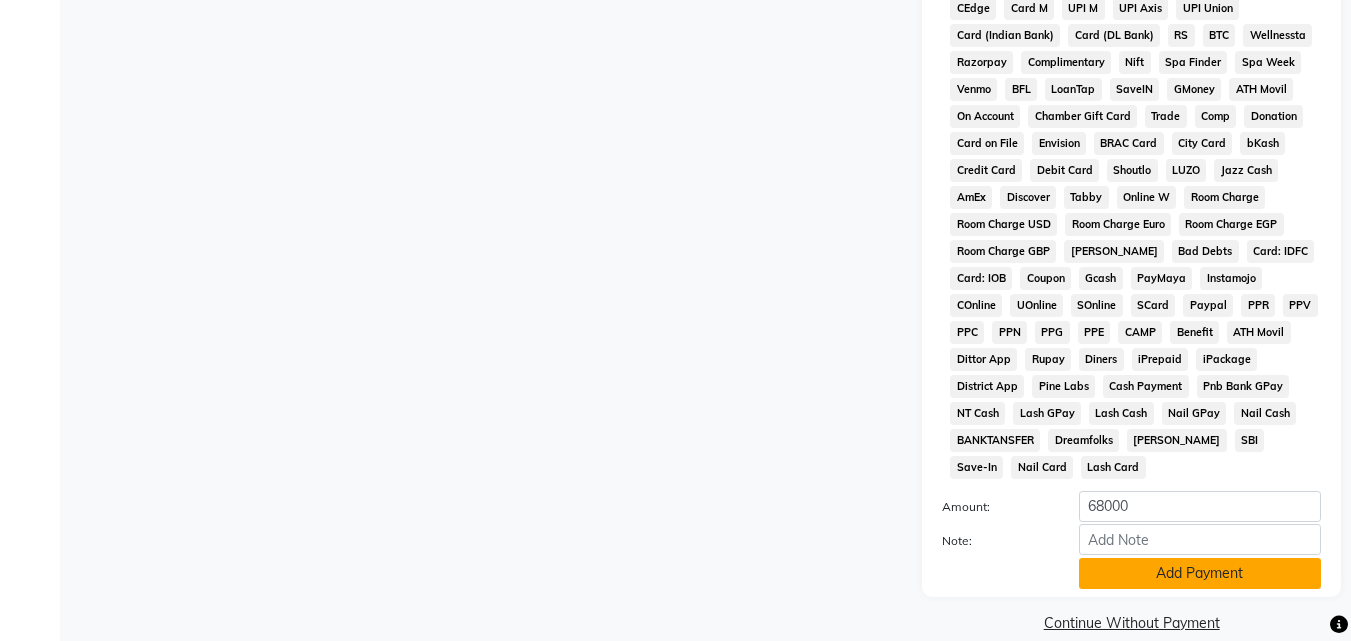 click on "Add Payment" 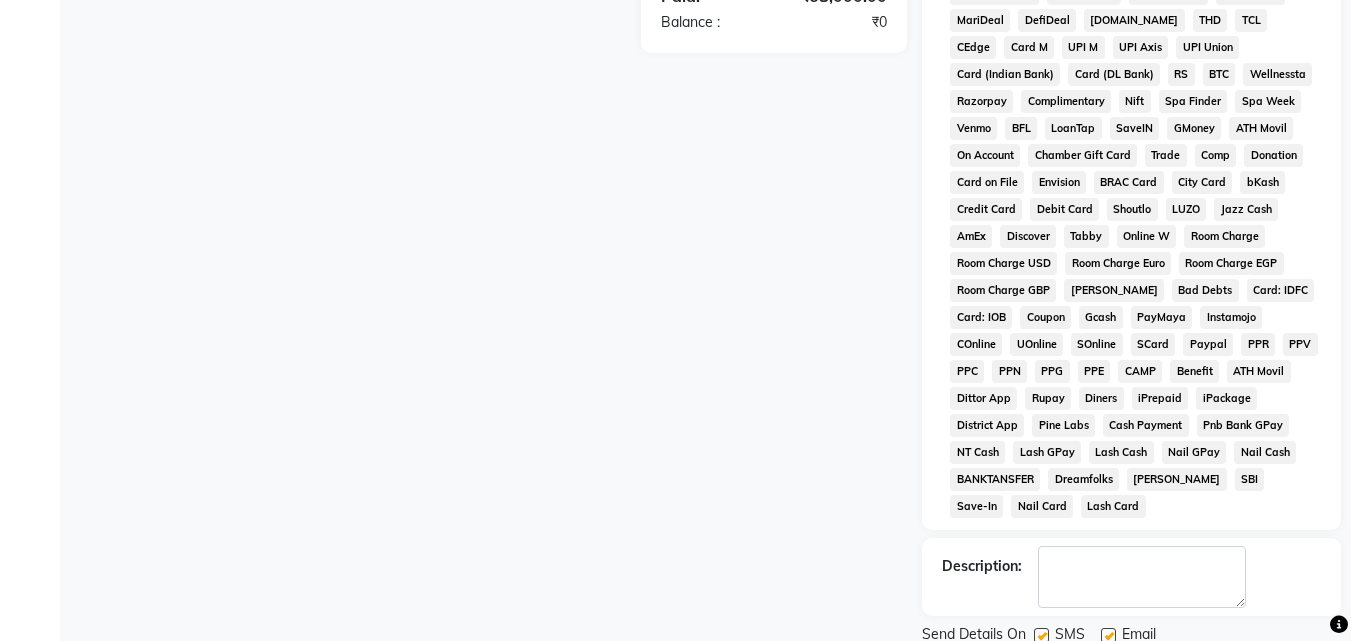 scroll, scrollTop: 792, scrollLeft: 0, axis: vertical 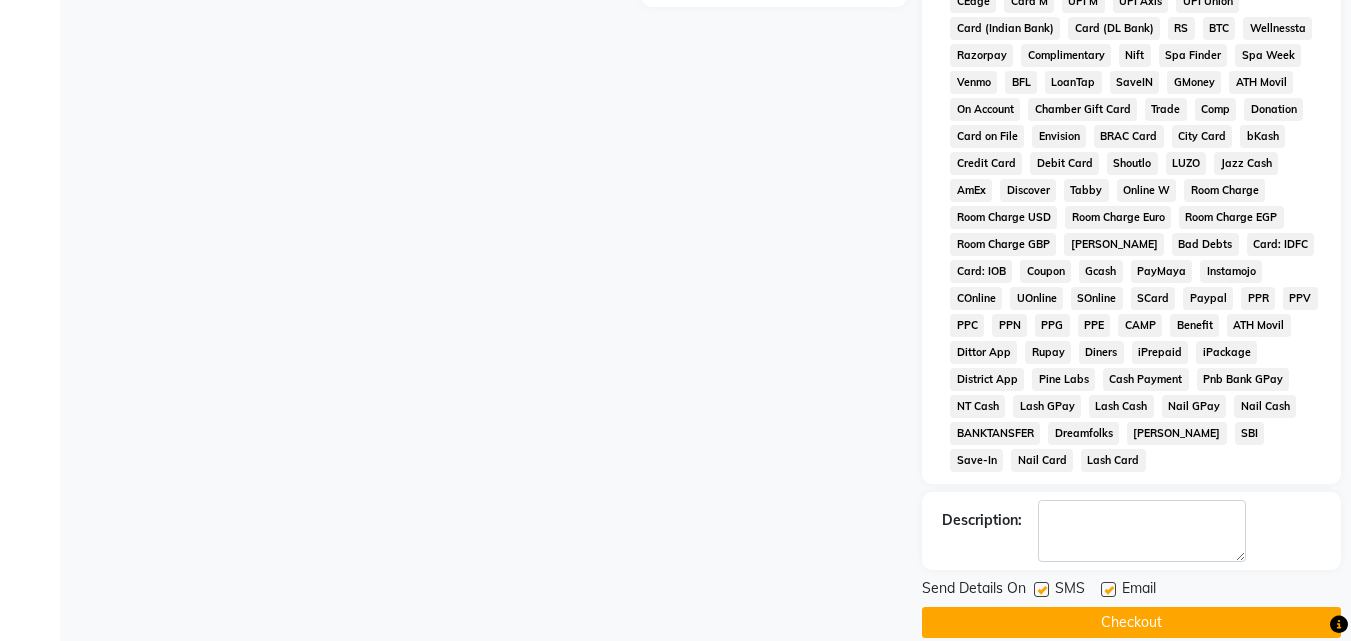 drag, startPoint x: 985, startPoint y: 601, endPoint x: 983, endPoint y: 583, distance: 18.110771 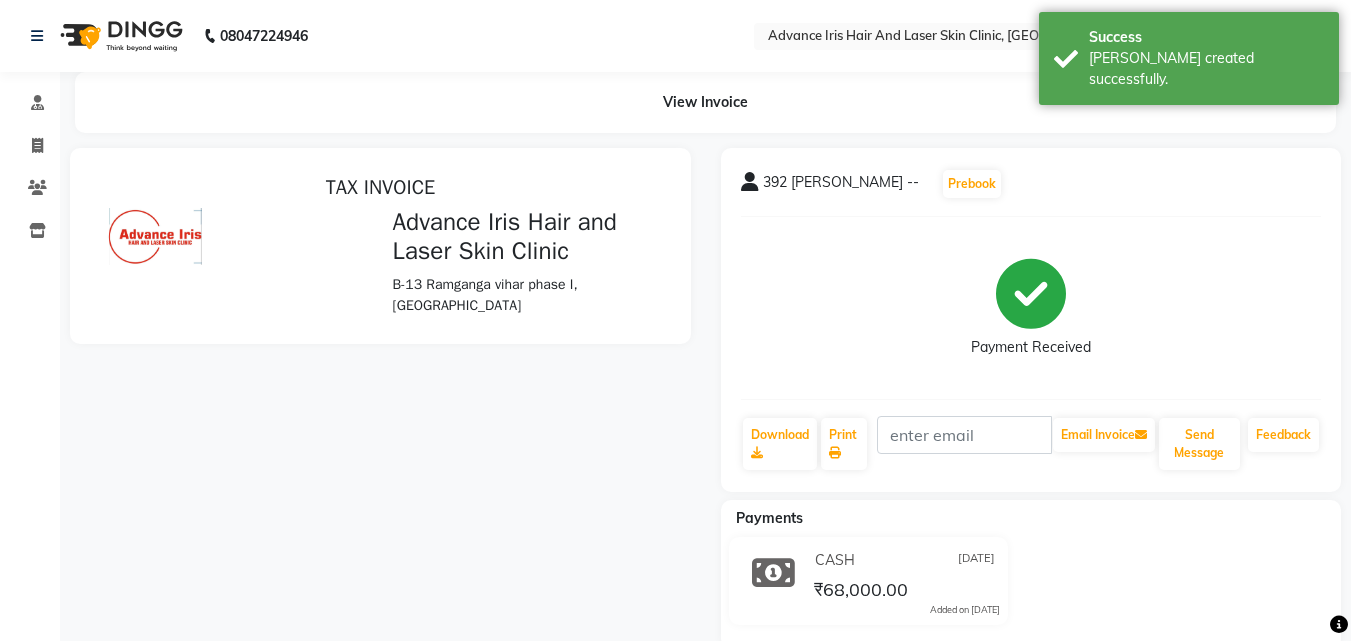 scroll, scrollTop: 0, scrollLeft: 0, axis: both 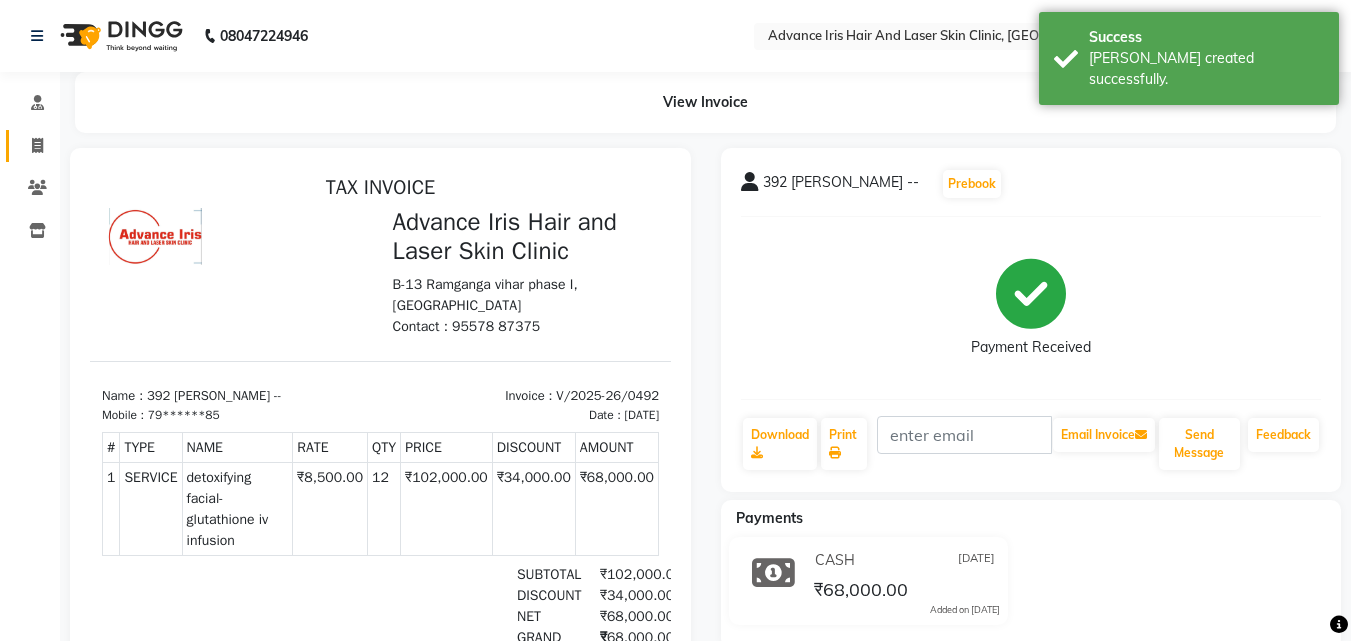 click on "Invoice" 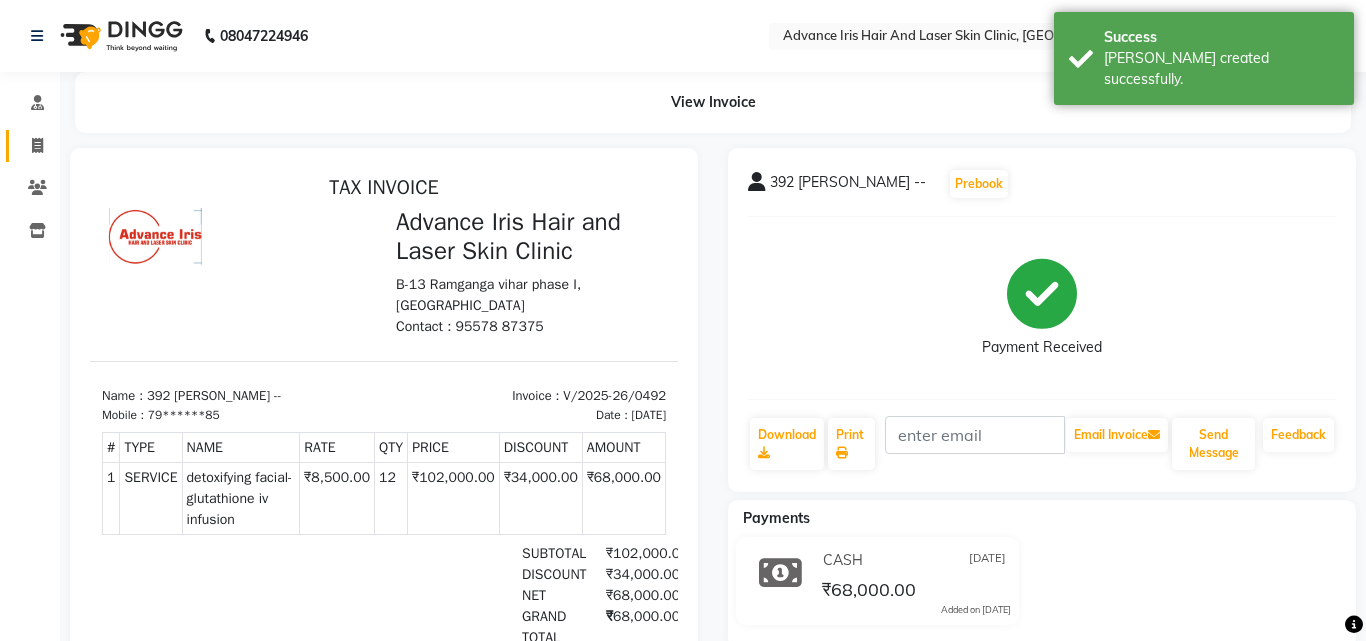 select on "service" 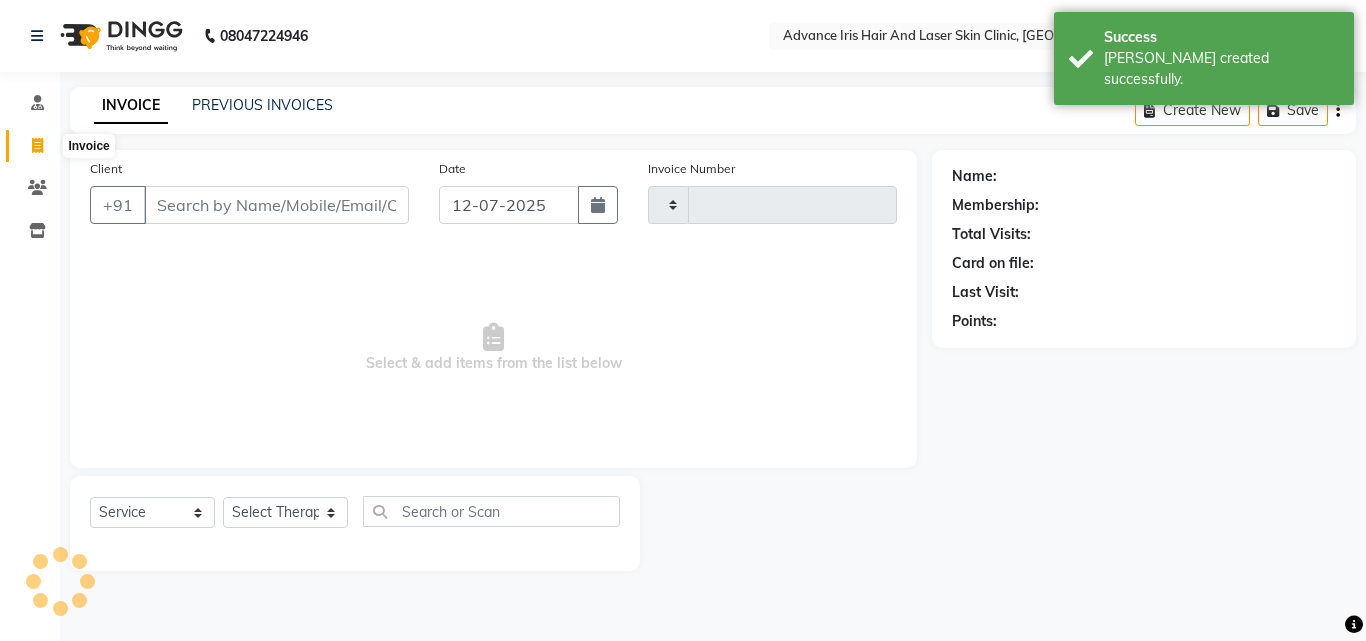 type on "0493" 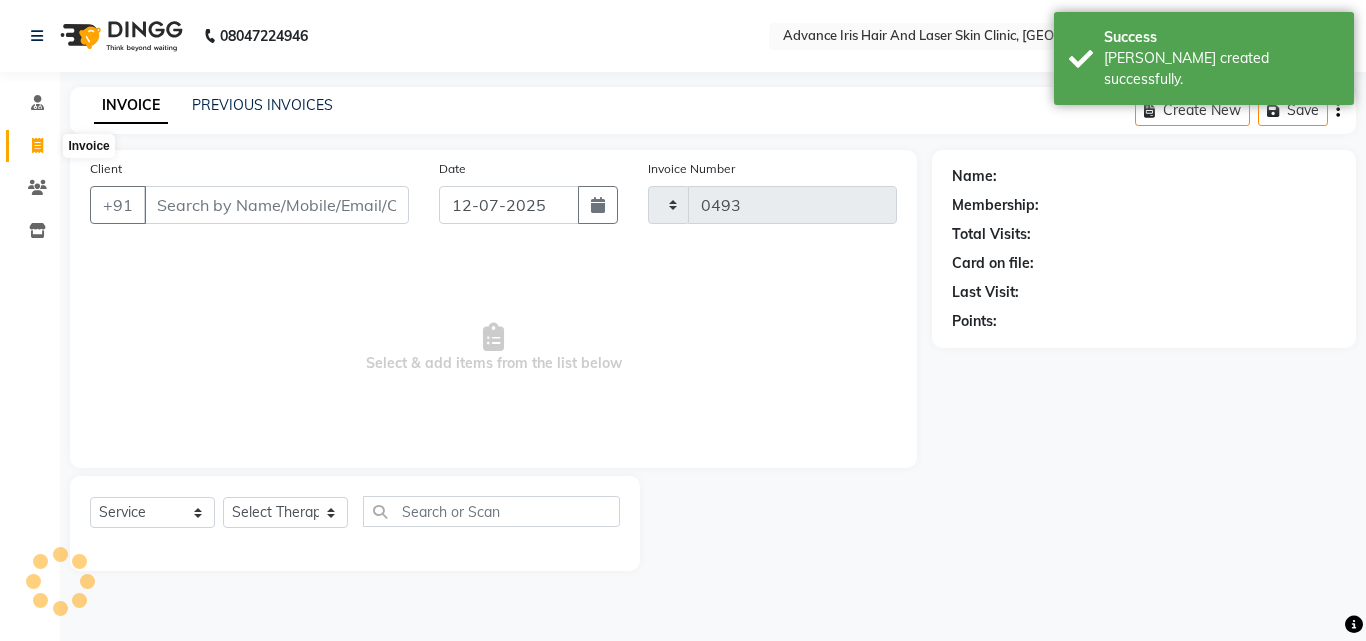select on "5825" 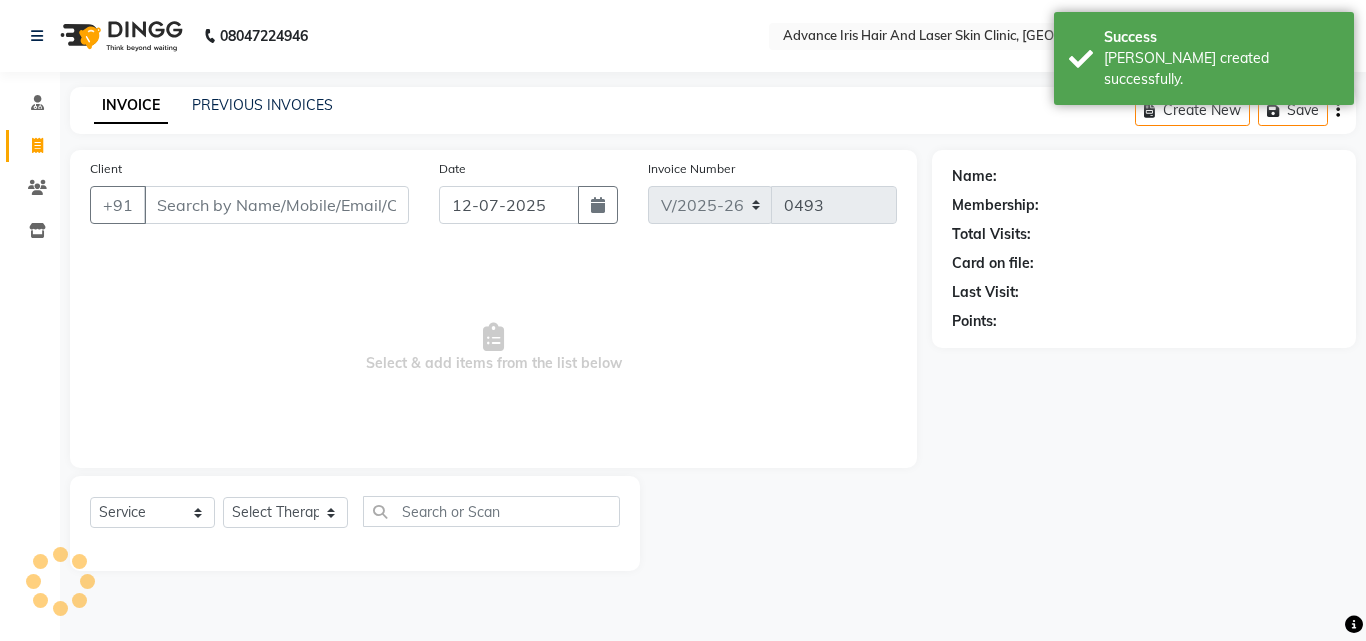 drag, startPoint x: 303, startPoint y: 90, endPoint x: 306, endPoint y: 100, distance: 10.440307 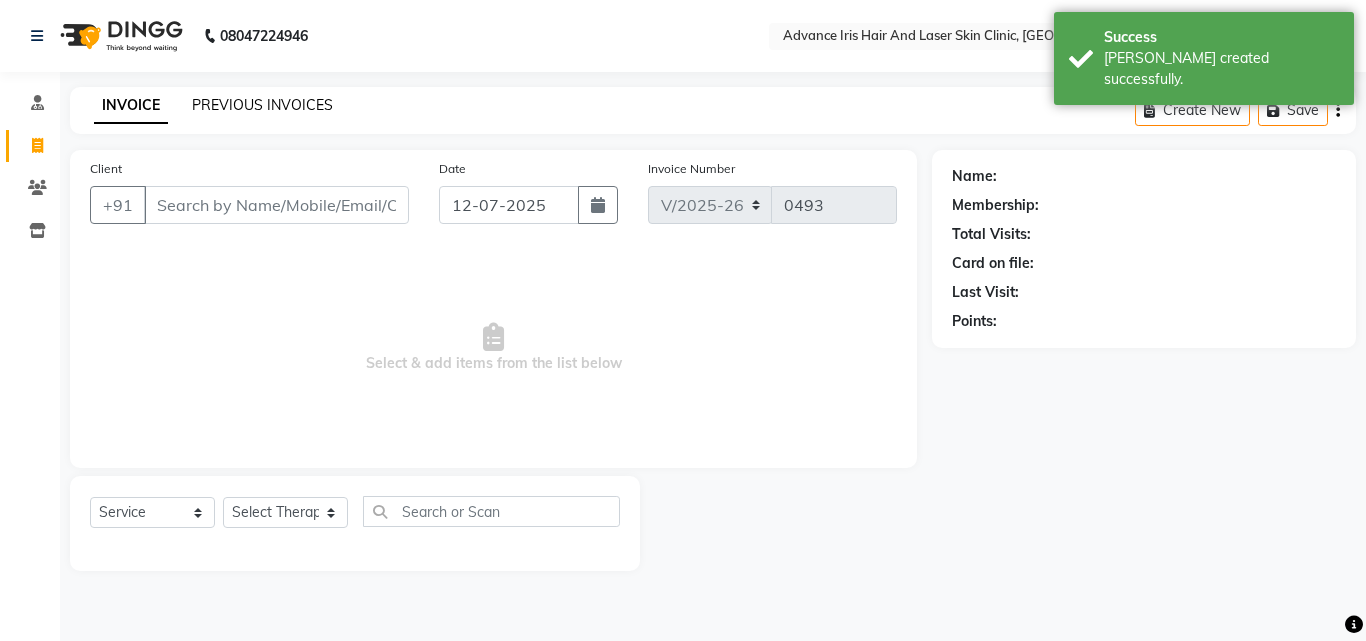 click on "PREVIOUS INVOICES" 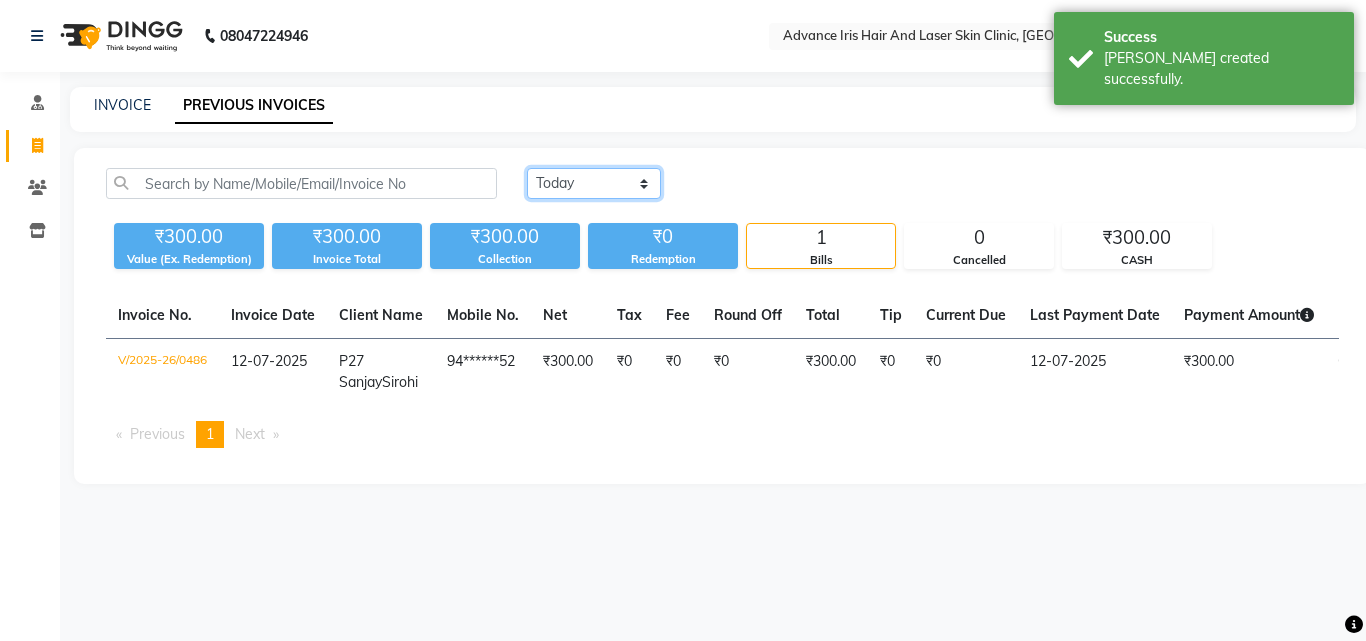 click on "[DATE] [DATE] Custom Range" 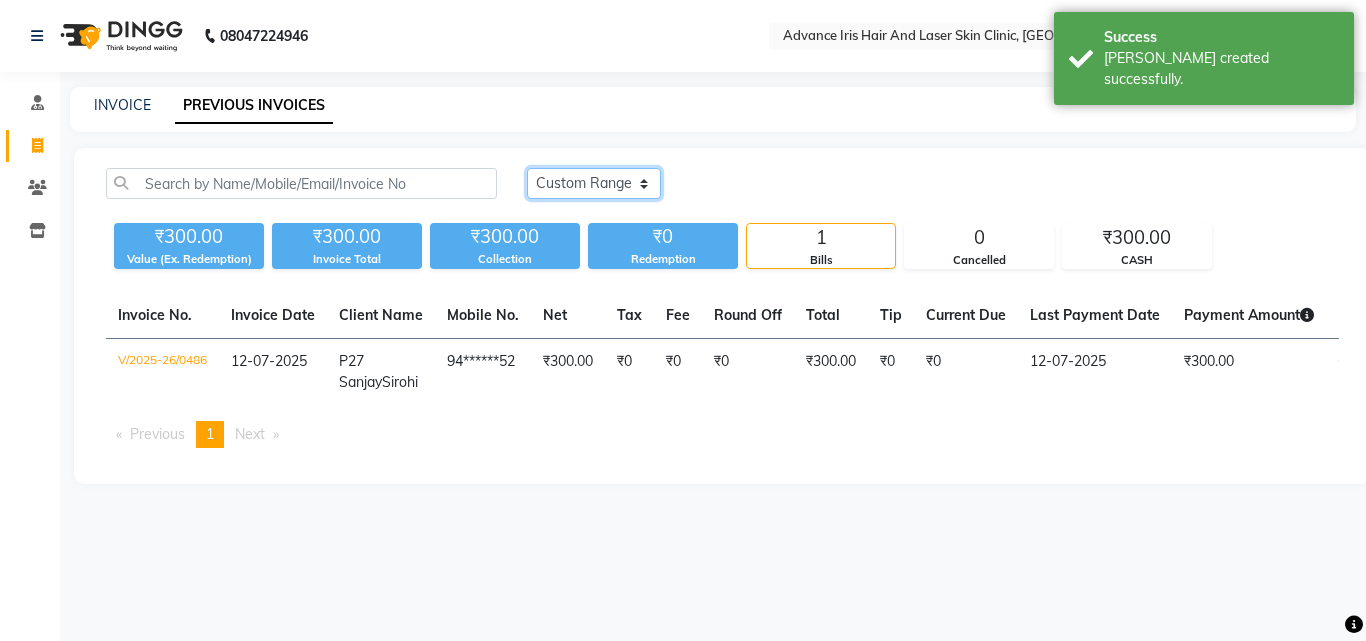 click on "[DATE] [DATE] Custom Range" 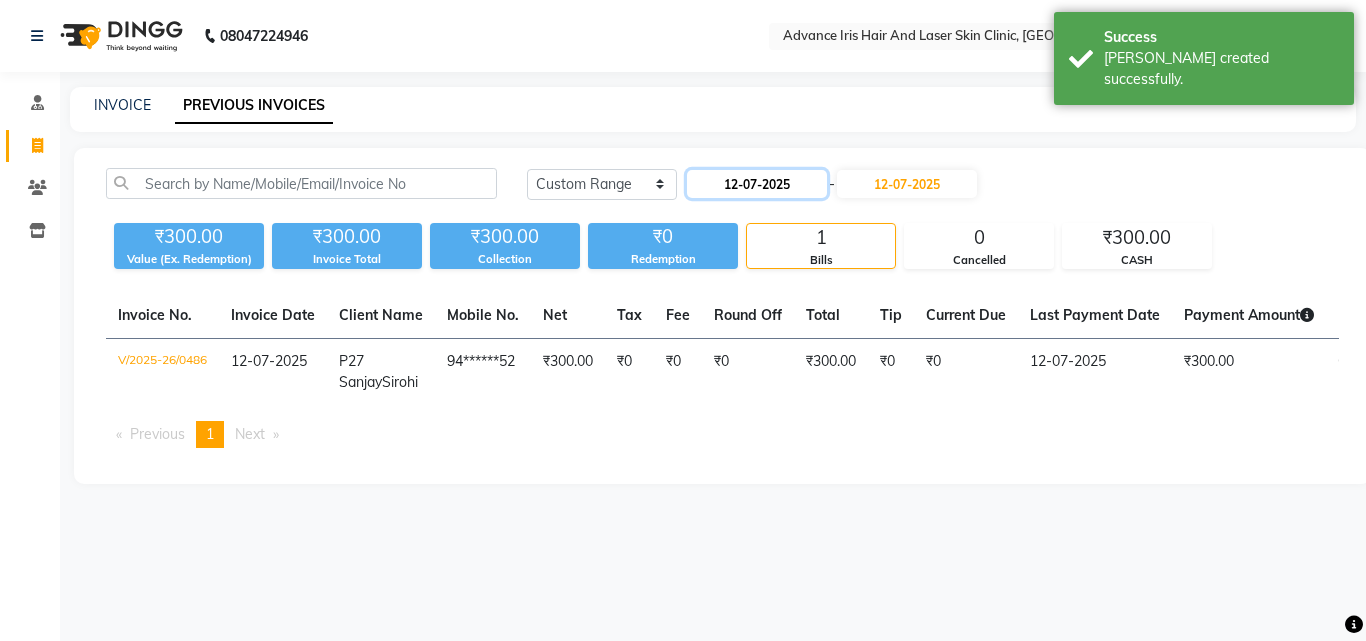 click on "12-07-2025" 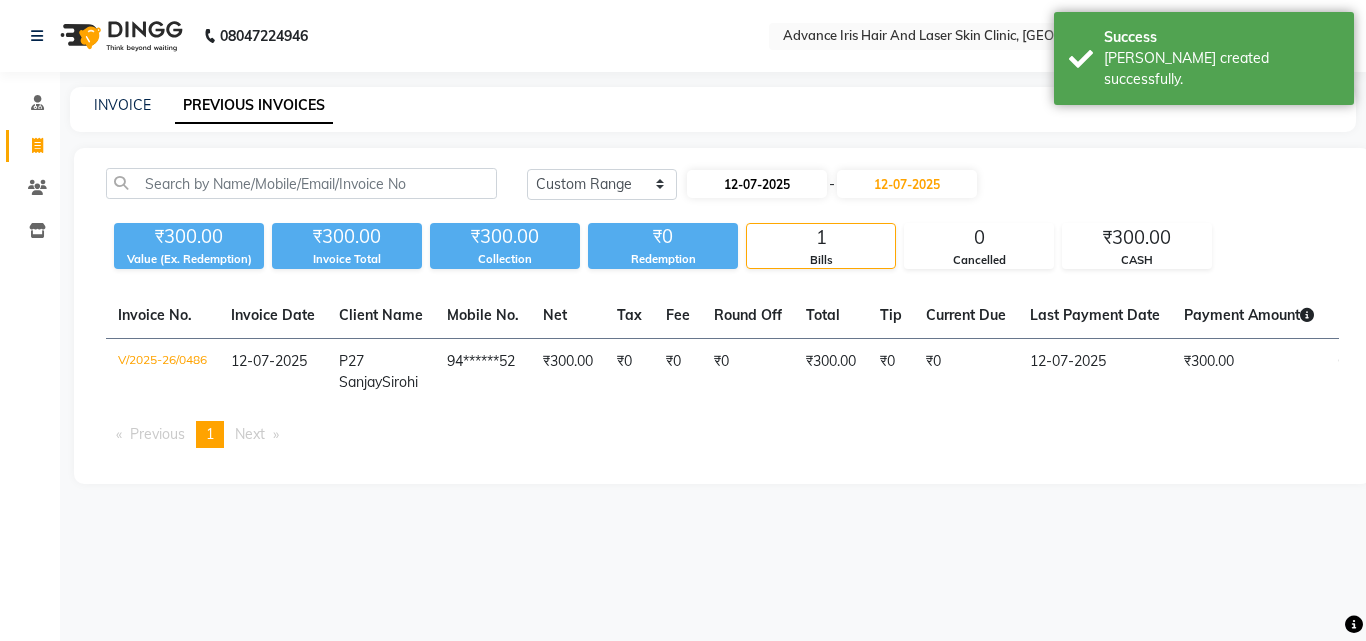 select on "7" 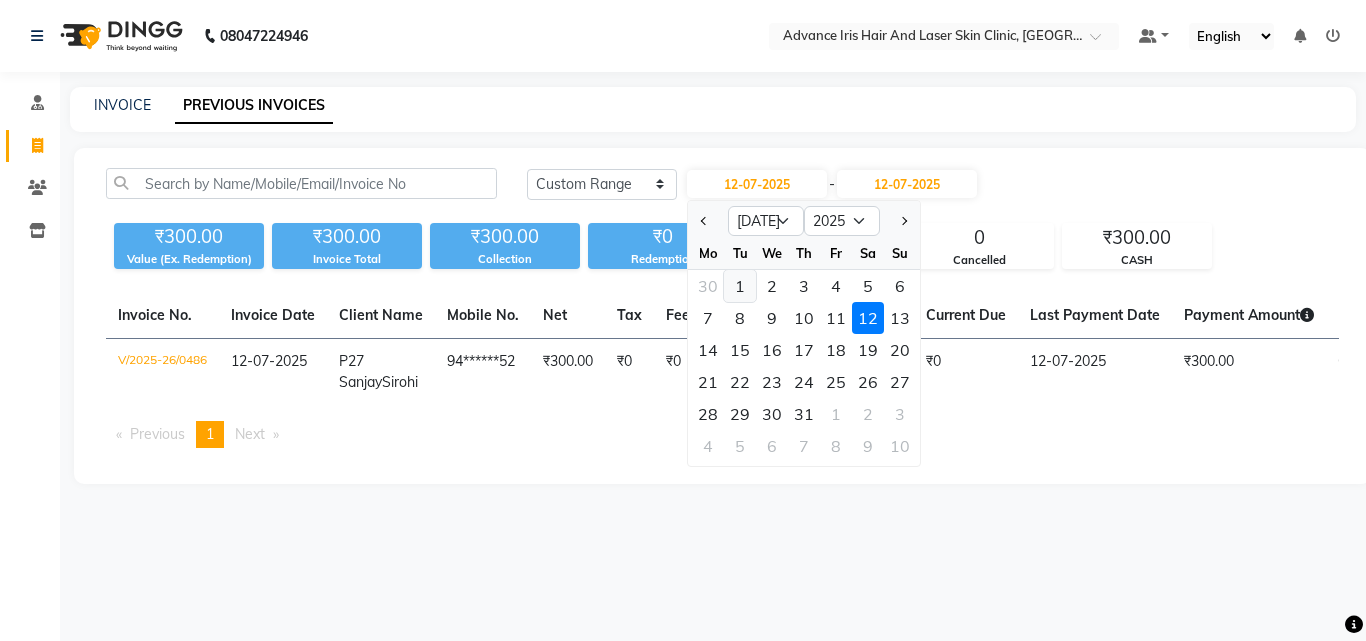 click on "1" 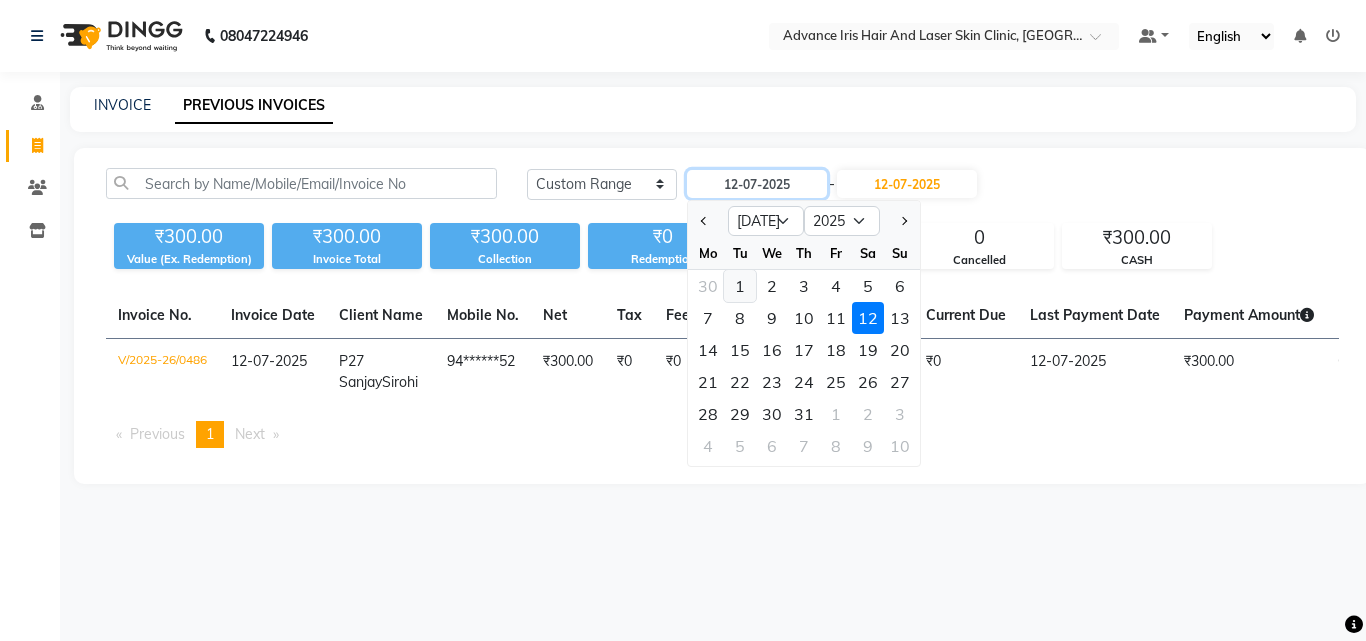type on "01-07-2025" 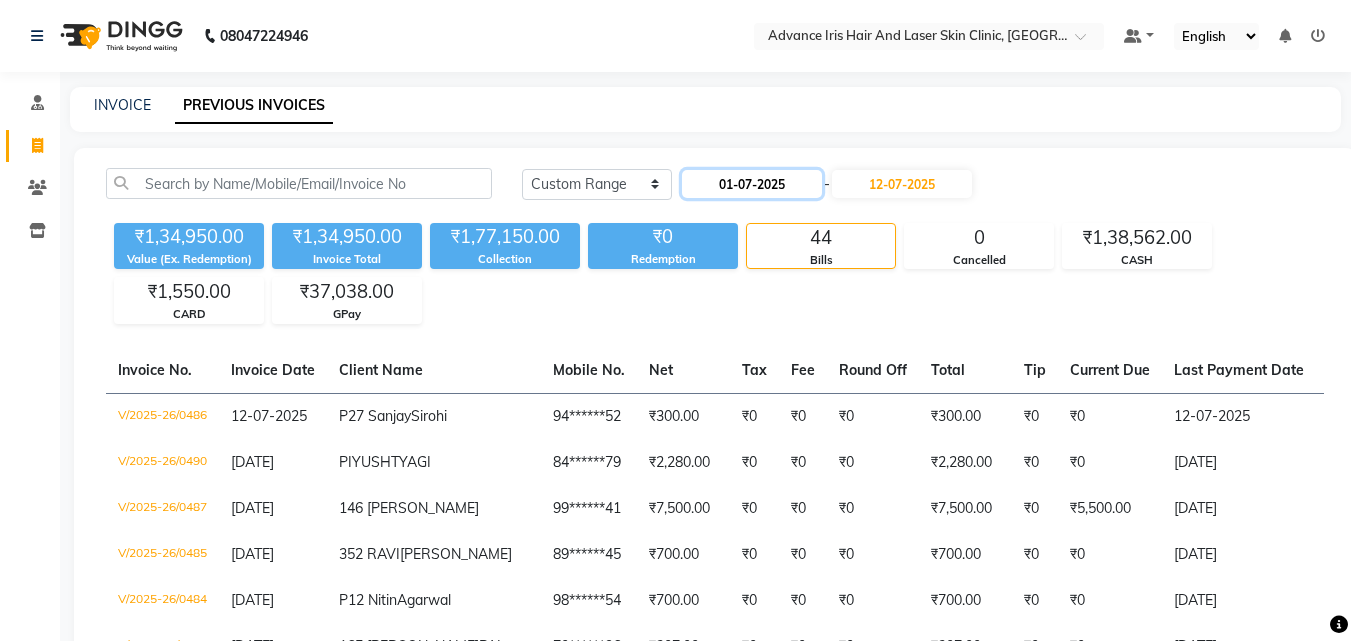 click on "01-07-2025" 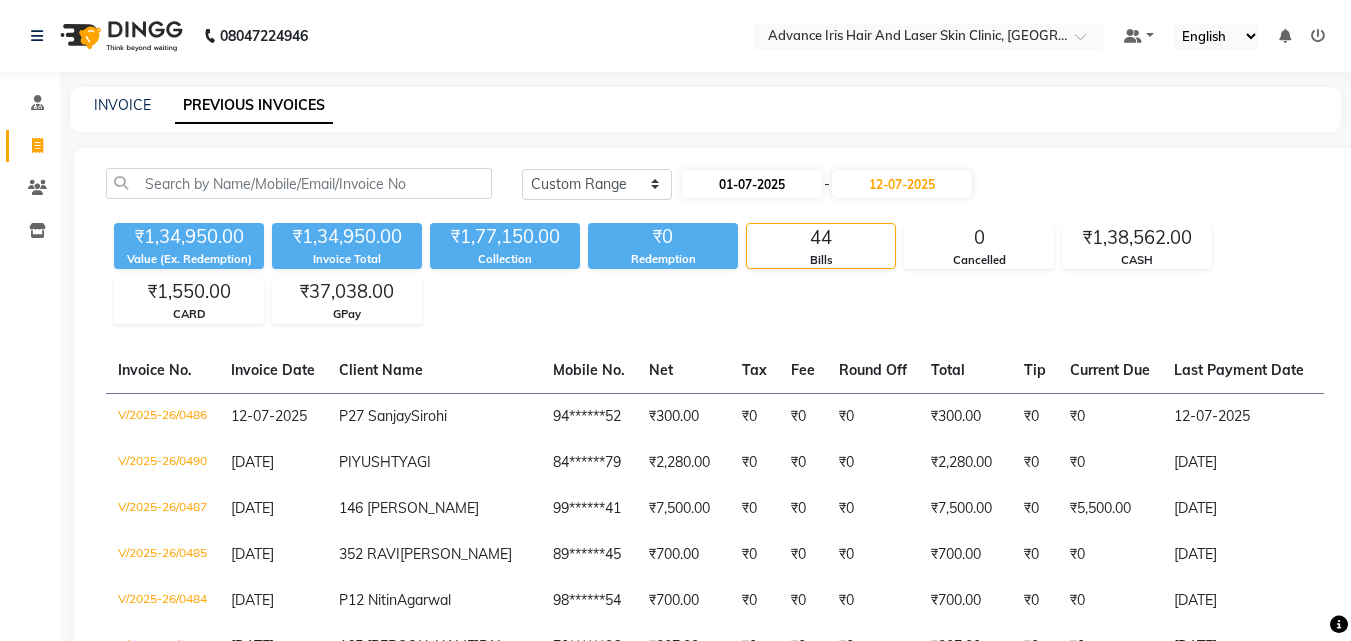 select on "7" 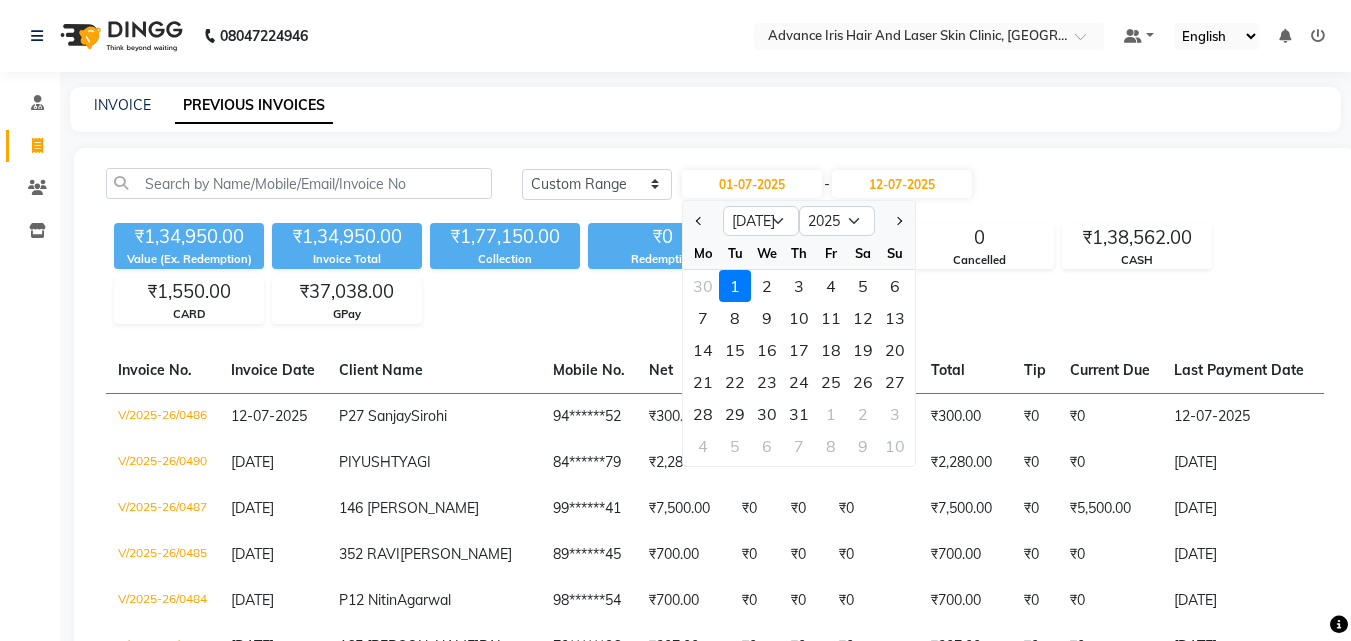 click on "Today Yesterday Custom Range 01-07-2025 Jan Feb Mar Apr May Jun Jul Aug Sep Oct Nov Dec 2015 2016 2017 2018 2019 2020 2021 2022 2023 2024 2025 2026 2027 2028 2029 2030 2031 2032 2033 2034 2035 Mo Tu We Th Fr Sa Su 30 1 2 3 4 5 6 7 8 9 10 11 12 13 14 15 16 17 18 19 20 21 22 23 24 25 26 27 28 29 30 31 1 2 3 4 5 6 7 8 9 10 - 12-07-2025" 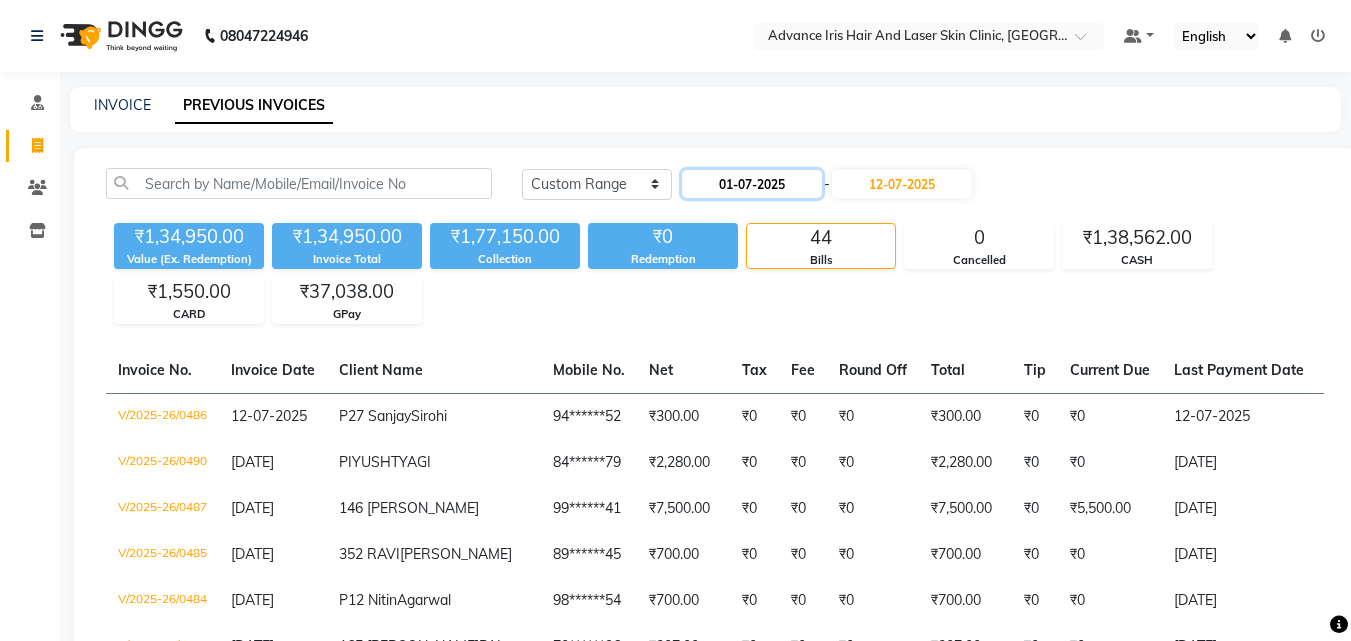click on "01-07-2025" 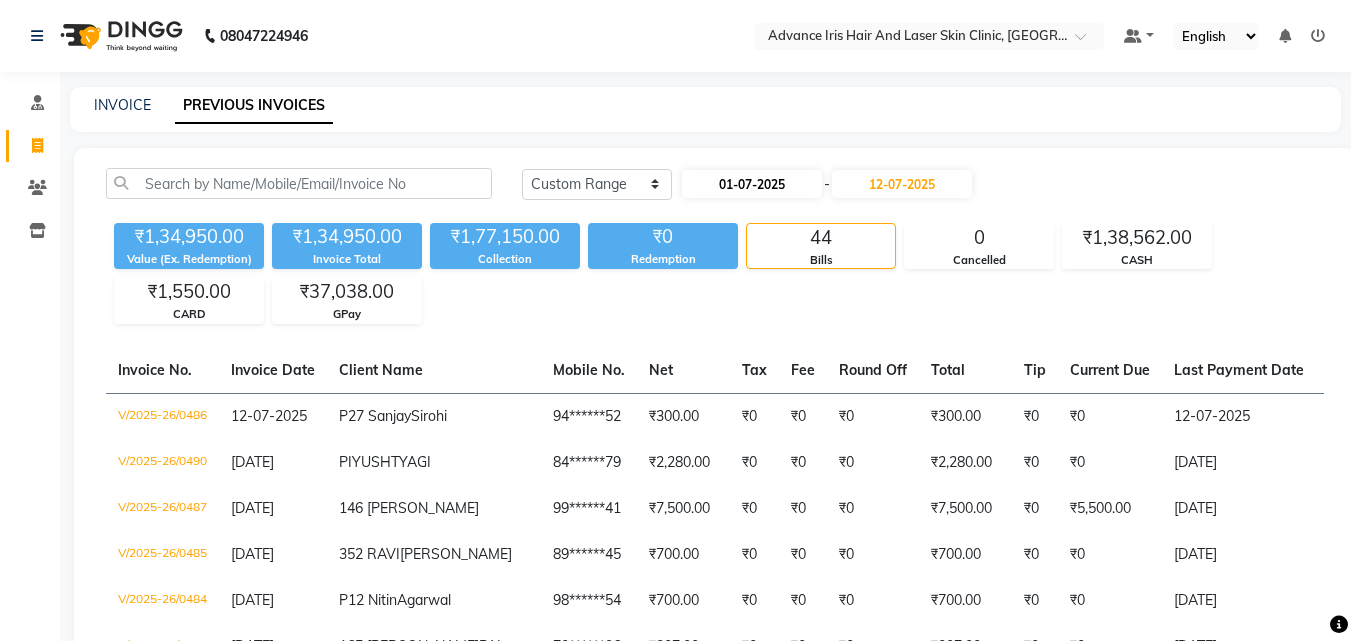 select on "7" 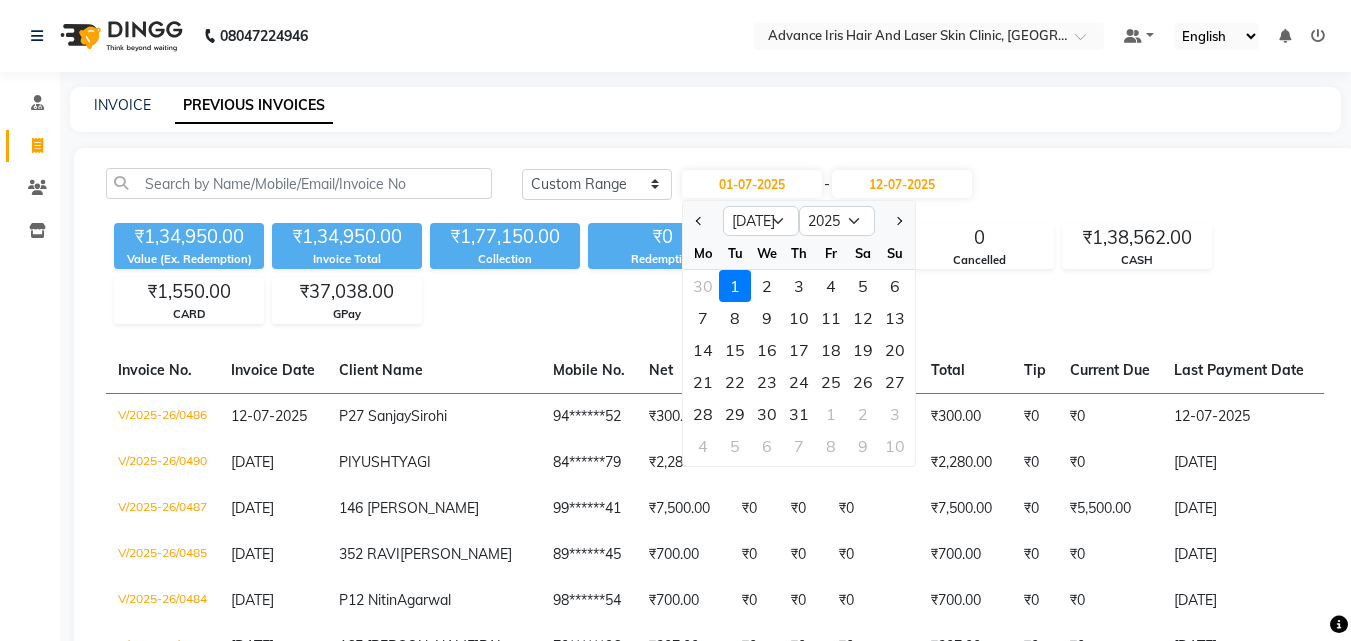 click on "Today Yesterday Custom Range 01-07-2025 Jan Feb Mar Apr May Jun Jul Aug Sep Oct Nov Dec 2015 2016 2017 2018 2019 2020 2021 2022 2023 2024 2025 2026 2027 2028 2029 2030 2031 2032 2033 2034 2035 Mo Tu We Th Fr Sa Su 30 1 2 3 4 5 6 7 8 9 10 11 12 13 14 15 16 17 18 19 20 21 22 23 24 25 26 27 28 29 30 31 1 2 3 4 5 6 7 8 9 10 - 12-07-2025 ₹1,34,950.00 Value (Ex. Redemption) ₹1,34,950.00 Invoice Total  ₹1,77,150.00 Collection ₹0 Redemption 44 Bills 0 Cancelled ₹1,38,562.00 CASH ₹1,550.00 CARD ₹37,038.00 GPay  Invoice No.   Invoice Date   Client Name   Mobile No.   Net   Tax   Fee   Round Off   Total   Tip   Current Due   Last Payment Date   Payment Amount   Payment Methods   Cancel Reason   Status   V/2025-26/0486  12-07-2025 P27 Sanjay  Sirohi 94******52 ₹300.00 ₹0  ₹0  ₹0 ₹300.00 ₹0 ₹0 12-07-2025 ₹300.00  CASH - PAID  V/2025-26/0490  11-07-2025 PIYUSH  TYAGI 84******79 ₹2,280.00 ₹0  ₹0  ₹0 ₹2,280.00 ₹0 ₹0 11-07-2025 ₹2,280.00  CASH - PAID  V/2025-26/0487  11-07-2025" 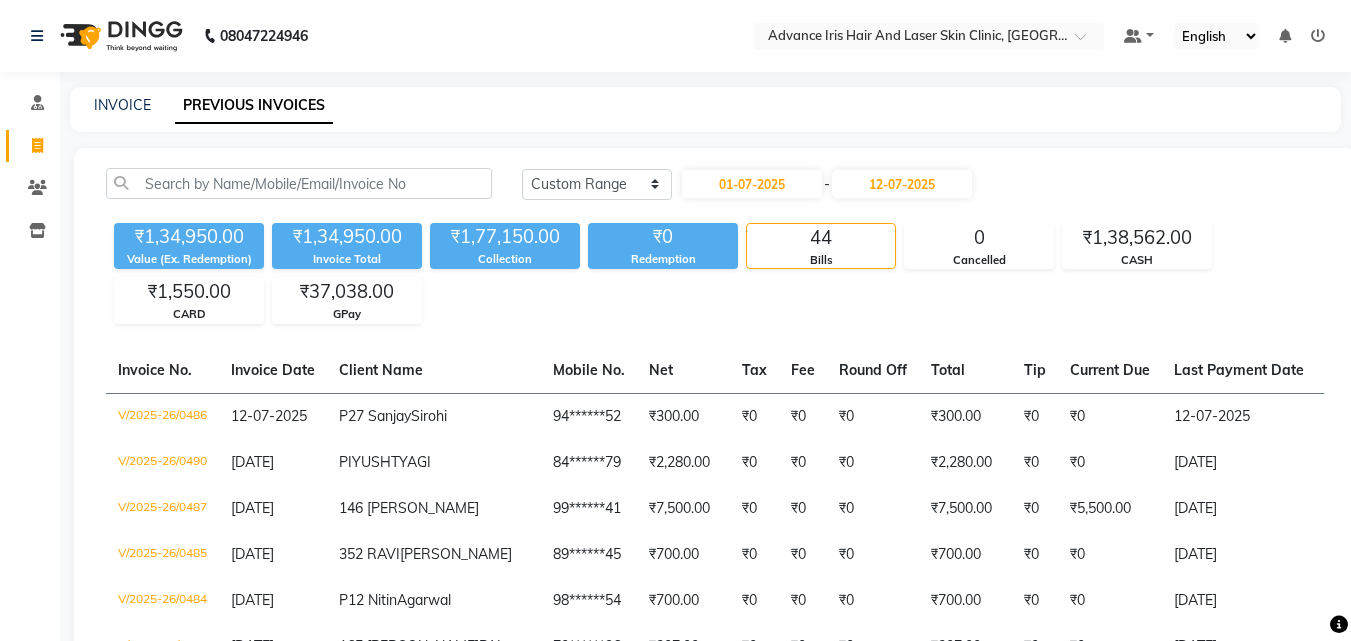 click on "INVOICE" 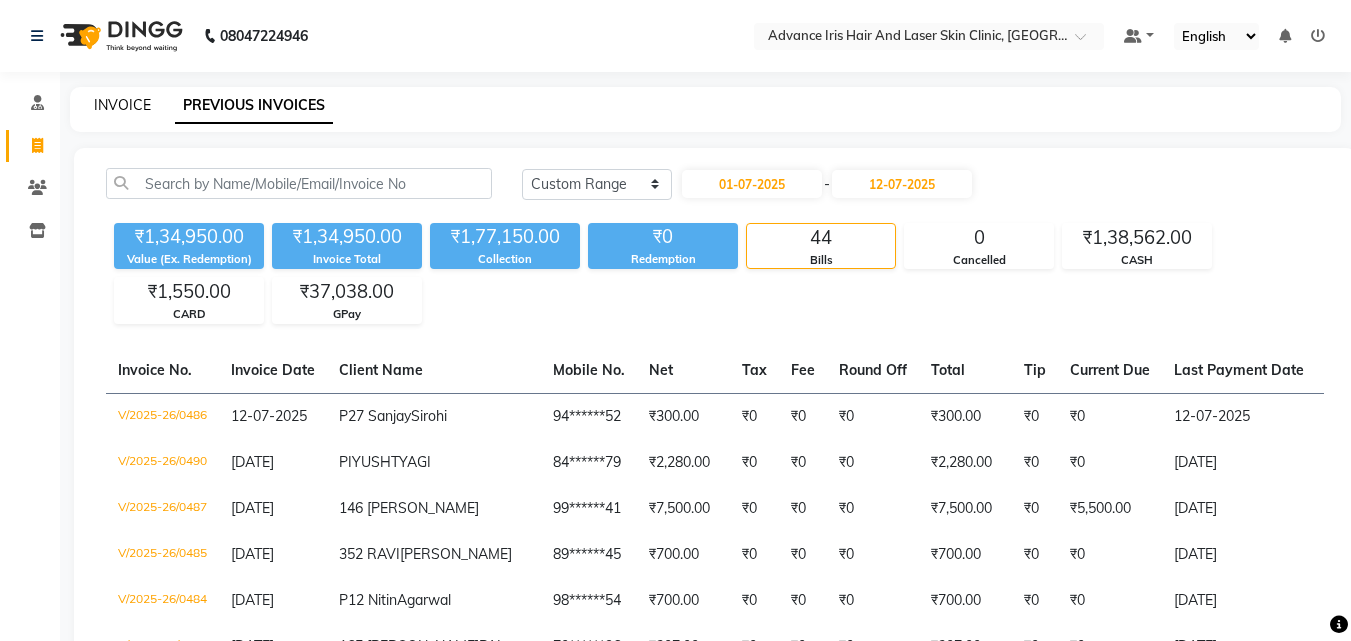 click on "INVOICE" 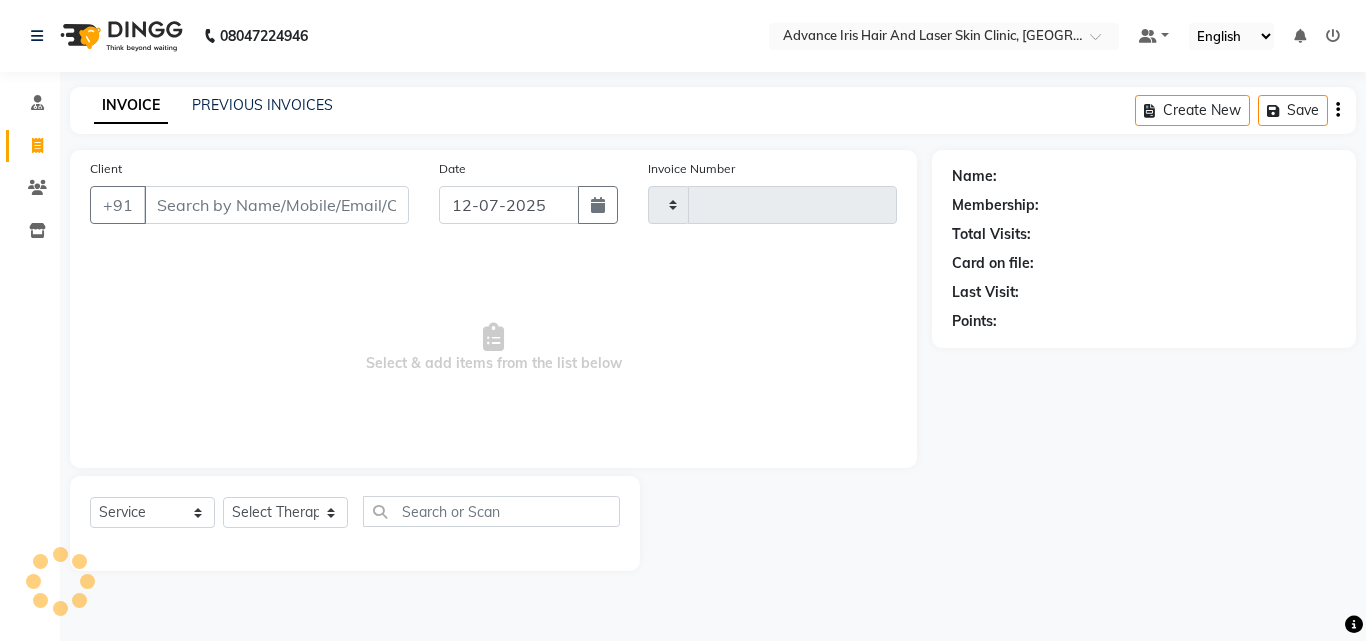 type on "0493" 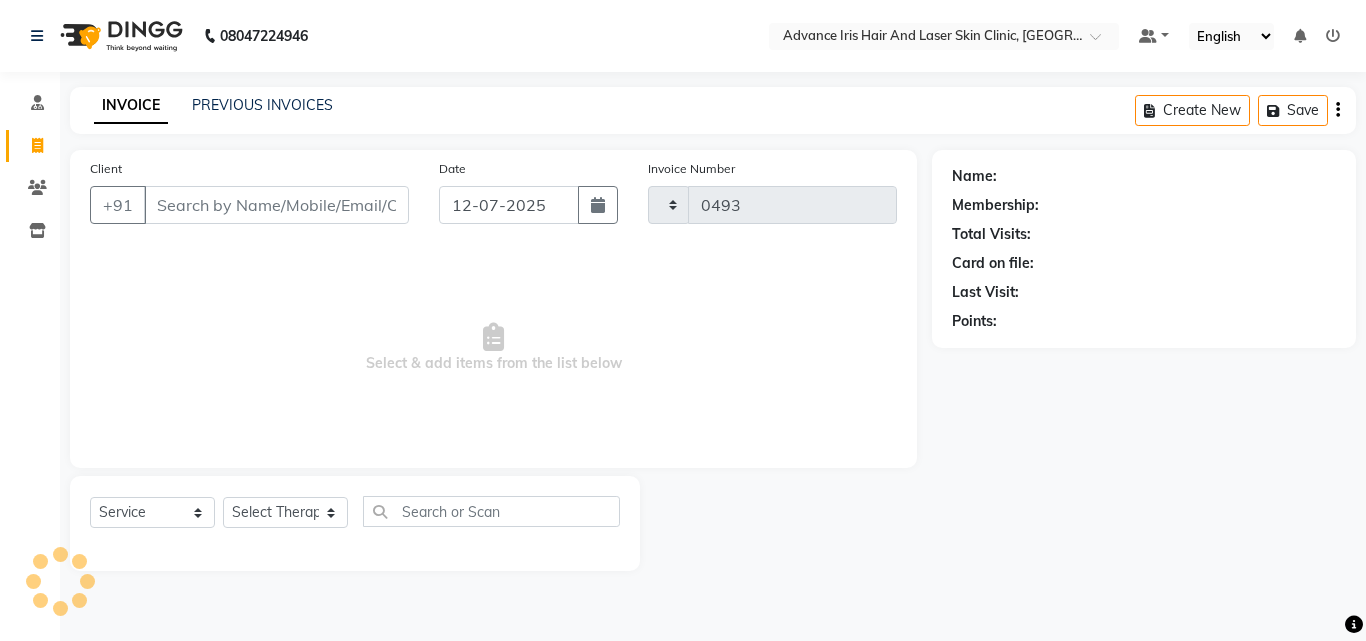 select on "5825" 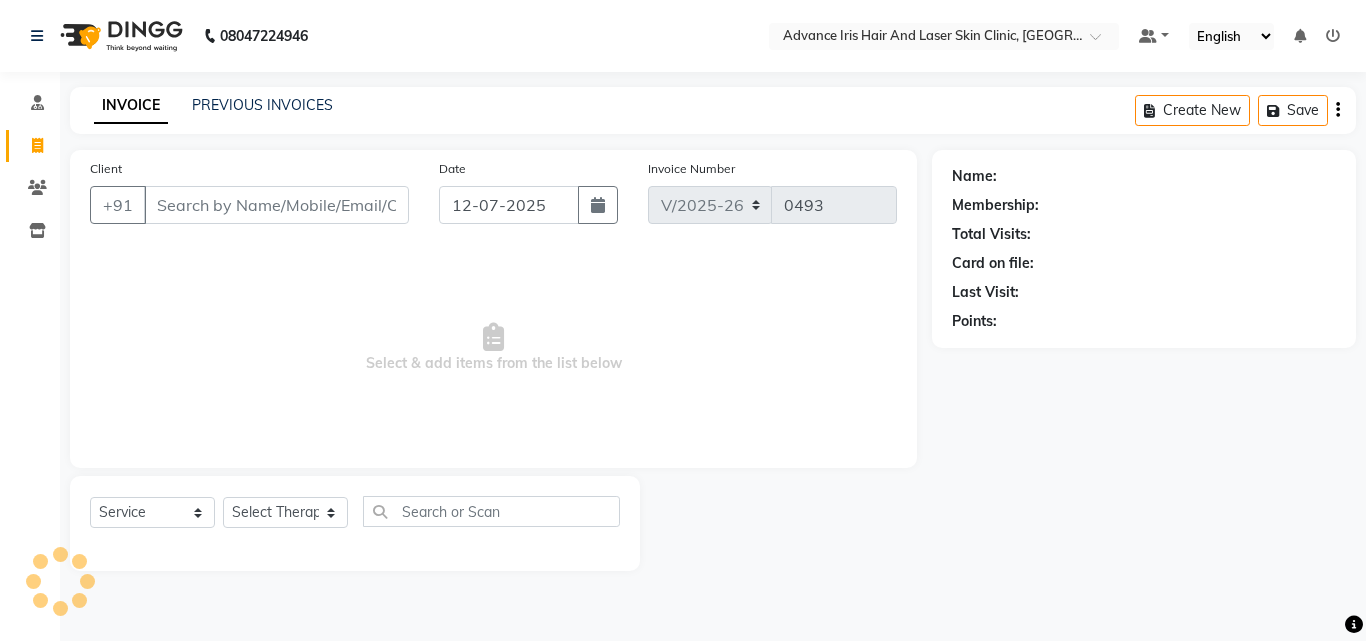 click on "Client" at bounding box center (276, 205) 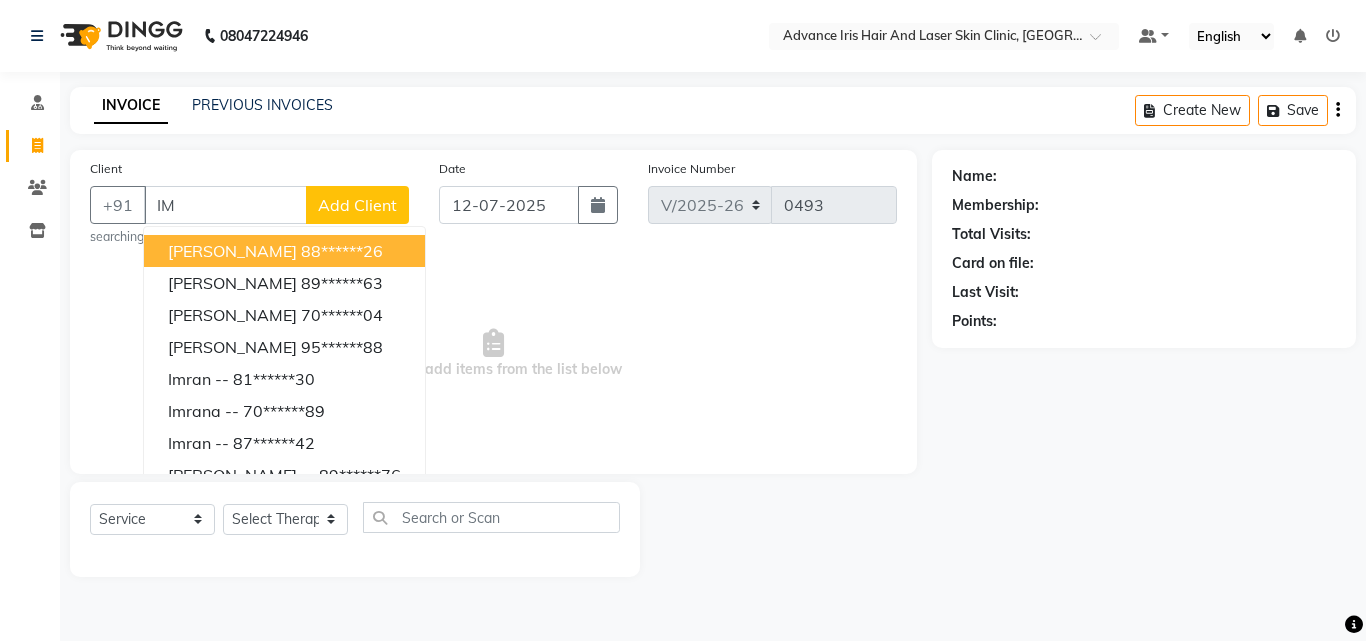 type on "I" 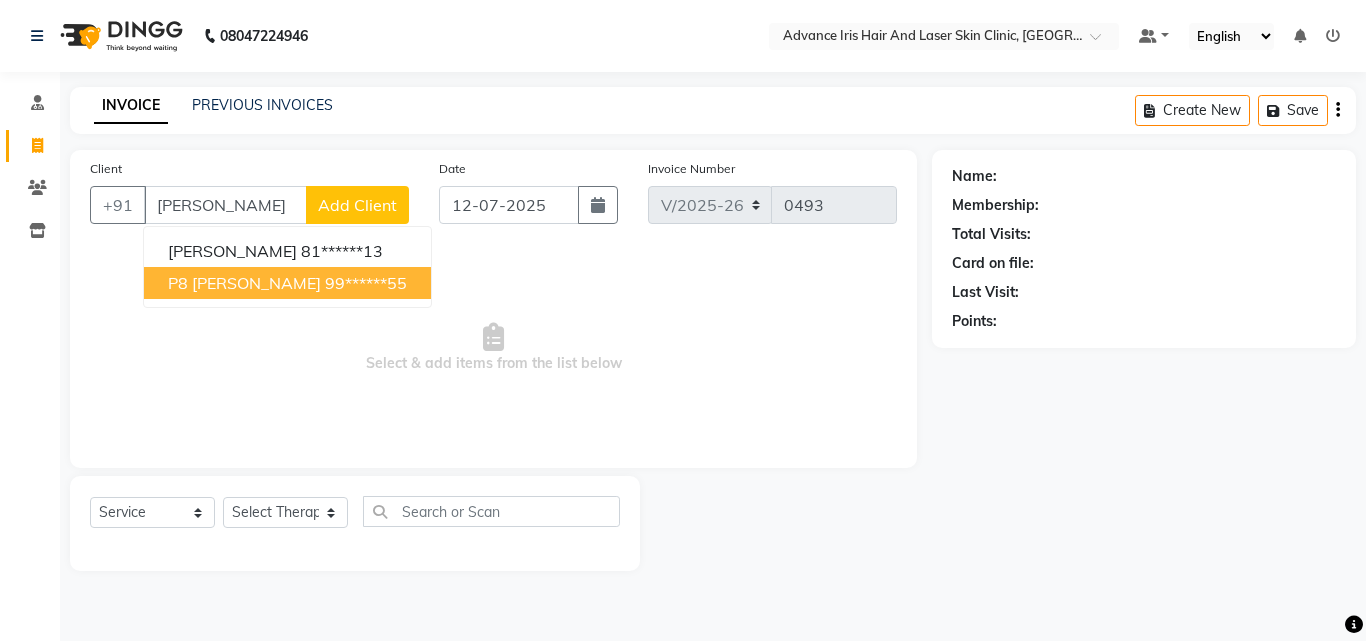 click on "P8 Tushar Ahuja" at bounding box center (244, 283) 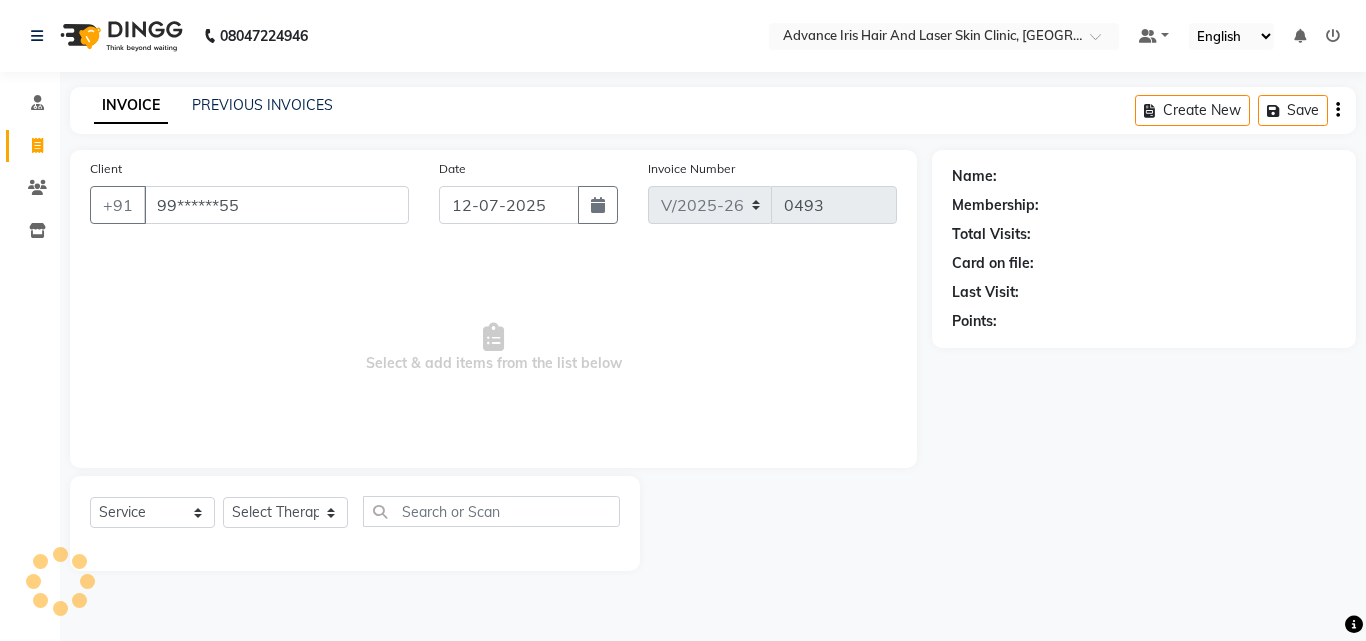 type on "99******55" 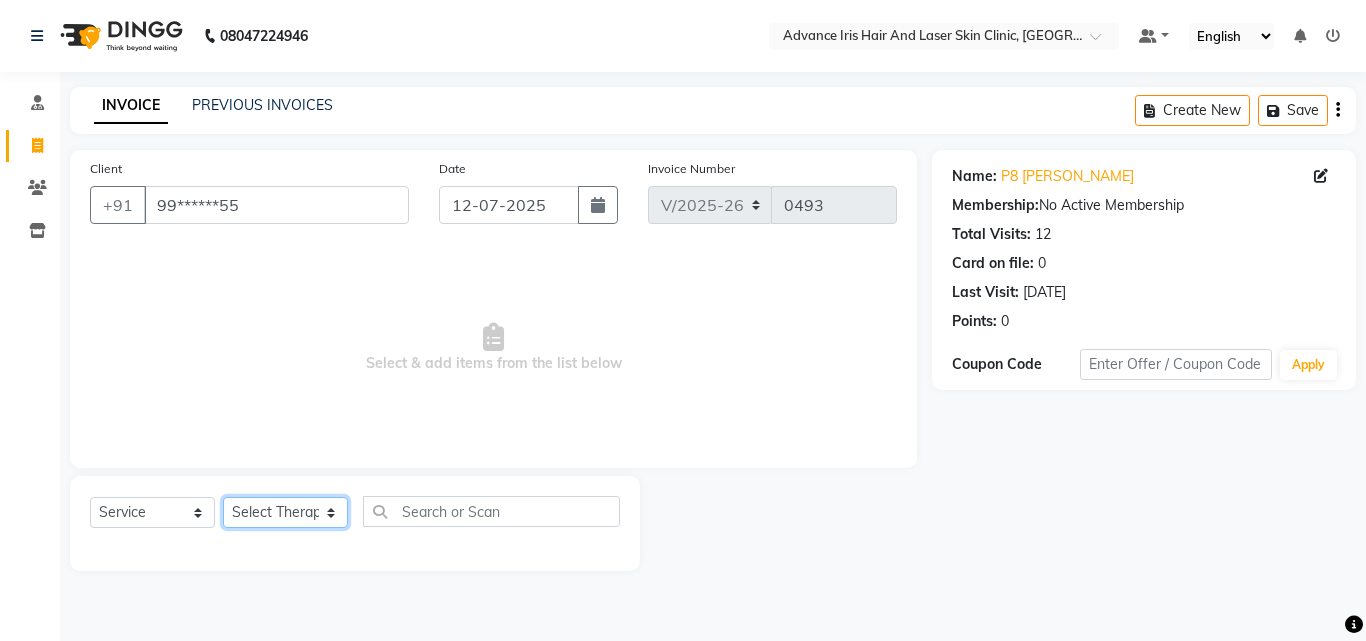 click on "Select Therapist Advance Iris Reception  [PERSON_NAME] [PERSON_NAME](Cosmetologist) [PERSON_NAME] Isra [PERSON_NAME]" 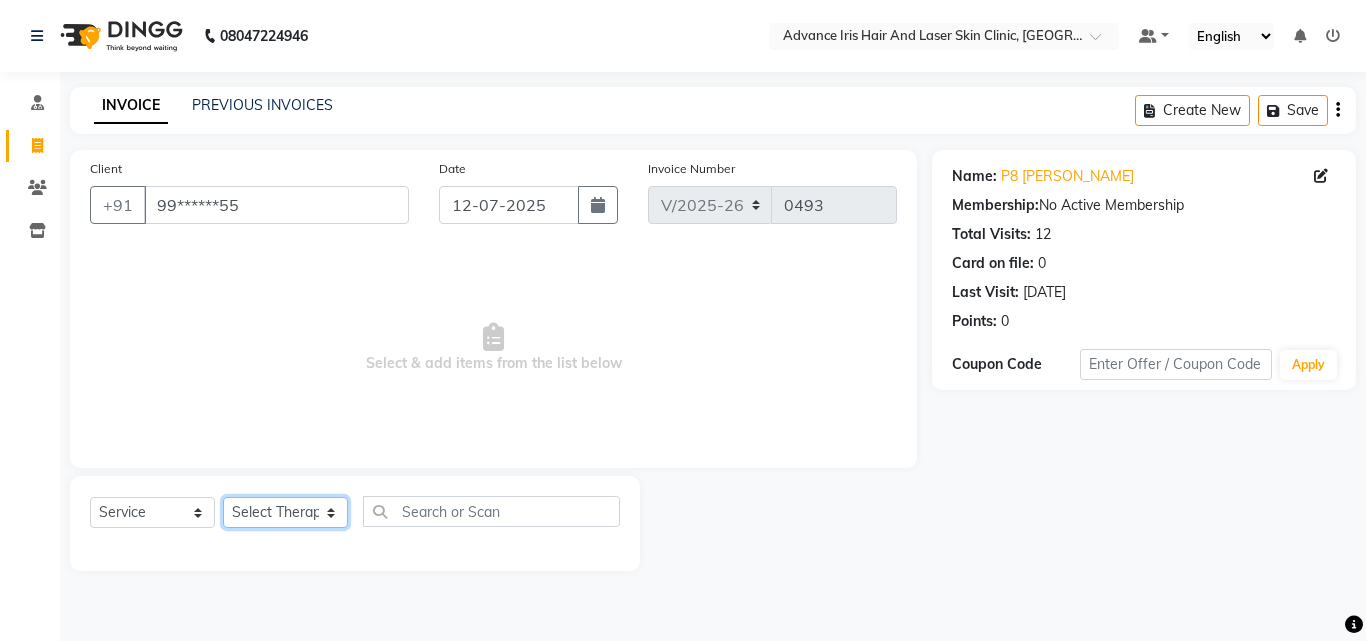 select on "40886" 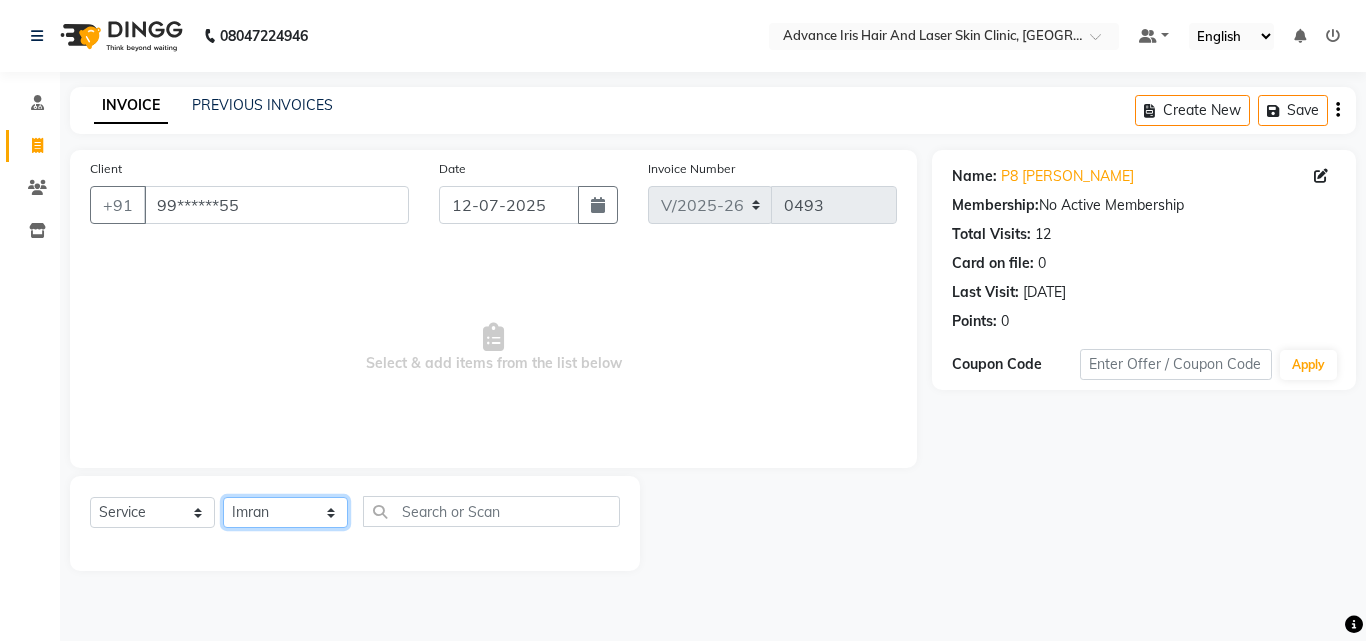 click on "Select Therapist Advance Iris Reception  [PERSON_NAME] [PERSON_NAME](Cosmetologist) [PERSON_NAME] Isra [PERSON_NAME]" 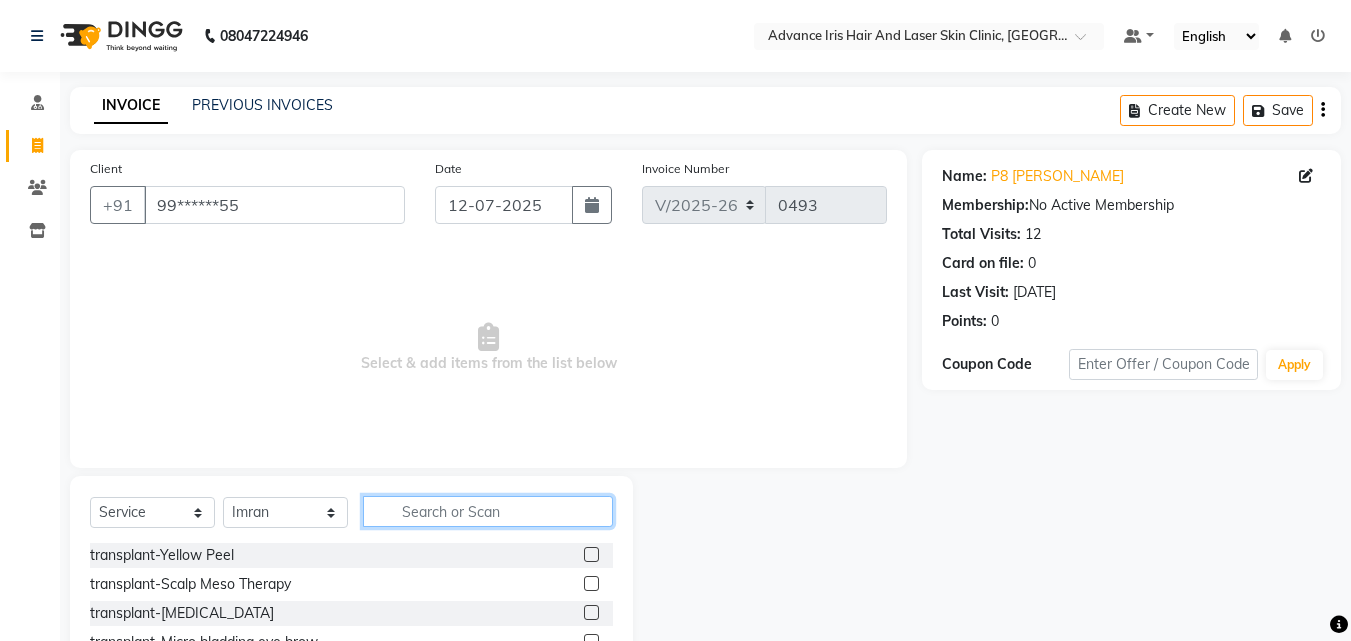 click 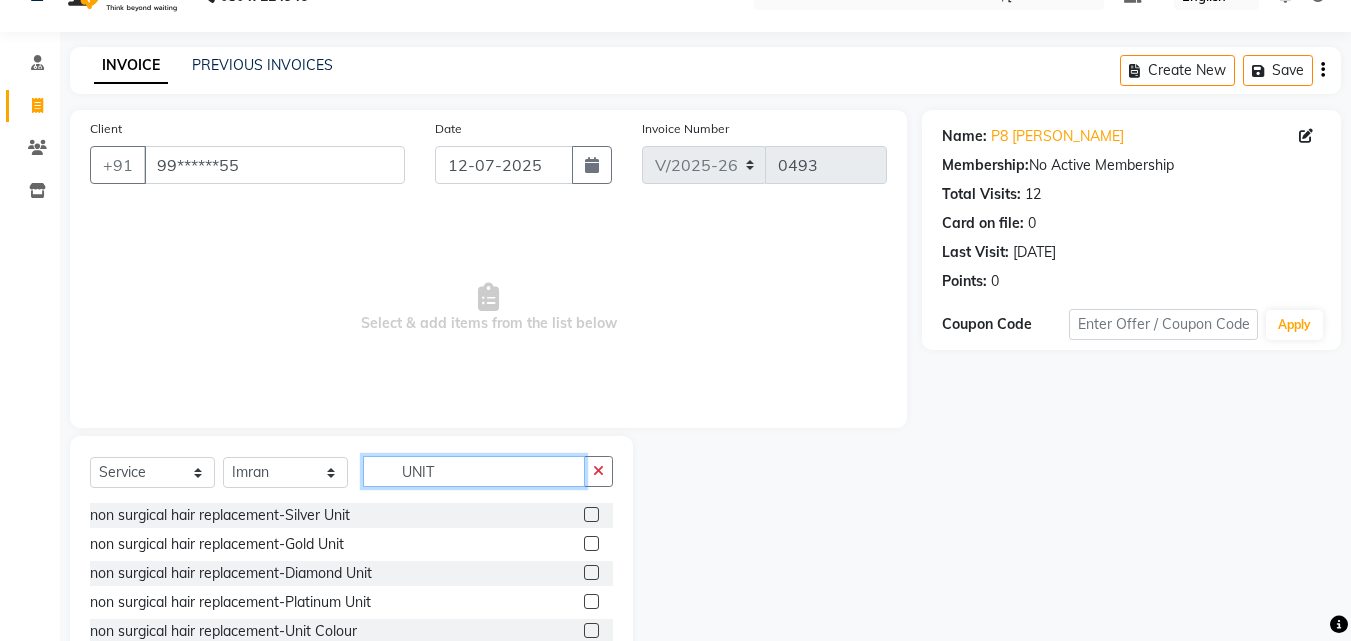 scroll, scrollTop: 100, scrollLeft: 0, axis: vertical 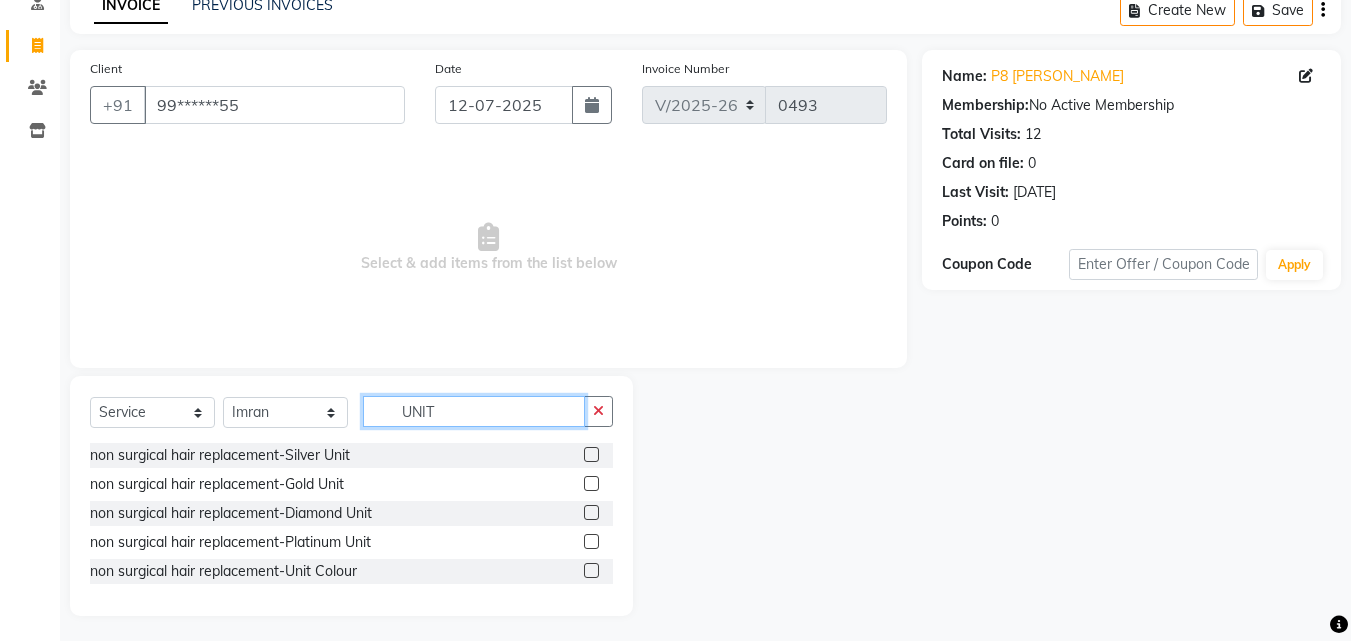 type on "UNIT" 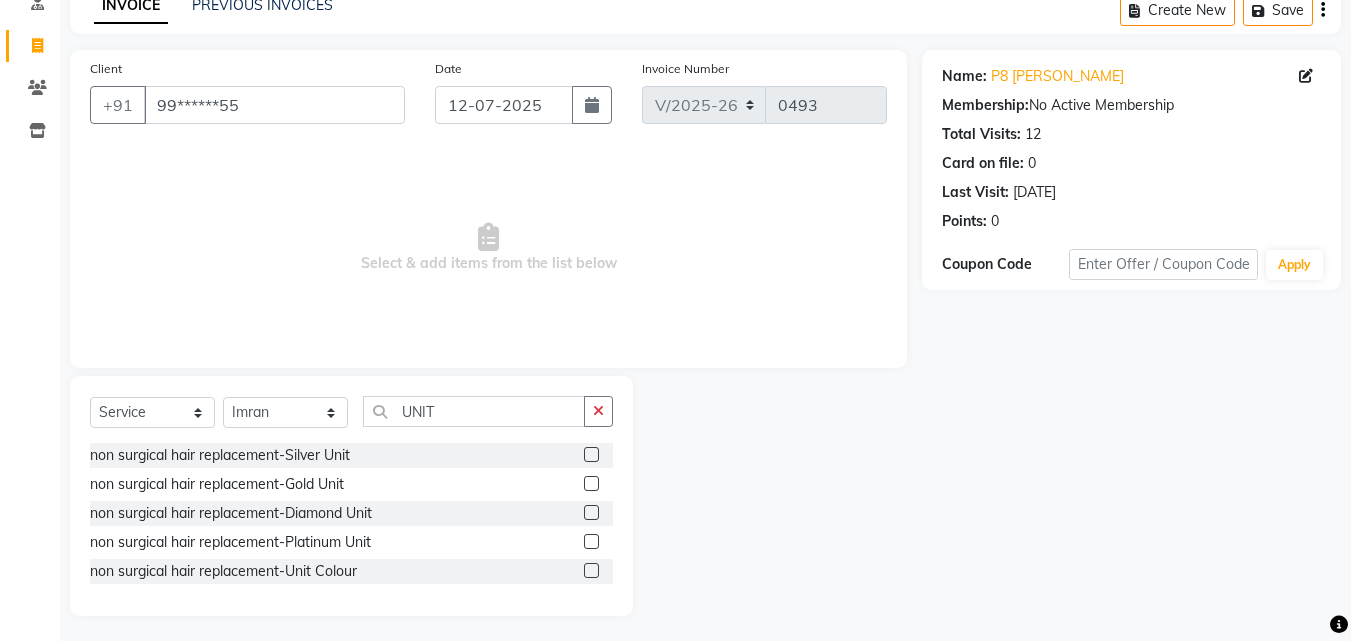 click 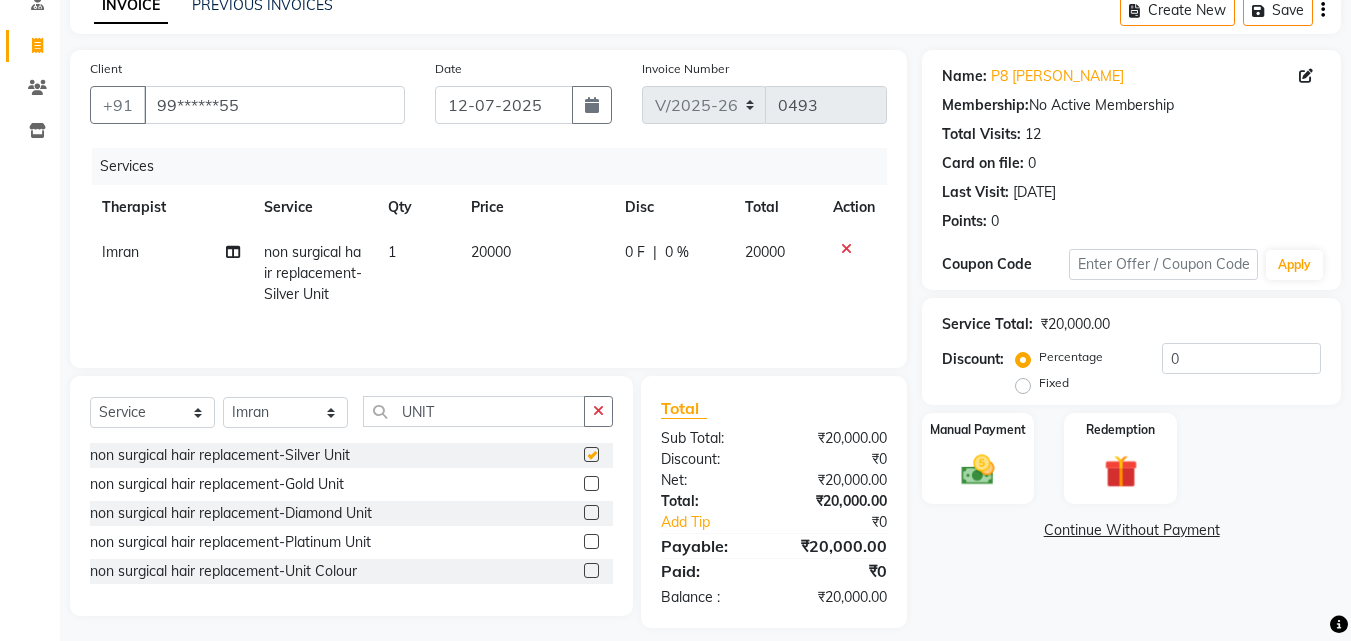 checkbox on "false" 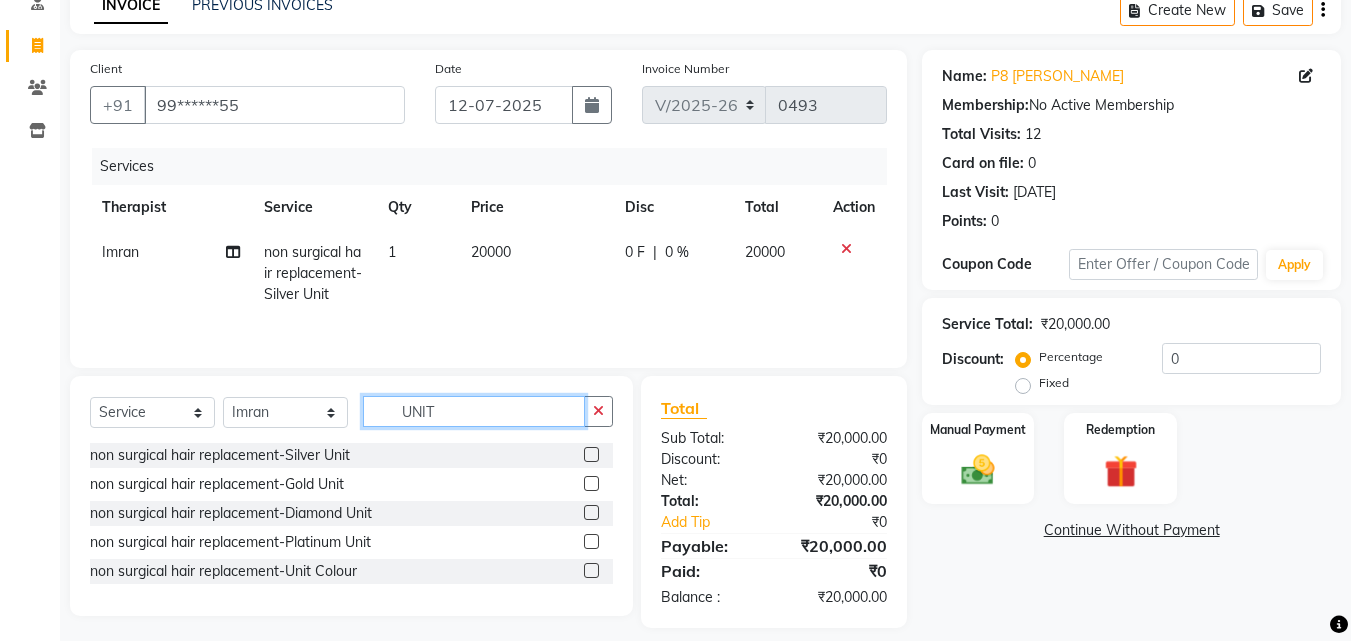 click on "UNIT" 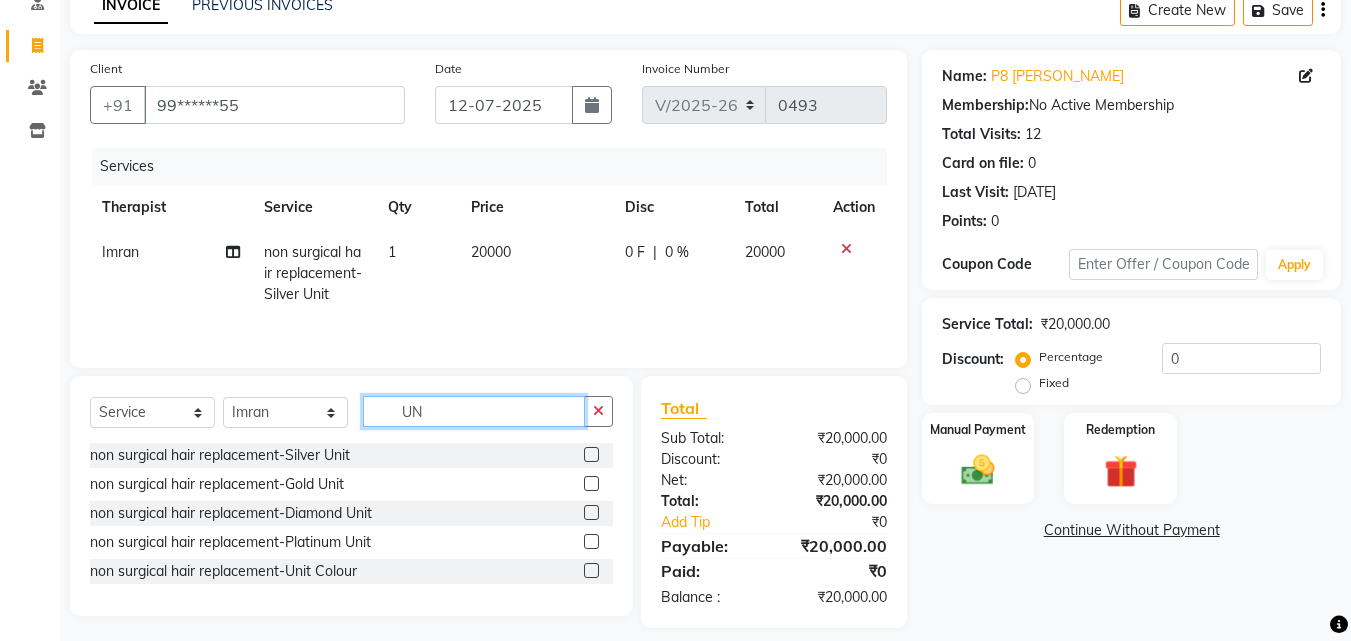 type on "U" 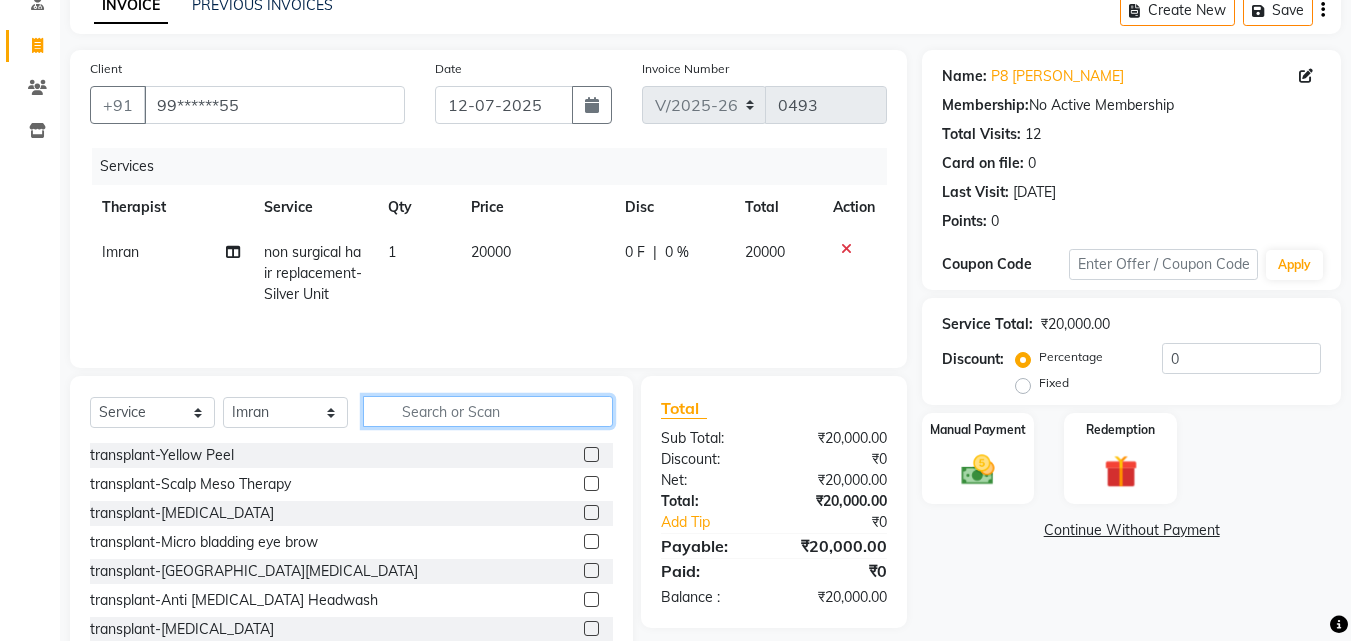 type 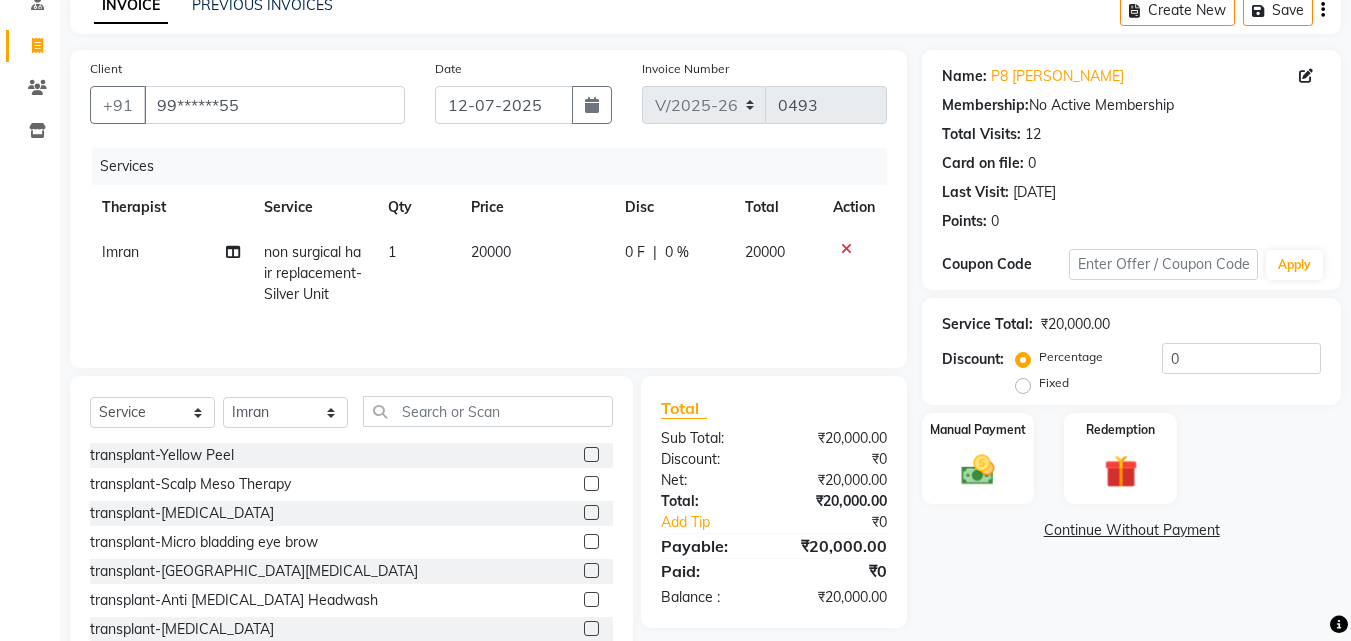 click 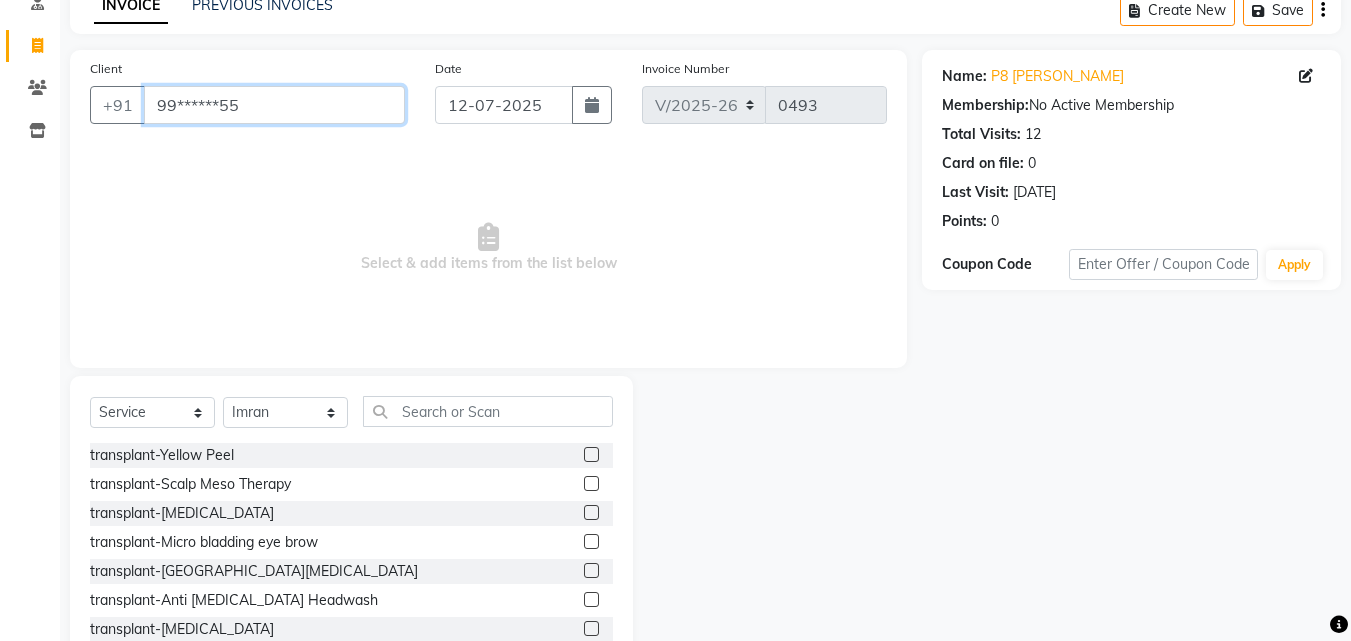 click on "99******55" at bounding box center [274, 105] 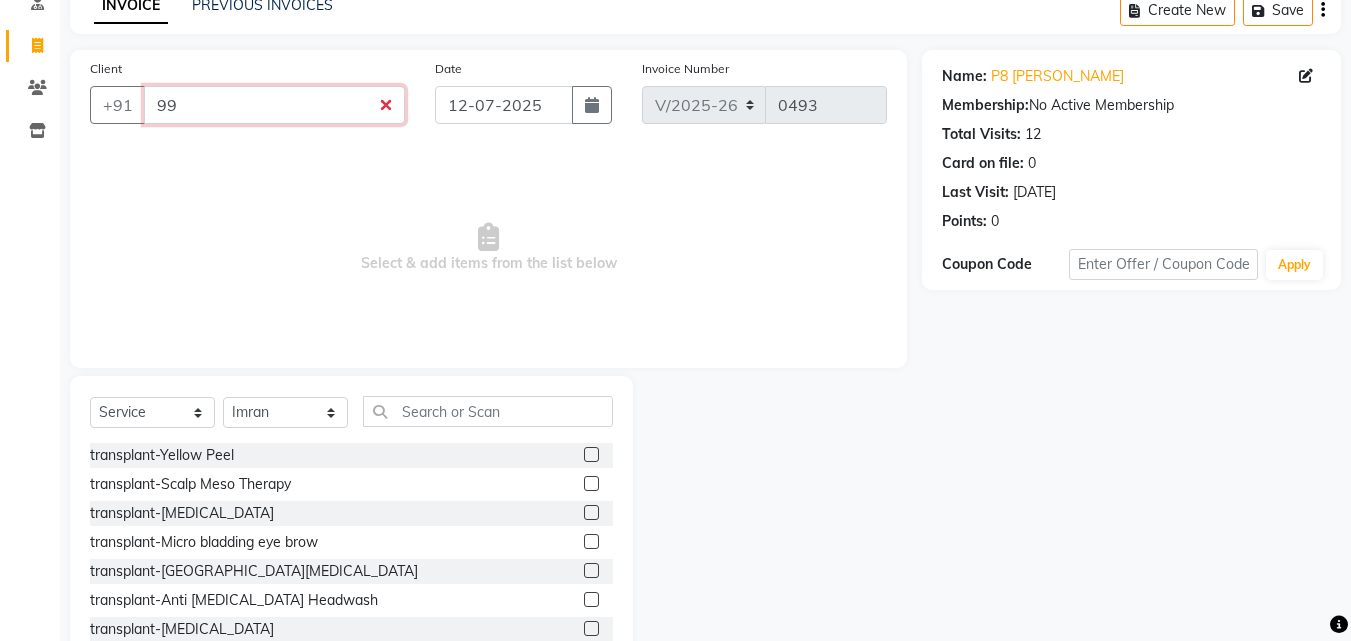 type on "9" 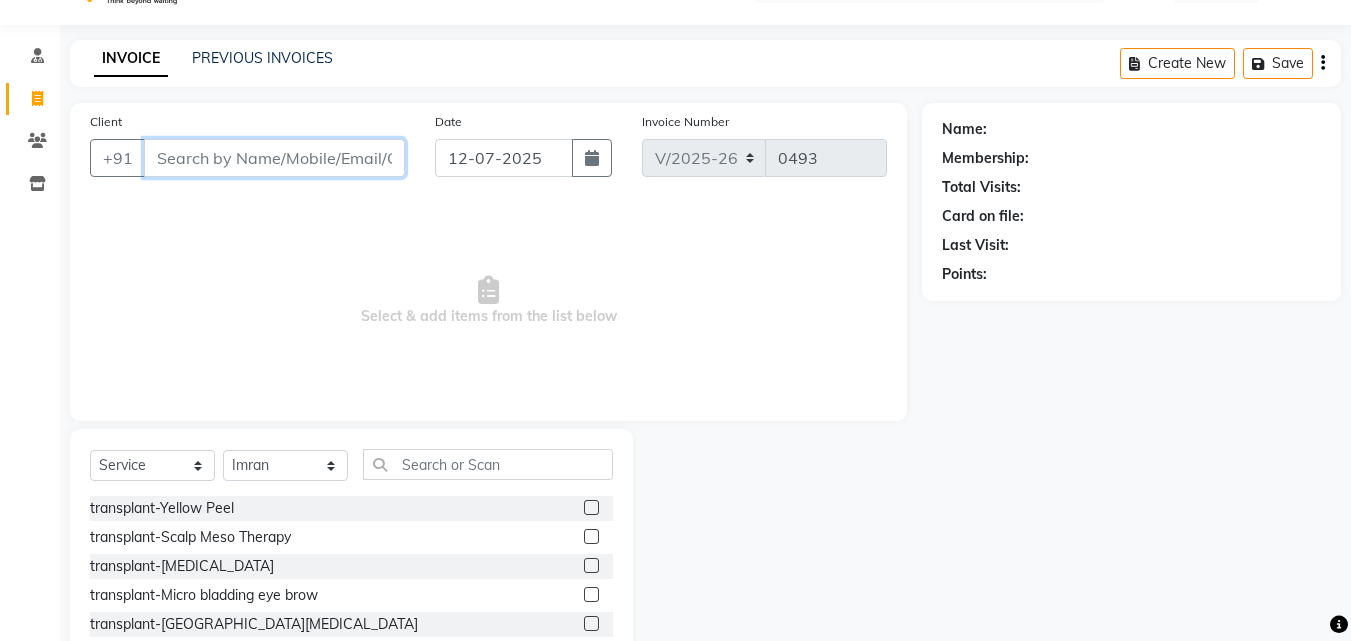 scroll, scrollTop: 0, scrollLeft: 0, axis: both 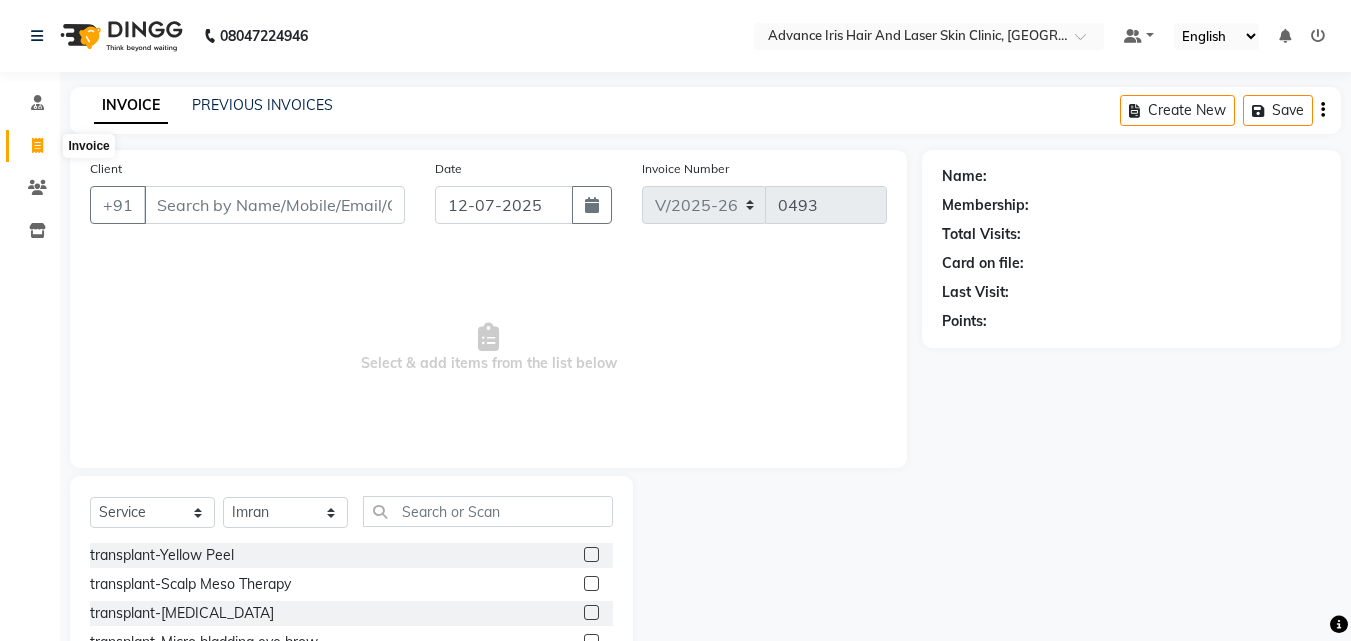 click 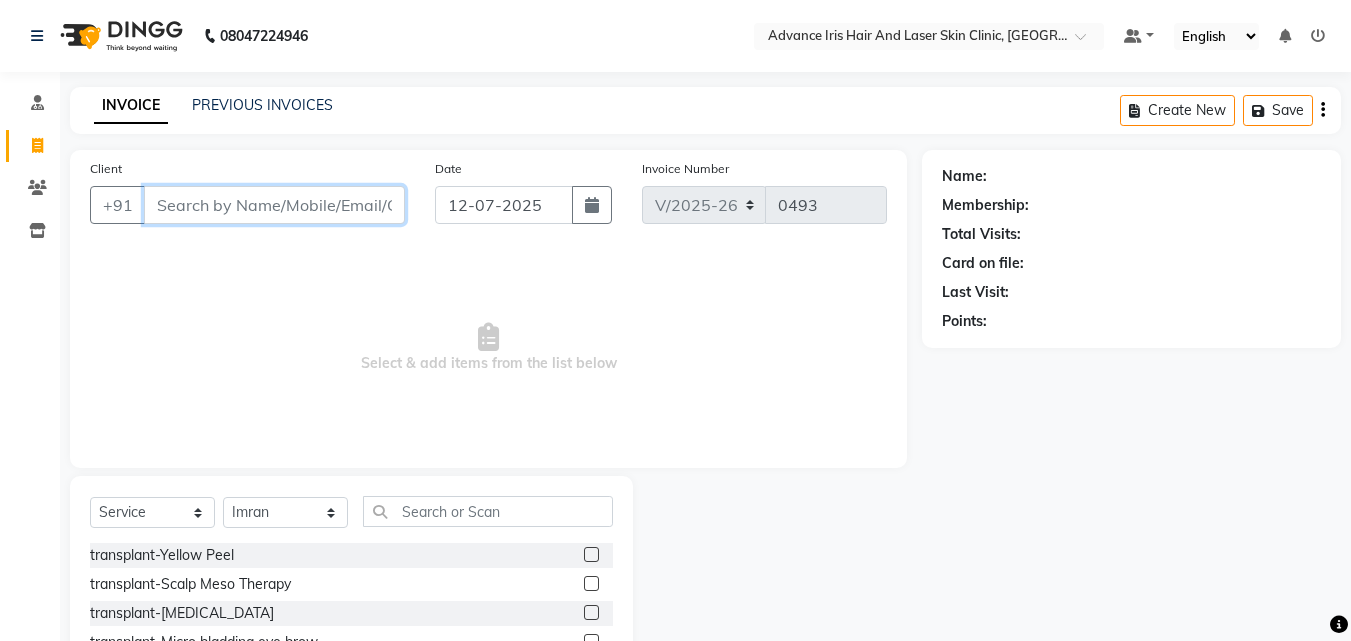 click on "Client" at bounding box center (274, 205) 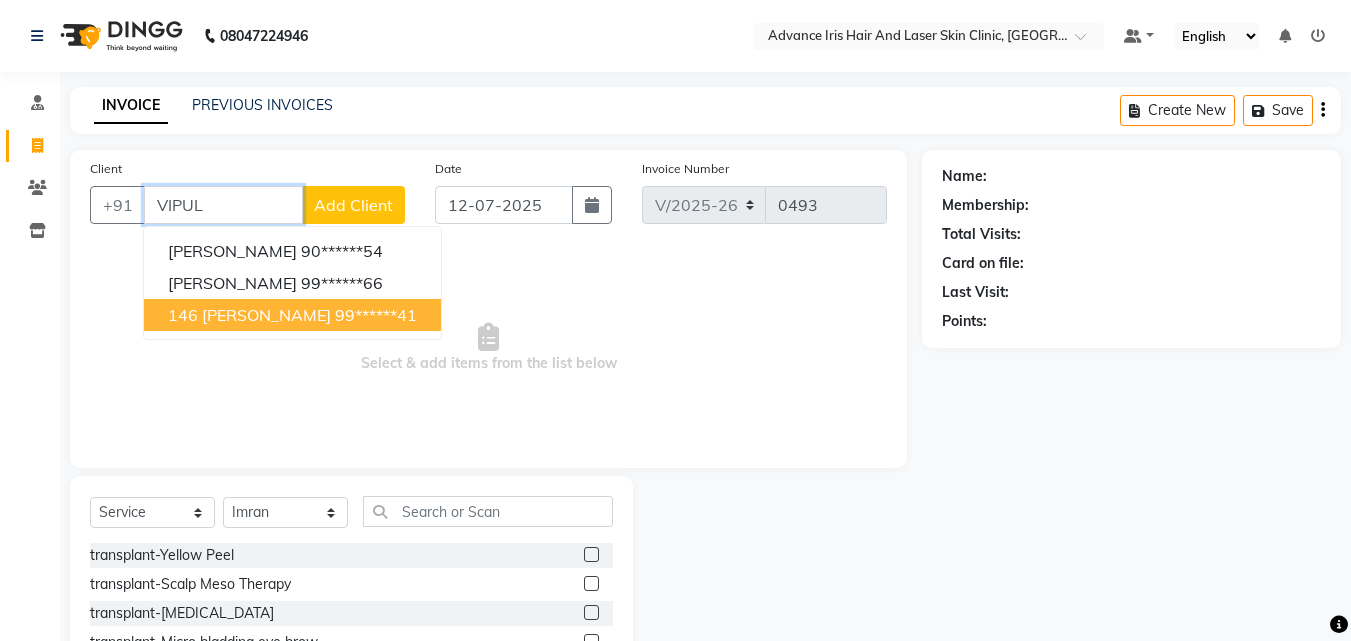 click on "99******41" at bounding box center [376, 315] 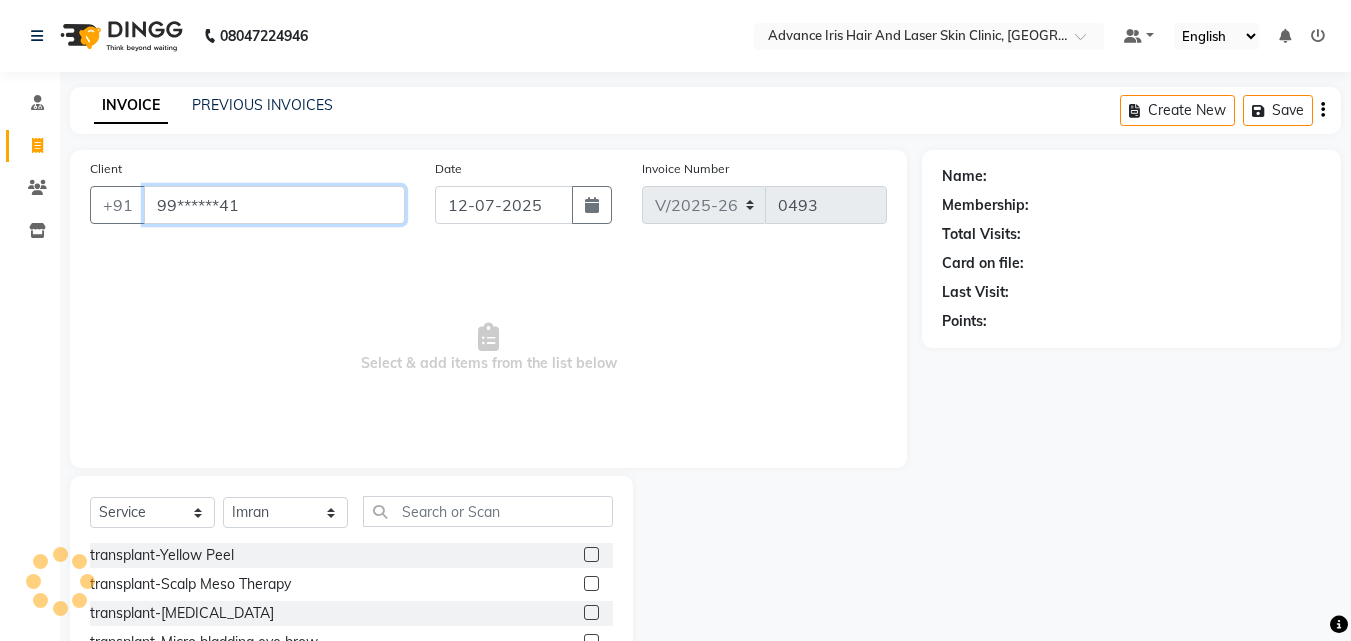 type on "99******41" 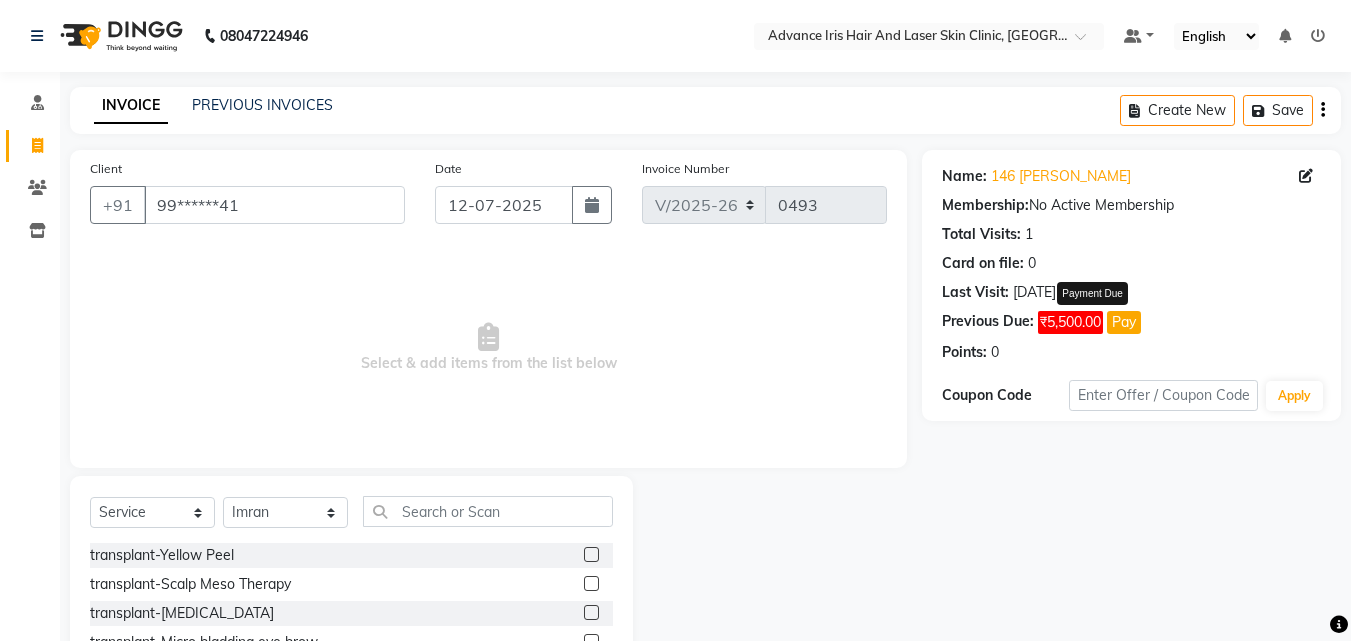 click on "Pay" 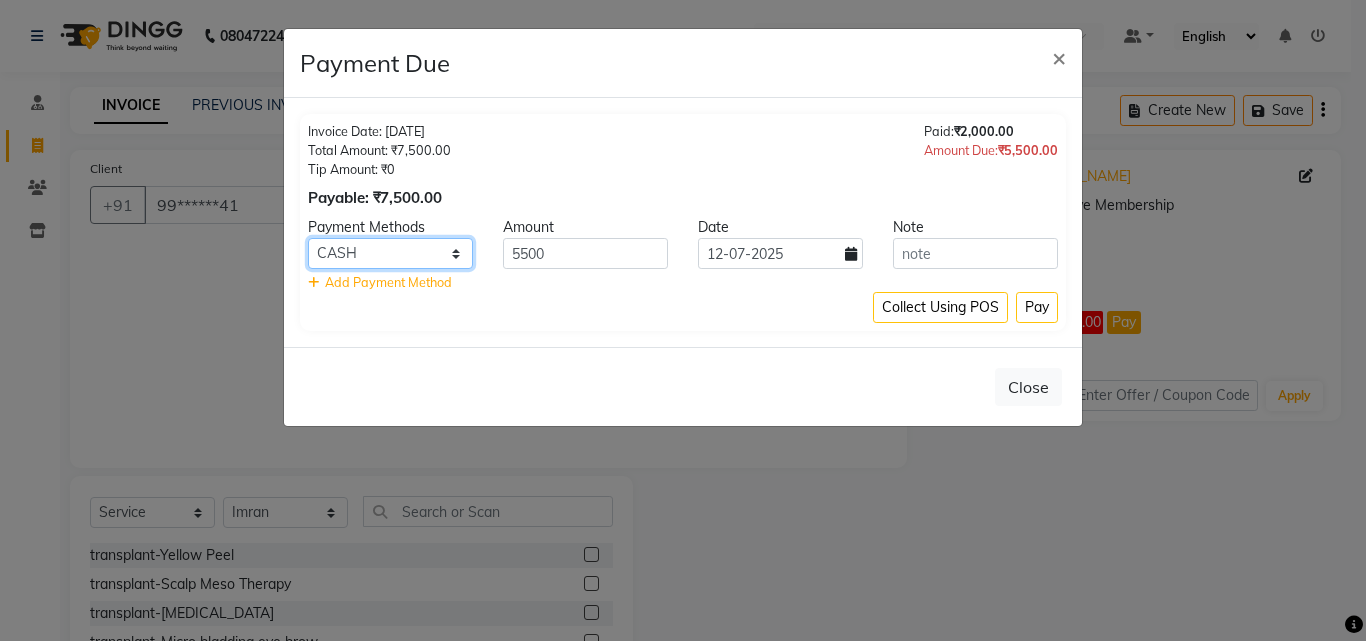 click on "CASH CARD ONLINE CUSTOM GPay PayTM PhonePe UPI NearBuy Loan BharatPay Cheque MosamBee MI Voucher Bank Family Visa Card Master Card BharatPay Card UPI BharatPay Other Cards Juice by MCB MyT Money MariDeal DefiDeal Deal.mu THD TCL CEdge Card M UPI M UPI Axis UPI Union Card (Indian Bank) Card (DL Bank) RS BTC Wellnessta Razorpay Complimentary Nift Spa Finder Spa Week Venmo BFL LoanTap SaveIN GMoney ATH Movil On Account Chamber Gift Card Trade Comp Donation Card on File Envision BRAC Card City Card bKash Credit Card Debit Card Shoutlo LUZO Jazz Cash AmEx Discover Tabby Online W Room Charge Room Charge USD Room Charge Euro Room Charge EGP Room Charge GBP Bajaj Finserv Bad Debts Card: IDFC Card: IOB Coupon Gcash PayMaya Instamojo COnline UOnline SOnline SCard Paypal PPR PPV PPC PPN PPG PPE CAMP Benefit ATH Movil Dittor App Rupay Diners iPrepaid iPackage District App Pine Labs Cash Payment Pnb Bank GPay NT Cash Lash GPay Lash Cash Nail GPay Nail Cash BANKTANSFER Dreamfolks BOB SBI Save-In Nail Card Lash Card" 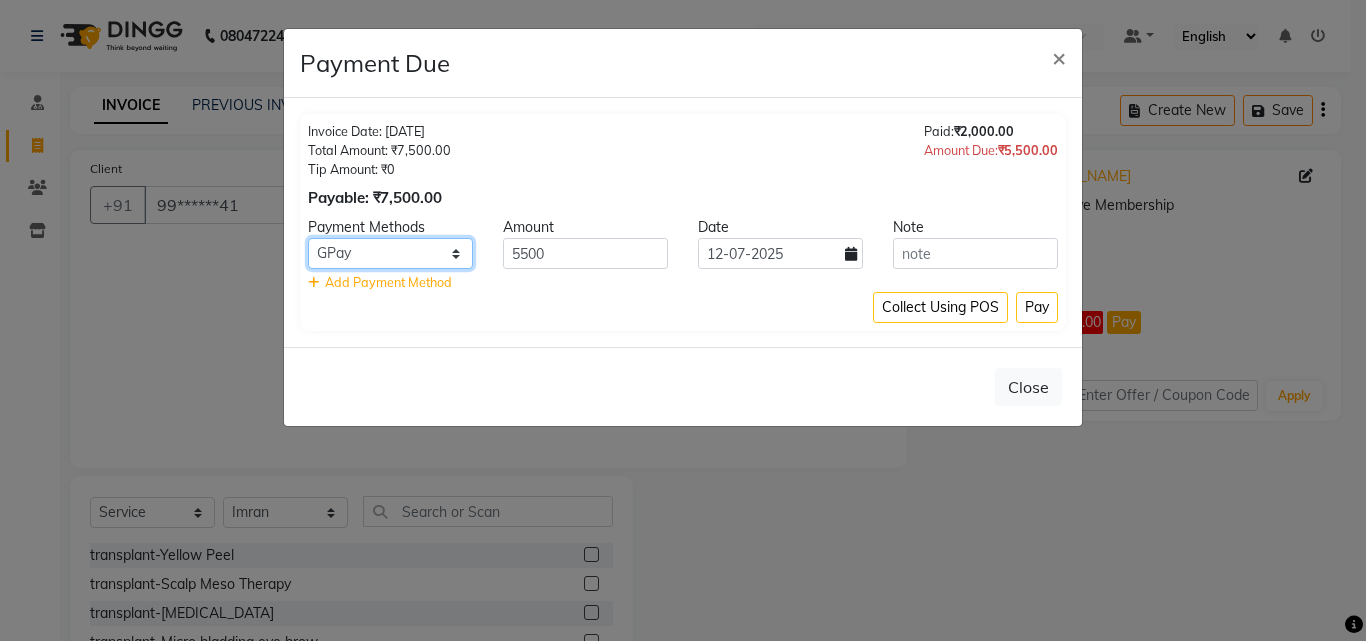 click on "CASH CARD ONLINE CUSTOM GPay PayTM PhonePe UPI NearBuy Loan BharatPay Cheque MosamBee MI Voucher Bank Family Visa Card Master Card BharatPay Card UPI BharatPay Other Cards Juice by MCB MyT Money MariDeal DefiDeal Deal.mu THD TCL CEdge Card M UPI M UPI Axis UPI Union Card (Indian Bank) Card (DL Bank) RS BTC Wellnessta Razorpay Complimentary Nift Spa Finder Spa Week Venmo BFL LoanTap SaveIN GMoney ATH Movil On Account Chamber Gift Card Trade Comp Donation Card on File Envision BRAC Card City Card bKash Credit Card Debit Card Shoutlo LUZO Jazz Cash AmEx Discover Tabby Online W Room Charge Room Charge USD Room Charge Euro Room Charge EGP Room Charge GBP Bajaj Finserv Bad Debts Card: IDFC Card: IOB Coupon Gcash PayMaya Instamojo COnline UOnline SOnline SCard Paypal PPR PPV PPC PPN PPG PPE CAMP Benefit ATH Movil Dittor App Rupay Diners iPrepaid iPackage District App Pine Labs Cash Payment Pnb Bank GPay NT Cash Lash GPay Lash Cash Nail GPay Nail Cash BANKTANSFER Dreamfolks BOB SBI Save-In Nail Card Lash Card" 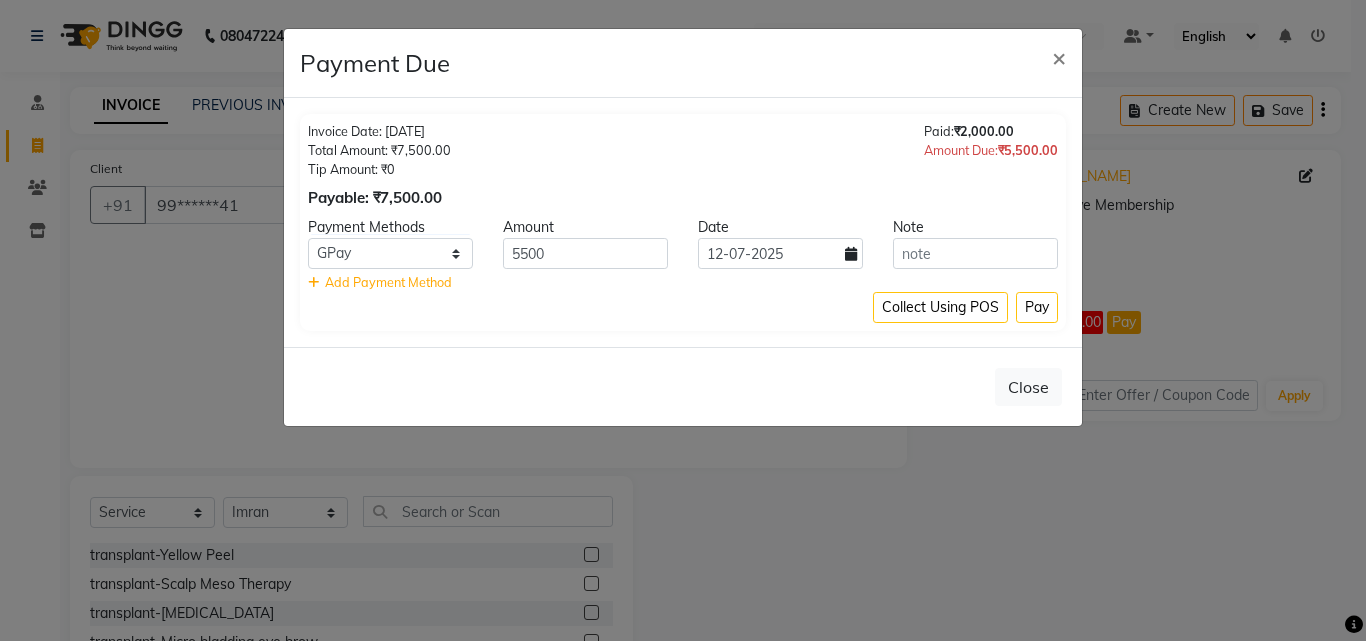 drag, startPoint x: 1044, startPoint y: 296, endPoint x: 1037, endPoint y: 309, distance: 14.764823 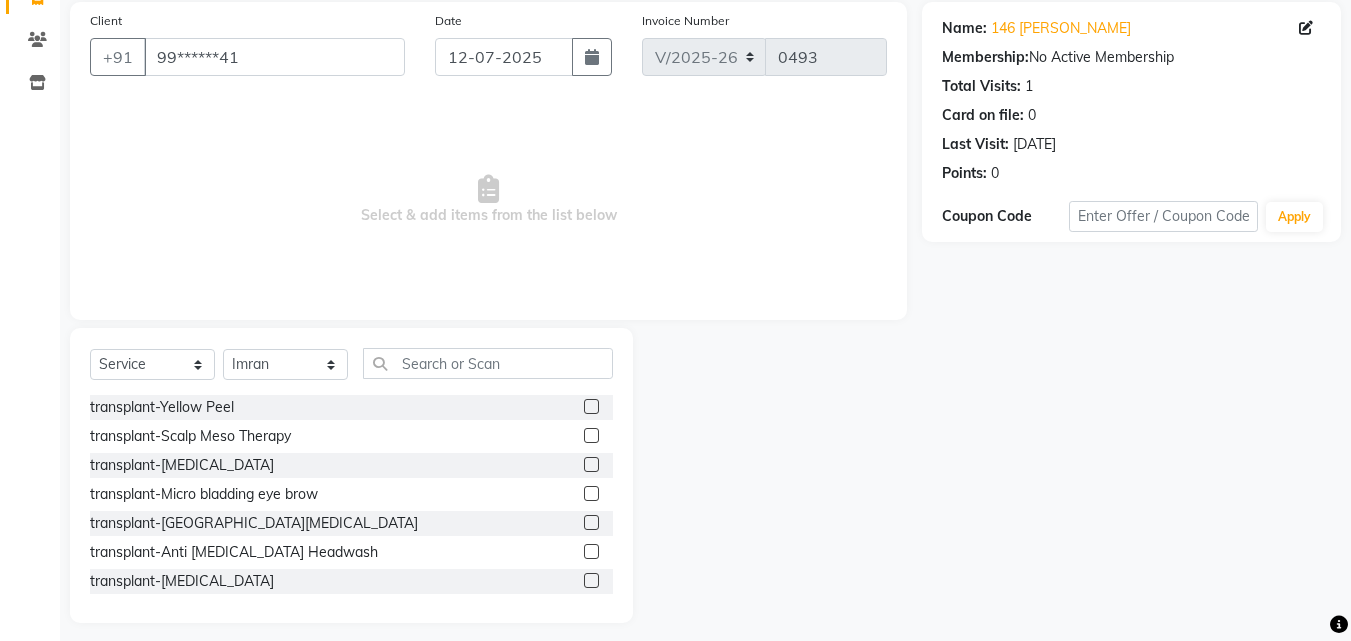 scroll, scrollTop: 160, scrollLeft: 0, axis: vertical 